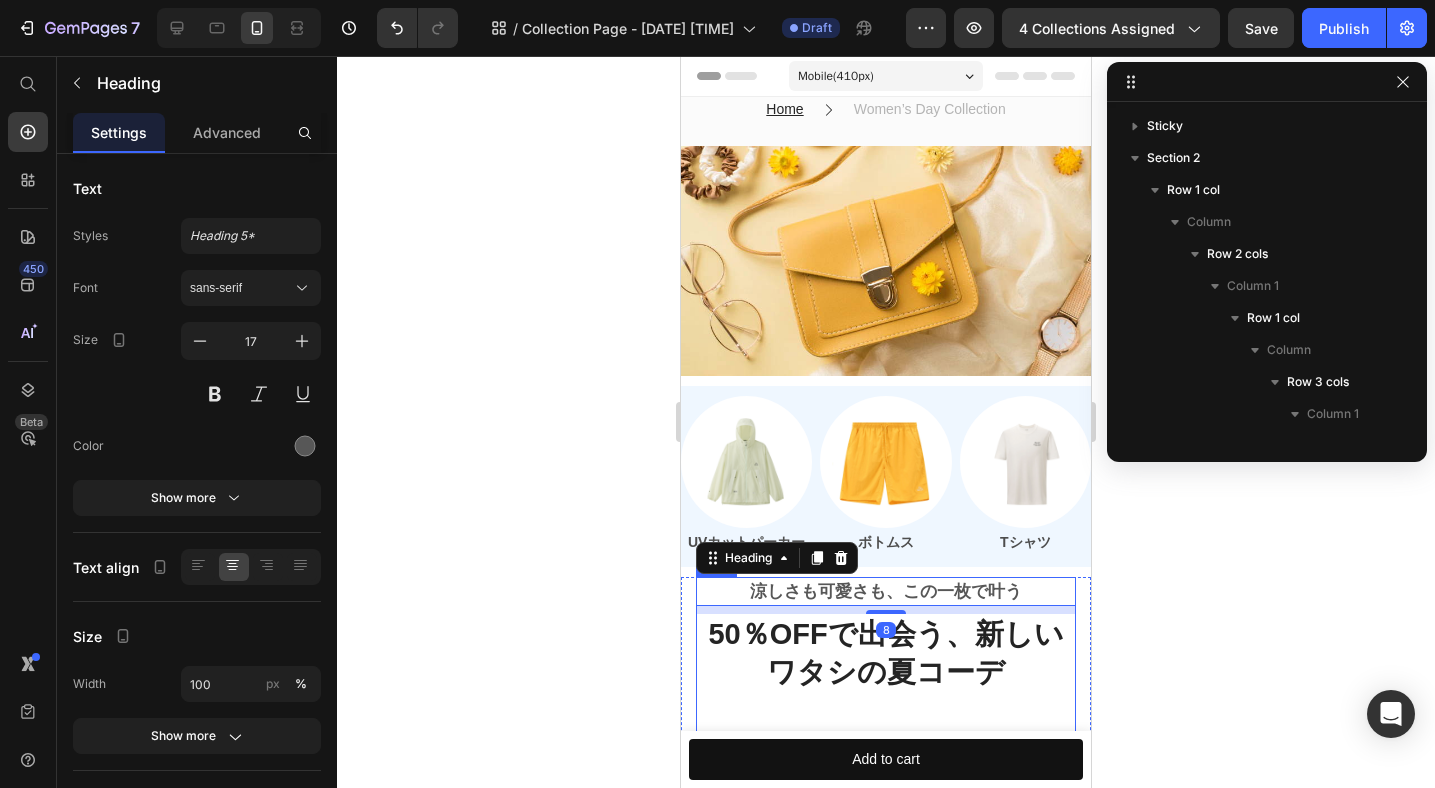 scroll, scrollTop: 313, scrollLeft: 0, axis: vertical 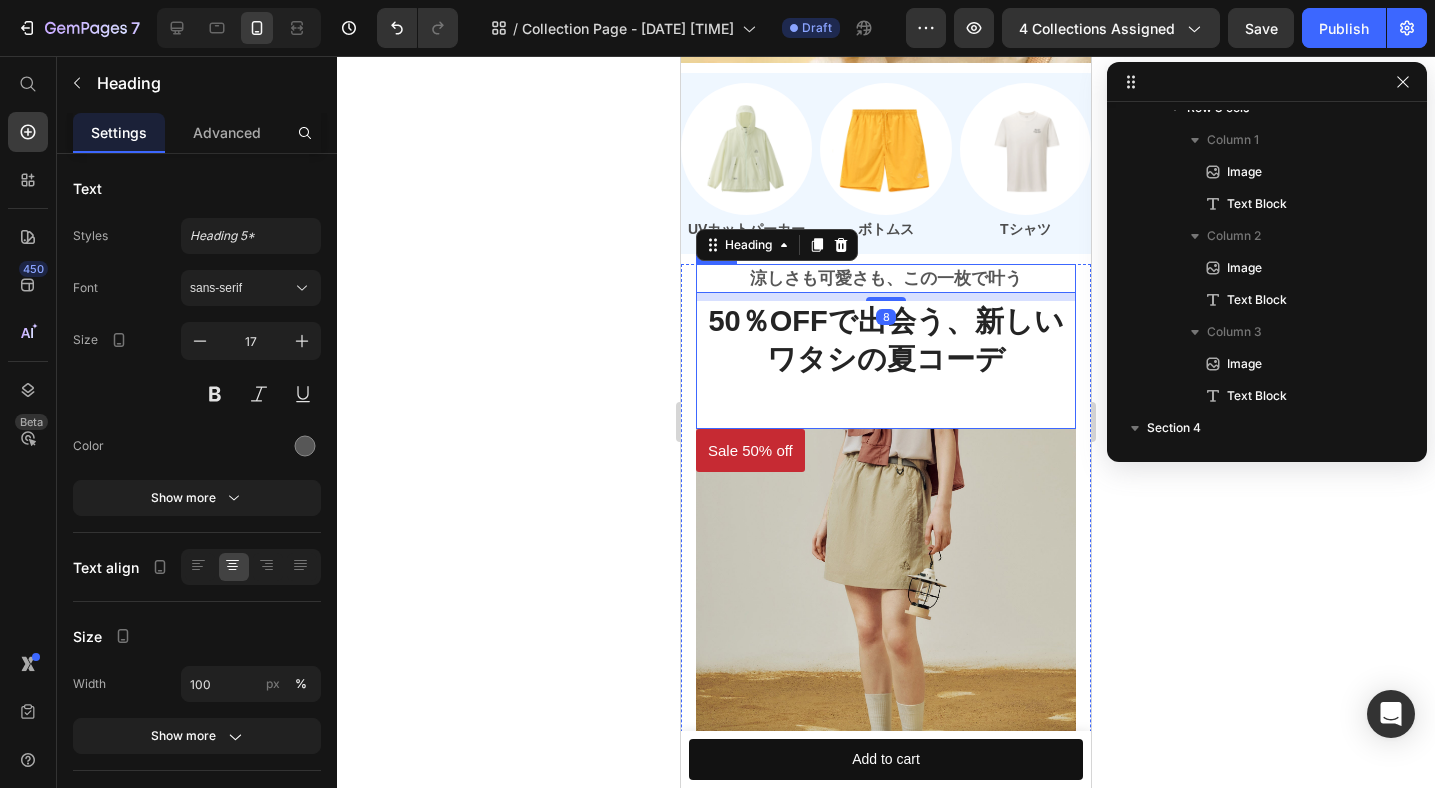 click on "涼しさも可愛さも、この一枚で叶う Heading   8 50％OFFで出会う、新しいワタシの夏コーデ Heading" at bounding box center [886, 346] 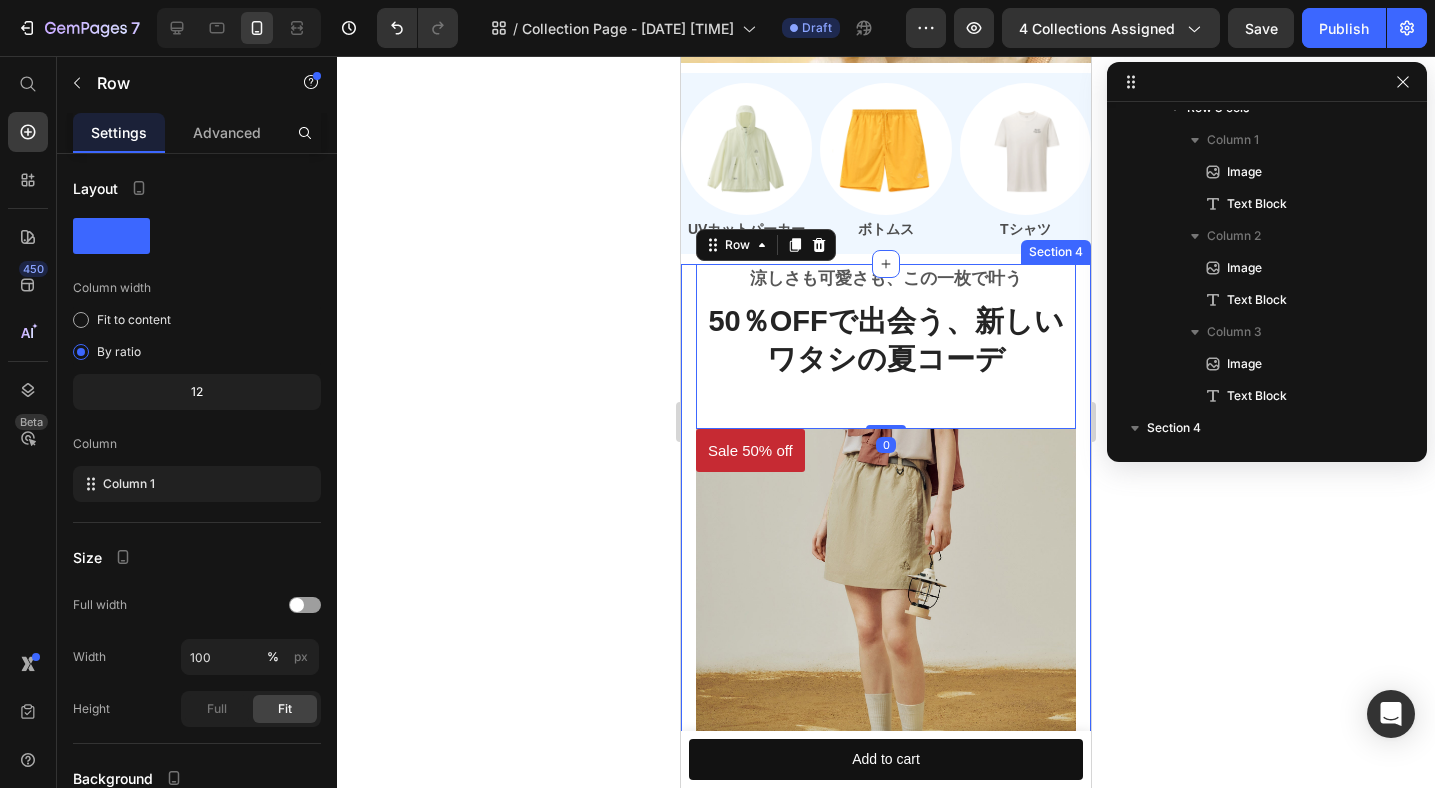 click on "涼しさも可愛さも、この一枚で叶う Heading 50％OFFで出会う、新しいワタシの夏コーデ Heading Row   0 Sale 50% off Product Badge
Product Images ¥3,000(税込) Product Price ¥6,000(税込) Product Price Row 生地：ナイロン100% 内側：100%ポリエステル
PELLIOT（ペリオ）スカートは、東レ（TORAY）素材とDWR耐久撥水加工を採用し、軽量ながら雨を弾く機能性を備えています。 撥水等級4〜5級、抗ピリング性4級で、アウトドアでも安心して着用できる耐久性があります。 両サイドにスラッシュポケット、バックに小ポケットが付きます。 本製品はブラック、ベージュ、ピンク、ダークパープルの4色をご用意します。またS、M、L、XLの4つのサイズがあり、どんな体型の方にもフィットします。 Show more Product Description カラー: ブラック ブラック ブラック ブラック ピンク ピンク" at bounding box center [886, 1362] 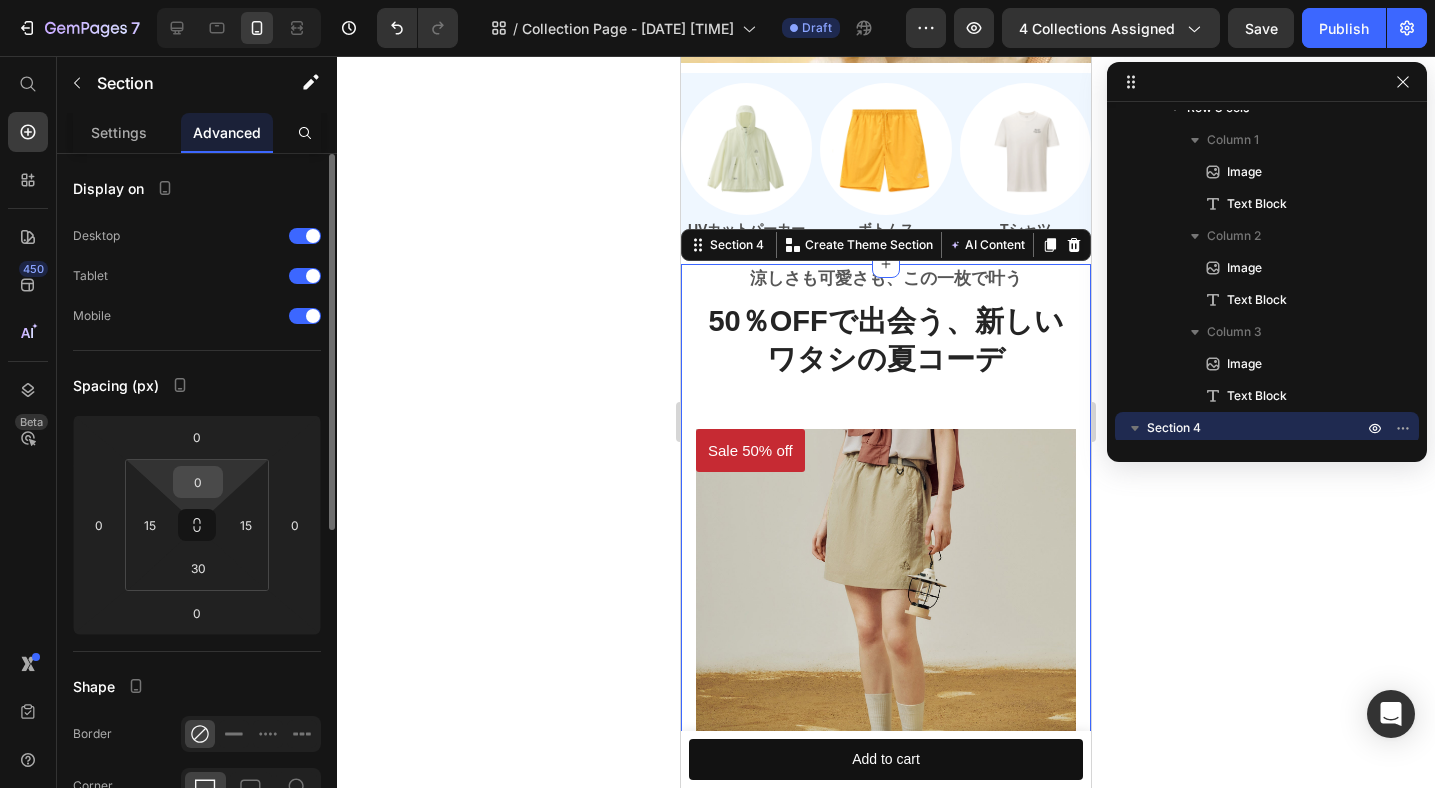 click on "0" at bounding box center [198, 482] 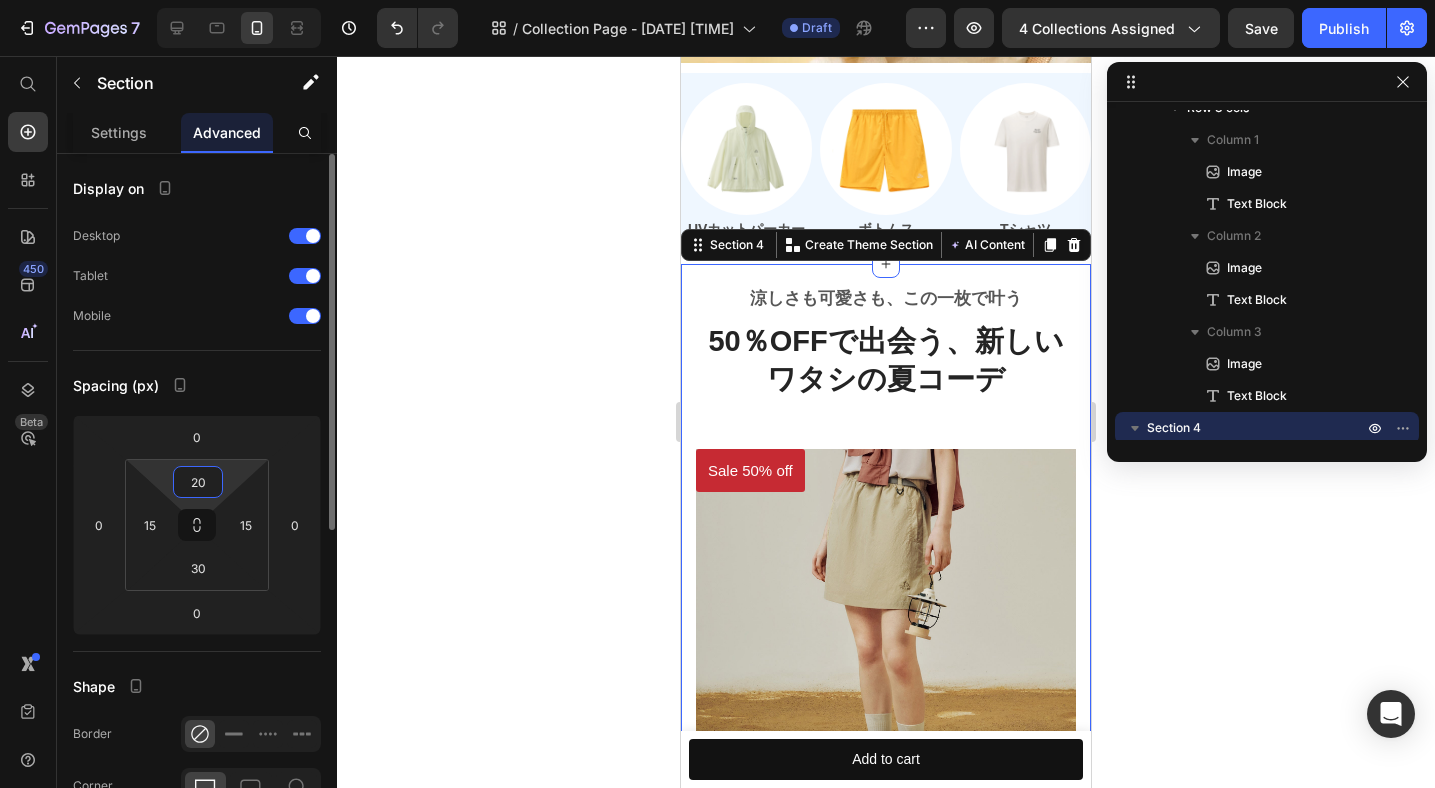 type on "2" 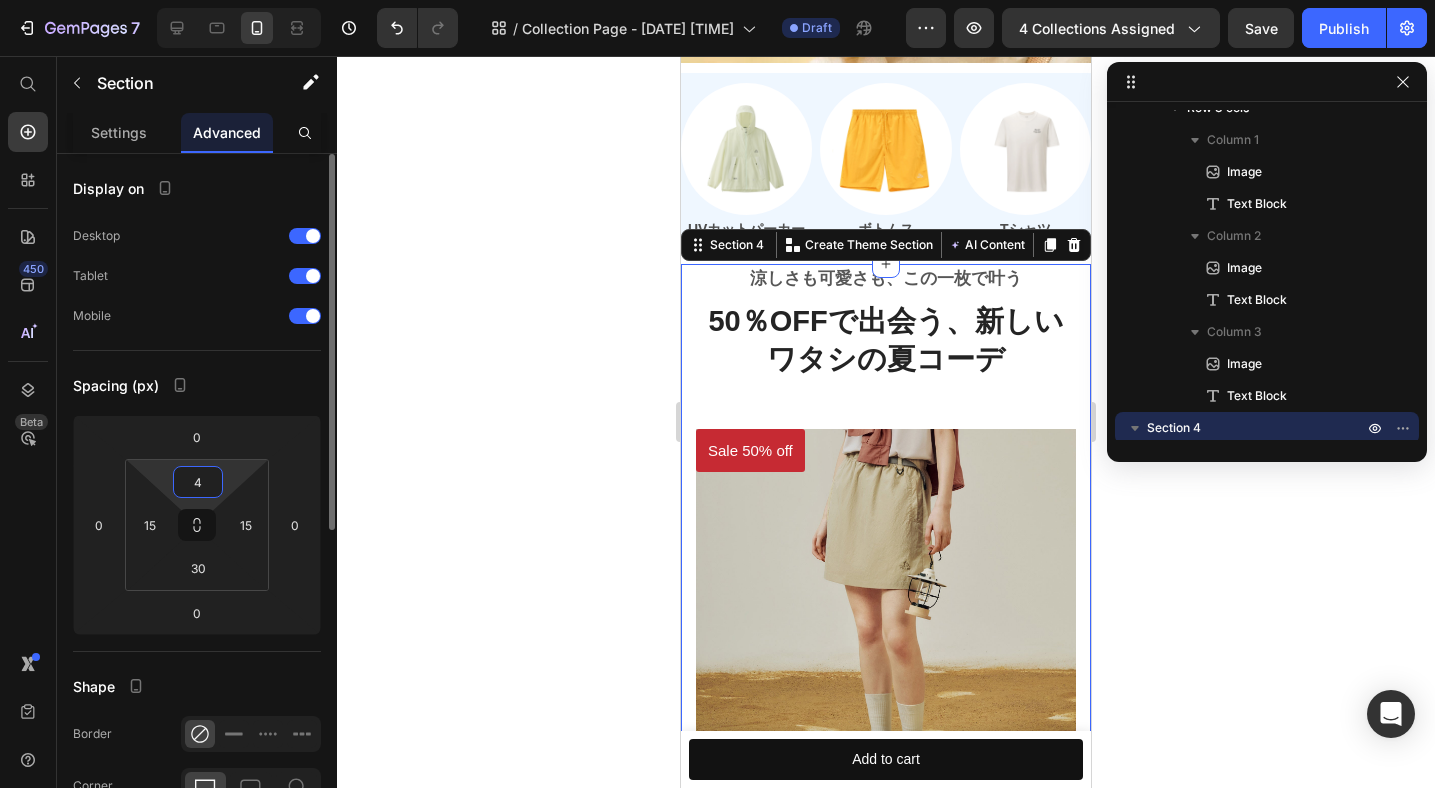 type on "40" 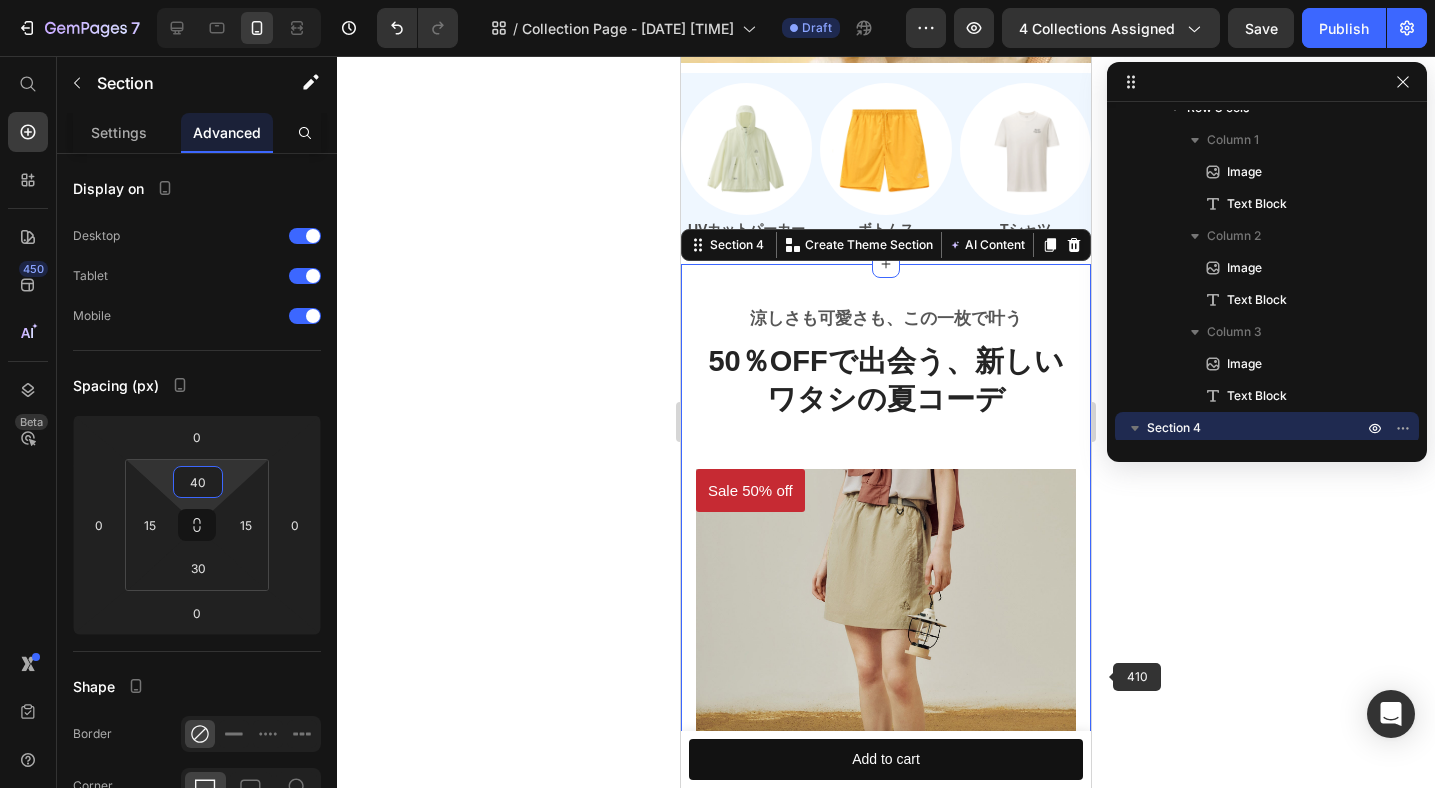 click 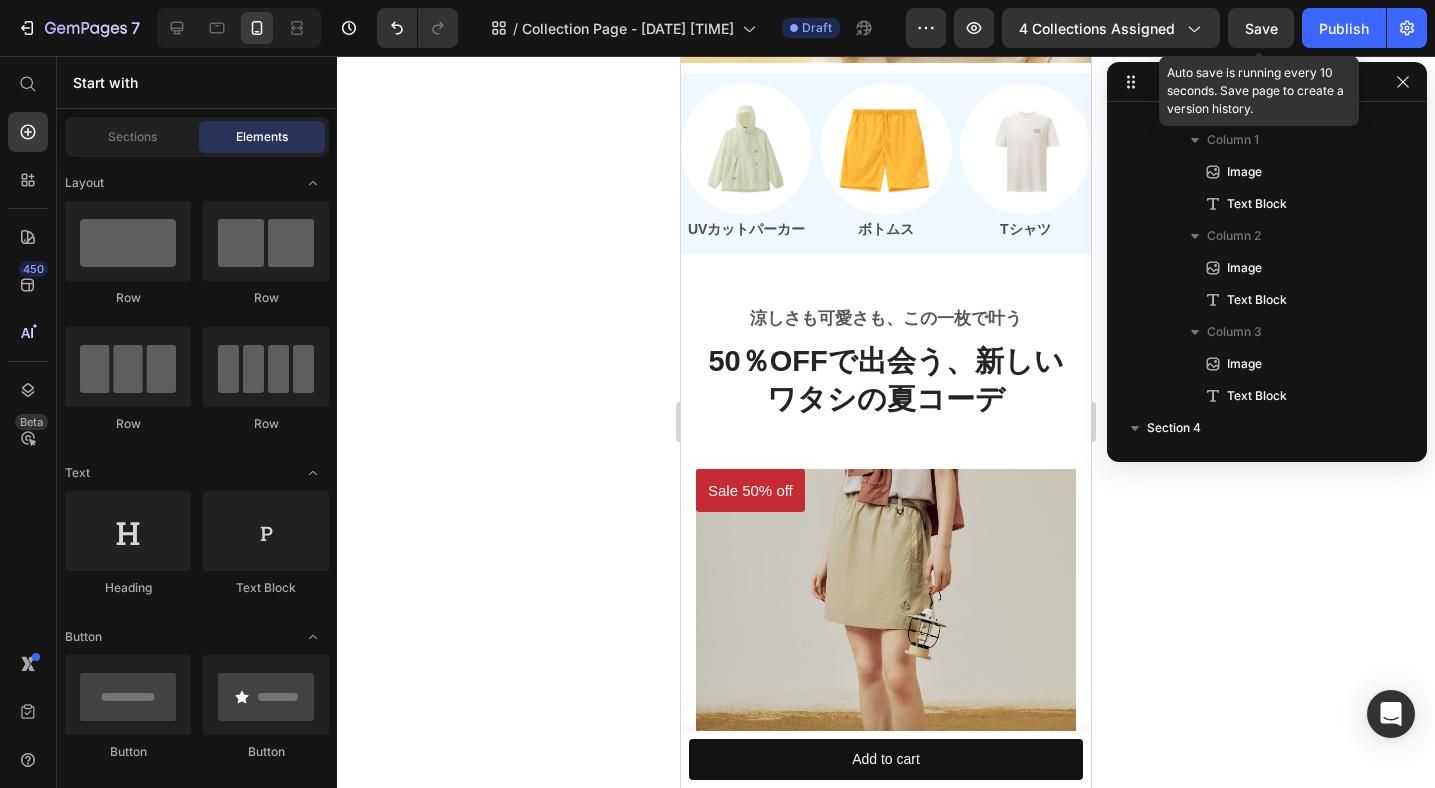 click on "7  Version history  /  Collection Page - Jul 14, 14:25:42 Draft Preview 4 collections assigned  Save  Auto save is running every 10 seconds. Save page to create a version history.  Publish" 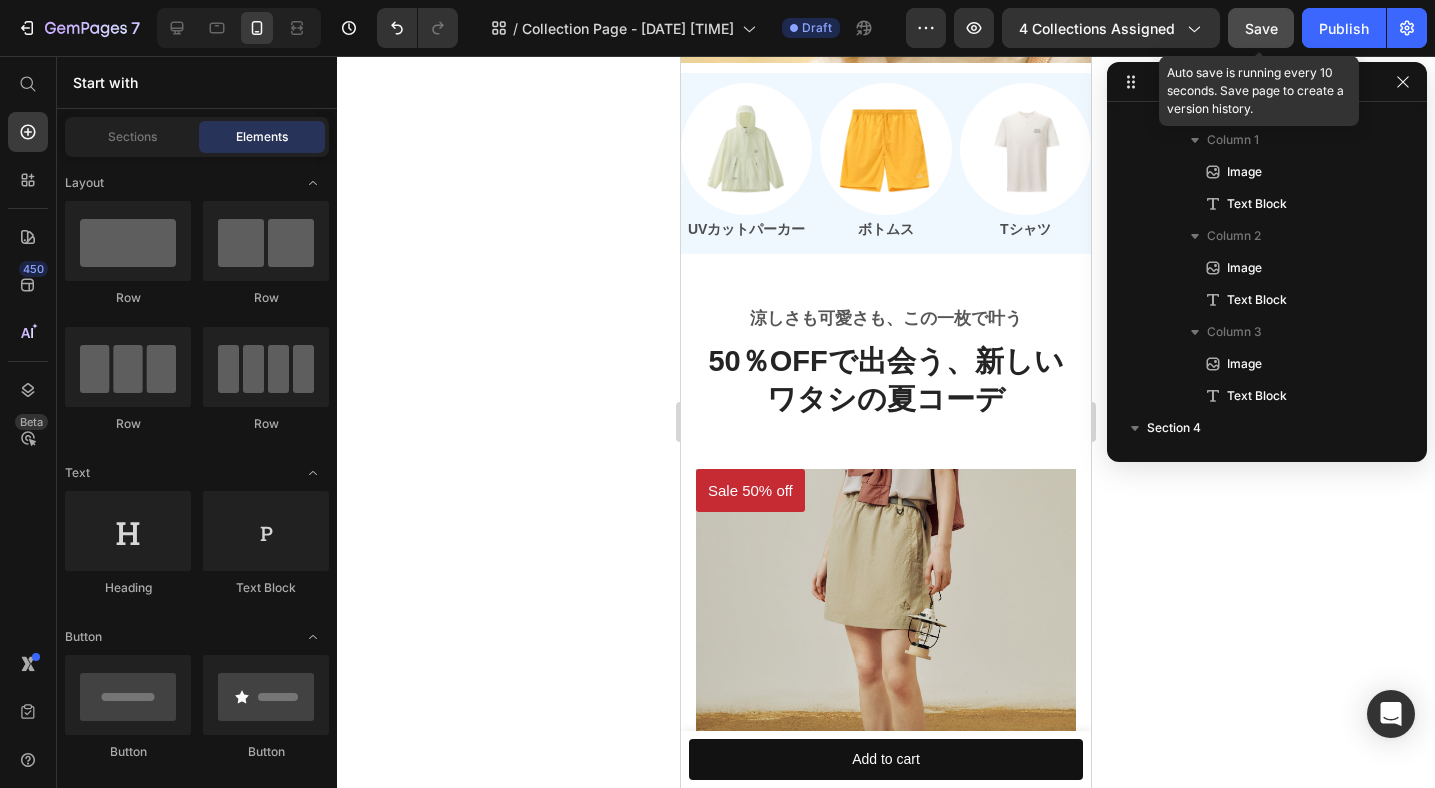 click on "Save" at bounding box center [1261, 28] 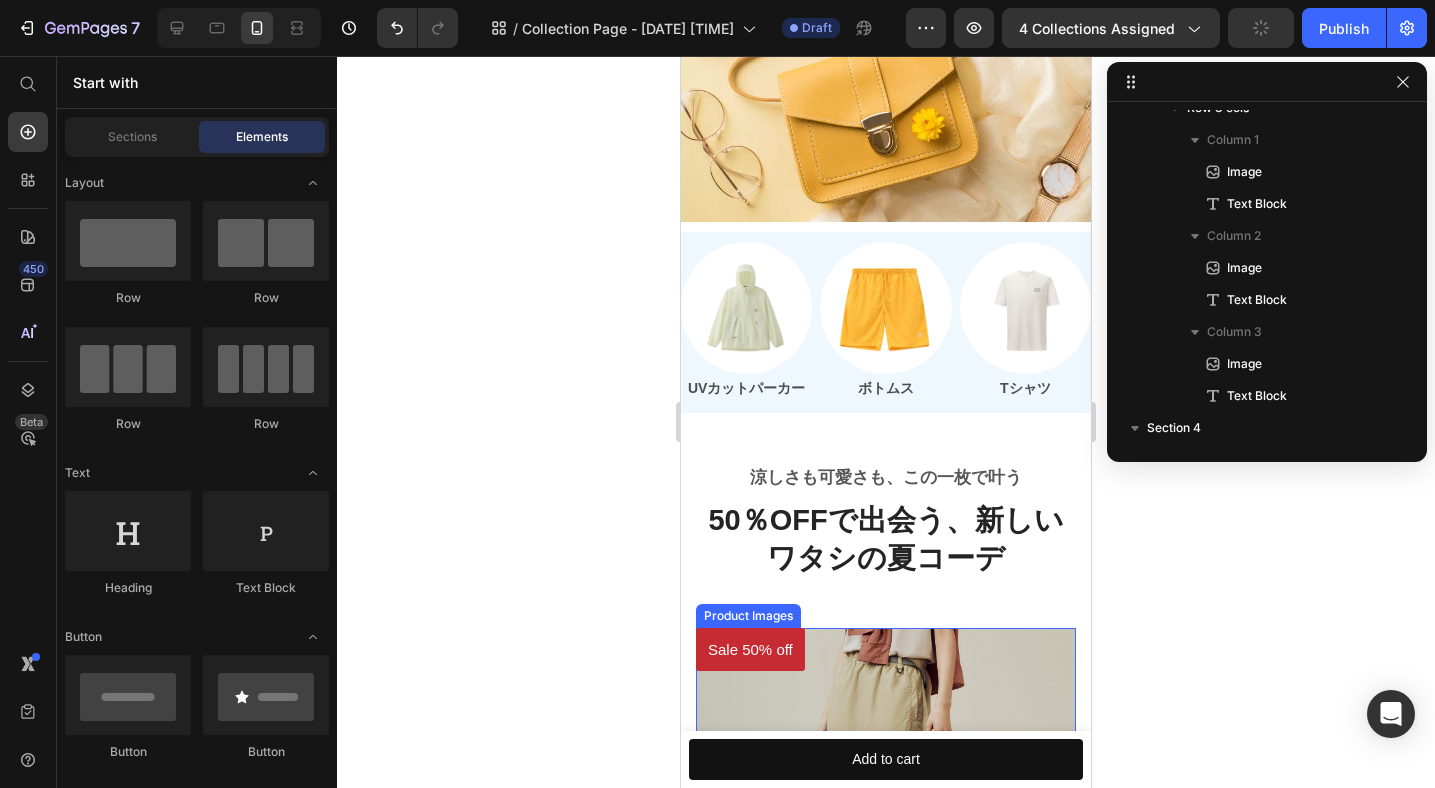 scroll, scrollTop: 0, scrollLeft: 0, axis: both 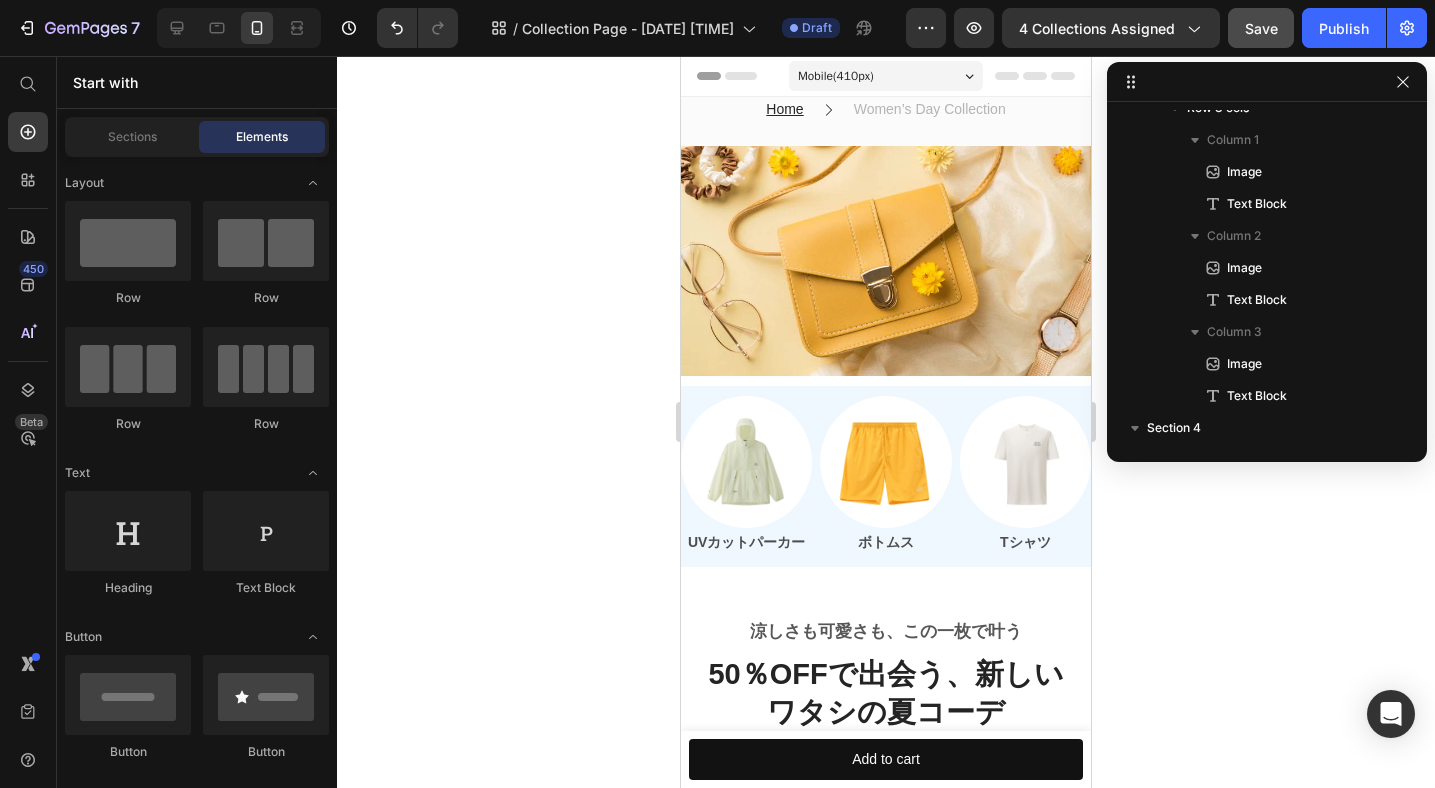 click 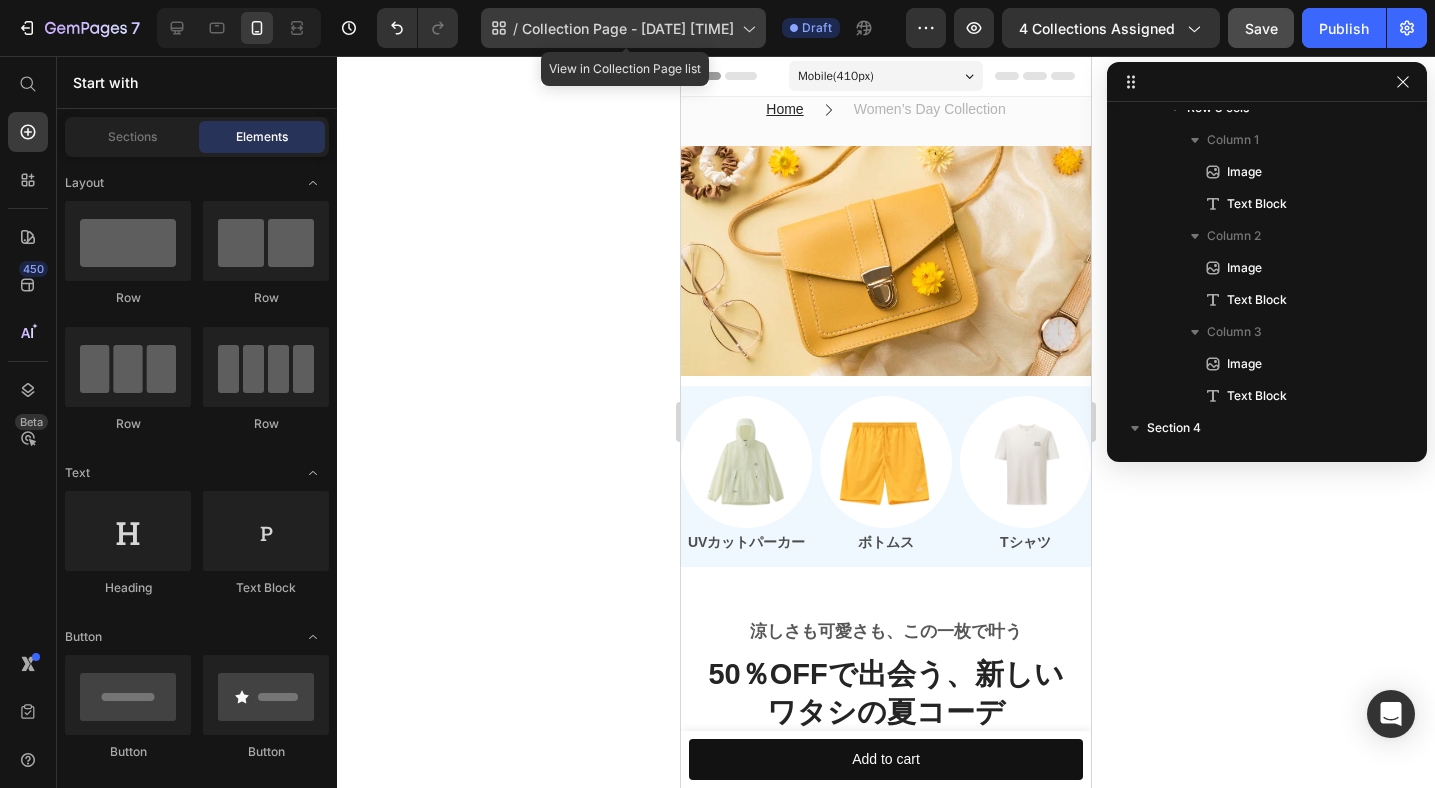 click on "Collection Page - Jul 14, 14:25:42" at bounding box center [628, 28] 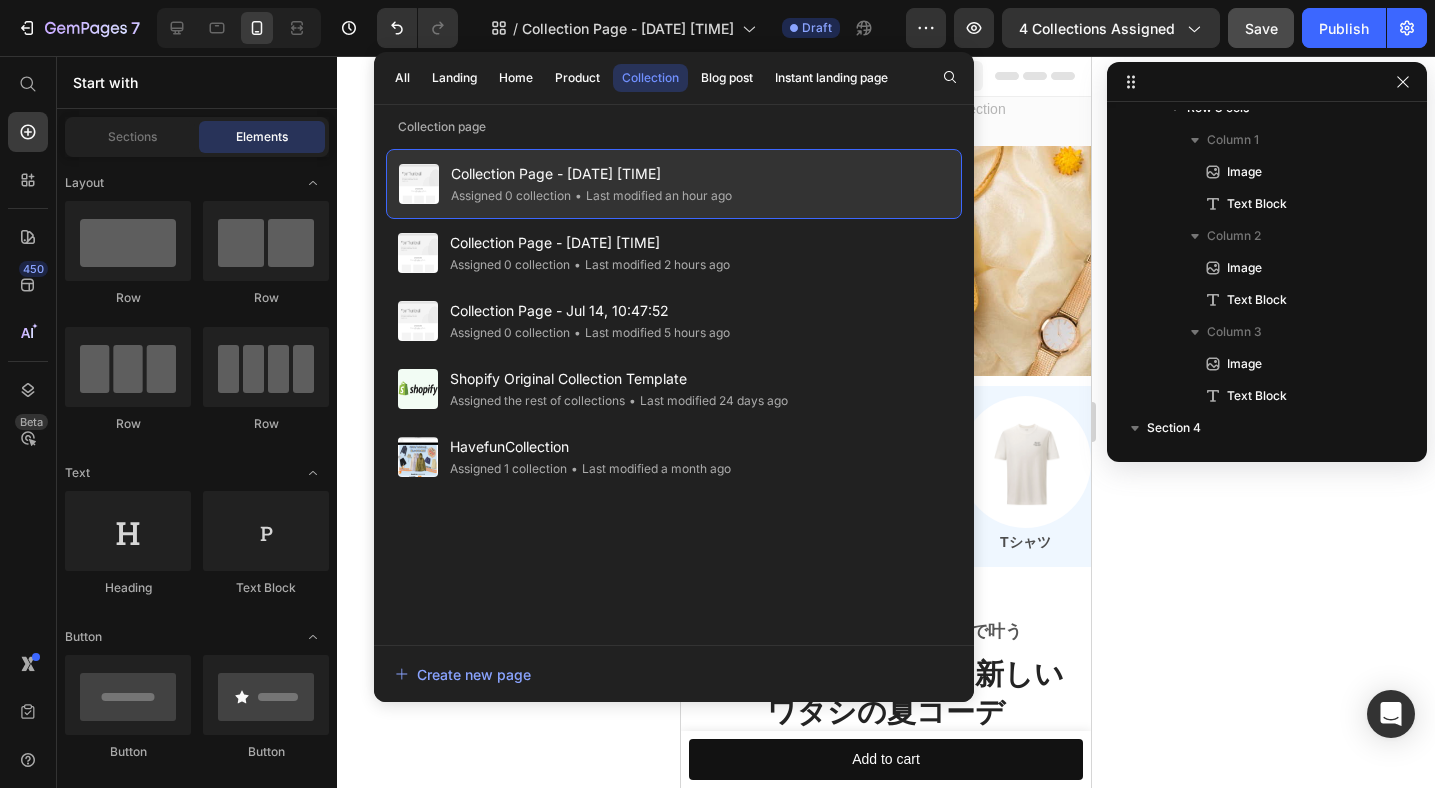 click on "•" at bounding box center [578, 195] 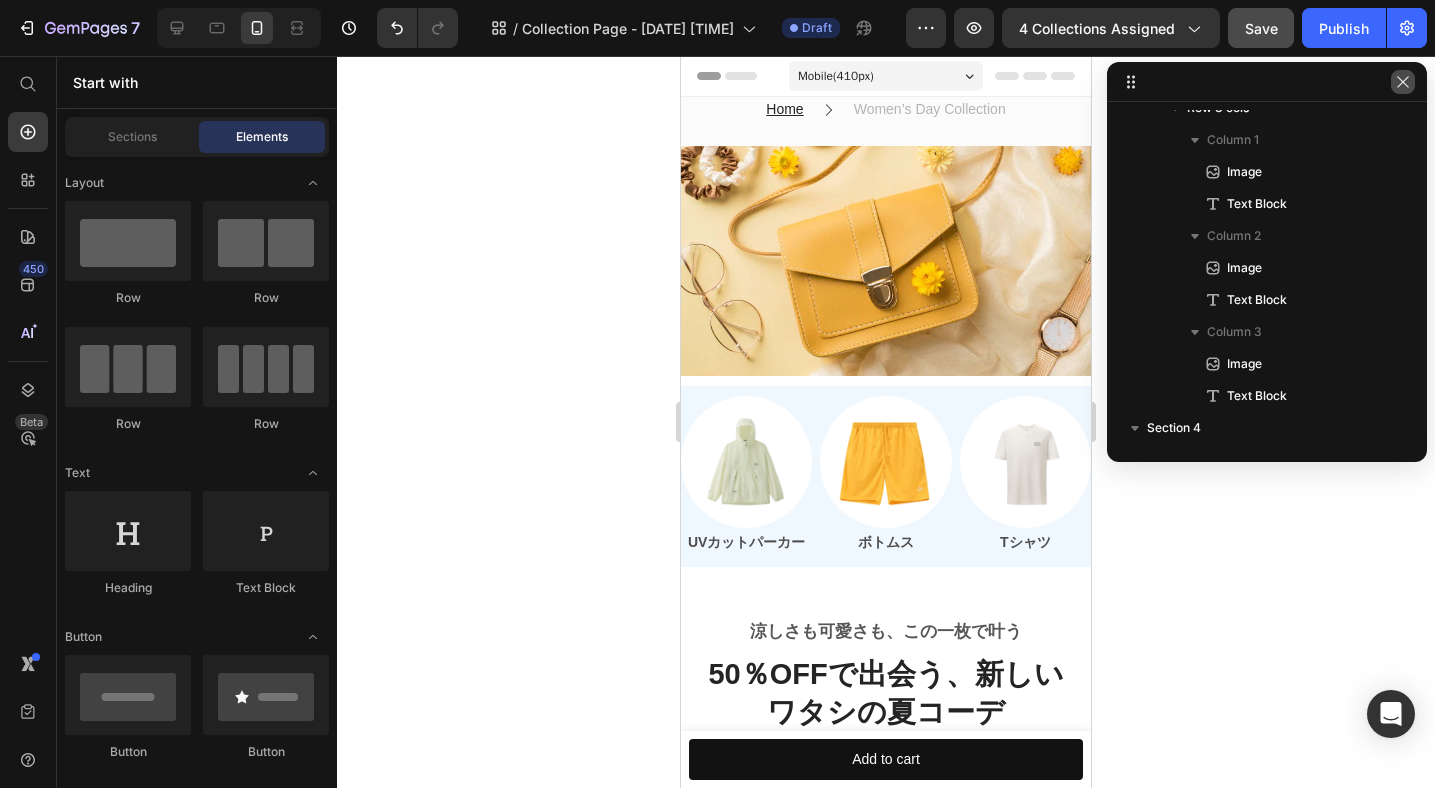 click 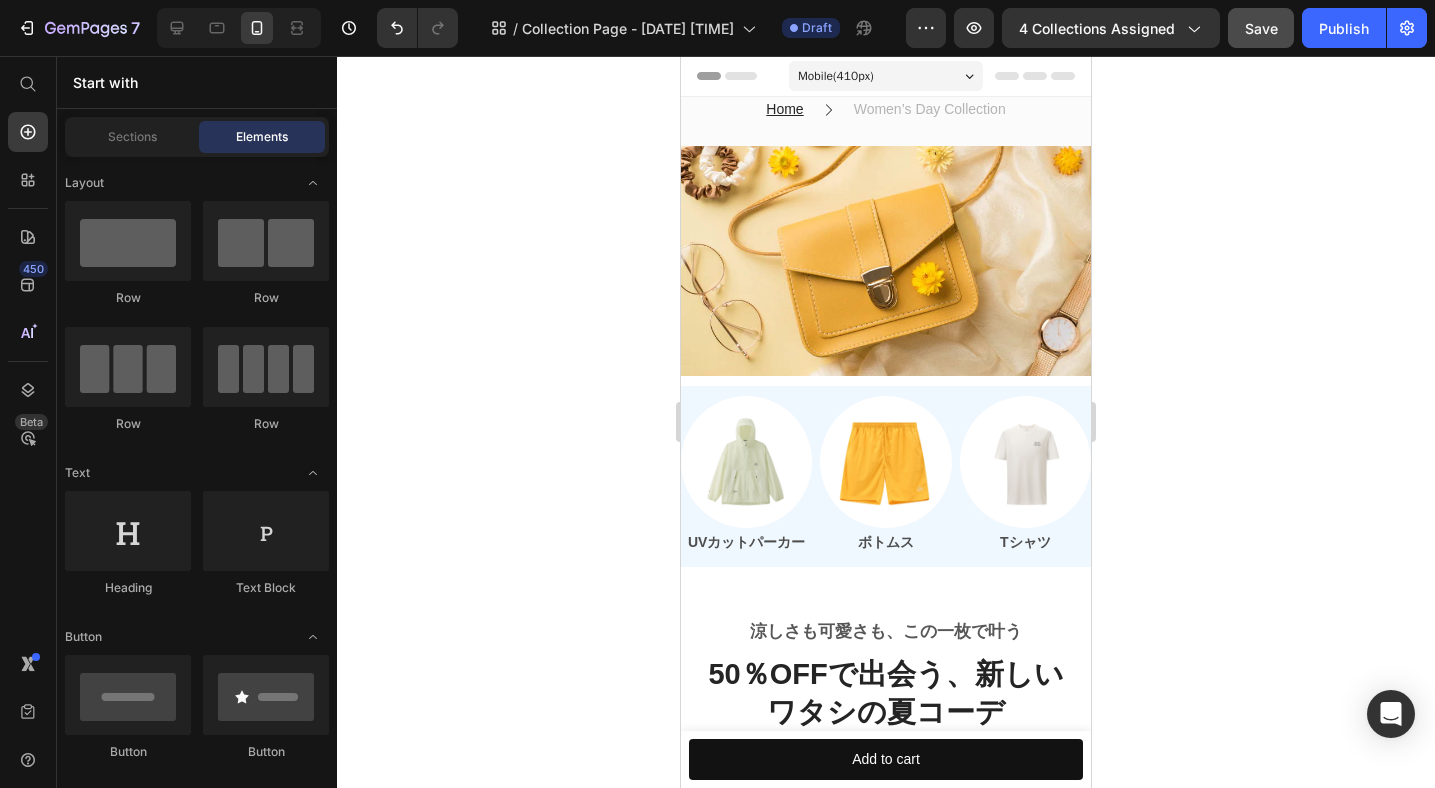 click 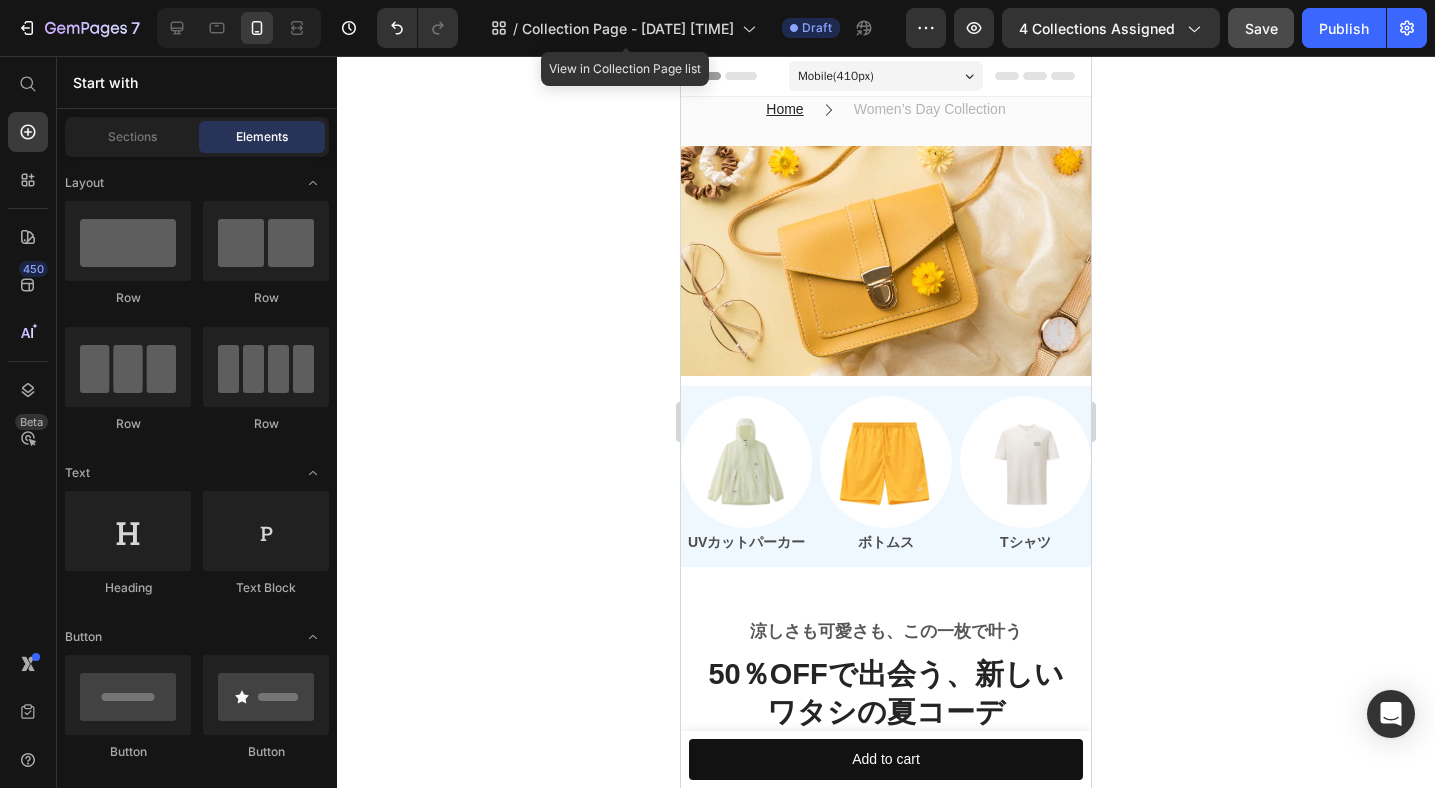 click 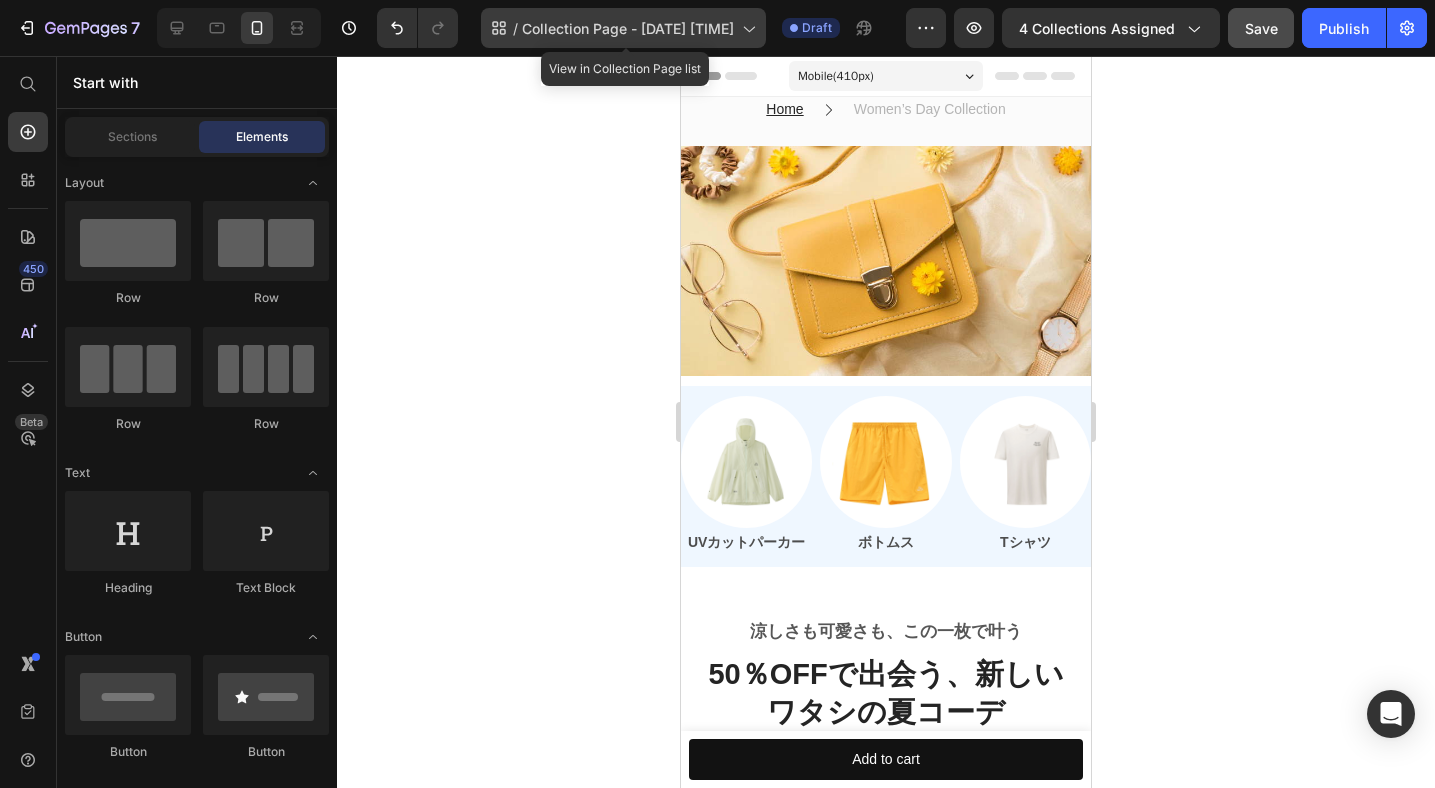 click on "Collection Page - Jul 14, 14:25:42" at bounding box center (628, 28) 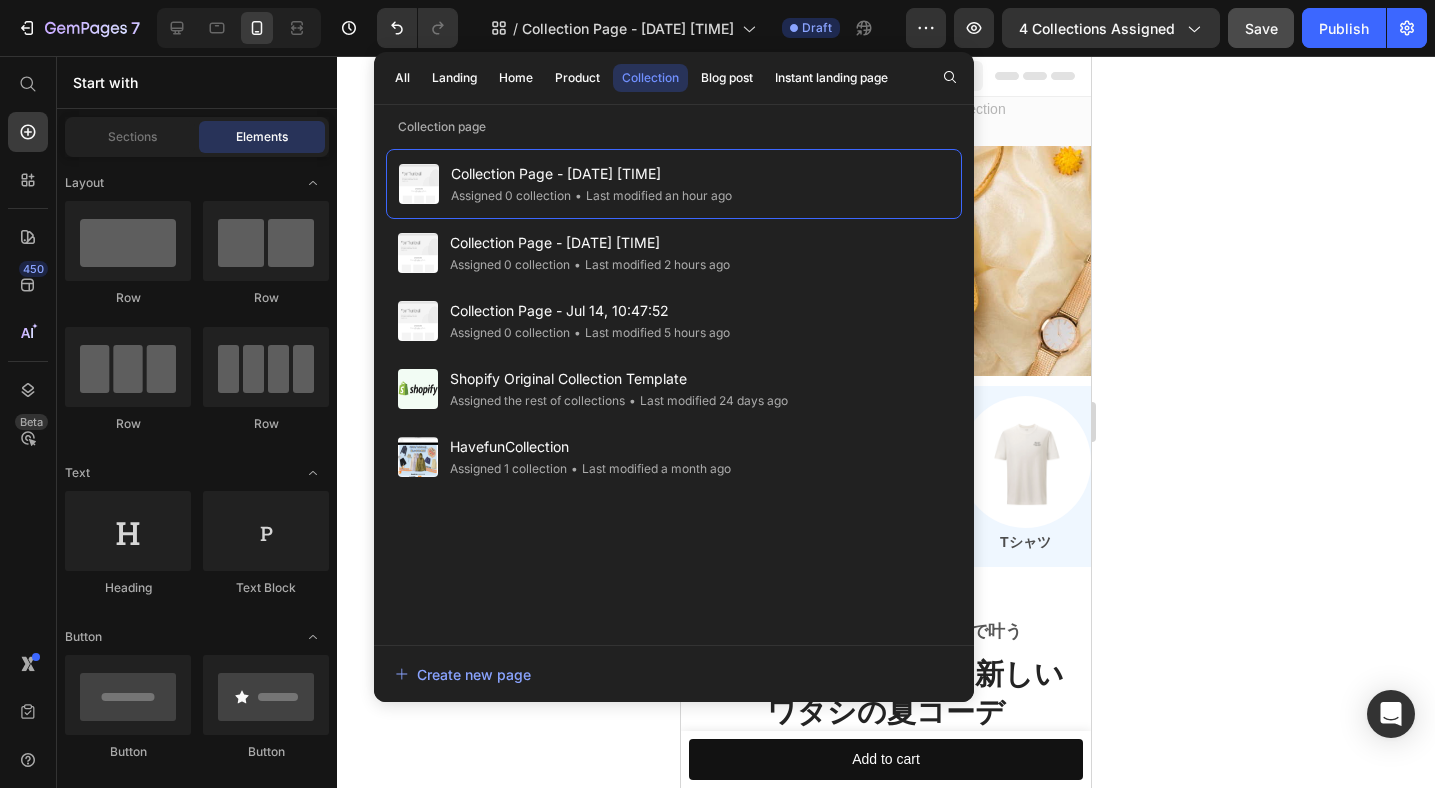 click 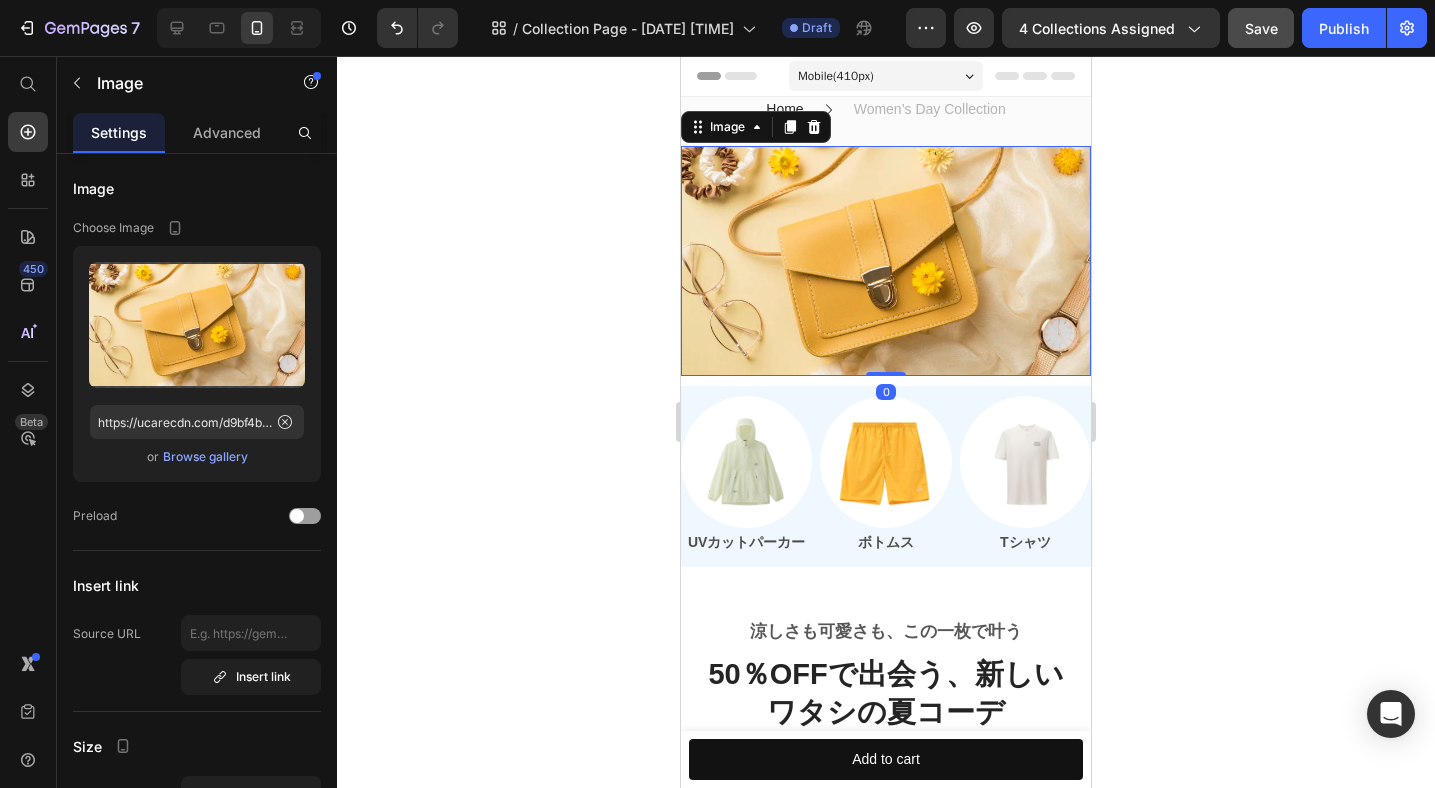 click at bounding box center (886, 261) 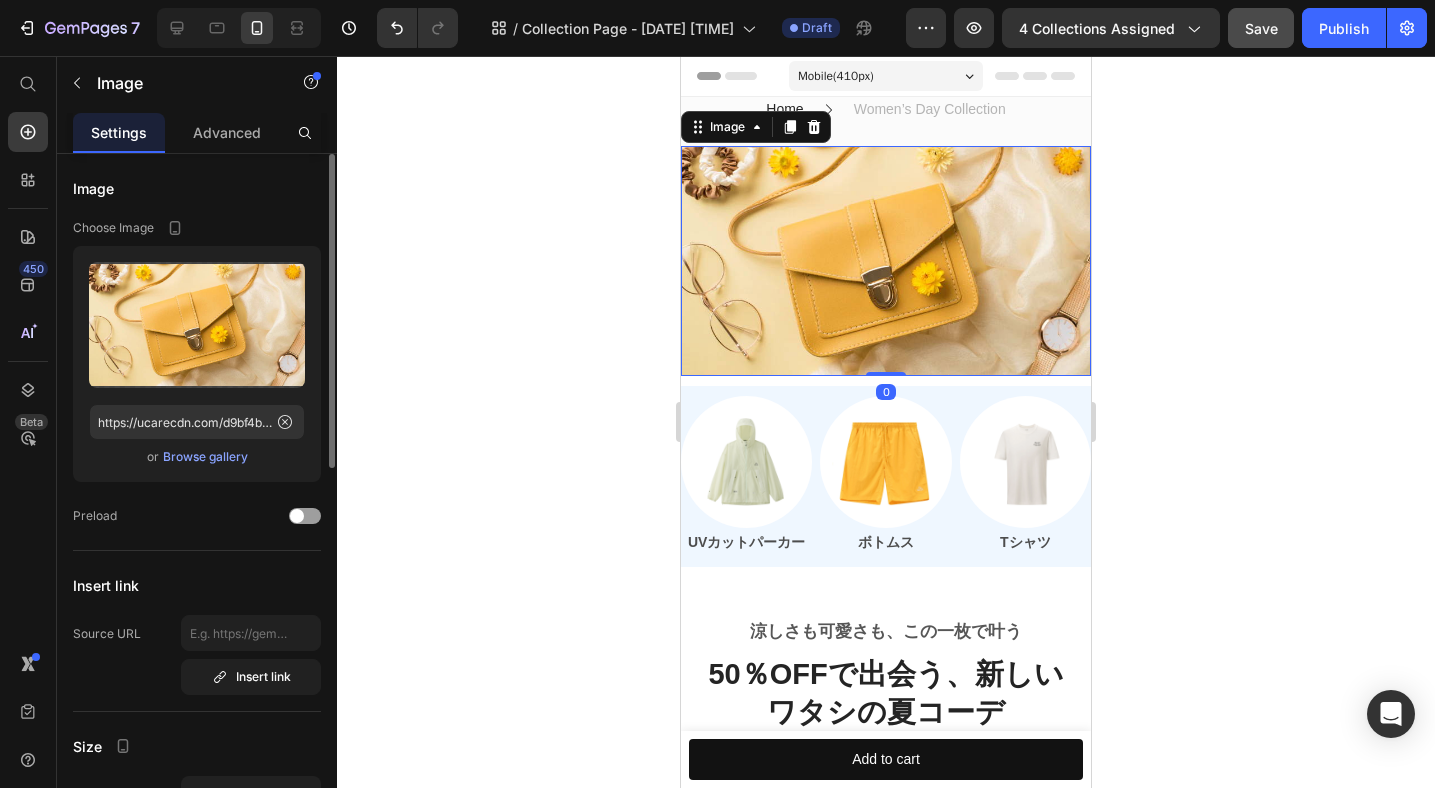 click on "Browse gallery" at bounding box center (205, 457) 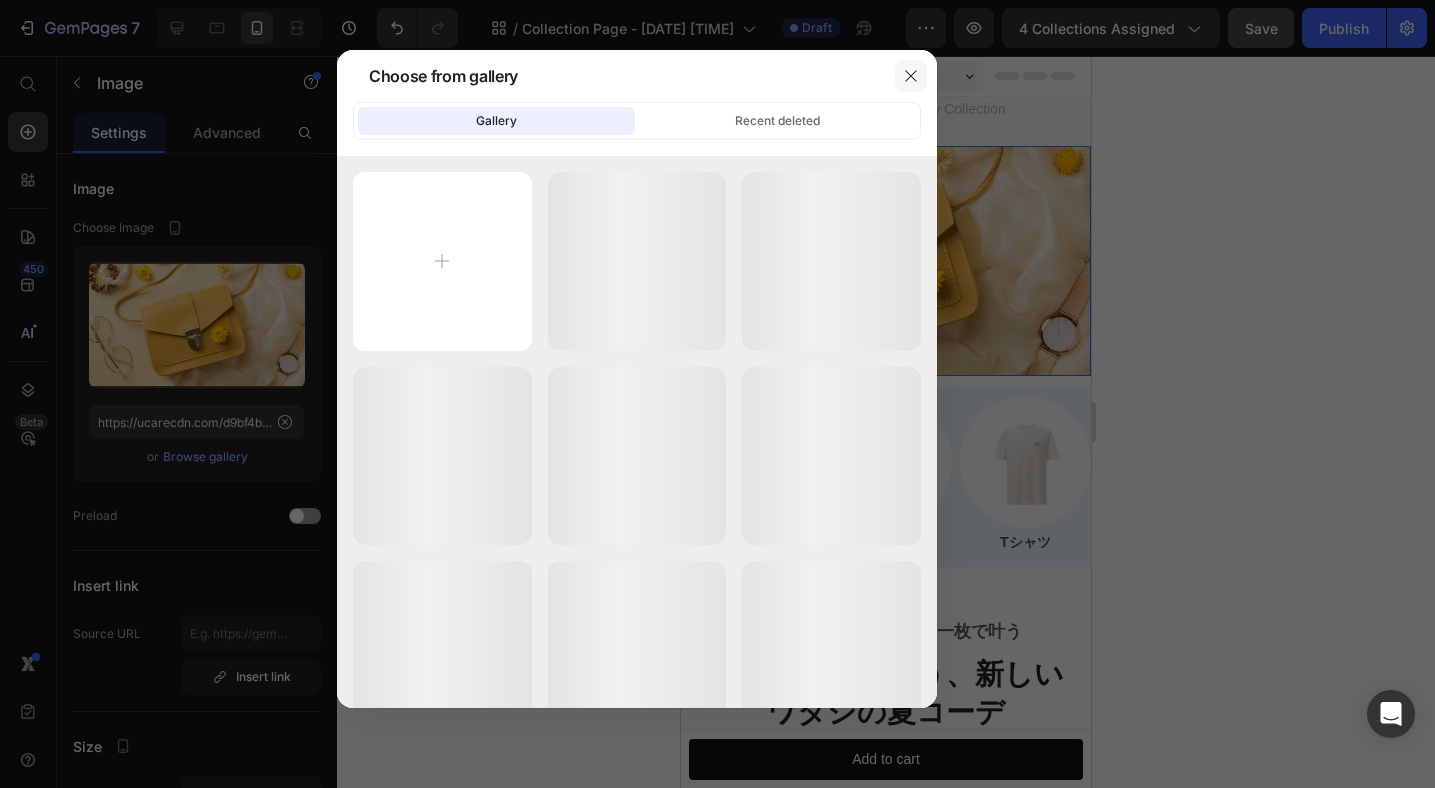 click 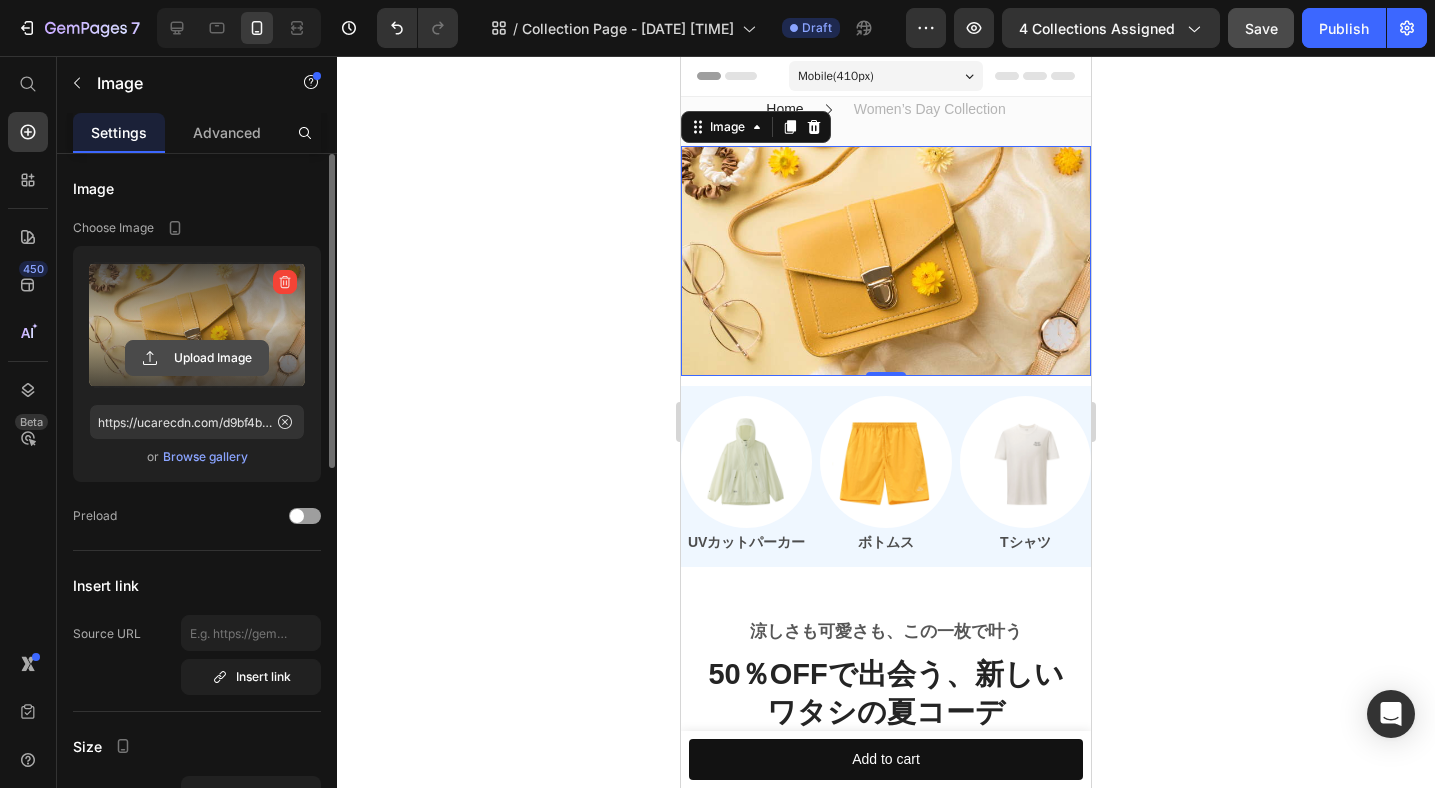 click 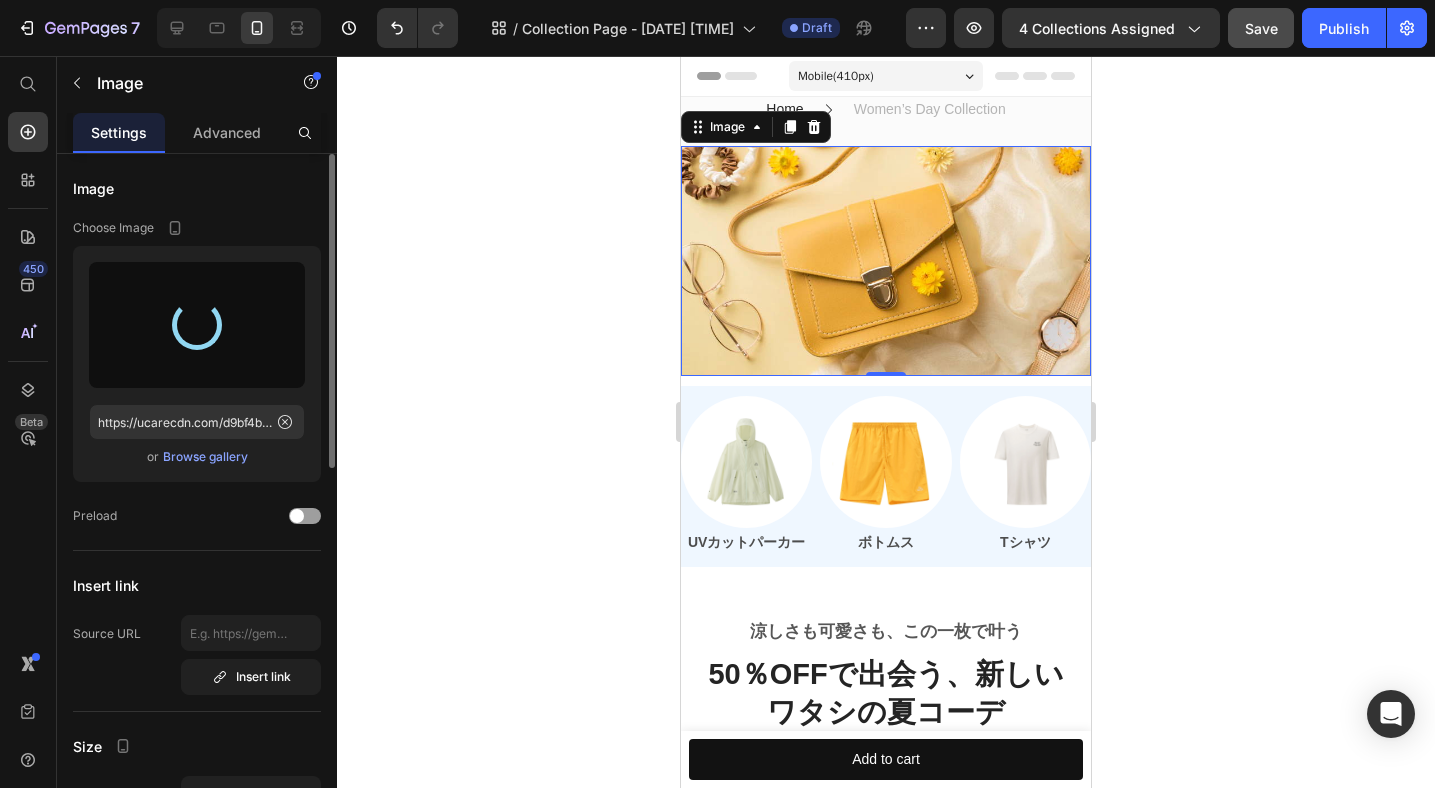 type on "https://cdn.shopify.com/s/files/1/0676/6873/8215/files/gempages_562880881069392907-f8437c74-2676-43f5-945a-3fc7b3074d53.png" 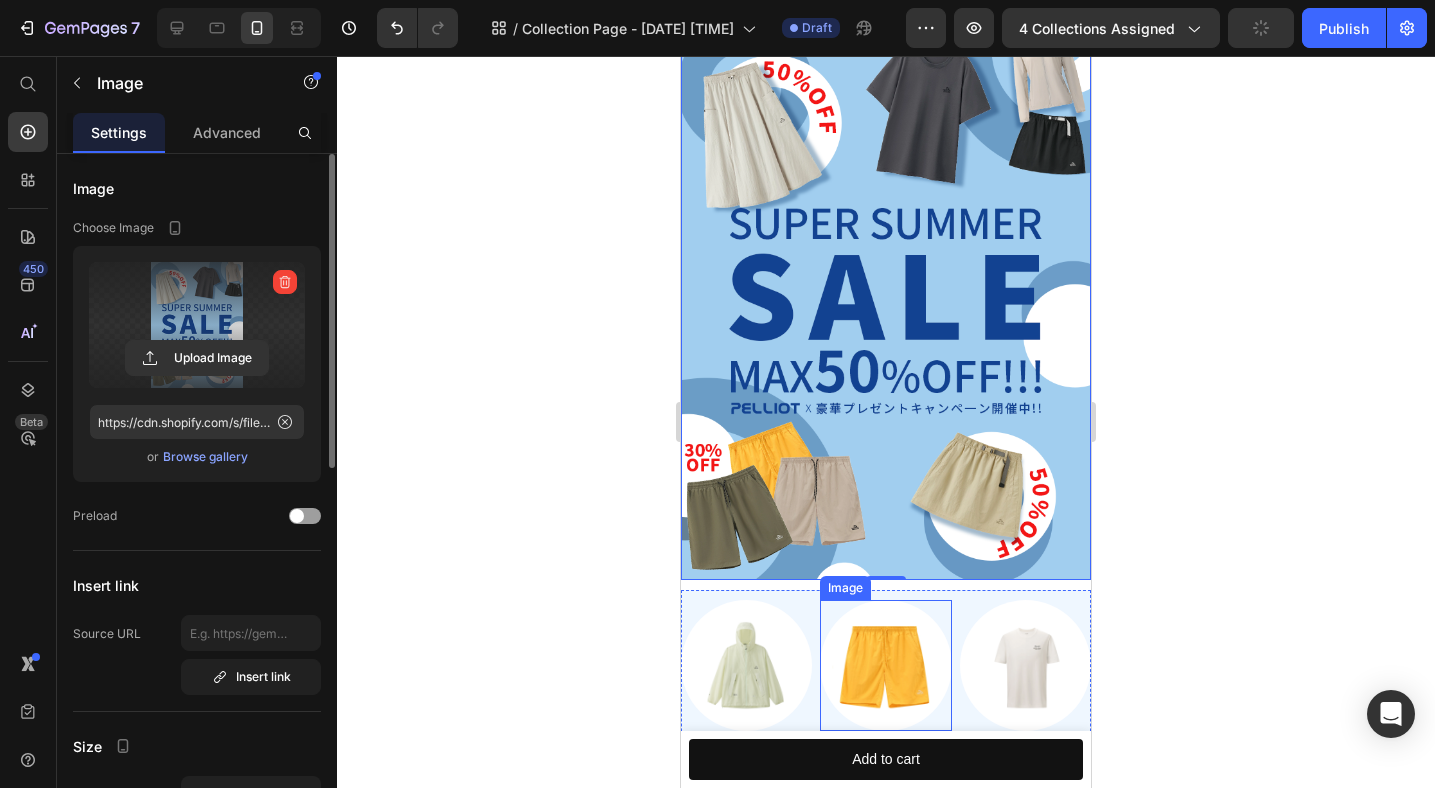 scroll, scrollTop: 0, scrollLeft: 0, axis: both 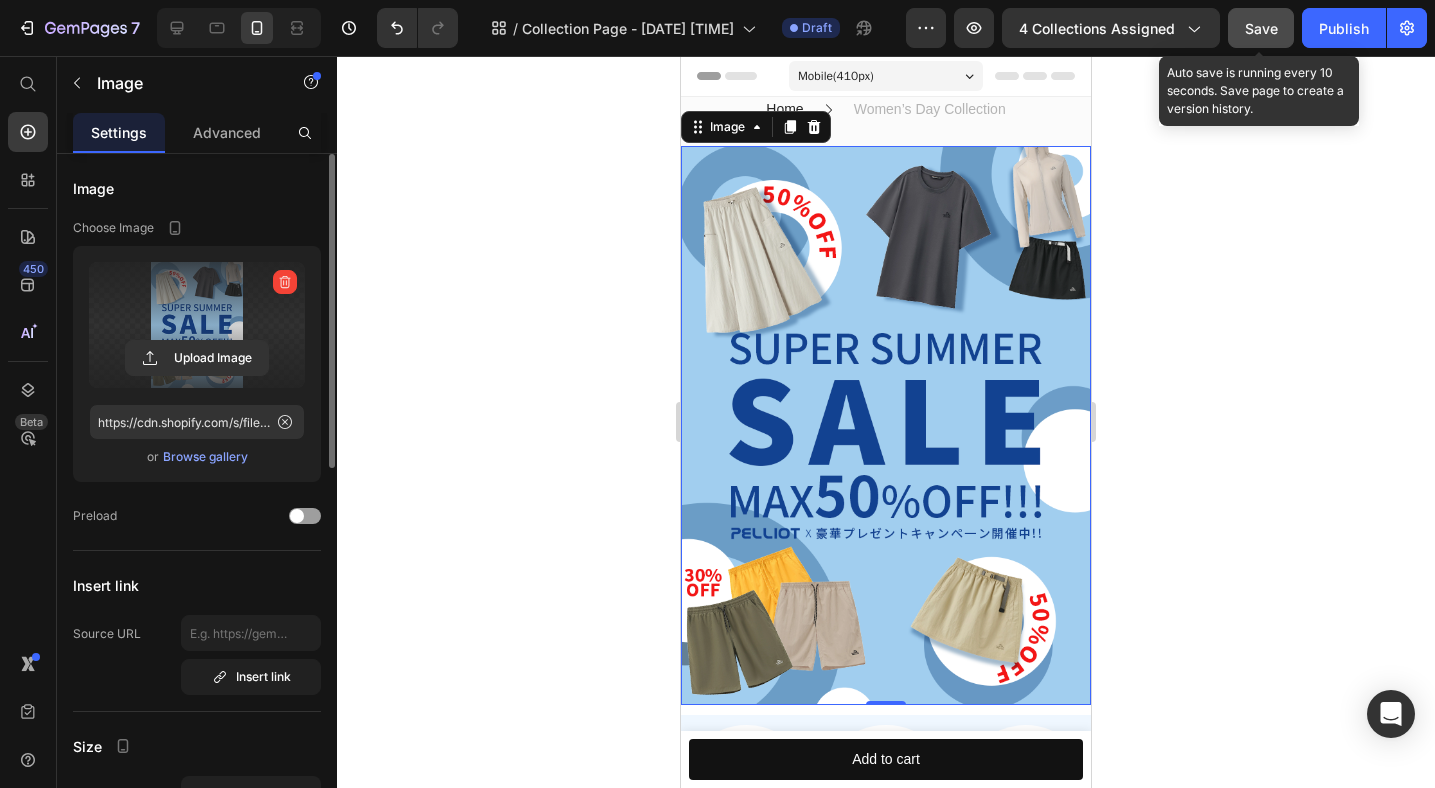 click on "Save" at bounding box center (1261, 28) 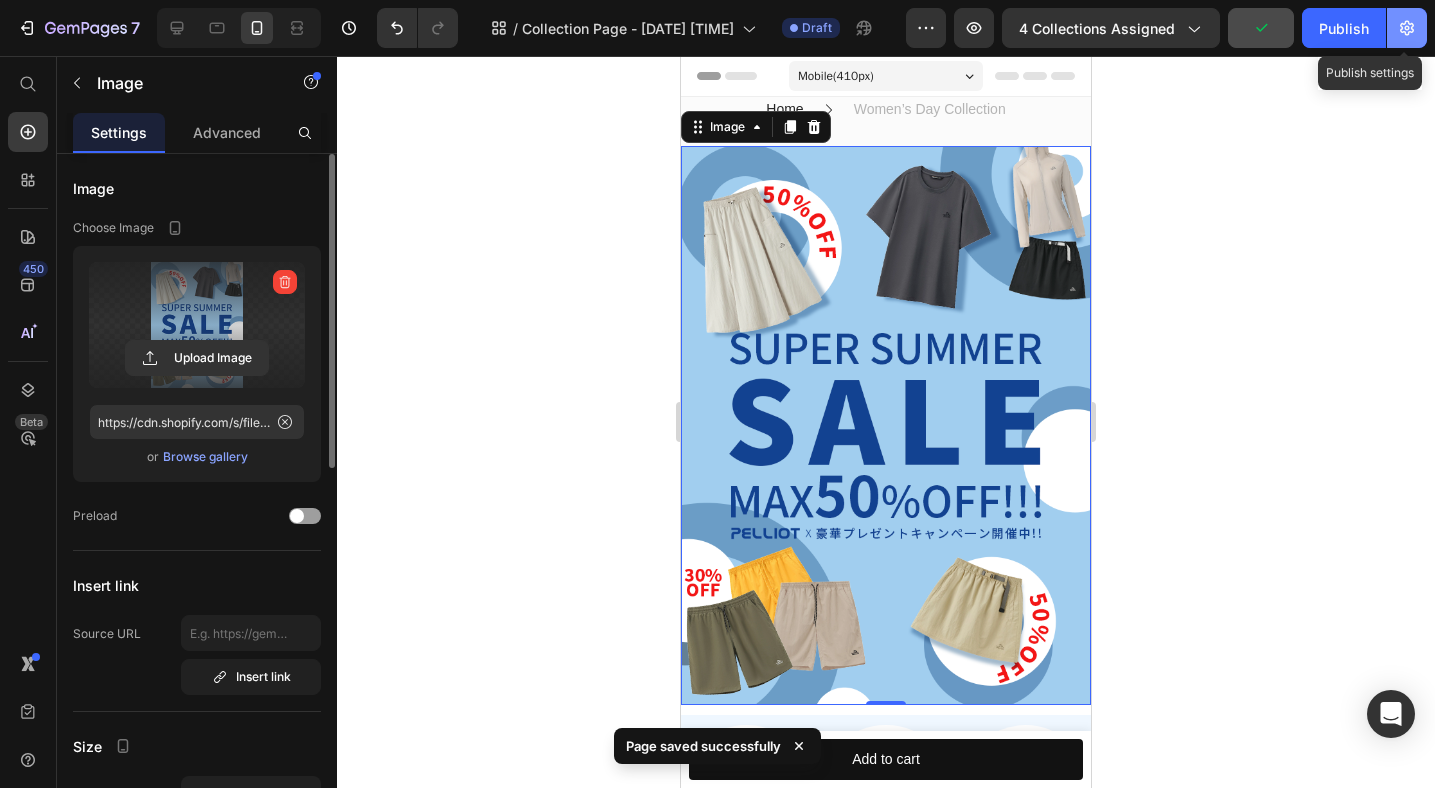 click 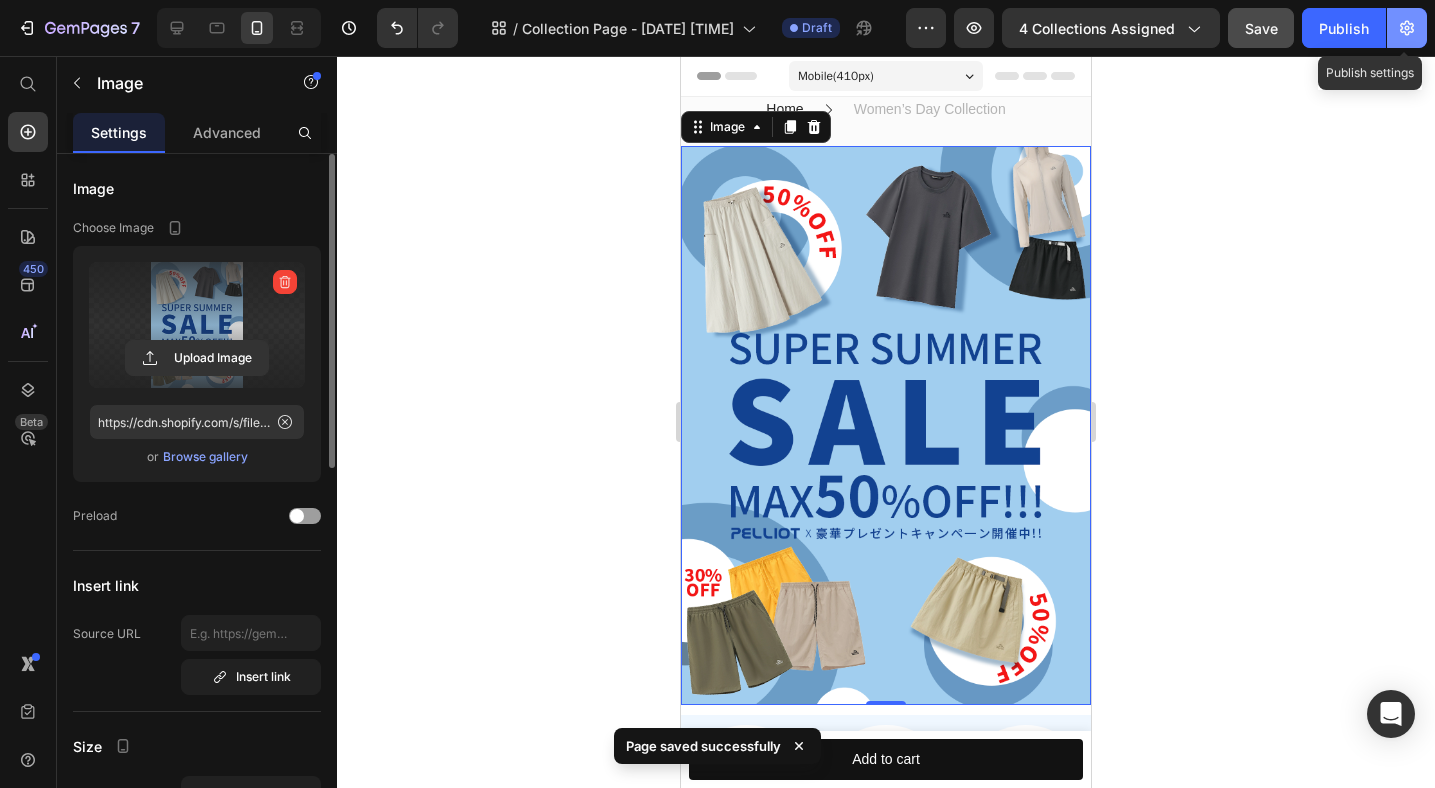 click 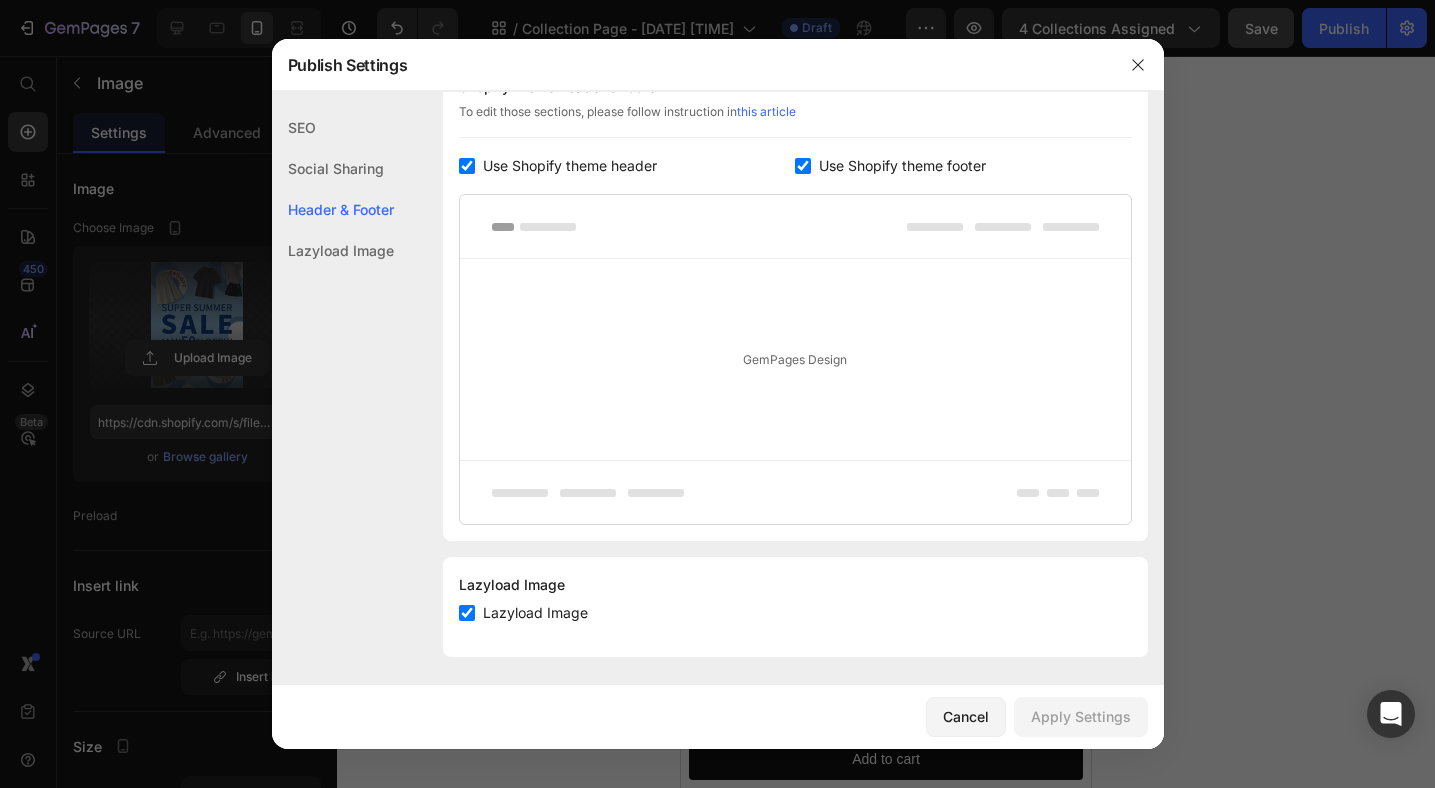 scroll, scrollTop: 0, scrollLeft: 0, axis: both 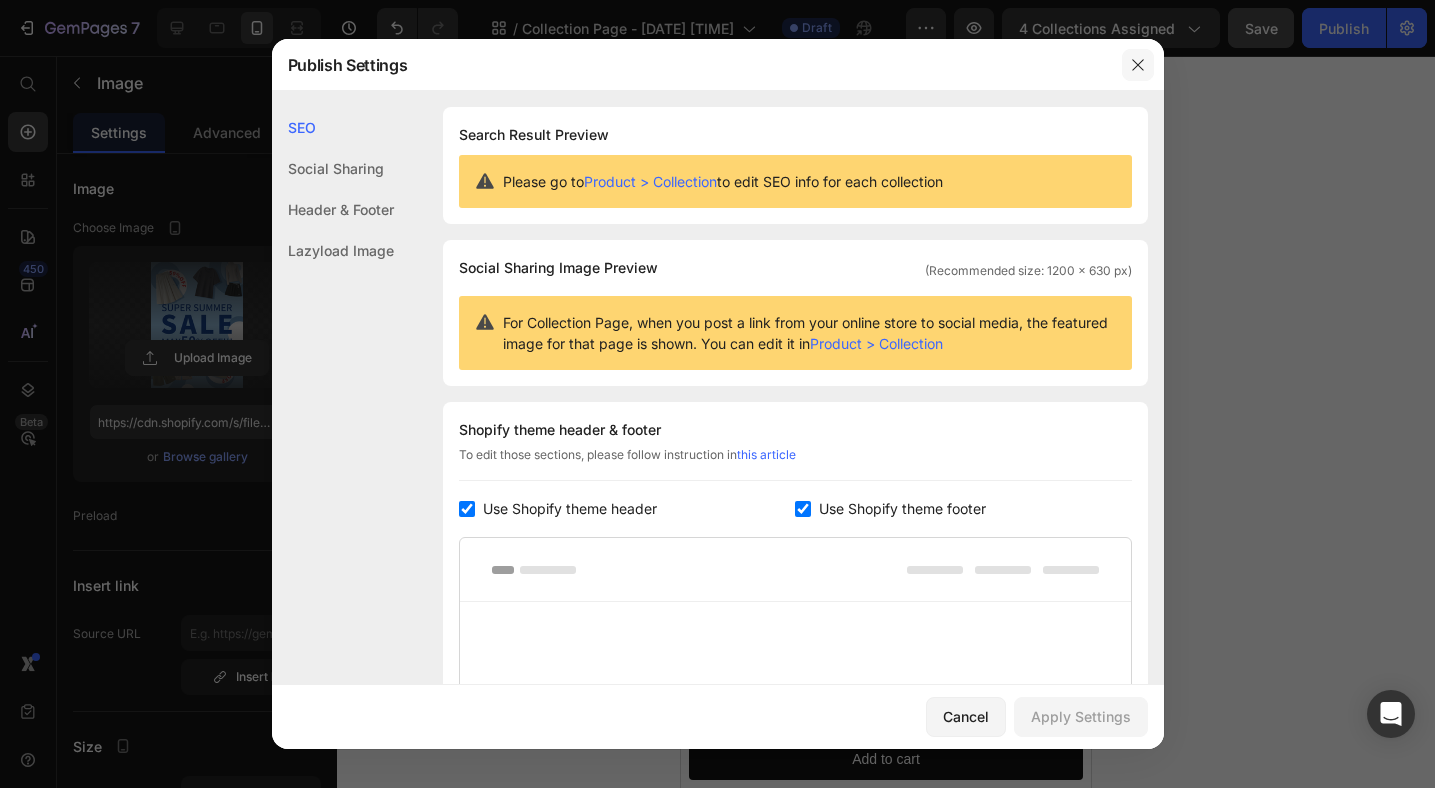 click 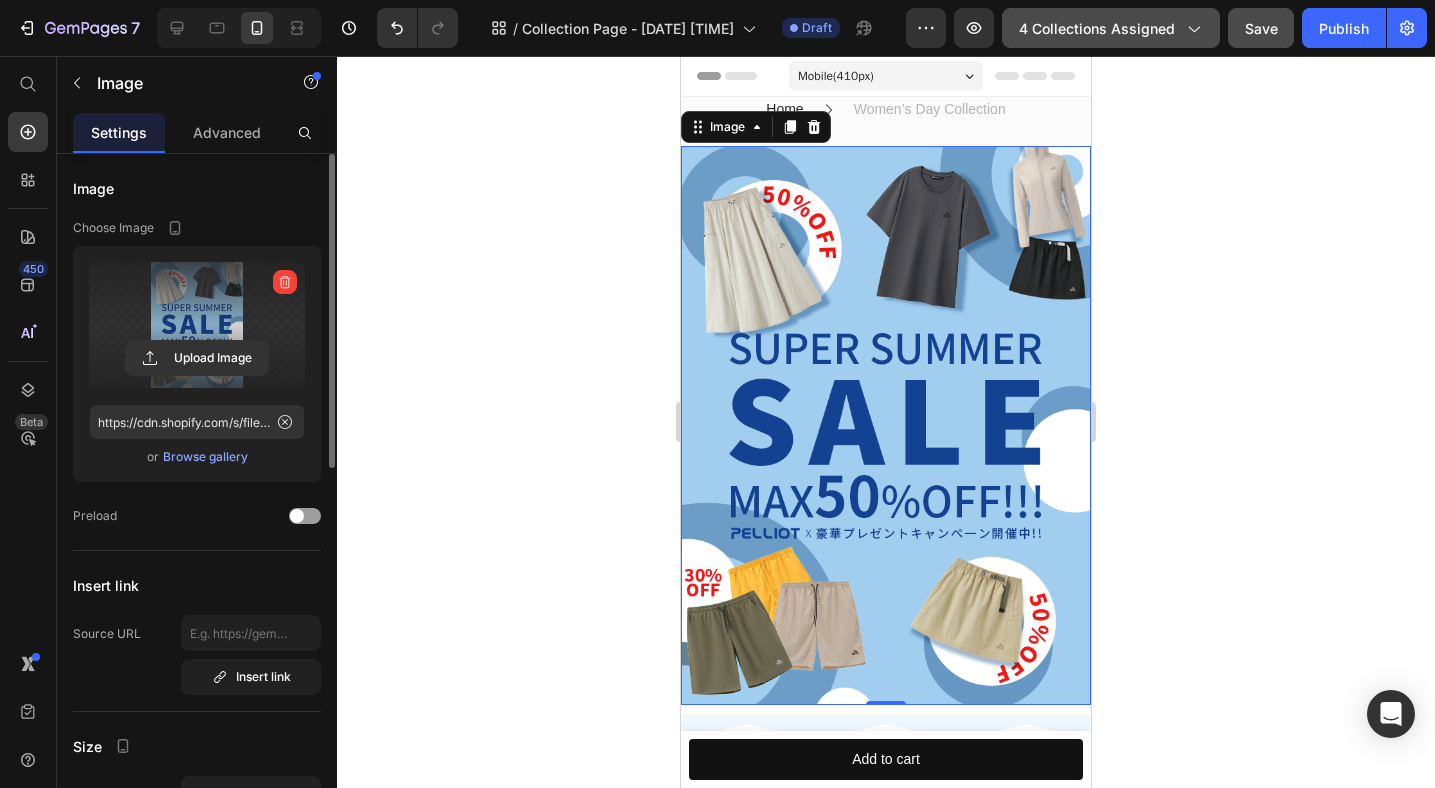 click 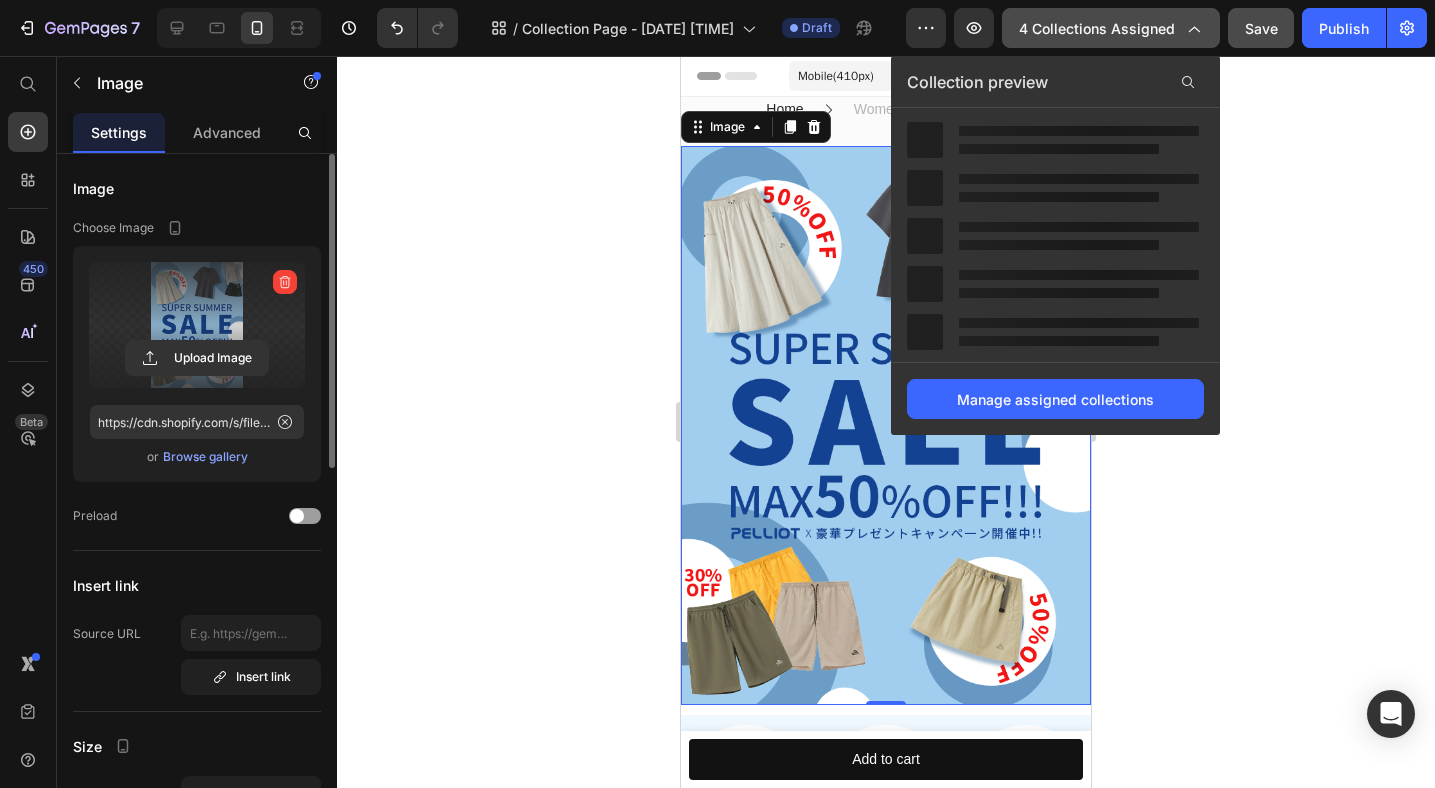 click 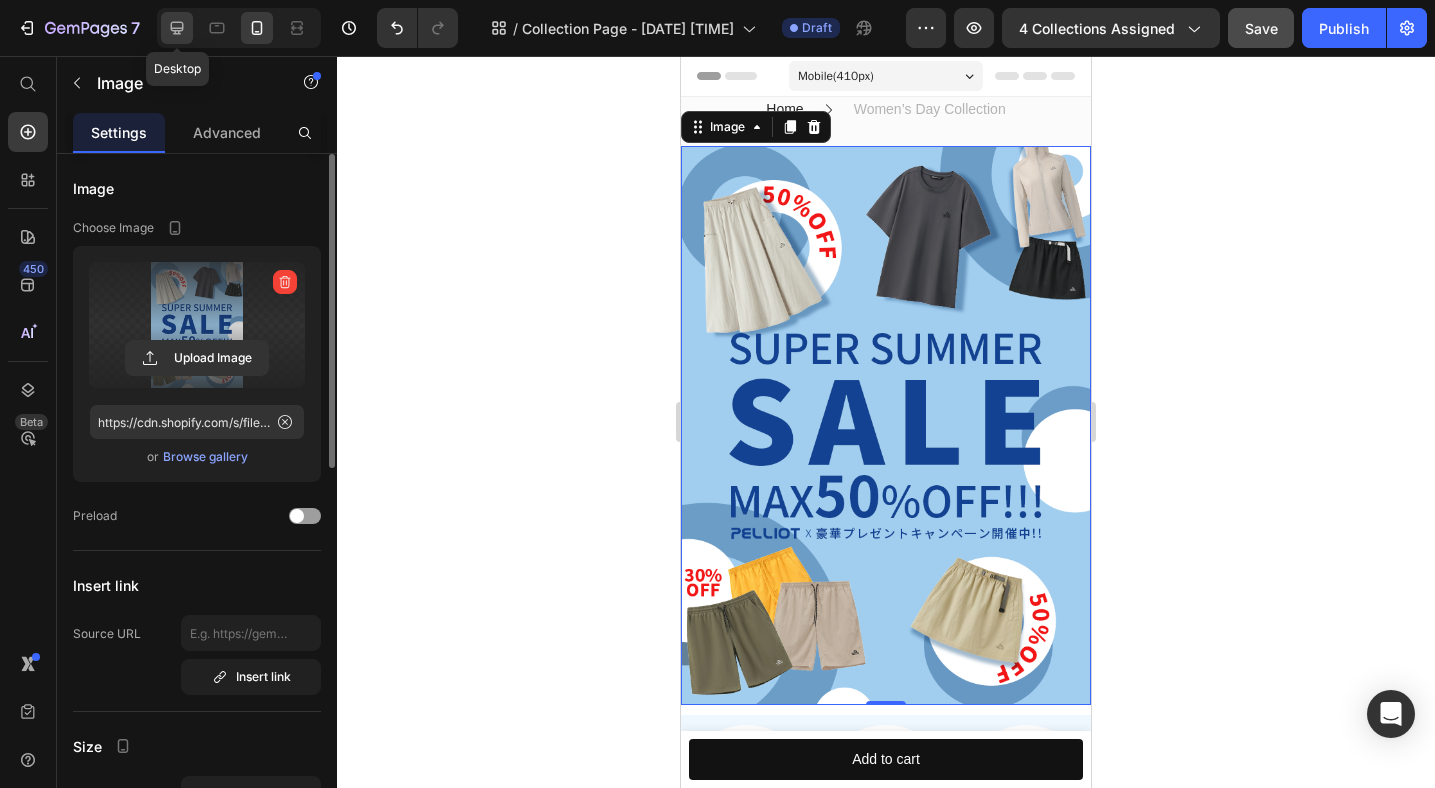 click 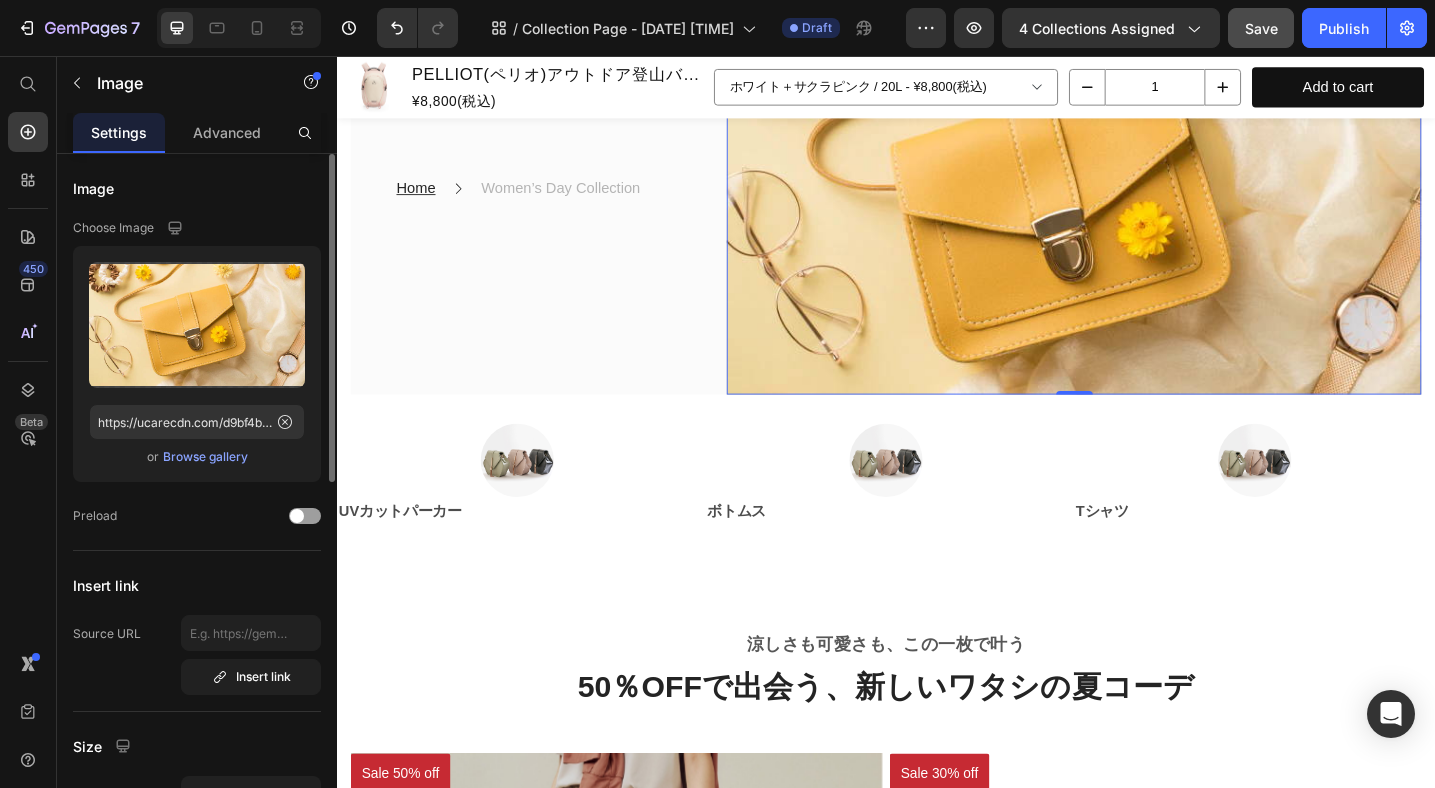 scroll, scrollTop: 50, scrollLeft: 0, axis: vertical 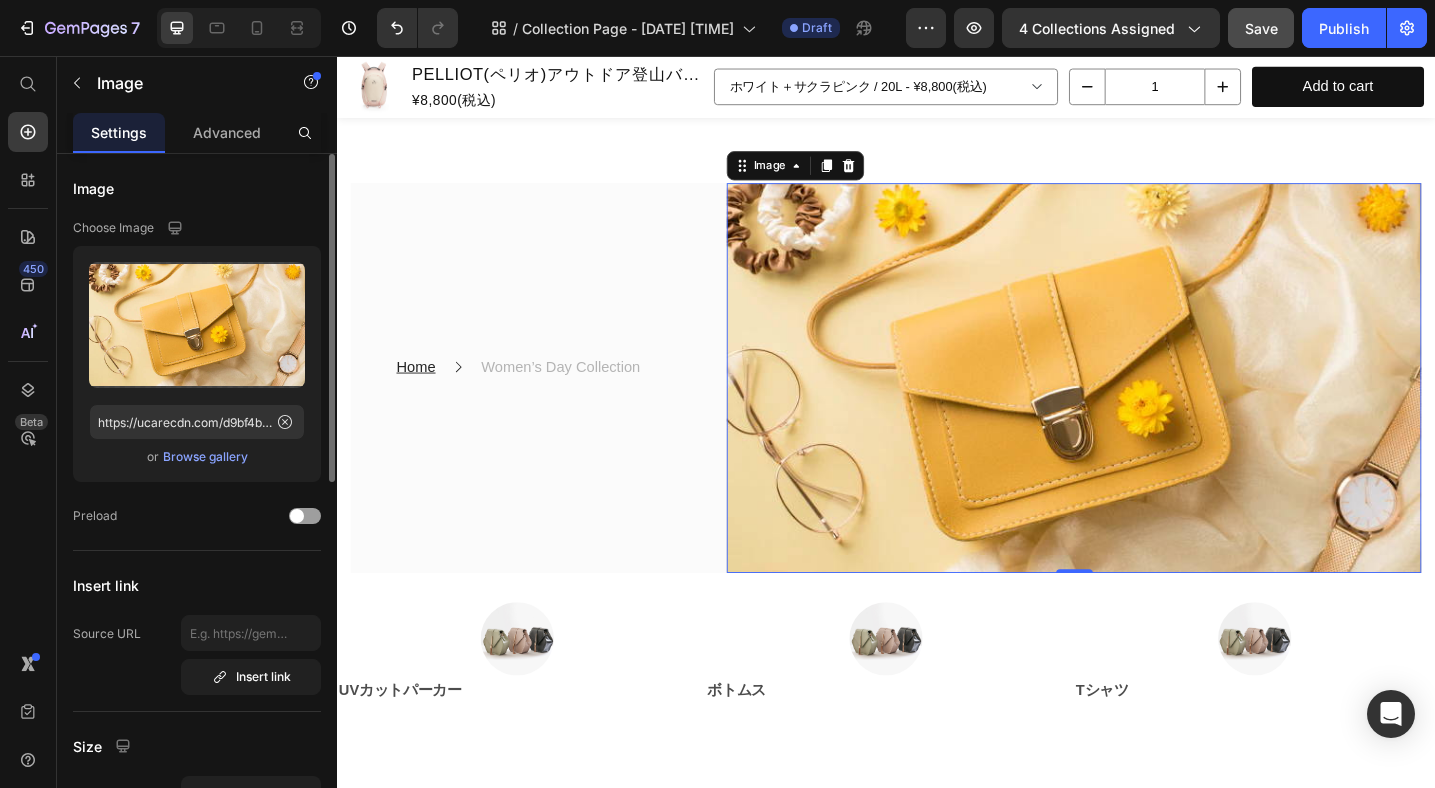 click at bounding box center (1142, 408) 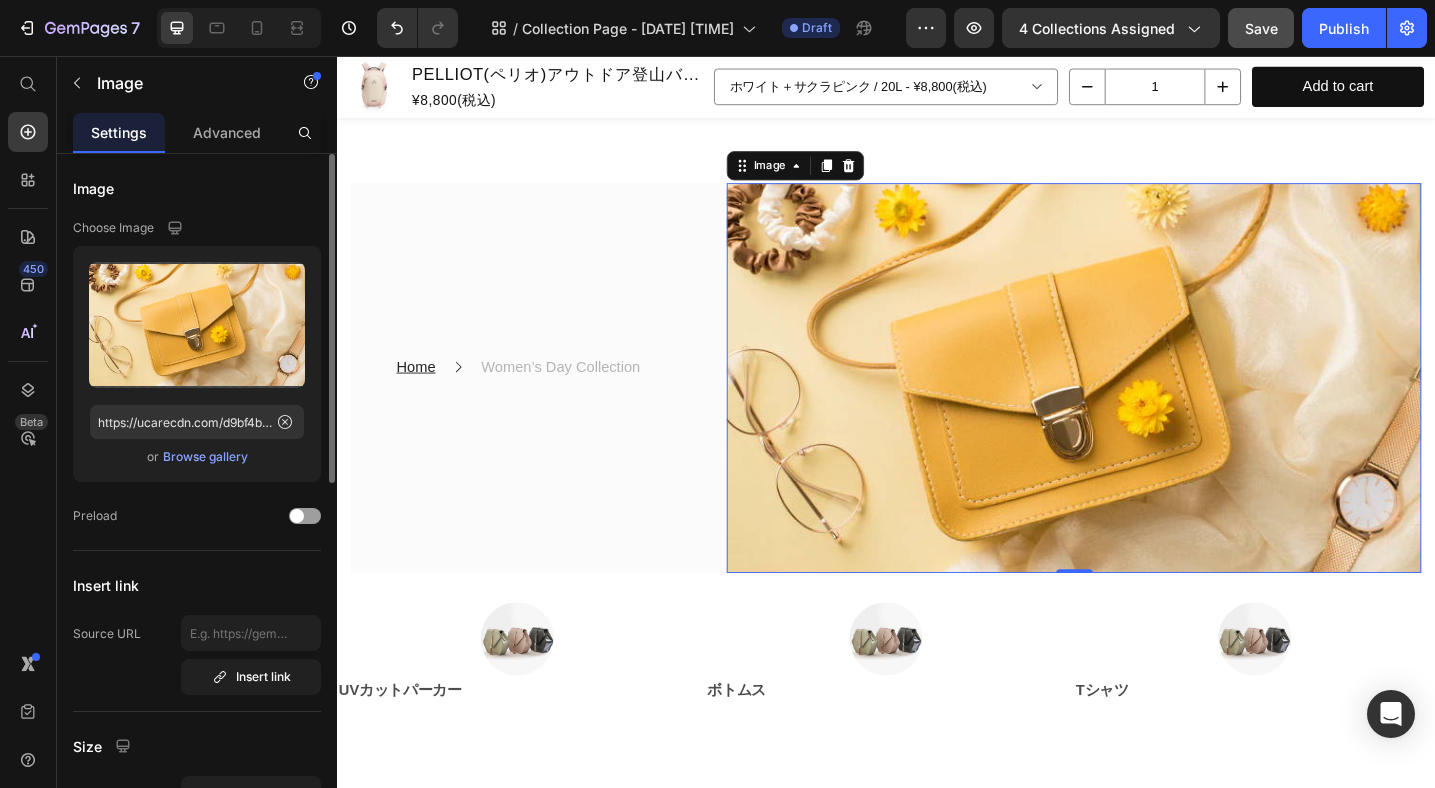 click on "Browse gallery" at bounding box center (205, 457) 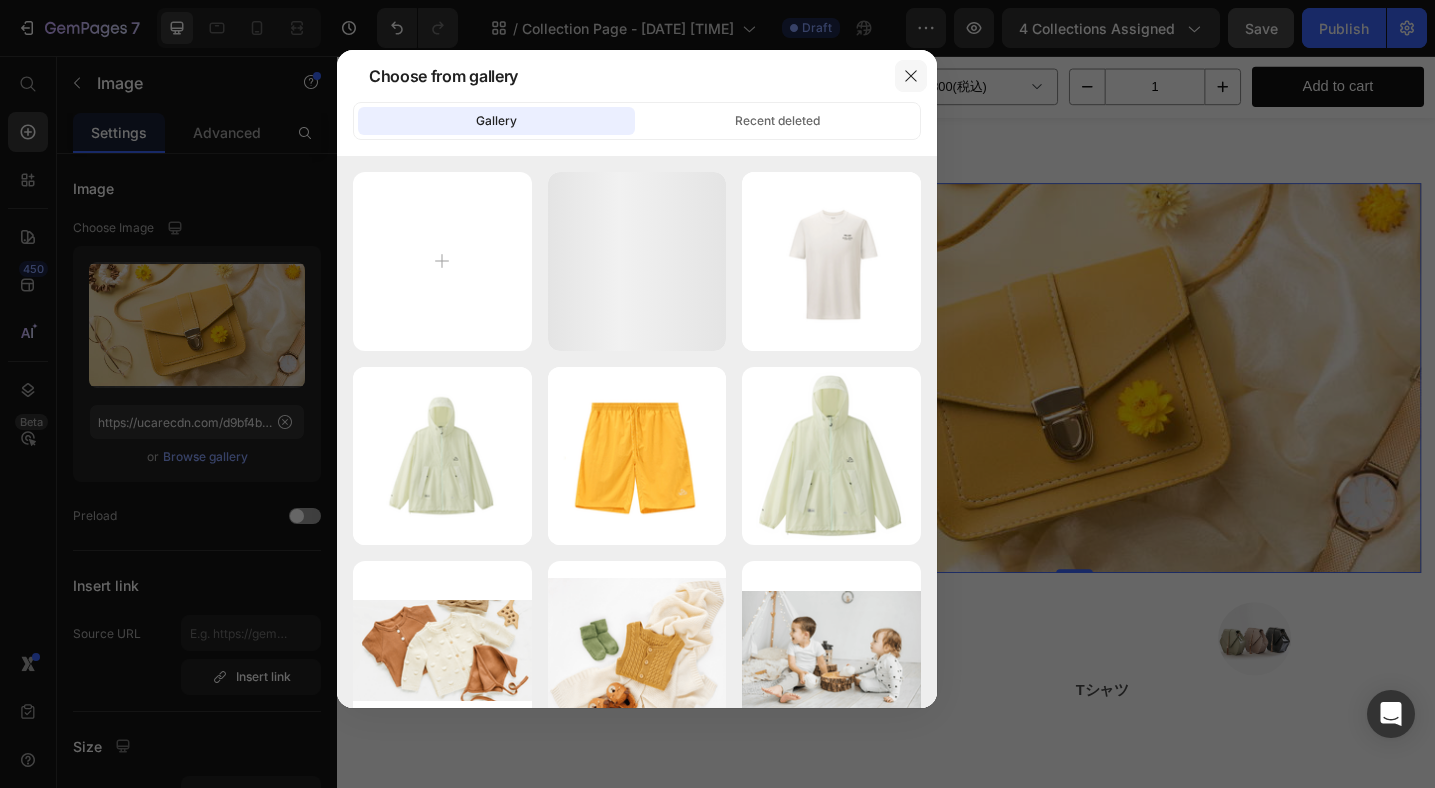 click 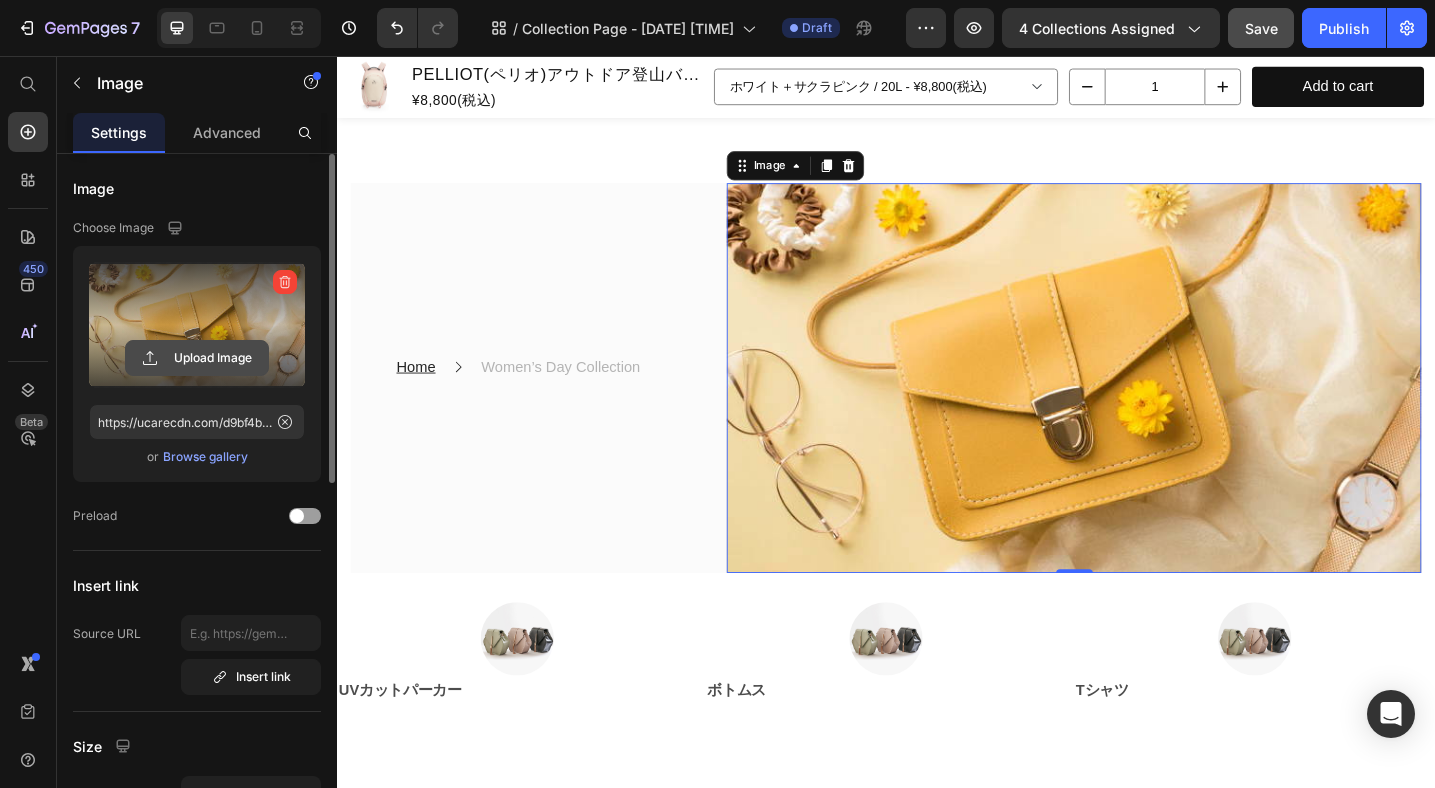 click 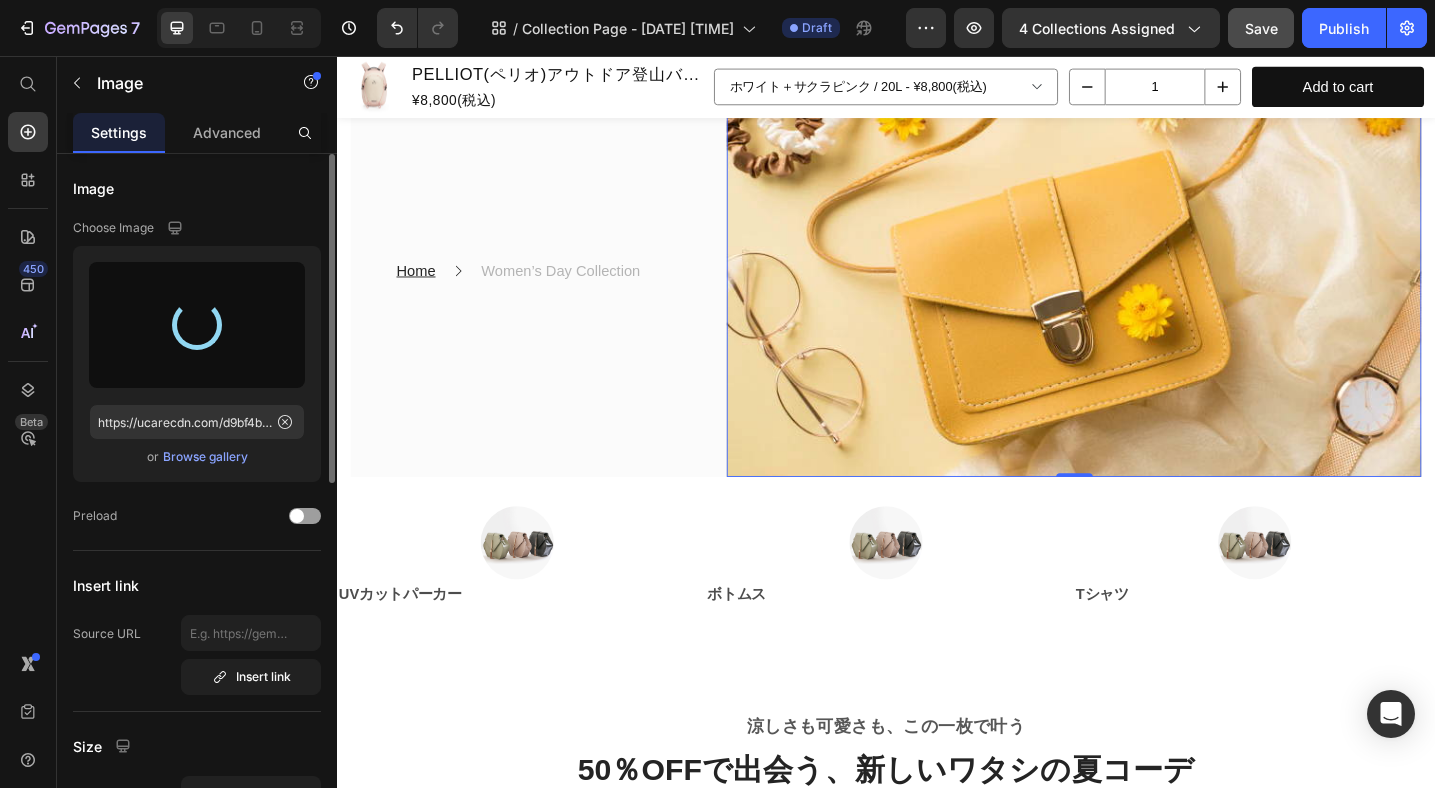 type on "https://cdn.shopify.com/s/files/1/0676/6873/8215/files/gempages_562880881069392907-2699ee5b-3c6a-4ed1-b633-16490d267860.png" 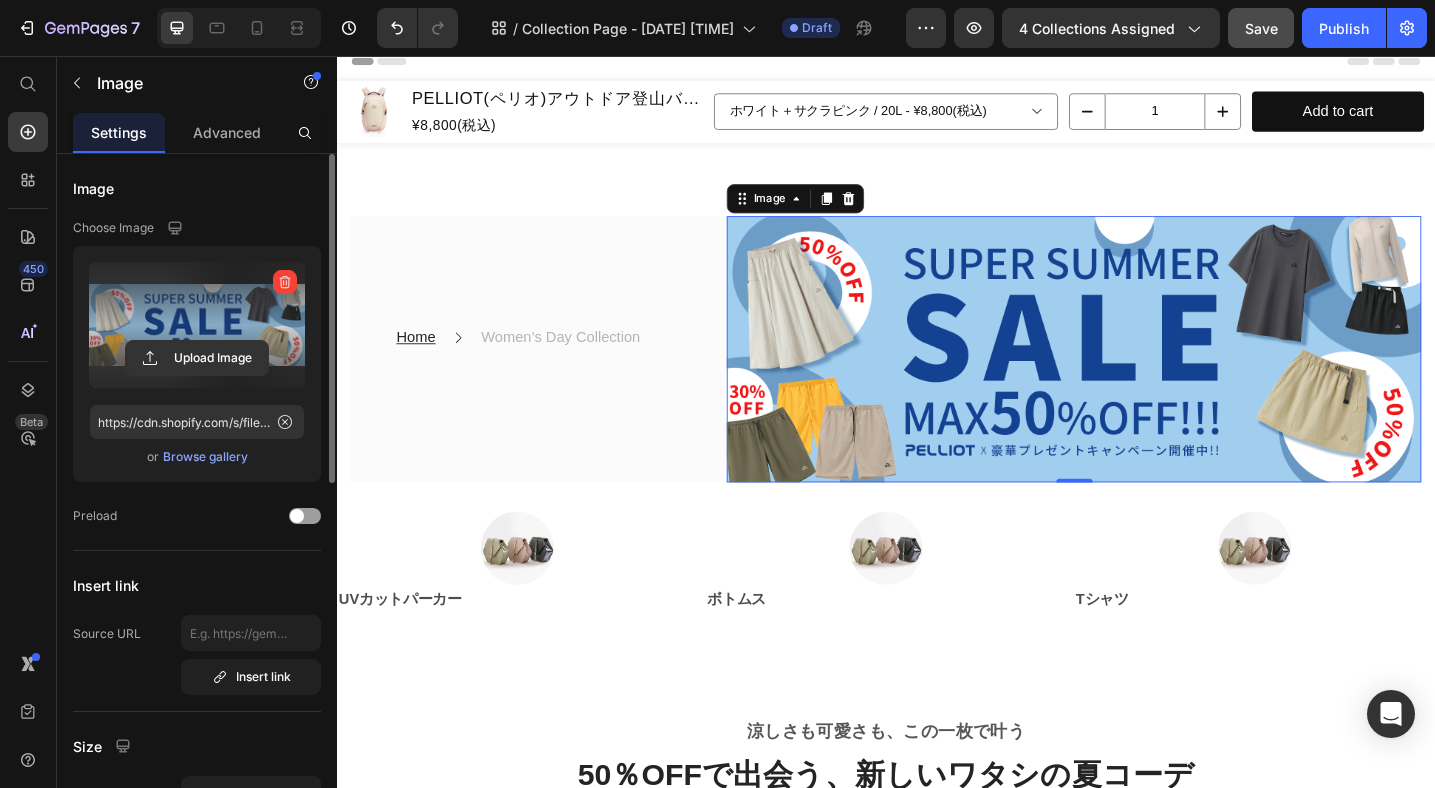 scroll, scrollTop: 6, scrollLeft: 0, axis: vertical 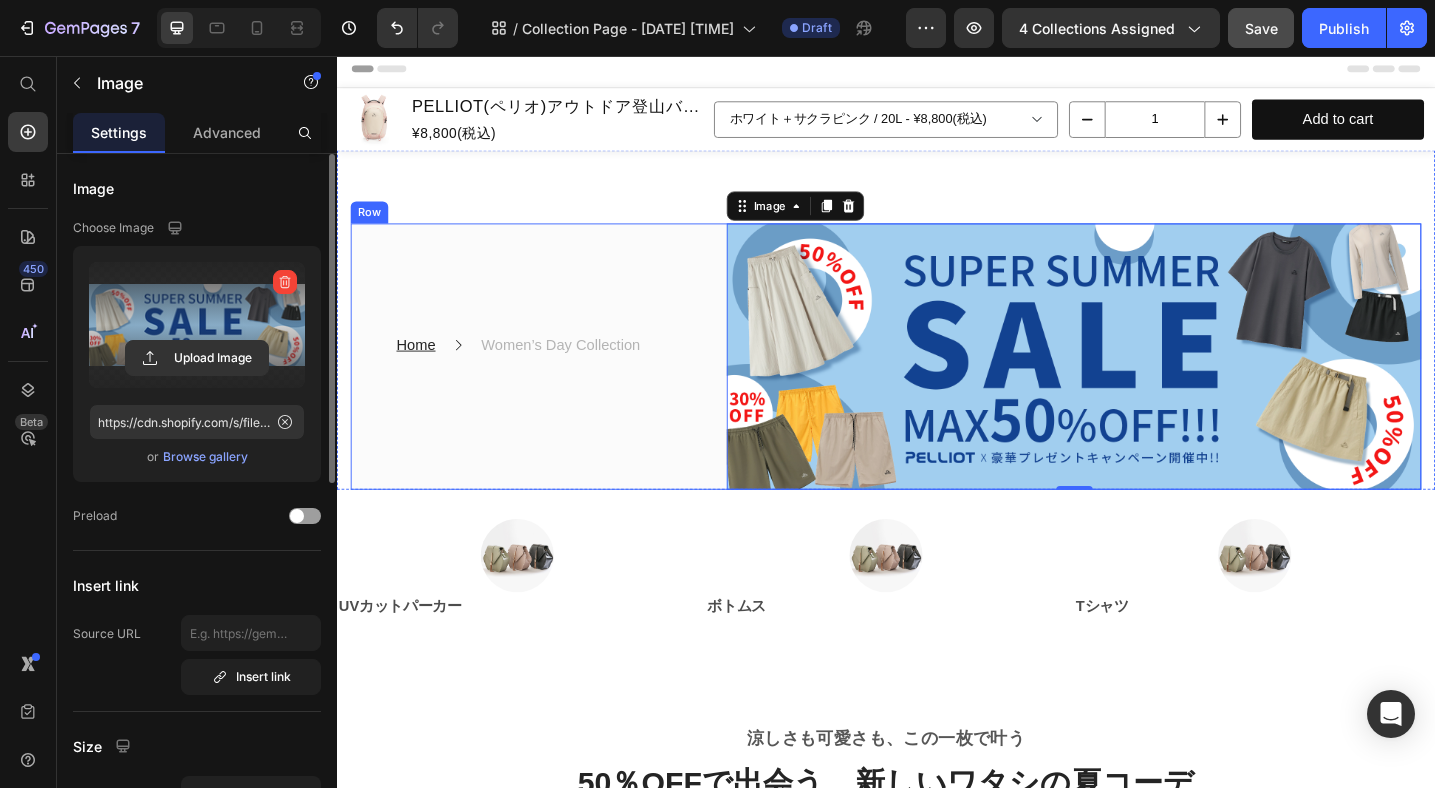 click on "Home Text block
Icon Women’s Day Collection Text block Row Row" at bounding box center (541, 384) 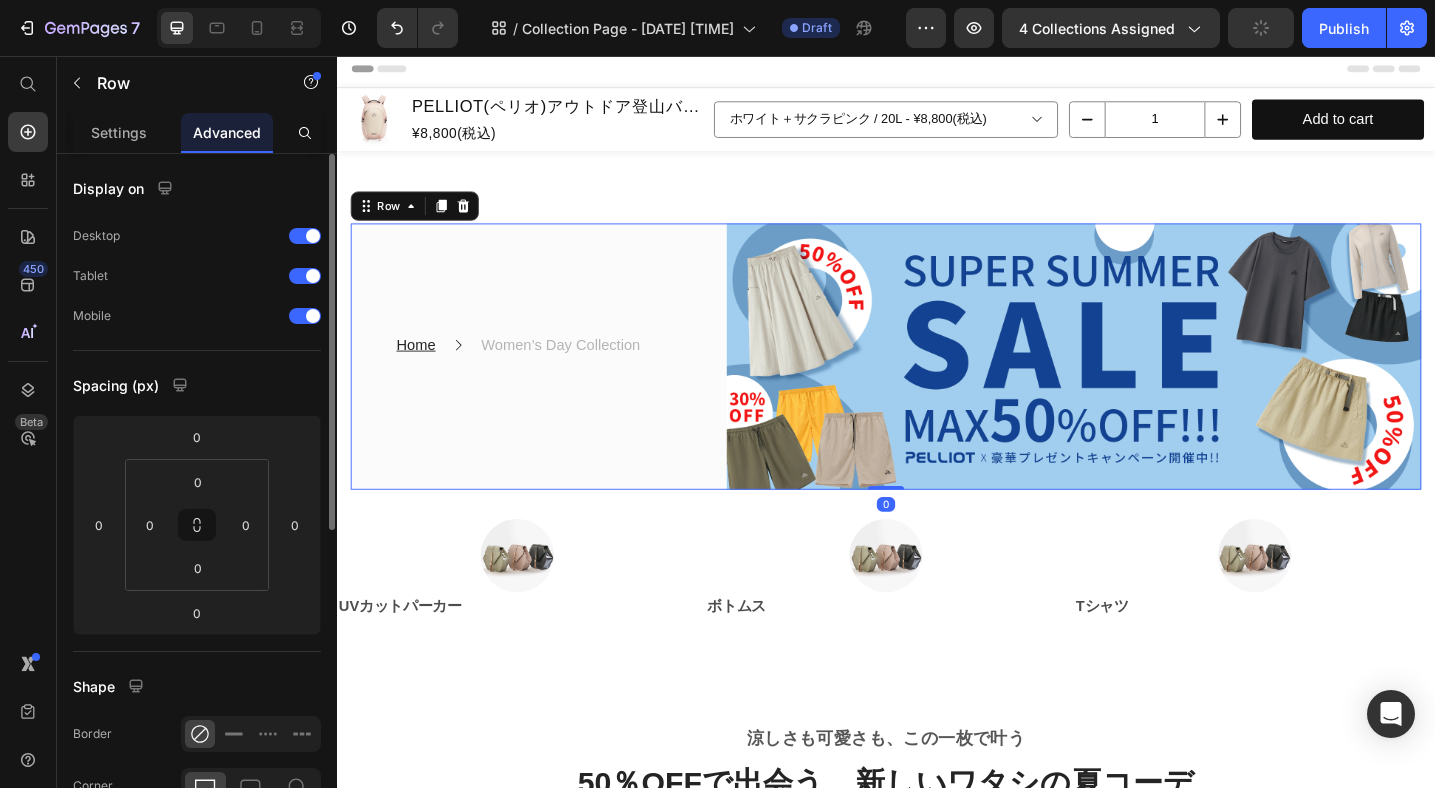 click on "Home Text block
Icon Women’s Day Collection Text block Row Row" at bounding box center [541, 384] 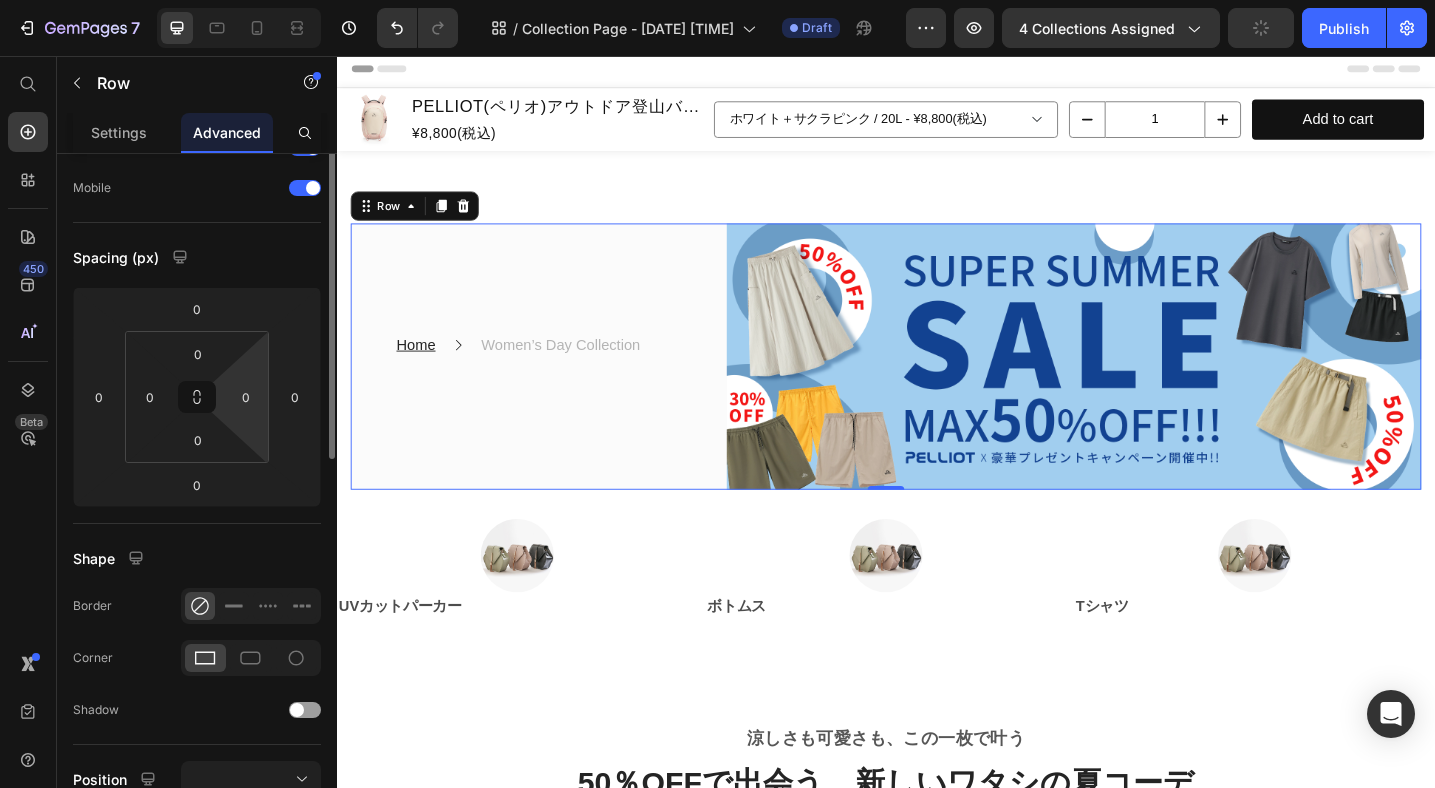 scroll, scrollTop: 37, scrollLeft: 0, axis: vertical 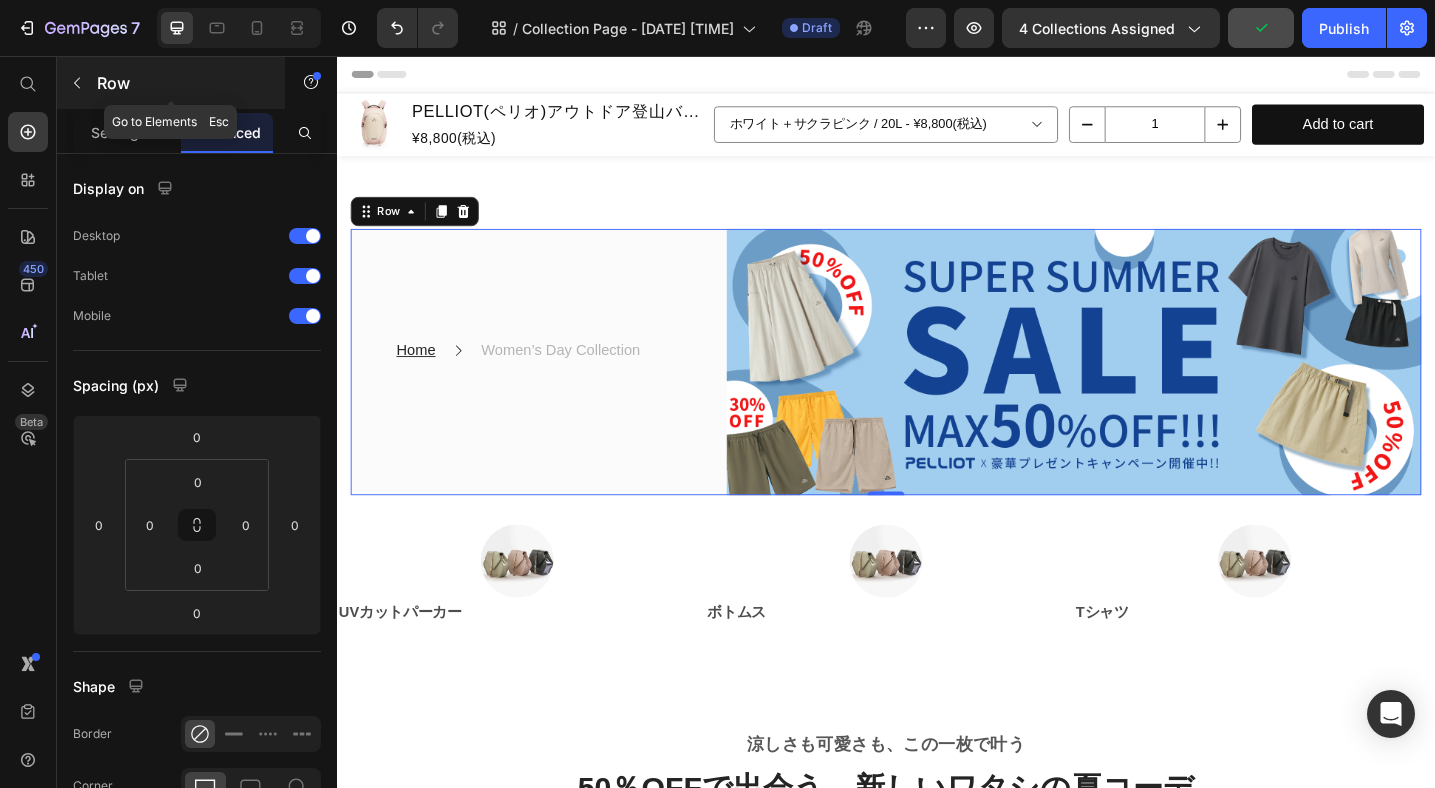 click 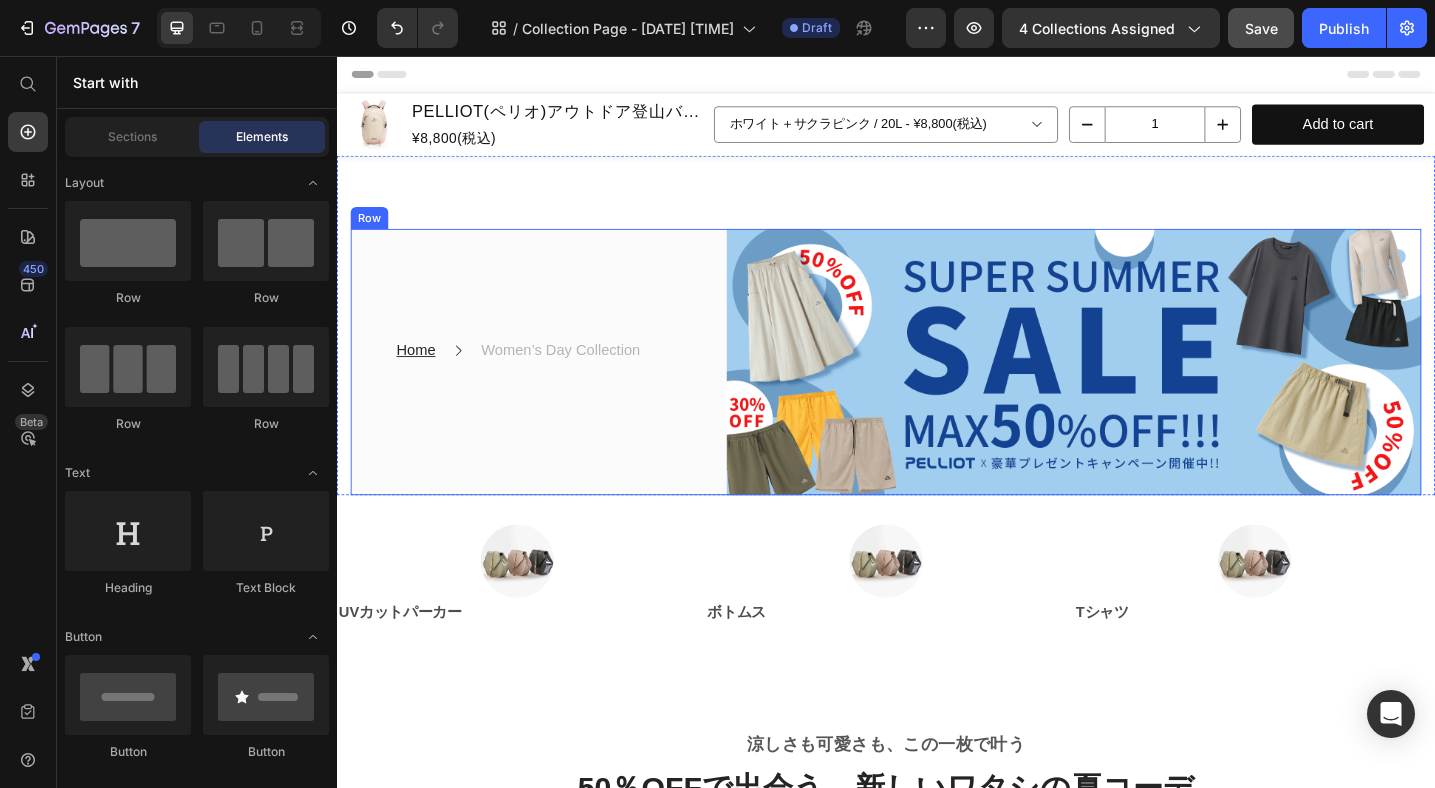 click on "Home Text block
Icon Women’s Day Collection Text block Row Row" at bounding box center (541, 390) 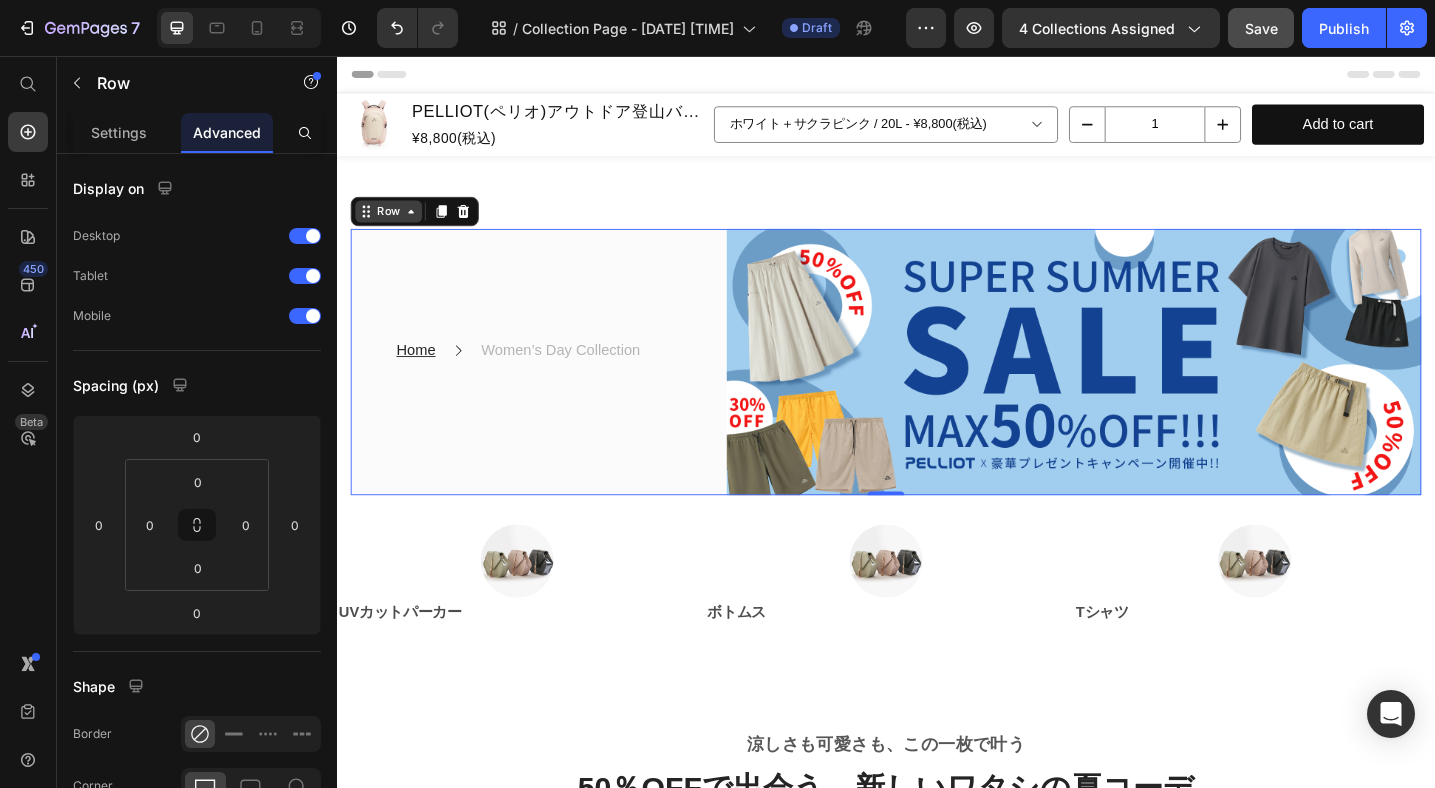 click on "Row" at bounding box center (393, 226) 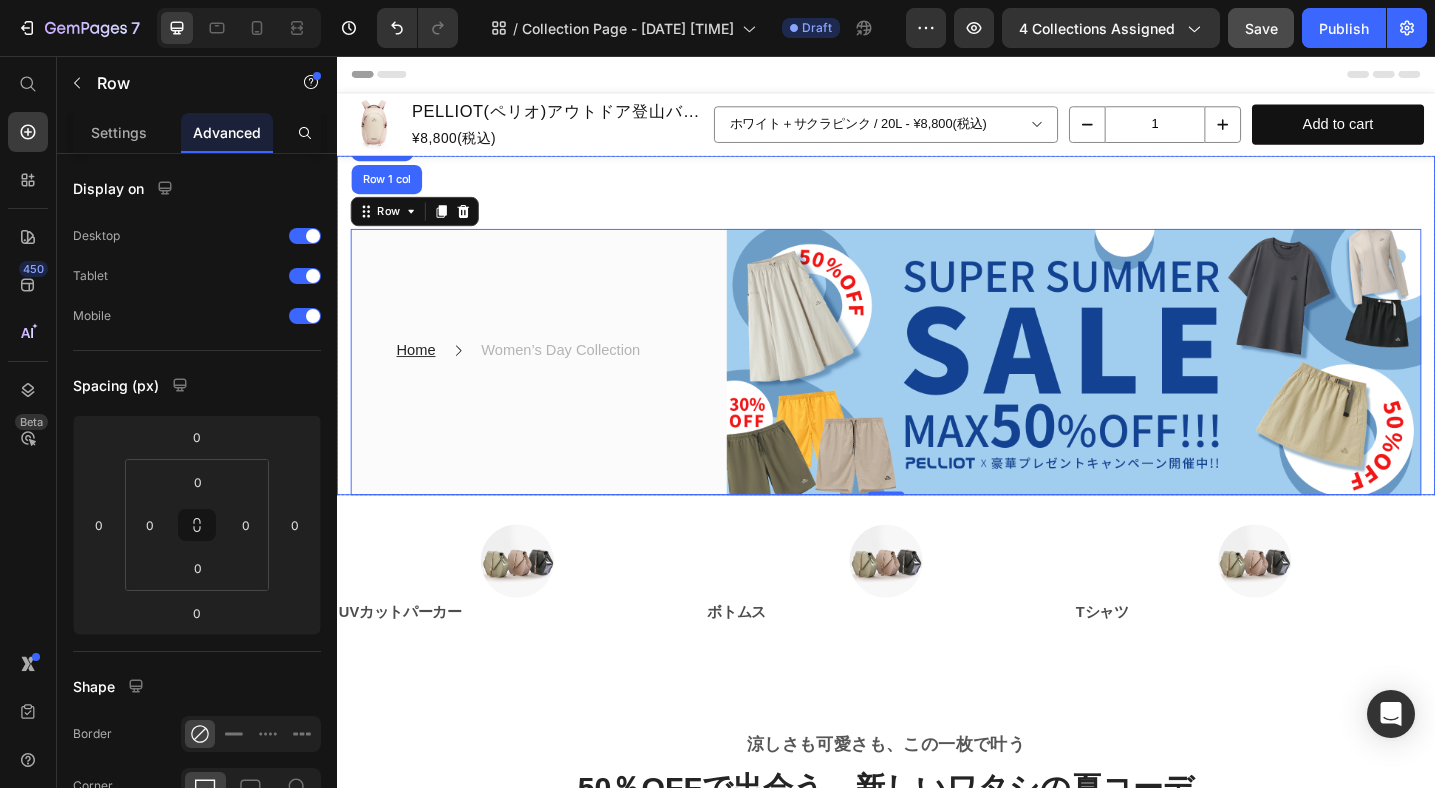 click on "Home Text block
Icon Women’s Day Collection Text block Row Row Image Row Row 1 col Section   0 Row" at bounding box center [937, 350] 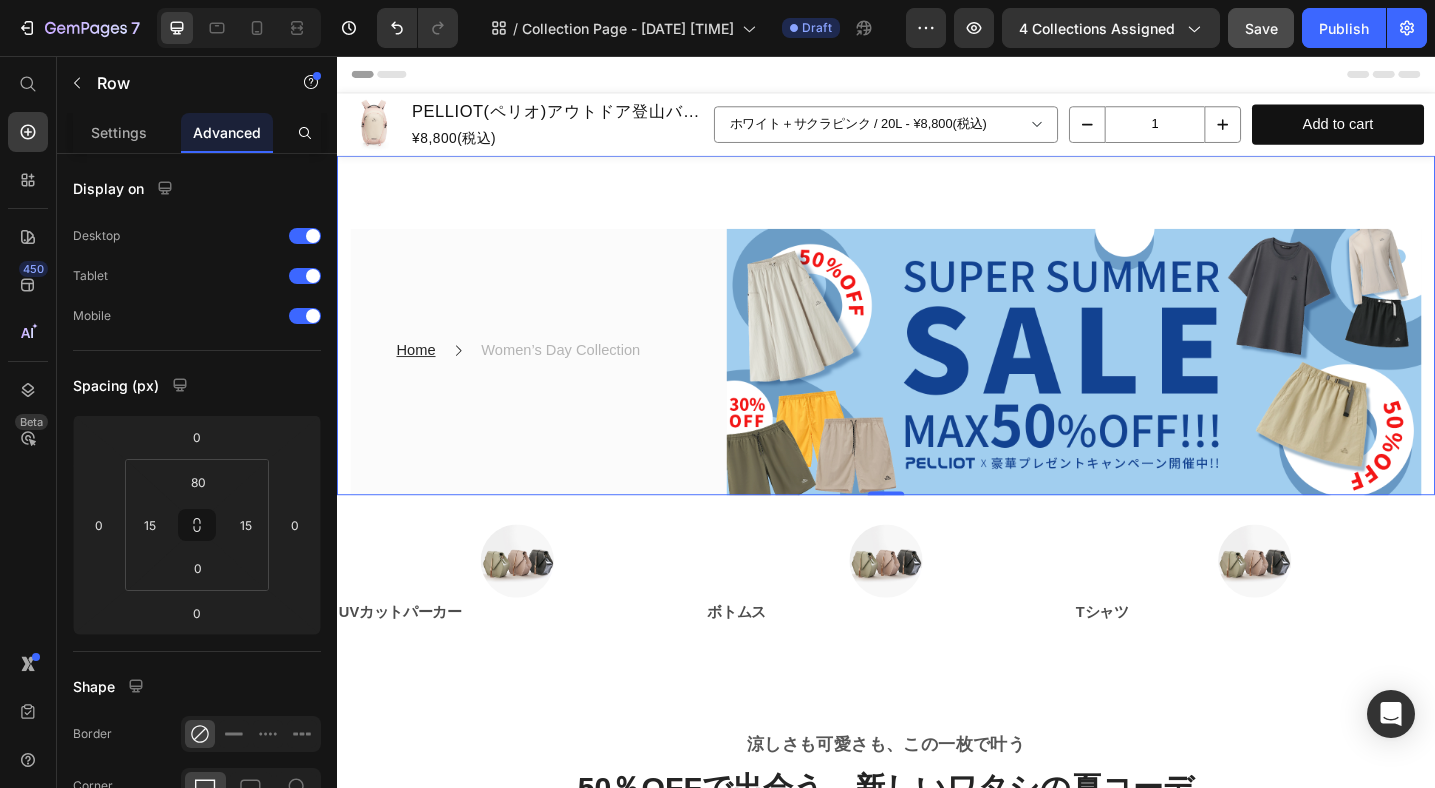 click on "Home Text block
Icon Women’s Day Collection Text block Row Row Image Row Row   0" at bounding box center [937, 350] 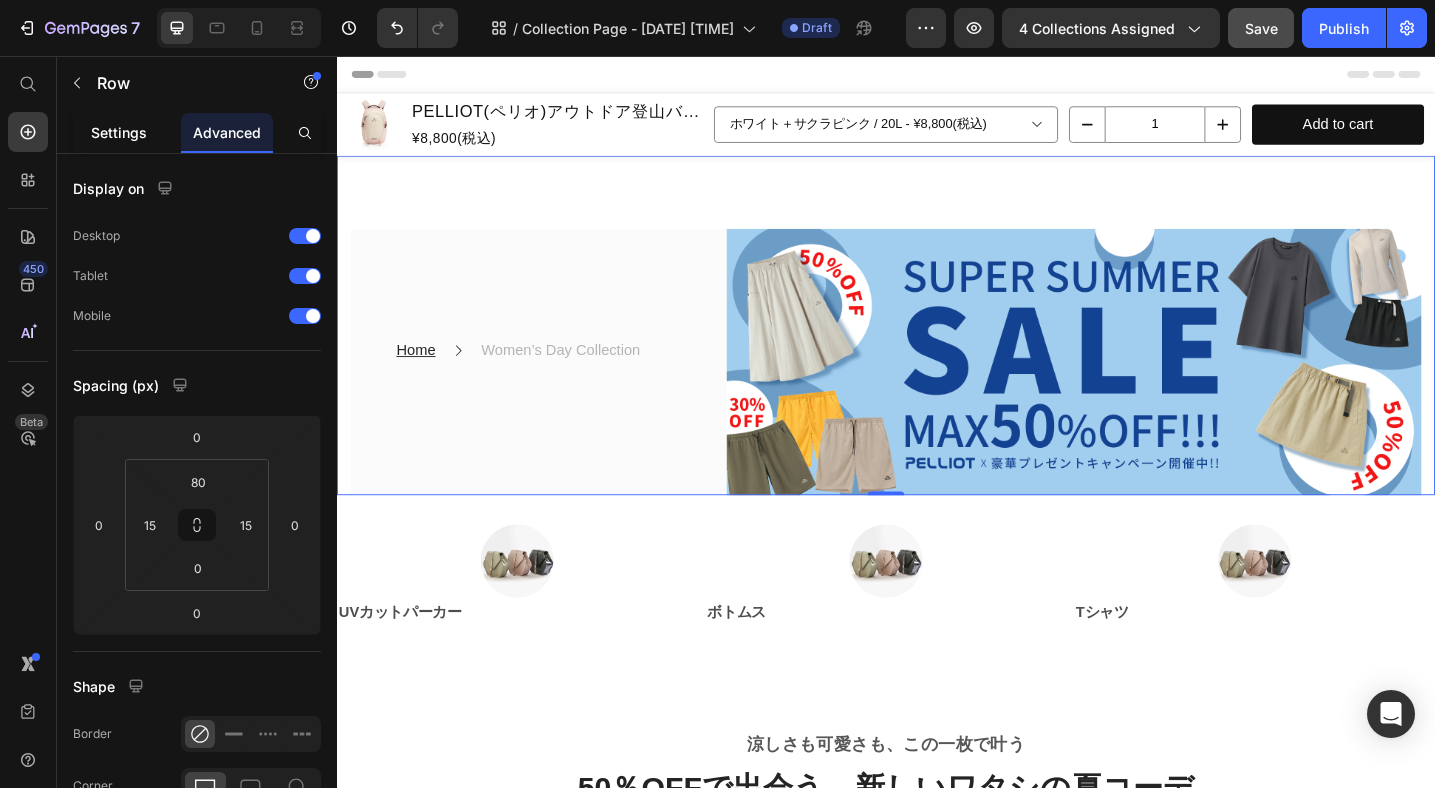 click on "Settings" at bounding box center (119, 132) 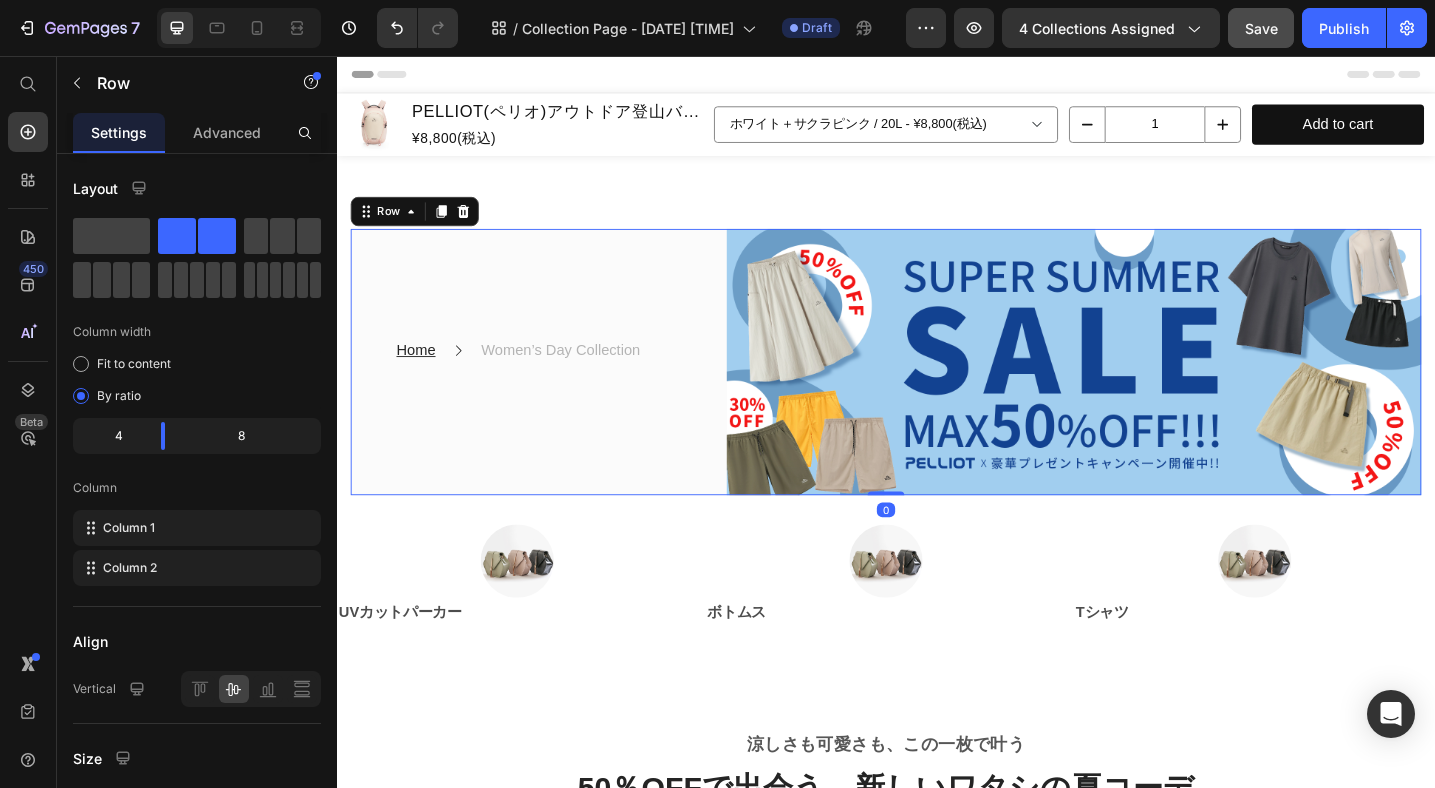 click on "Home Text block
Icon Women’s Day Collection Text block Row Row" at bounding box center (541, 390) 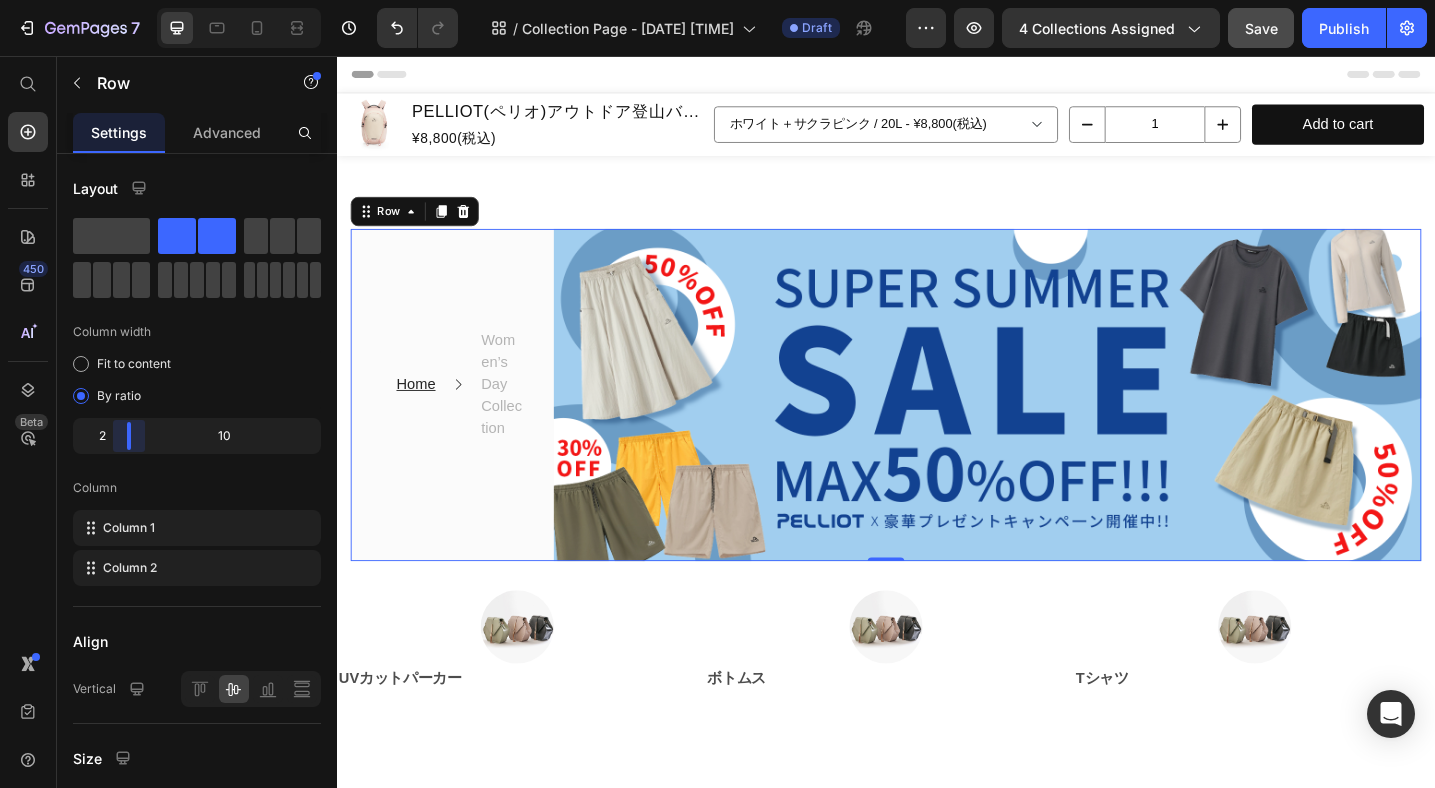 drag, startPoint x: 163, startPoint y: 436, endPoint x: 123, endPoint y: 438, distance: 40.04997 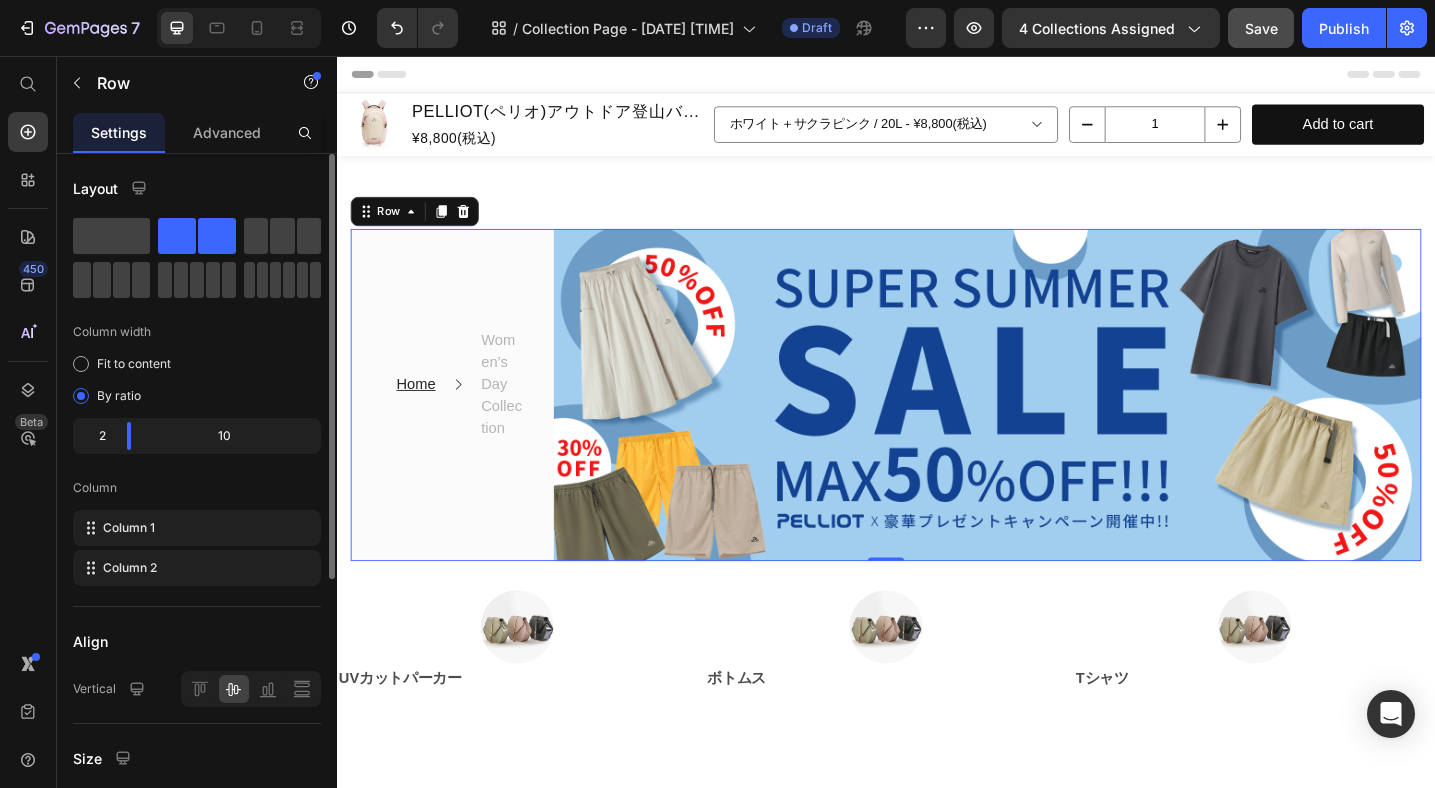 click on "2" 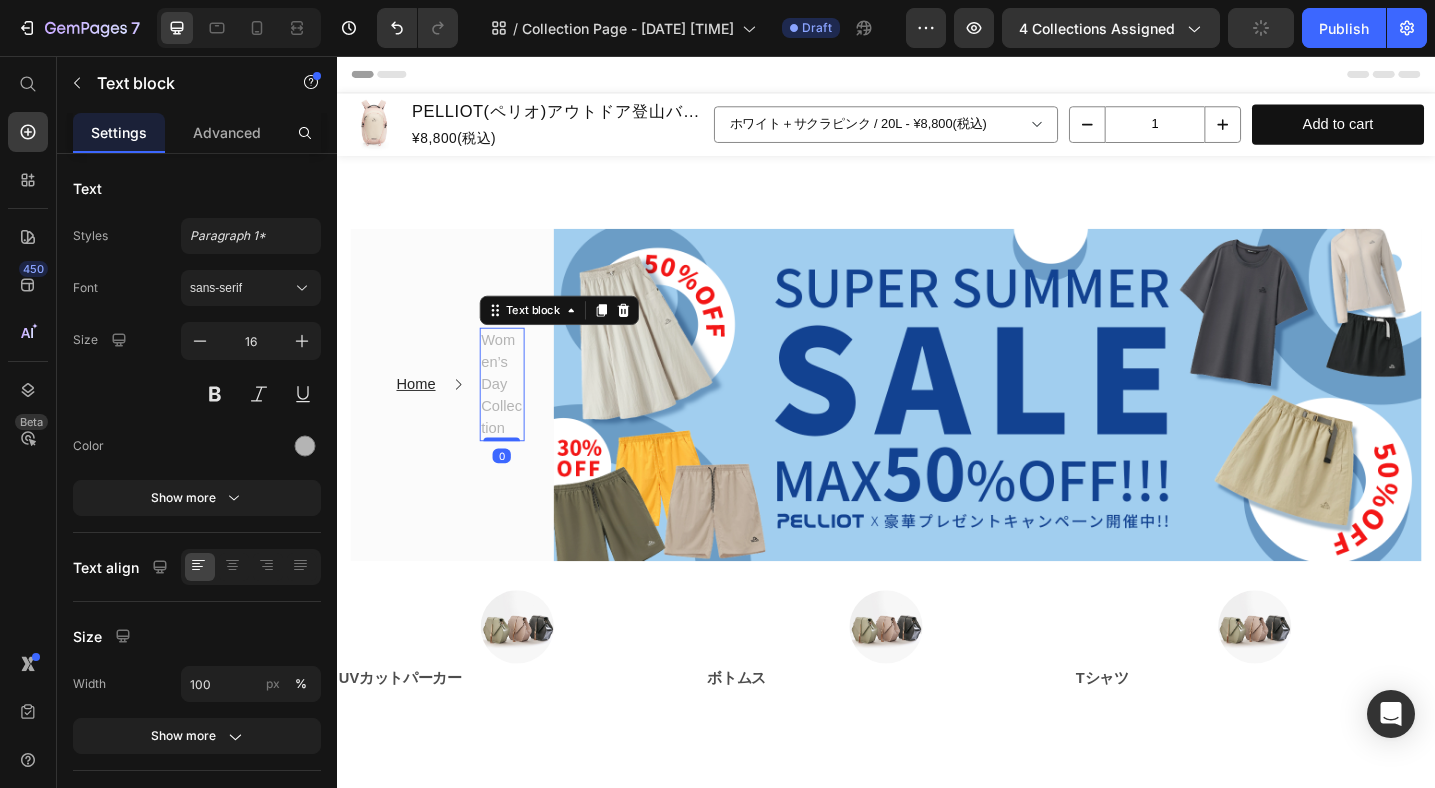 click on "Women’s Day Collection" at bounding box center (517, 415) 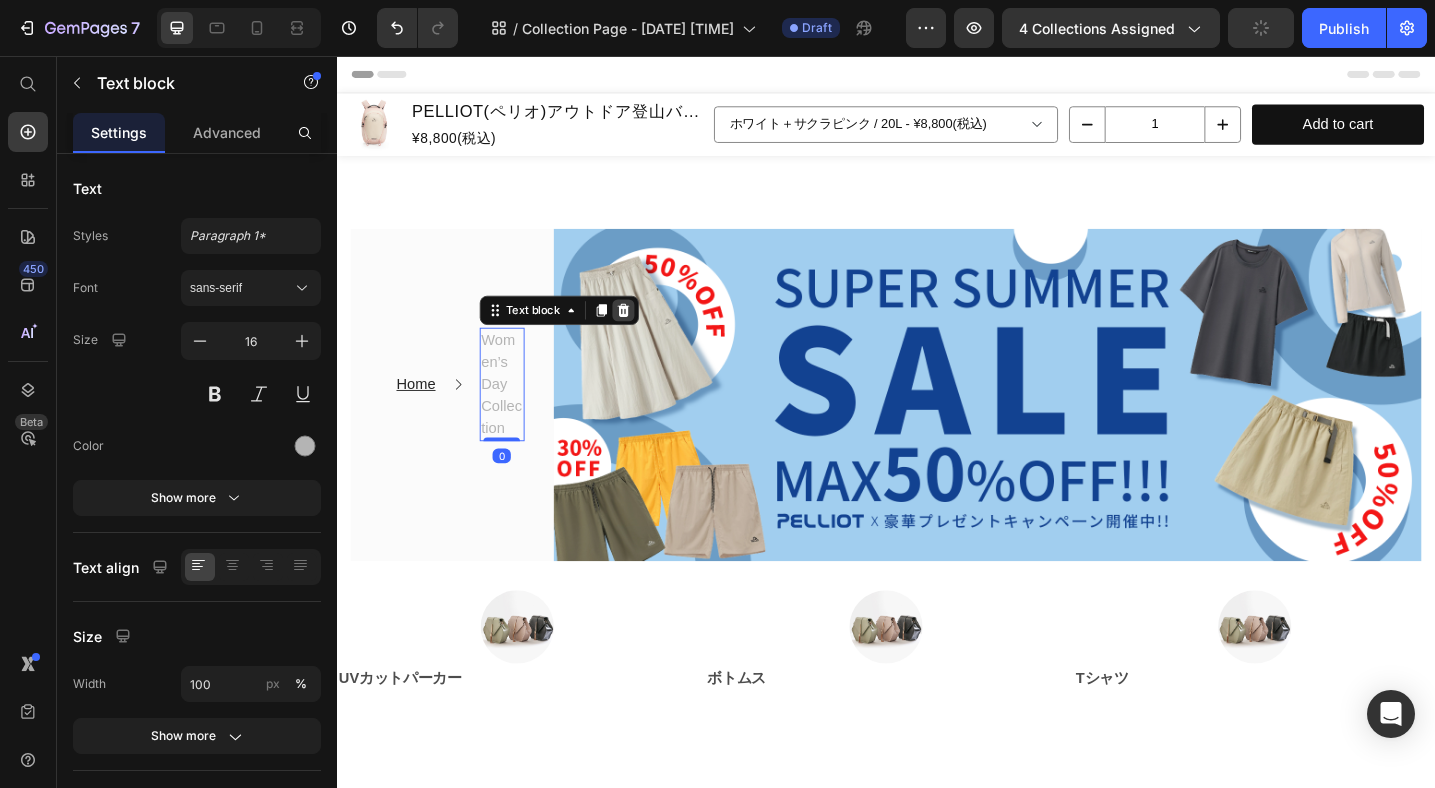 click 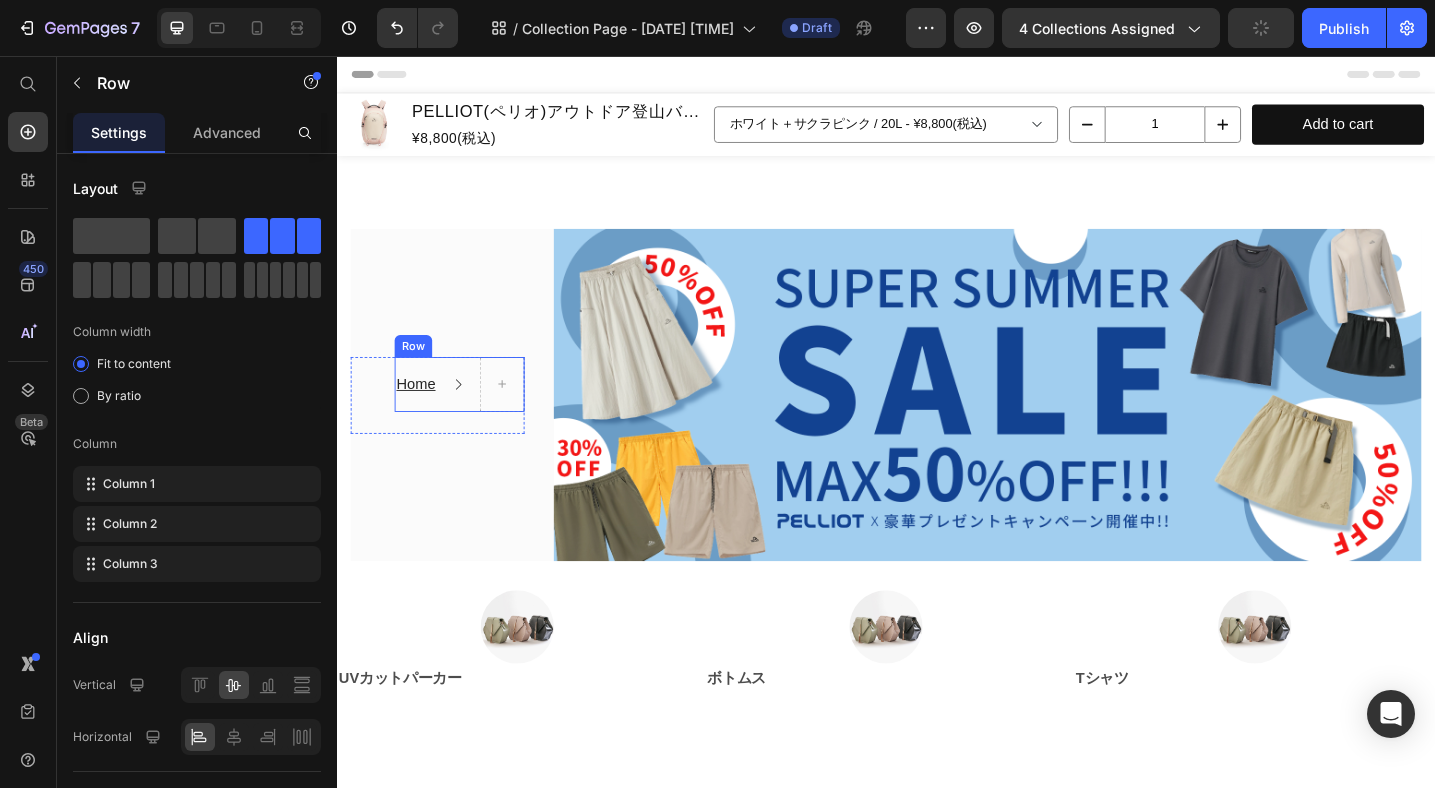 click on "Home Text block
Icon
Row" at bounding box center [471, 415] 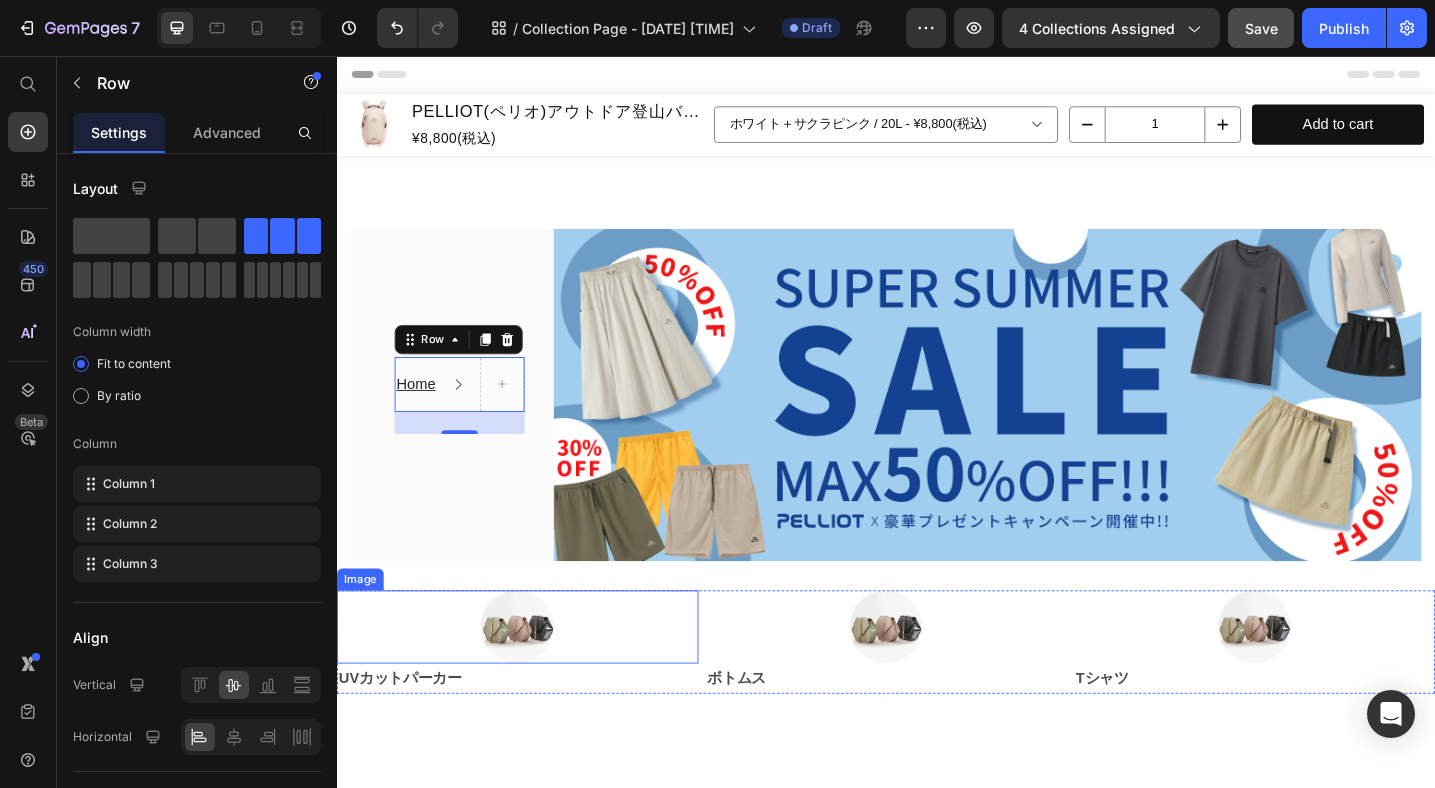 click at bounding box center (534, 680) 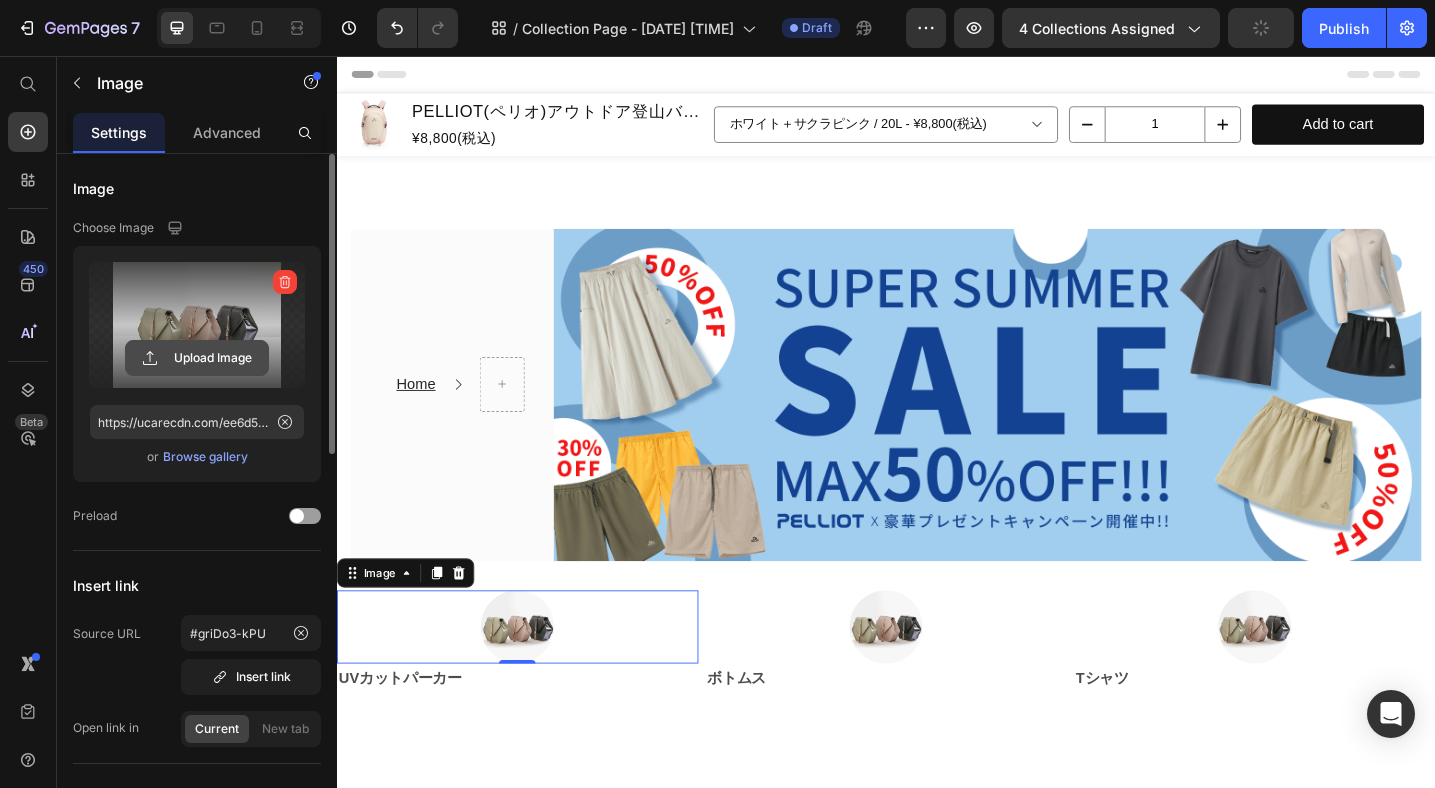 click 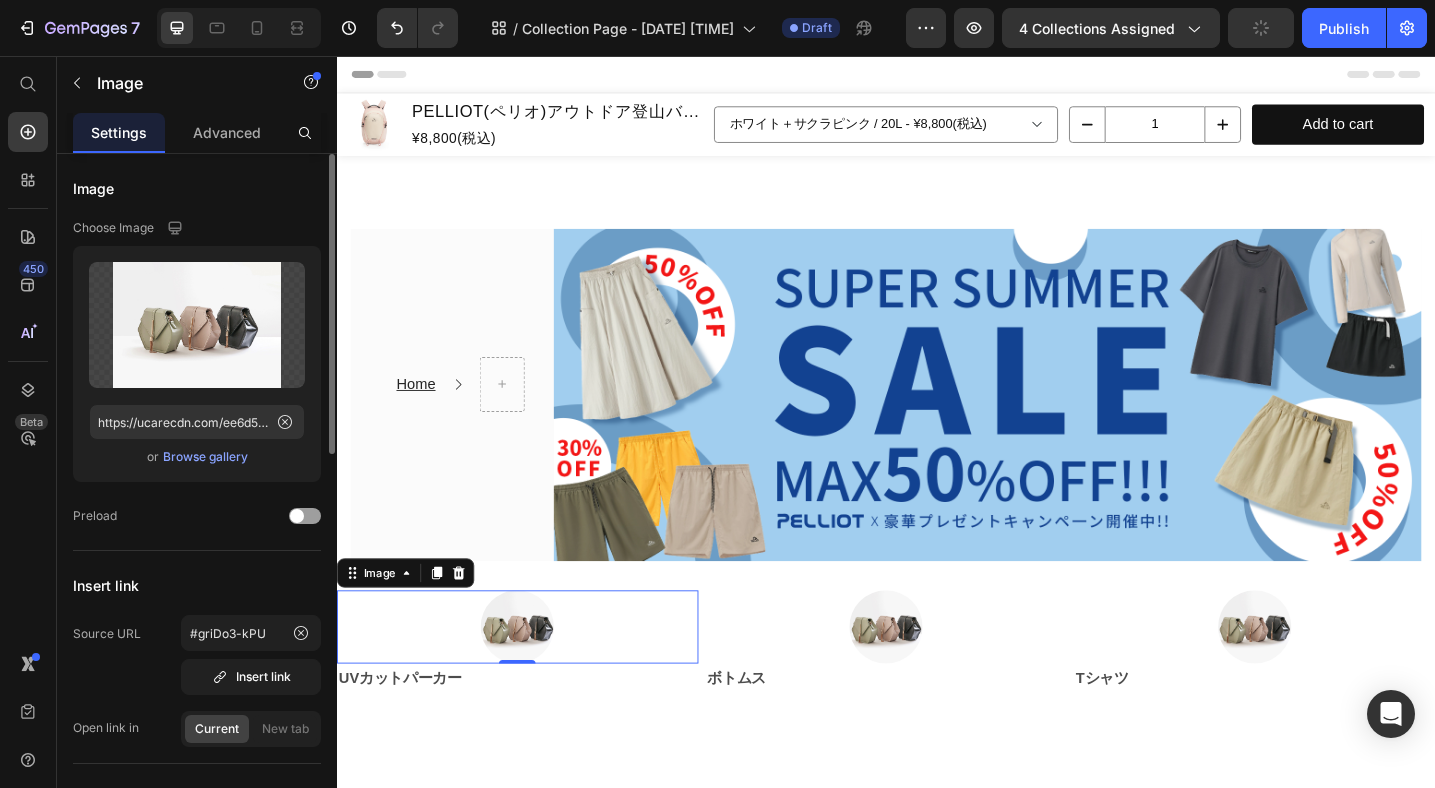 click on "Browse gallery" at bounding box center [205, 457] 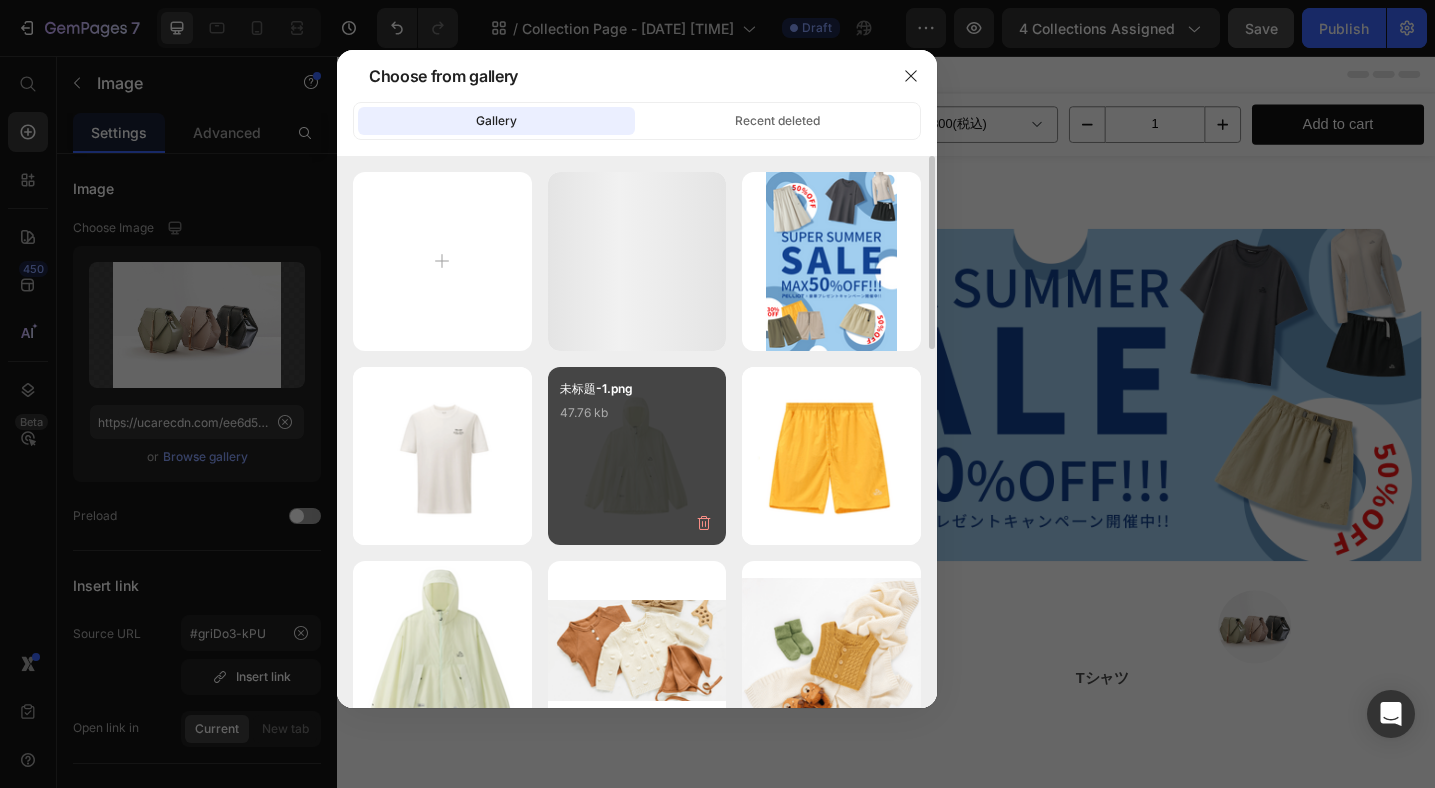 click on "未标题-1.png 47.76 kb" at bounding box center (637, 419) 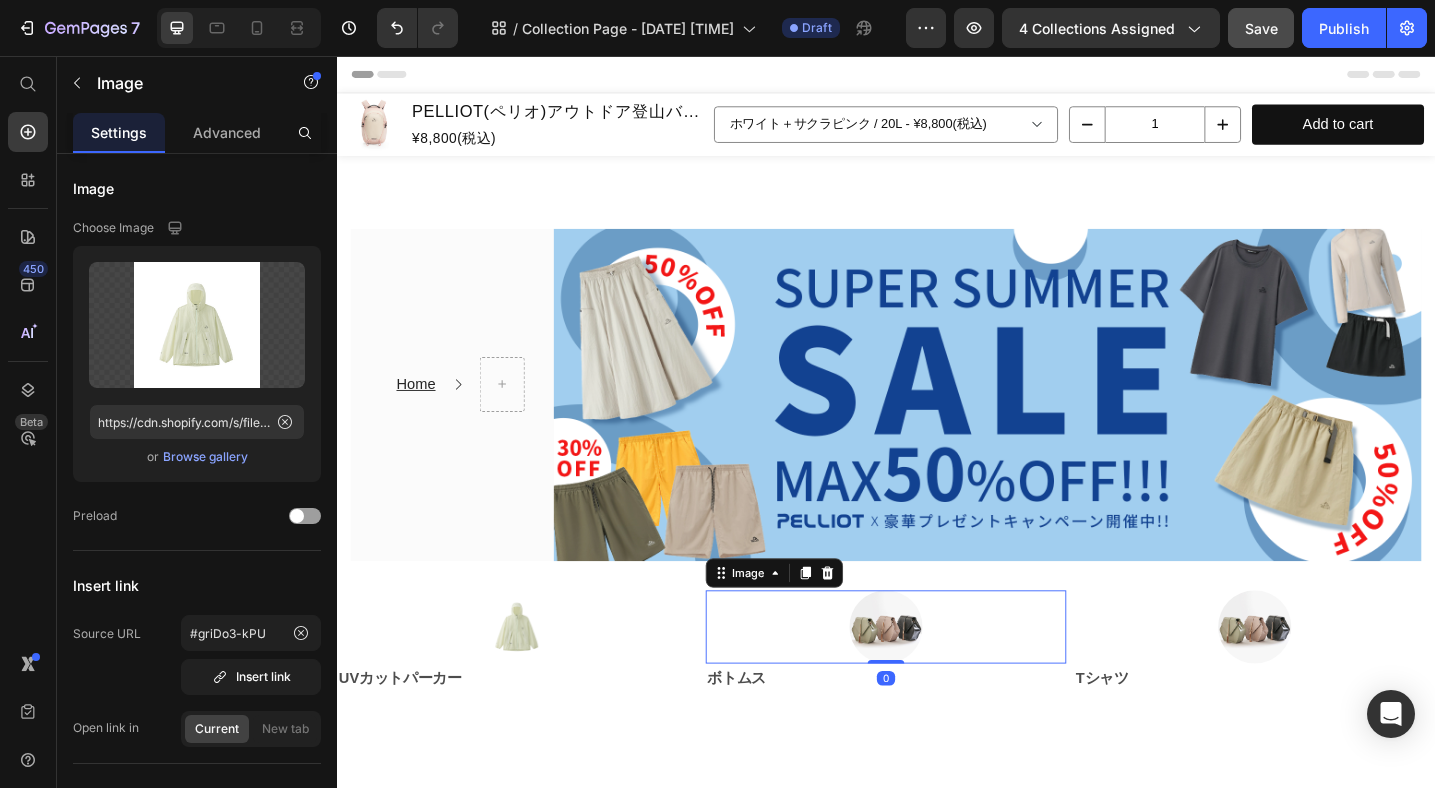 click at bounding box center [937, 680] 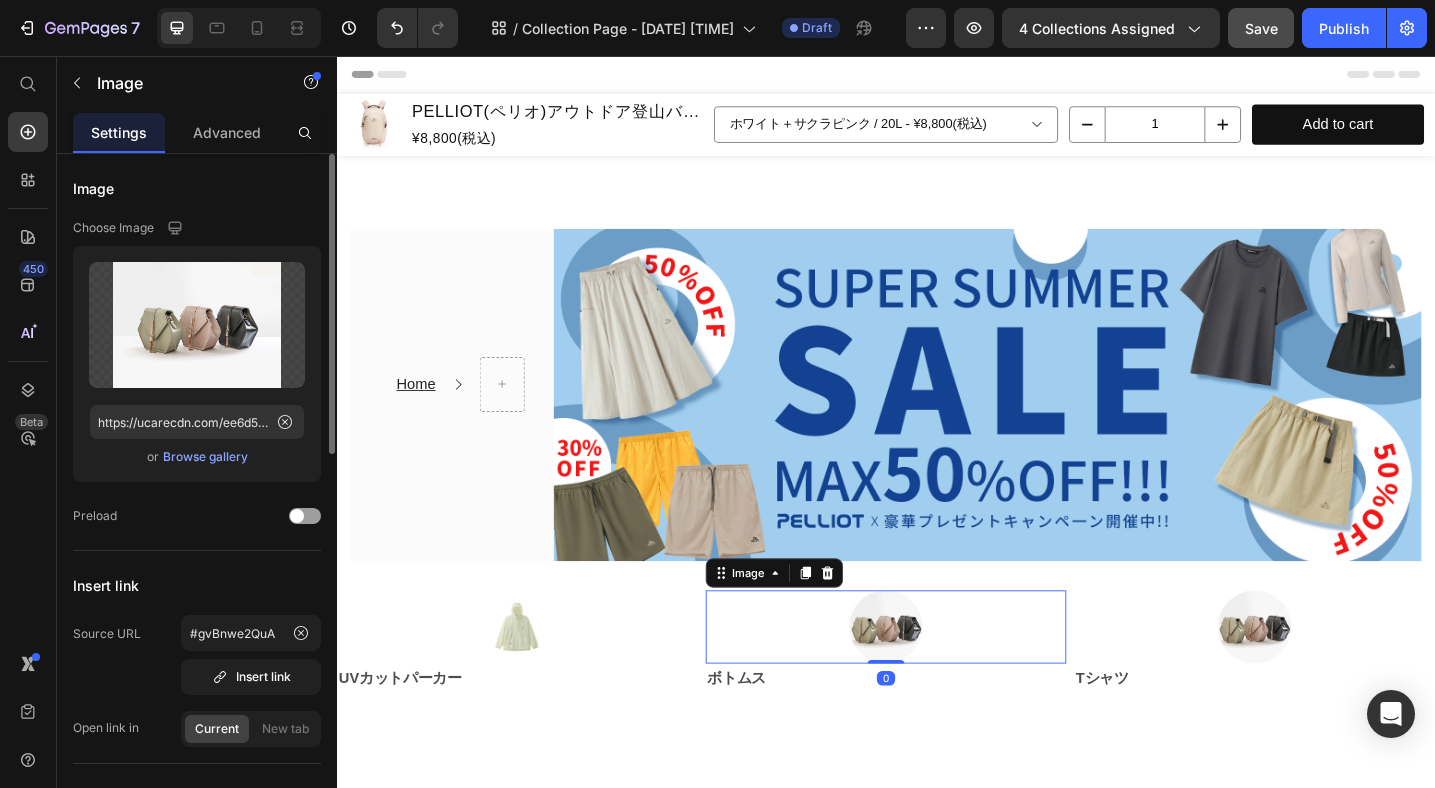 click on "Browse gallery" at bounding box center (205, 457) 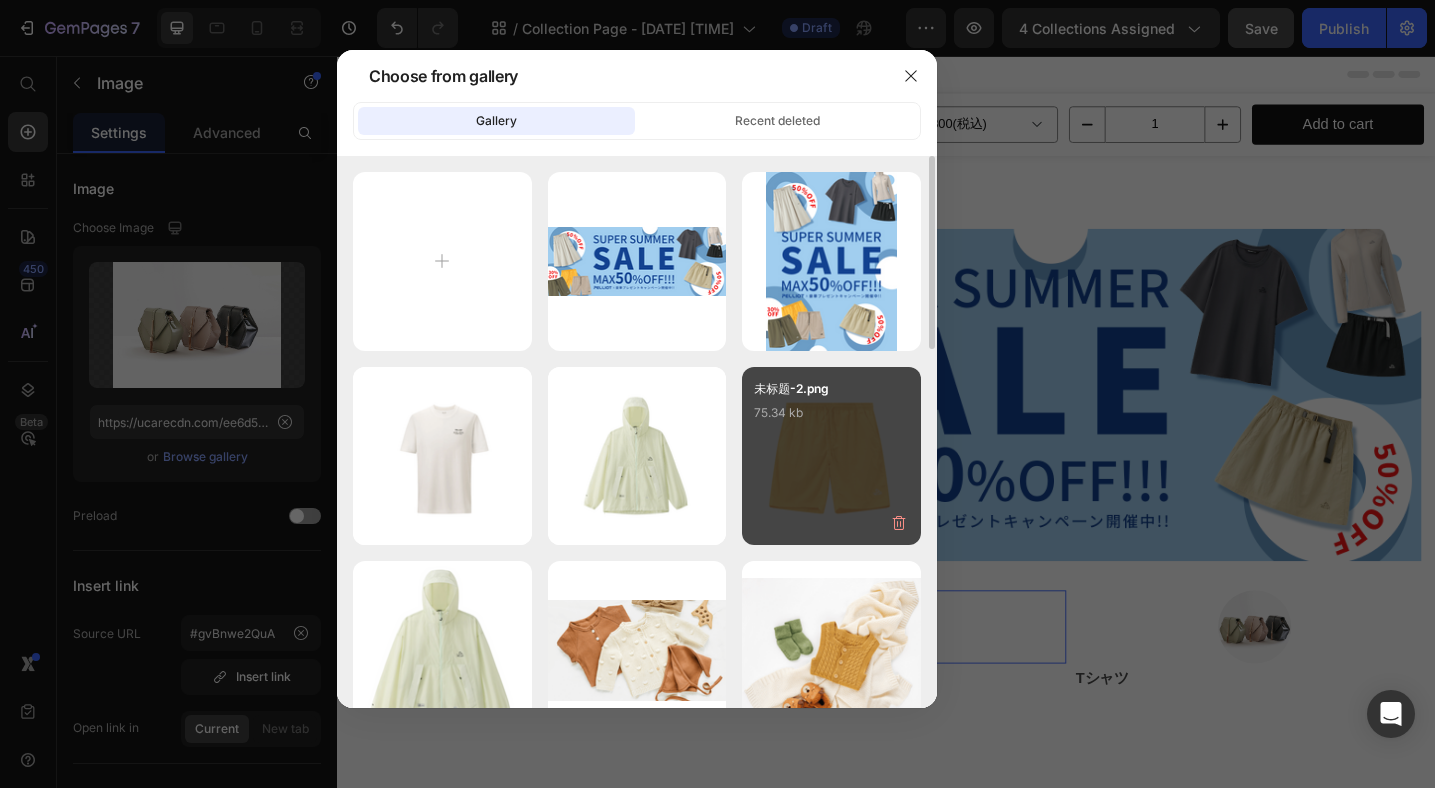 click on "未标题-2.png 75.34 kb" at bounding box center (831, 419) 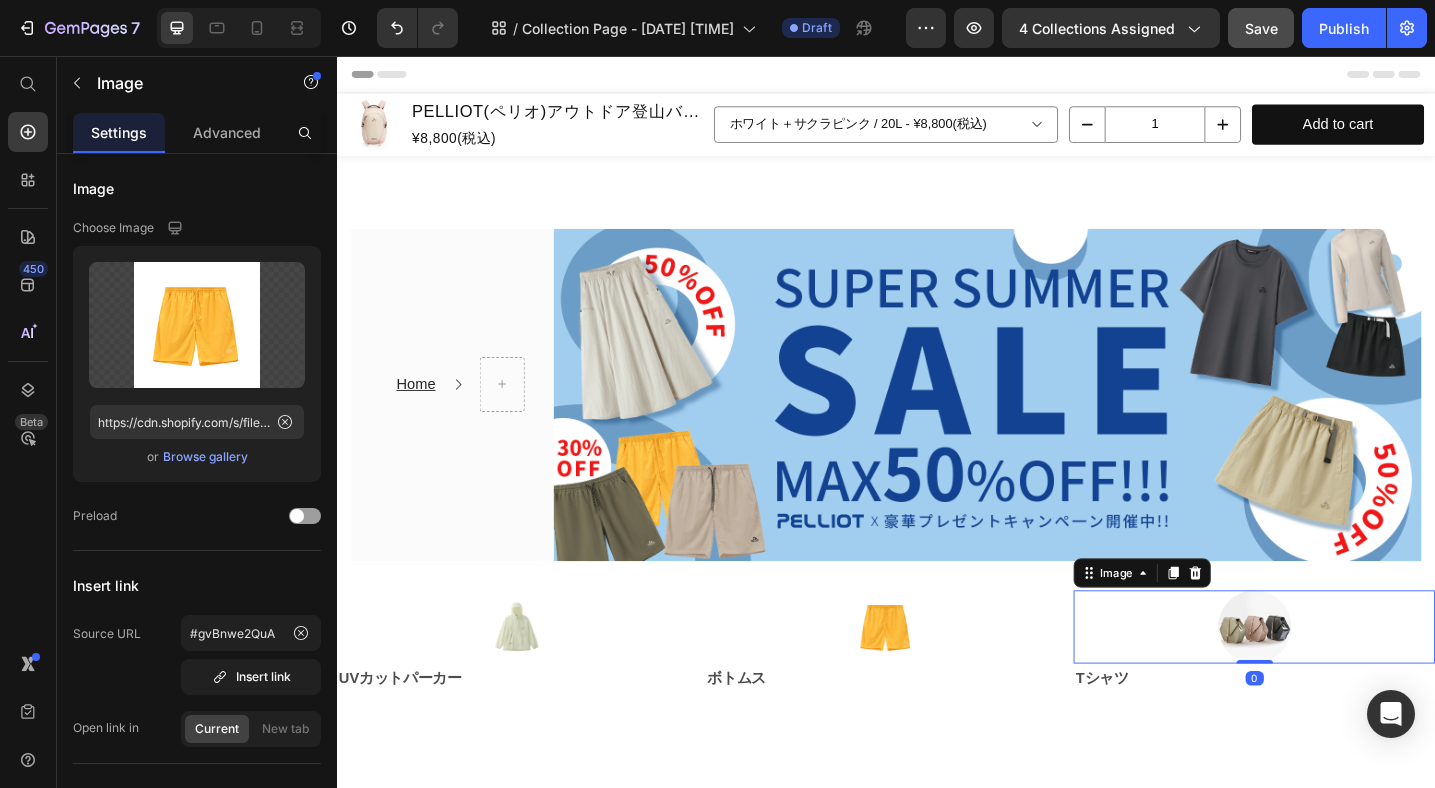 click at bounding box center (1339, 680) 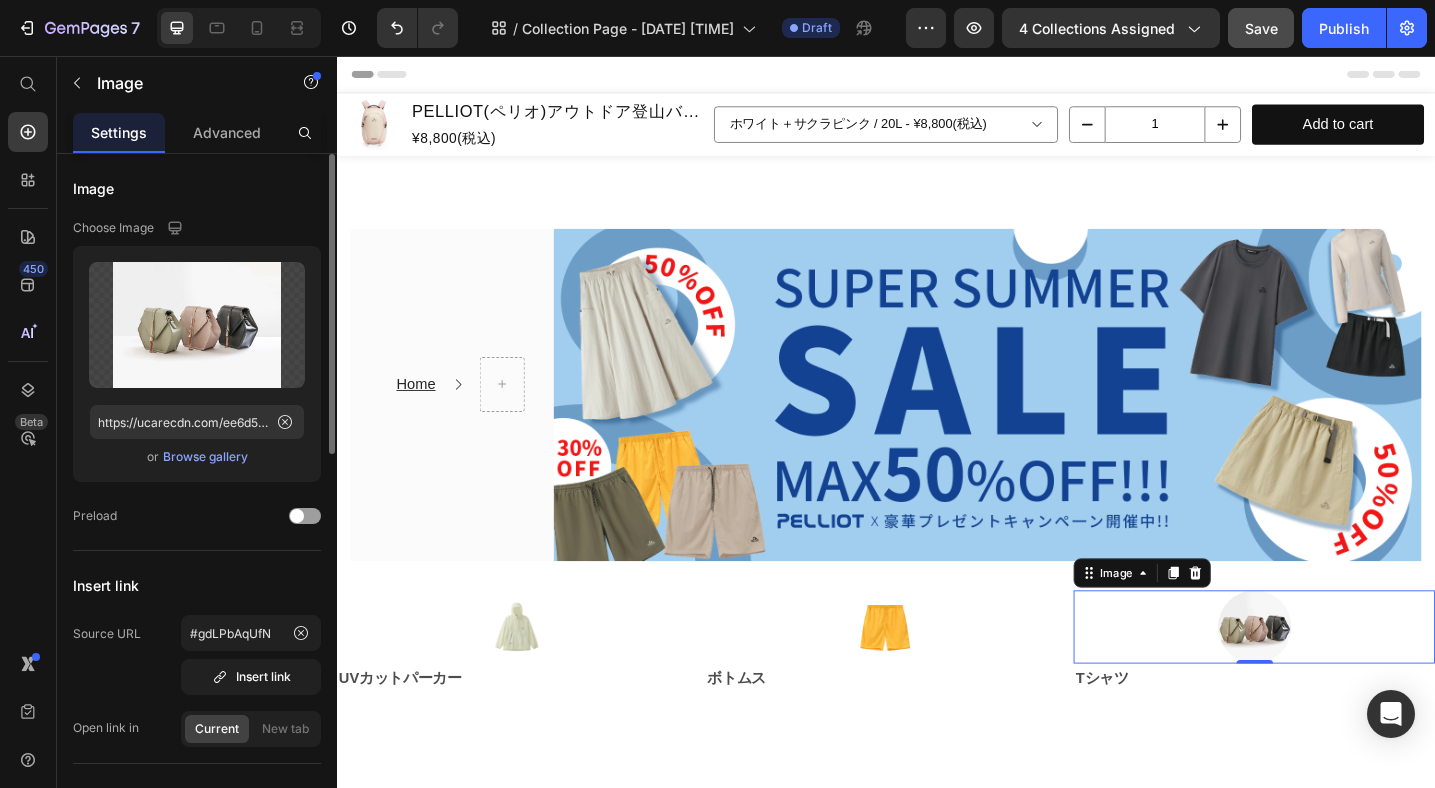 click on "Browse gallery" at bounding box center [205, 457] 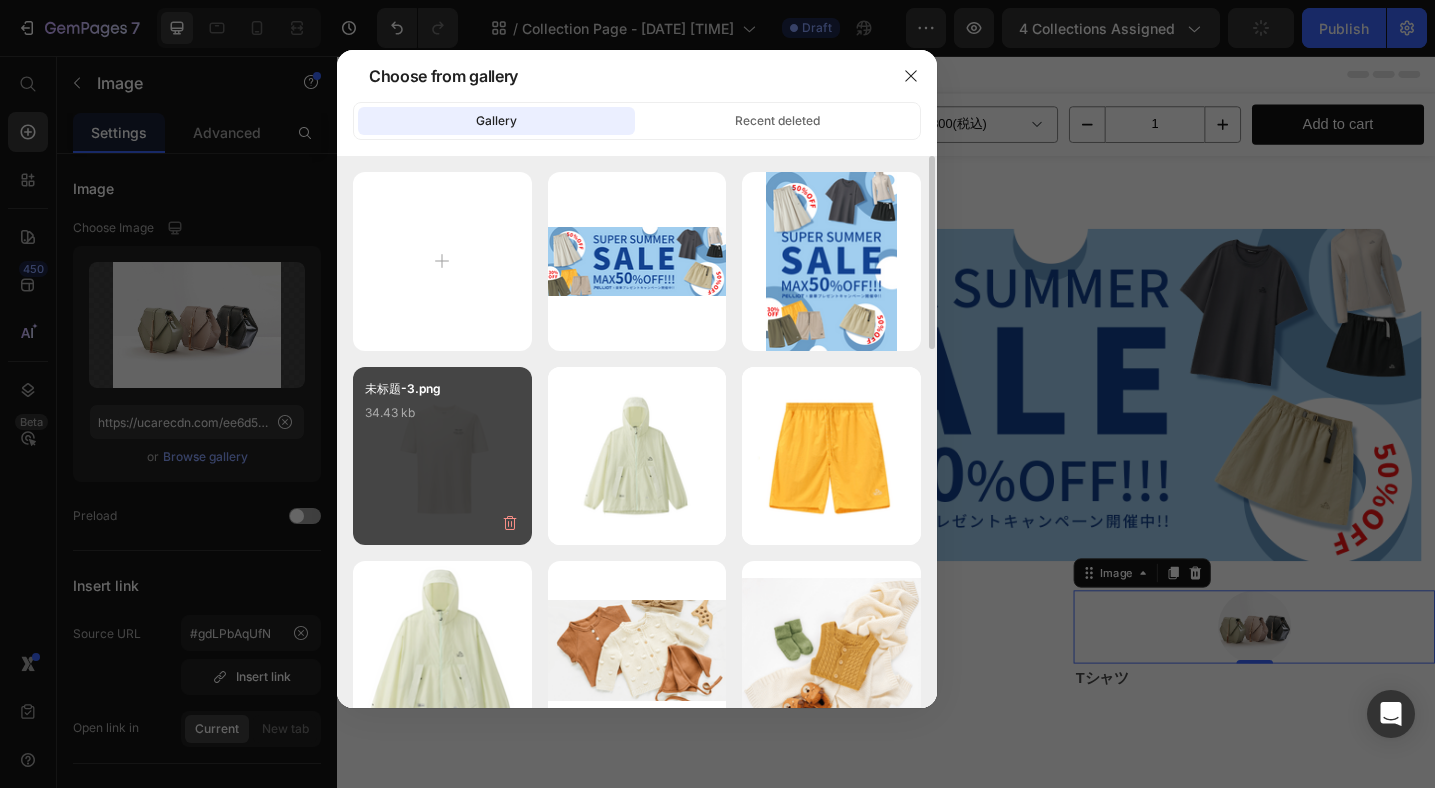 click on "未标题-3.png 34.43 kb" at bounding box center [442, 456] 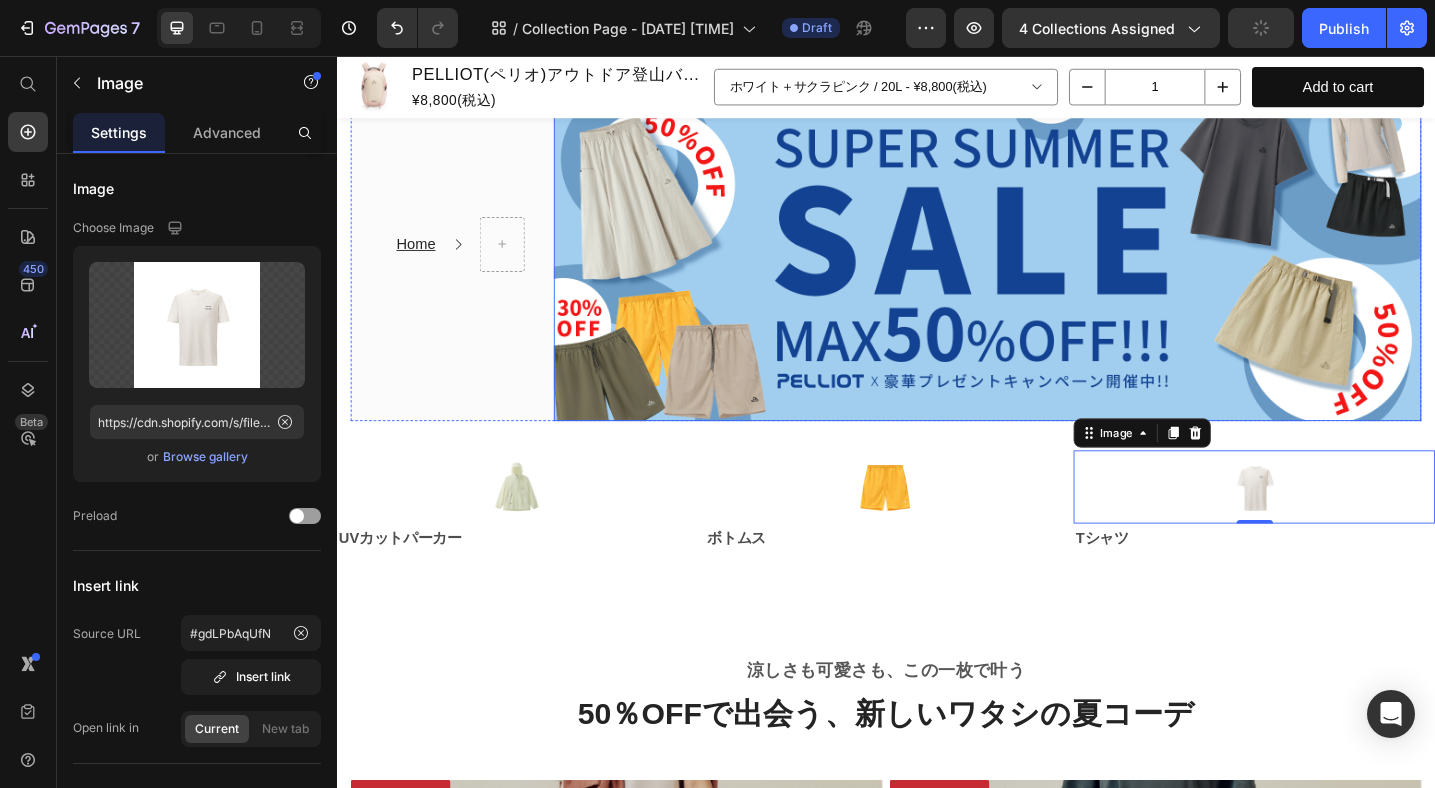 scroll, scrollTop: 190, scrollLeft: 0, axis: vertical 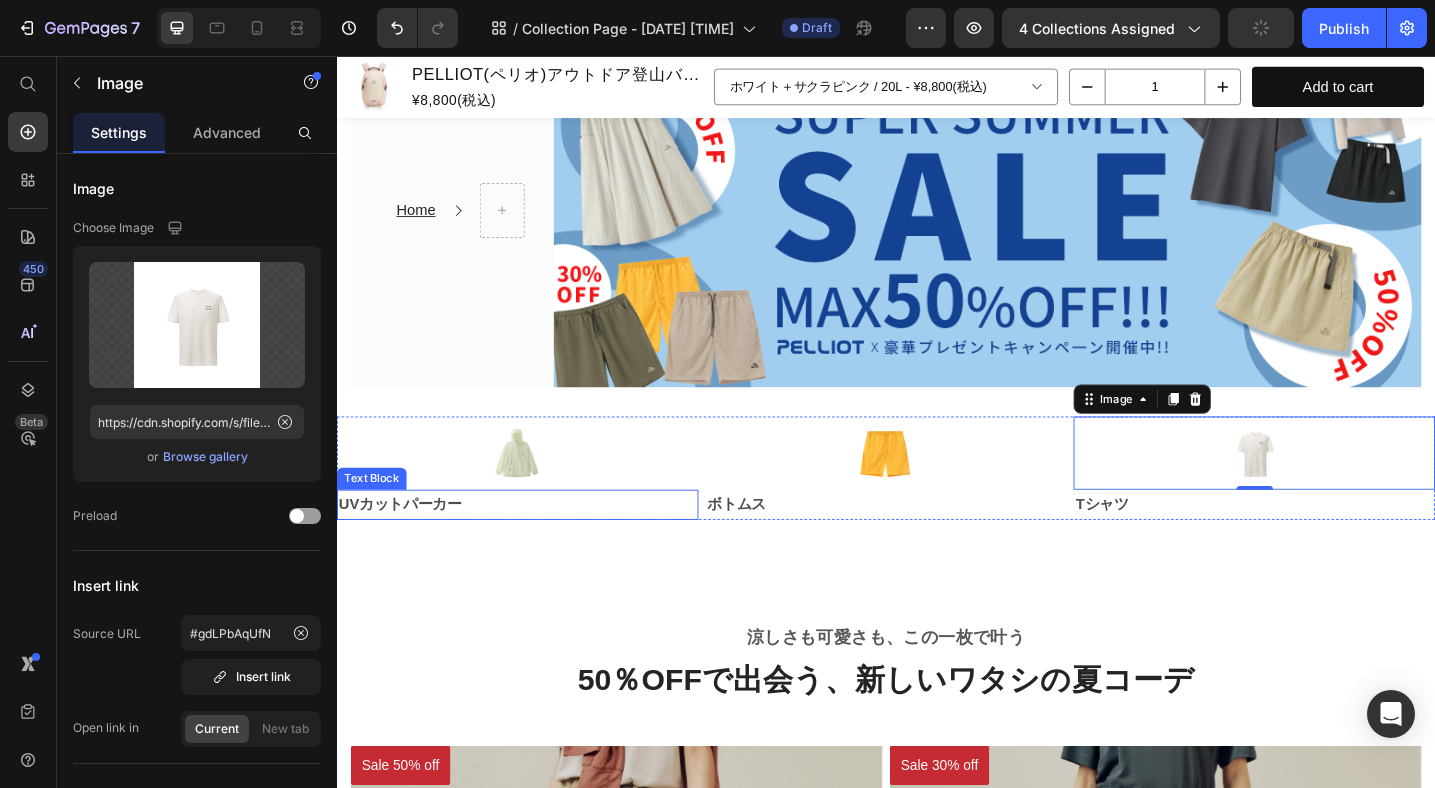 click on "UVカットパーカー" at bounding box center (534, 546) 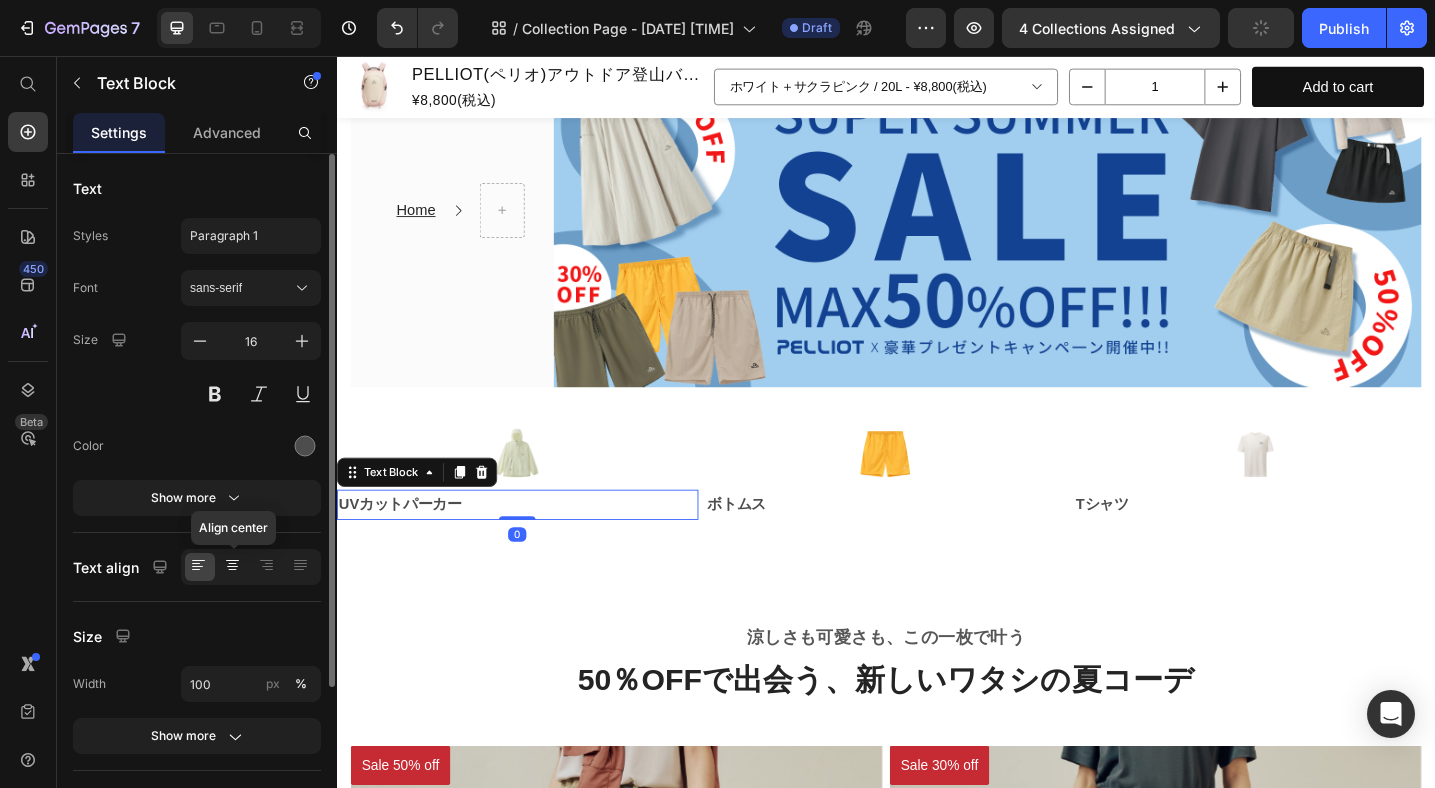 click 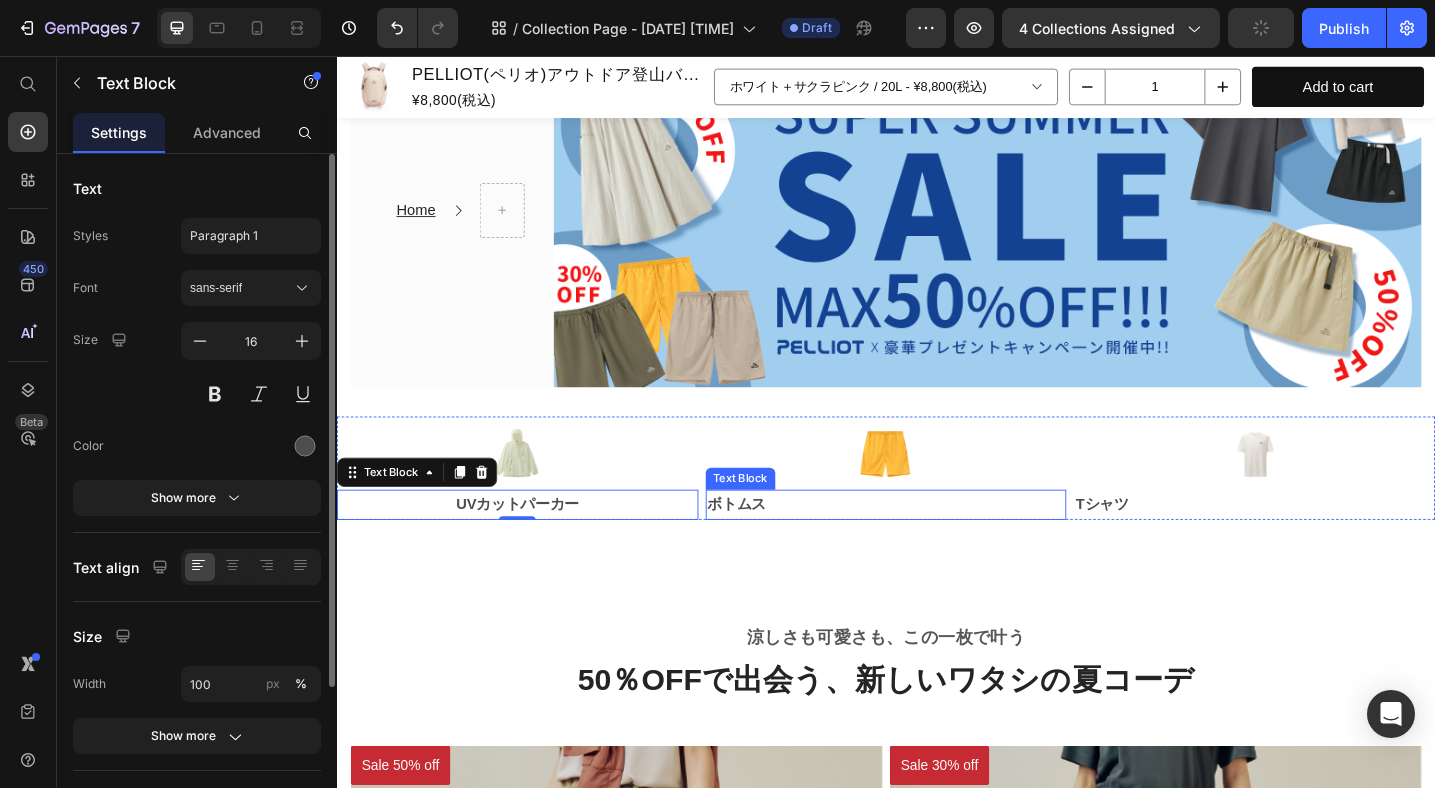click on "ボトムス" at bounding box center [774, 545] 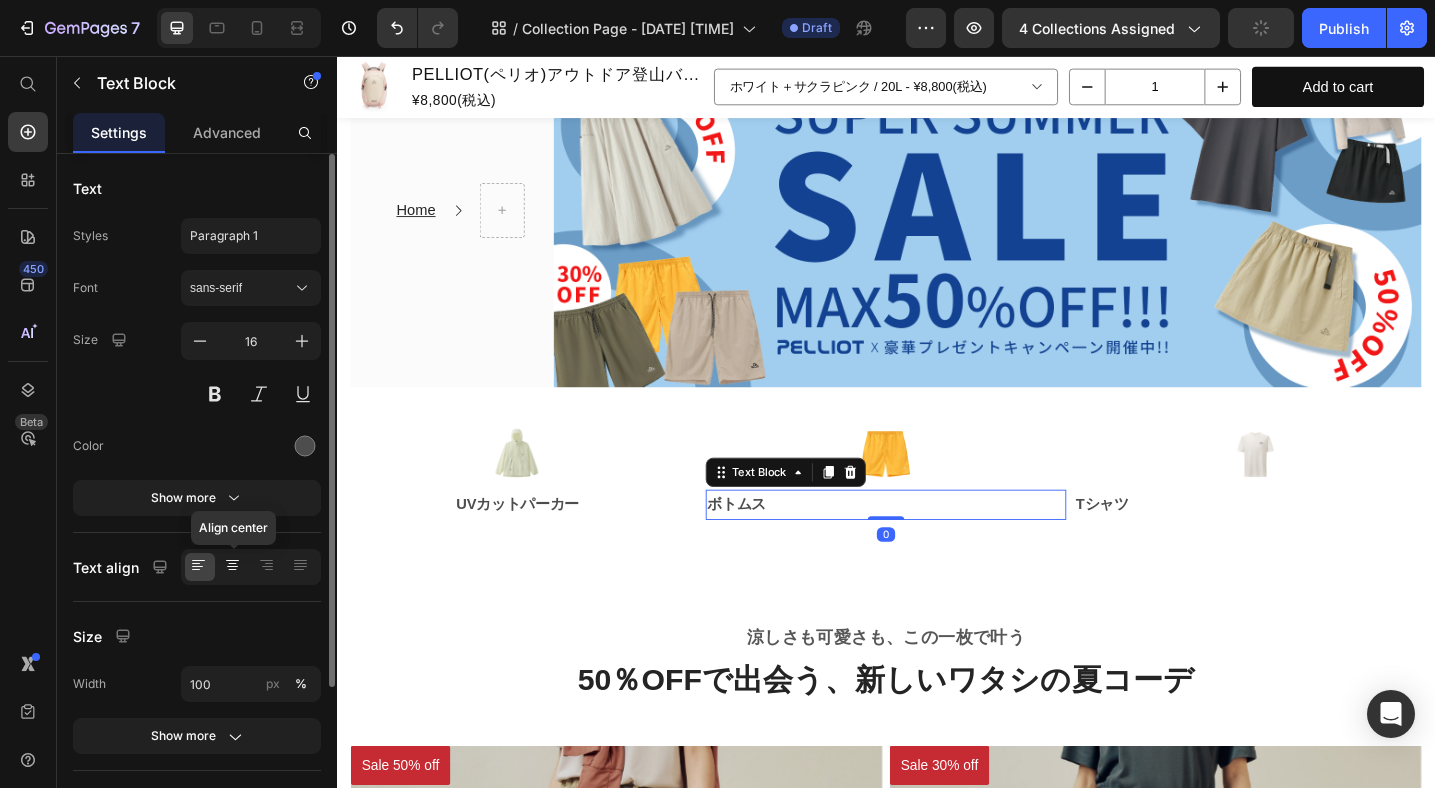click 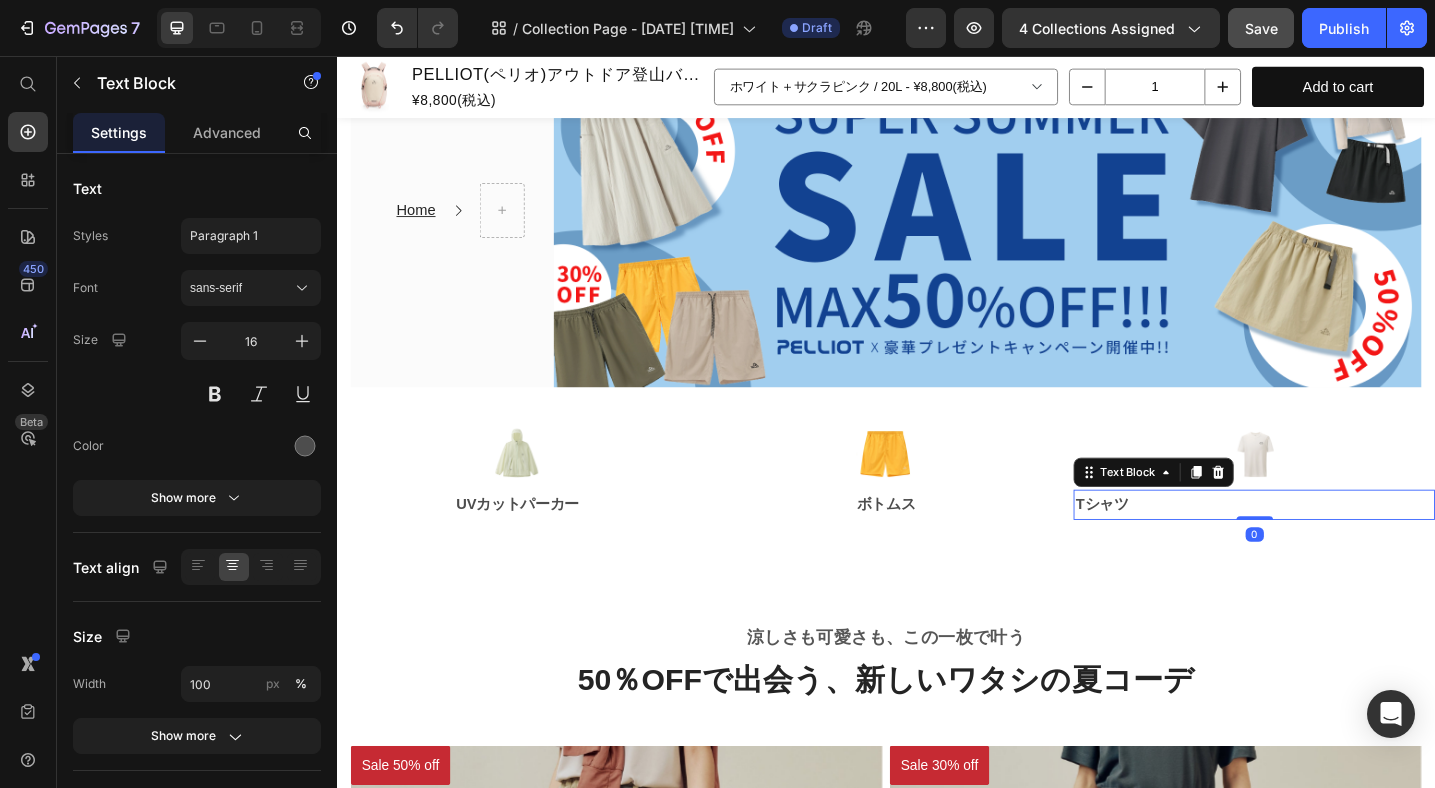 click on "Tシャツ" at bounding box center [1173, 545] 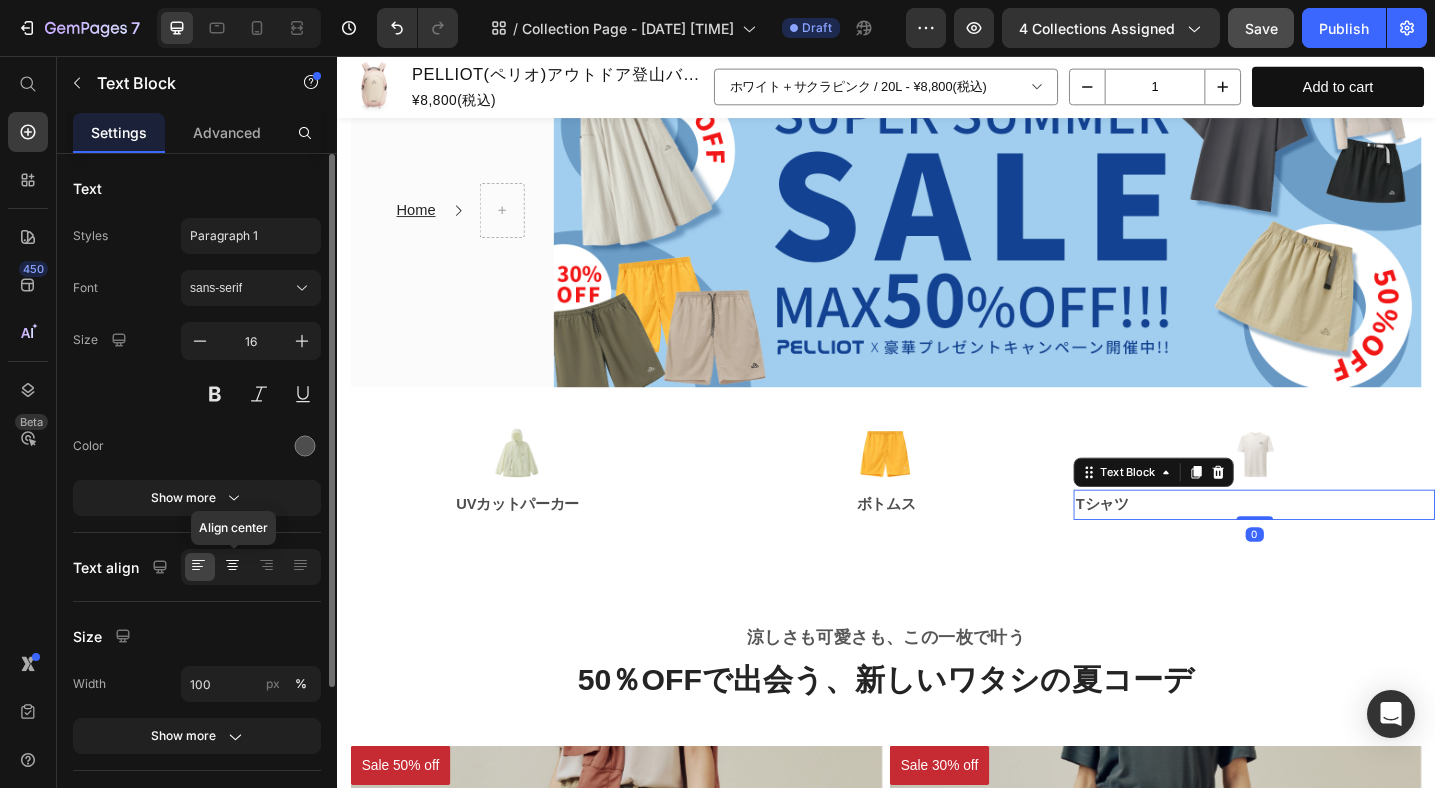 click 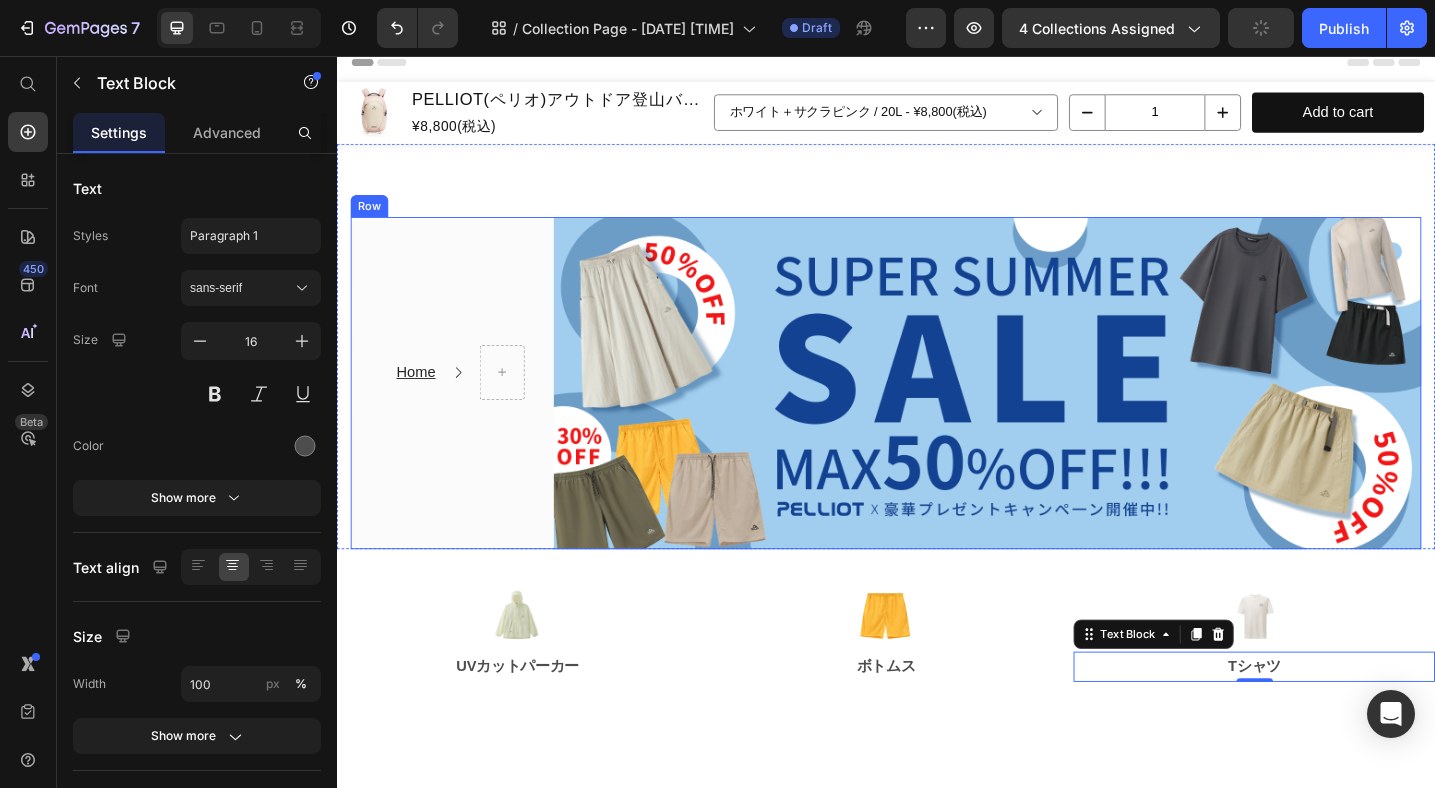 scroll, scrollTop: 0, scrollLeft: 0, axis: both 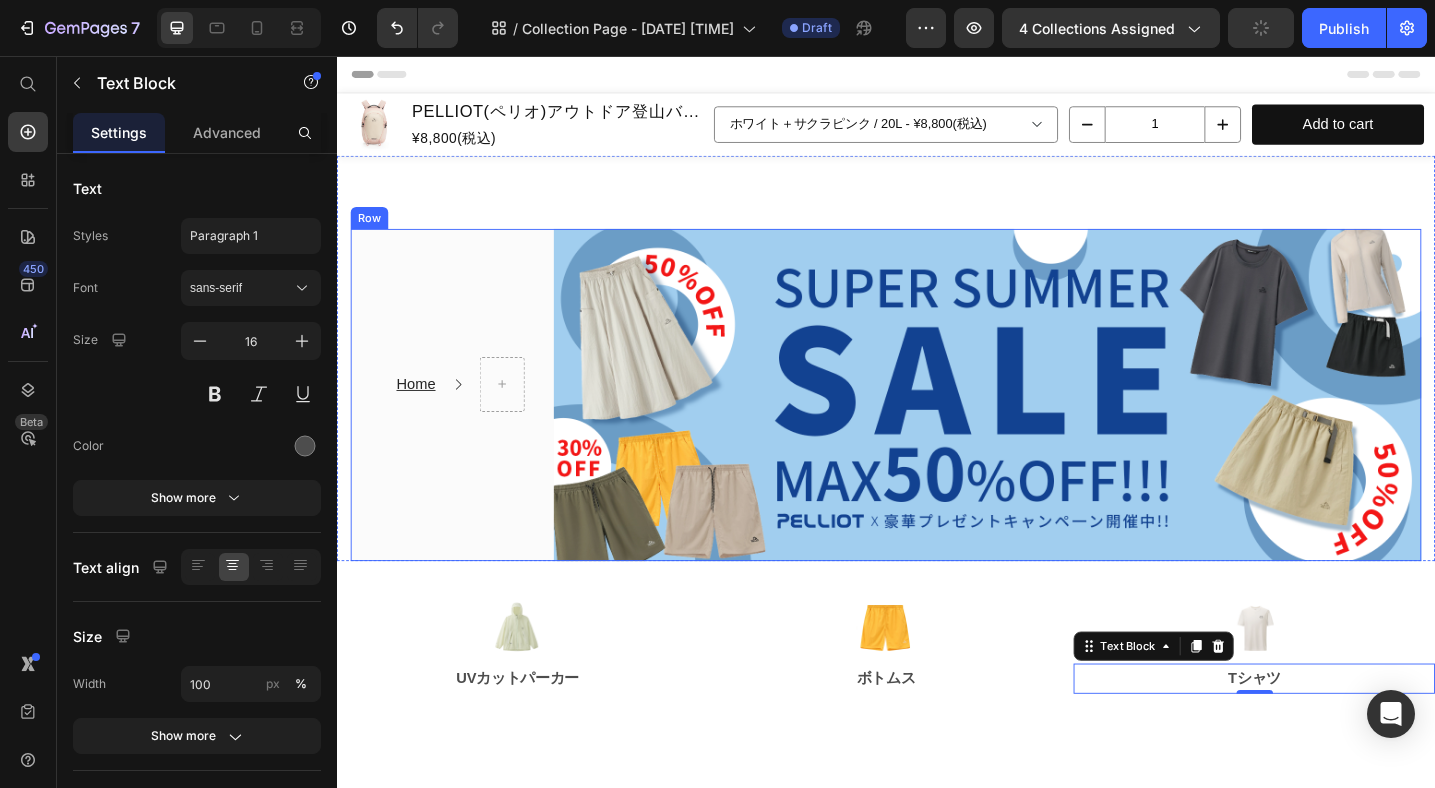 click on "Home Text block
Icon
Row Row" at bounding box center [447, 426] 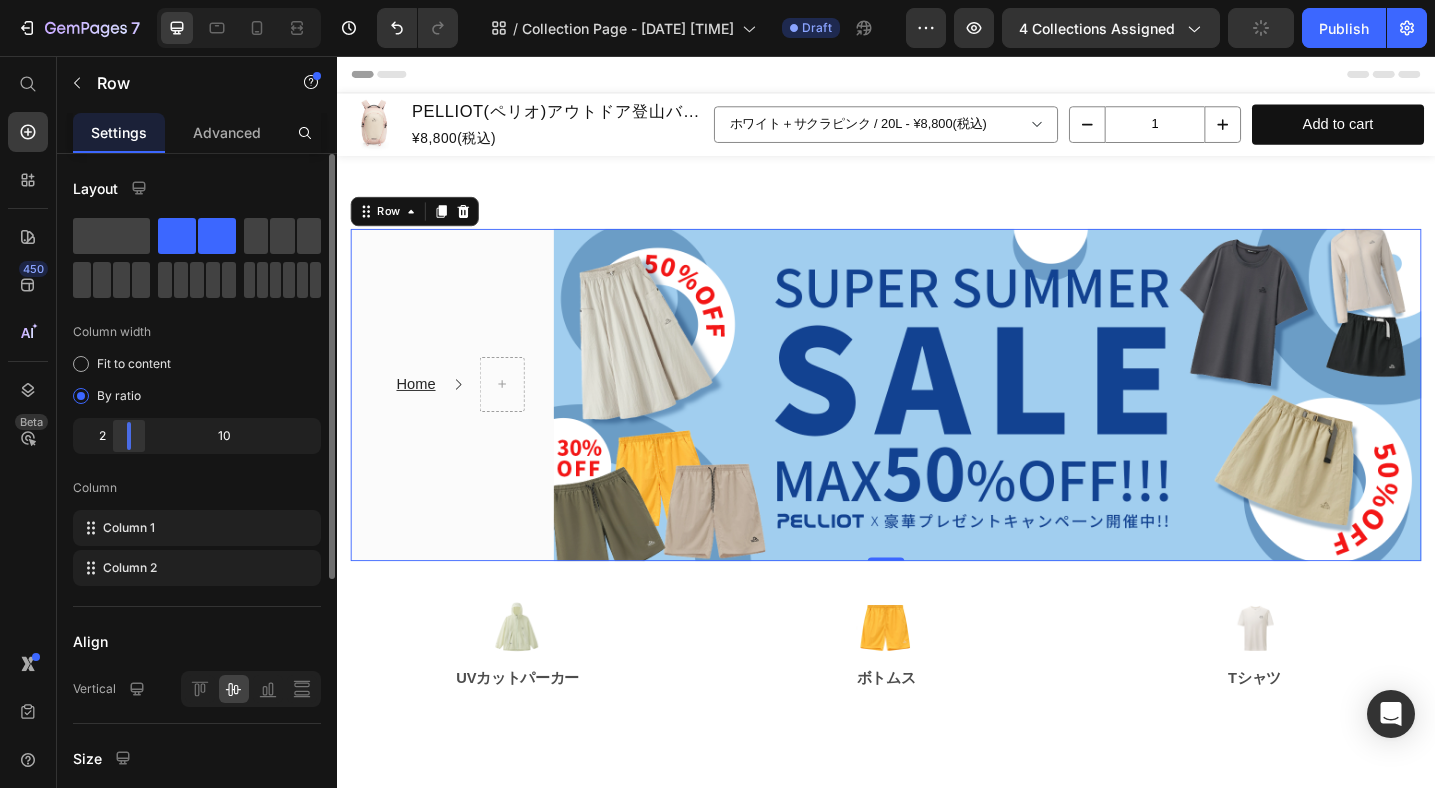 click on "2 10" at bounding box center [197, 436] 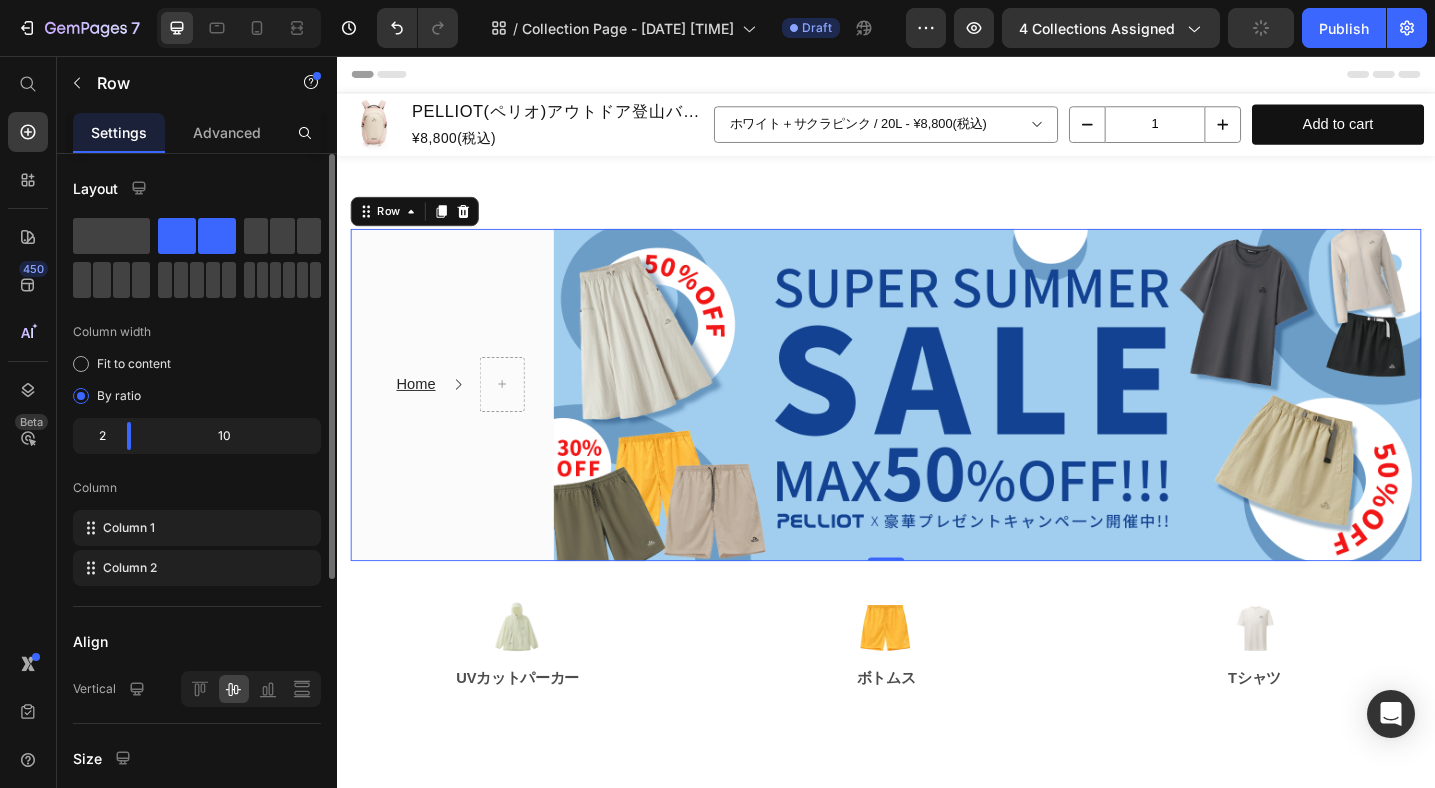 click on "2" 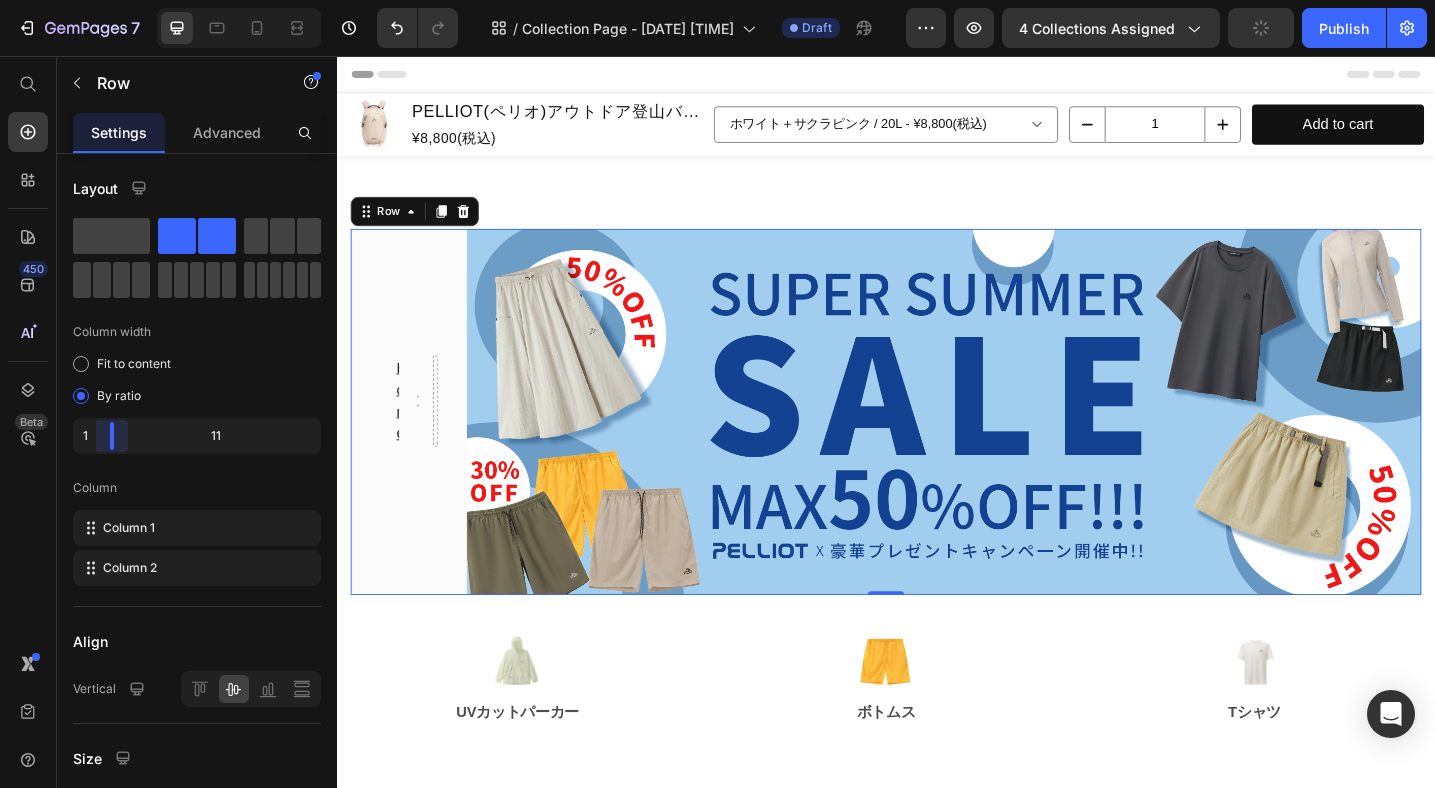 drag, startPoint x: 123, startPoint y: 442, endPoint x: 70, endPoint y: 441, distance: 53.009434 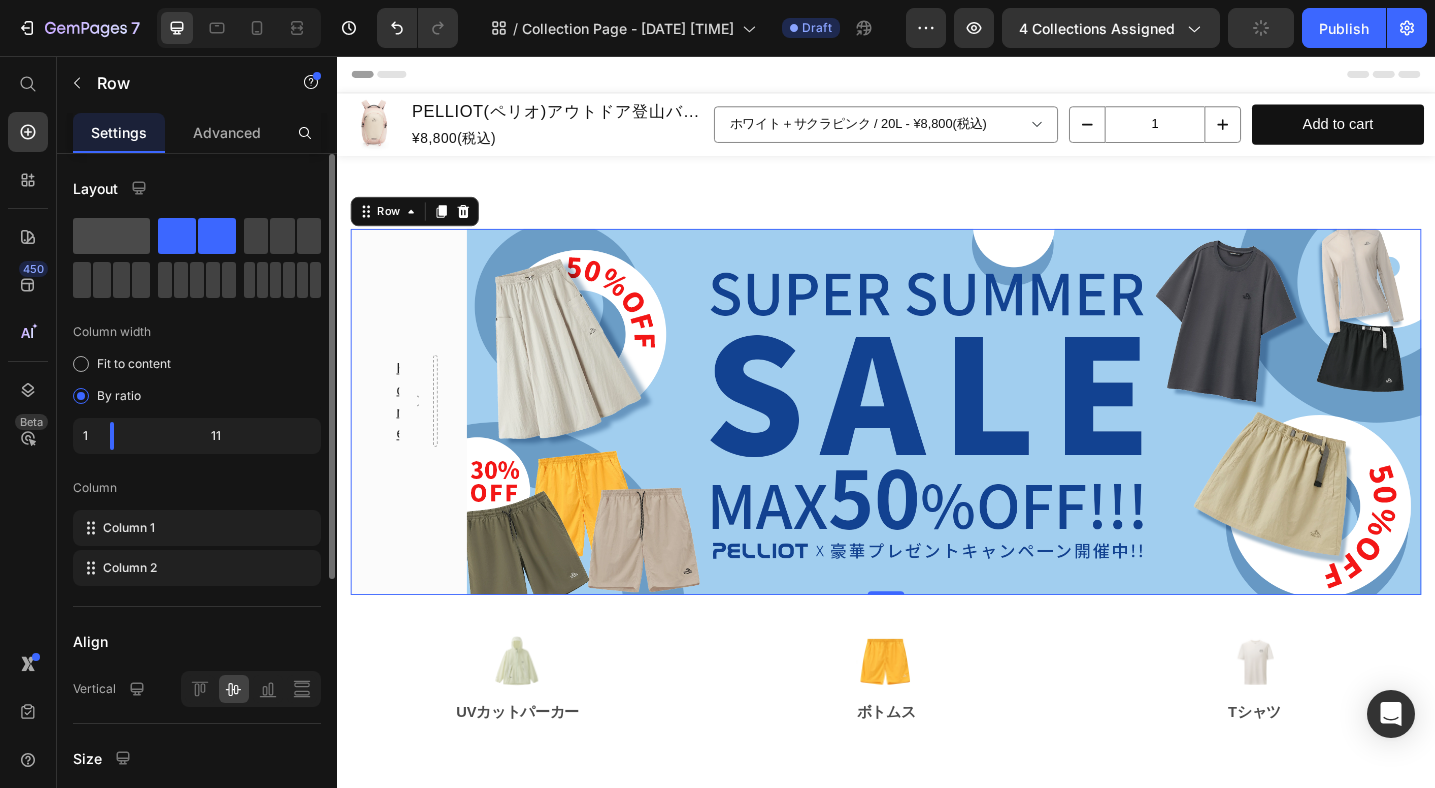 click 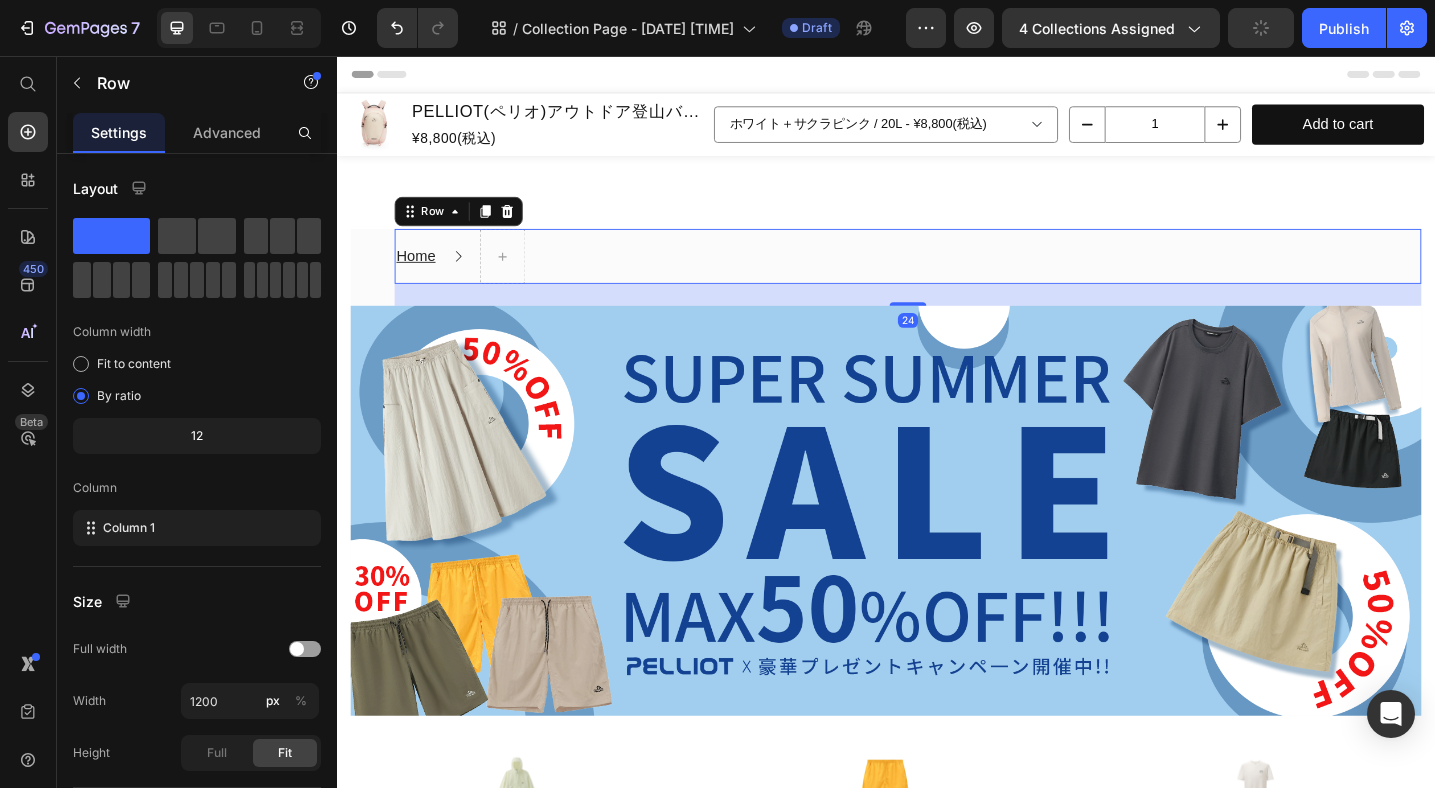 click on "Home Text block
Icon
Row   24" at bounding box center (961, 275) 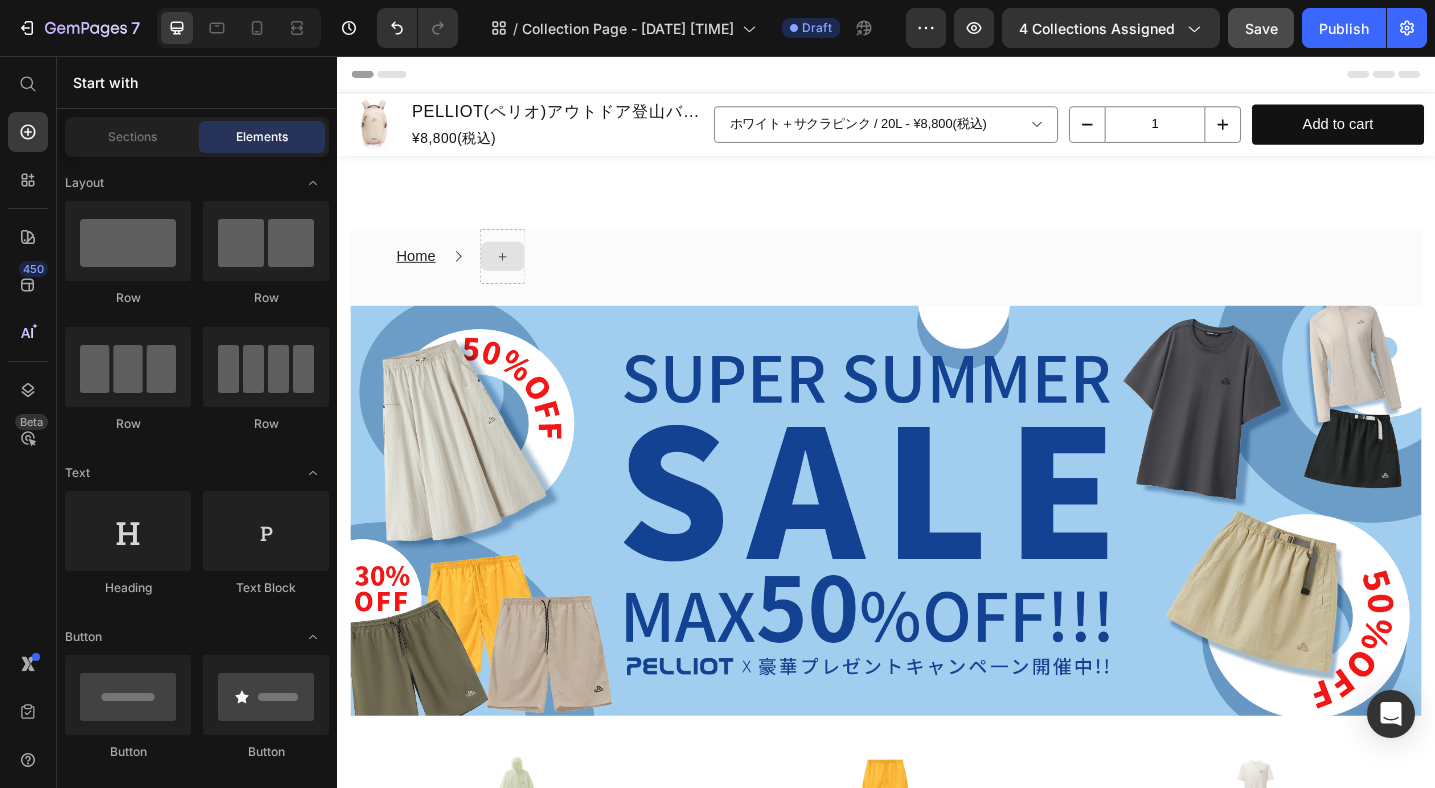 click 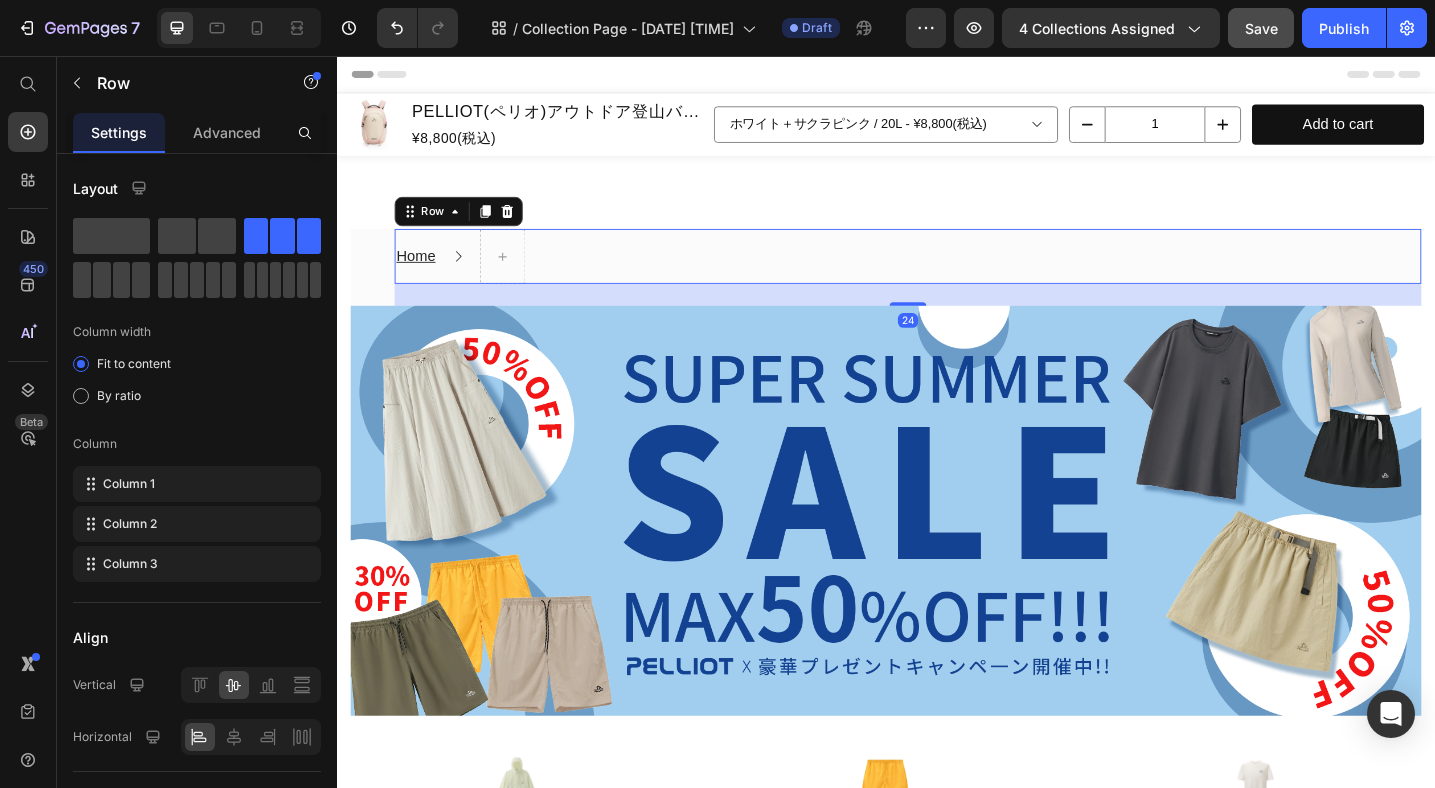 click on "Home Text block
Icon
Row   24" at bounding box center [961, 275] 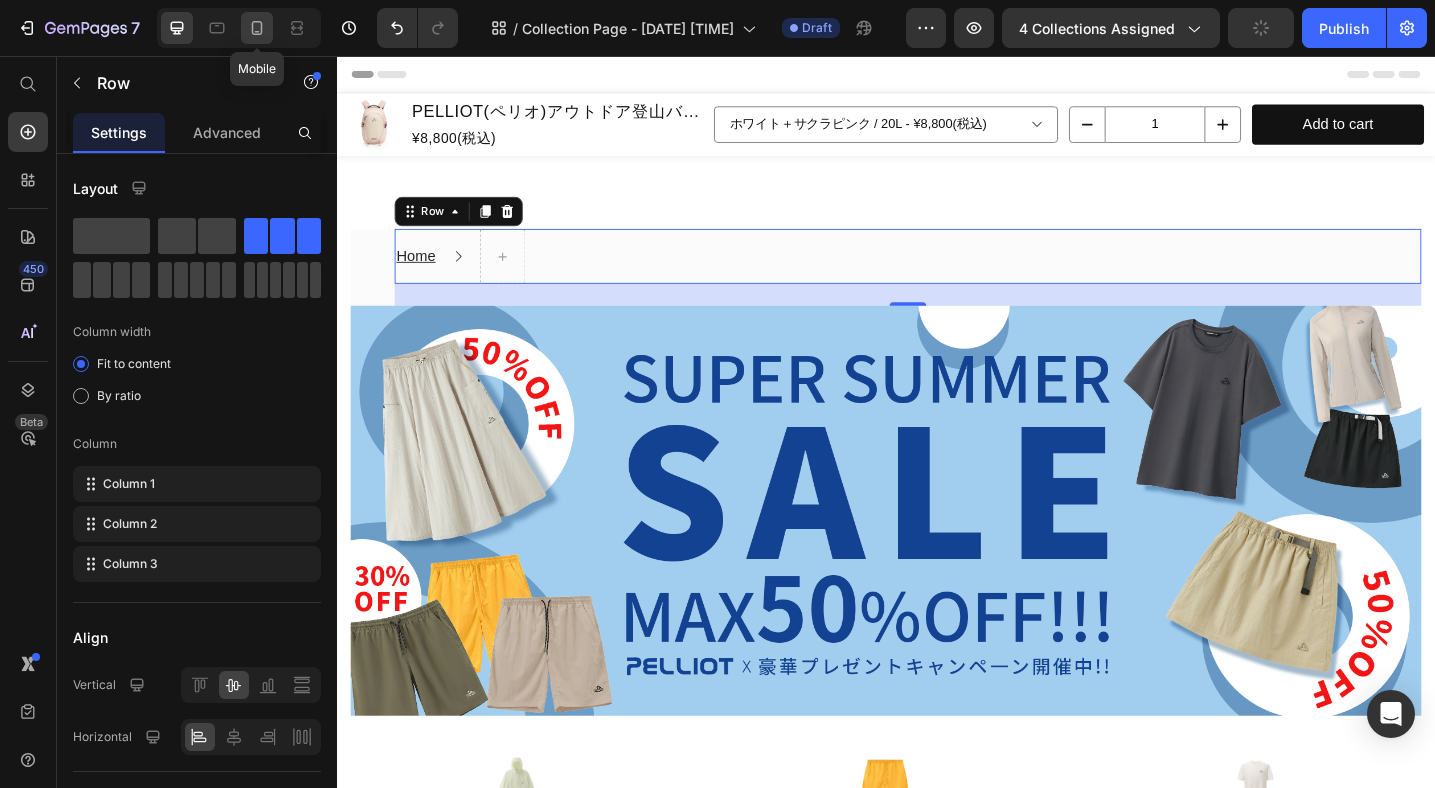 click 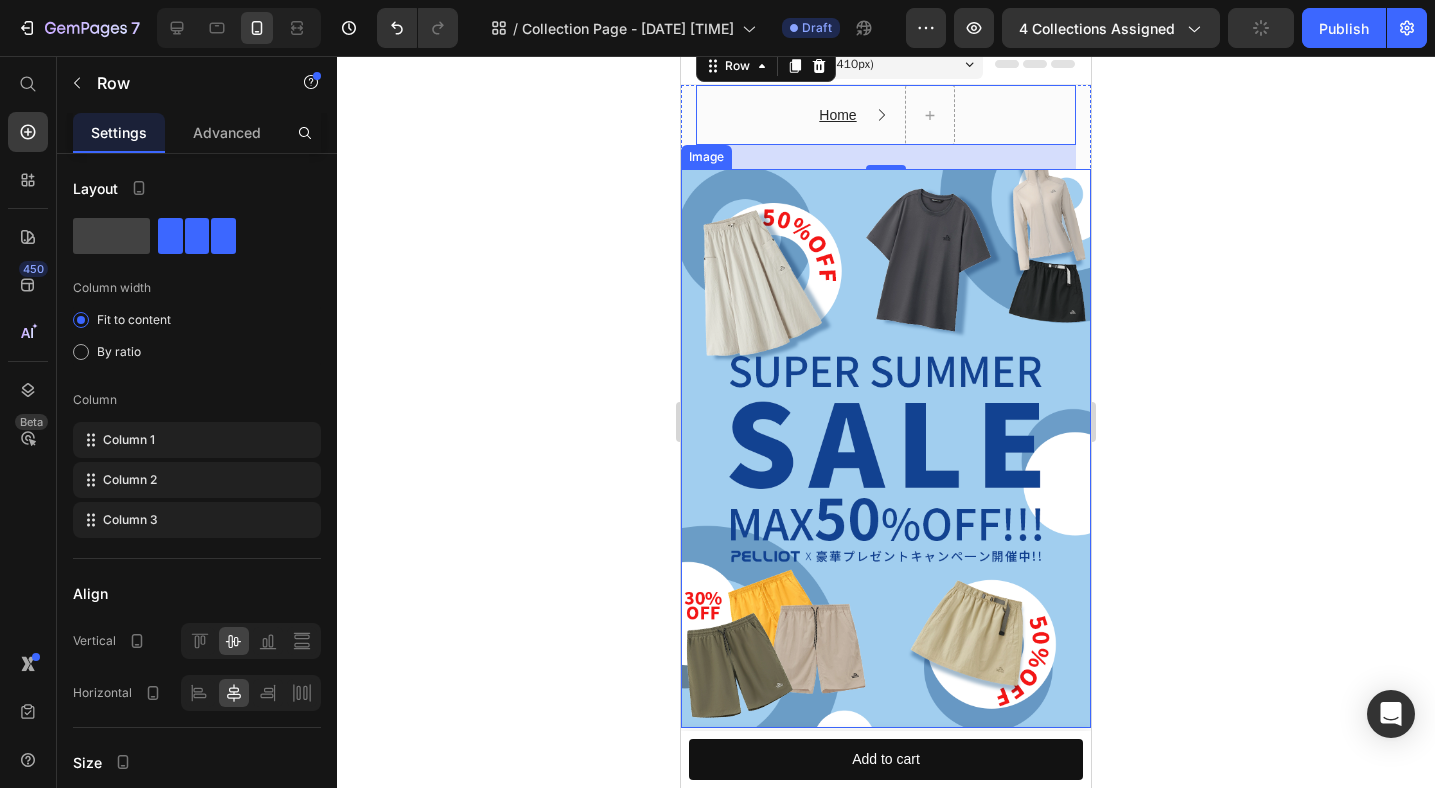 scroll, scrollTop: 0, scrollLeft: 0, axis: both 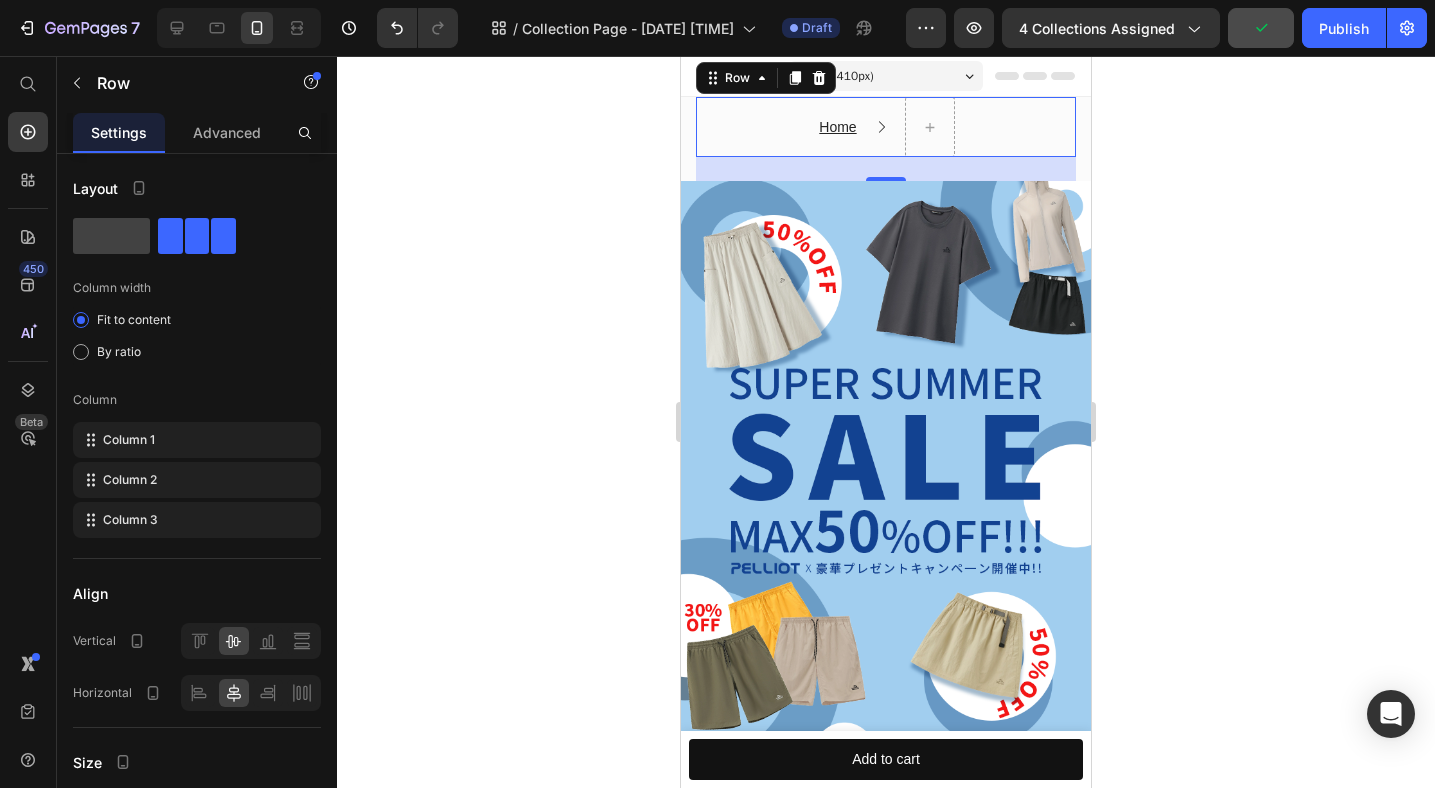 click on "24" at bounding box center (886, 169) 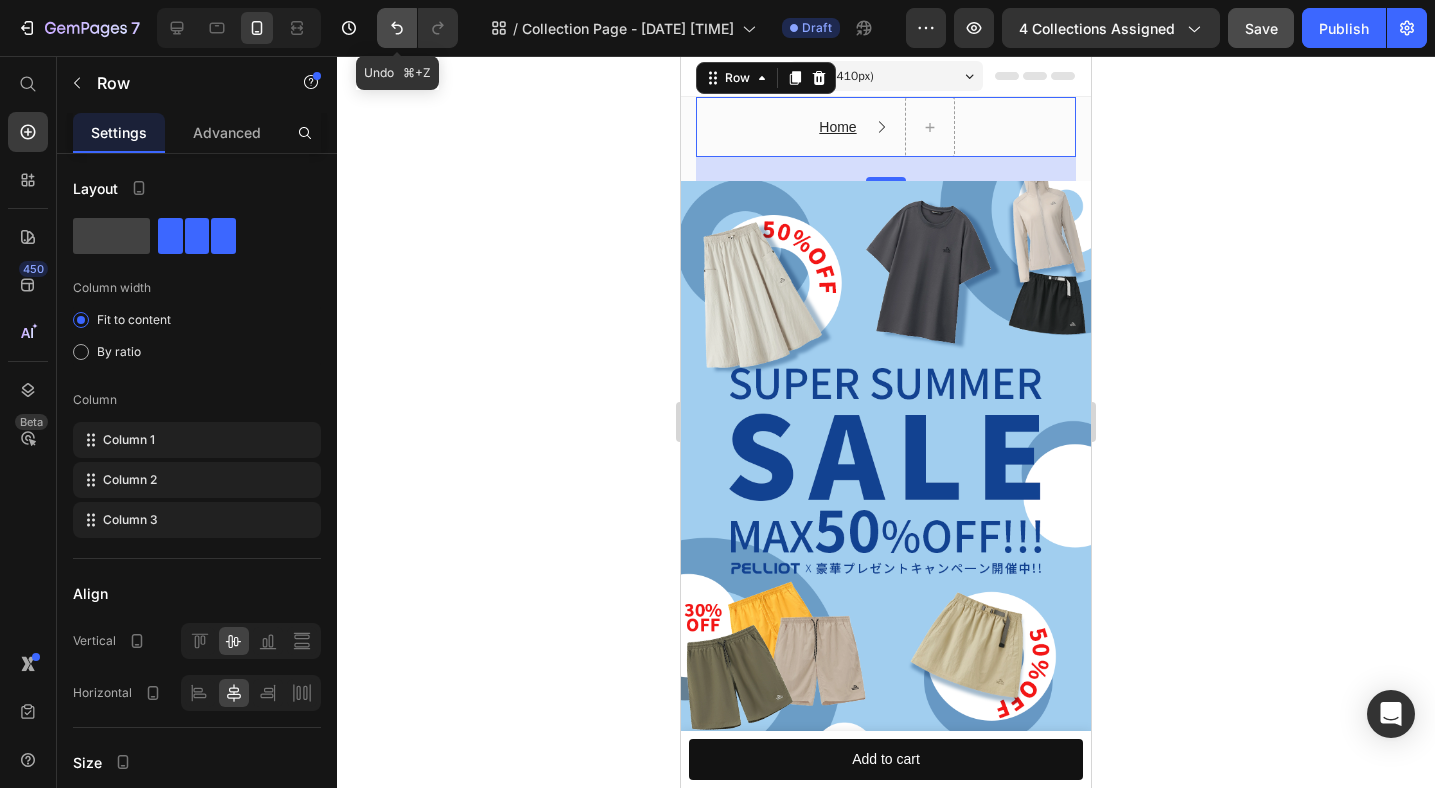 click 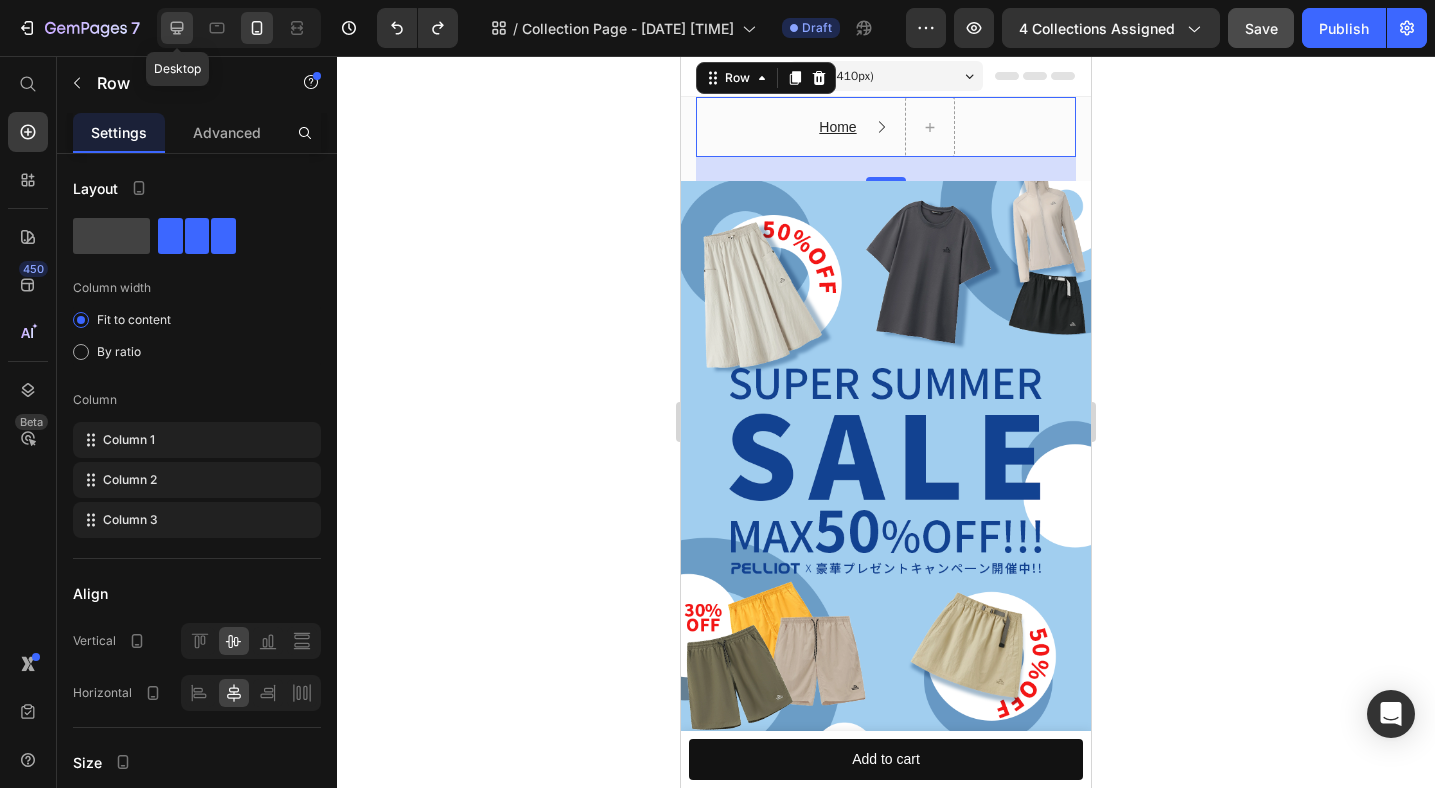 click 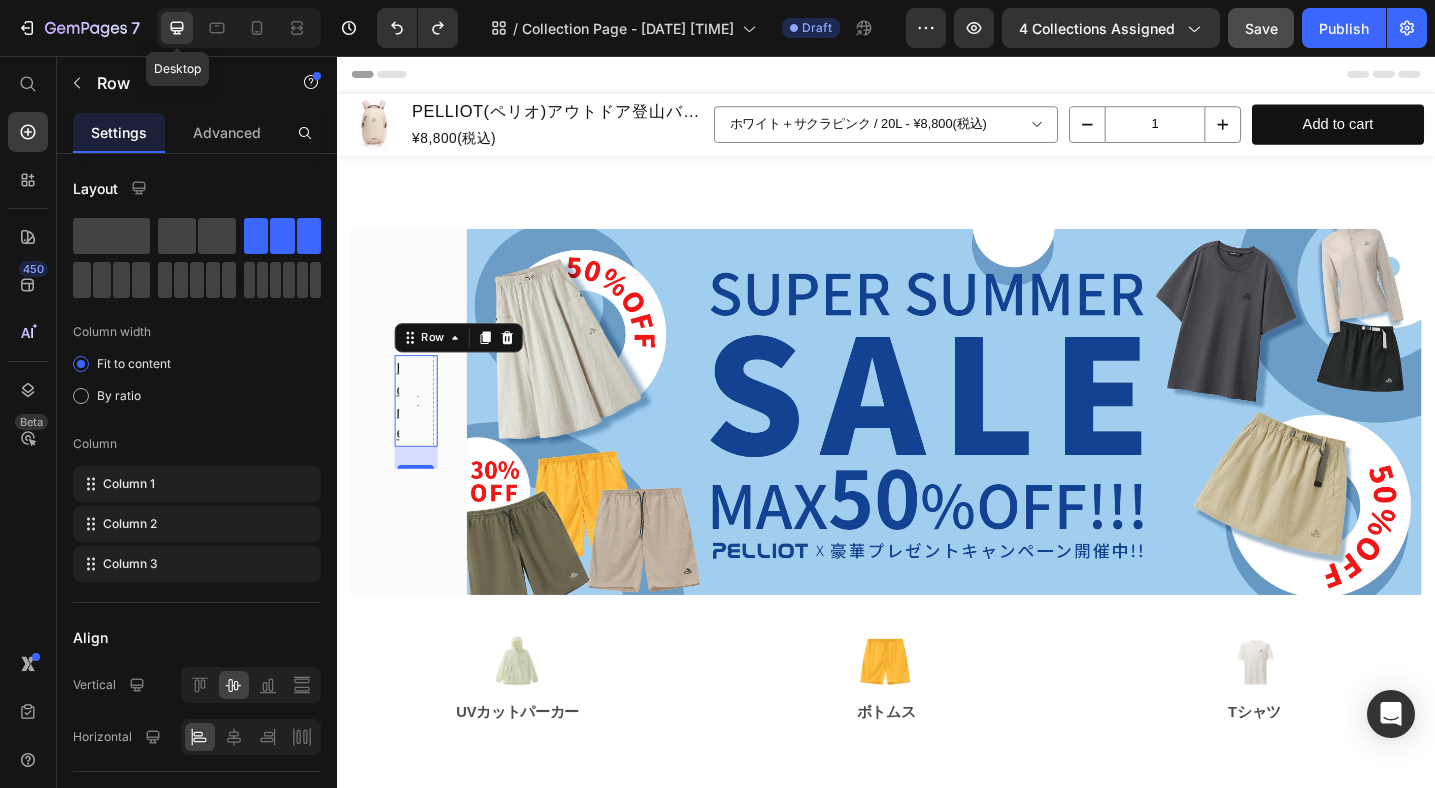 scroll, scrollTop: 447, scrollLeft: 0, axis: vertical 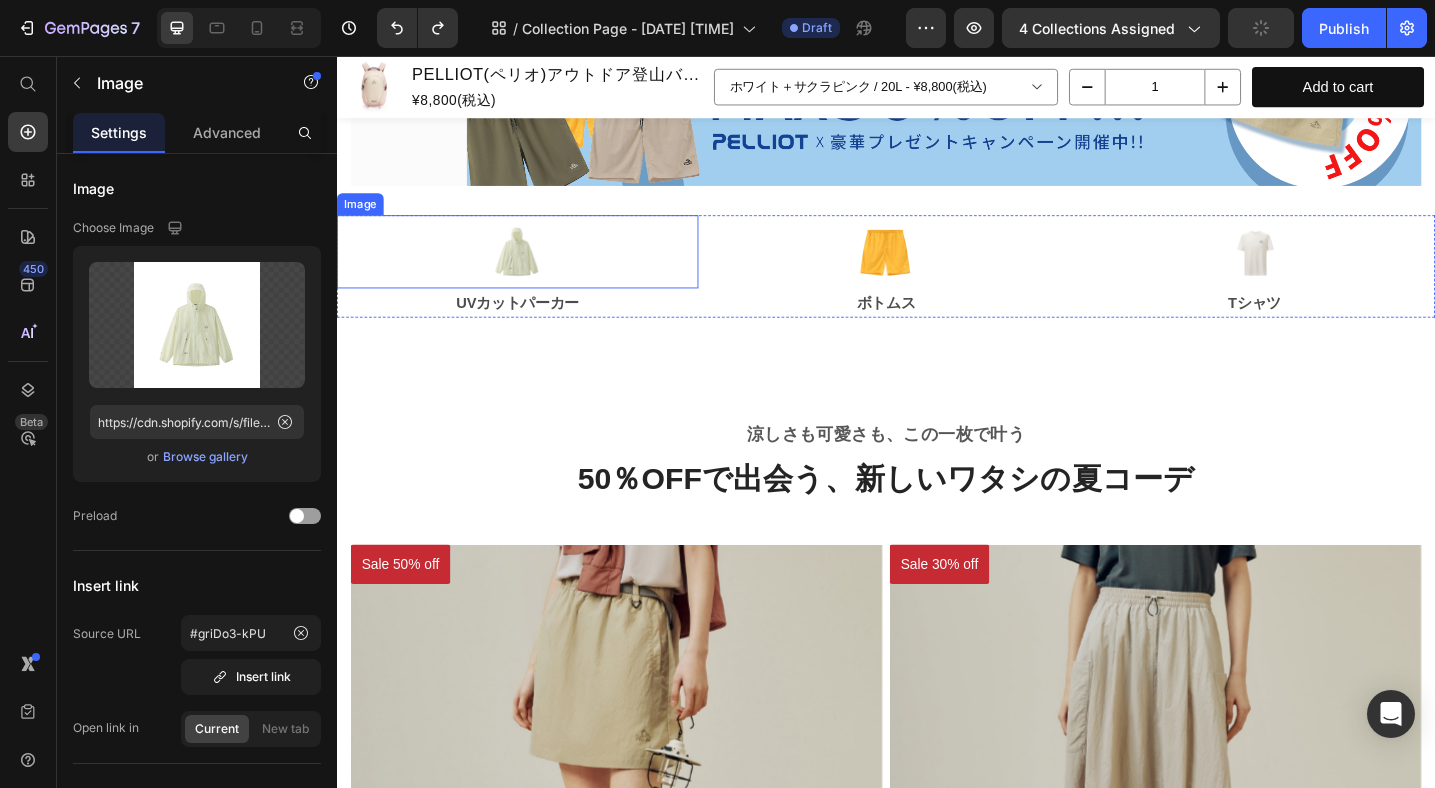 click at bounding box center (534, 270) 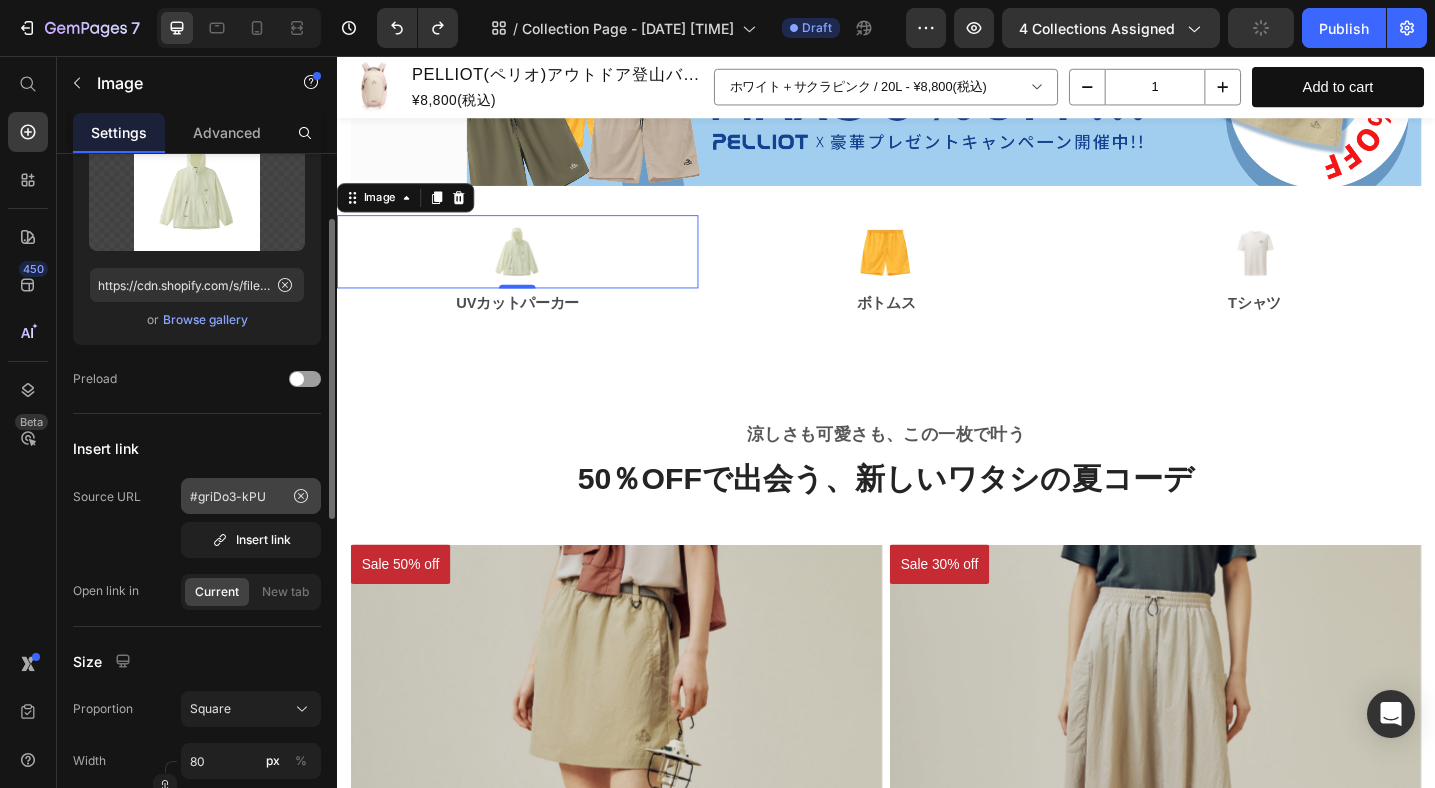 scroll, scrollTop: 259, scrollLeft: 0, axis: vertical 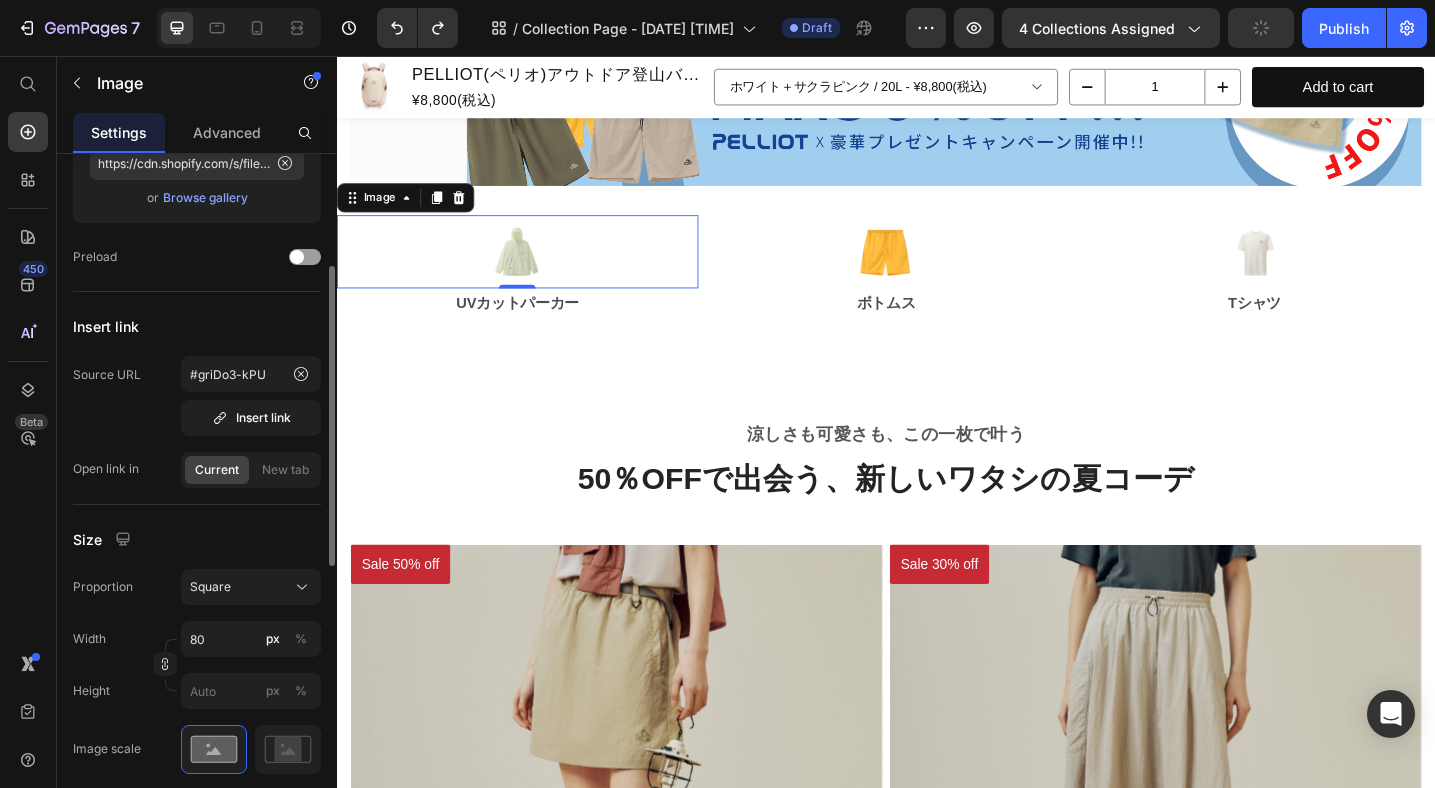 click on "Proportion Square Width 80 px % Height px %" at bounding box center (197, 639) 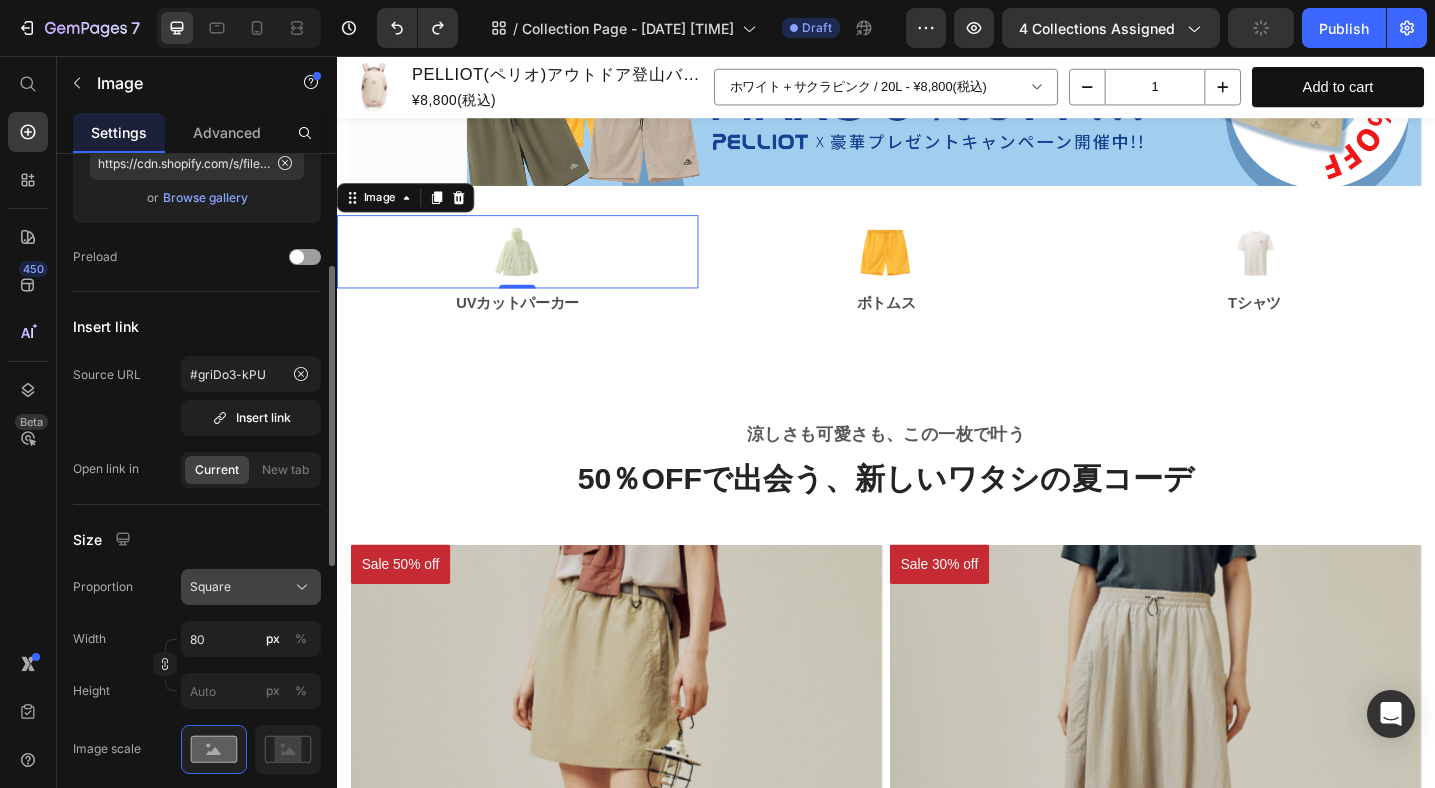 click on "Square" 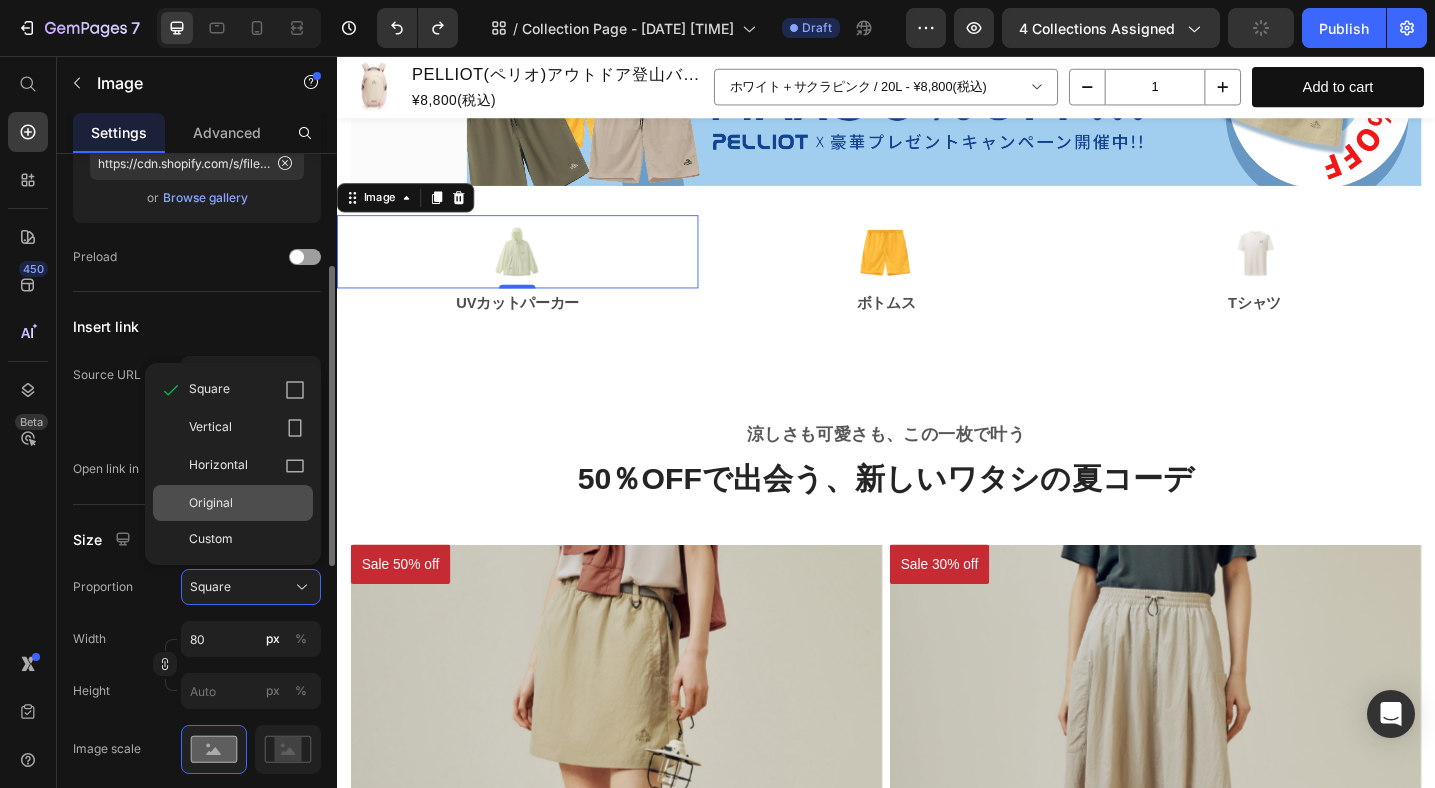 click on "Original" at bounding box center [247, 503] 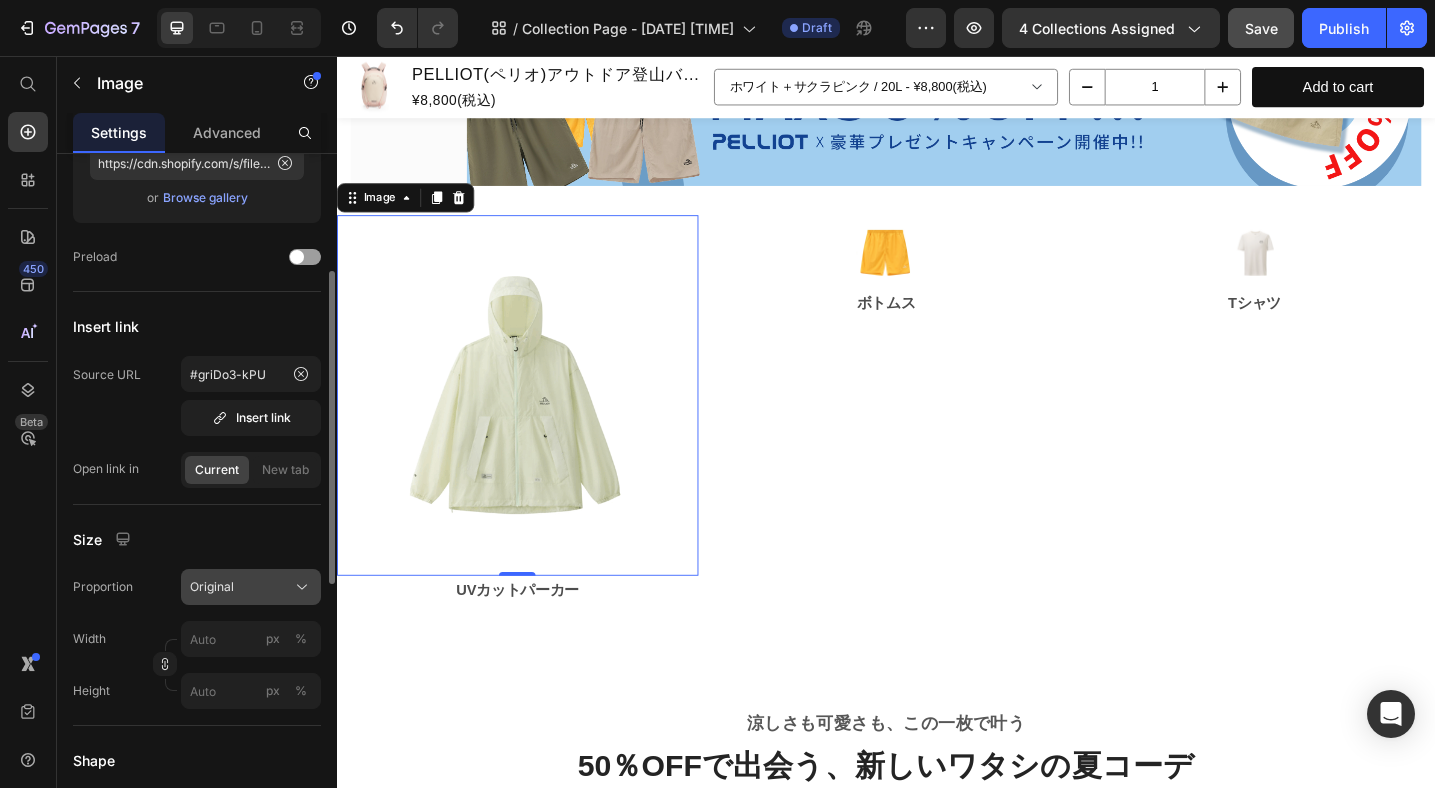 click on "Original" 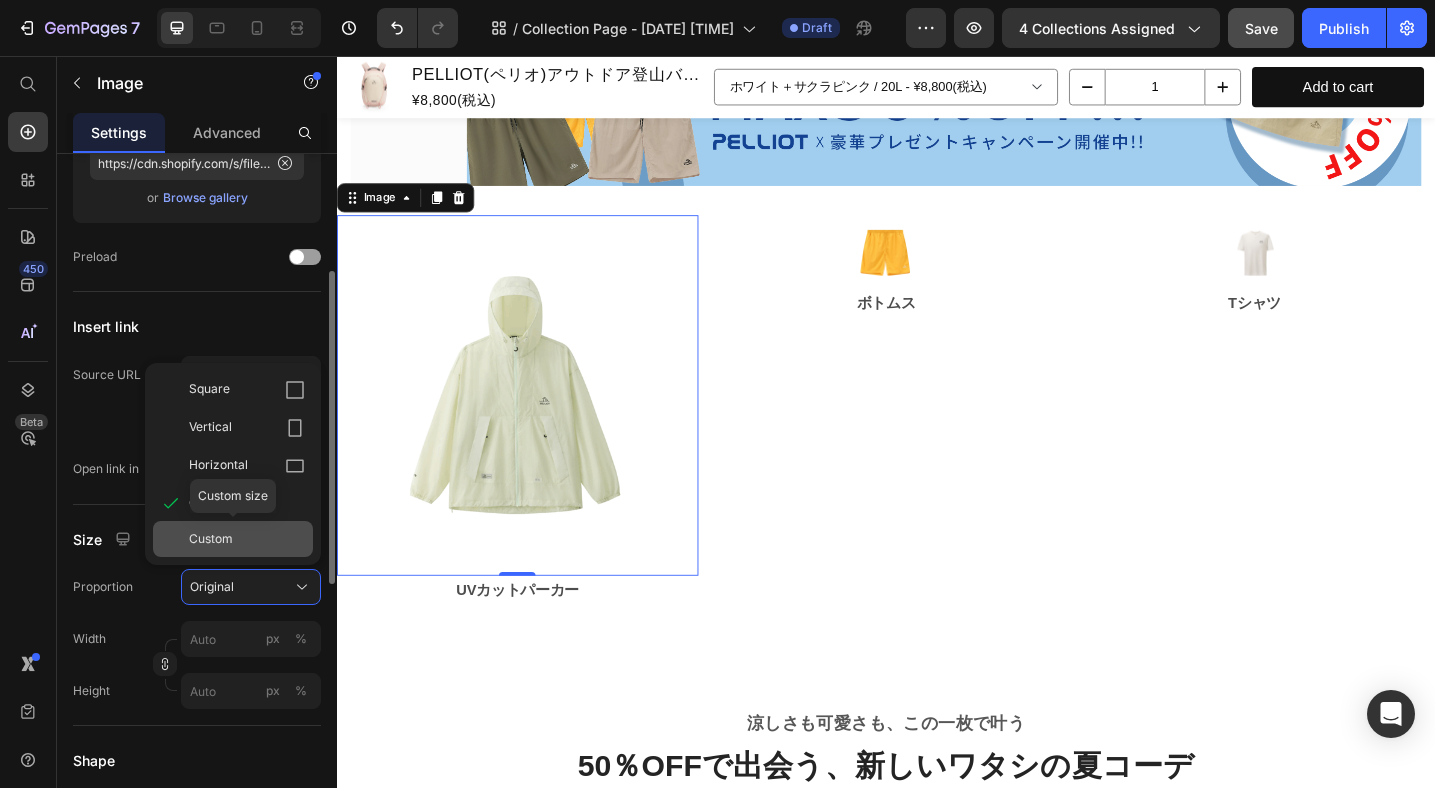 click on "Custom" at bounding box center [247, 539] 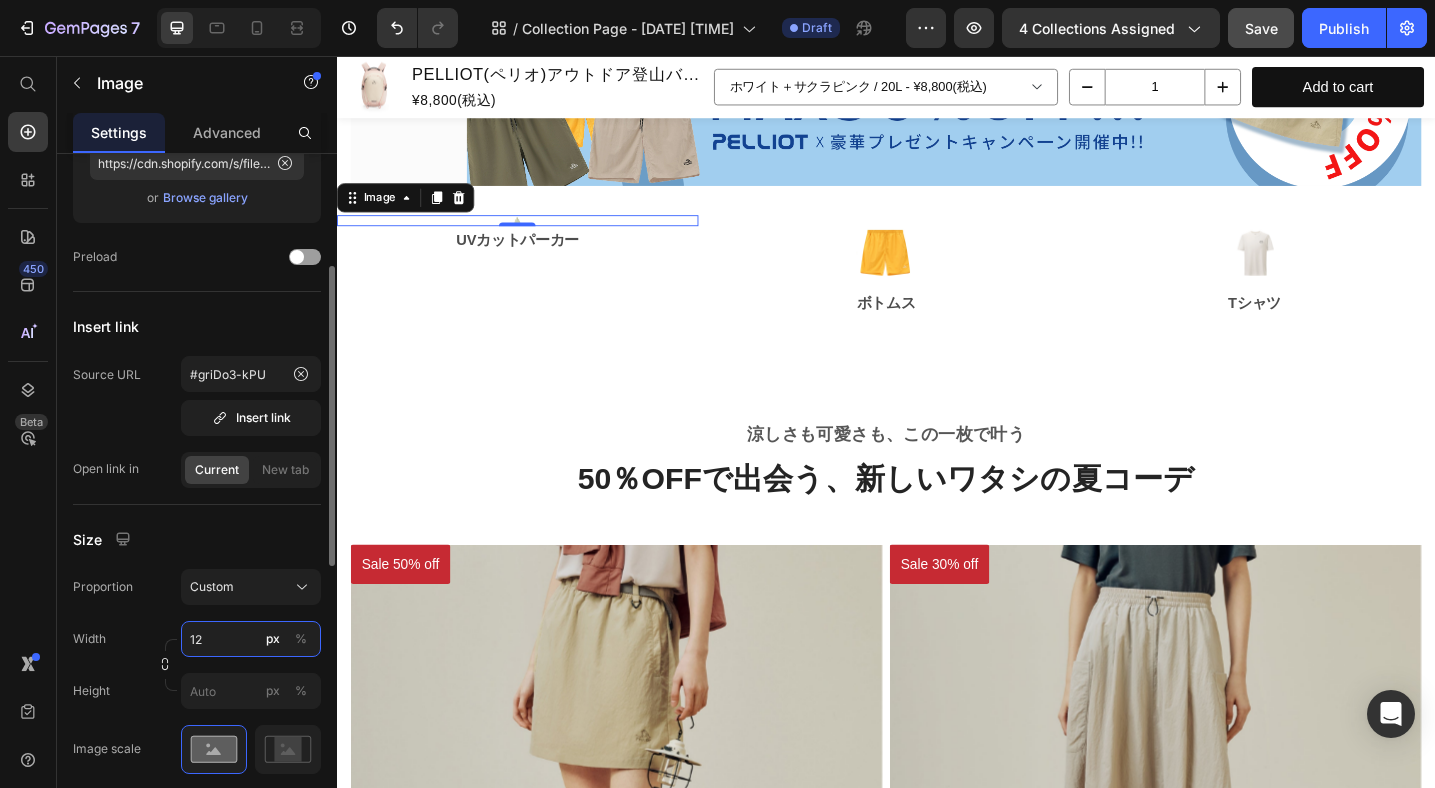 type on "1" 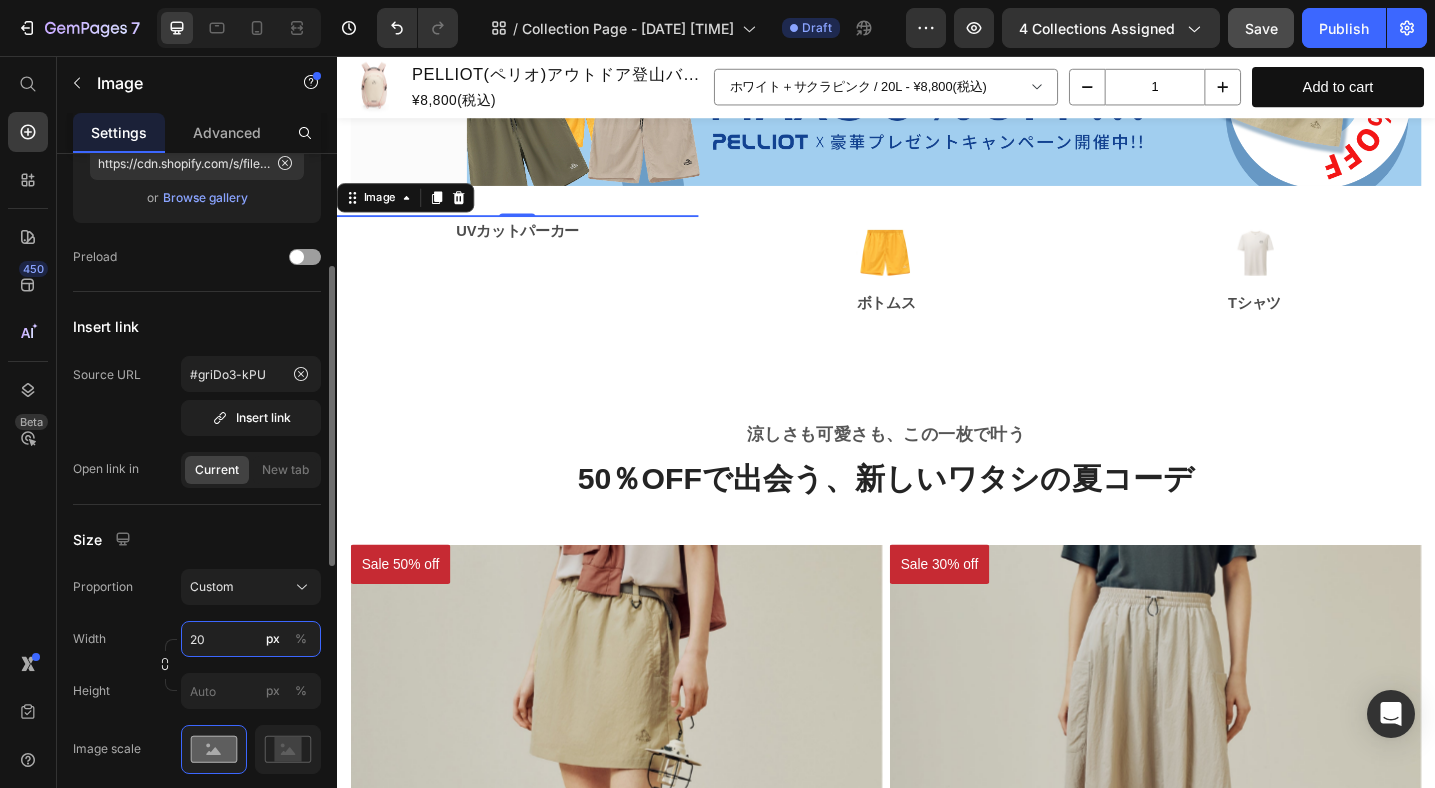 type on "200" 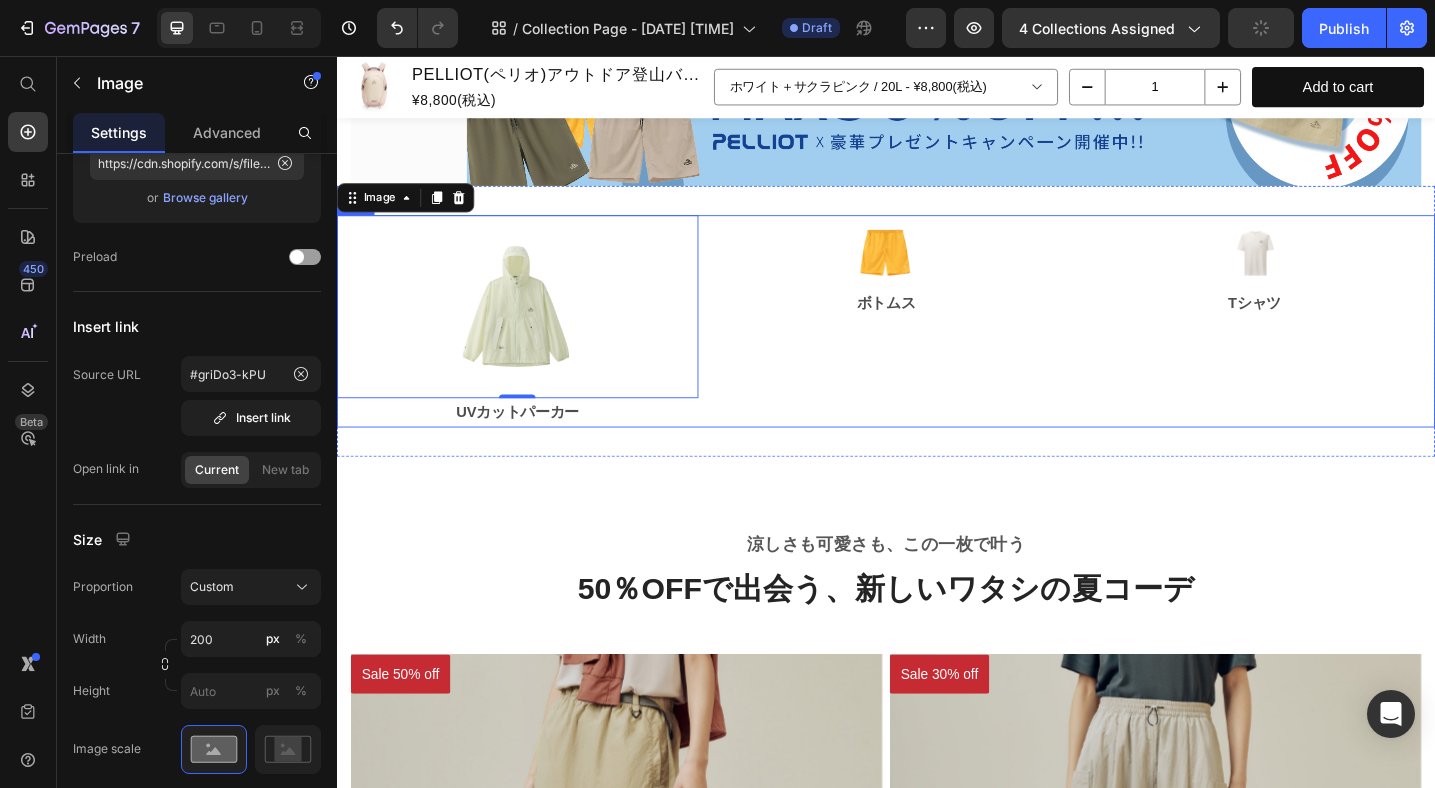 click on "ボトムス" at bounding box center [937, 325] 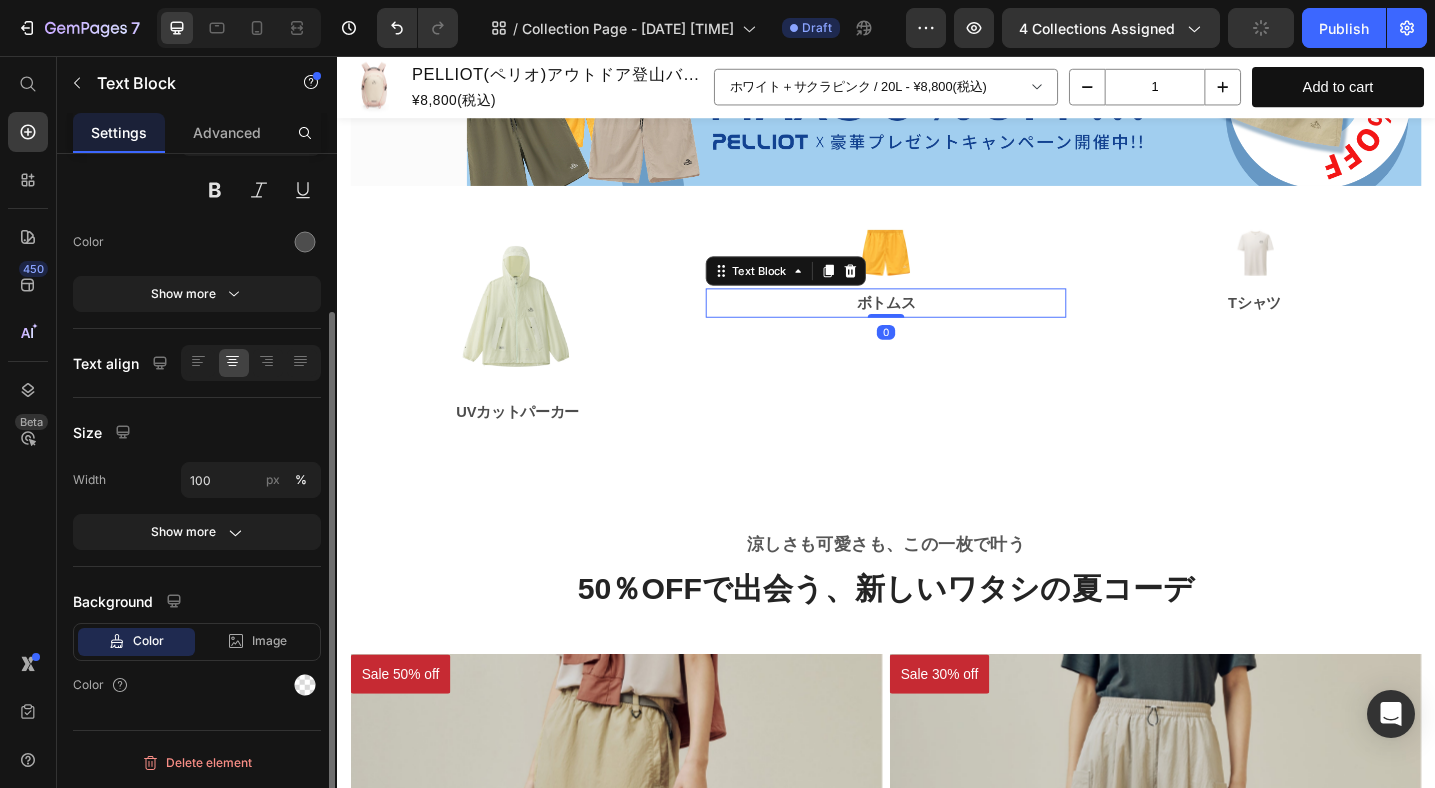 scroll, scrollTop: 0, scrollLeft: 0, axis: both 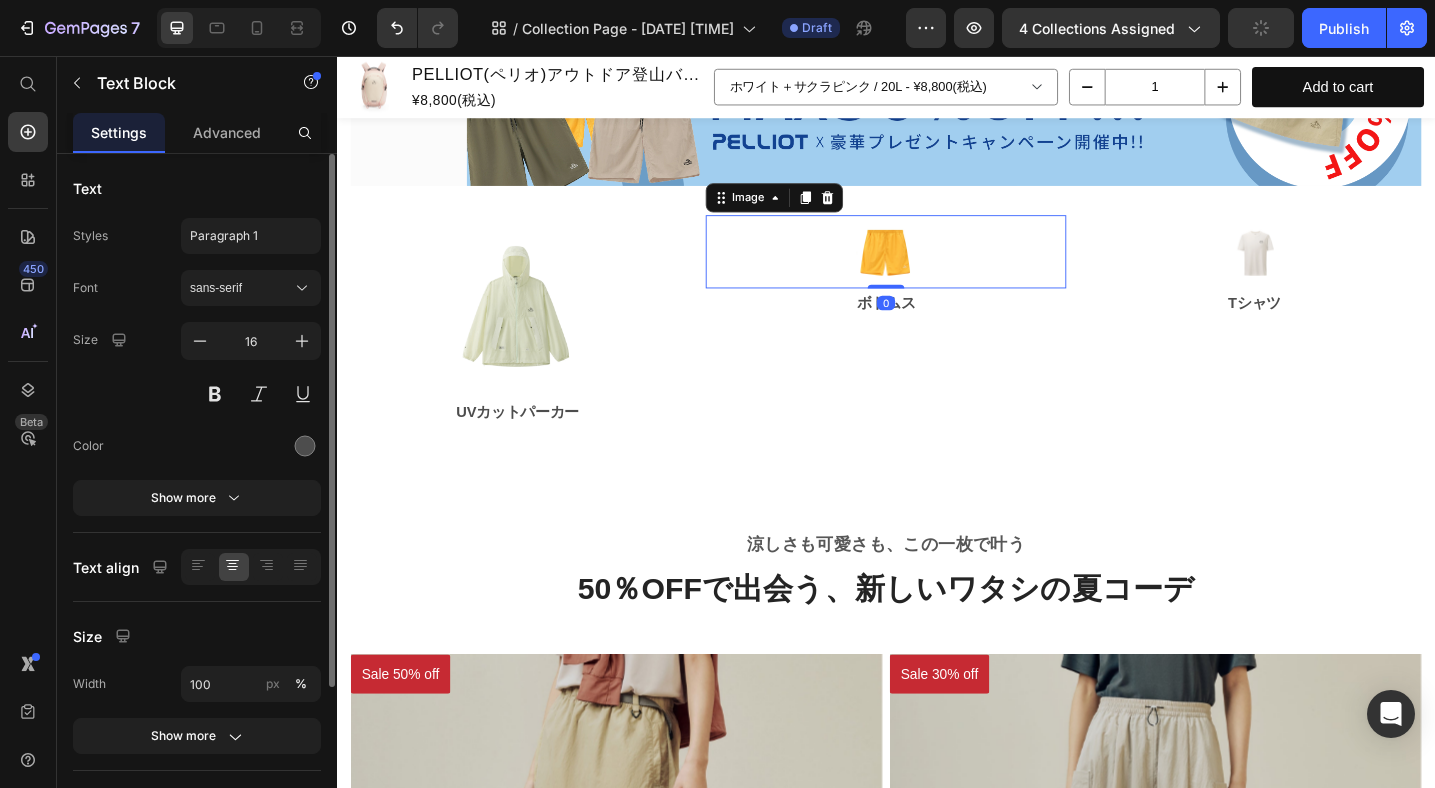 click at bounding box center [937, 270] 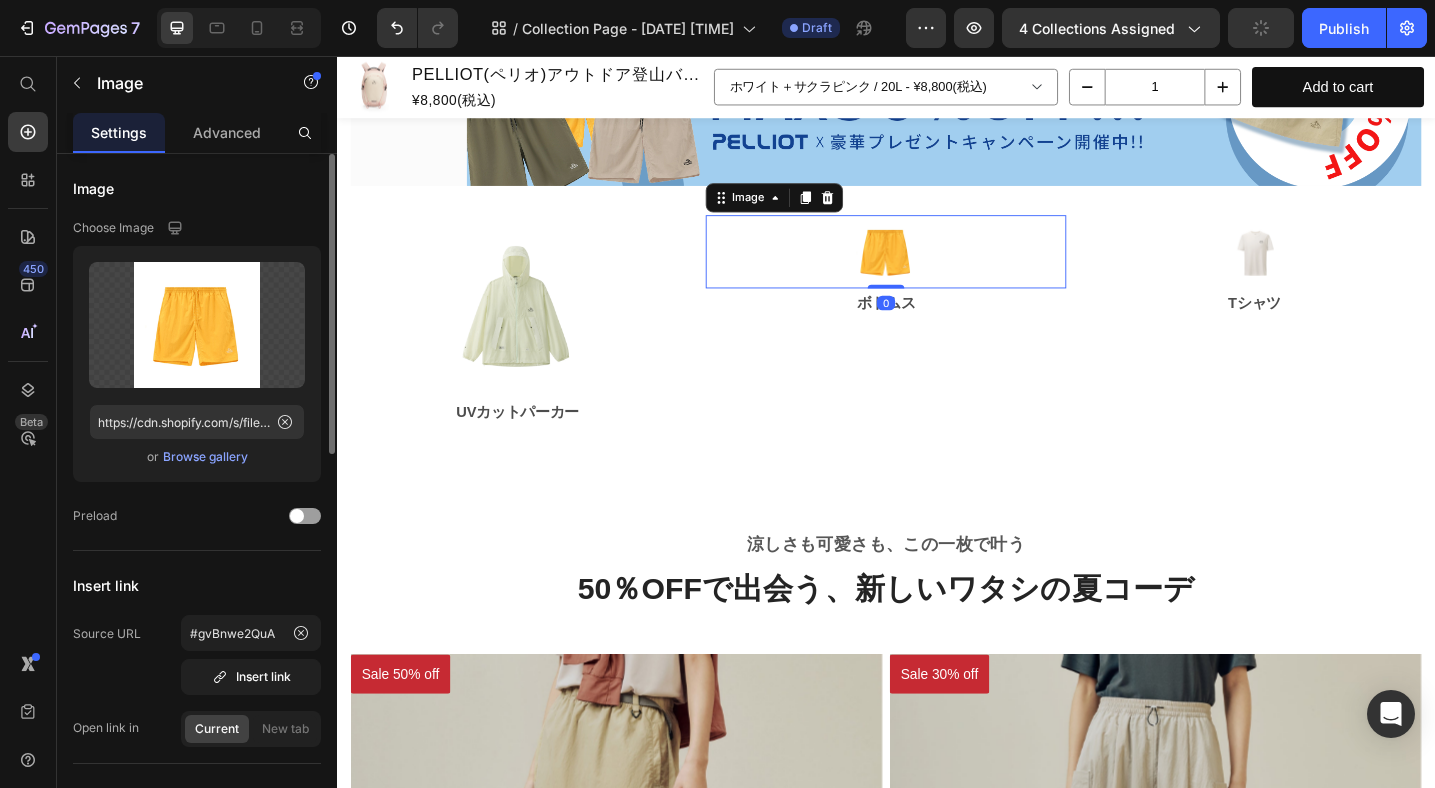 scroll, scrollTop: 393, scrollLeft: 0, axis: vertical 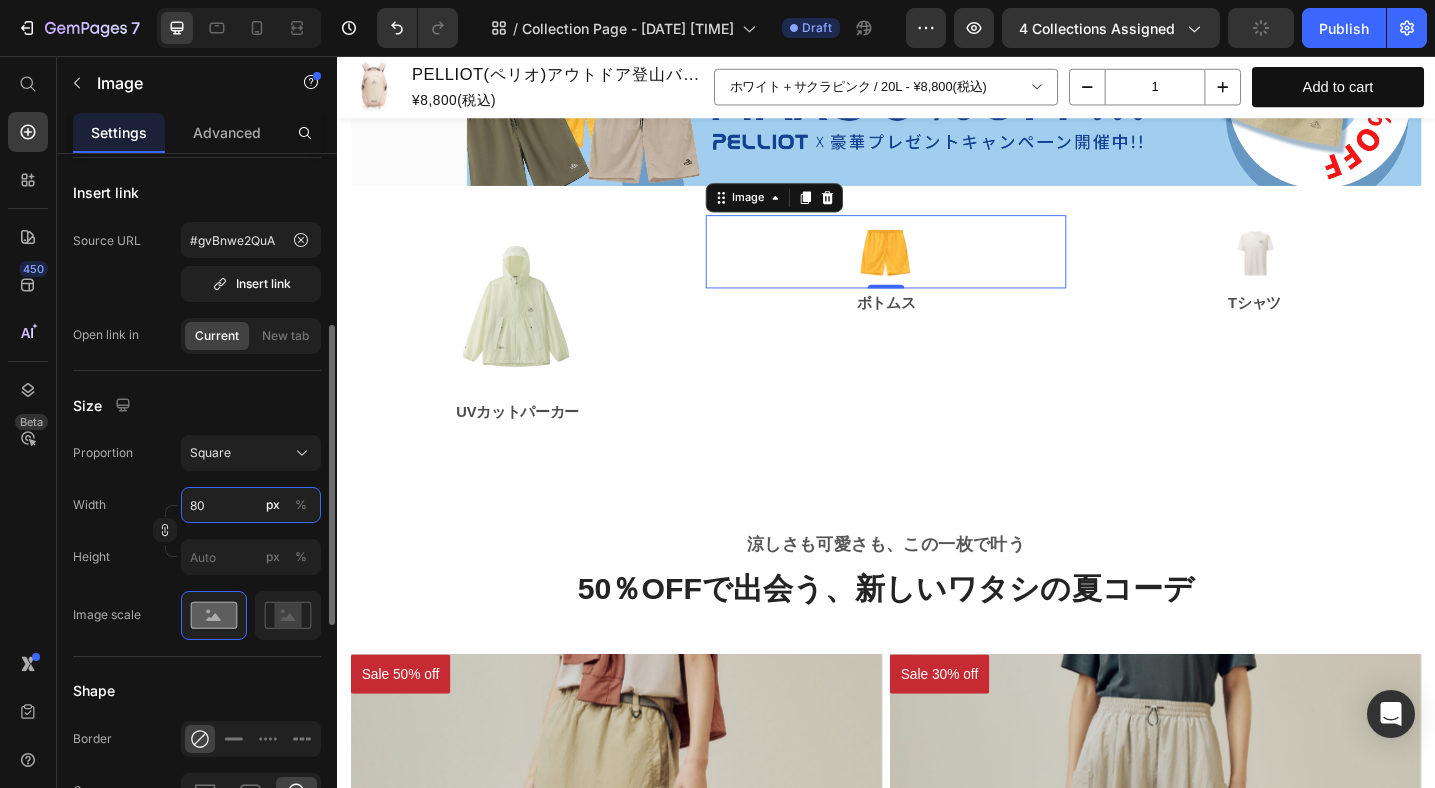 click on "80" at bounding box center [251, 505] 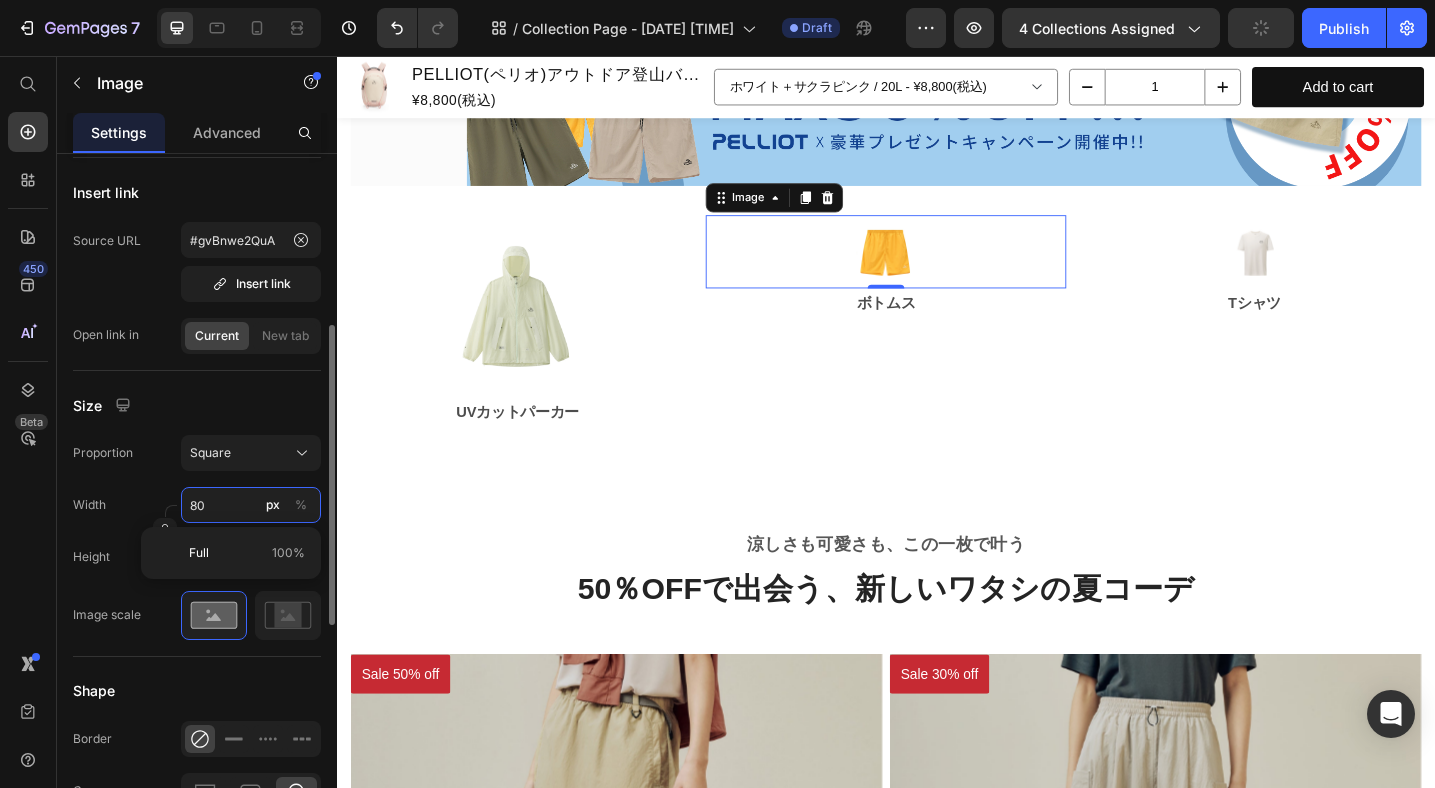 type on "2" 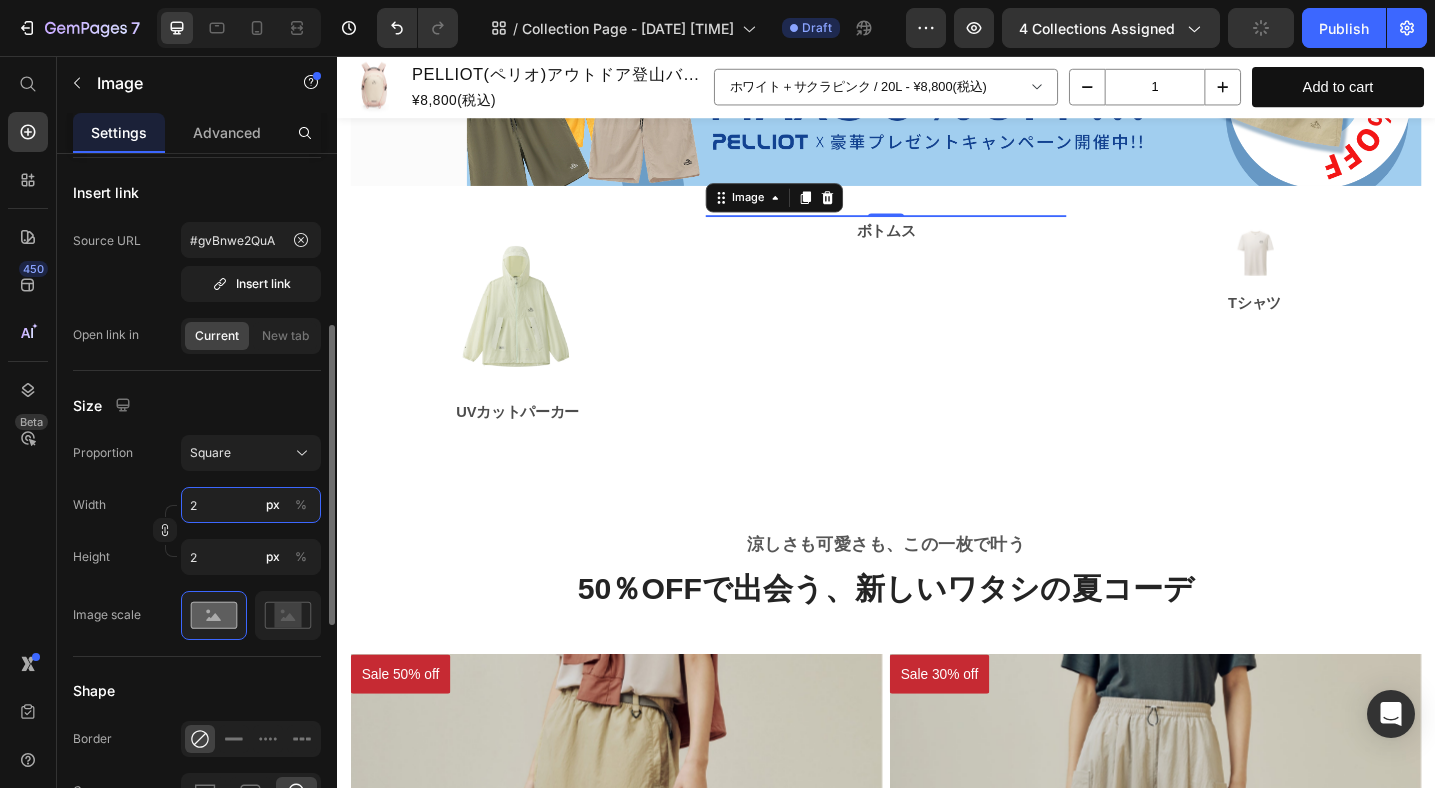 type on "20" 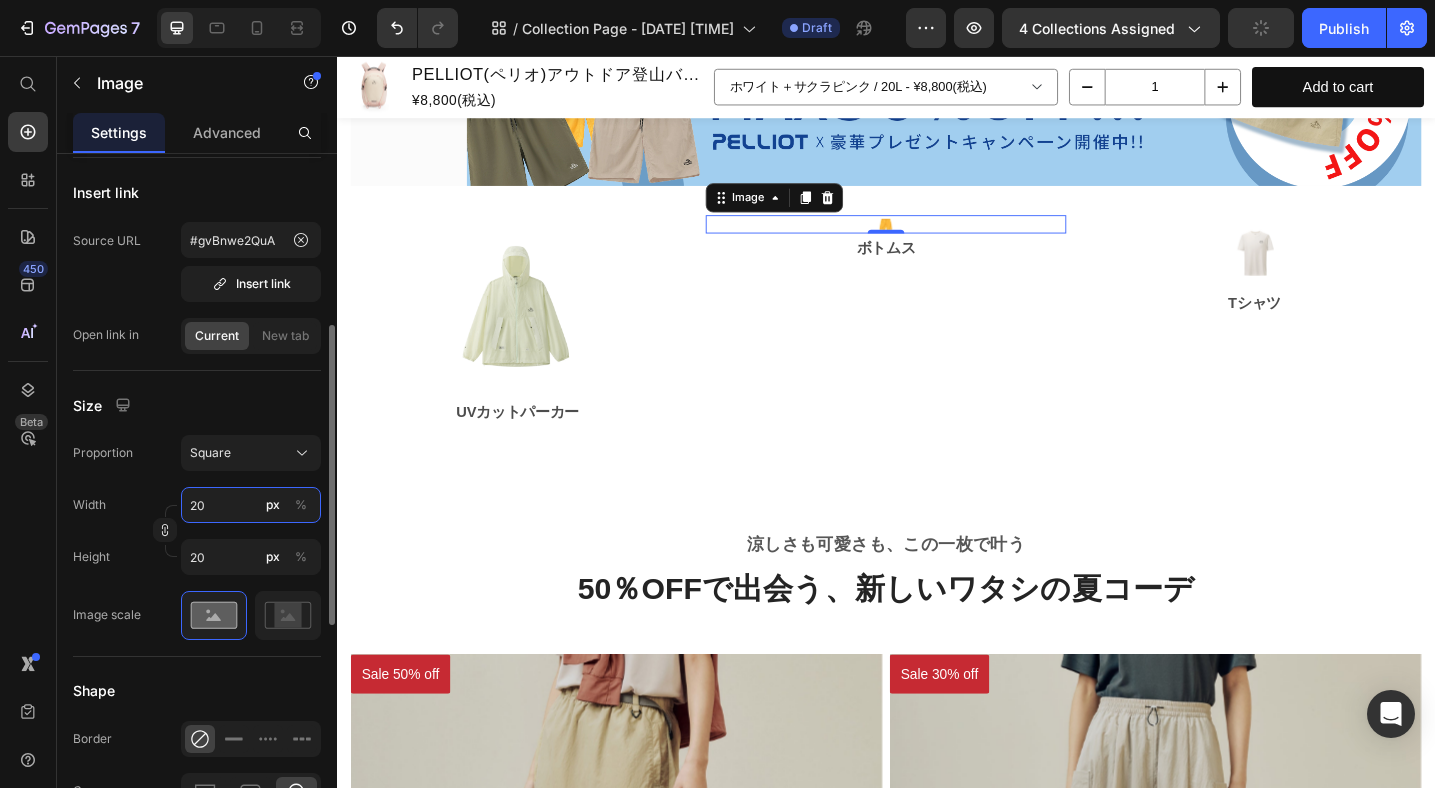 type on "200" 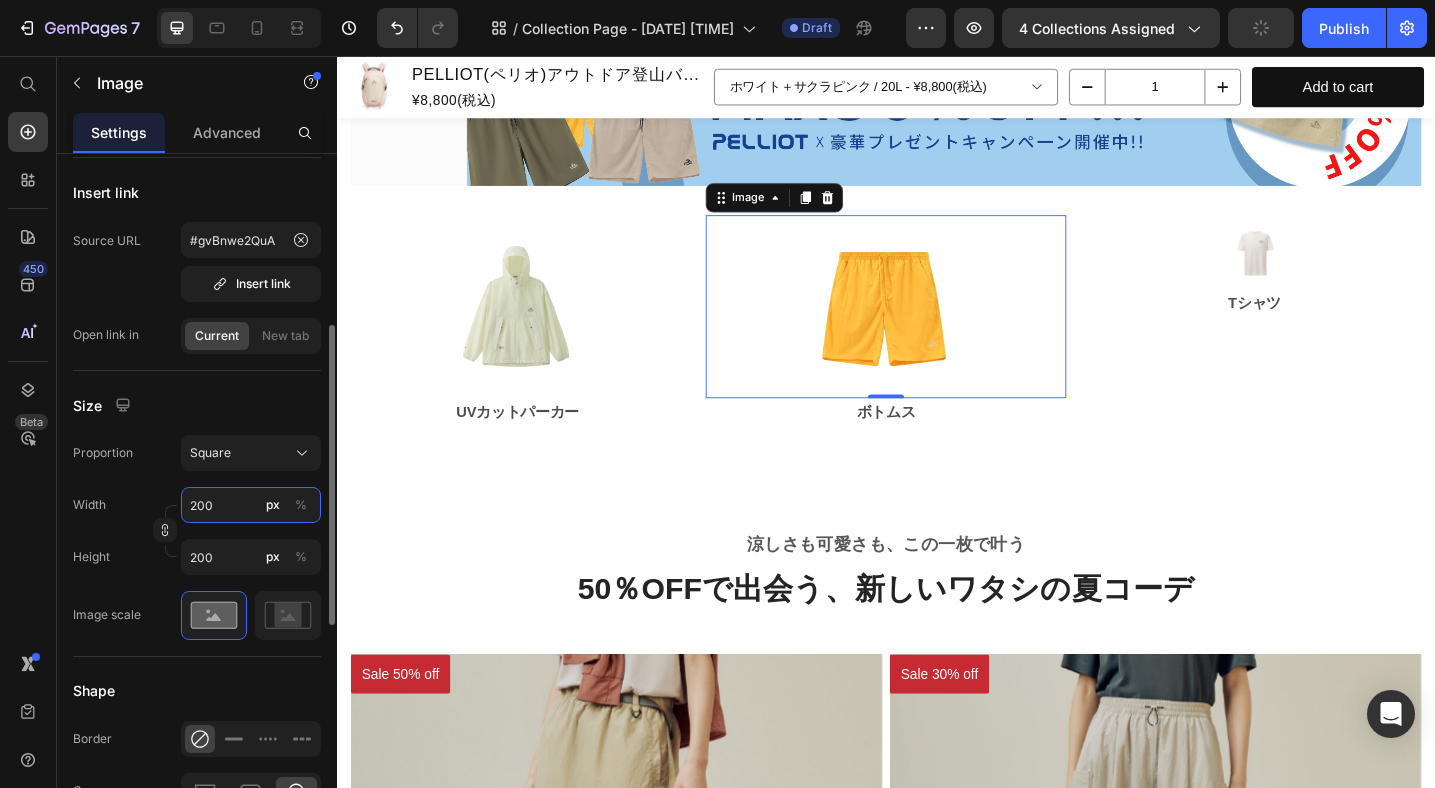 type on "80" 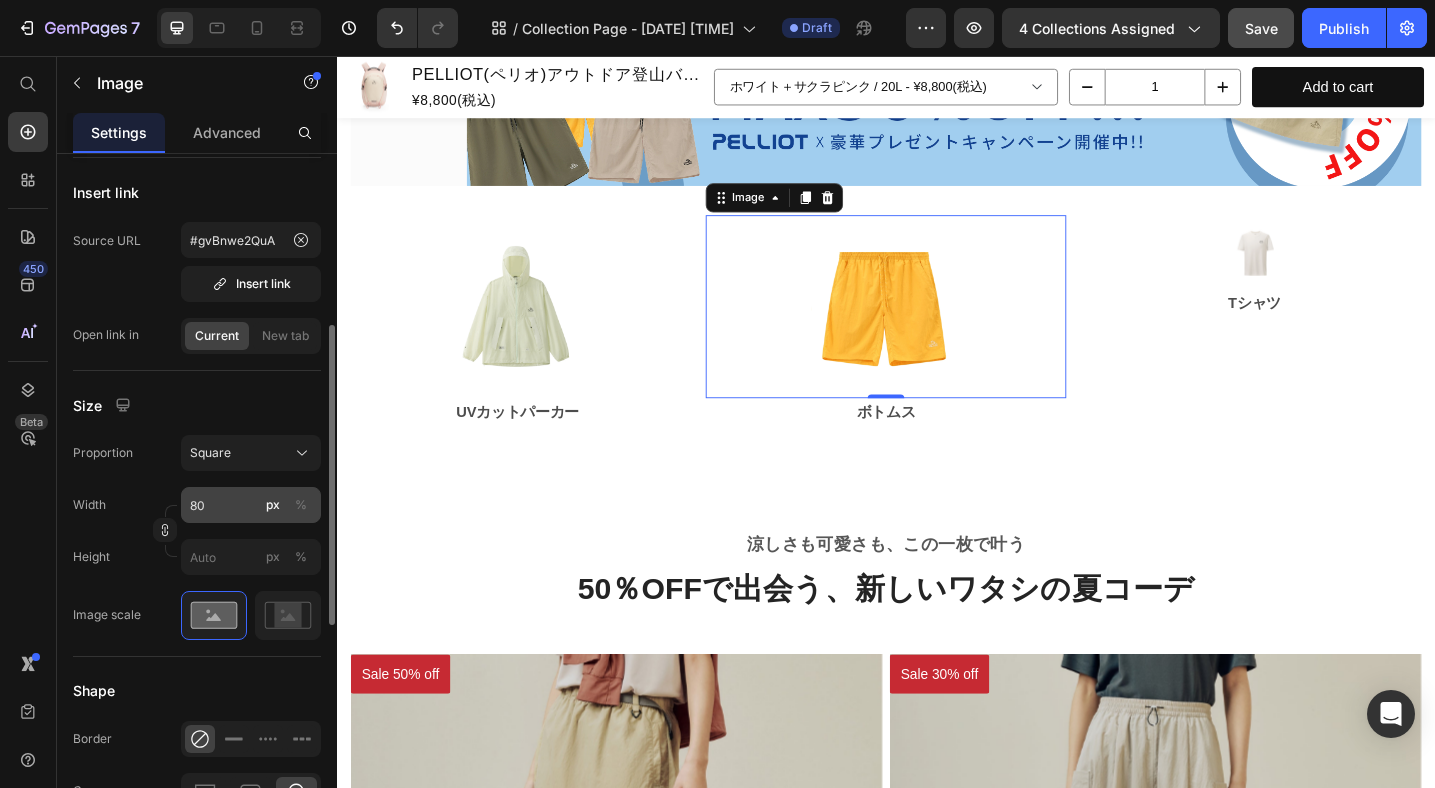 type on "80" 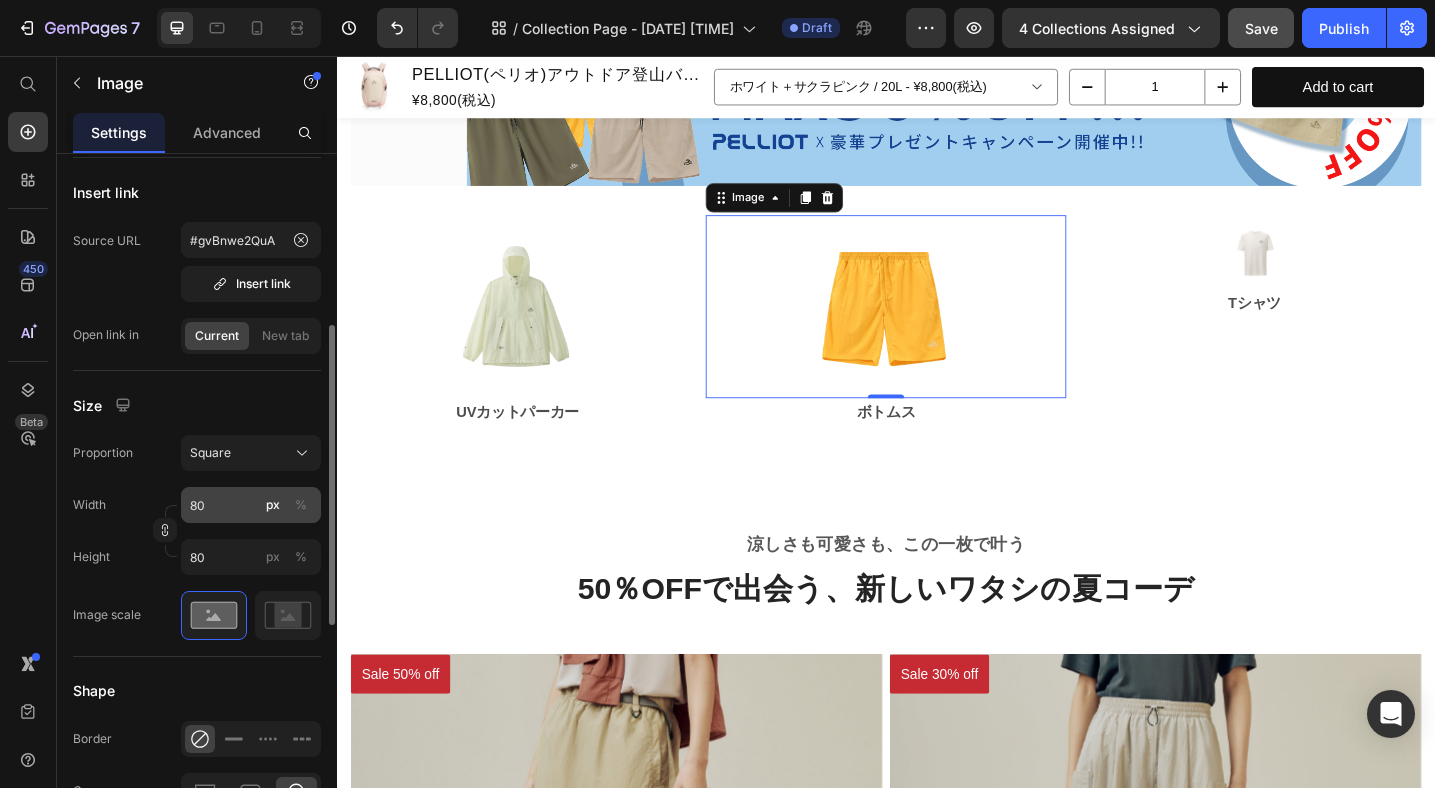 type 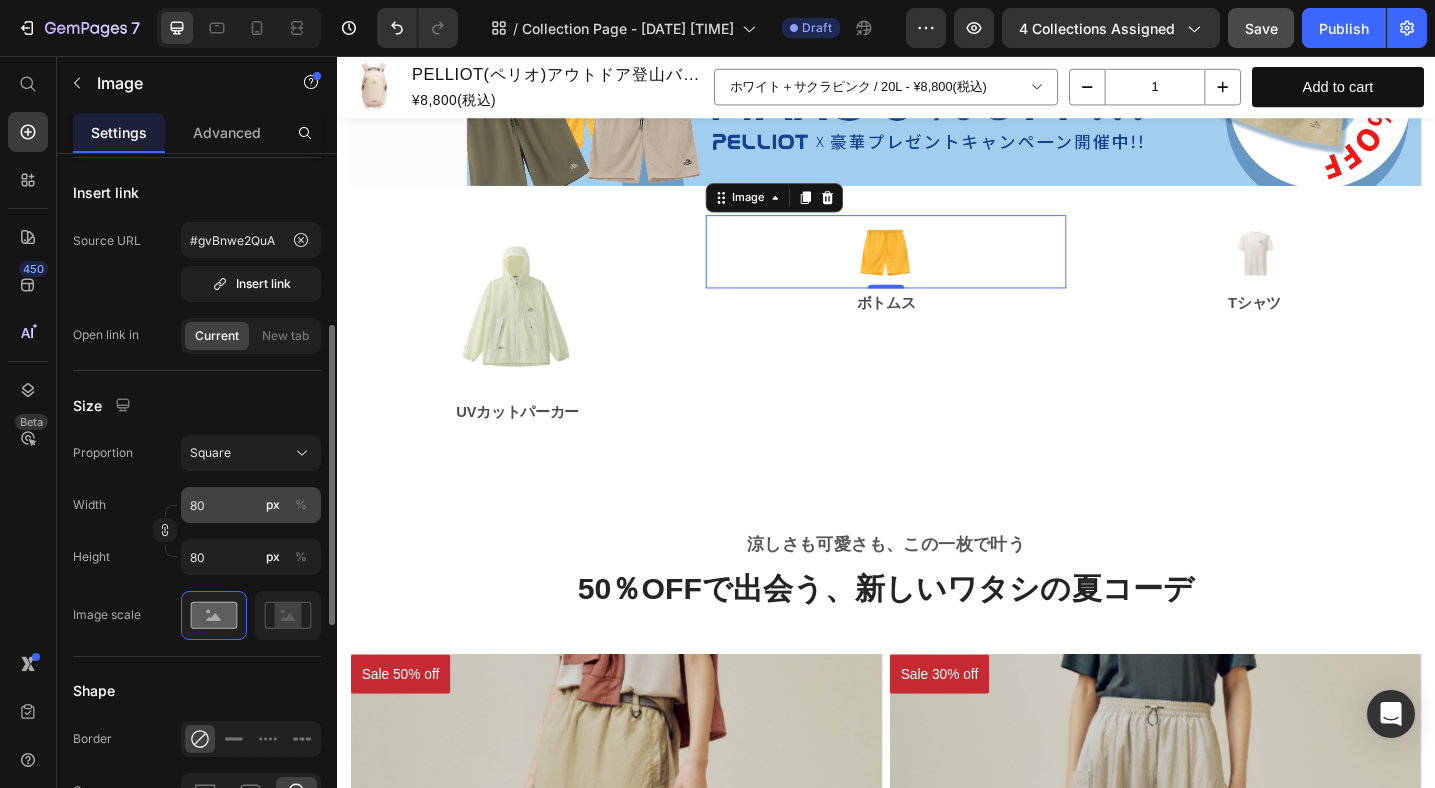 type on "200" 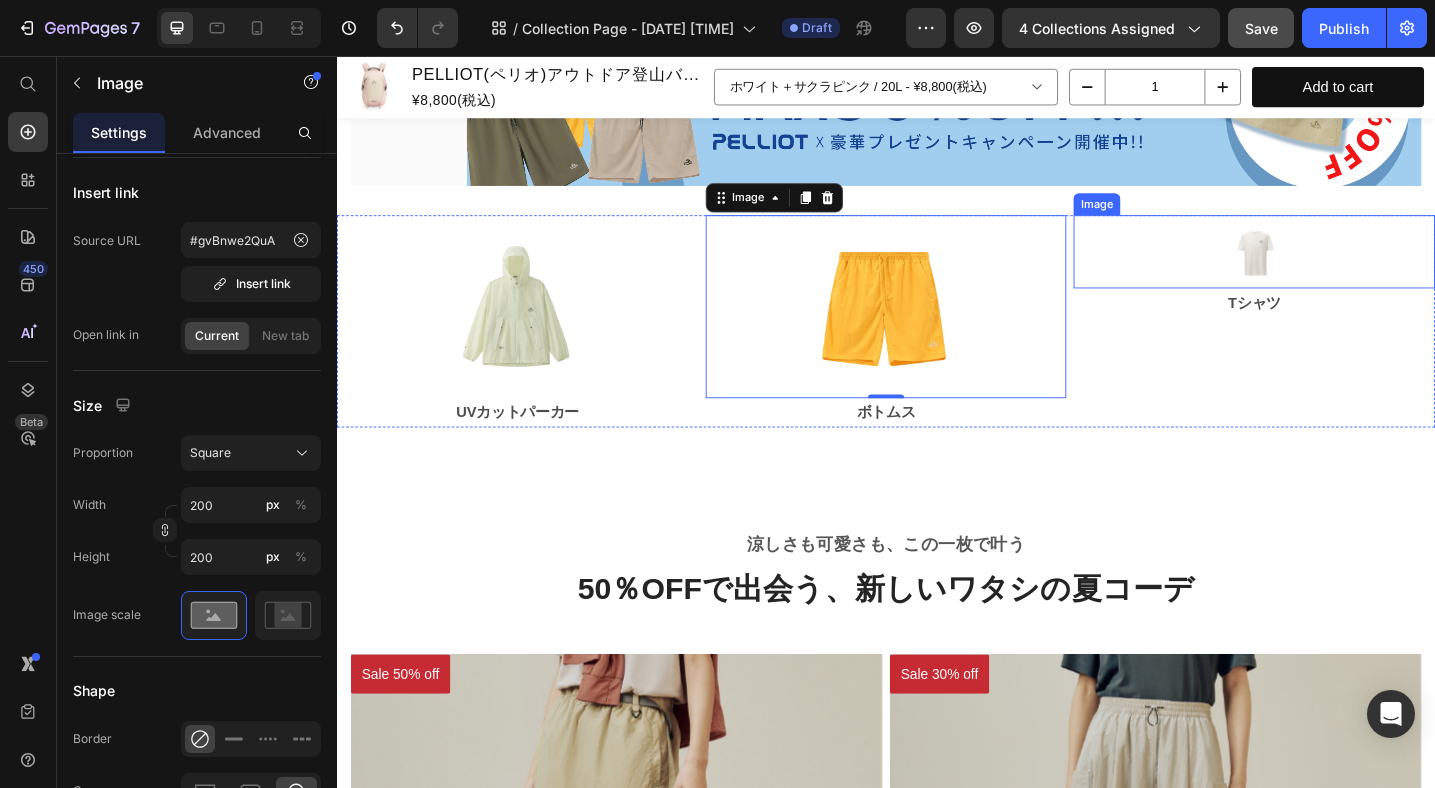 click at bounding box center (1339, 270) 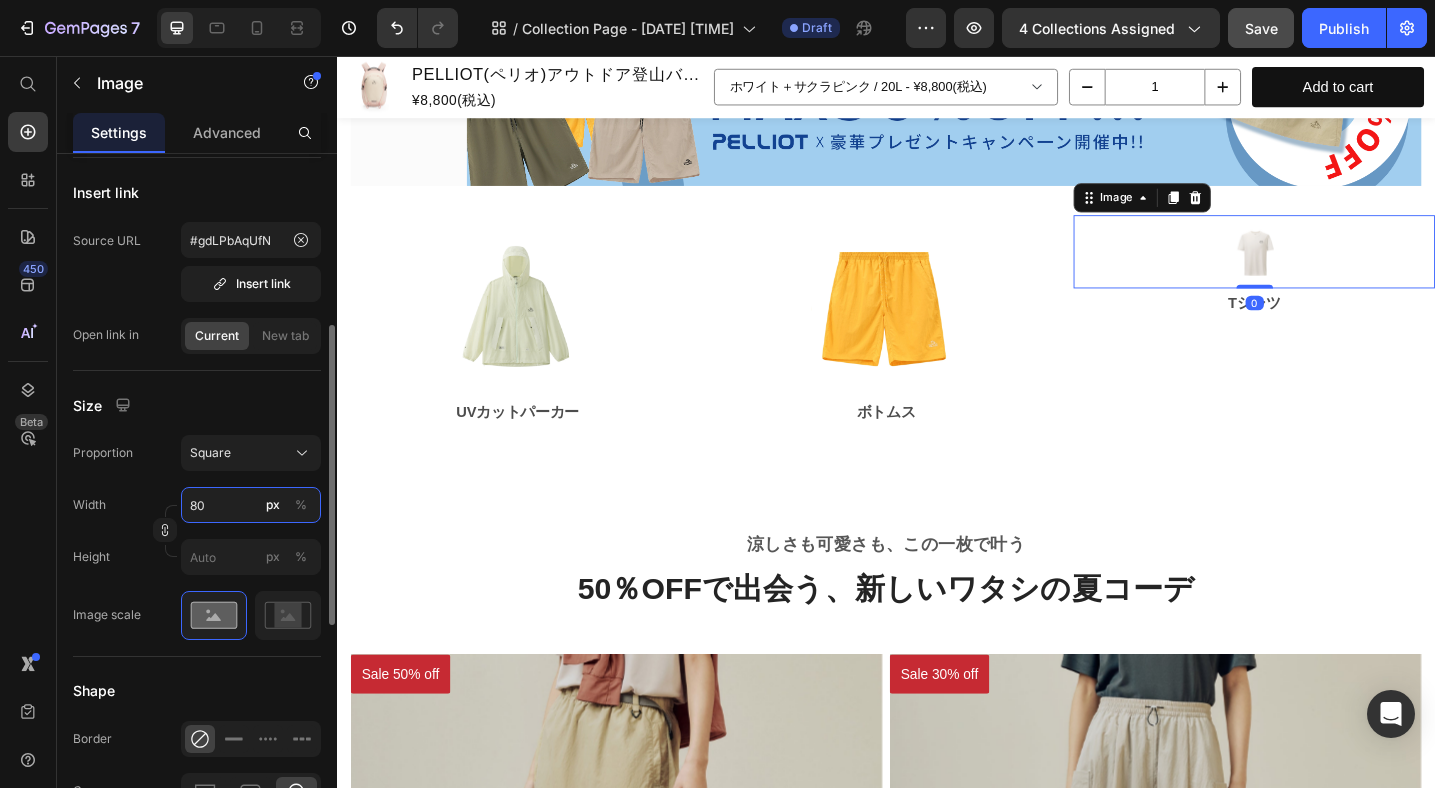 click on "80" at bounding box center (251, 505) 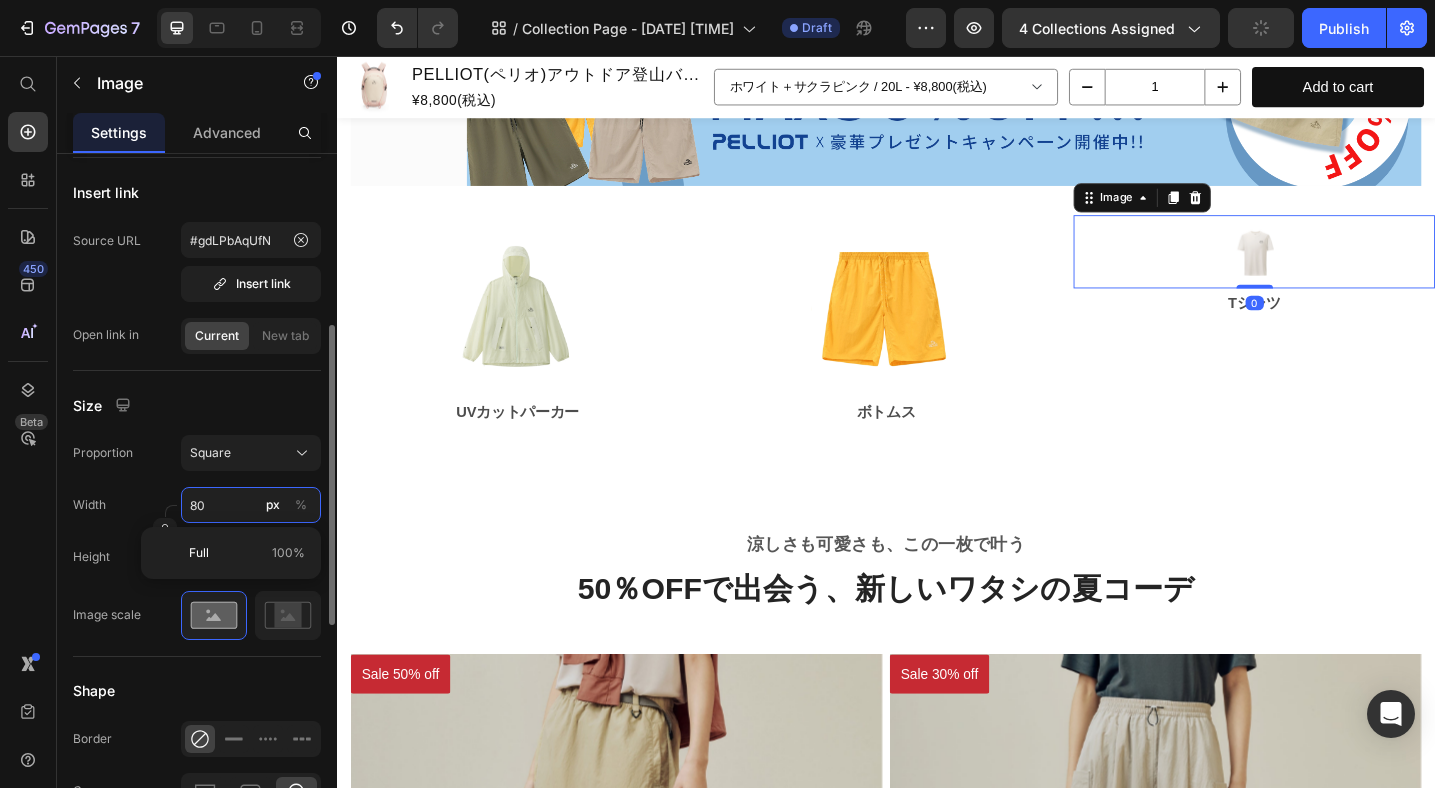 type on "2" 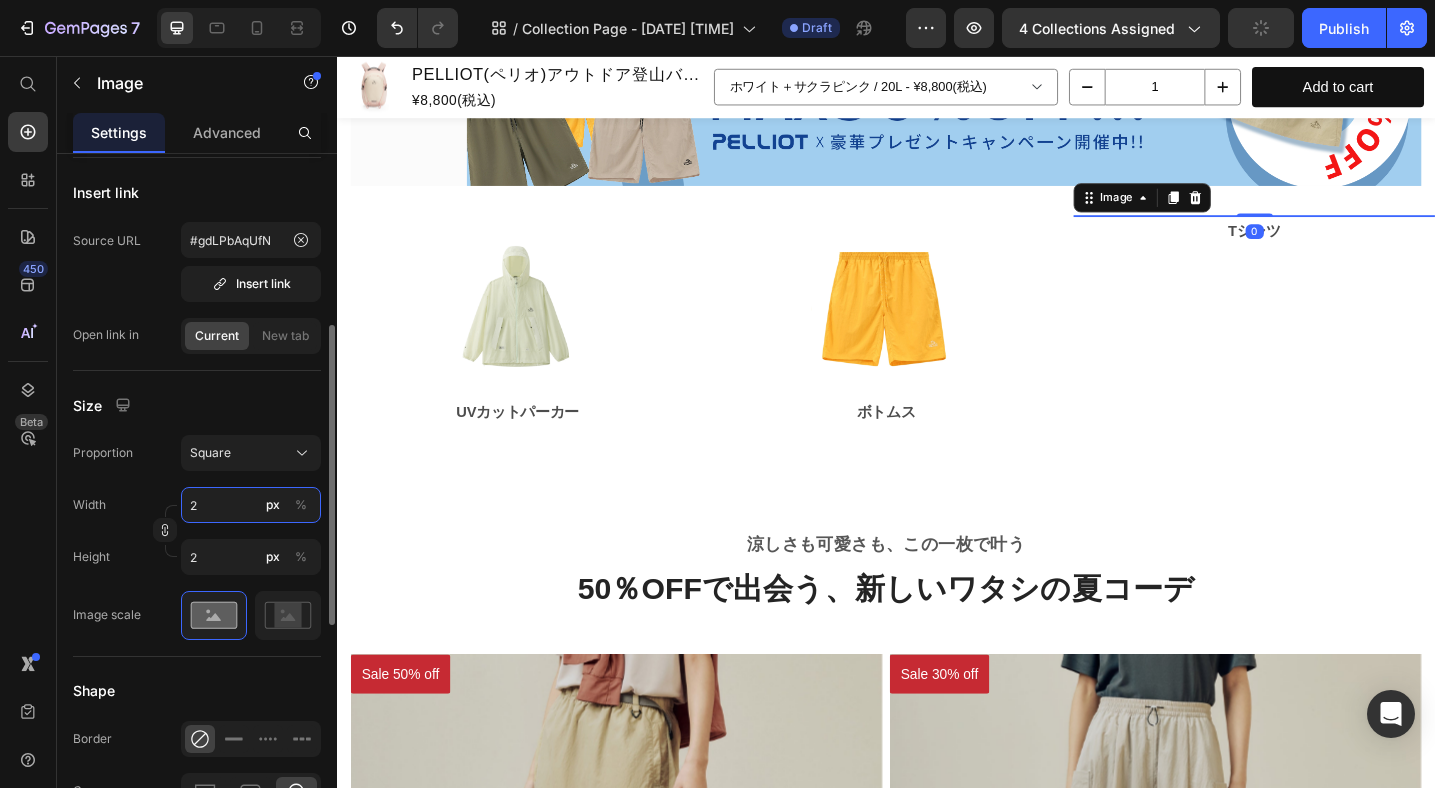 type on "20" 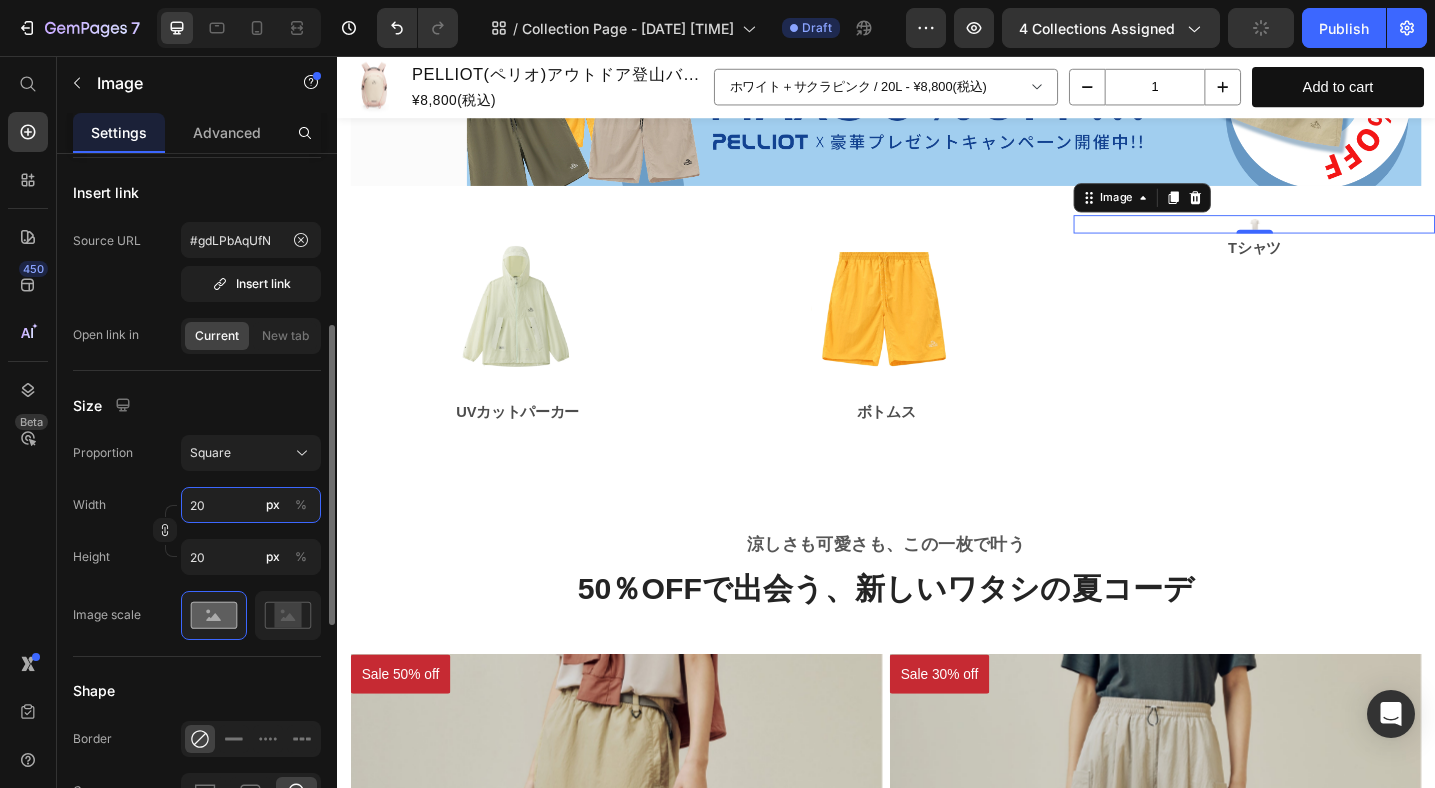 type on "200" 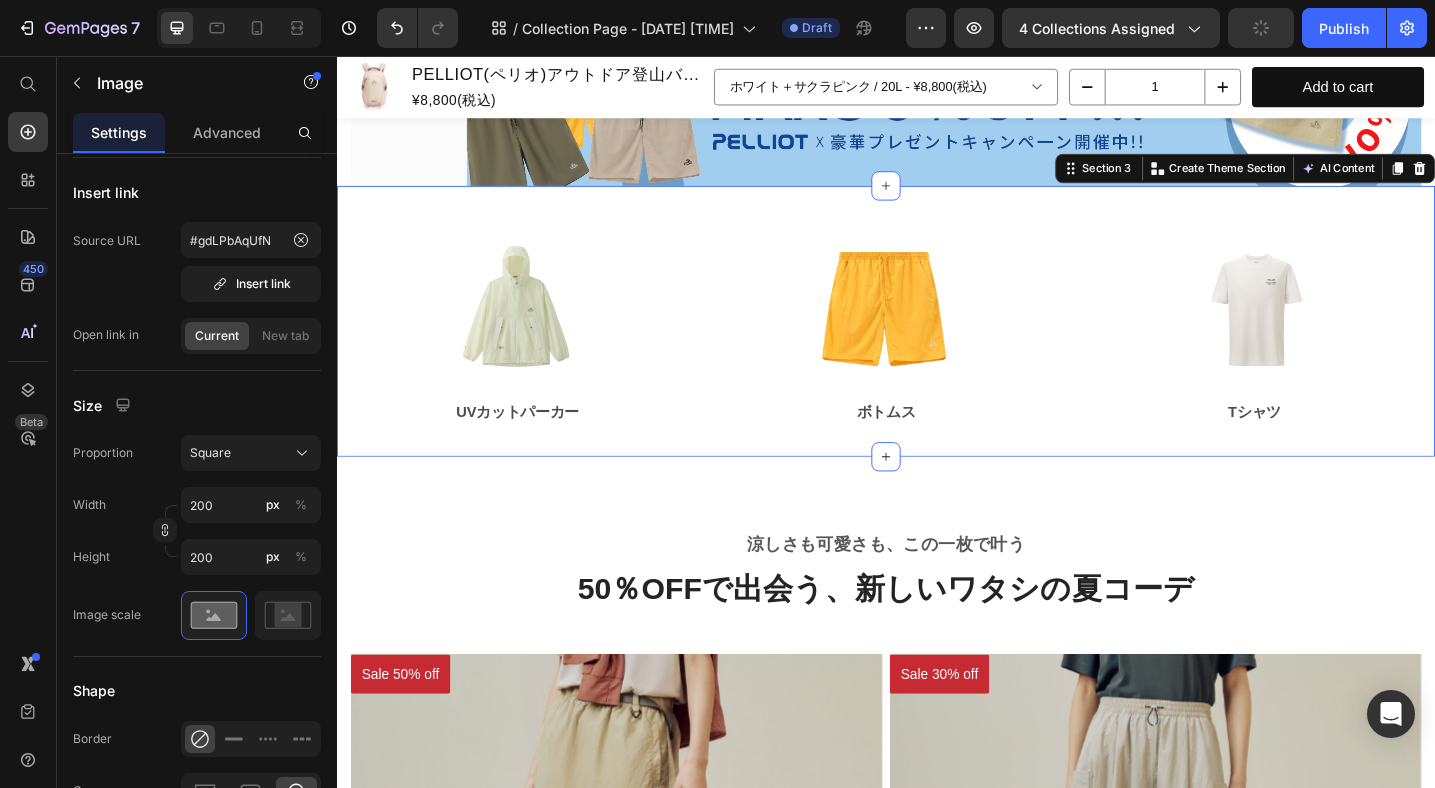 click on "Image UVカットパーカー Text Block Image ボトムス Text Block Image Tシャツ Text Block Row Section 3   You can create reusable sections Create Theme Section AI Content Write with GemAI What would you like to describe here? Tone and Voice Persuasive Product PELLIOT(ペリオ)アドベントロジー20｜ROBICナイロン デイパック 20L Show more Generate" at bounding box center [937, 346] 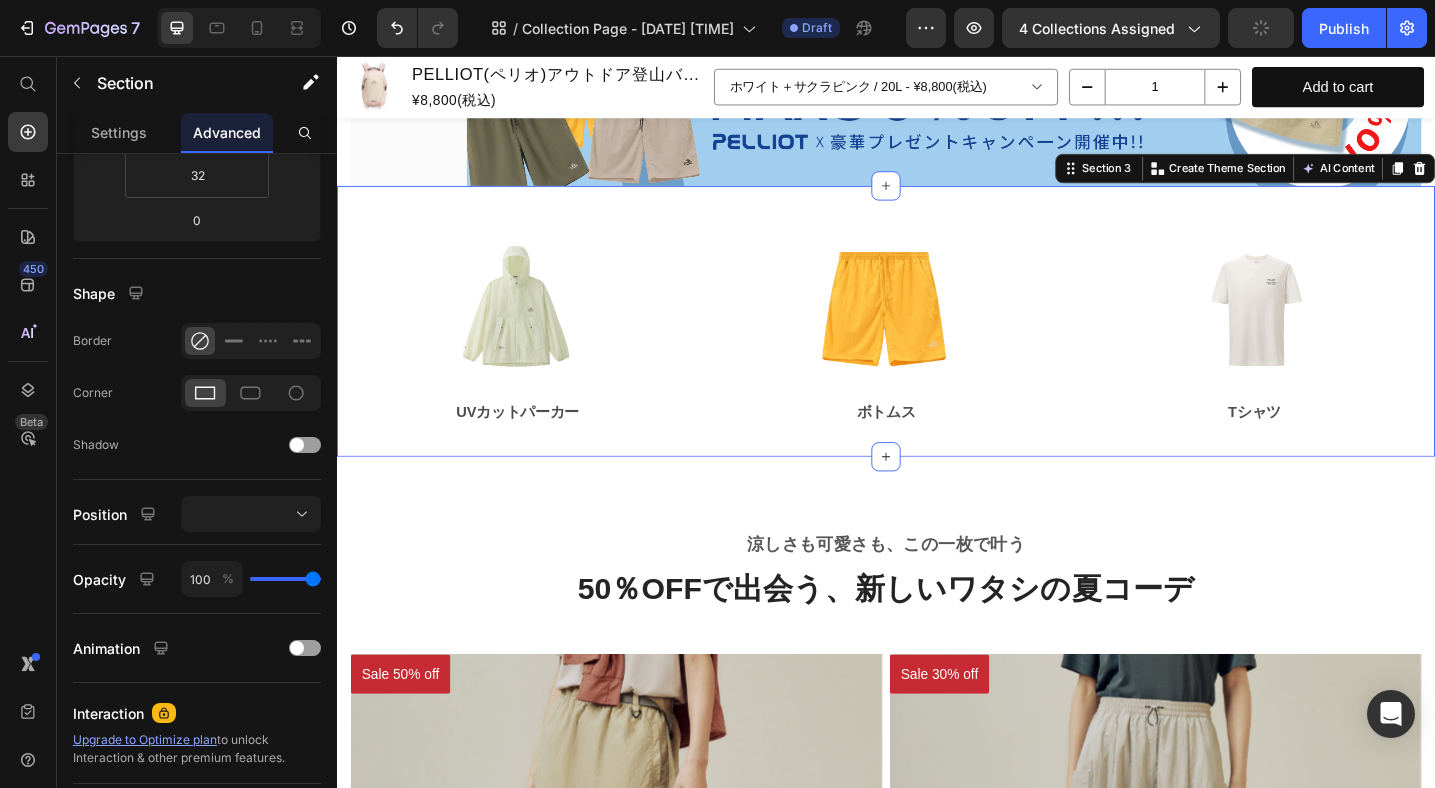 scroll, scrollTop: 0, scrollLeft: 0, axis: both 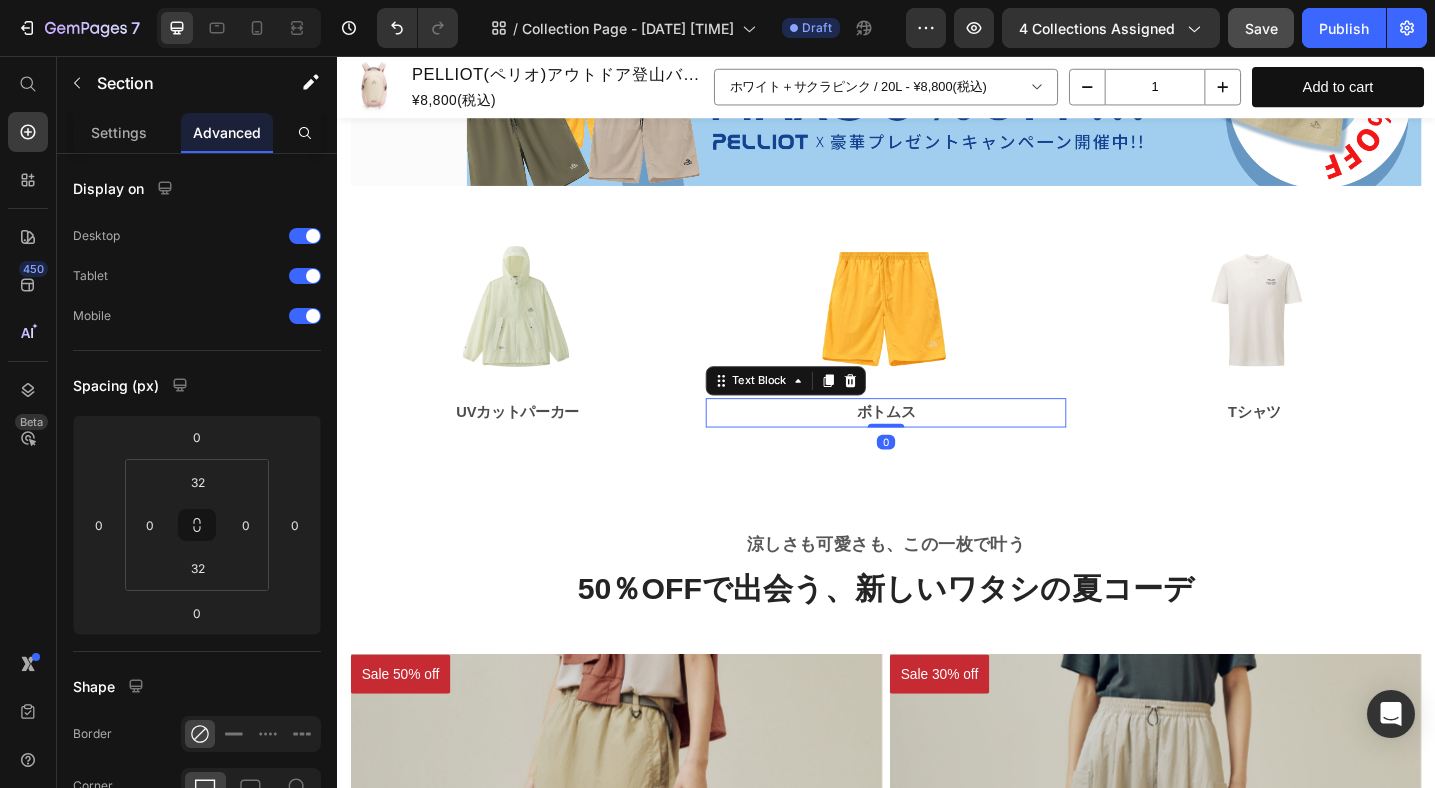 click on "ボトムス" at bounding box center (937, 446) 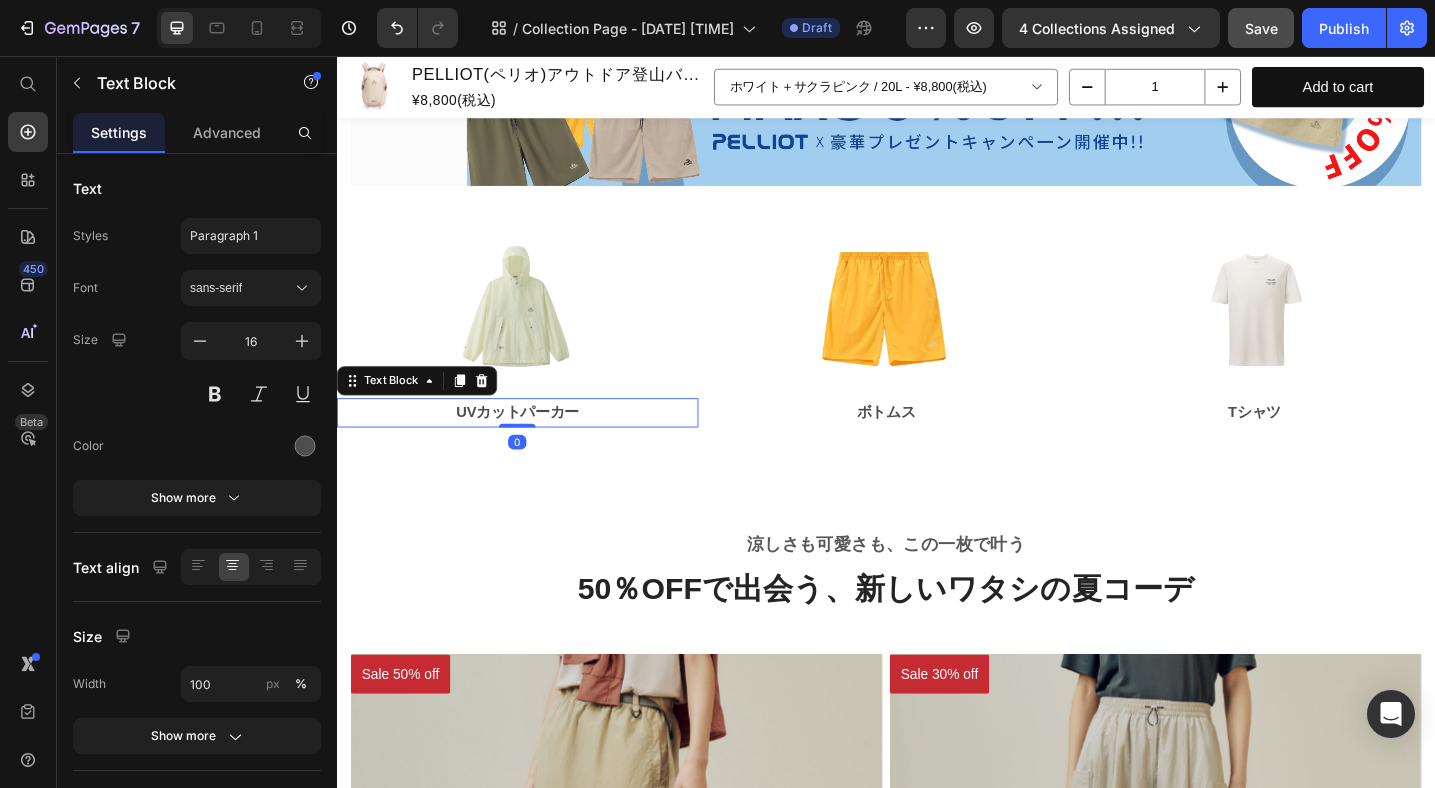 click on "UVカットパーカー" at bounding box center (534, 446) 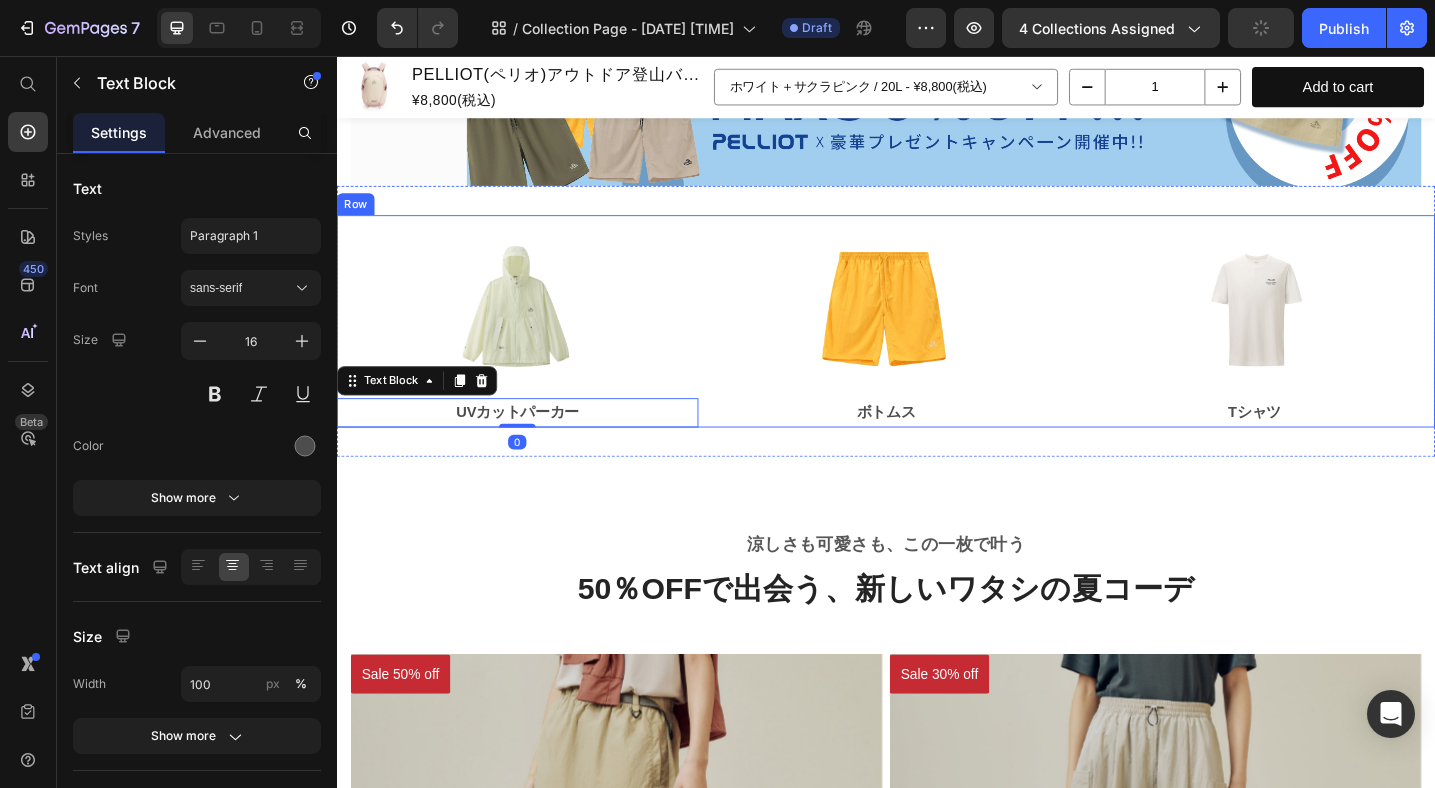 click on "Image UVカットパーカー Text Block   0 Image ボトムス Text Block Image Tシャツ Text Block Row" at bounding box center (937, 346) 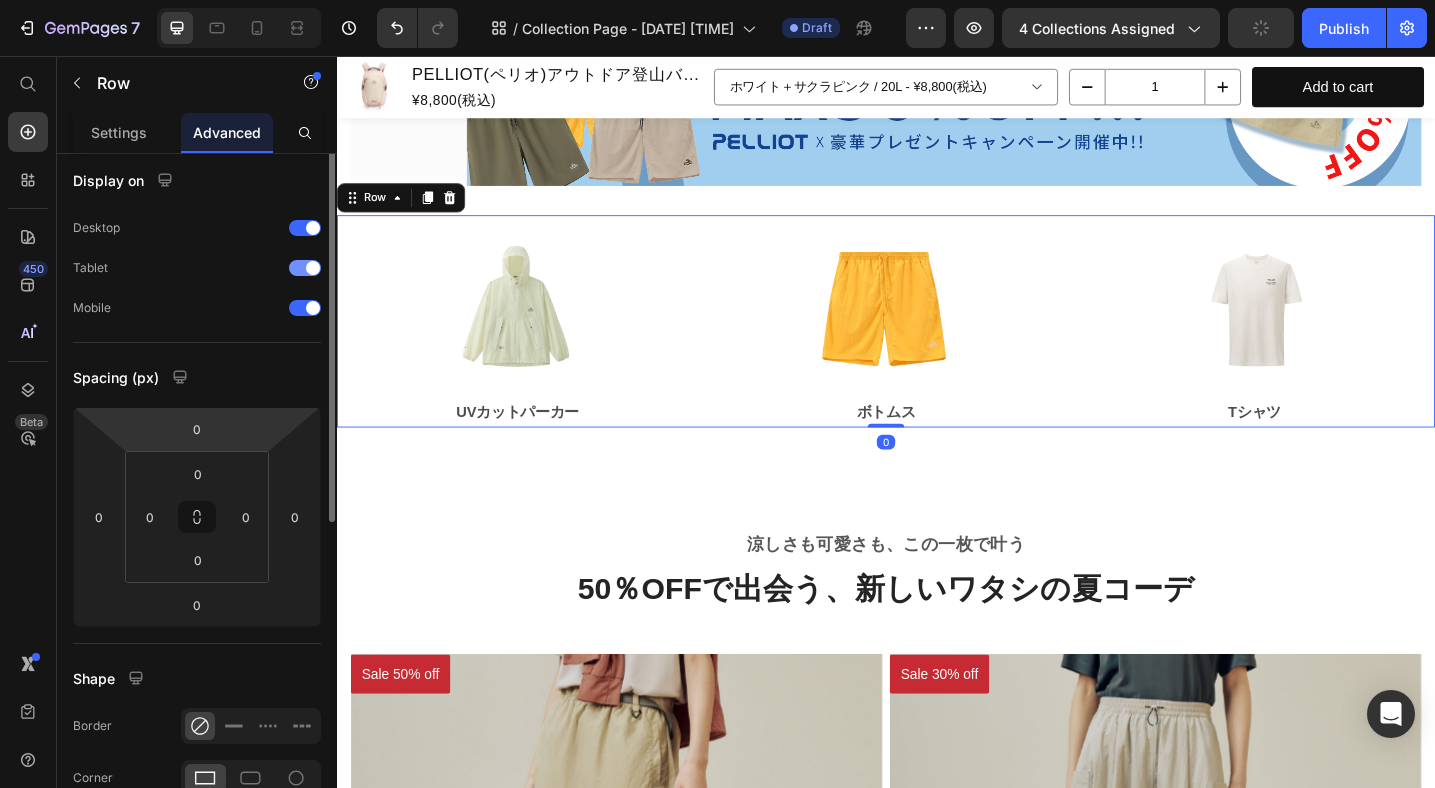 scroll, scrollTop: 0, scrollLeft: 0, axis: both 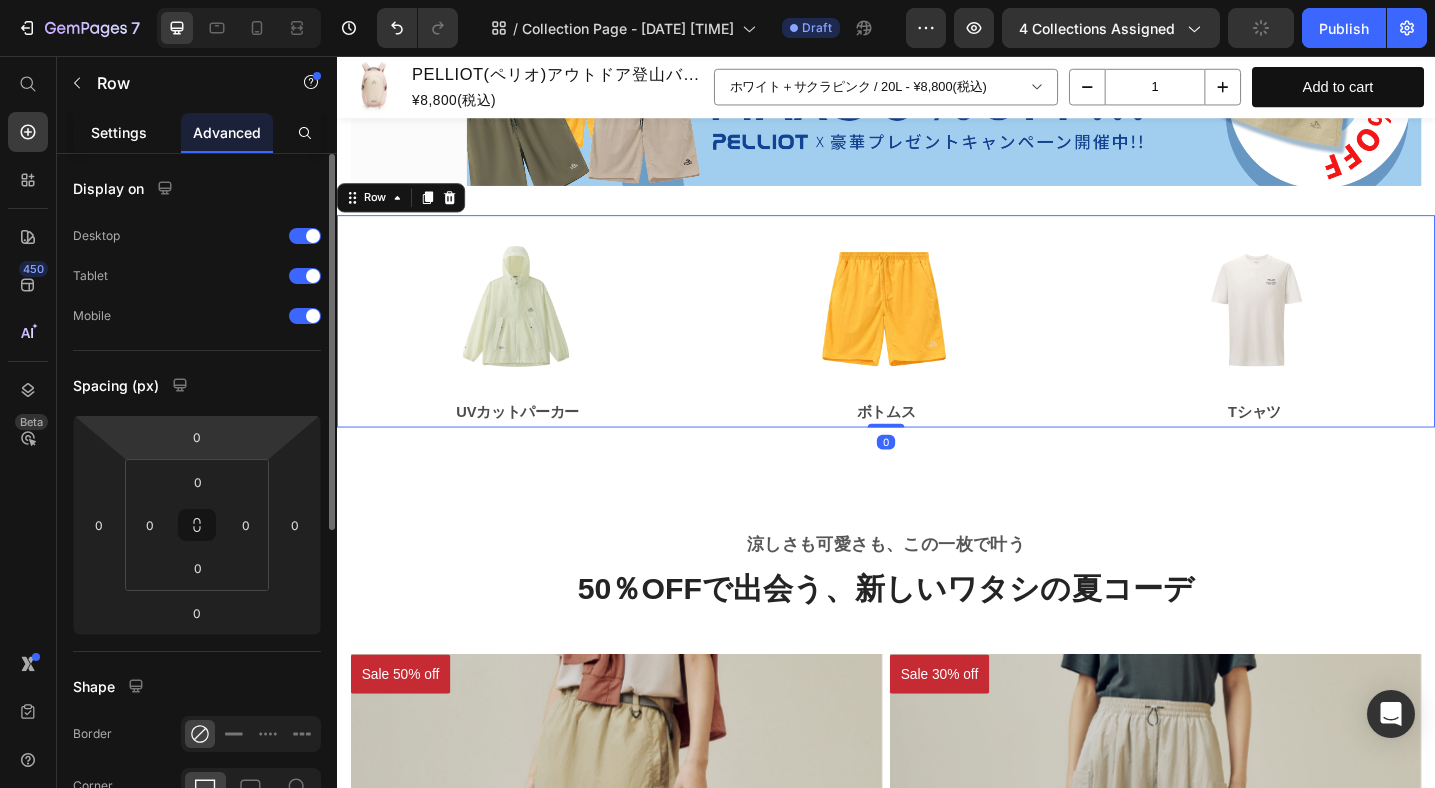click on "Settings" at bounding box center (119, 132) 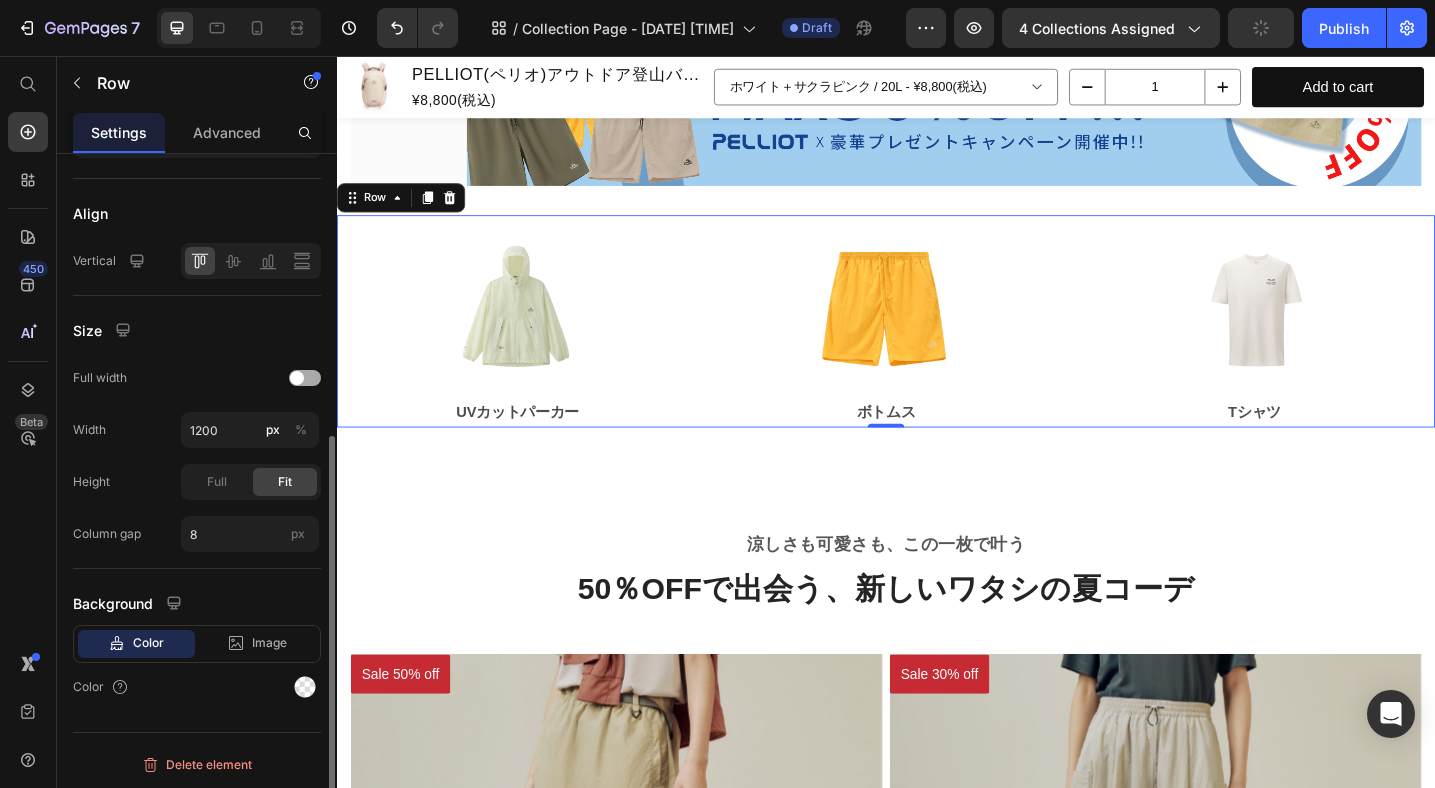scroll, scrollTop: 470, scrollLeft: 0, axis: vertical 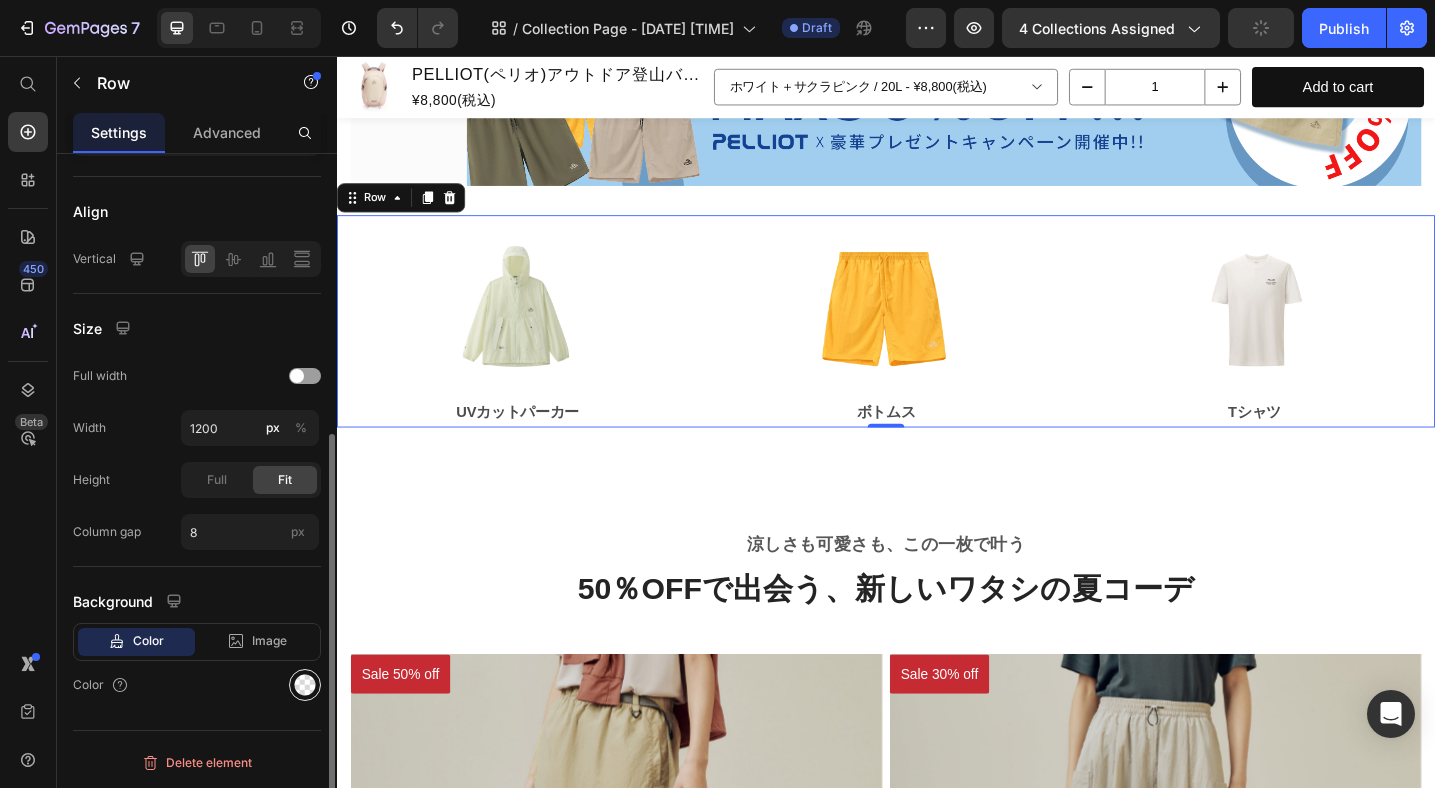 click at bounding box center [305, 685] 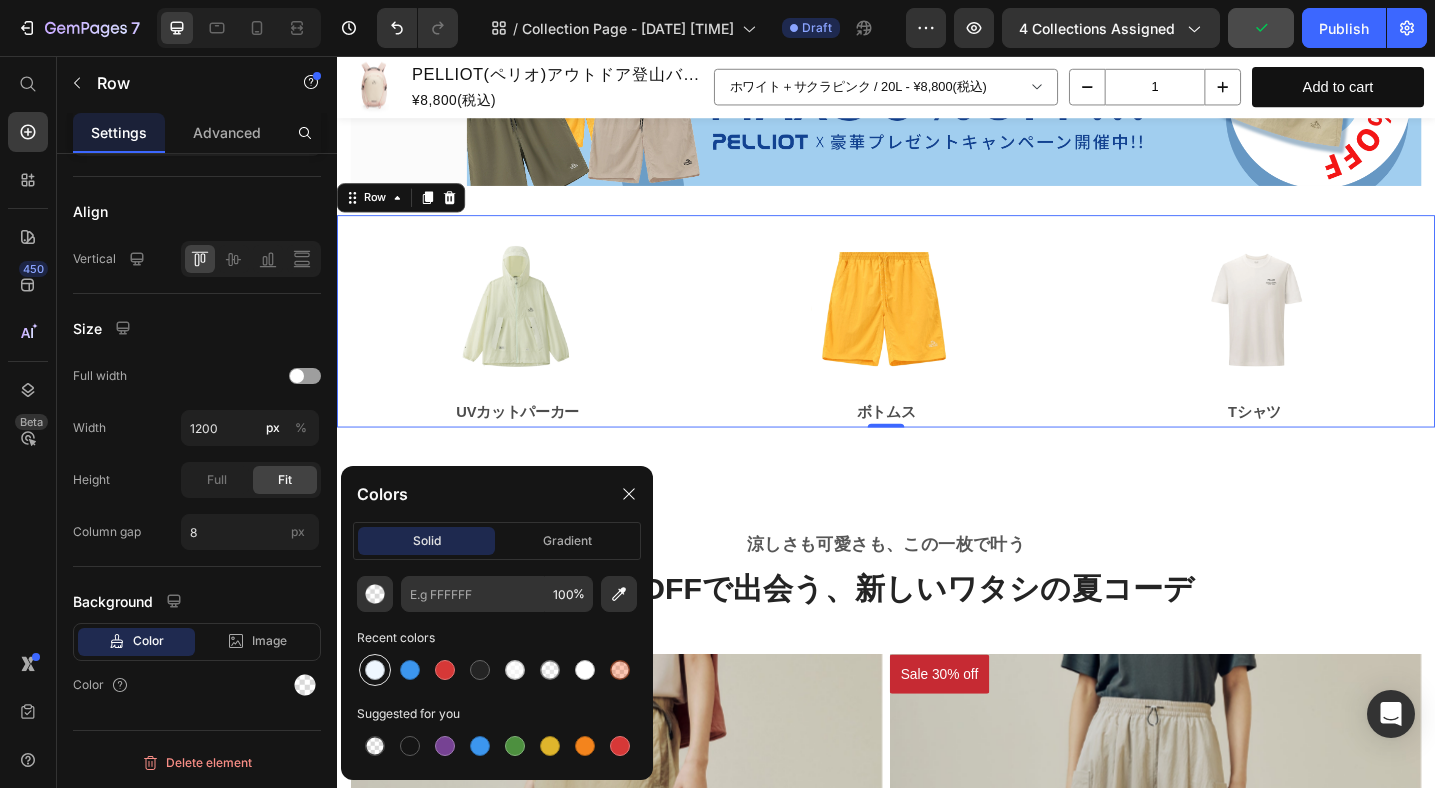 click at bounding box center (375, 670) 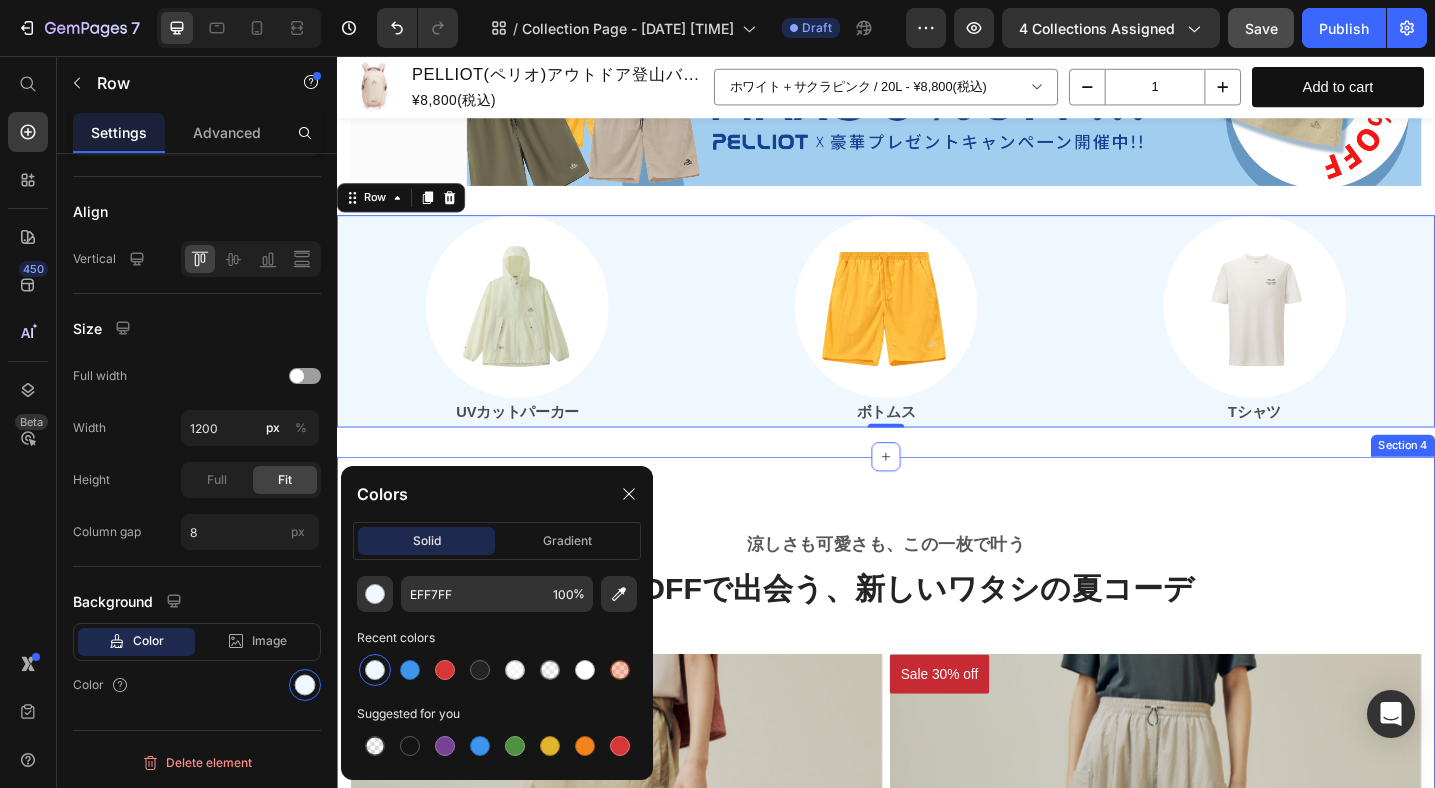 click on "涼しさも可愛さも、この一枚で叶う Heading 50％OFFで出会う、新しいワタシの夏コーデ Heading Row Sale 50% off Product Badge
Product Images ¥3,000(税込) Product Price ¥6,000(税込) Product Price Row 生地：ナイロン100% 内側：100%ポリエステル
PELLIOT（ペリオ）スカートは、東レ（TORAY）素材とDWR耐久撥水加工を採用し、軽量ながら雨を弾く機能性を備えています。 撥水等級4〜5級、抗ピリング性4級で、アウトドアでも安心して着用できる耐久性があります。 両サイドにスラッシュポケット、バックに小ポケットが付きます。 本製品はブラック、ベージュ、ピンク、ダークパープルの4色をご用意します。またS、M、L、XLの4つのサイズがあり、どんな体型の方にもフィットします。 Show more Product Description カラー: ブラック ブラック ブラック ブラック ピンク ピンク S S" at bounding box center [937, 1352] 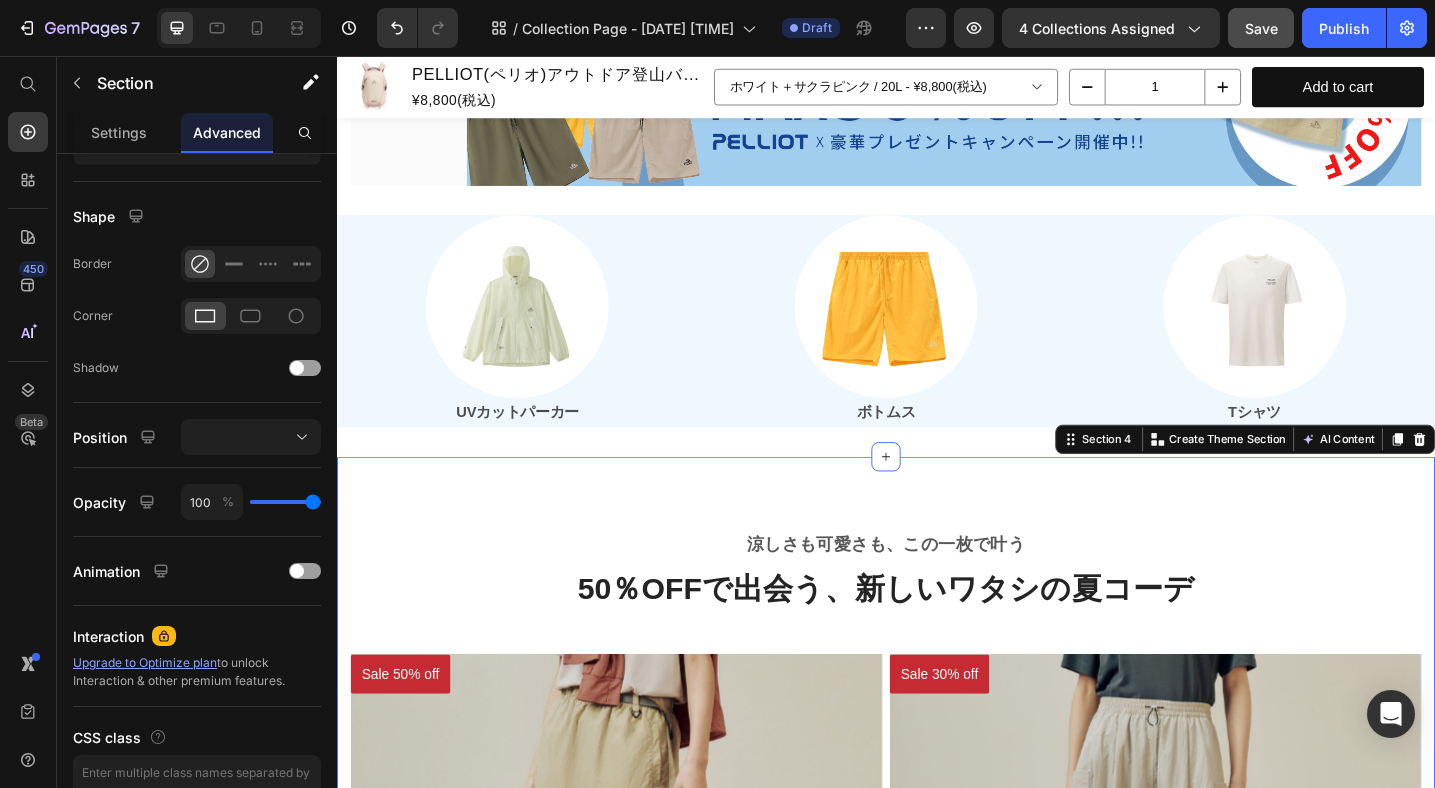 scroll, scrollTop: 0, scrollLeft: 0, axis: both 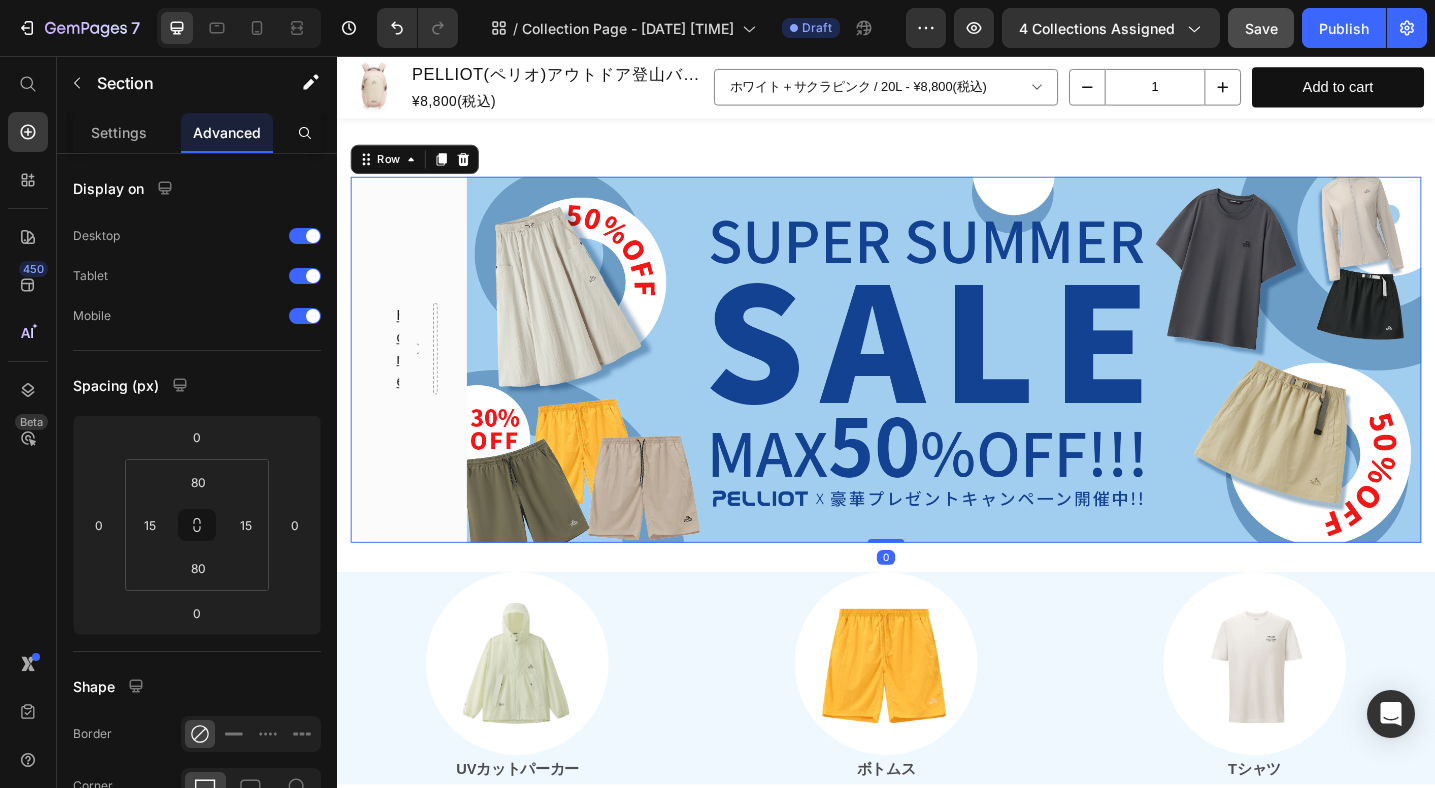 click on "Home Text block
Icon
Row Row Image Row   0" at bounding box center [937, 388] 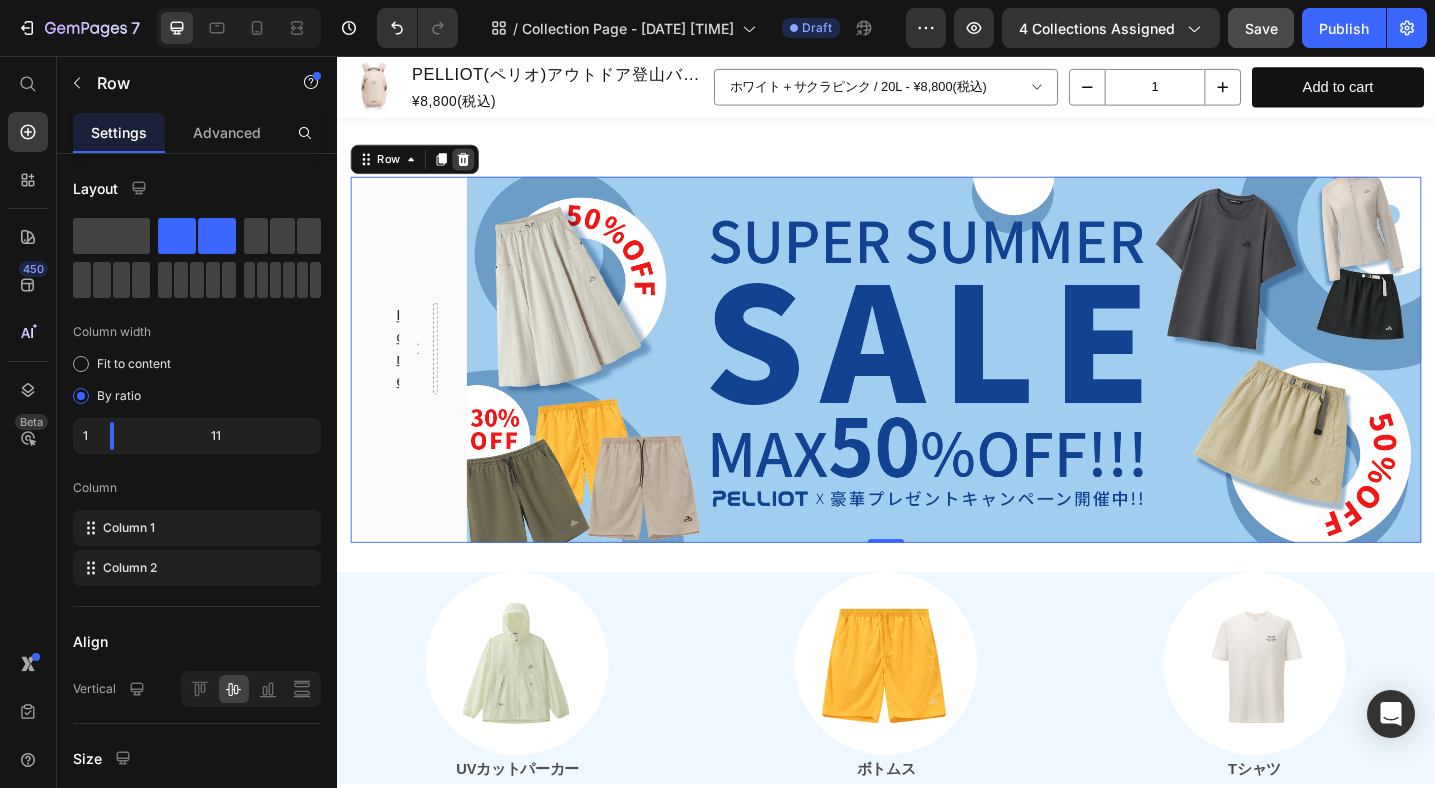click 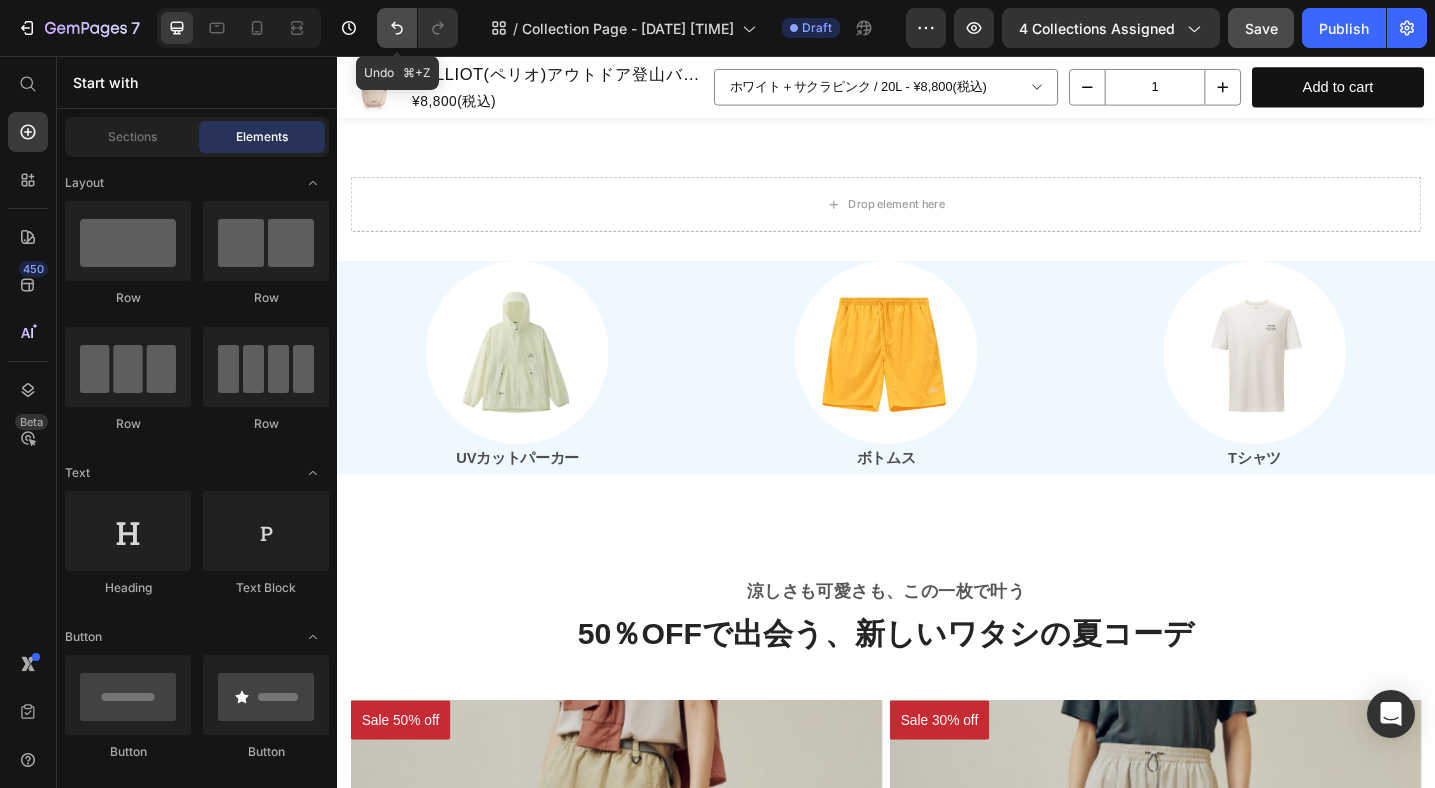 click 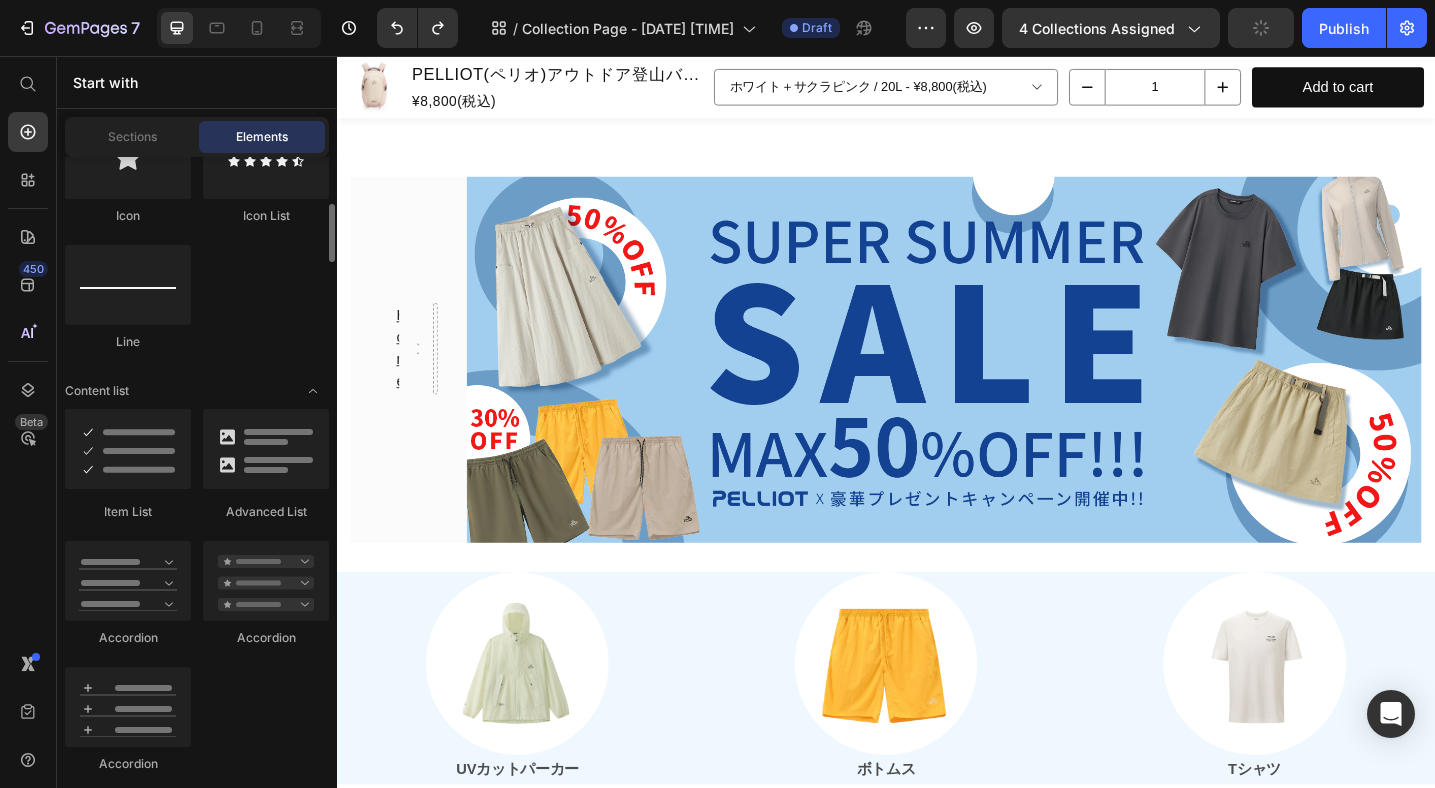scroll, scrollTop: 1090, scrollLeft: 0, axis: vertical 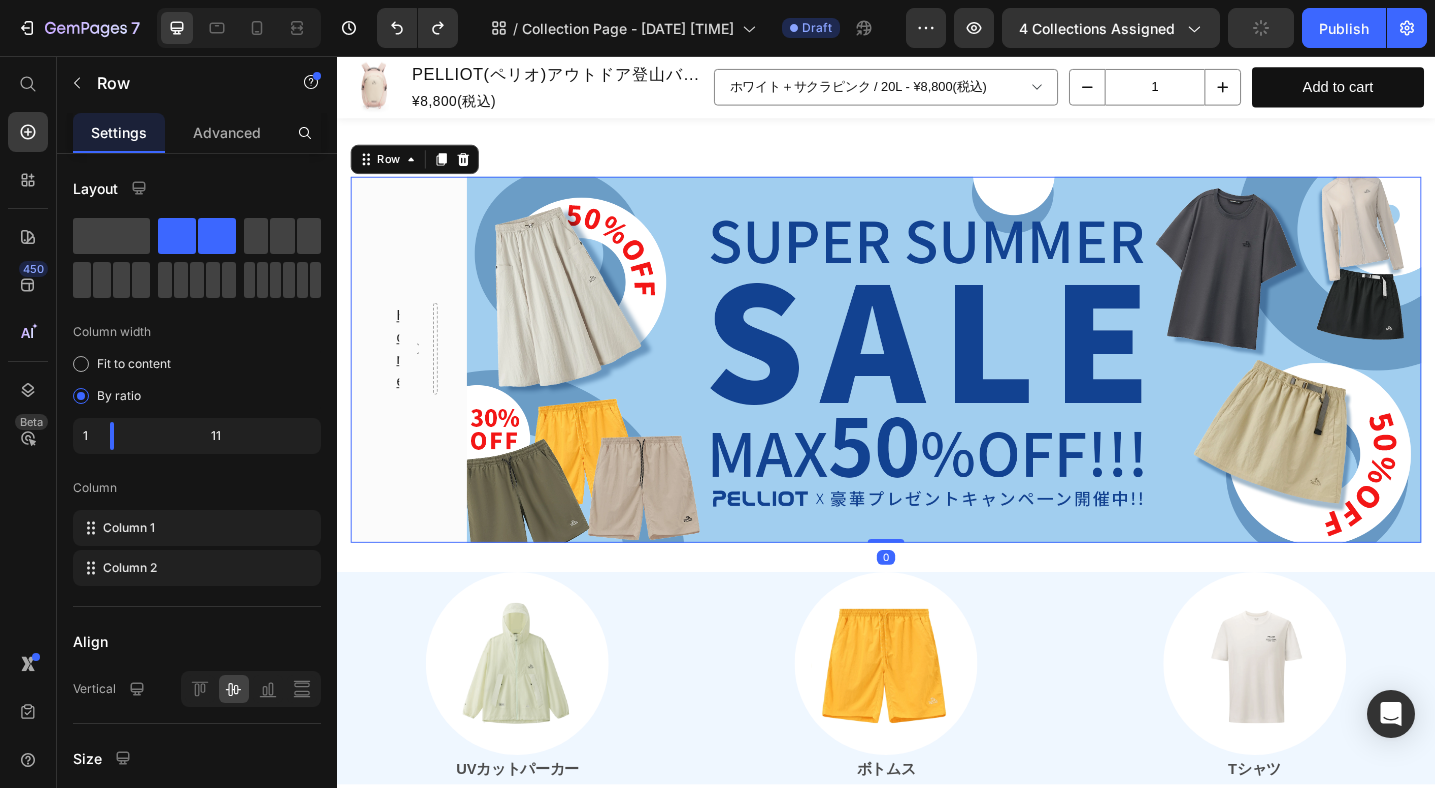 click on "Home Text block
Icon
Row Row Image Row   0" at bounding box center (937, 388) 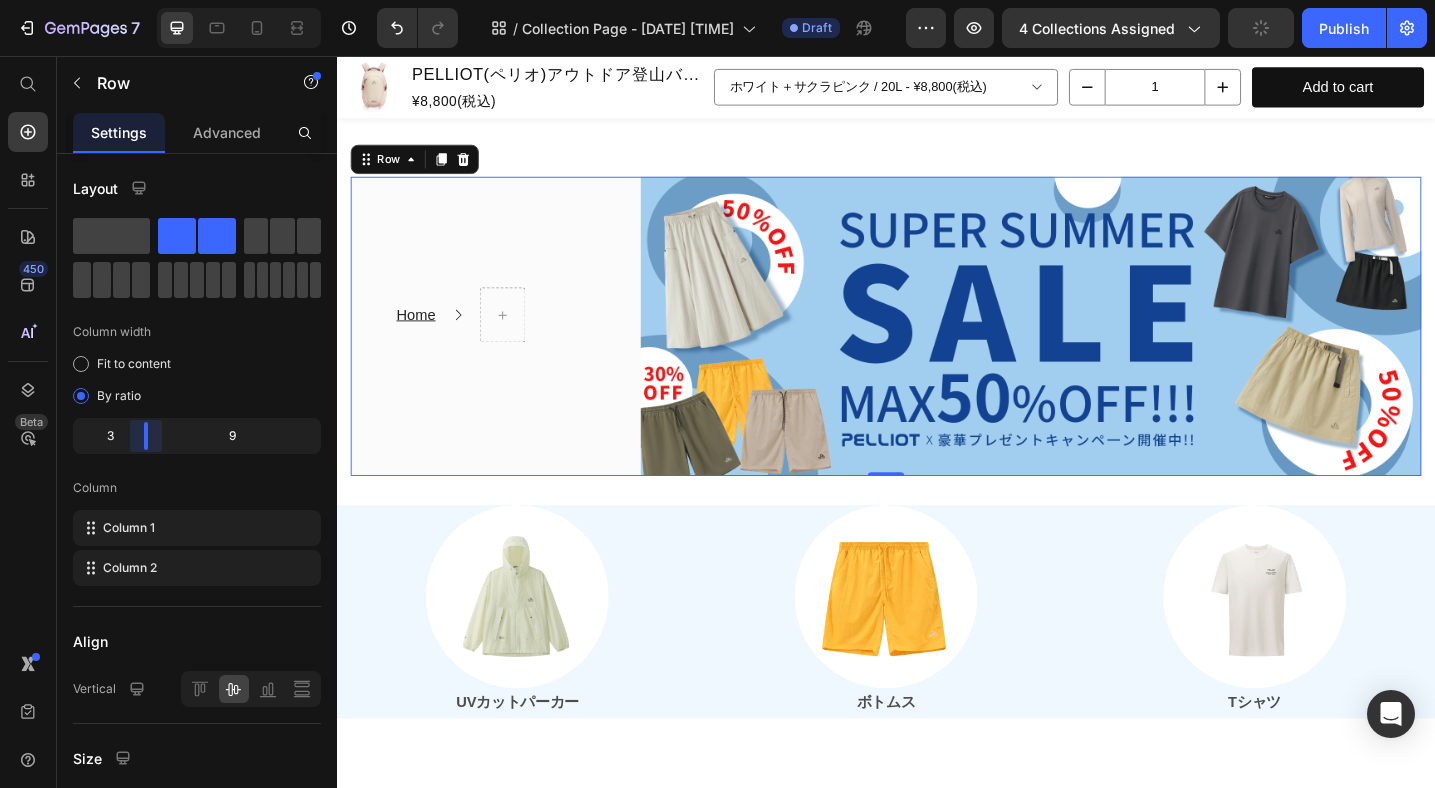 drag, startPoint x: 116, startPoint y: 437, endPoint x: 137, endPoint y: 440, distance: 21.213203 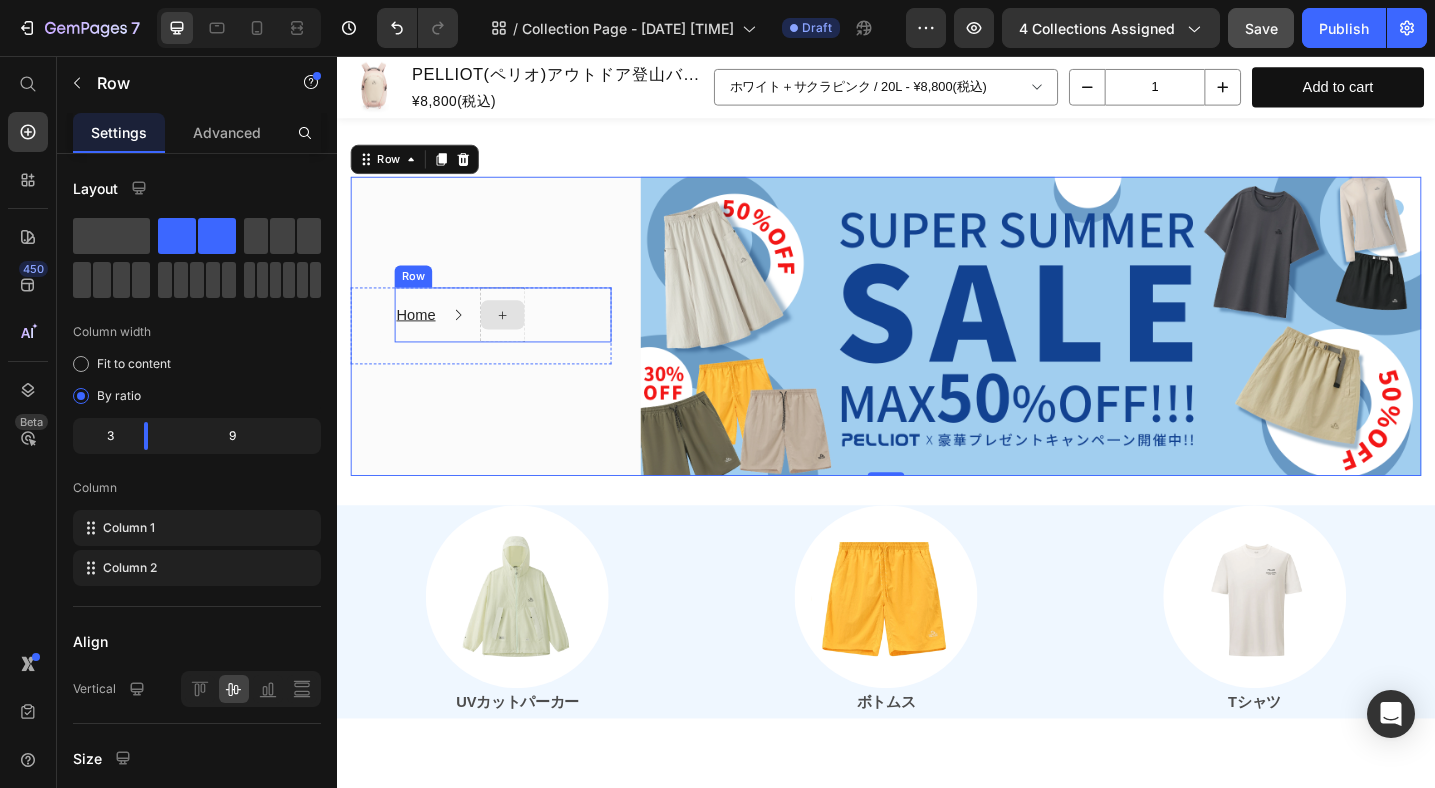 click at bounding box center [518, 339] 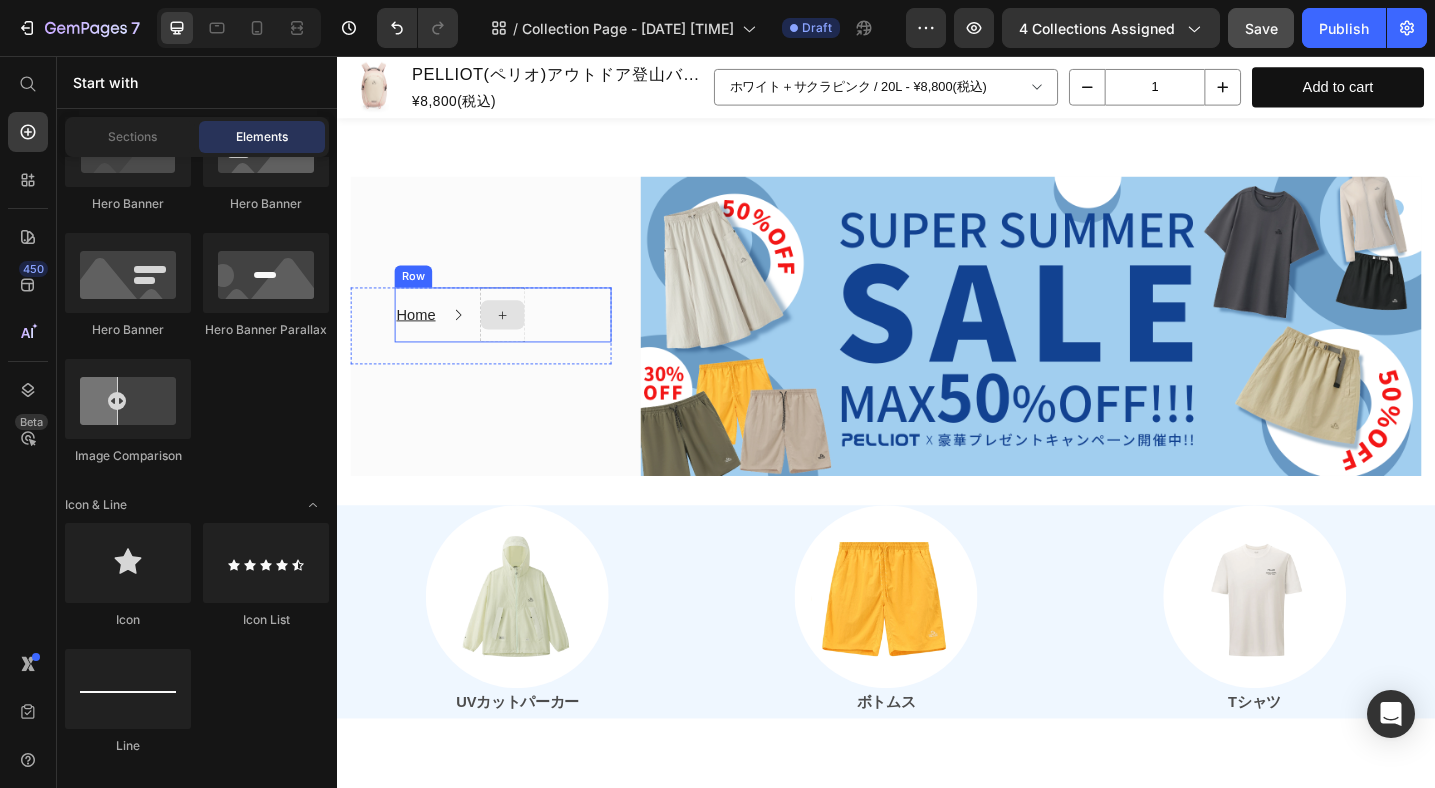 click at bounding box center [518, 339] 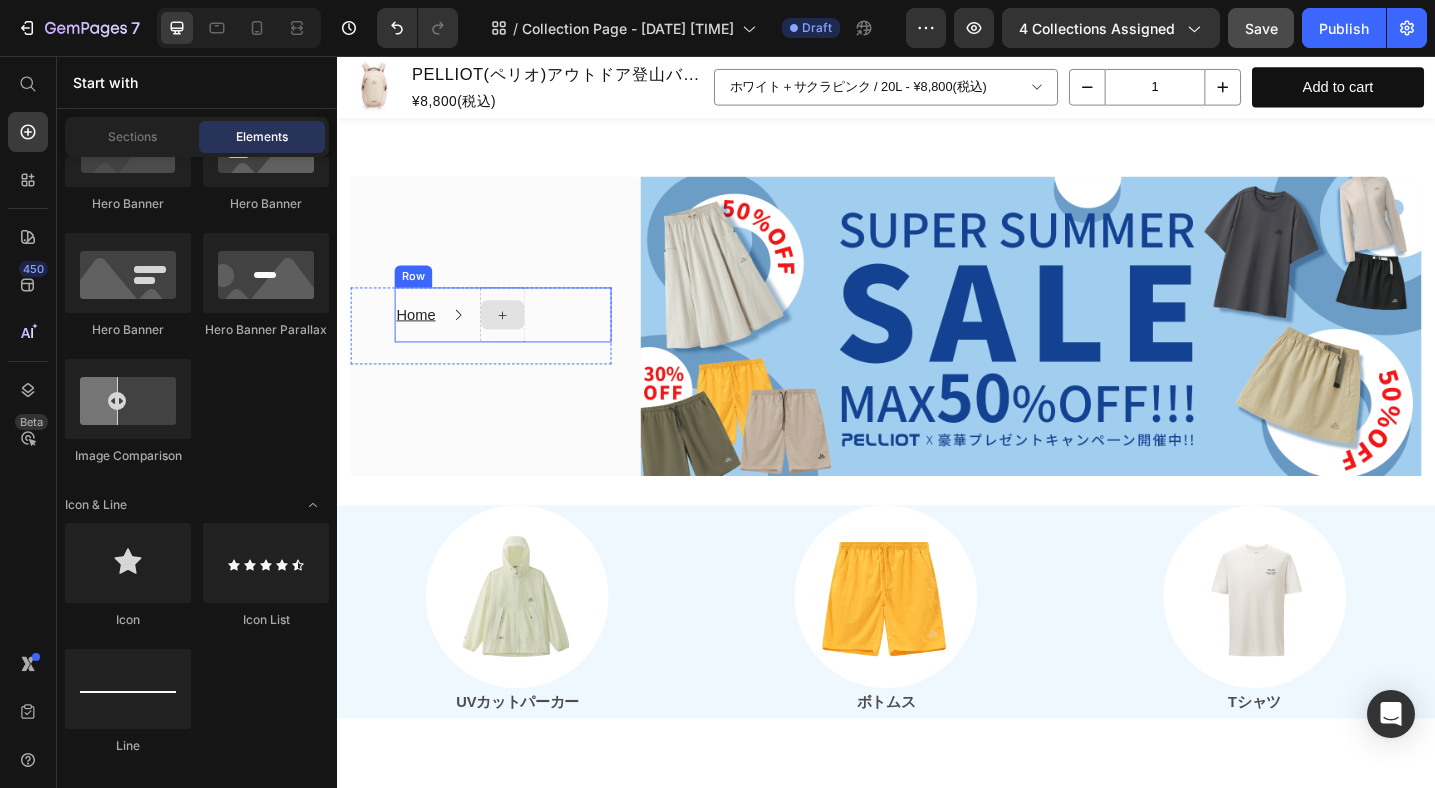 click 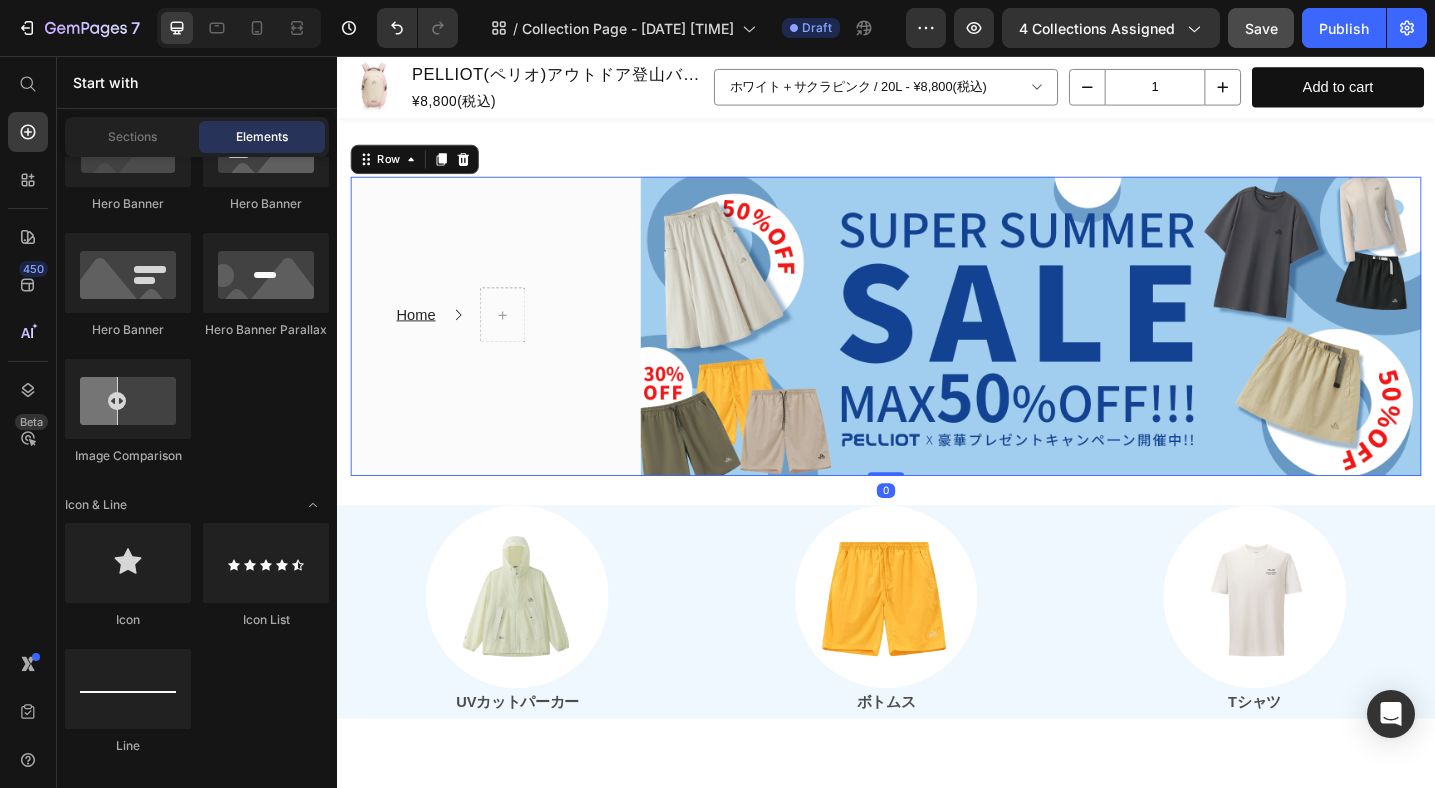 click on "Home Text block
Icon
Row Row" at bounding box center [494, 351] 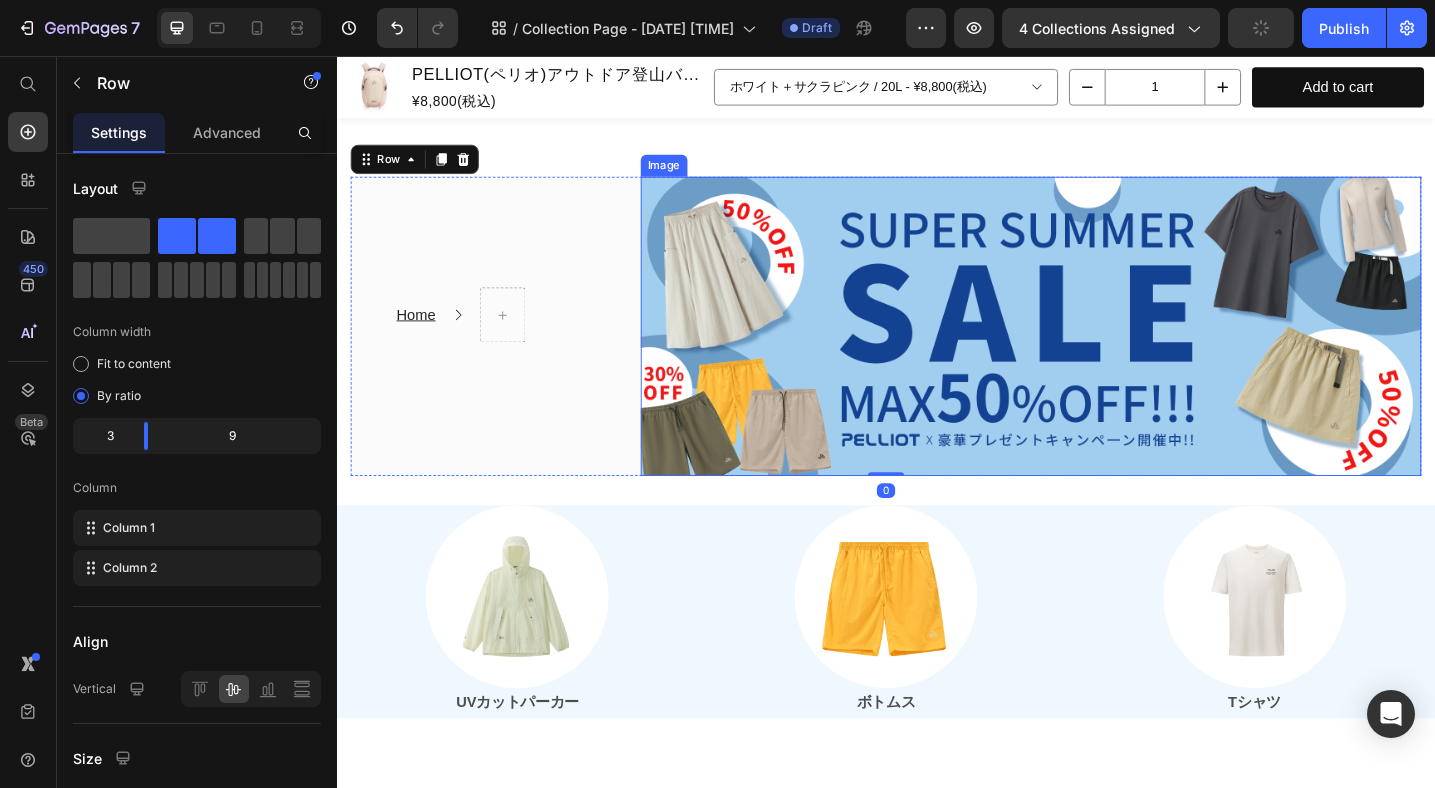 click at bounding box center [1096, 351] 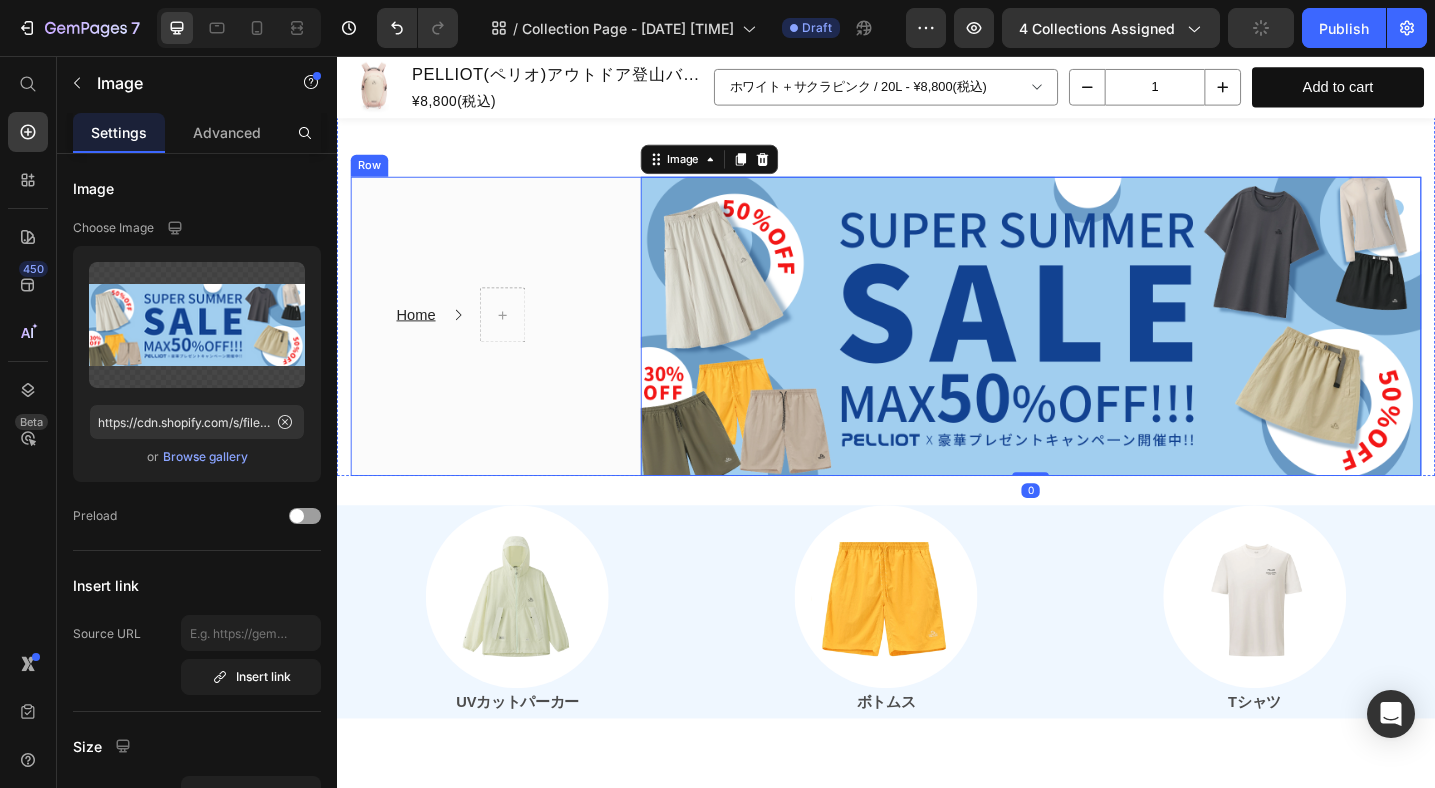 click on "Home Text block
Icon
Row Row" at bounding box center (494, 351) 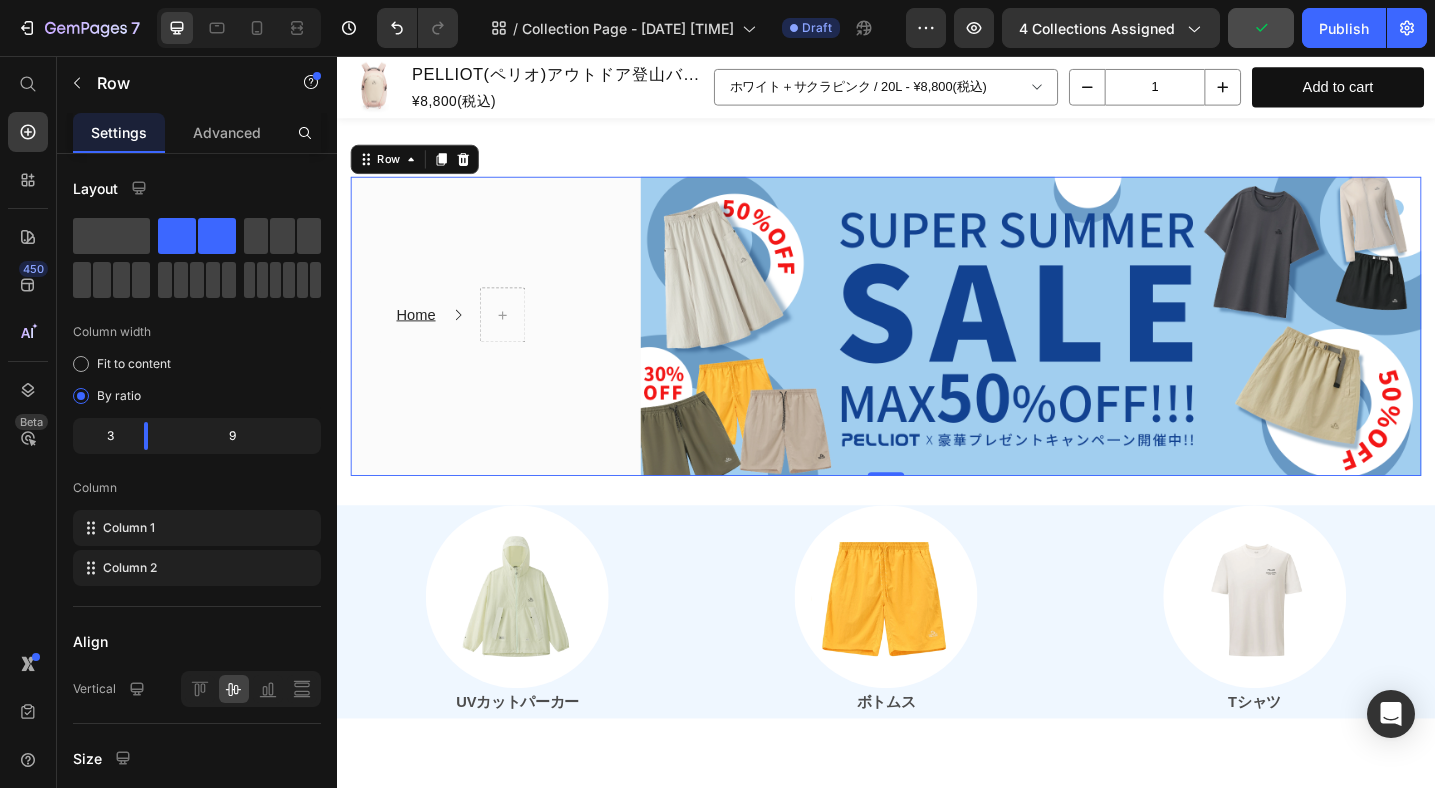click on "Home Text block
Icon
Row Row" at bounding box center [494, 351] 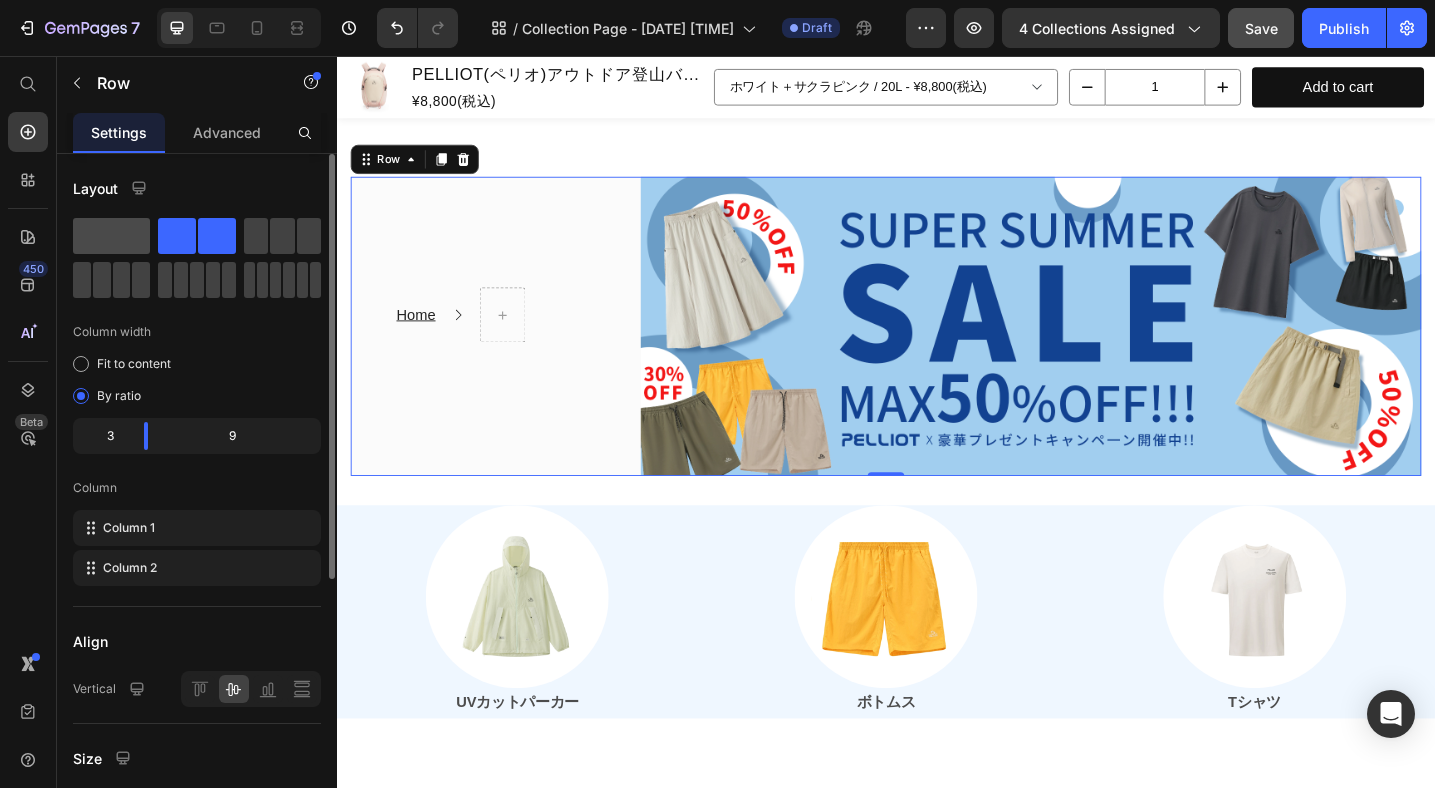 click 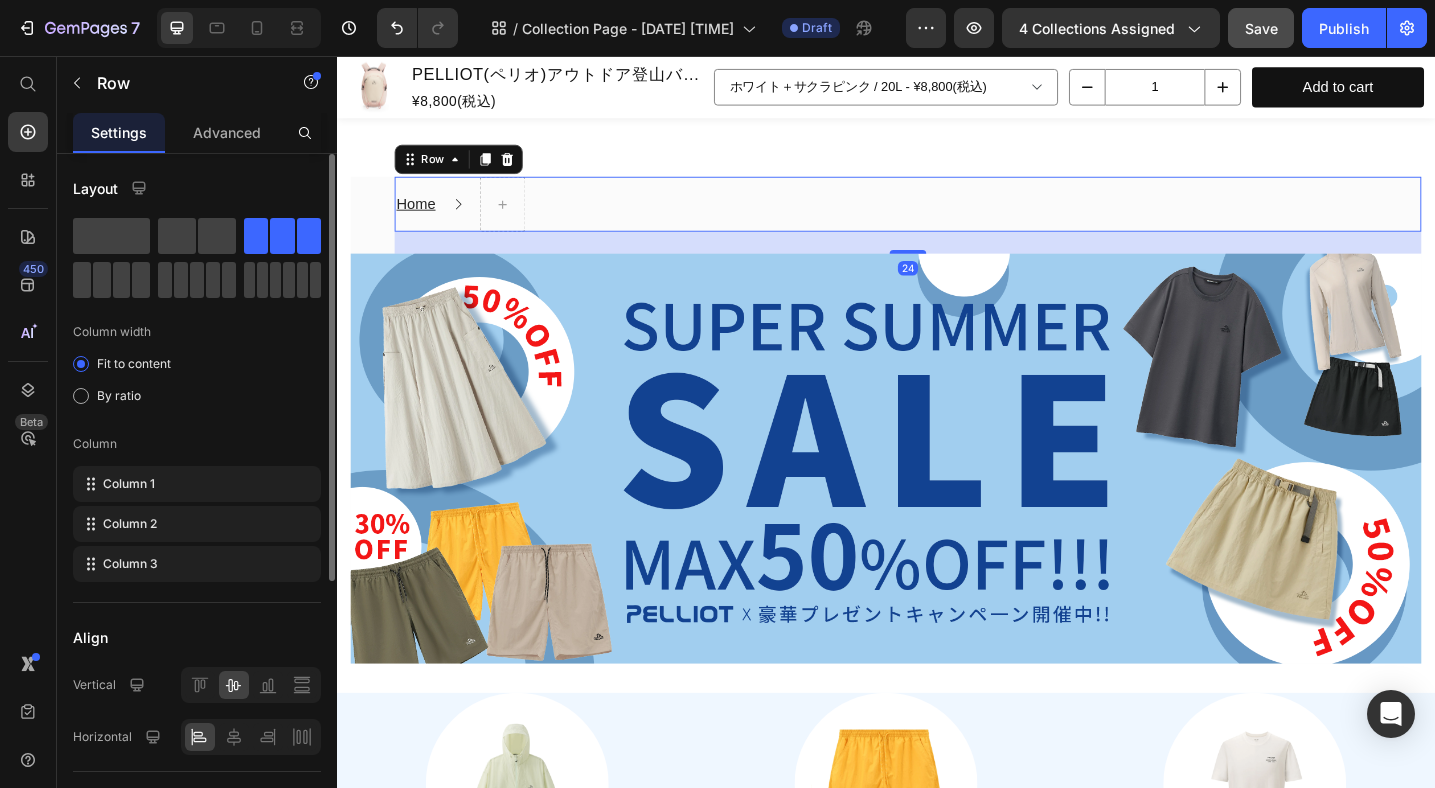 click on "Home Text block
Icon
Row   24" at bounding box center [961, 218] 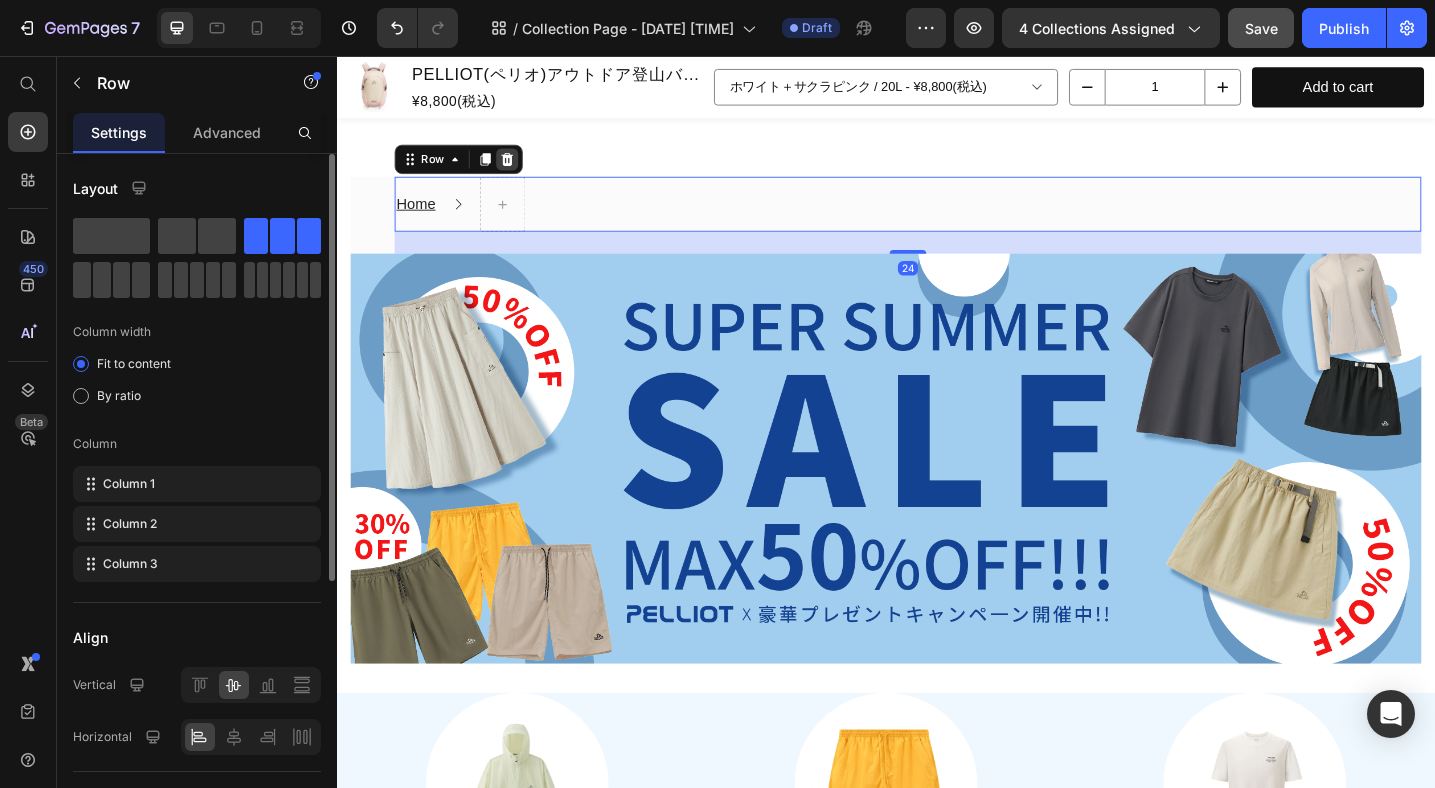 click 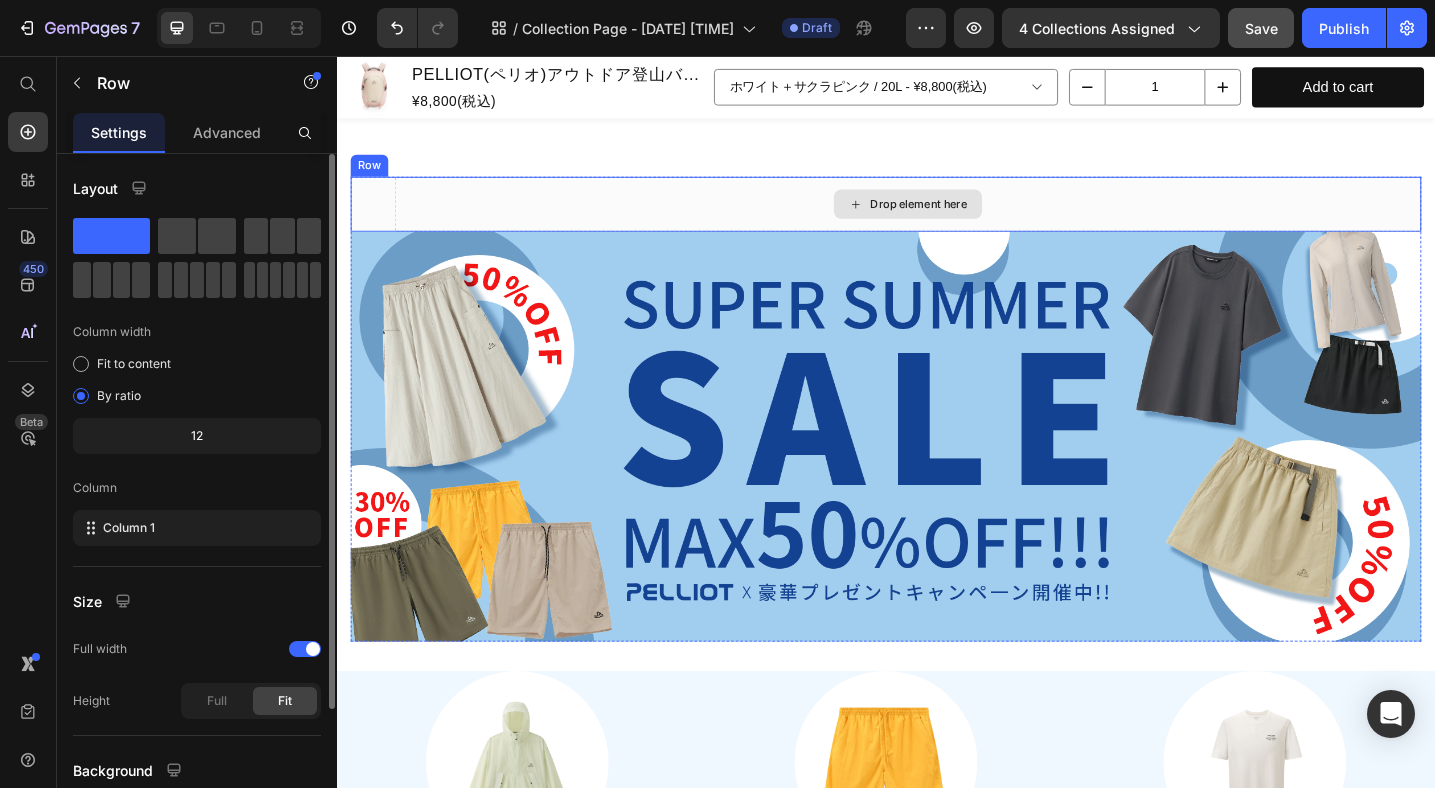 click on "Drop element here" at bounding box center [961, 218] 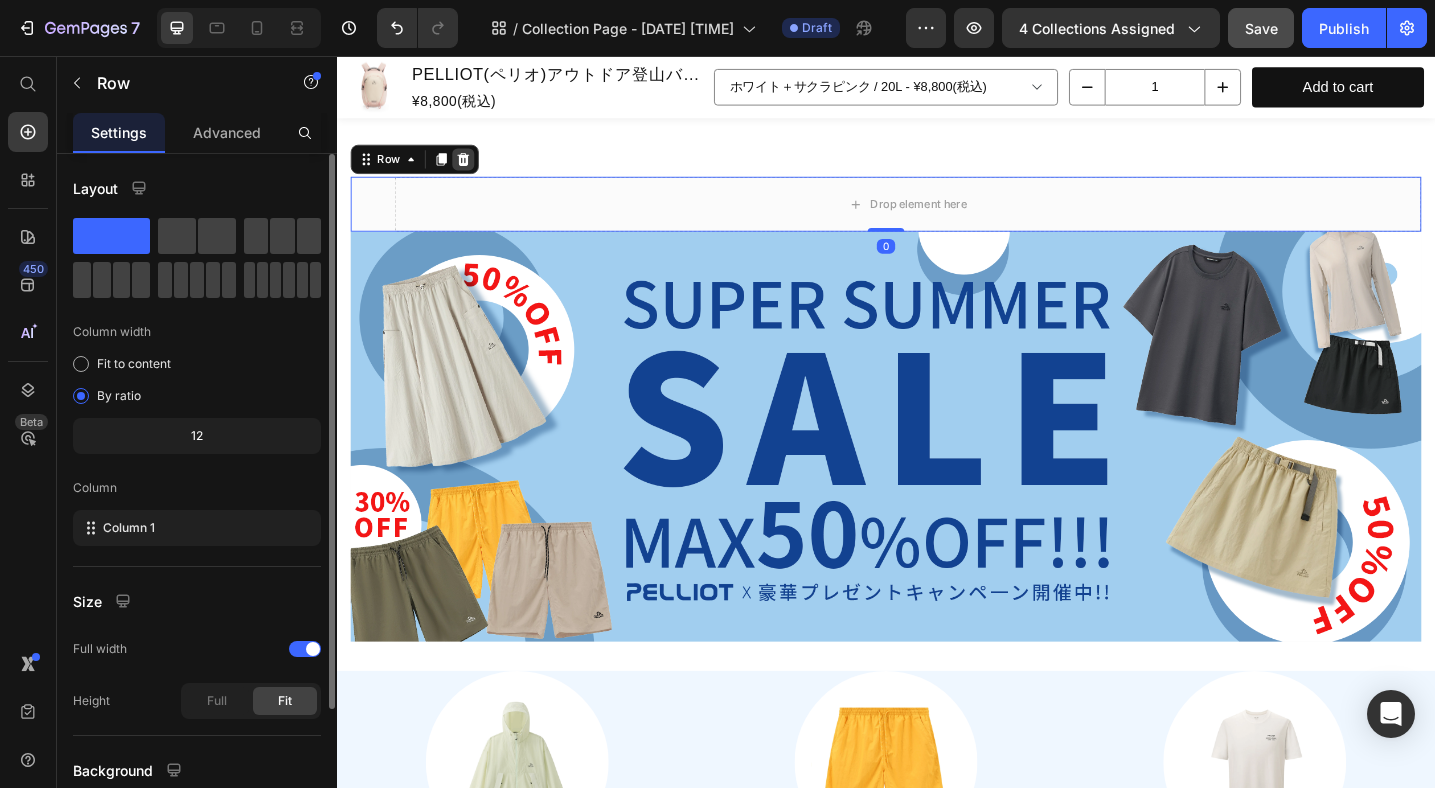 click 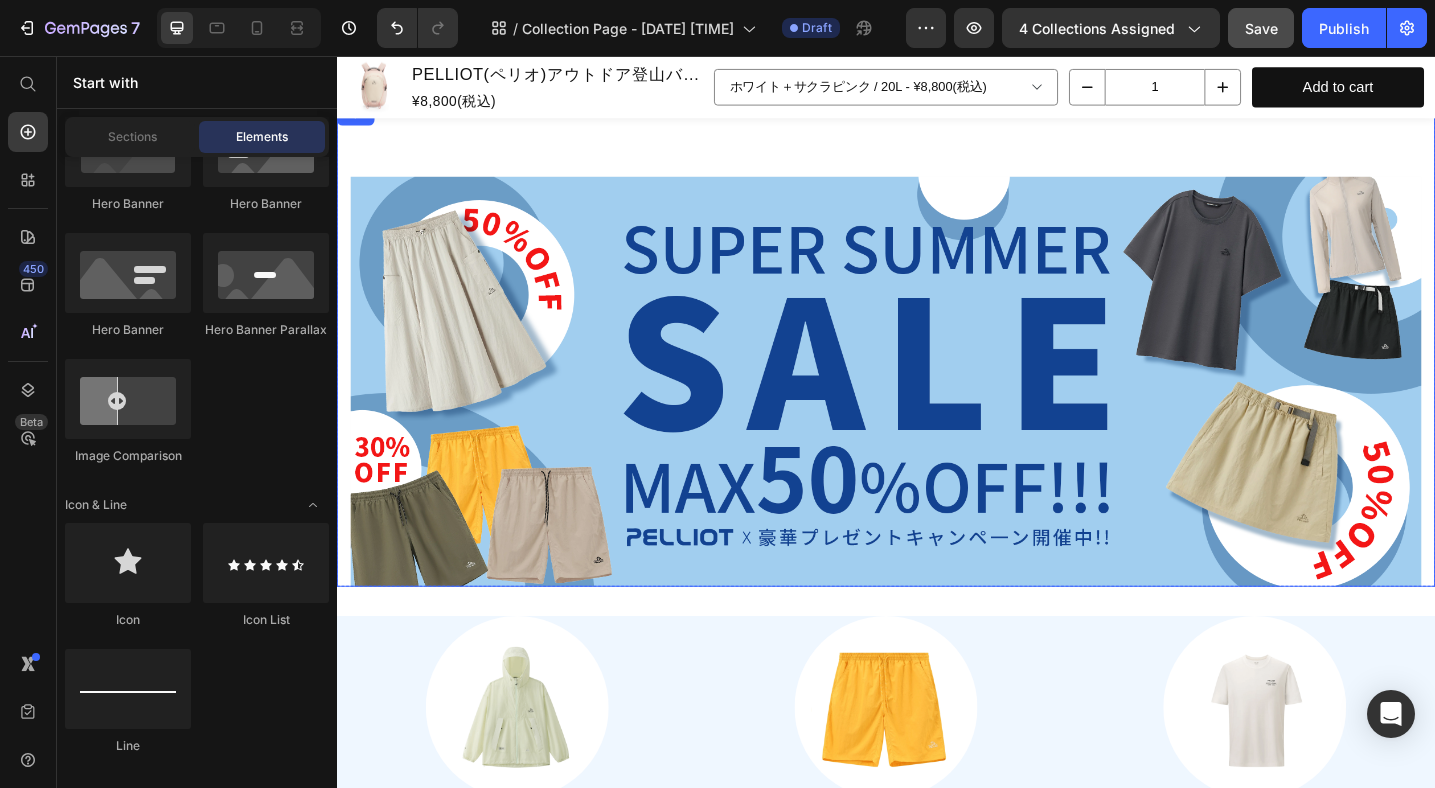 scroll, scrollTop: 0, scrollLeft: 0, axis: both 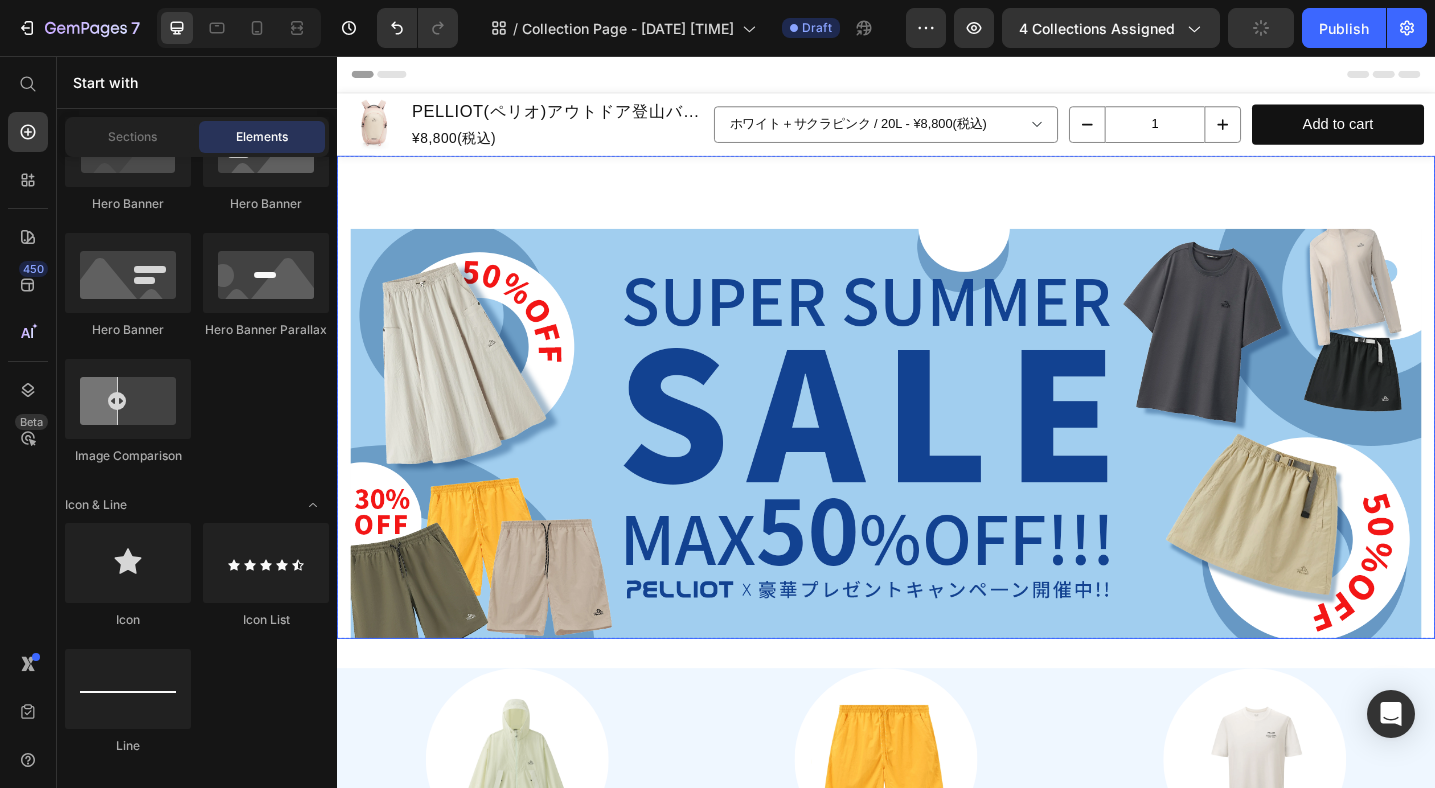 click on "Image Row Row" at bounding box center (937, 429) 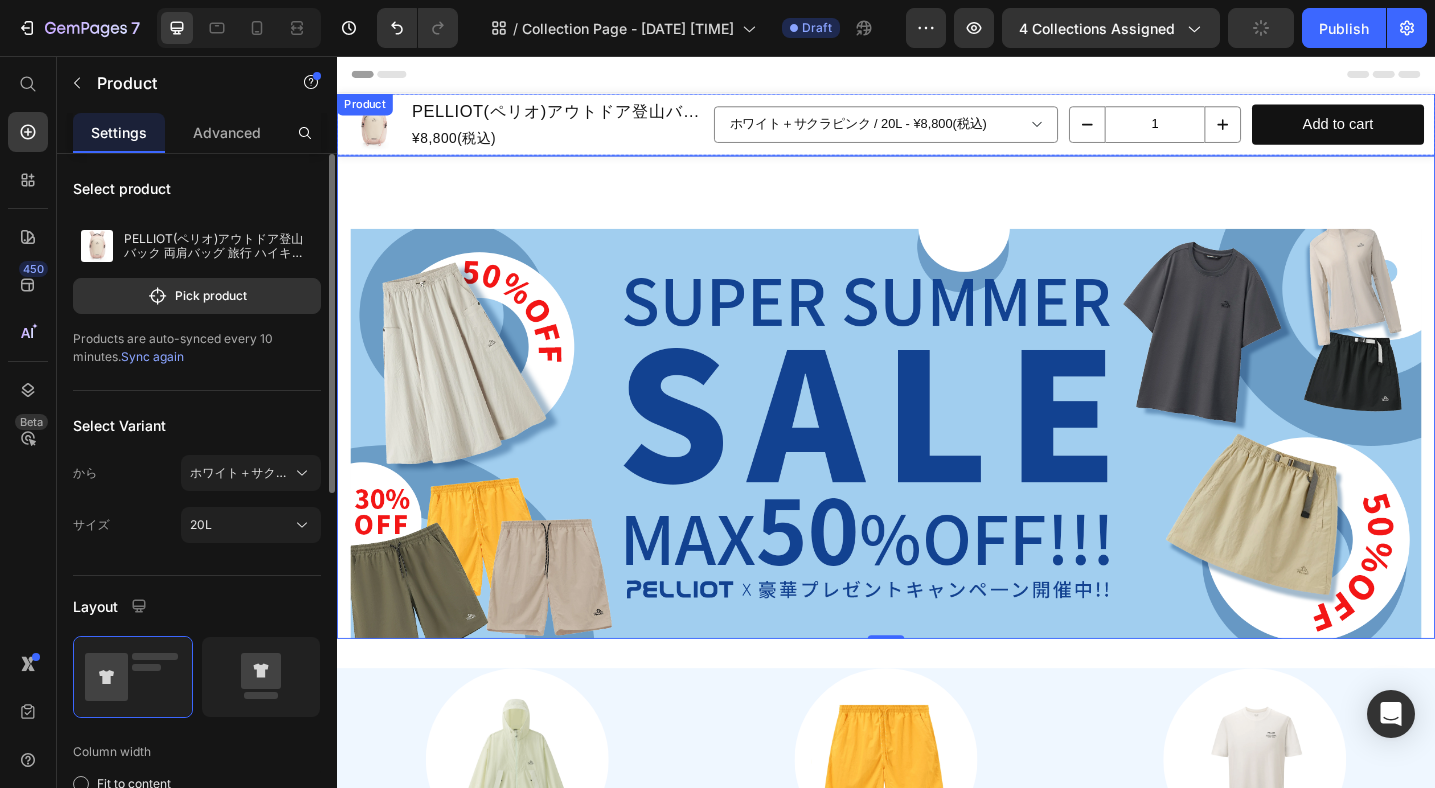 click on "Product Images PELLIOT(ペリオ)アウトドア登山バック 両肩バッグ 旅行 ハイキング スポーツ用 大容量リュック Product Title ¥8,800(税込) Product Price Row ホワイト＋サクラピンク / 20L - ¥8,800(税込)  ベージュ＋カーキ / 20L - ¥8,800(税込)  Product Variants & Swatches 1 Product Quantity Add to cart Product Cart Button Row Product" at bounding box center [937, 131] 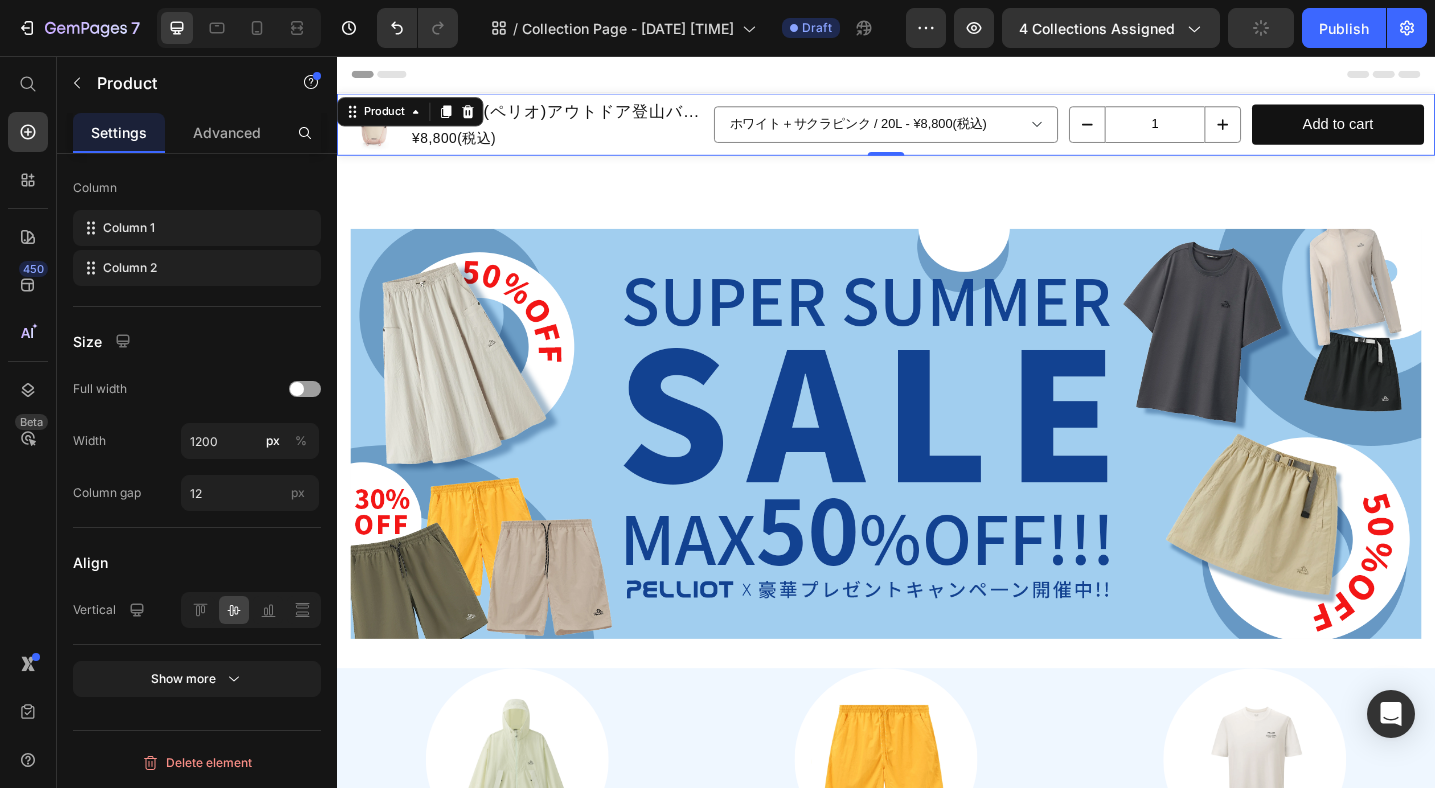 scroll, scrollTop: 0, scrollLeft: 0, axis: both 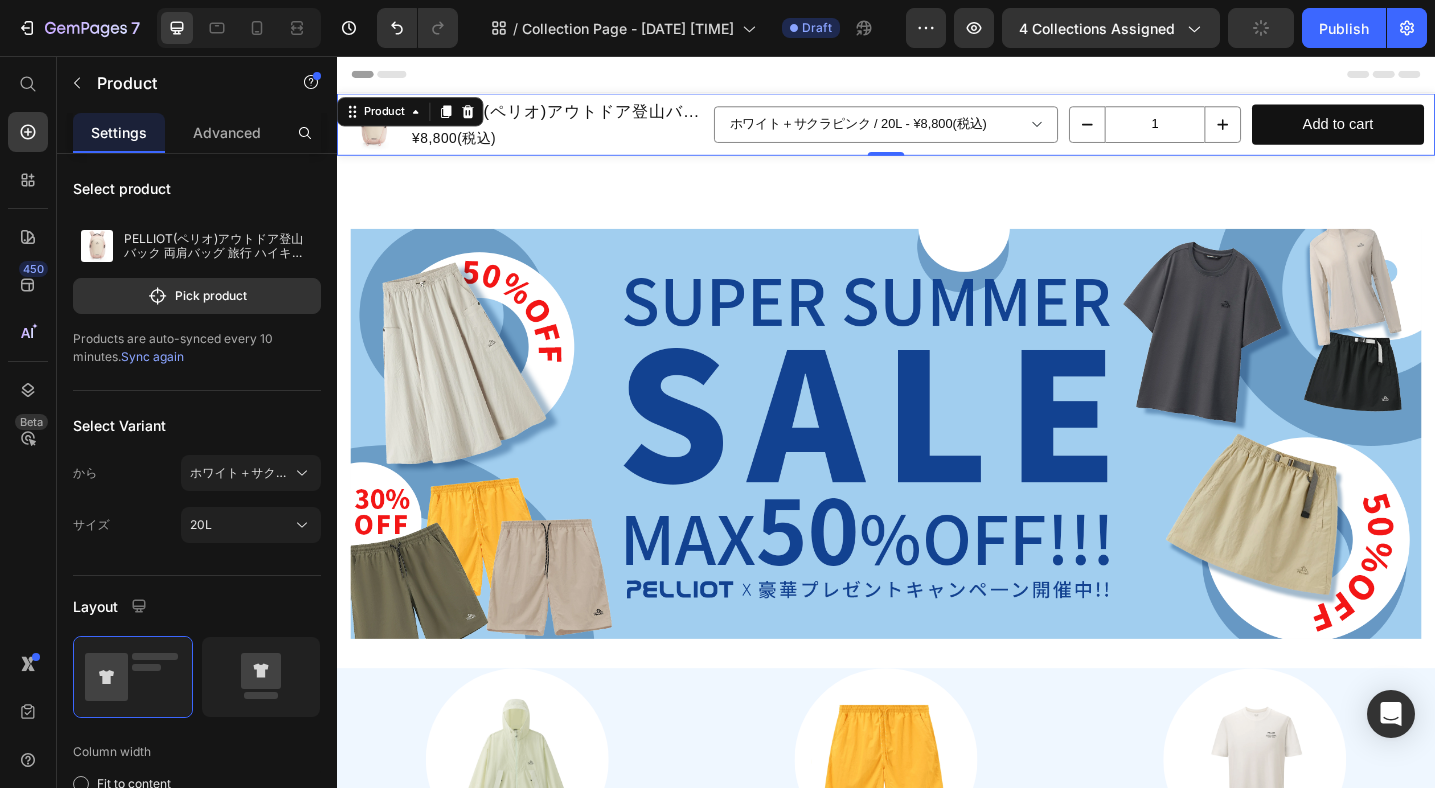 click on "Product Images PELLIOT(ペリオ)アウトドア登山バック 両肩バッグ 旅行 ハイキング スポーツ用 大容量リュック Product Title ¥8,800(税込) Product Price Row ホワイト＋サクラピンク / 20L - ¥8,800(税込)  ベージュ＋カーキ / 20L - ¥8,800(税込)  Product Variants & Swatches 1 Product Quantity Add to cart Product Cart Button Row Product   0" at bounding box center [937, 131] 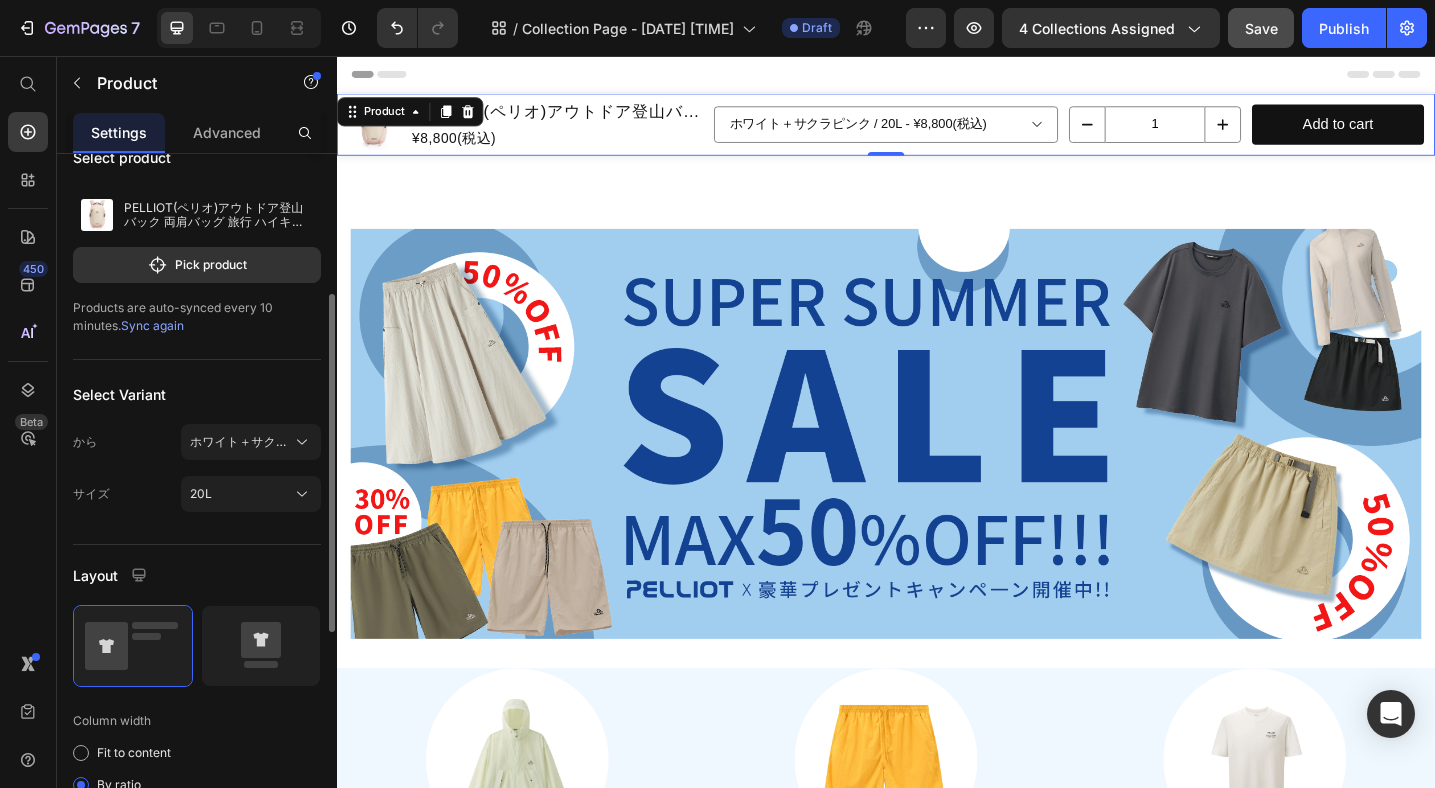 scroll, scrollTop: 115, scrollLeft: 0, axis: vertical 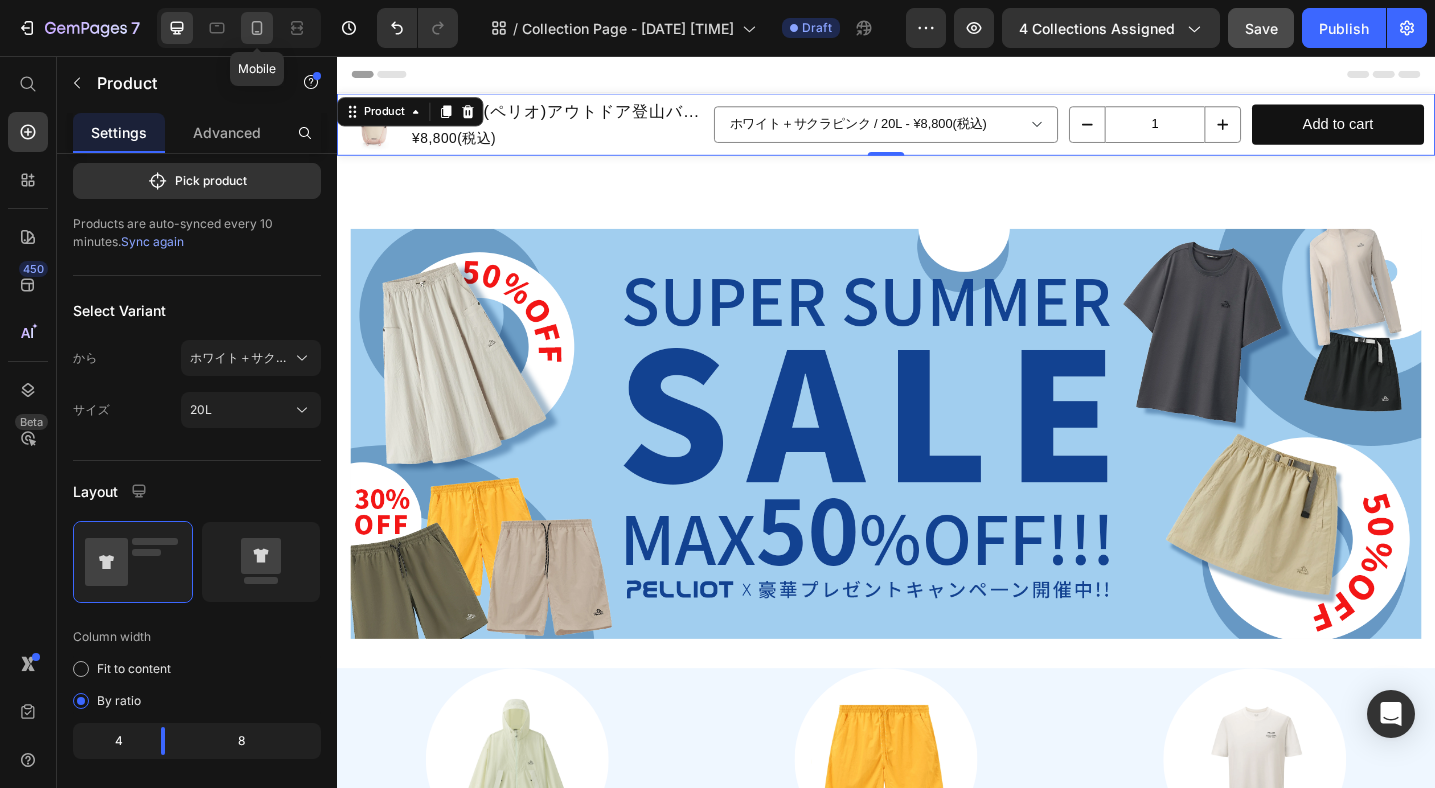 click 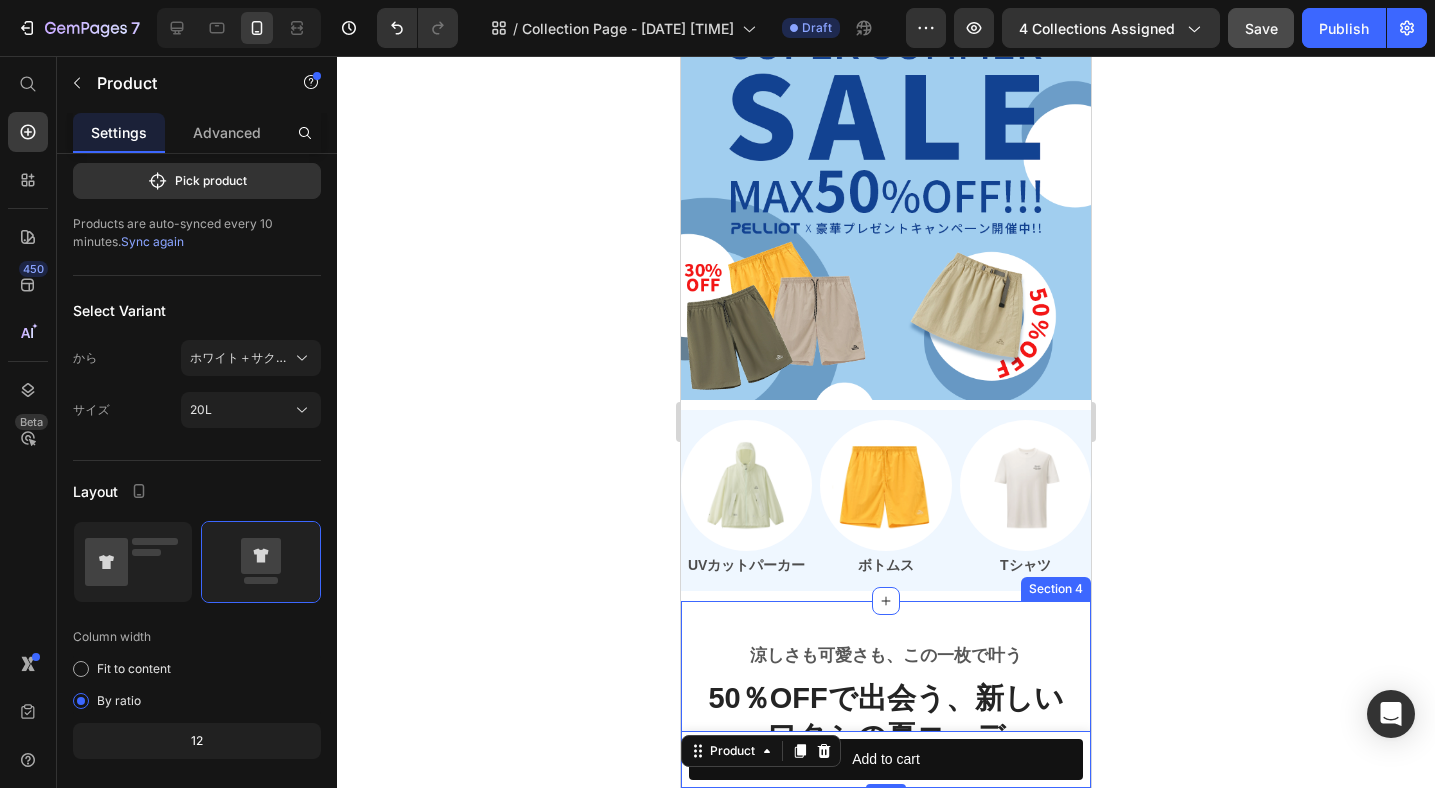 scroll, scrollTop: 0, scrollLeft: 0, axis: both 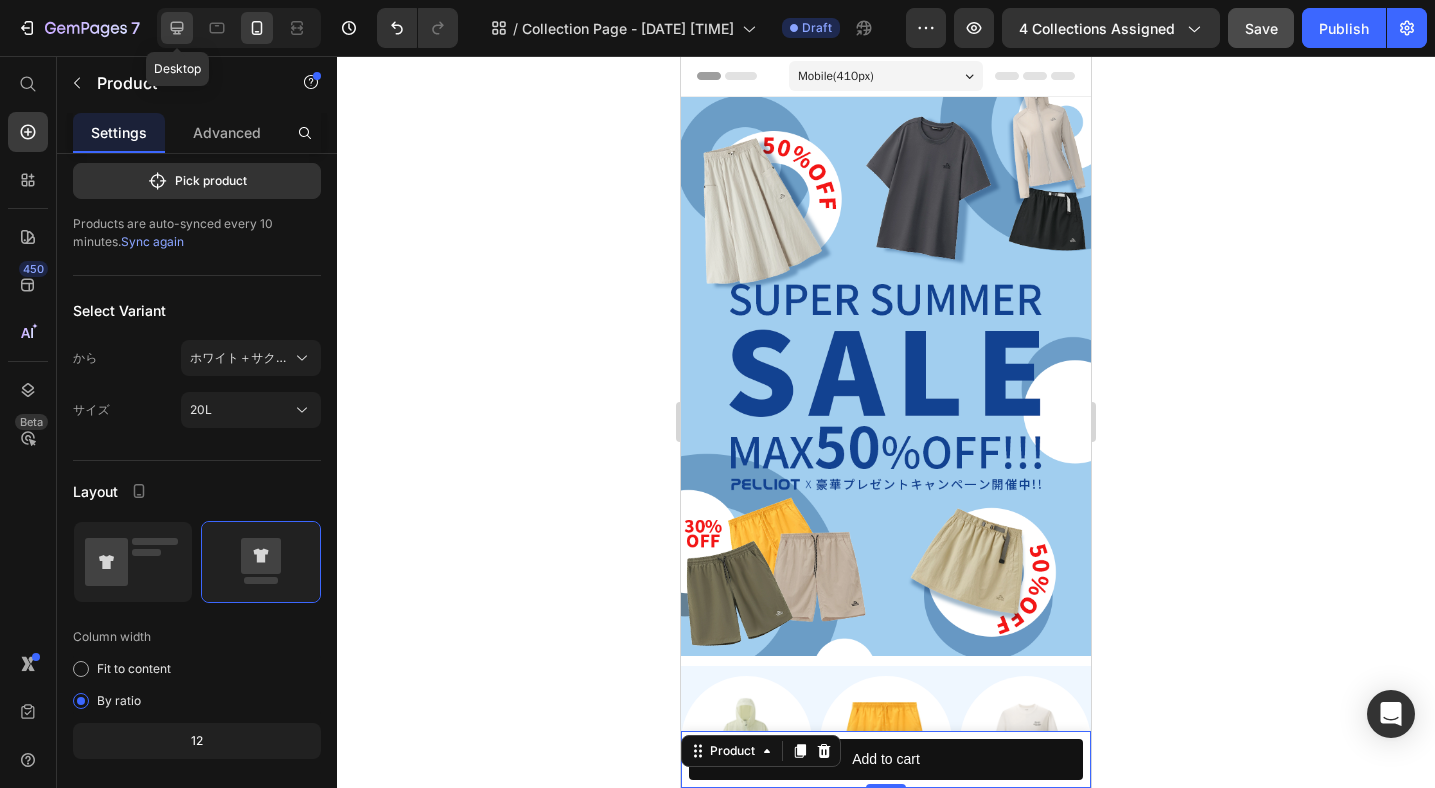 click 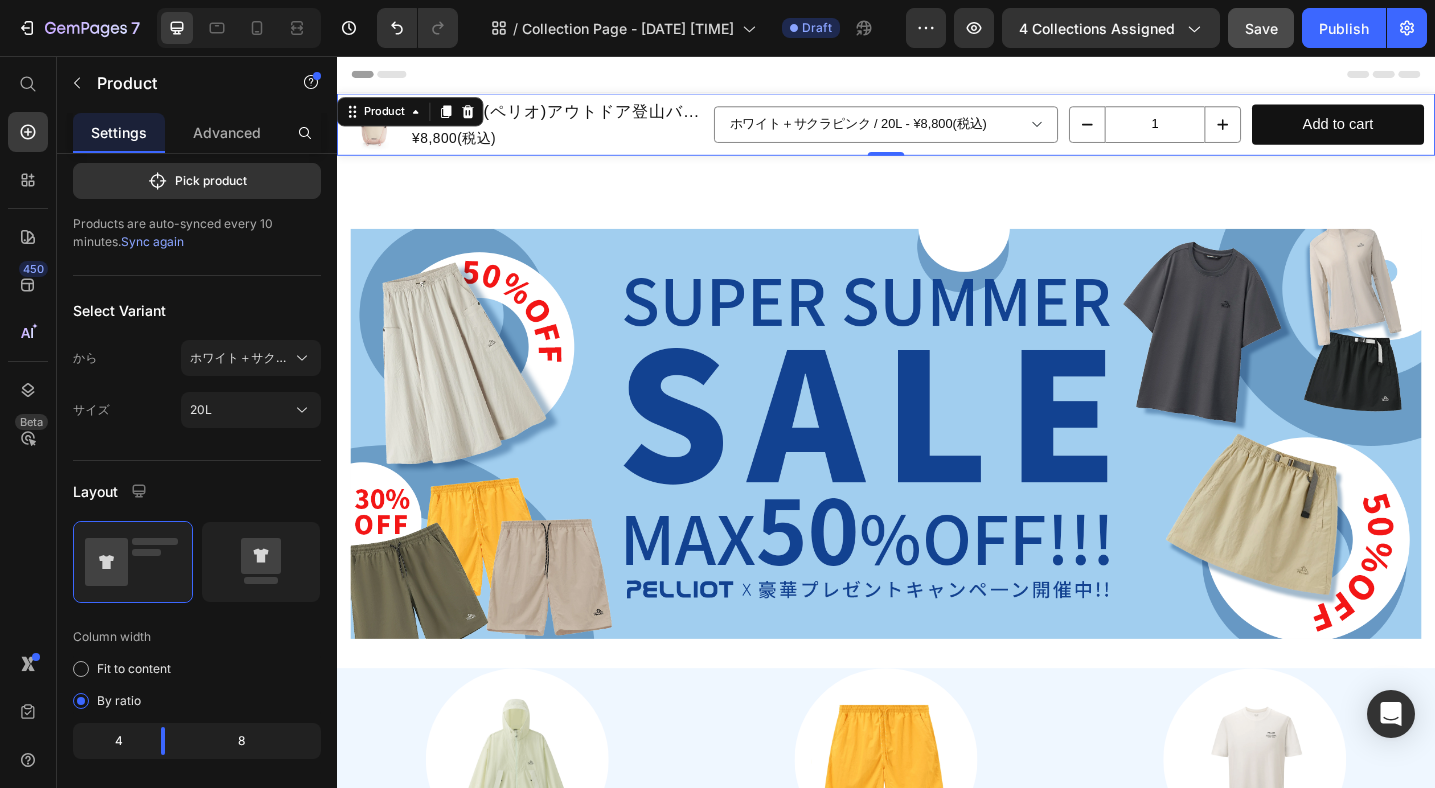 click on "Product Images PELLIOT(ペリオ)アウトドア登山バック 両肩バッグ 旅行 ハイキング スポーツ用 大容量リュック Product Title ¥8,800(税込) Product Price Row ホワイト＋サクラピンク / 20L - ¥8,800(税込)  ベージュ＋カーキ / 20L - ¥8,800(税込)  Product Variants & Swatches 1 Product Quantity Add to cart Product Cart Button Row Product   0" at bounding box center (937, 131) 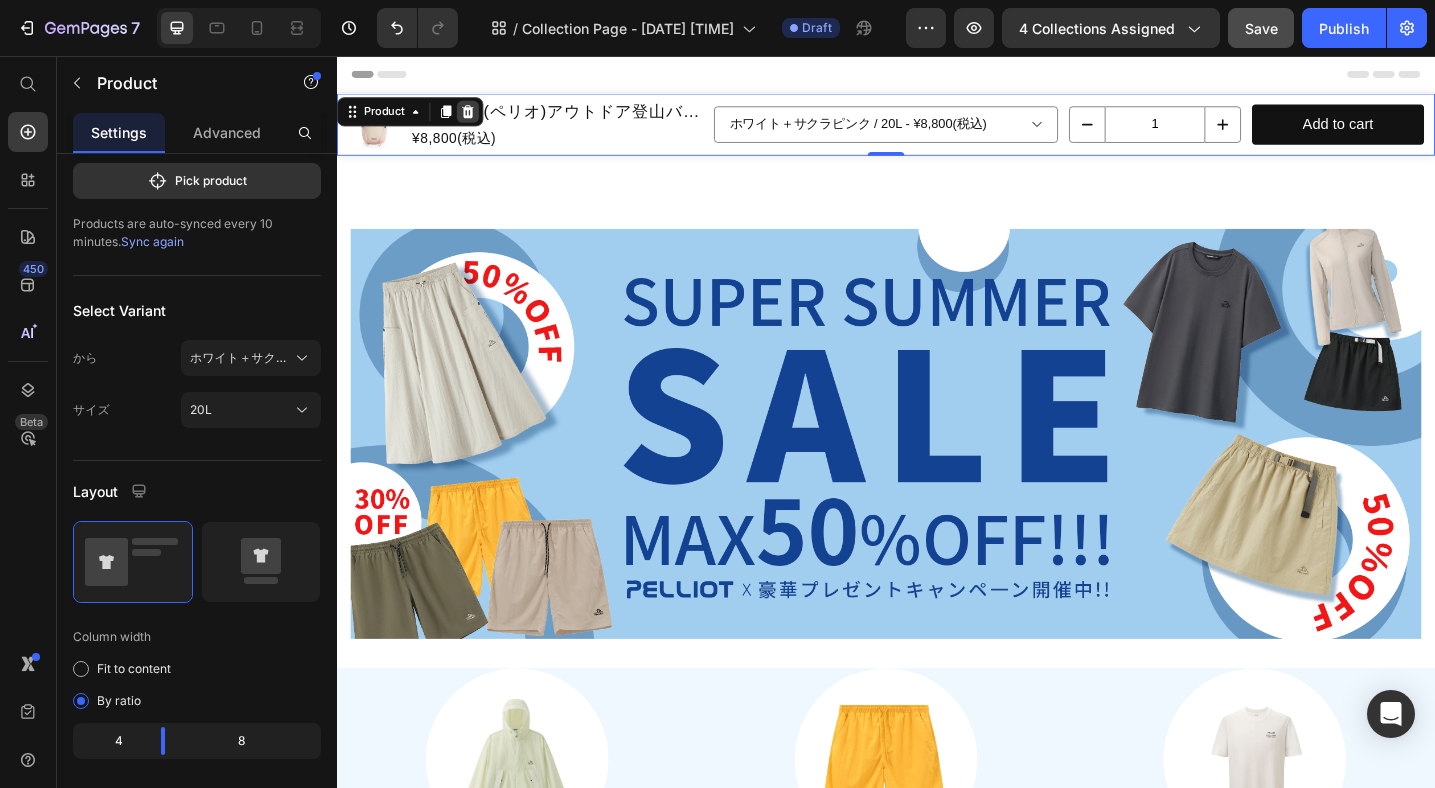 click at bounding box center [480, 117] 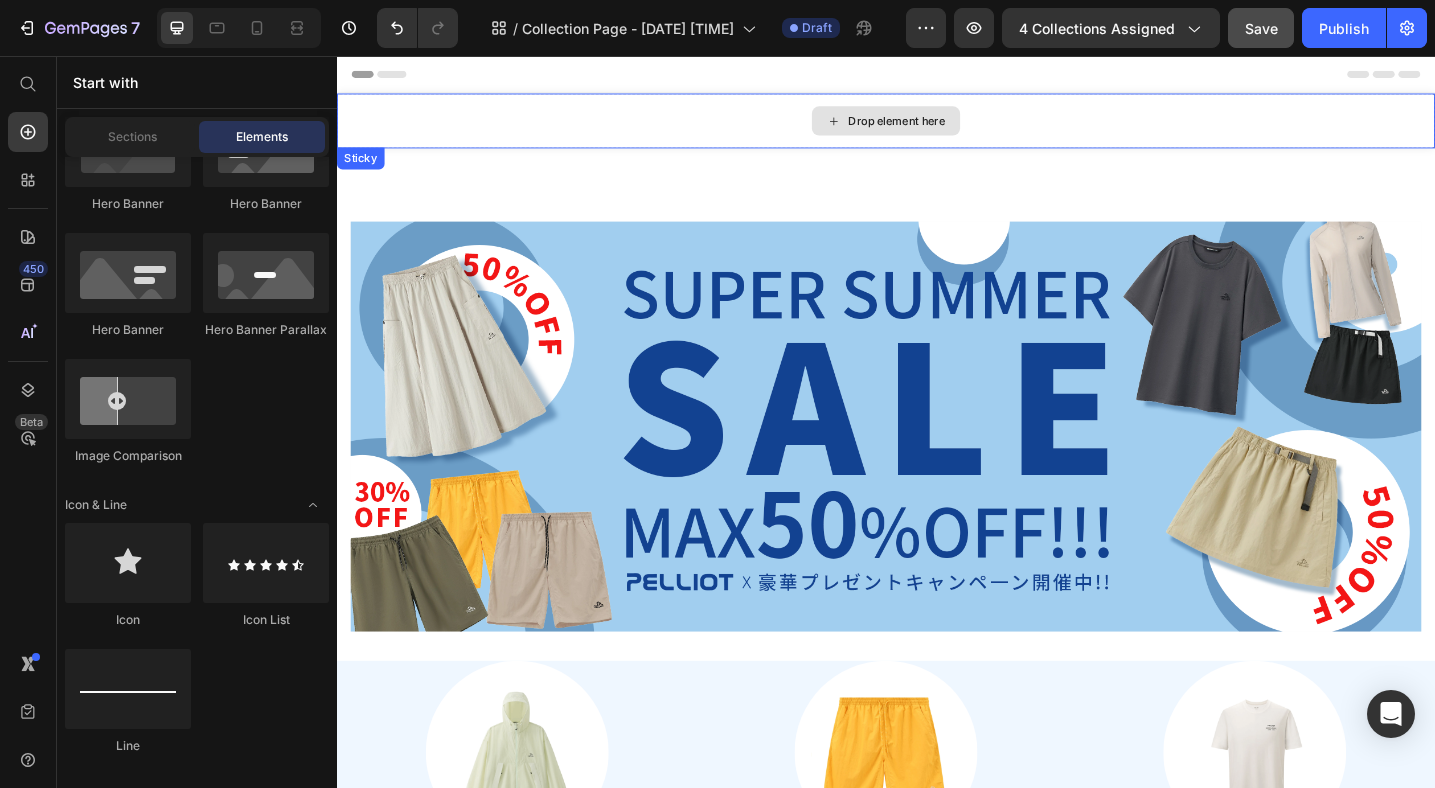 click on "Drop element here" at bounding box center [937, 127] 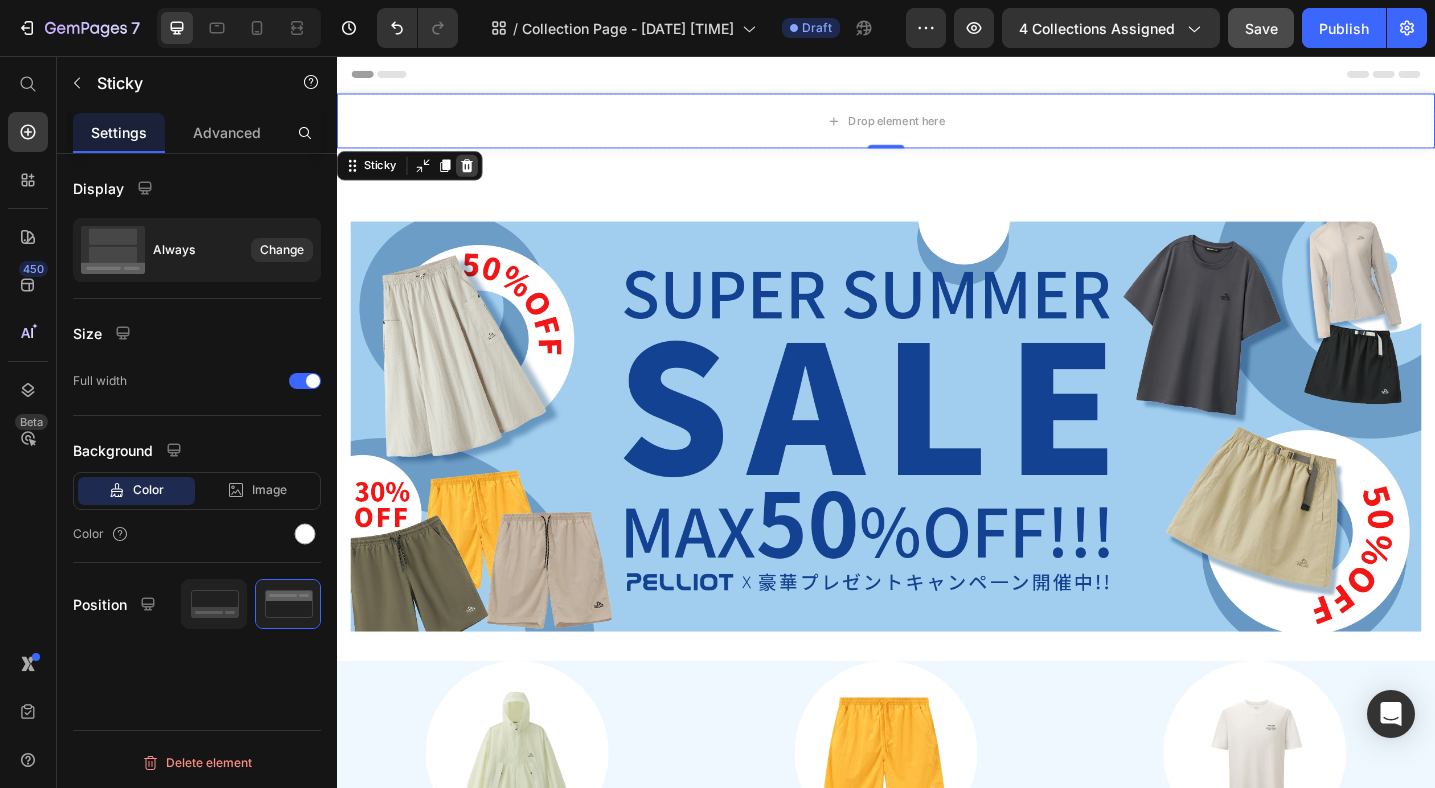 click 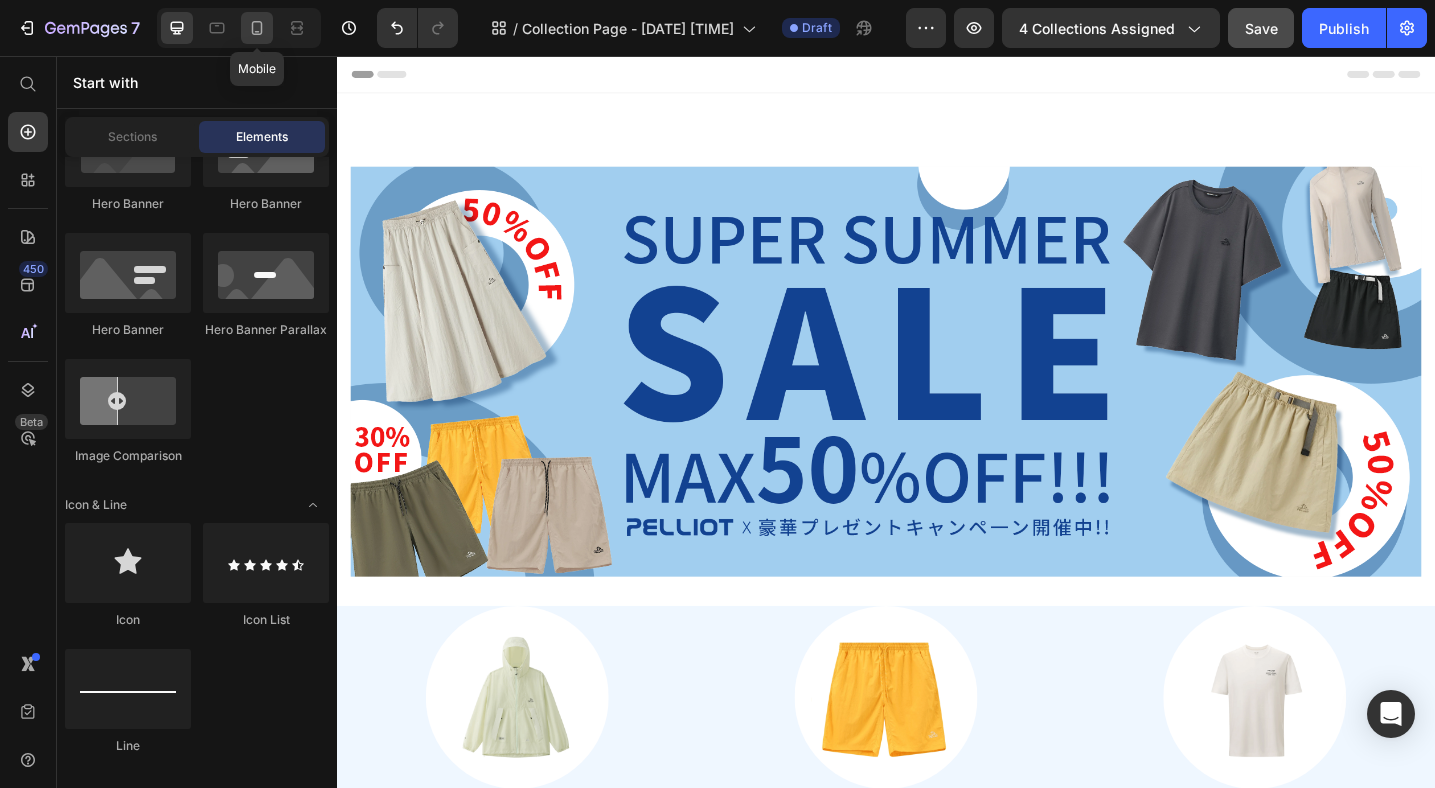 click 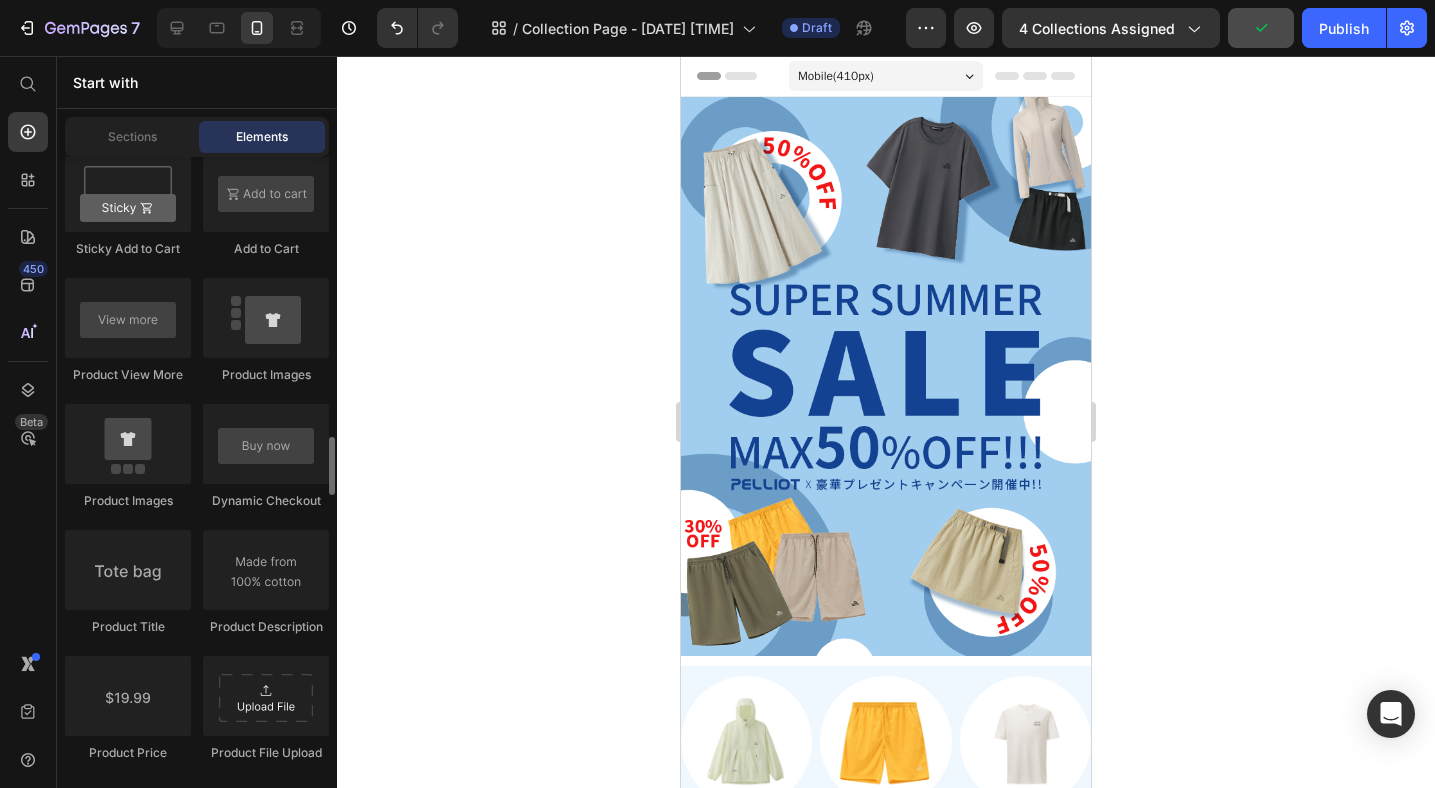 scroll, scrollTop: 2923, scrollLeft: 0, axis: vertical 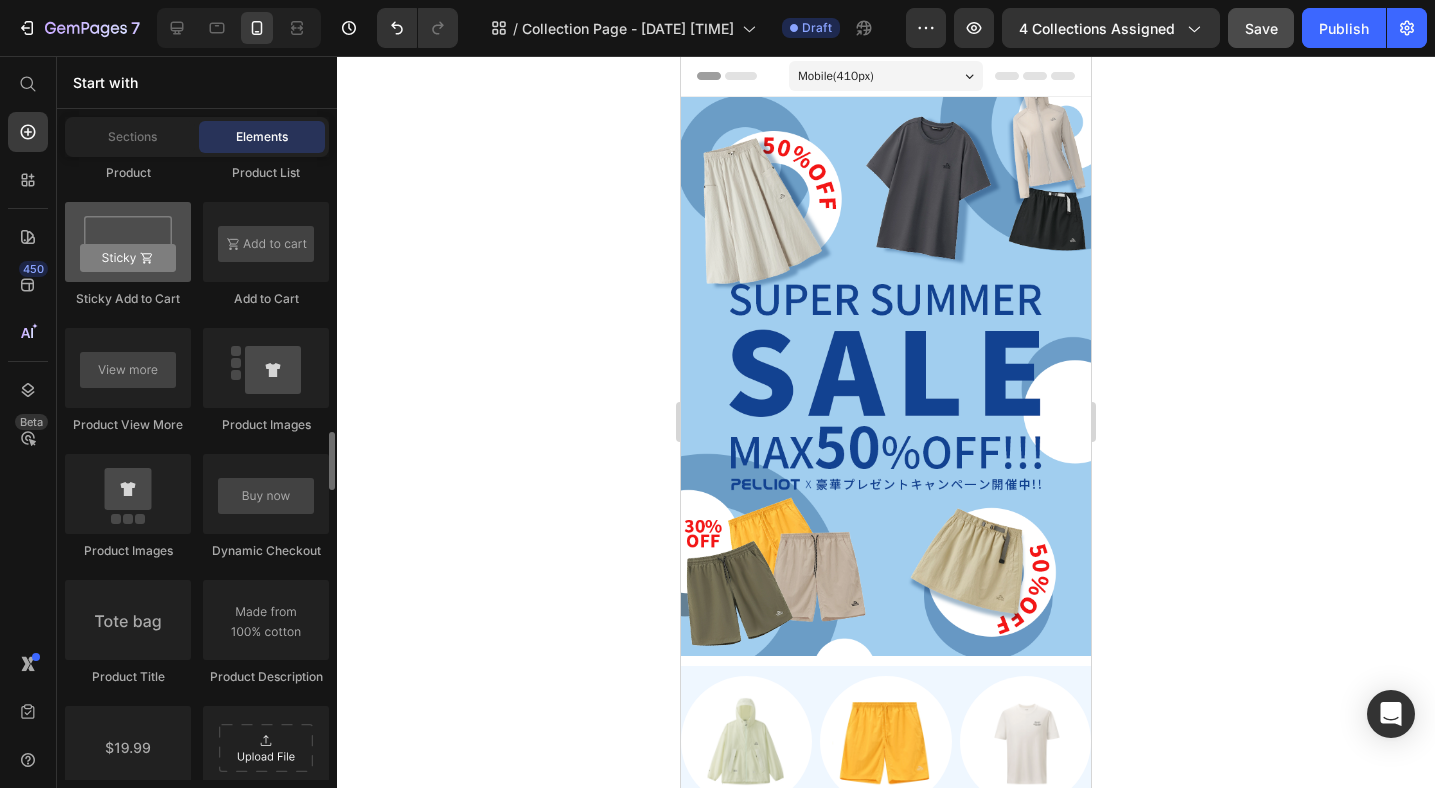 click at bounding box center [128, 242] 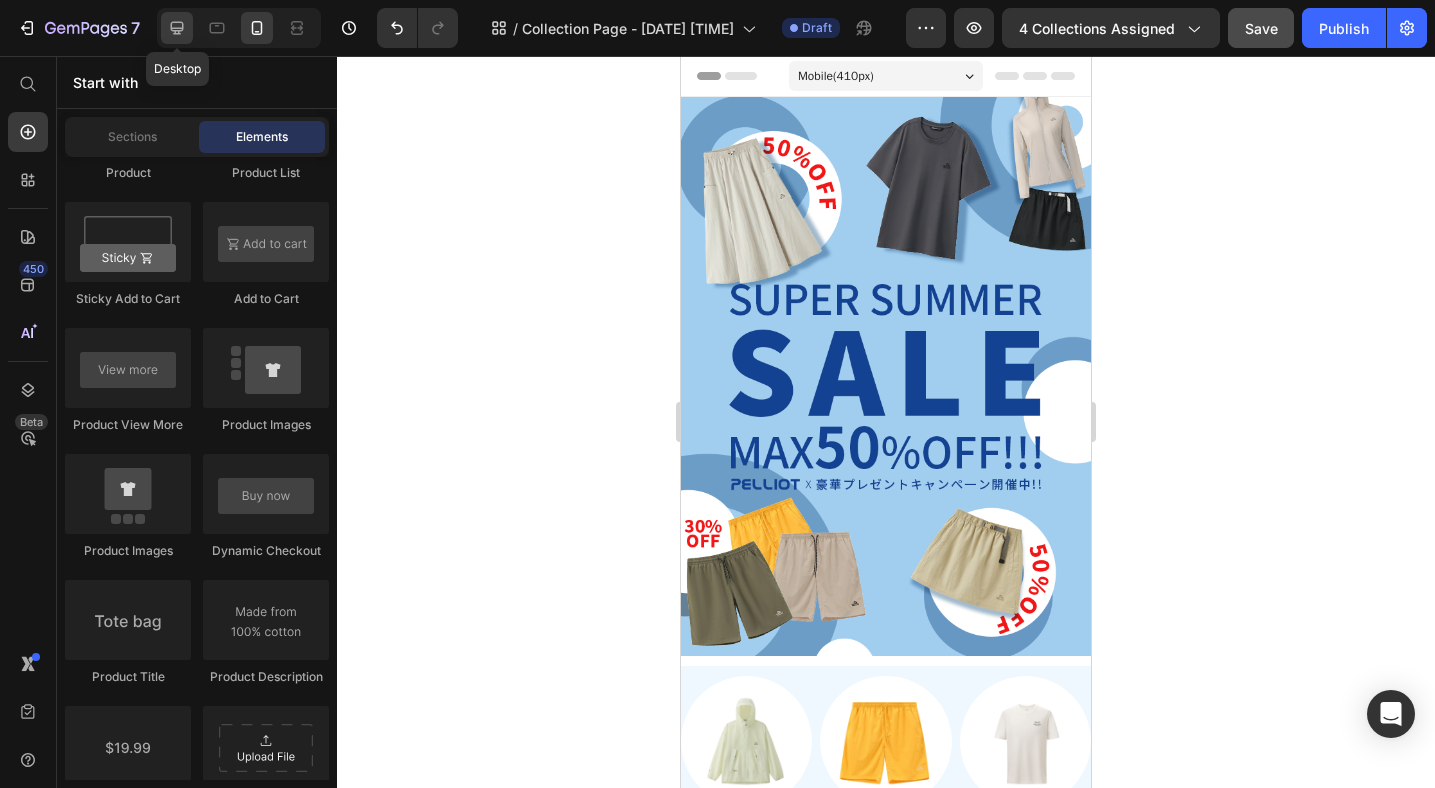 click 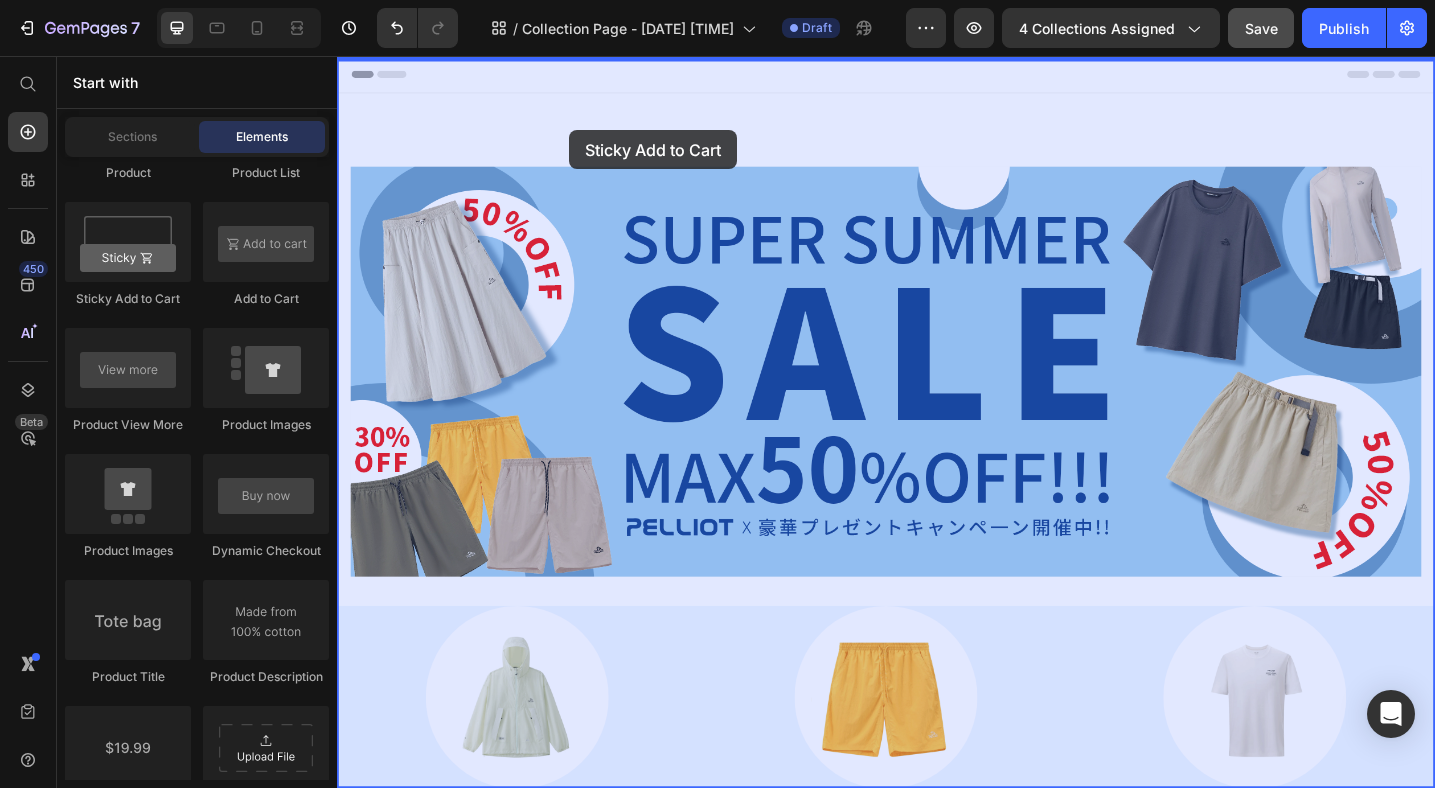 drag, startPoint x: 472, startPoint y: 283, endPoint x: 591, endPoint y: 137, distance: 188.3534 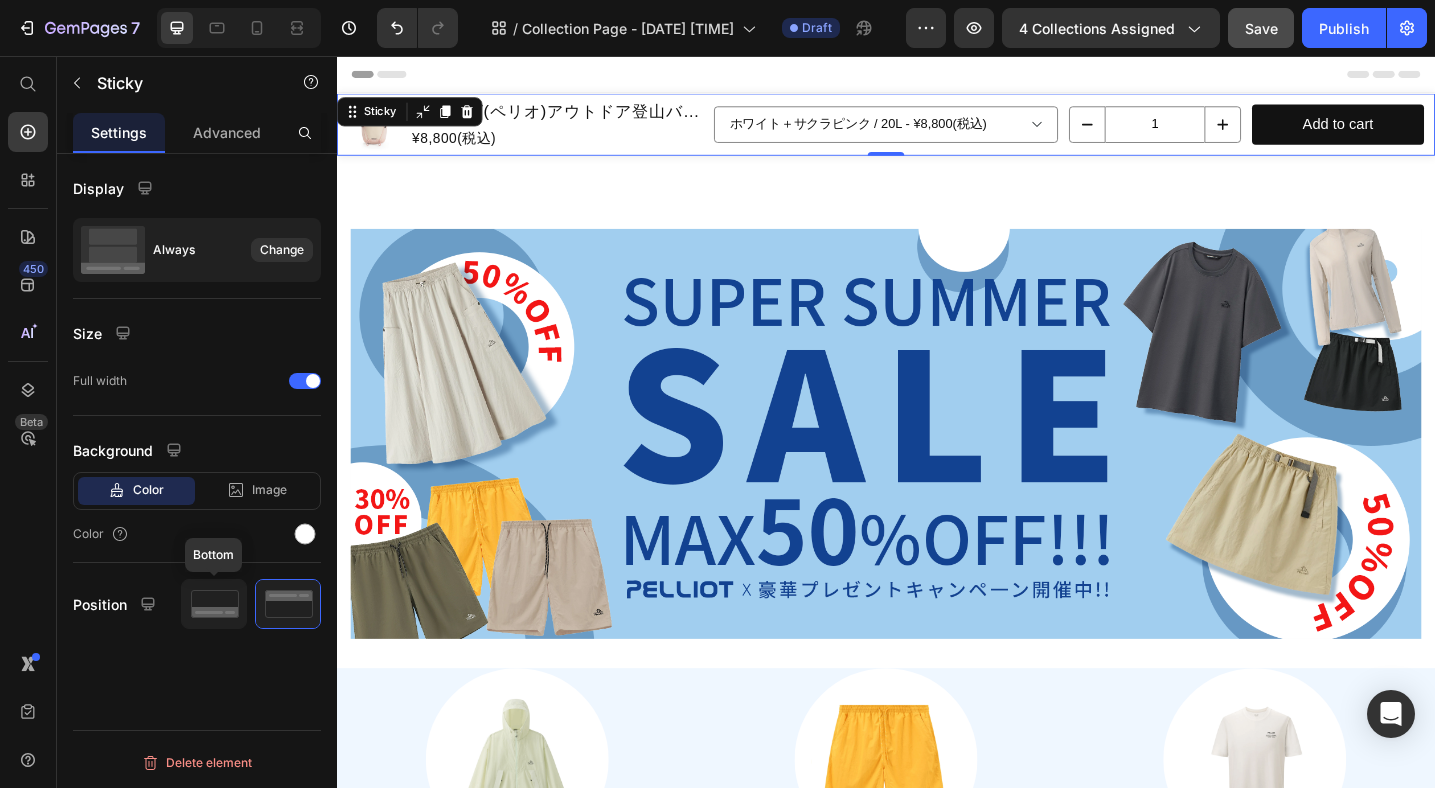 click 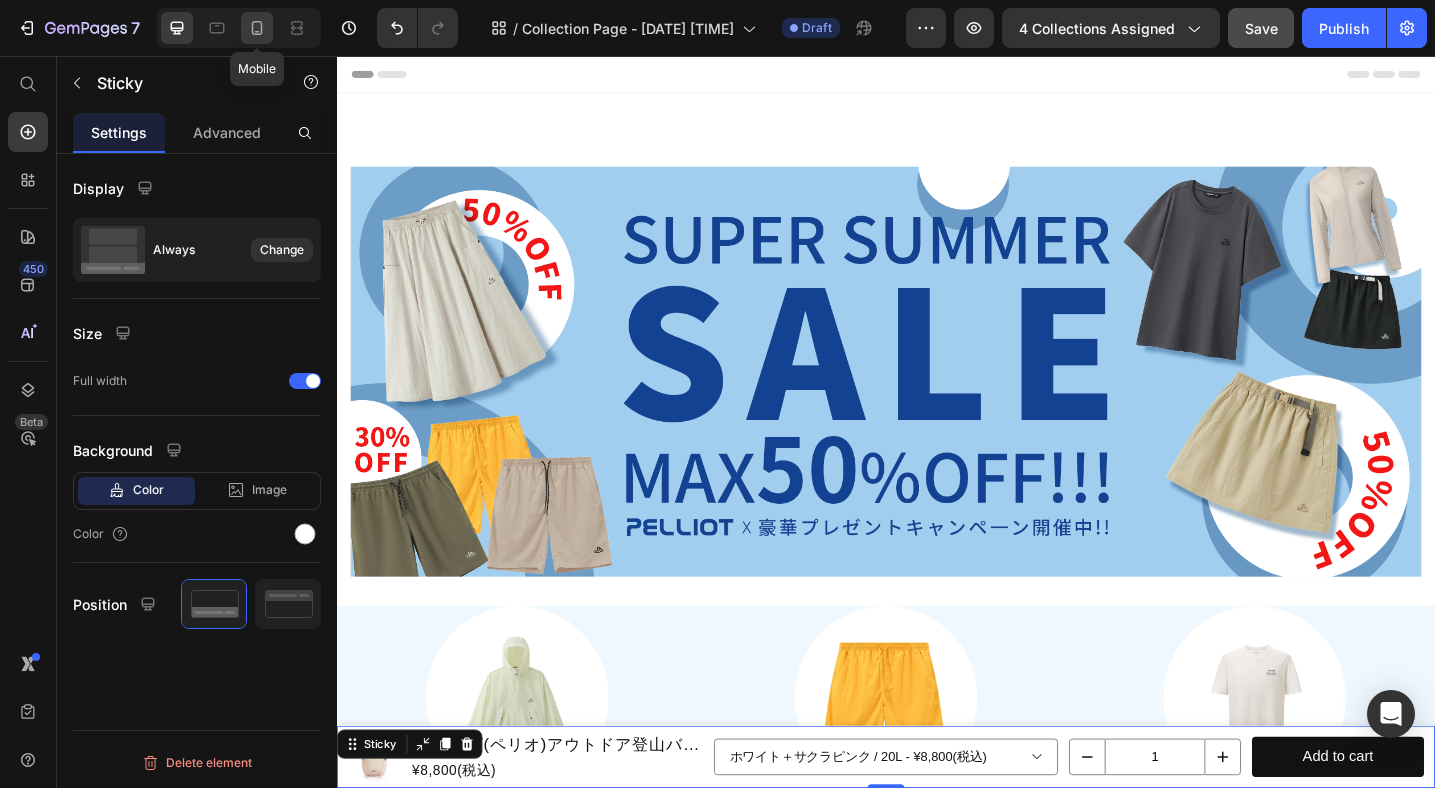click 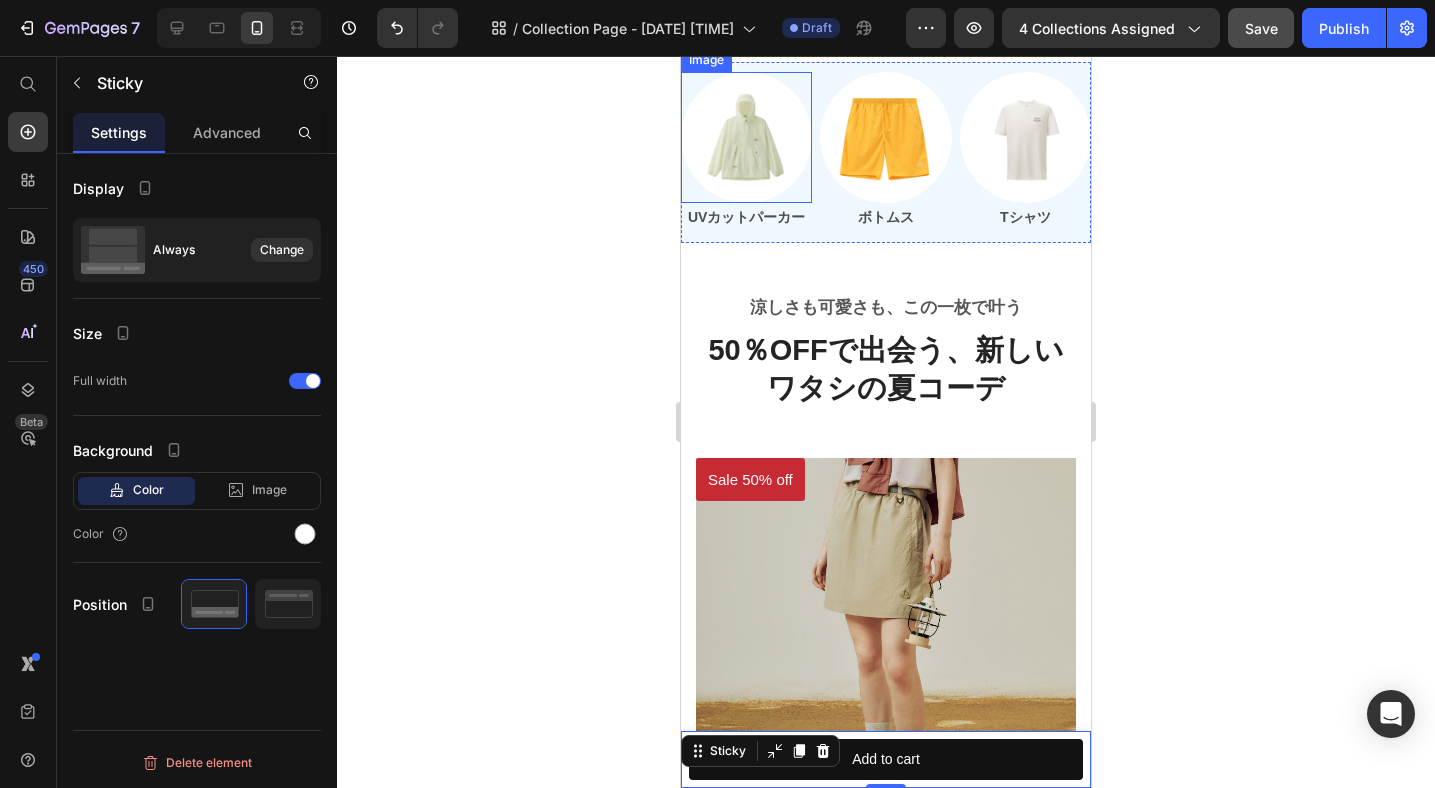 scroll, scrollTop: 605, scrollLeft: 0, axis: vertical 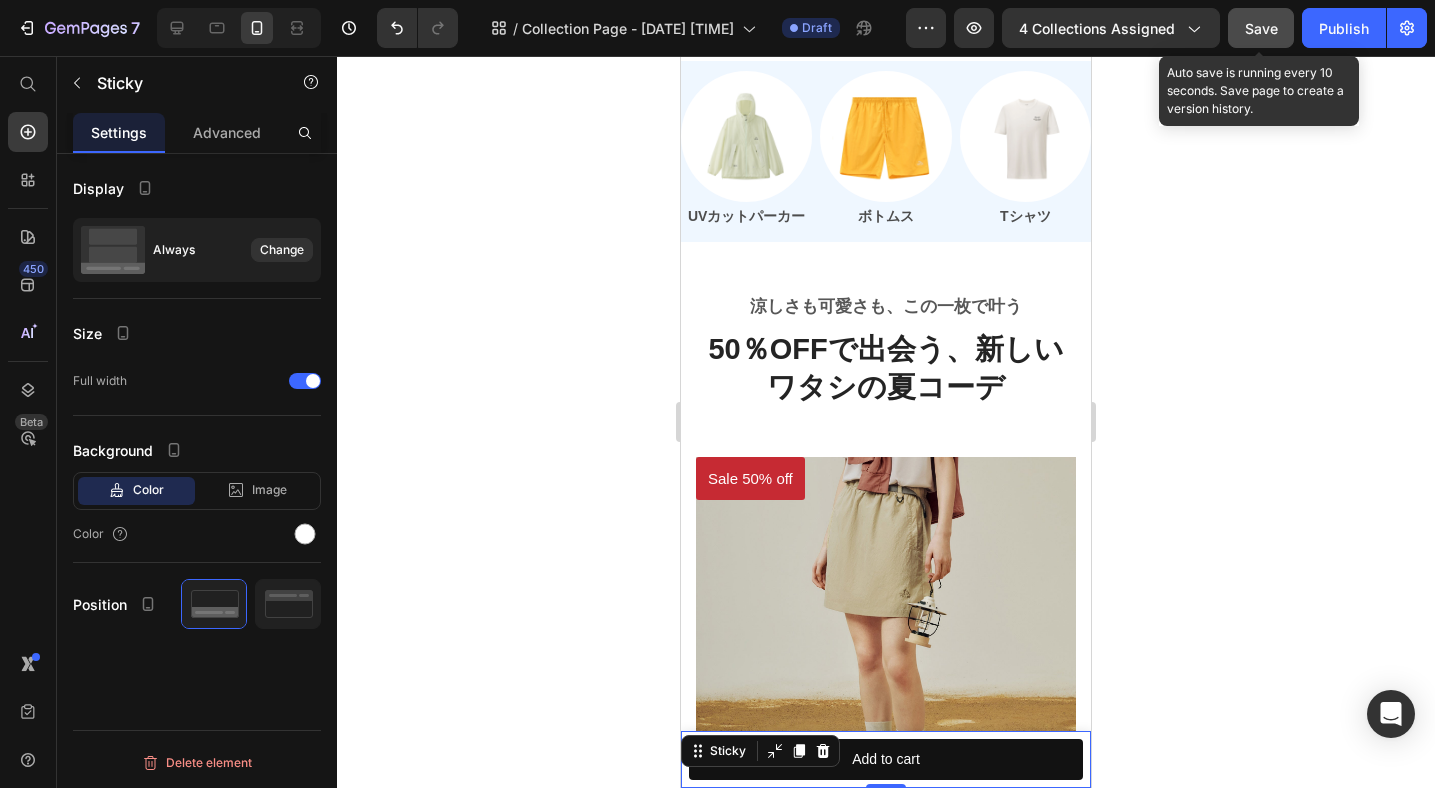 click on "Save" at bounding box center [1261, 28] 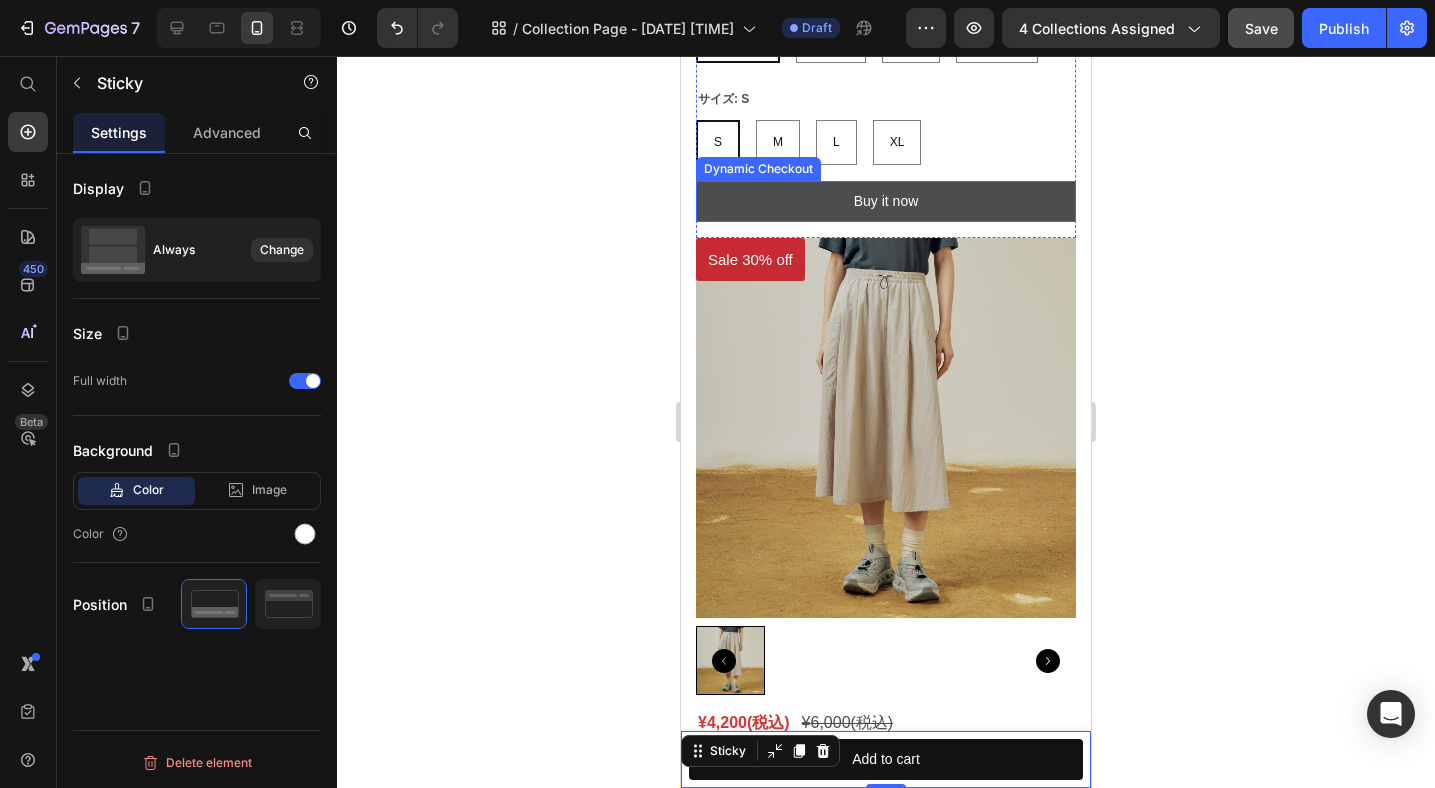 scroll, scrollTop: 1838, scrollLeft: 0, axis: vertical 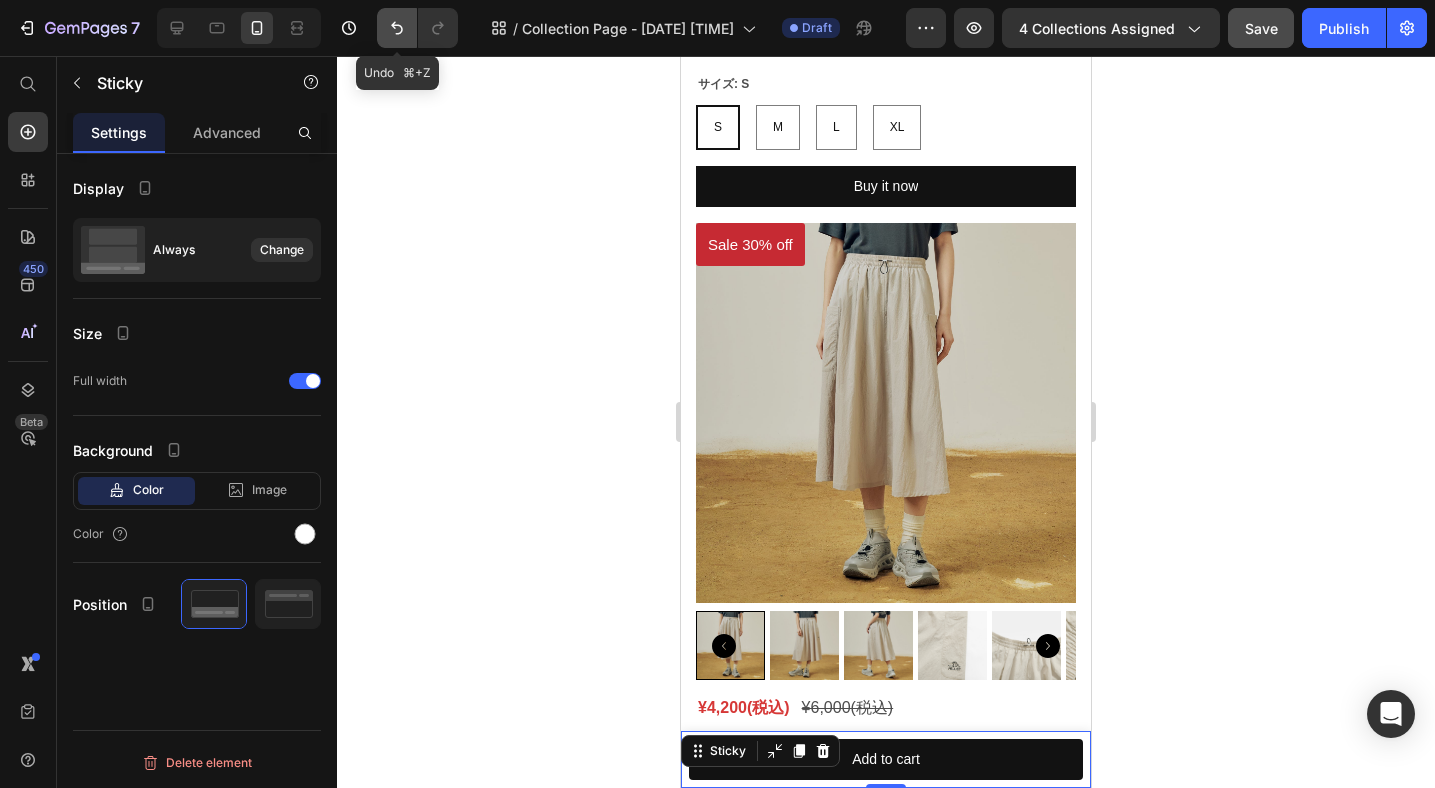 click 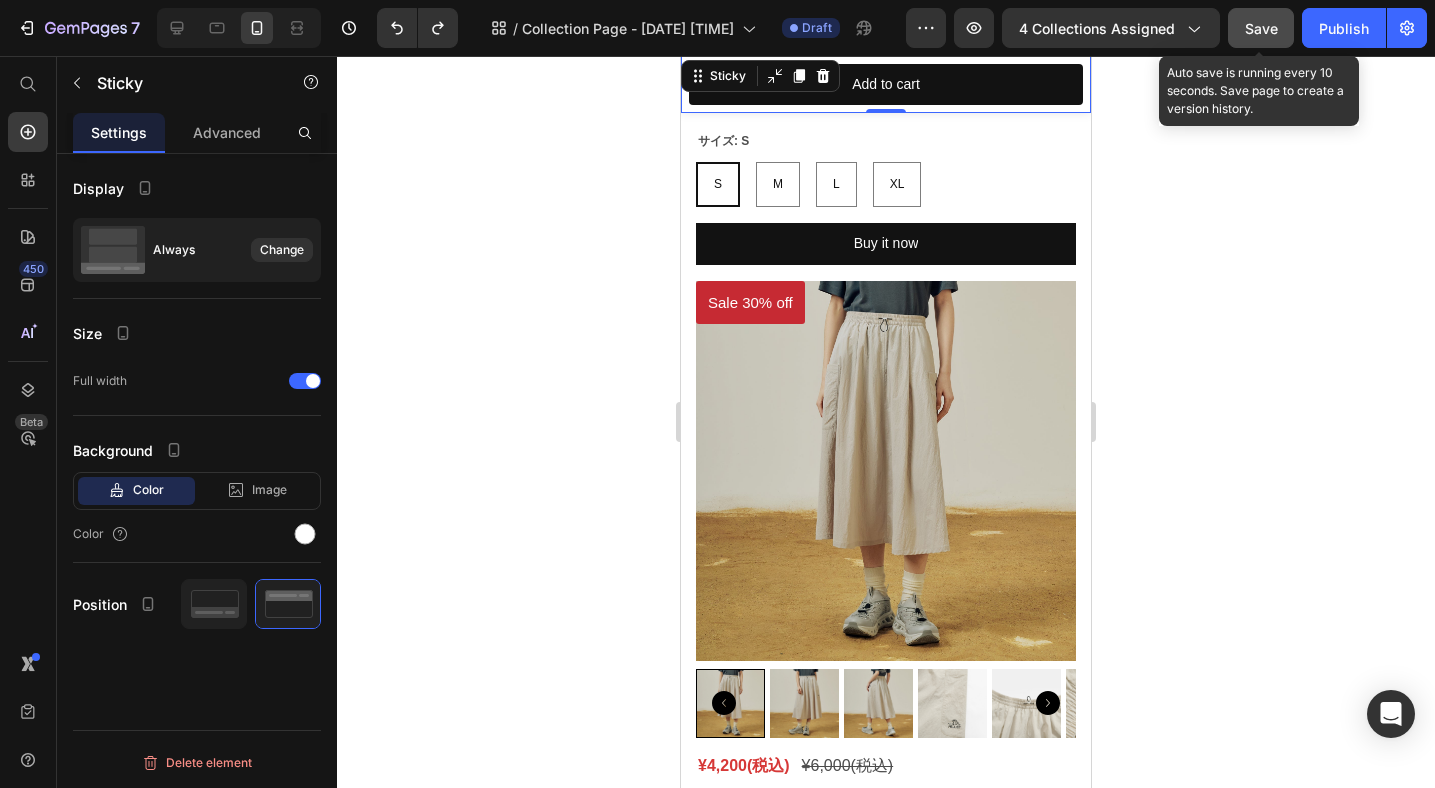 click on "Save" 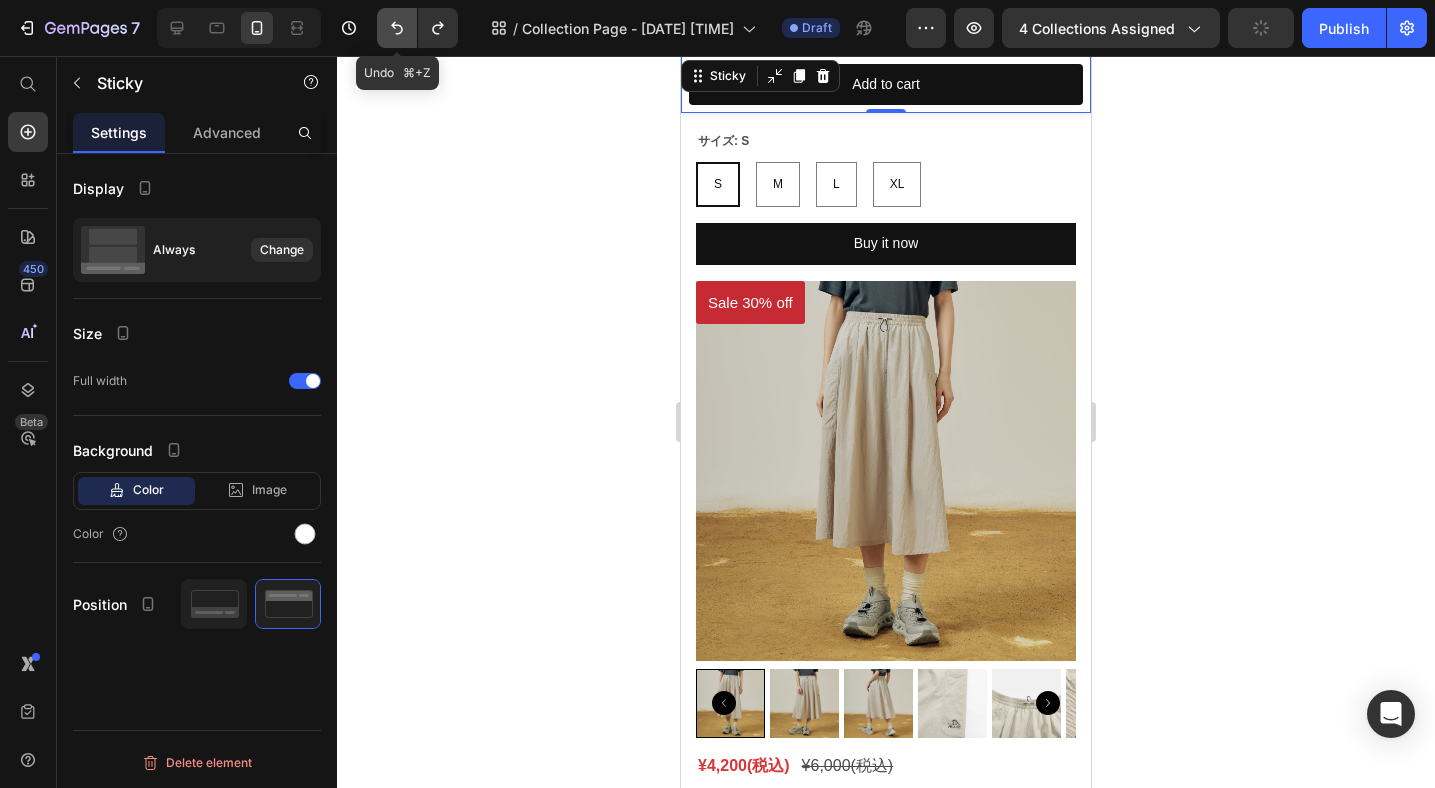 click 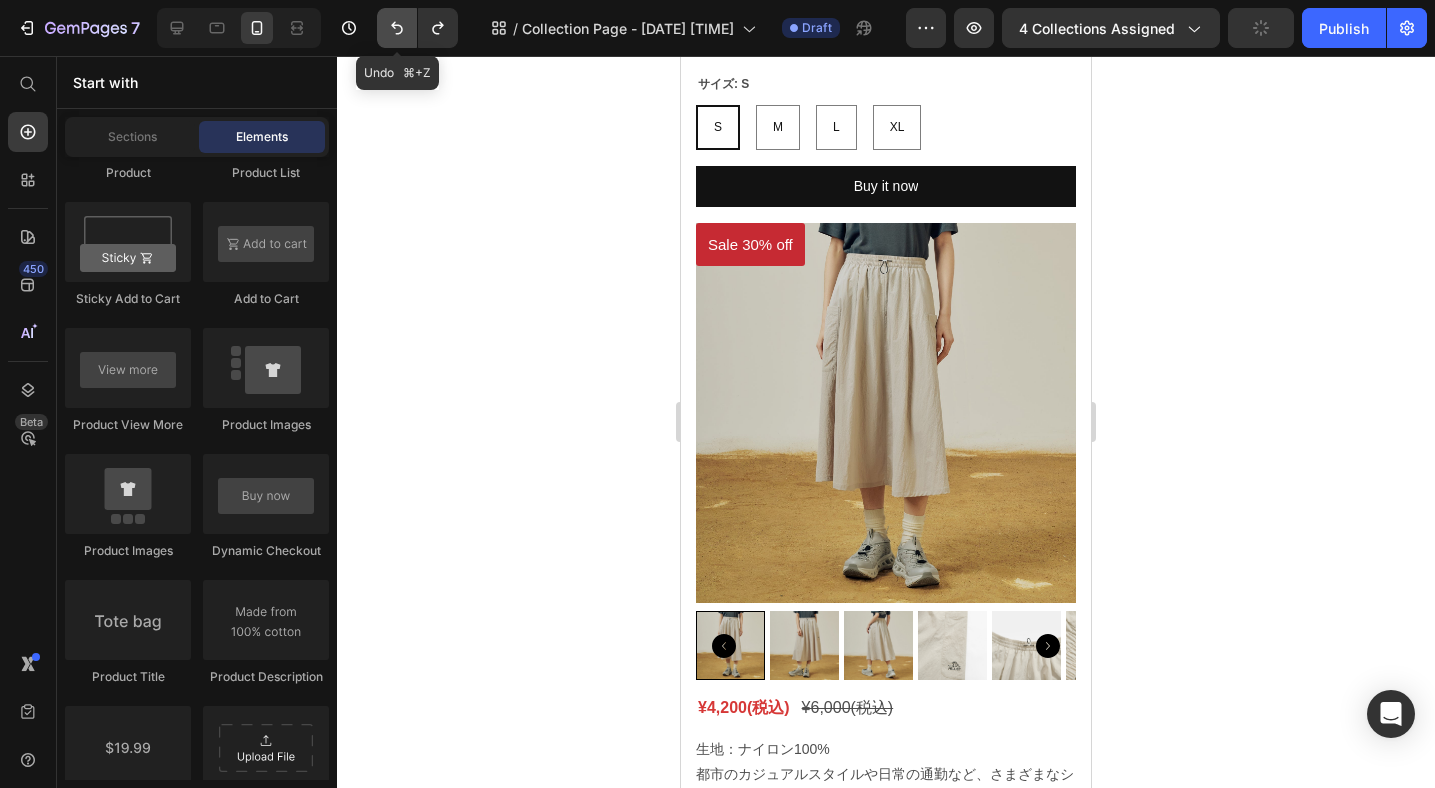scroll, scrollTop: 1781, scrollLeft: 0, axis: vertical 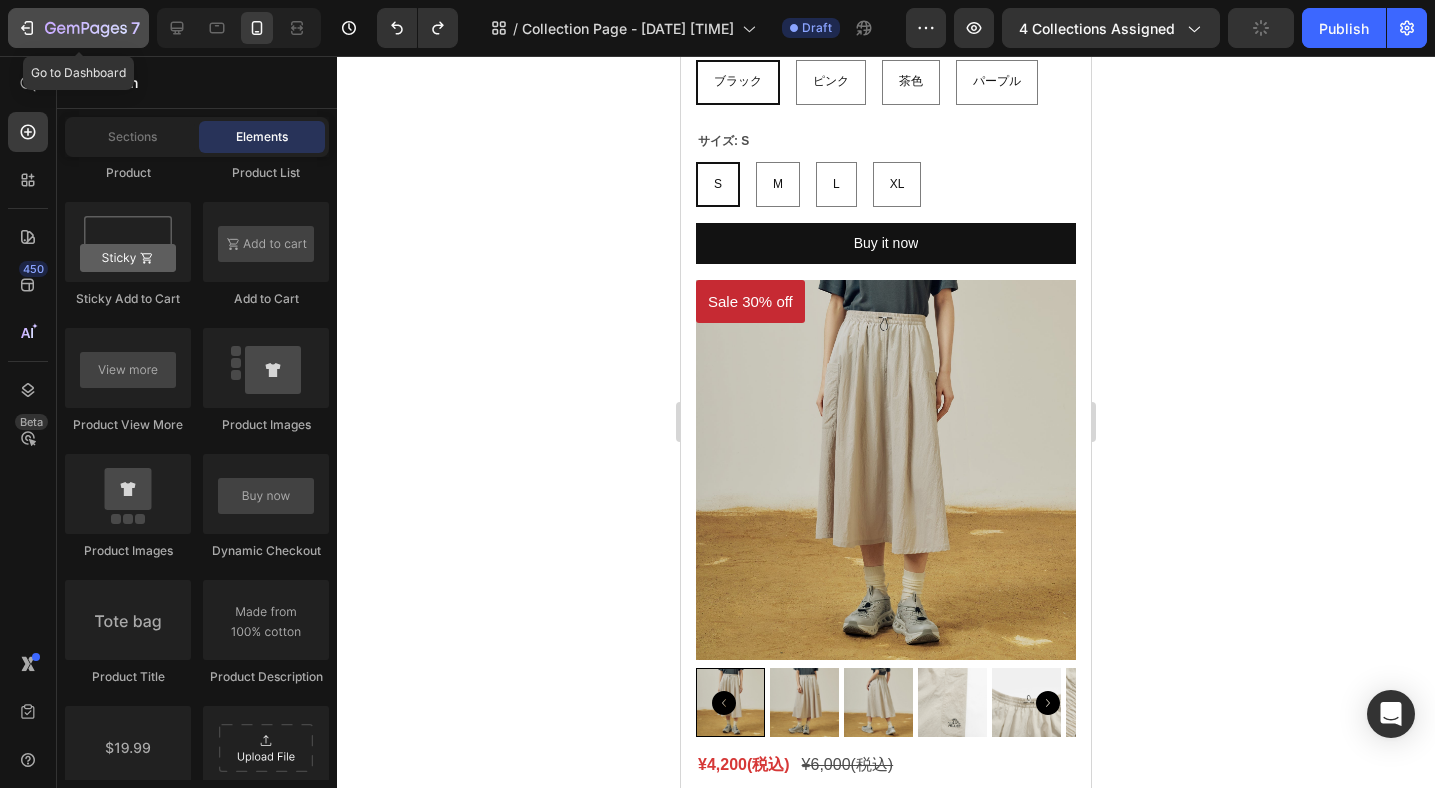 click 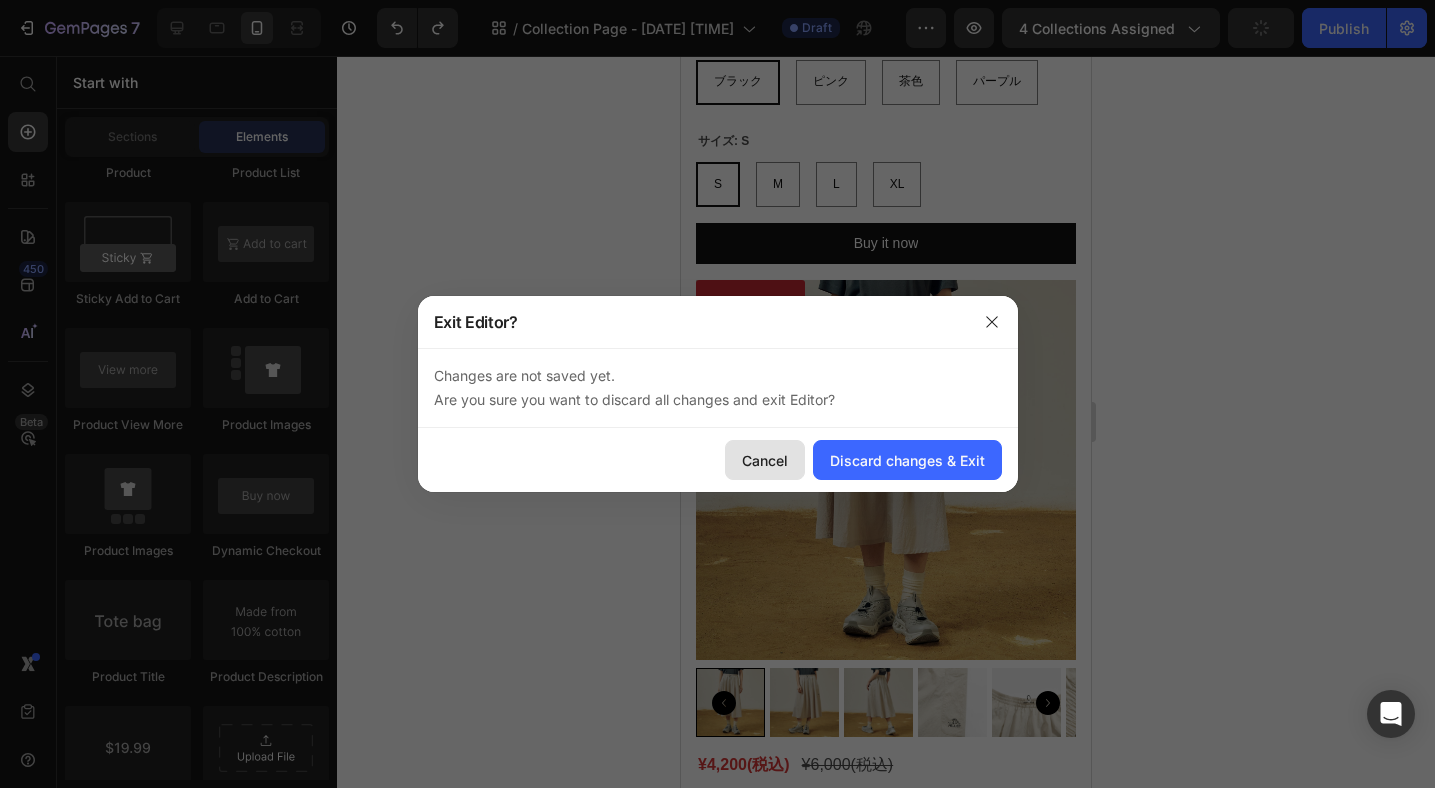 click on "Cancel" at bounding box center (765, 460) 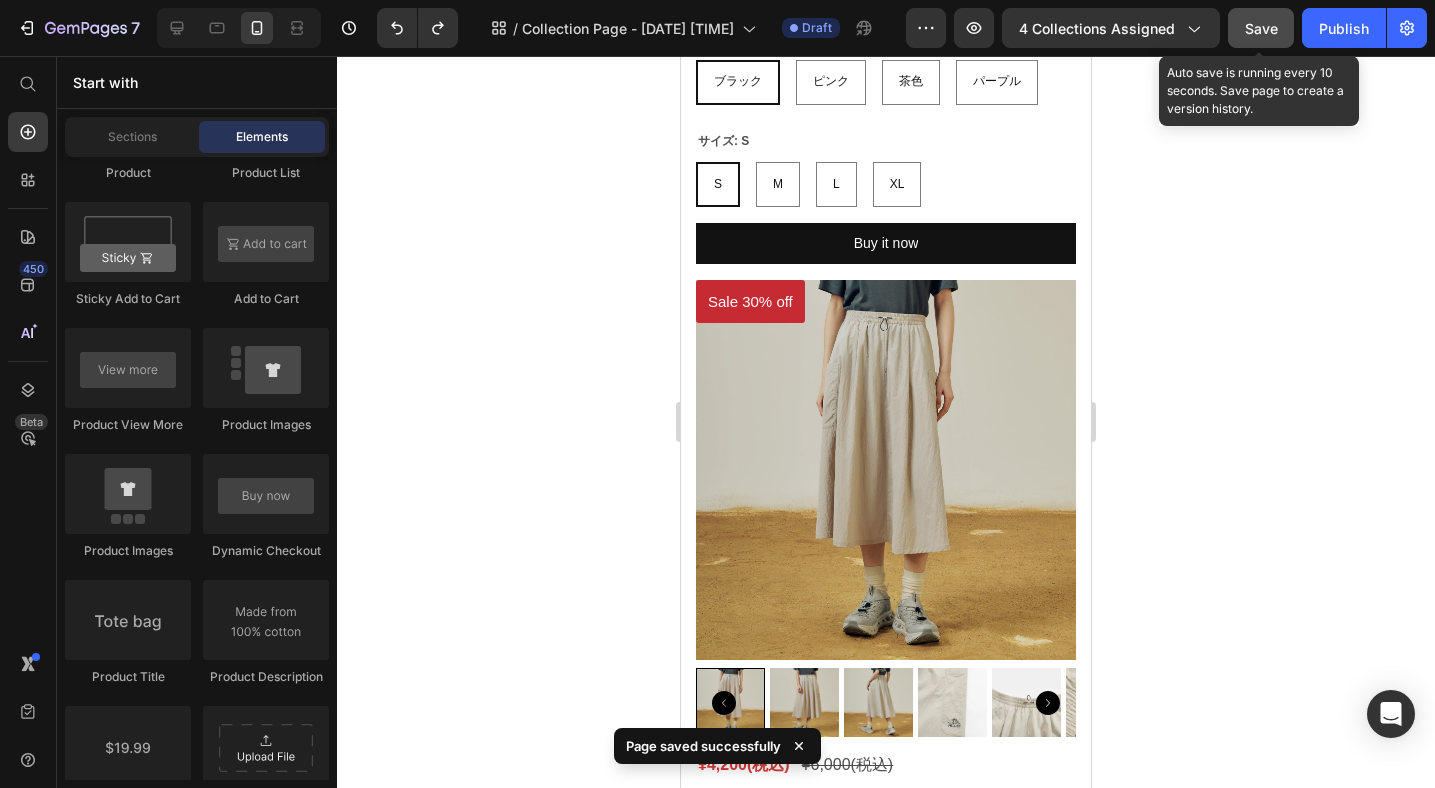 click on "Save" 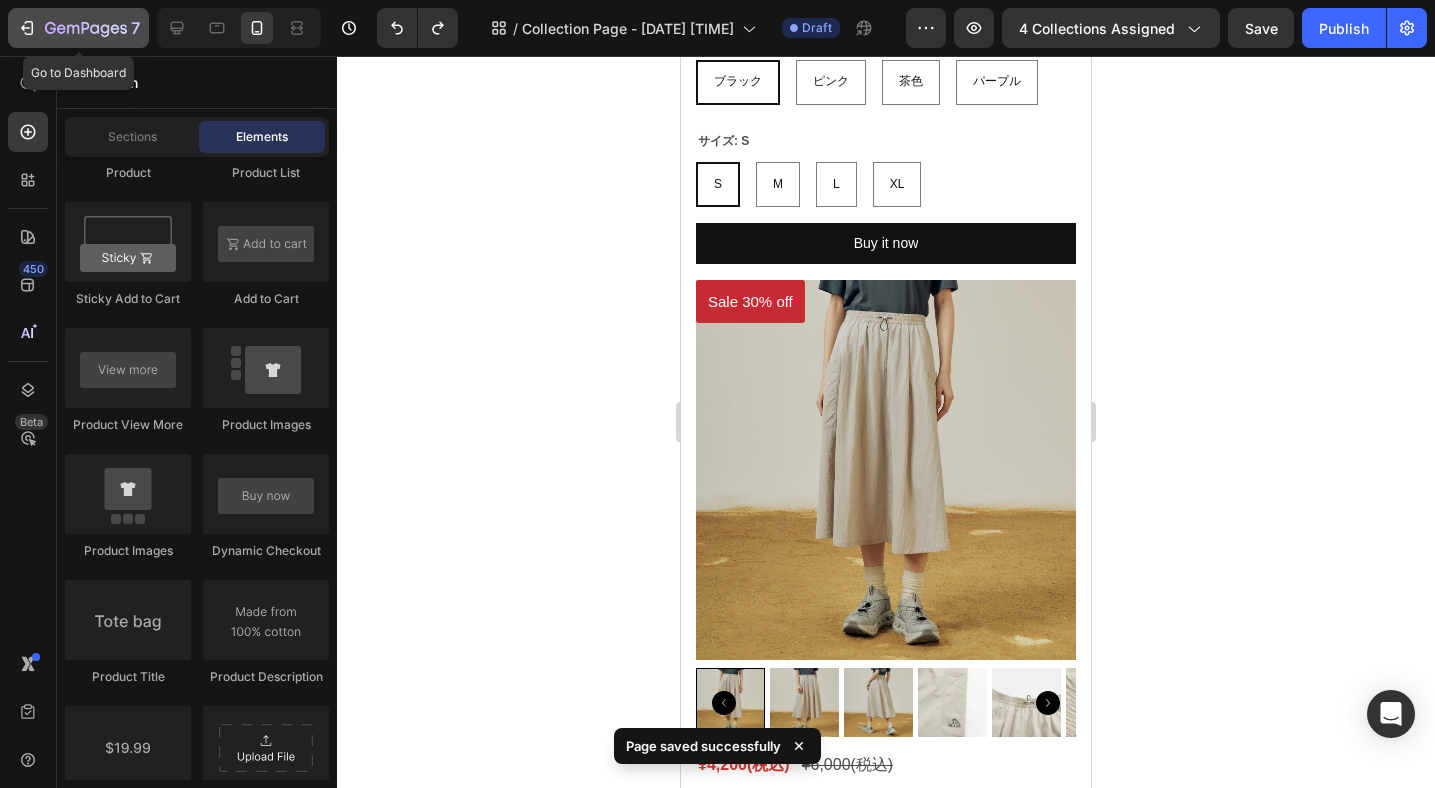 click on "7" 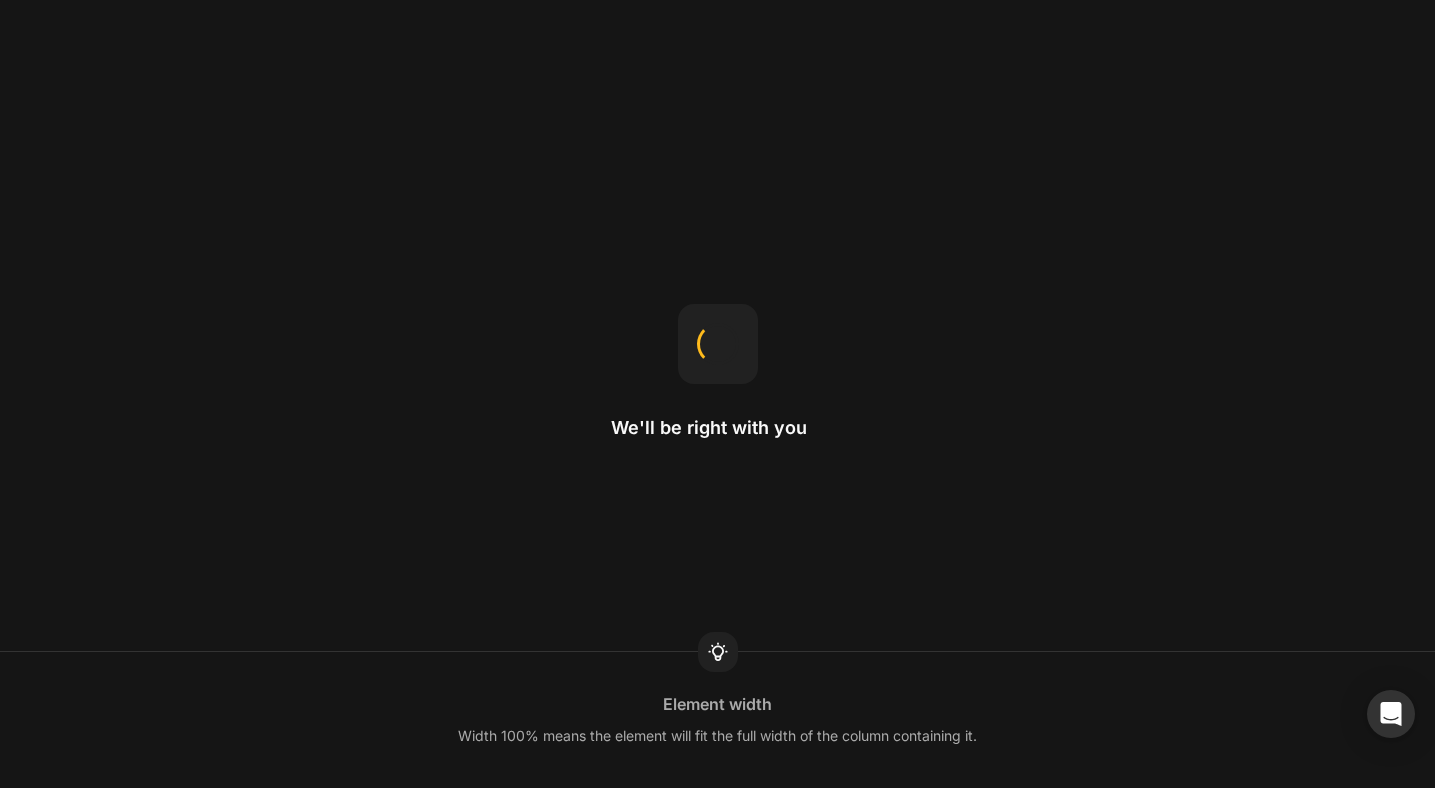 scroll, scrollTop: 0, scrollLeft: 0, axis: both 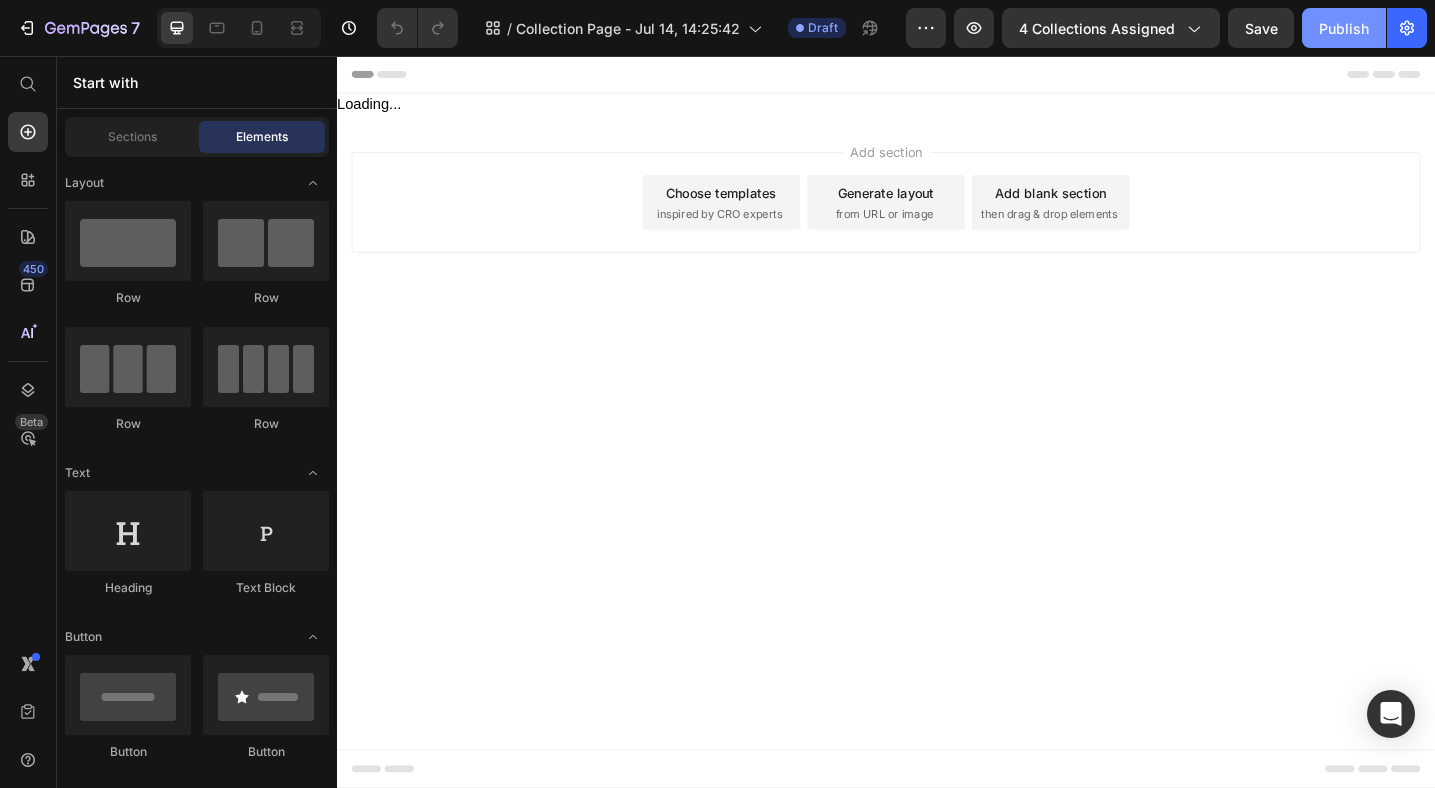 click on "Publish" at bounding box center [1344, 28] 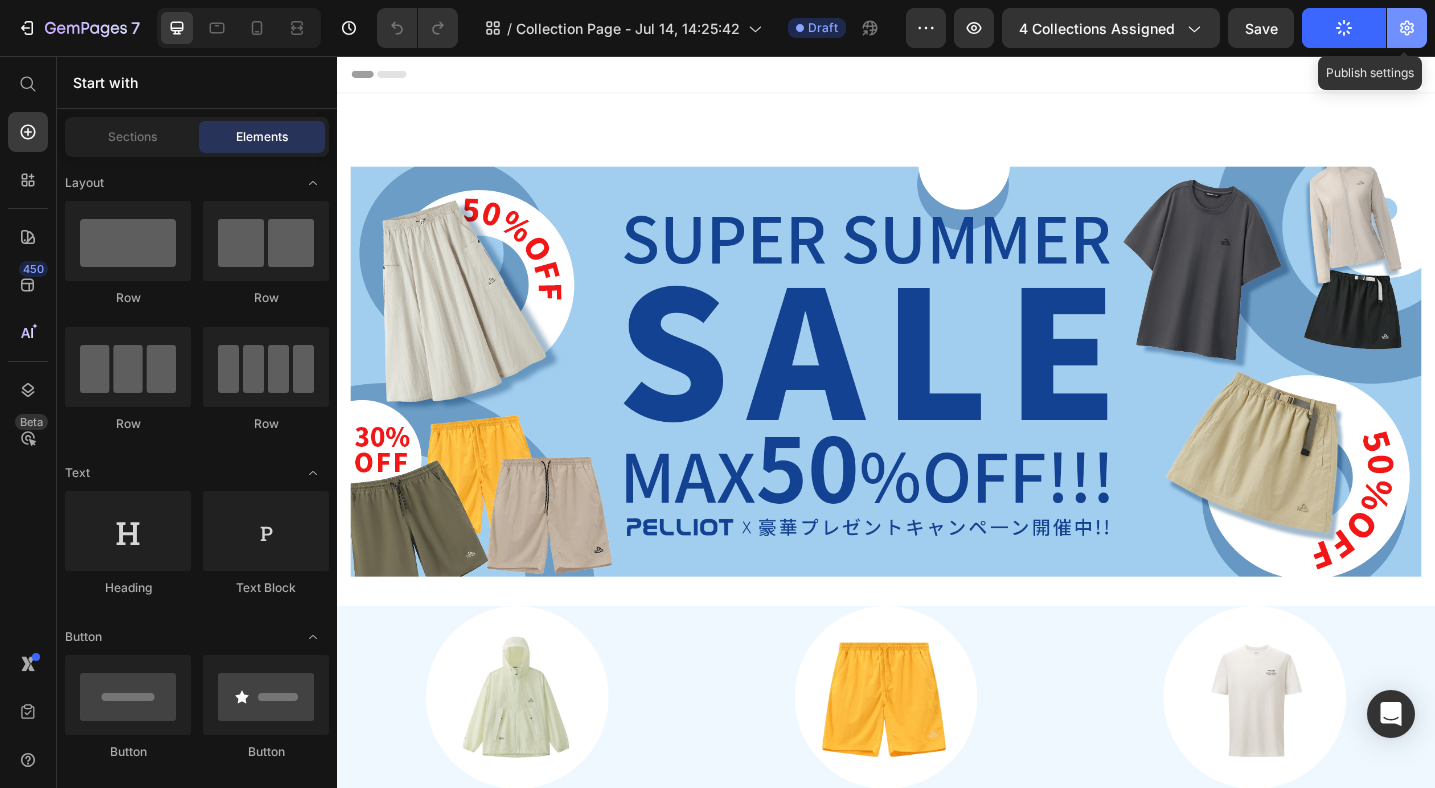 click 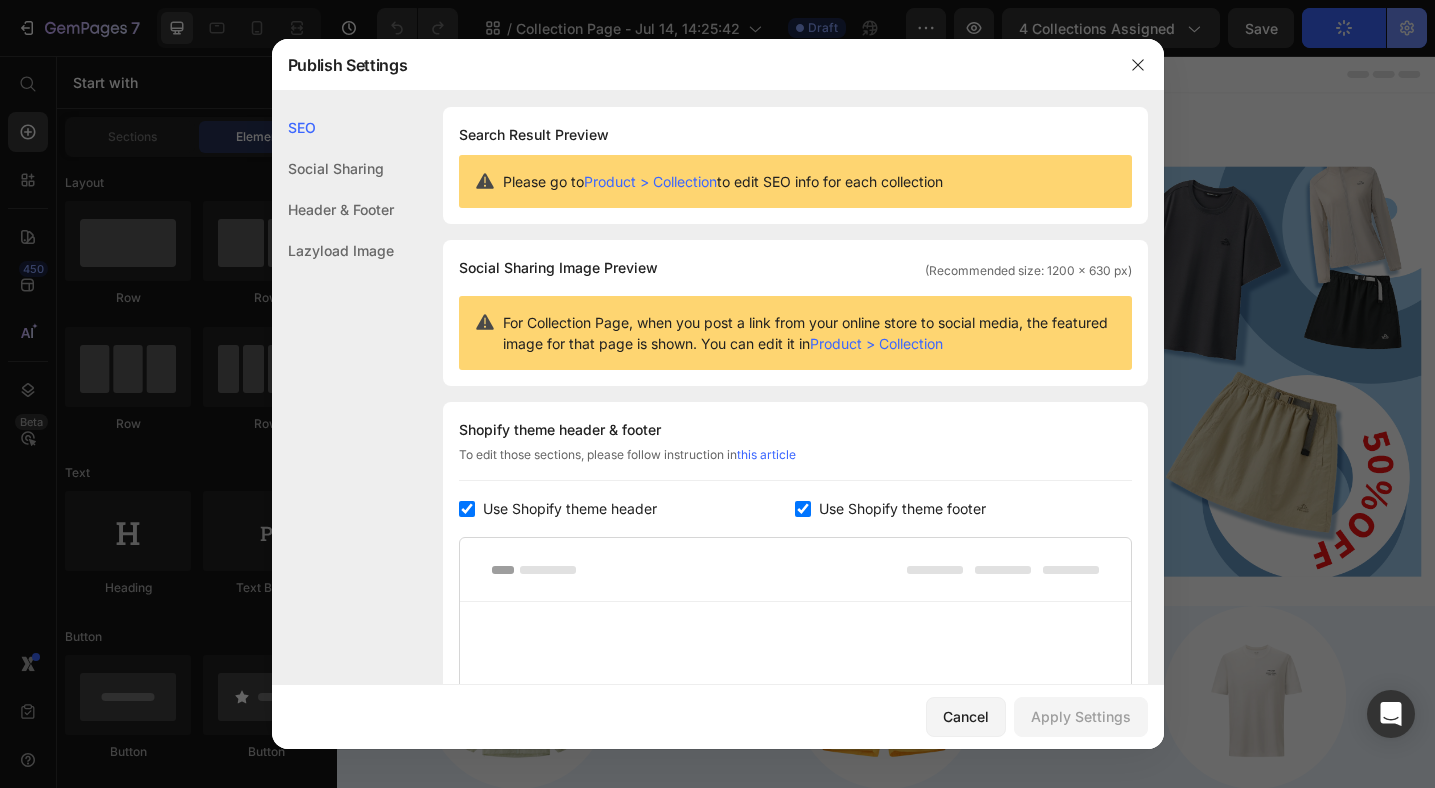 select on "565374174780064555" 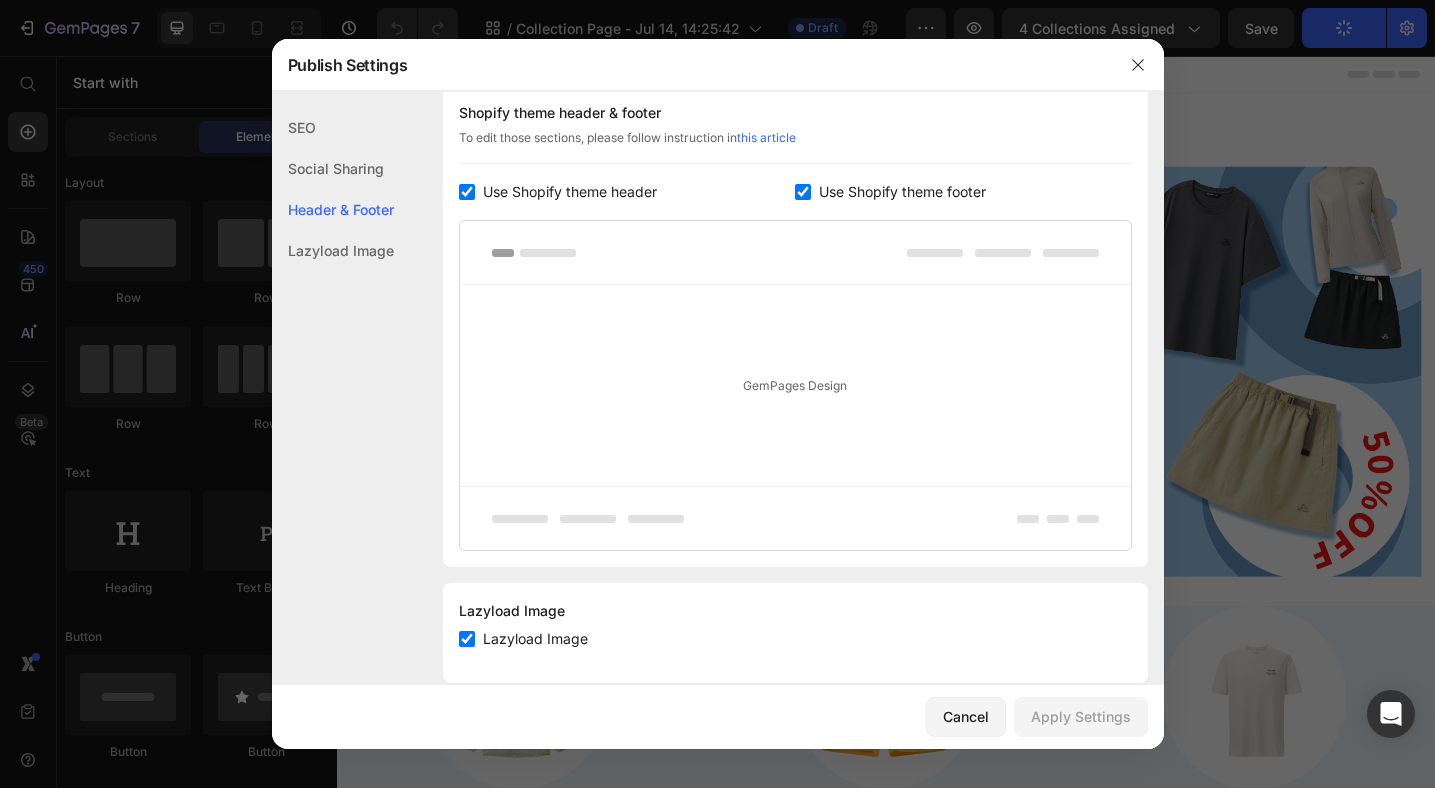 scroll, scrollTop: 0, scrollLeft: 0, axis: both 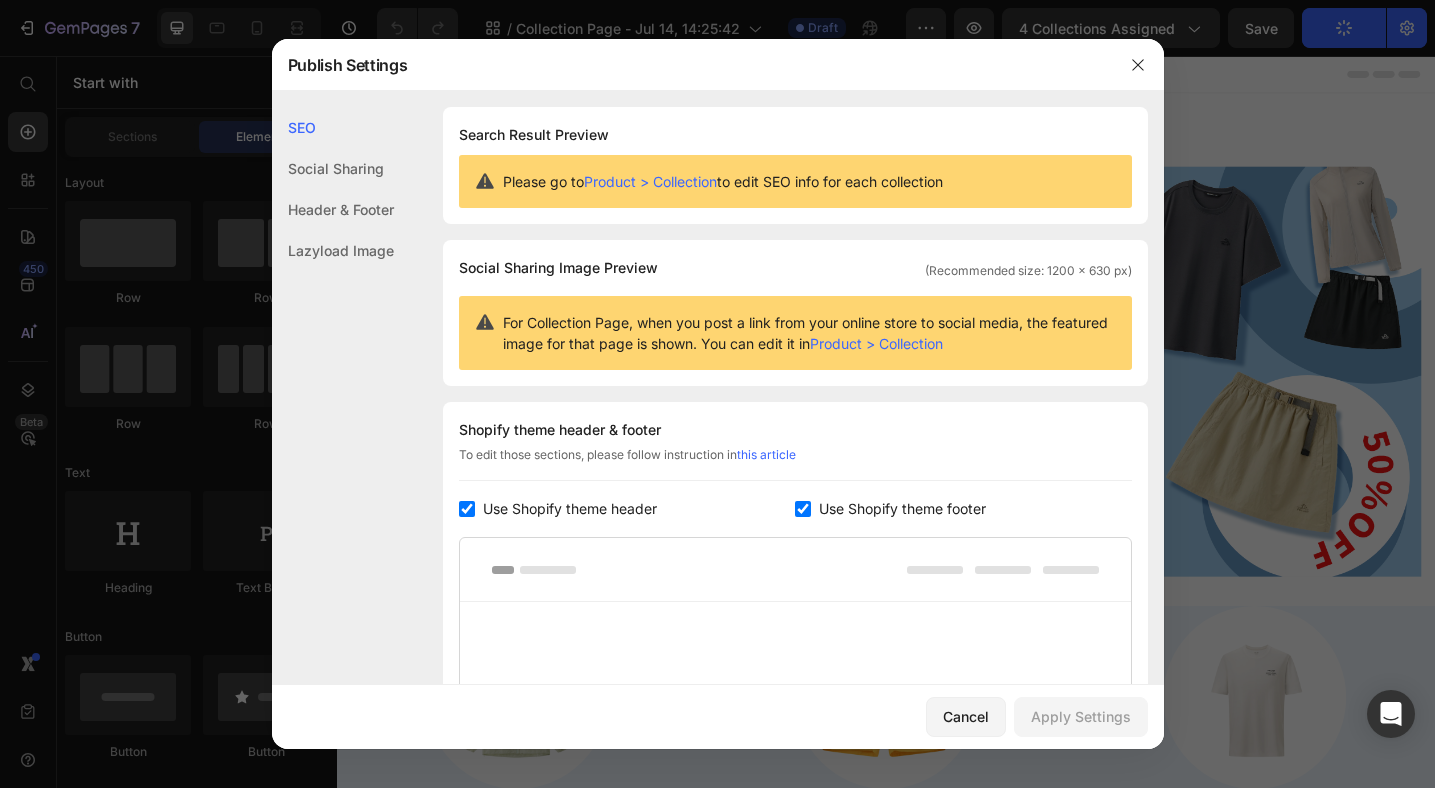 click on "Product > Collection" at bounding box center (876, 343) 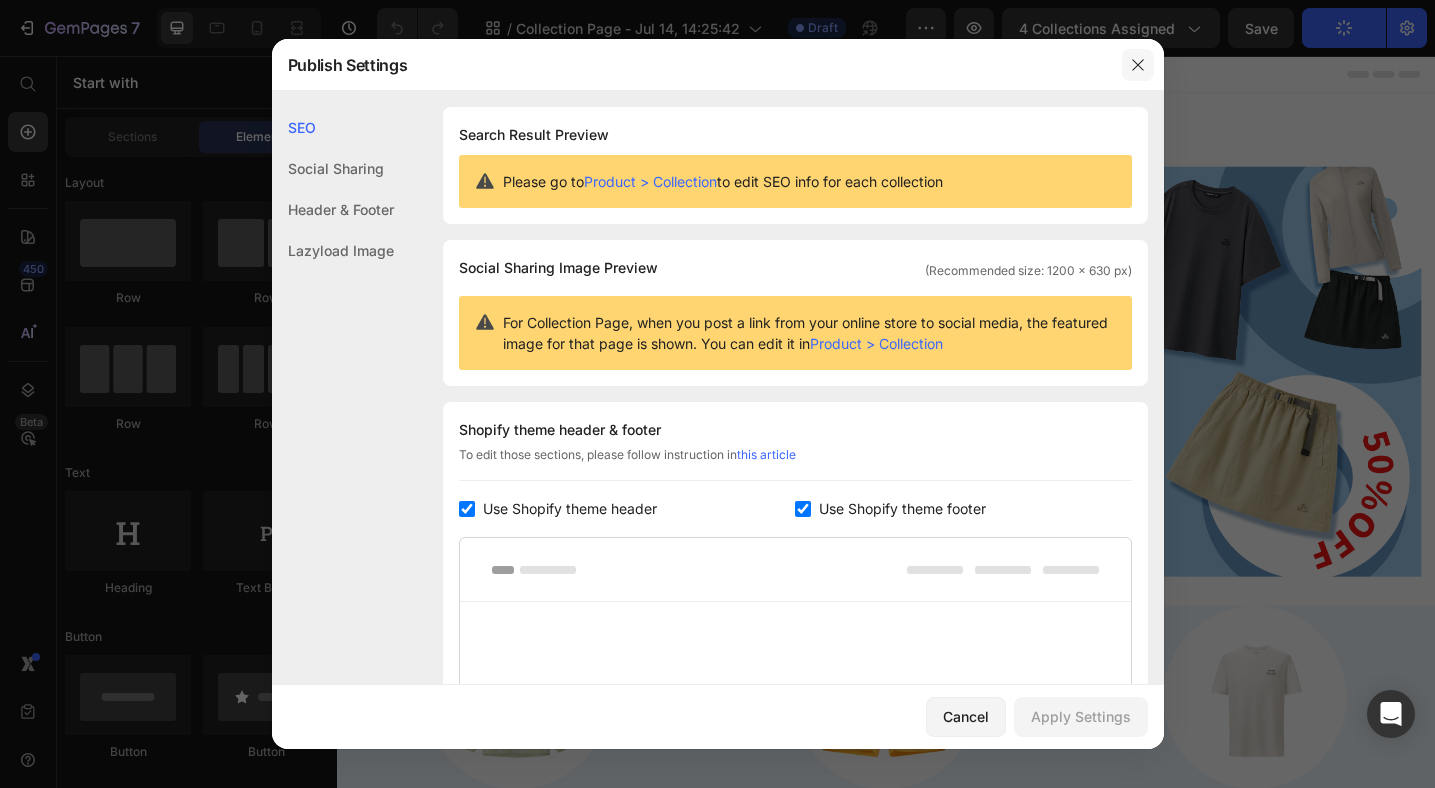click at bounding box center [1138, 65] 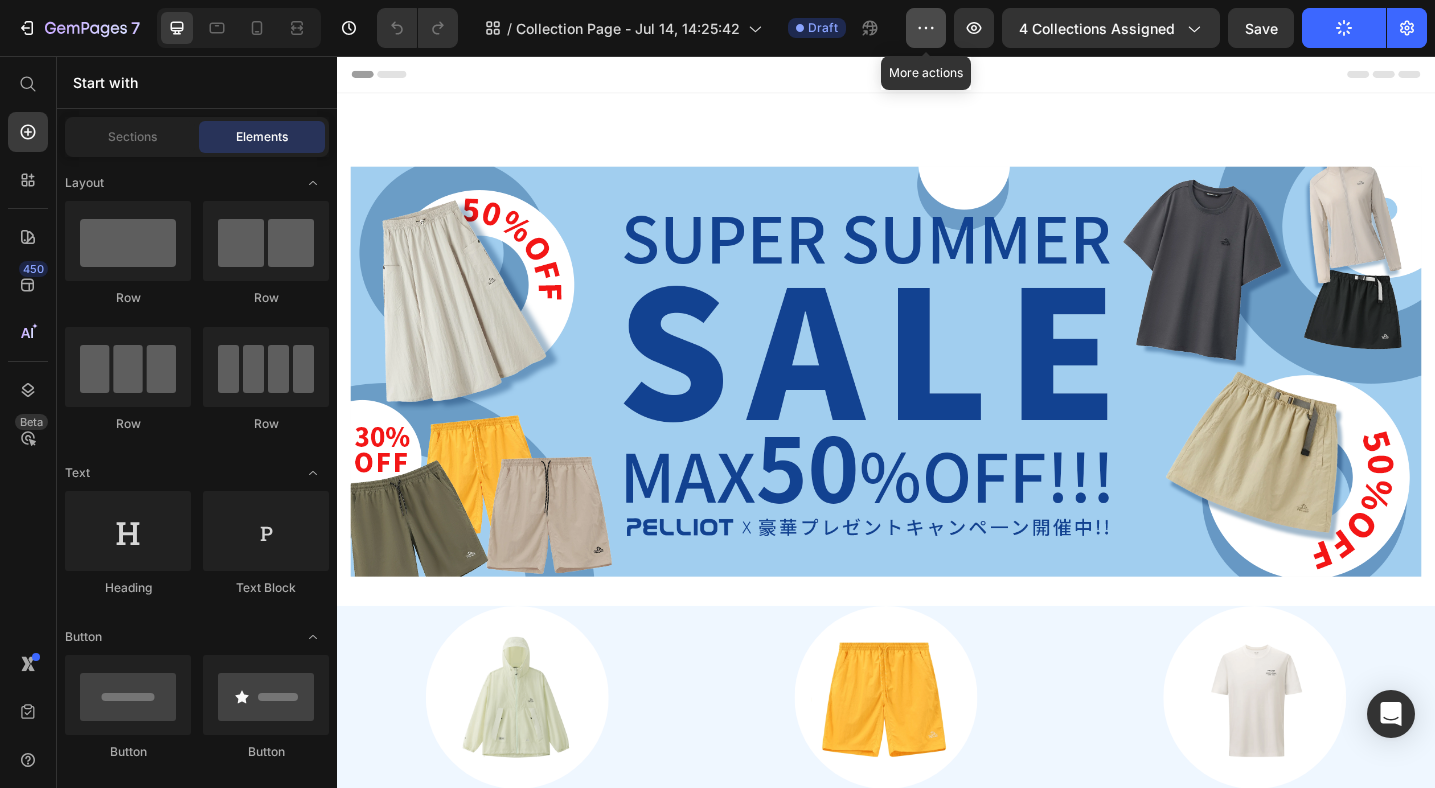 click 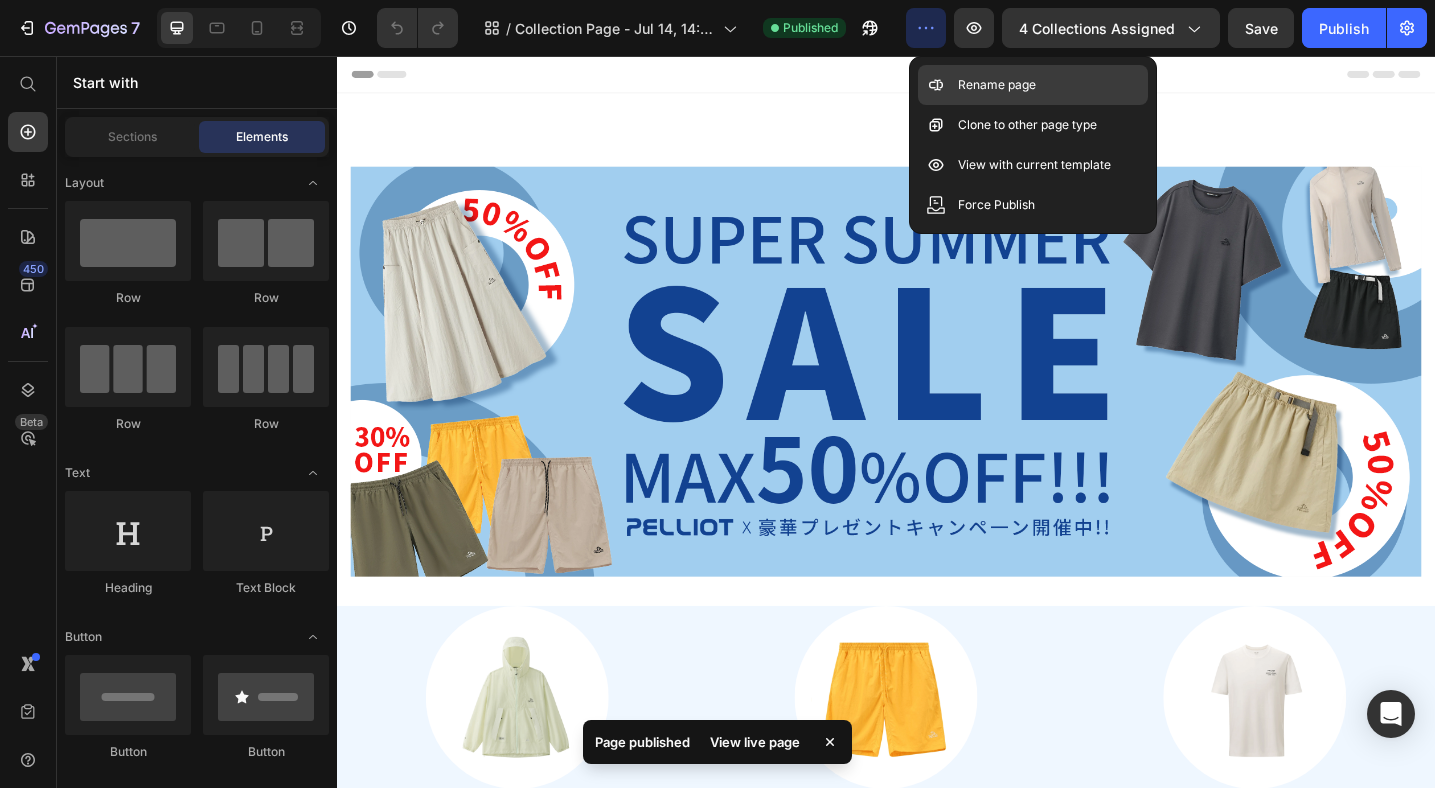 click on "Rename page" at bounding box center (997, 85) 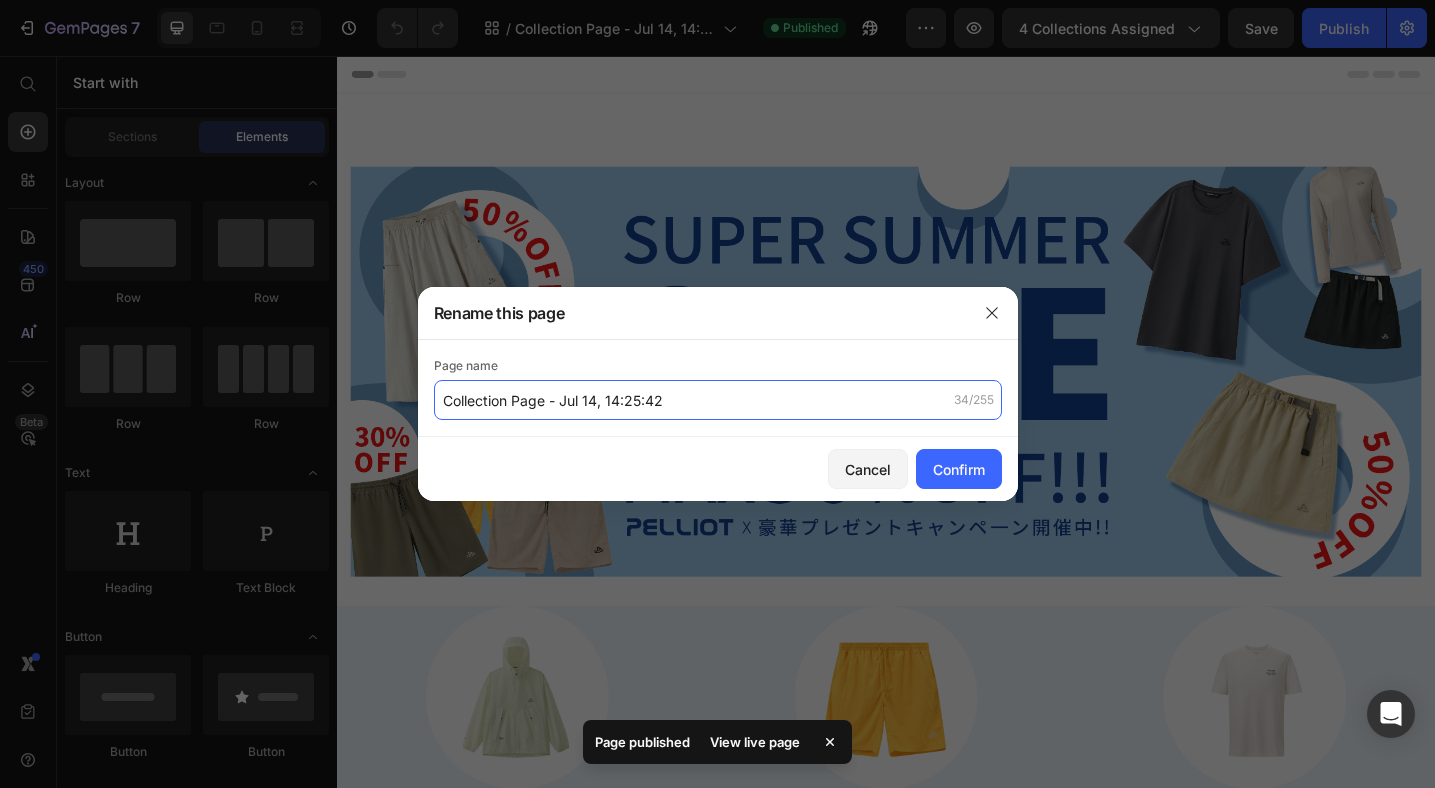 drag, startPoint x: 690, startPoint y: 409, endPoint x: 296, endPoint y: 402, distance: 394.06216 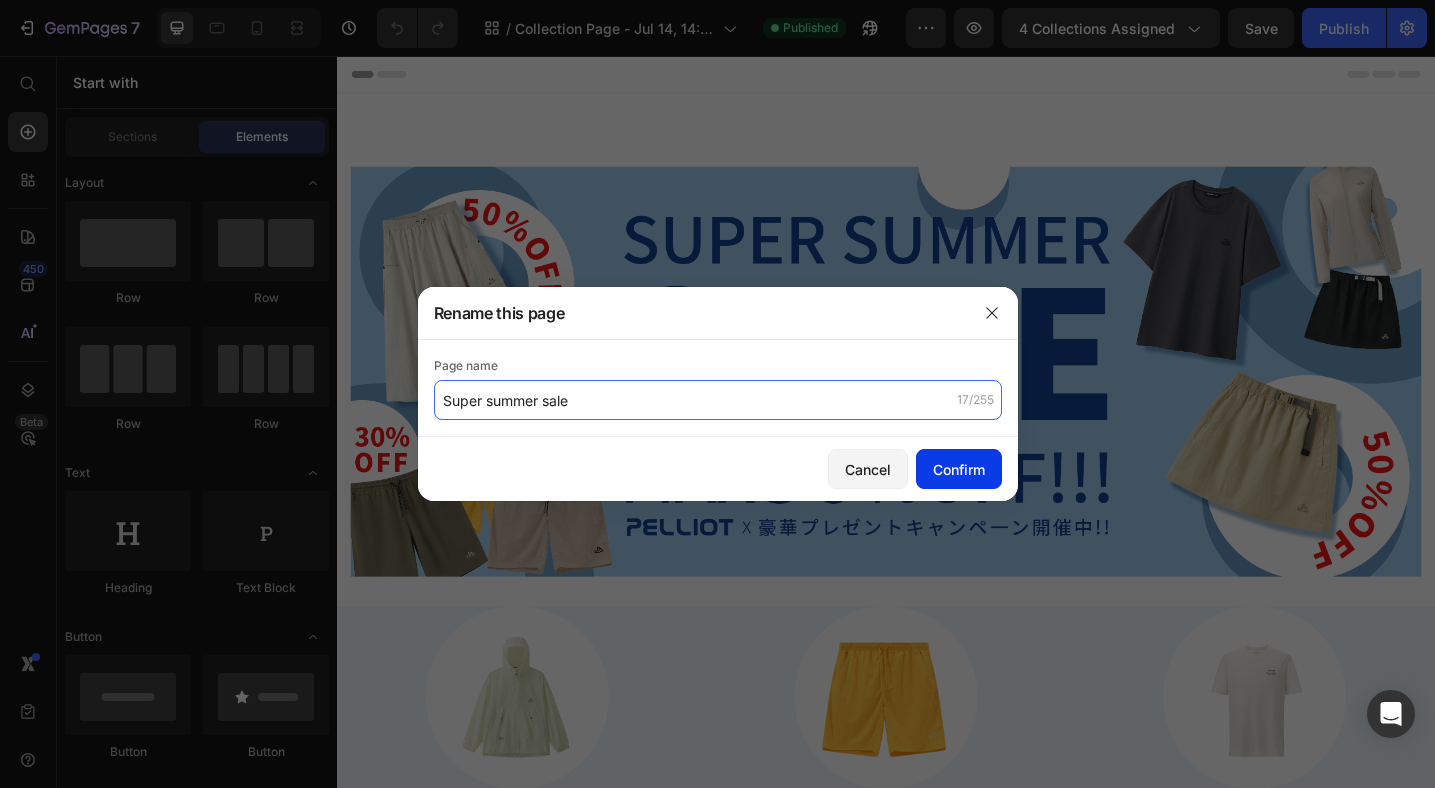 type on "Super summer sale" 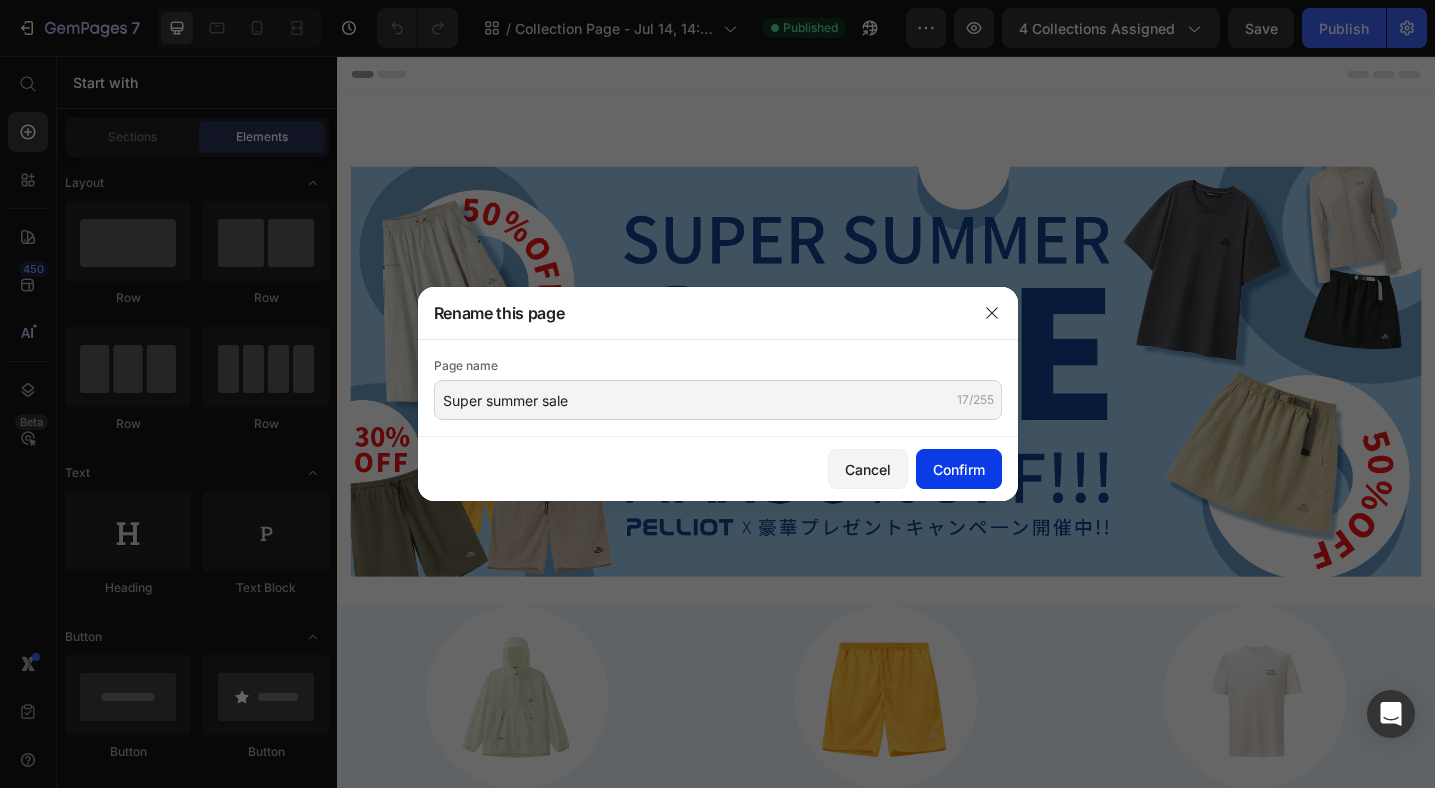 click on "Confirm" at bounding box center [959, 469] 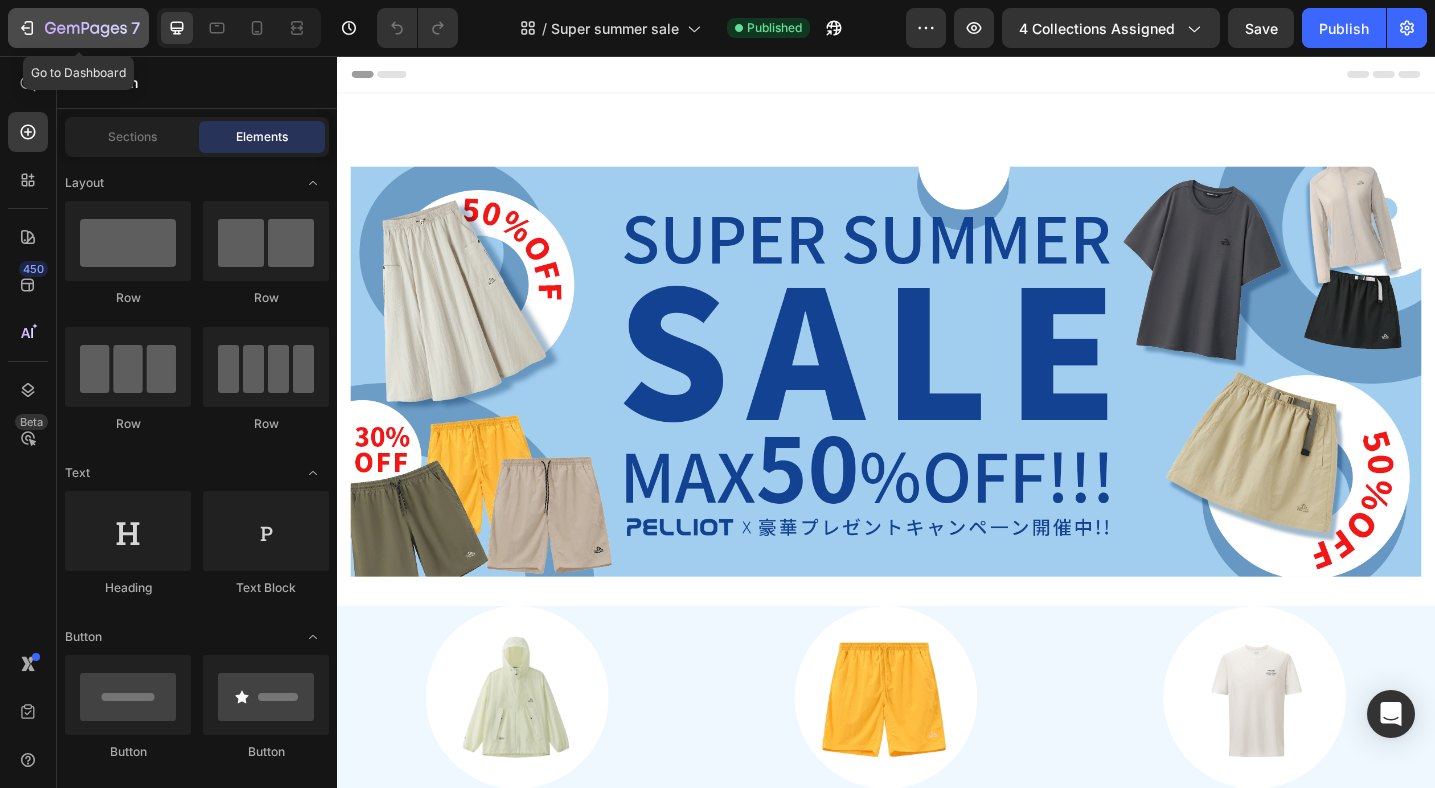 click on "7" 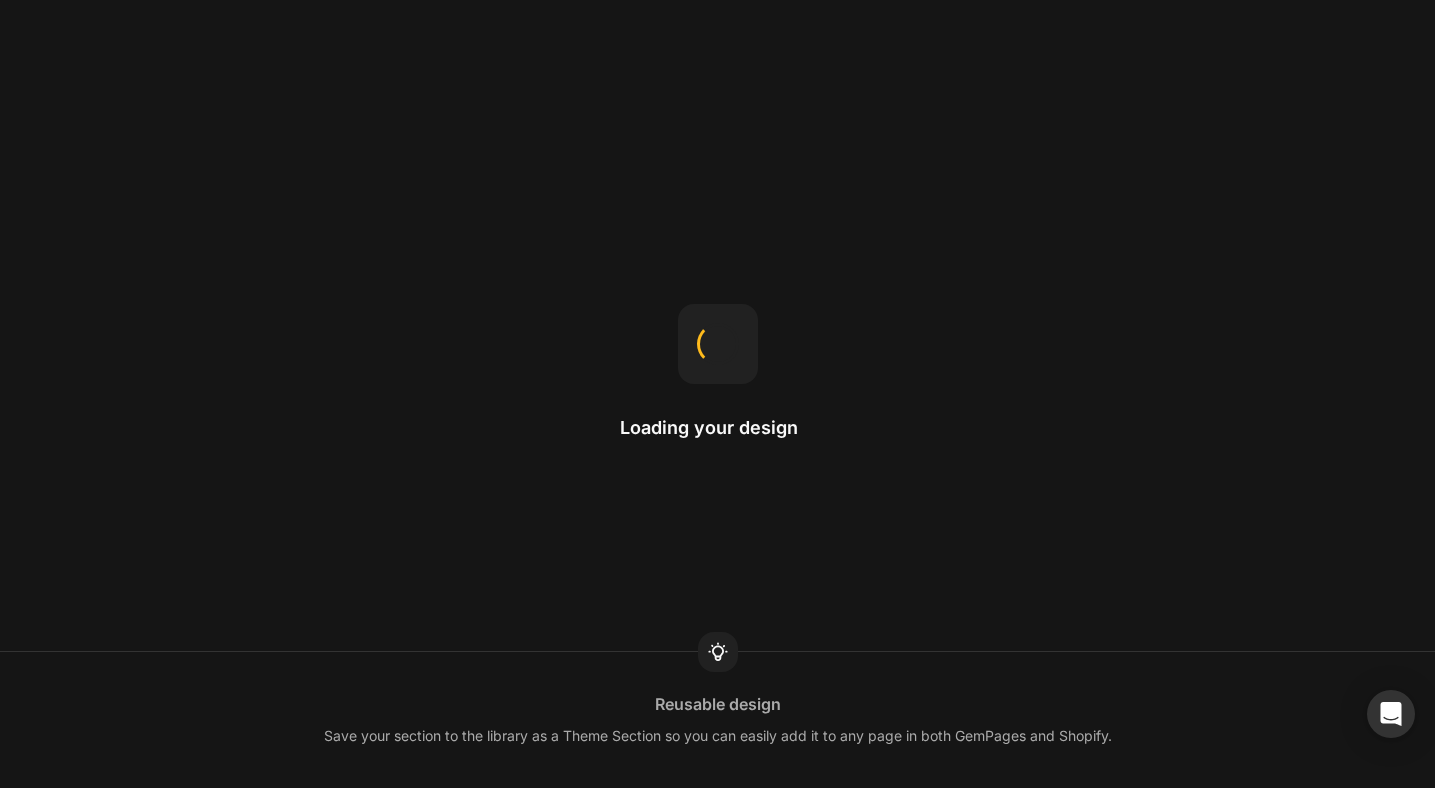scroll, scrollTop: 0, scrollLeft: 0, axis: both 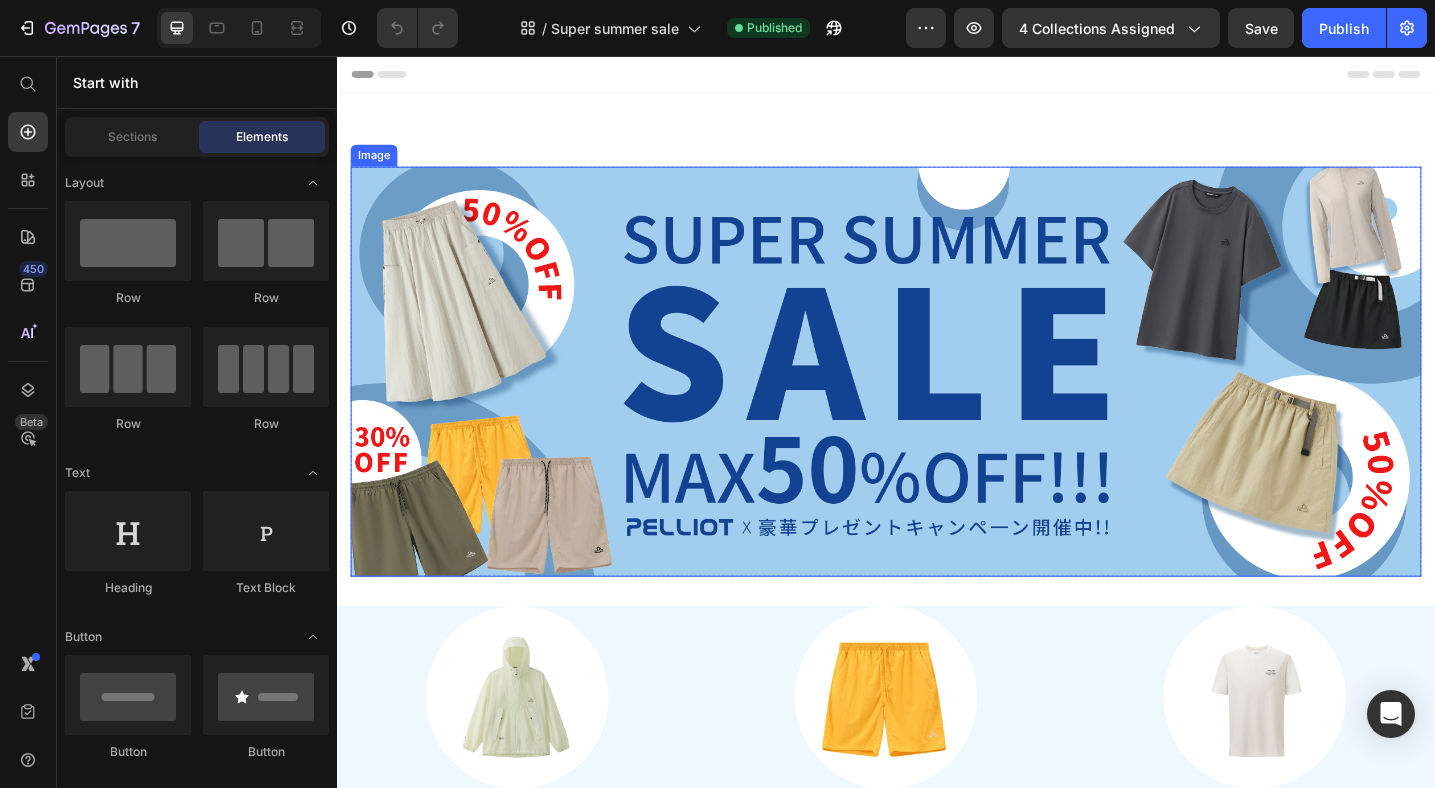 select on "565374174780064555" 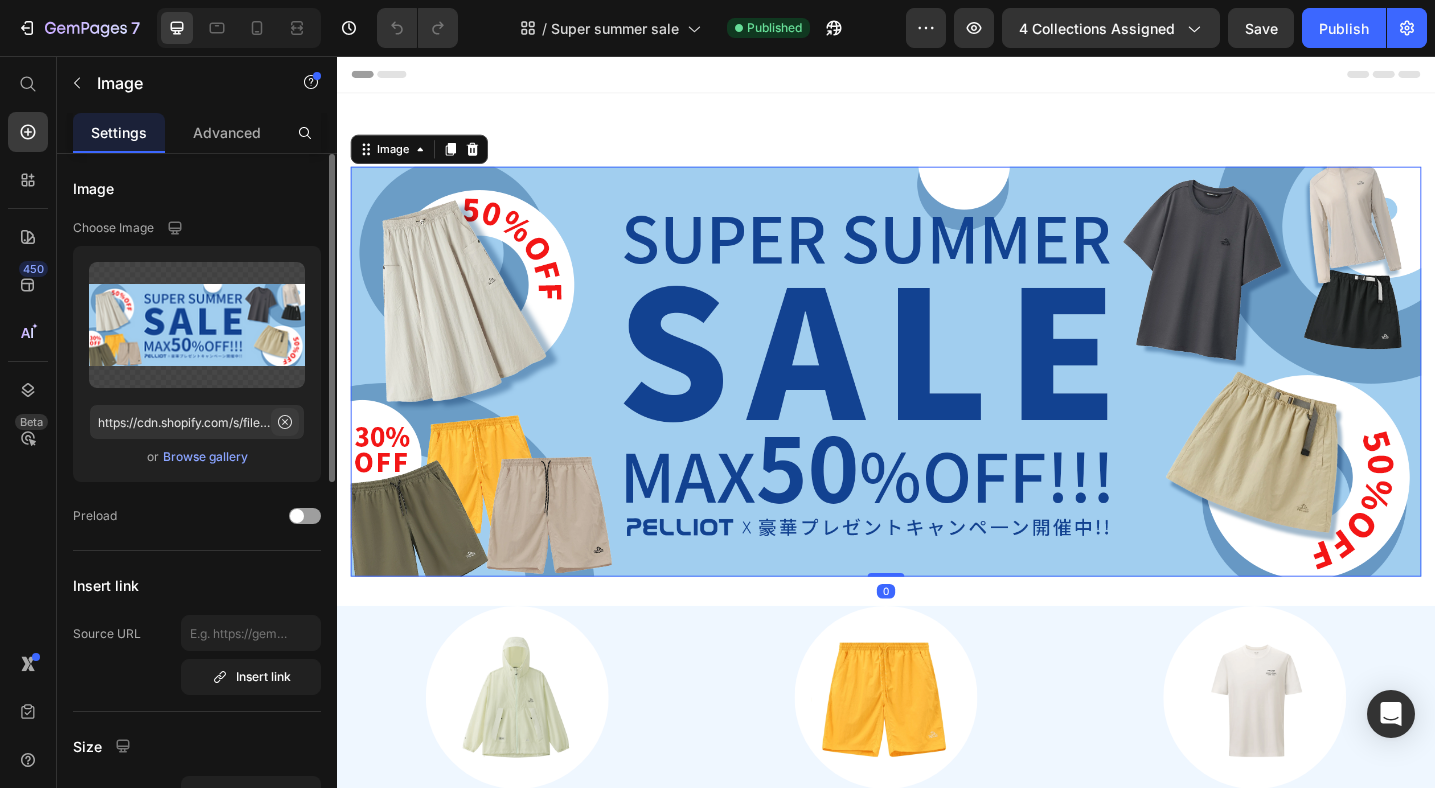 click 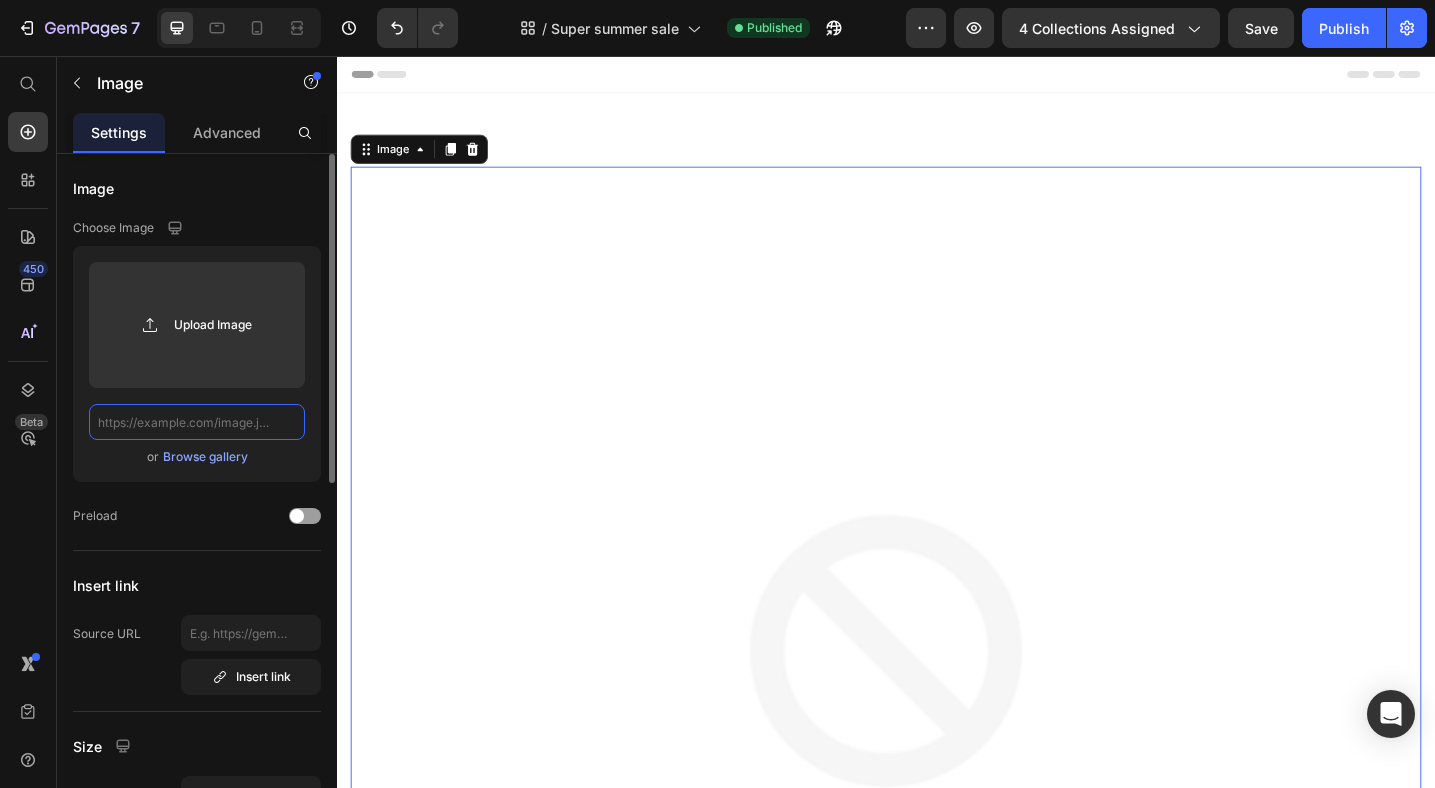 scroll, scrollTop: 0, scrollLeft: 0, axis: both 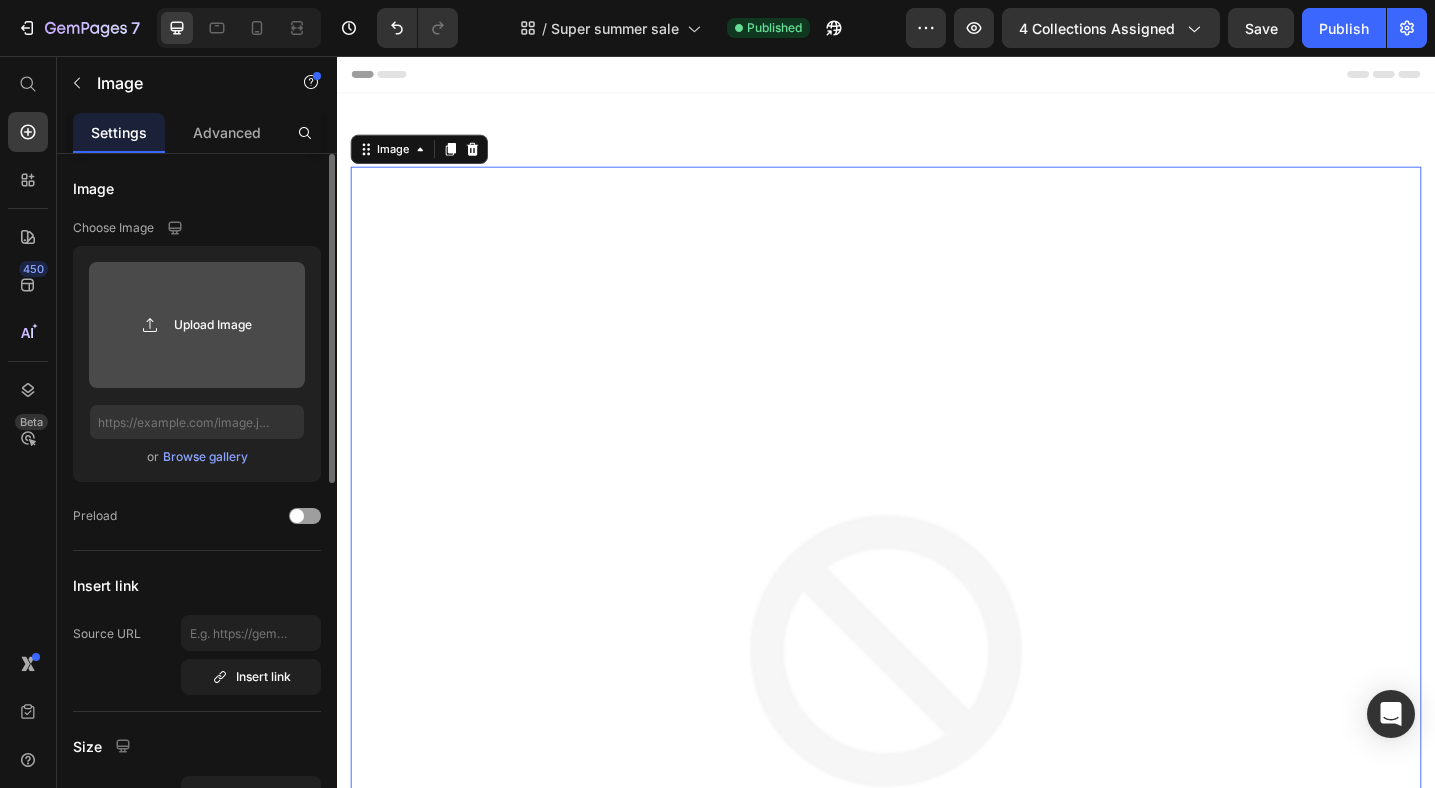 click 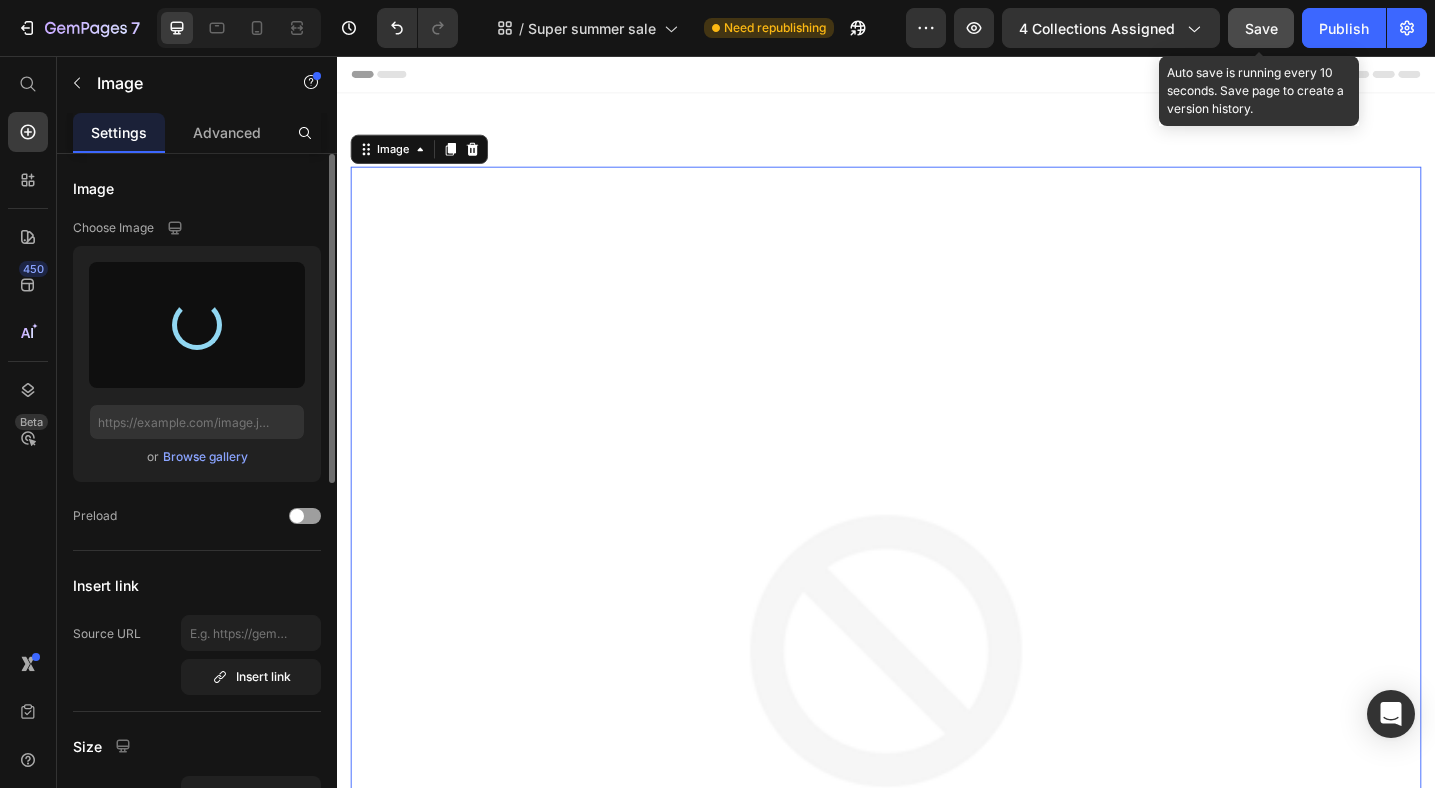 type on "https://cdn.shopify.com/s/files/1/0676/6873/8215/files/gempages_562880881069392907-2765ec2b-e985-4c4c-8dde-79a5652f6587.png" 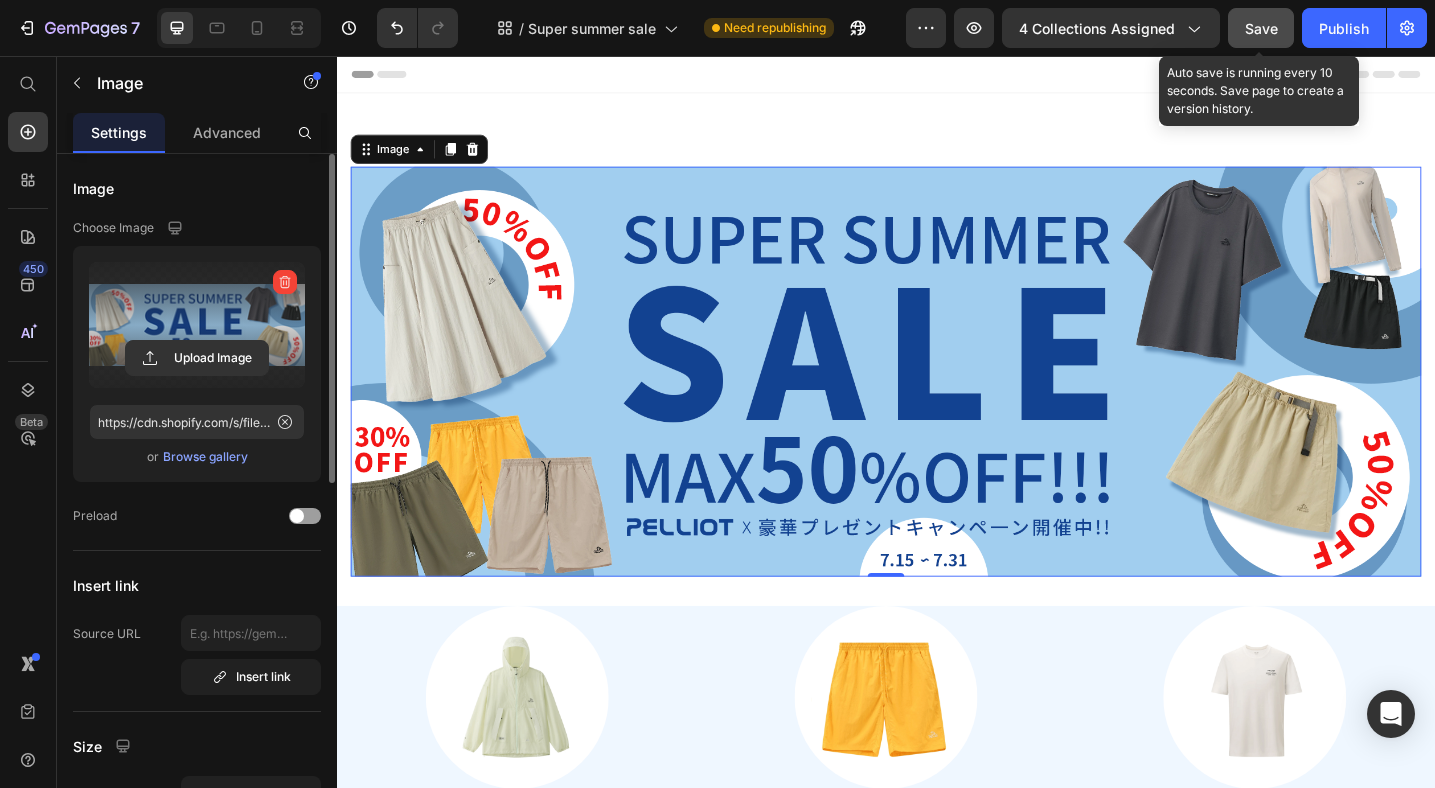 click on "Save" at bounding box center (1261, 28) 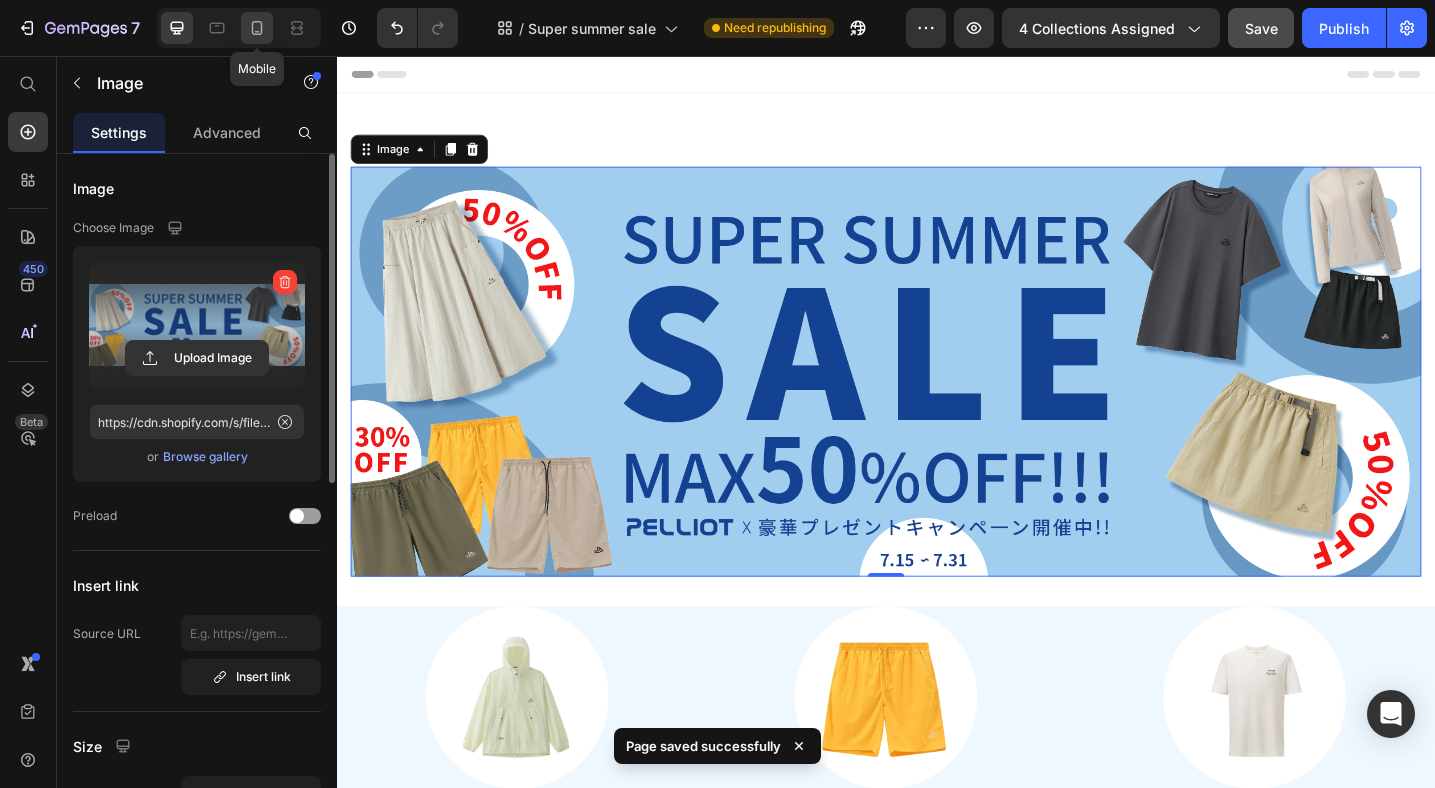 click 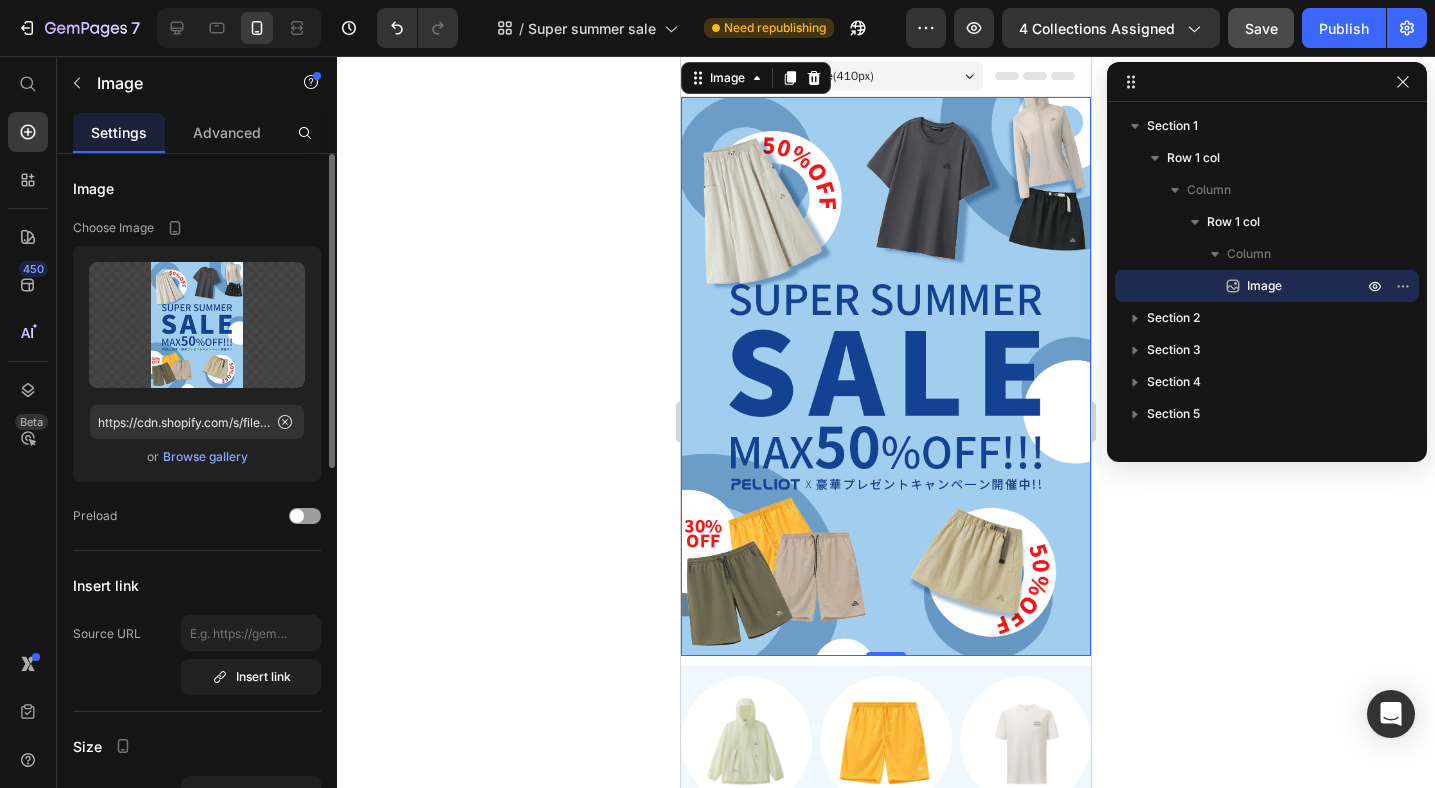 click at bounding box center [886, 376] 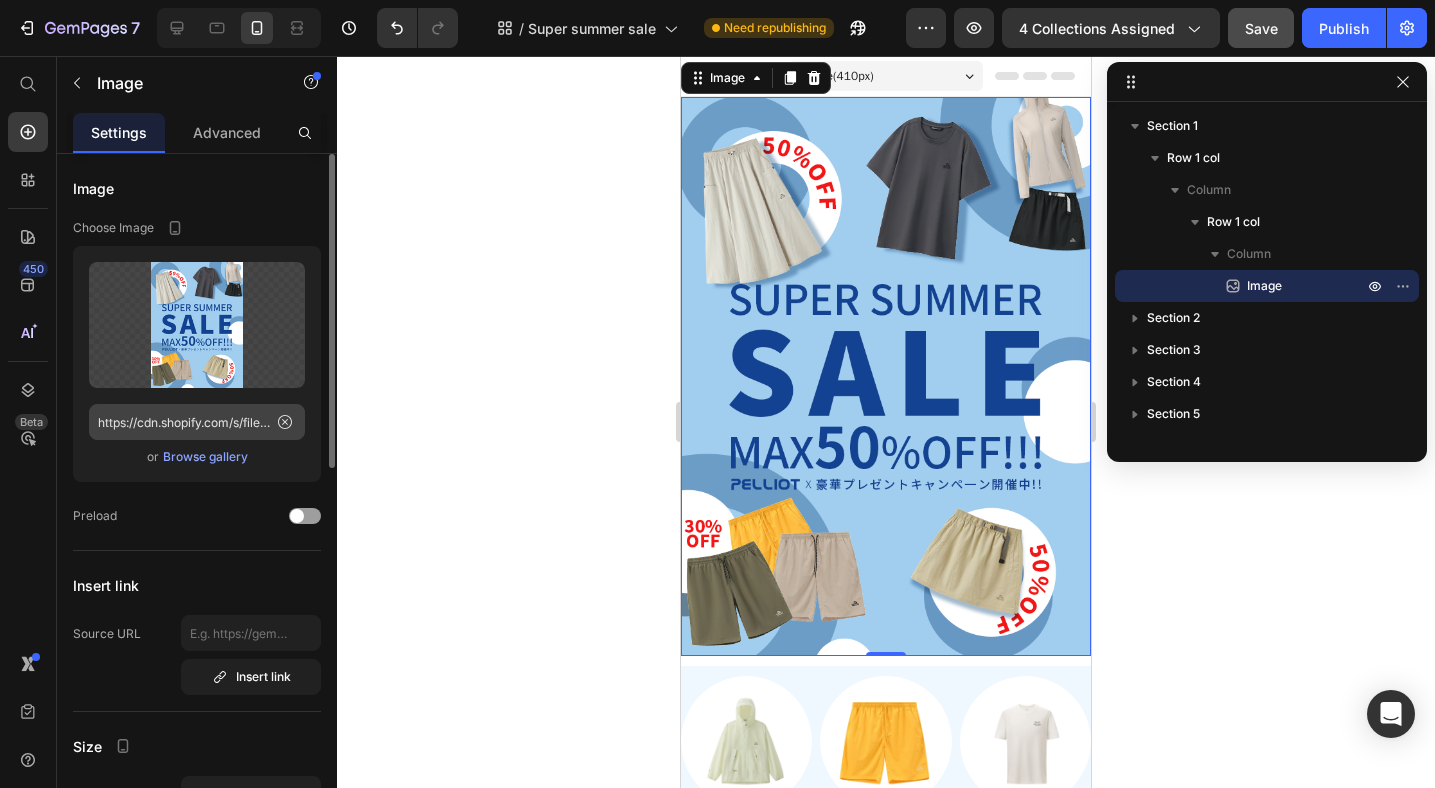 click 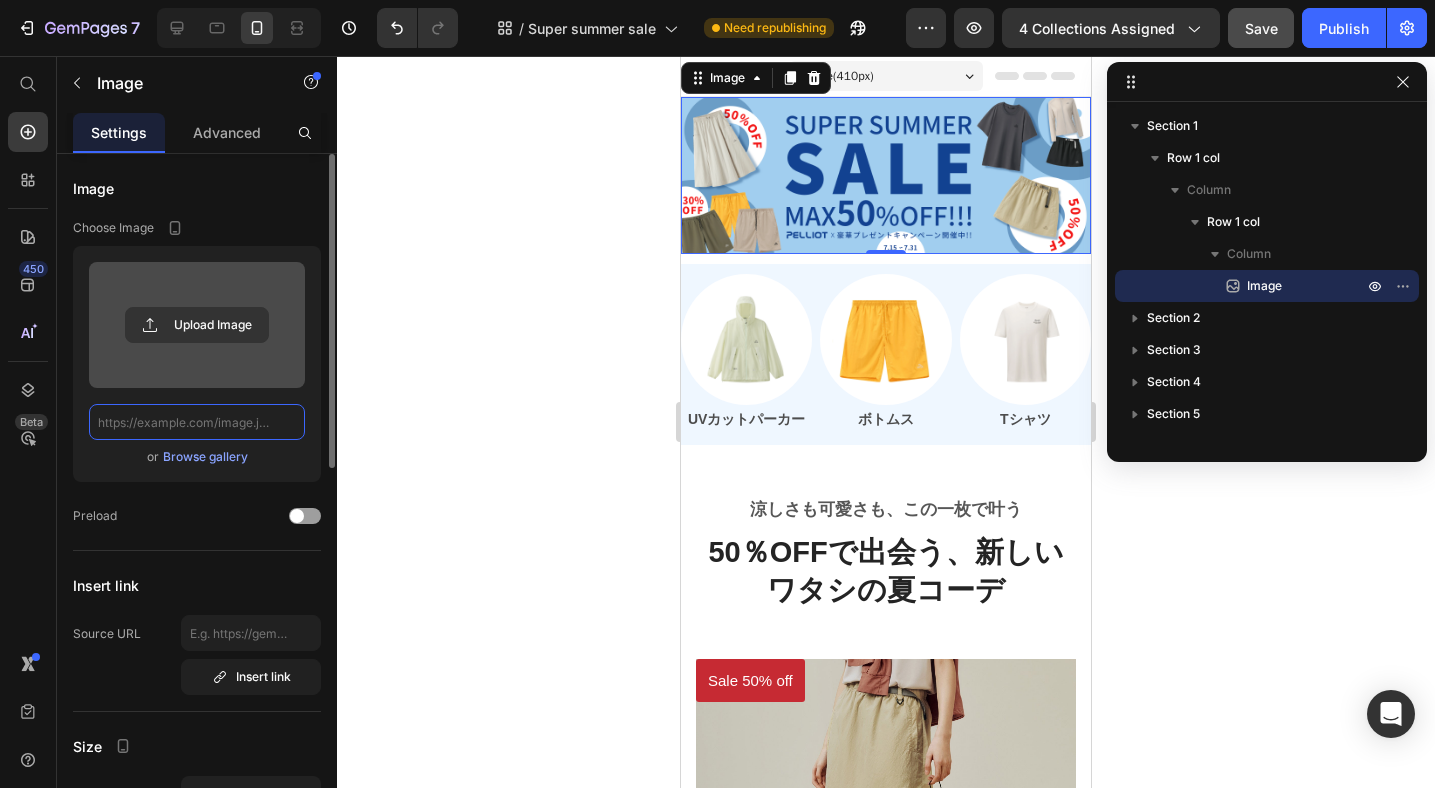 scroll, scrollTop: 0, scrollLeft: 0, axis: both 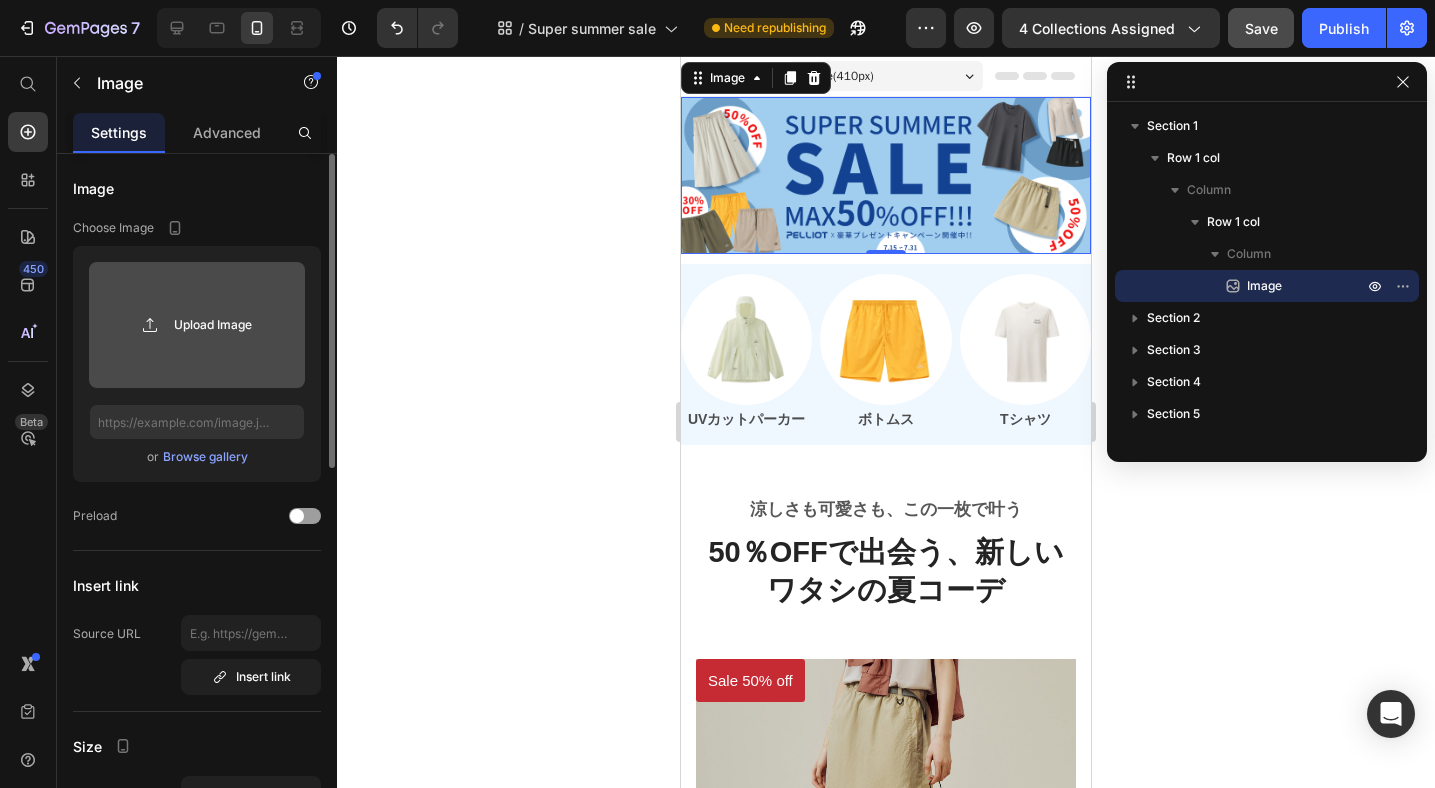click 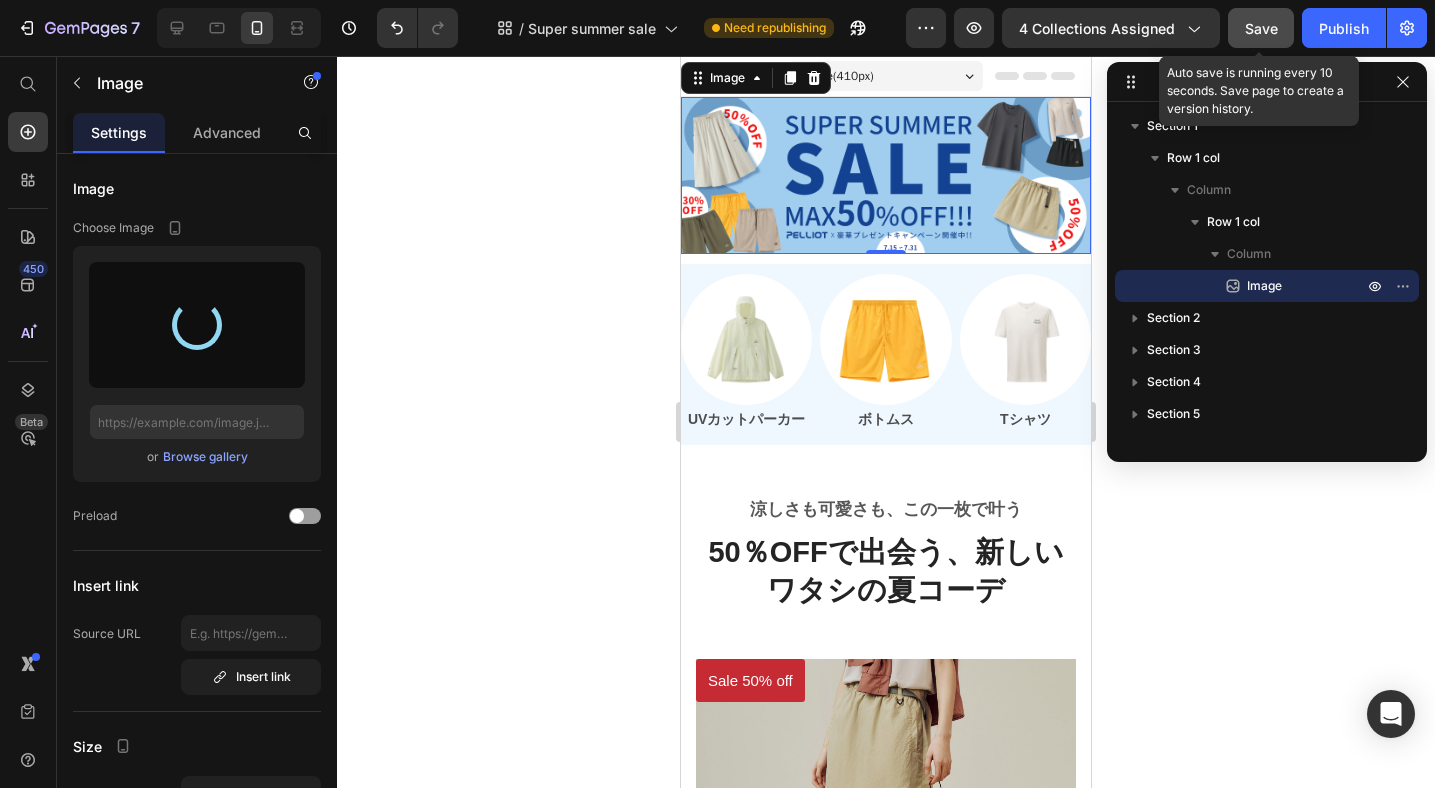 type on "https://cdn.shopify.com/s/files/1/0676/6873/8215/files/gempages_562880881069392907-db612115-bd0f-4891-906d-0173db15b638.jpg" 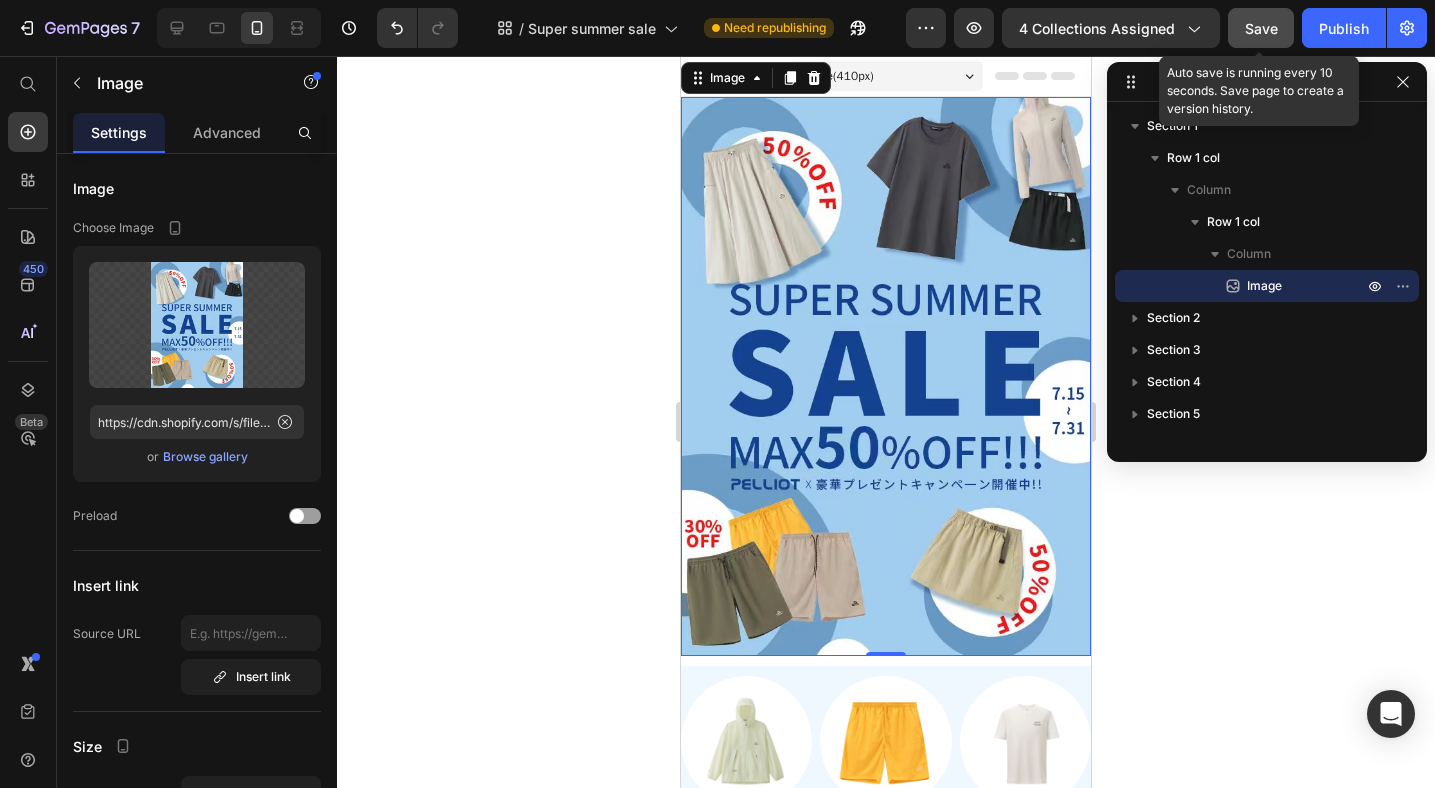 click on "Save" at bounding box center [1261, 28] 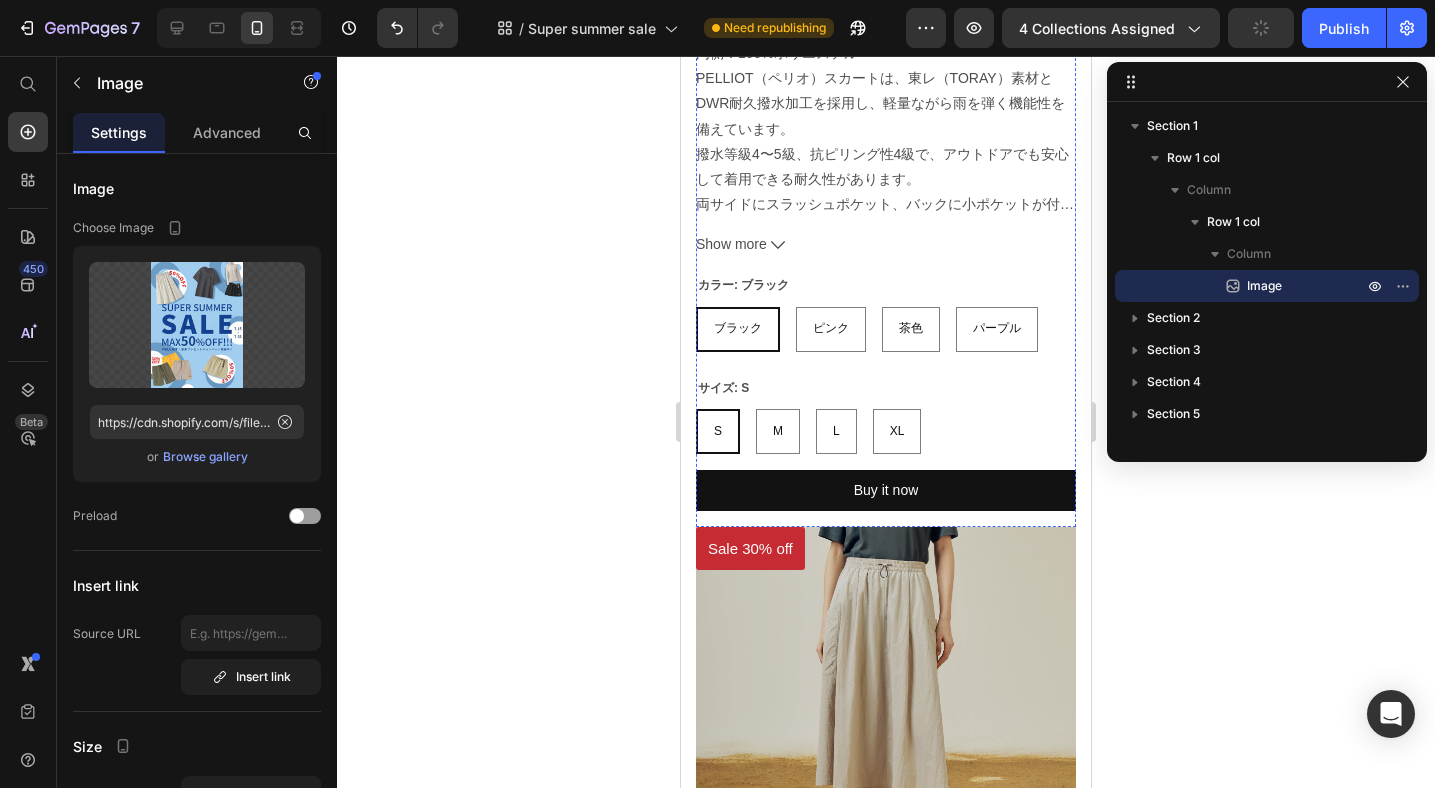 scroll, scrollTop: 1588, scrollLeft: 0, axis: vertical 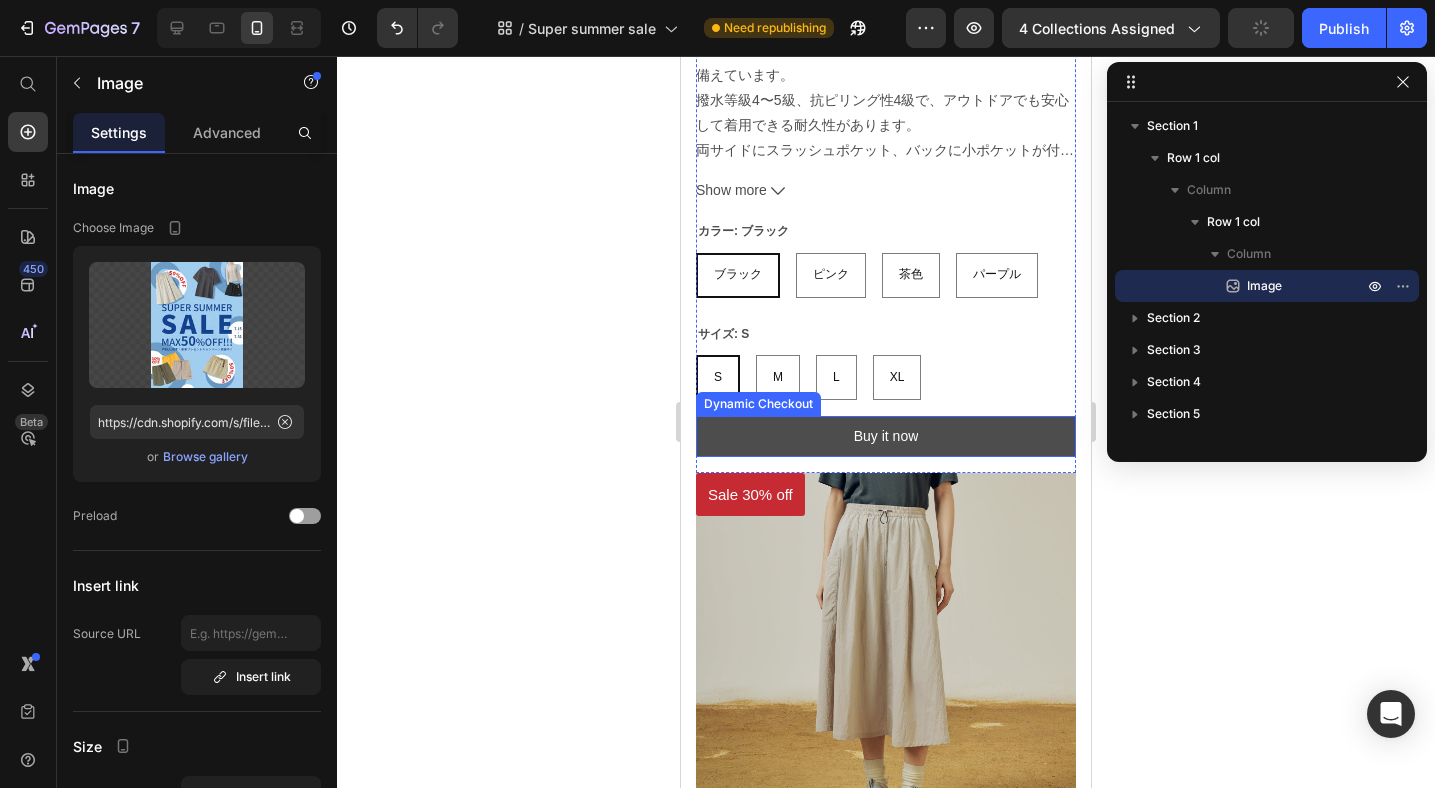 click on "Buy it now" at bounding box center [886, 436] 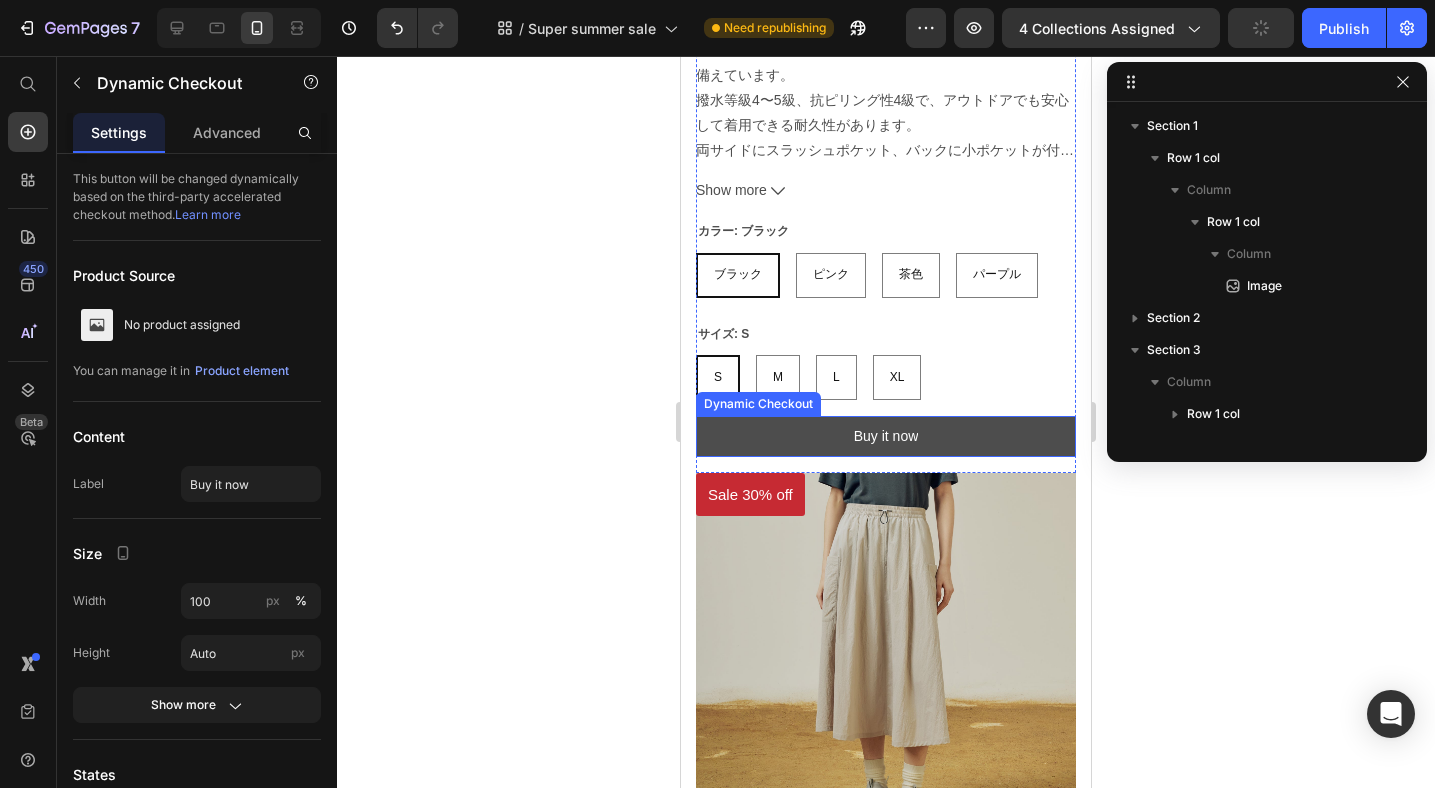 scroll, scrollTop: 474, scrollLeft: 0, axis: vertical 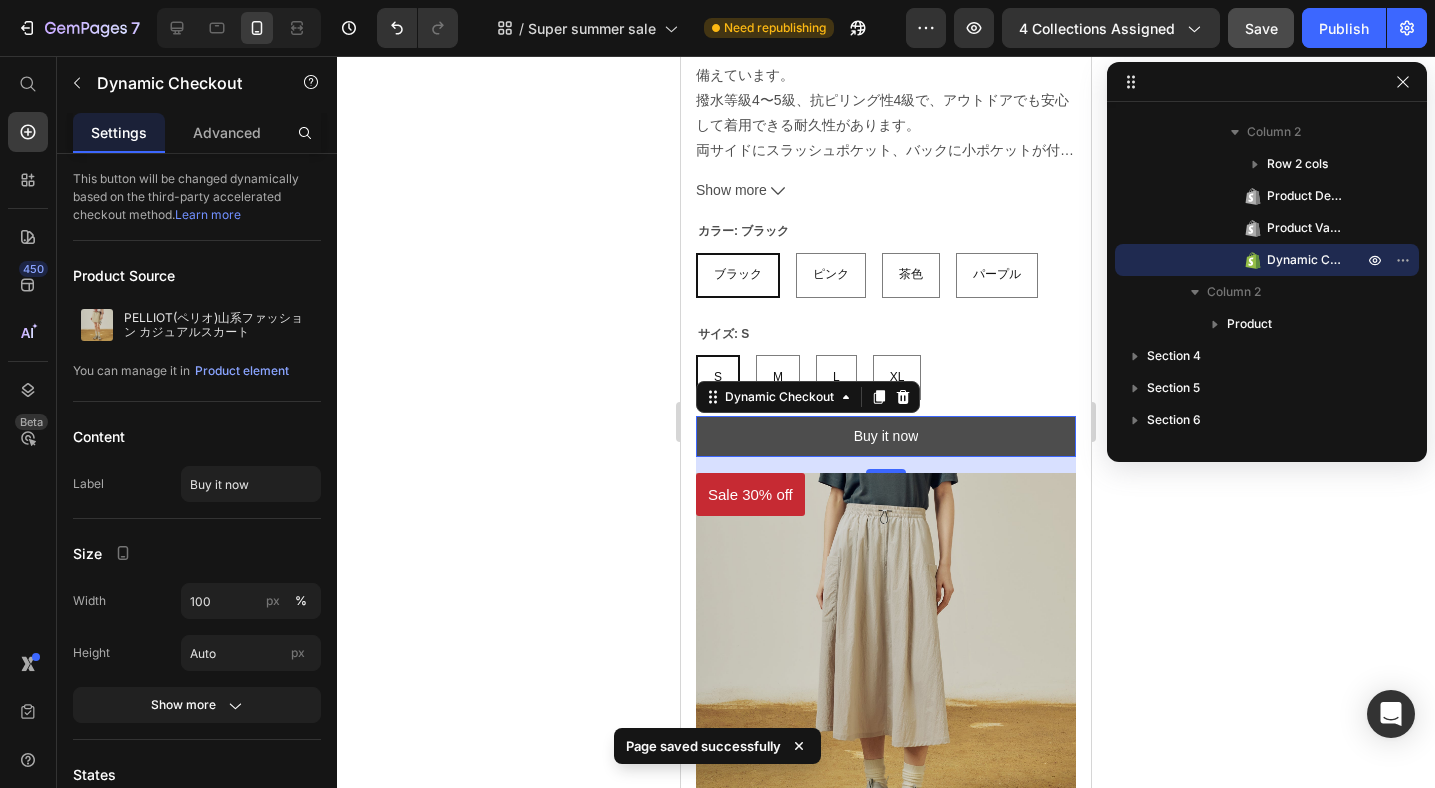 click on "Buy it now" at bounding box center (886, 436) 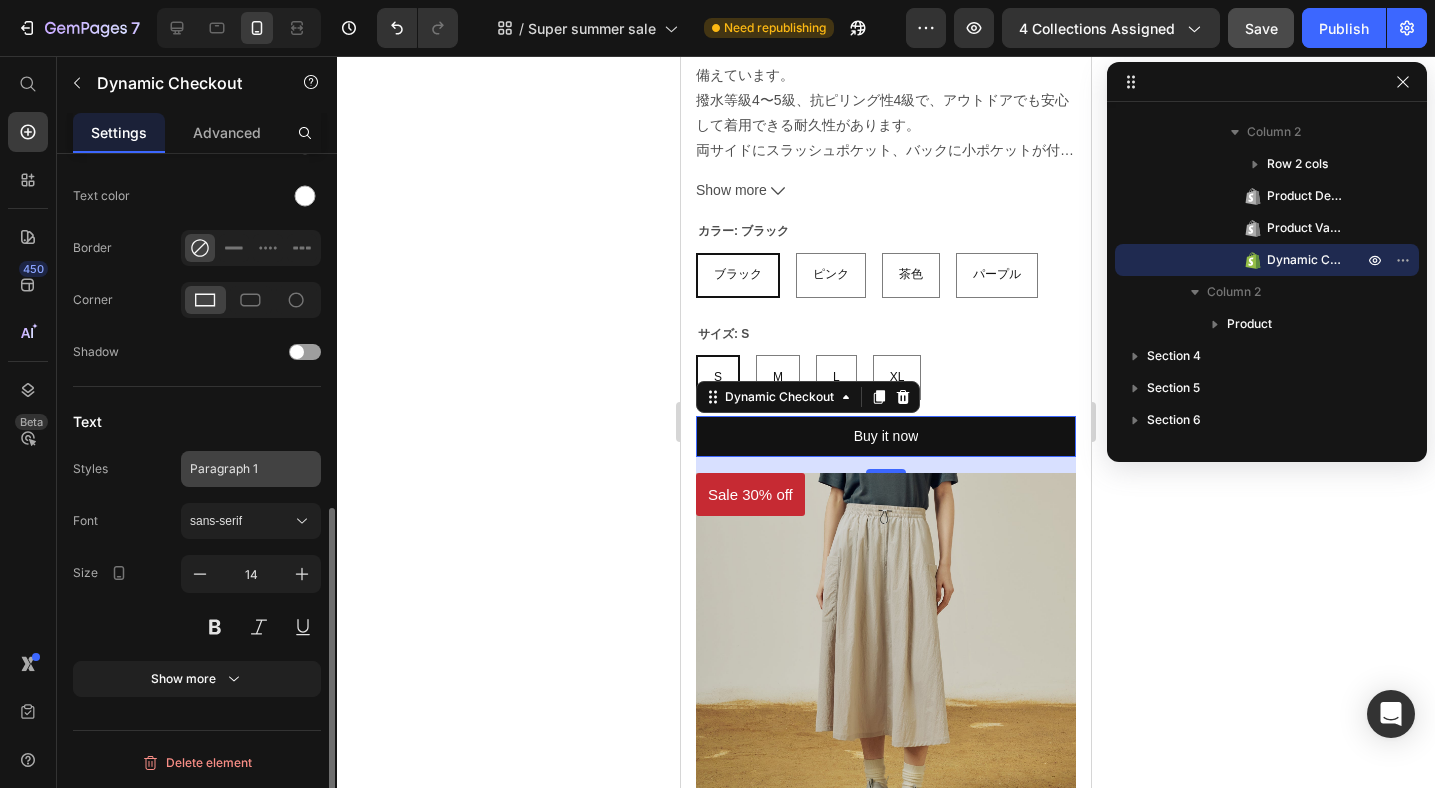 scroll, scrollTop: 0, scrollLeft: 0, axis: both 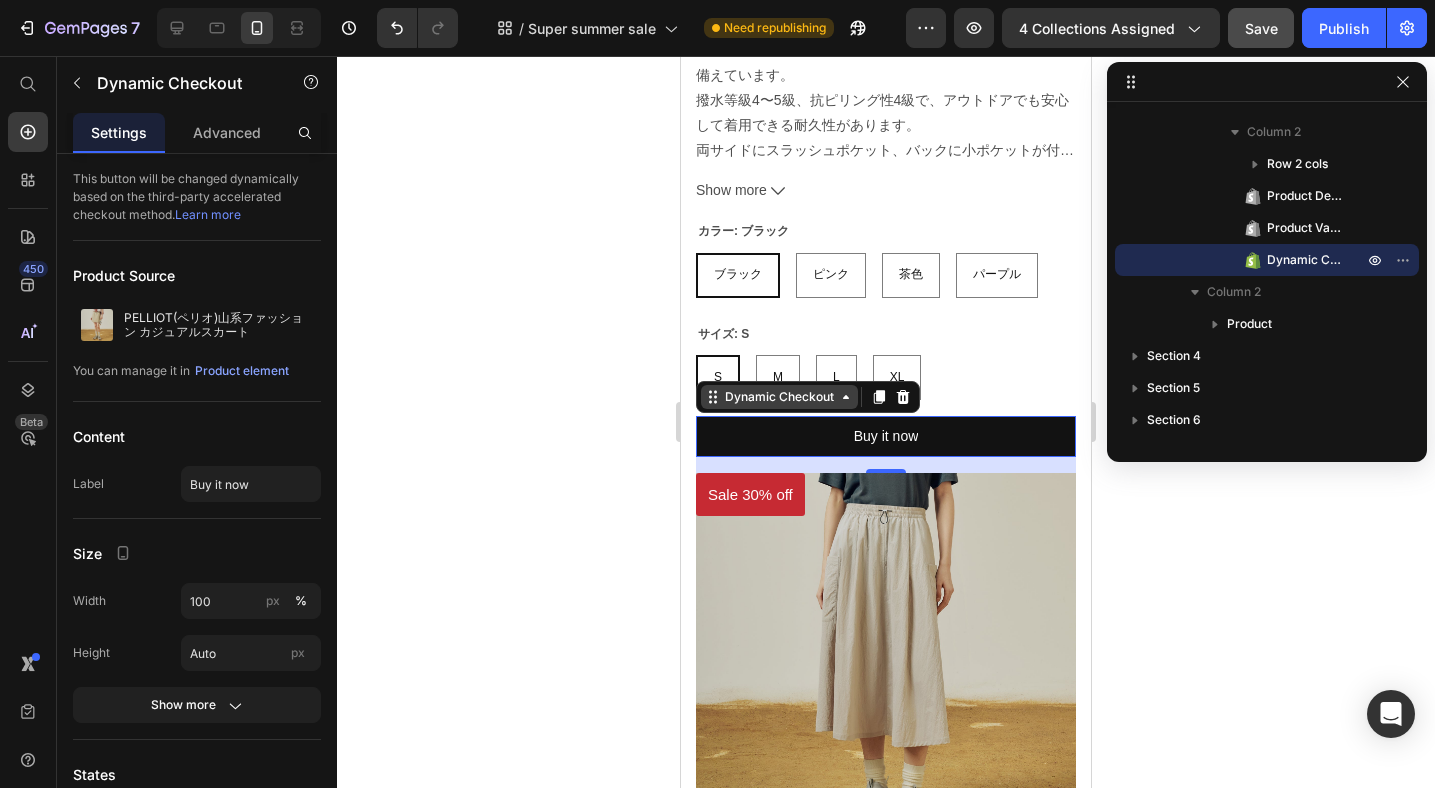 click 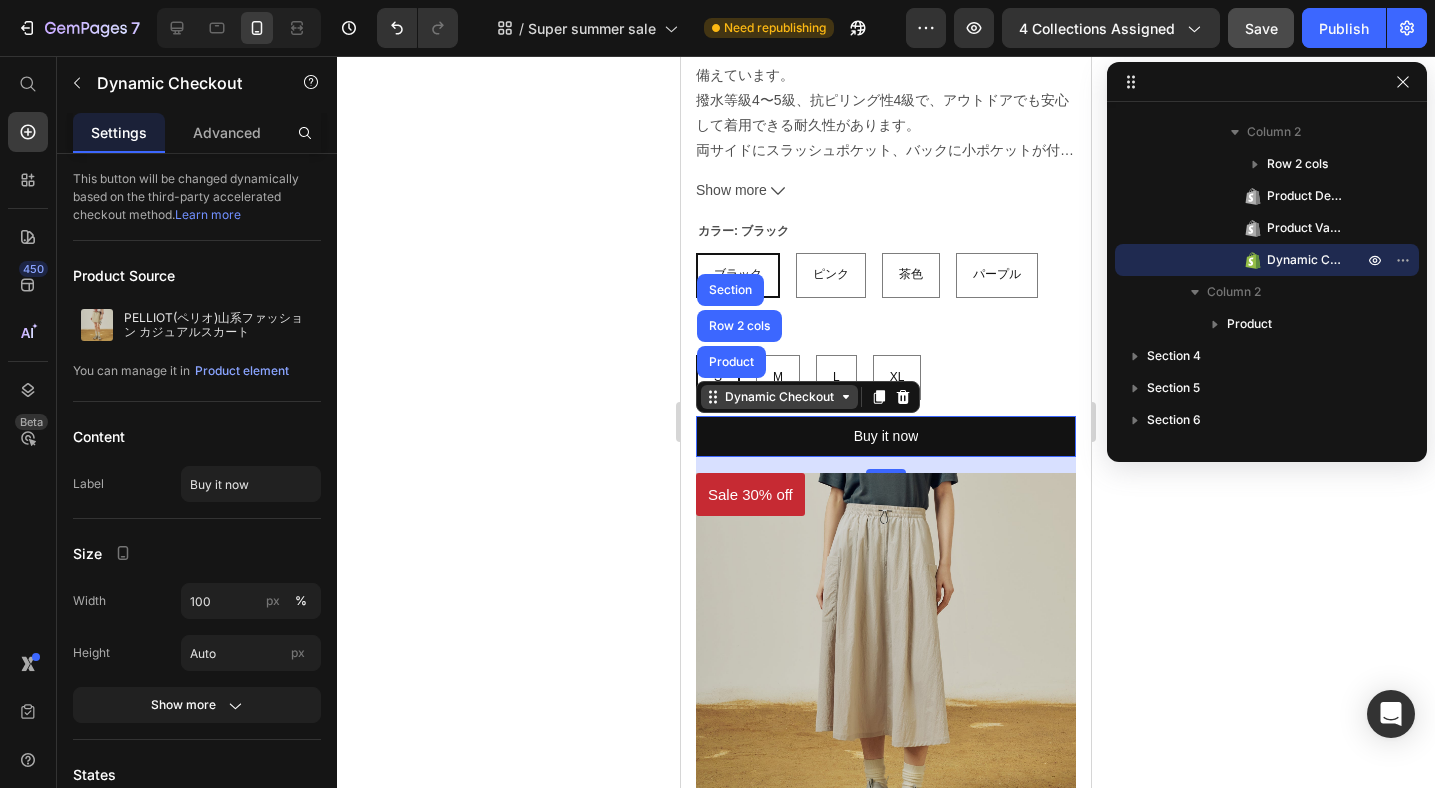 click 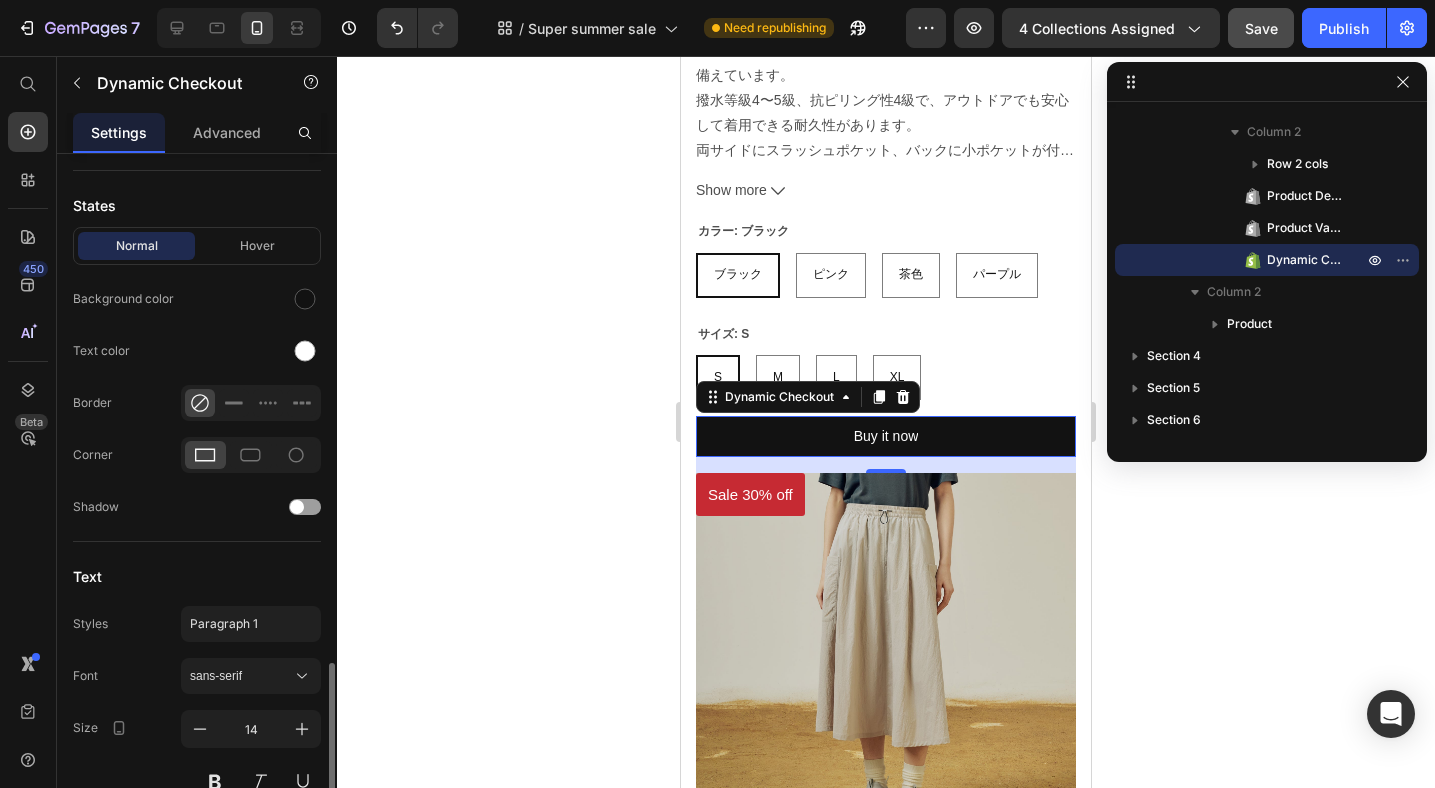 scroll, scrollTop: 724, scrollLeft: 0, axis: vertical 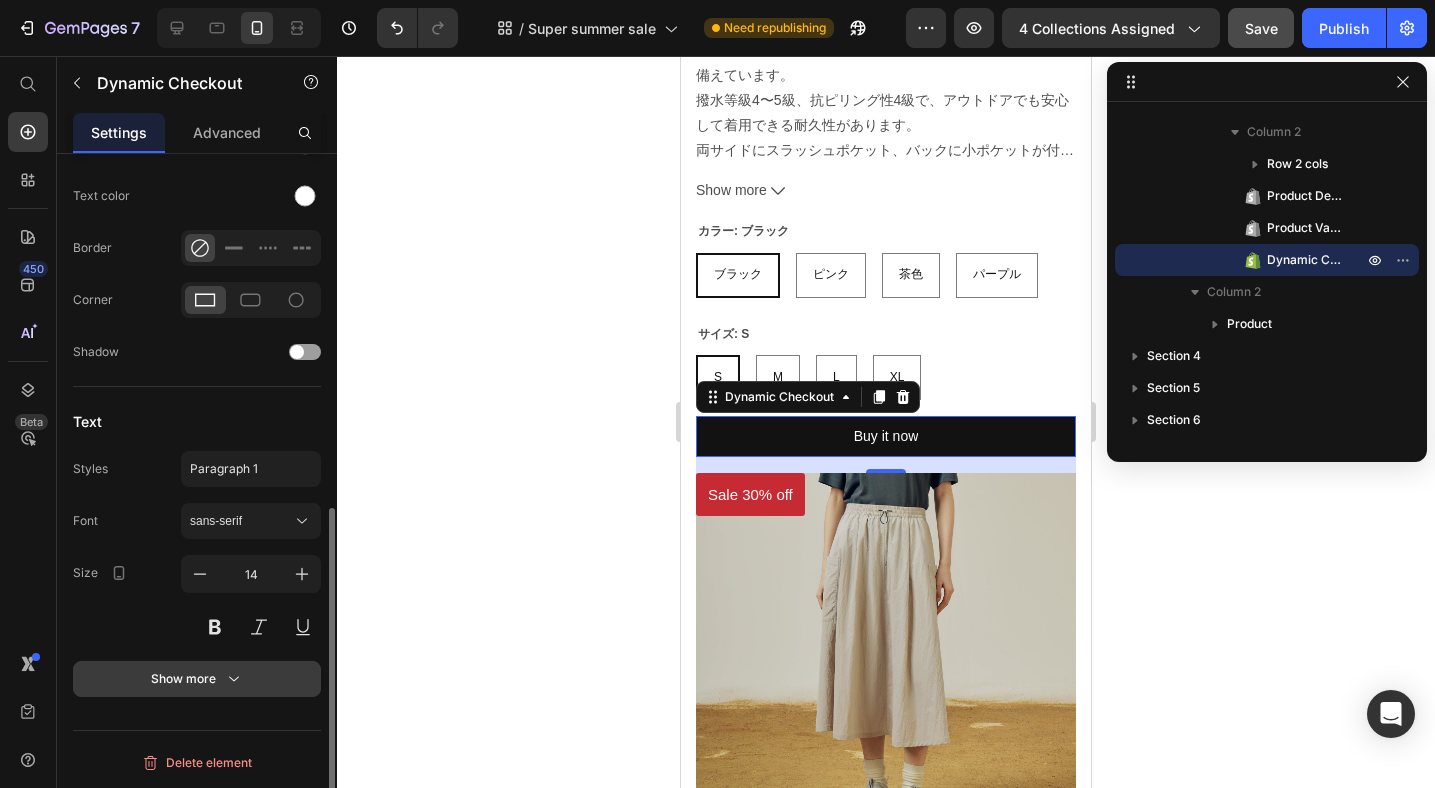 click on "Show more" at bounding box center [197, 679] 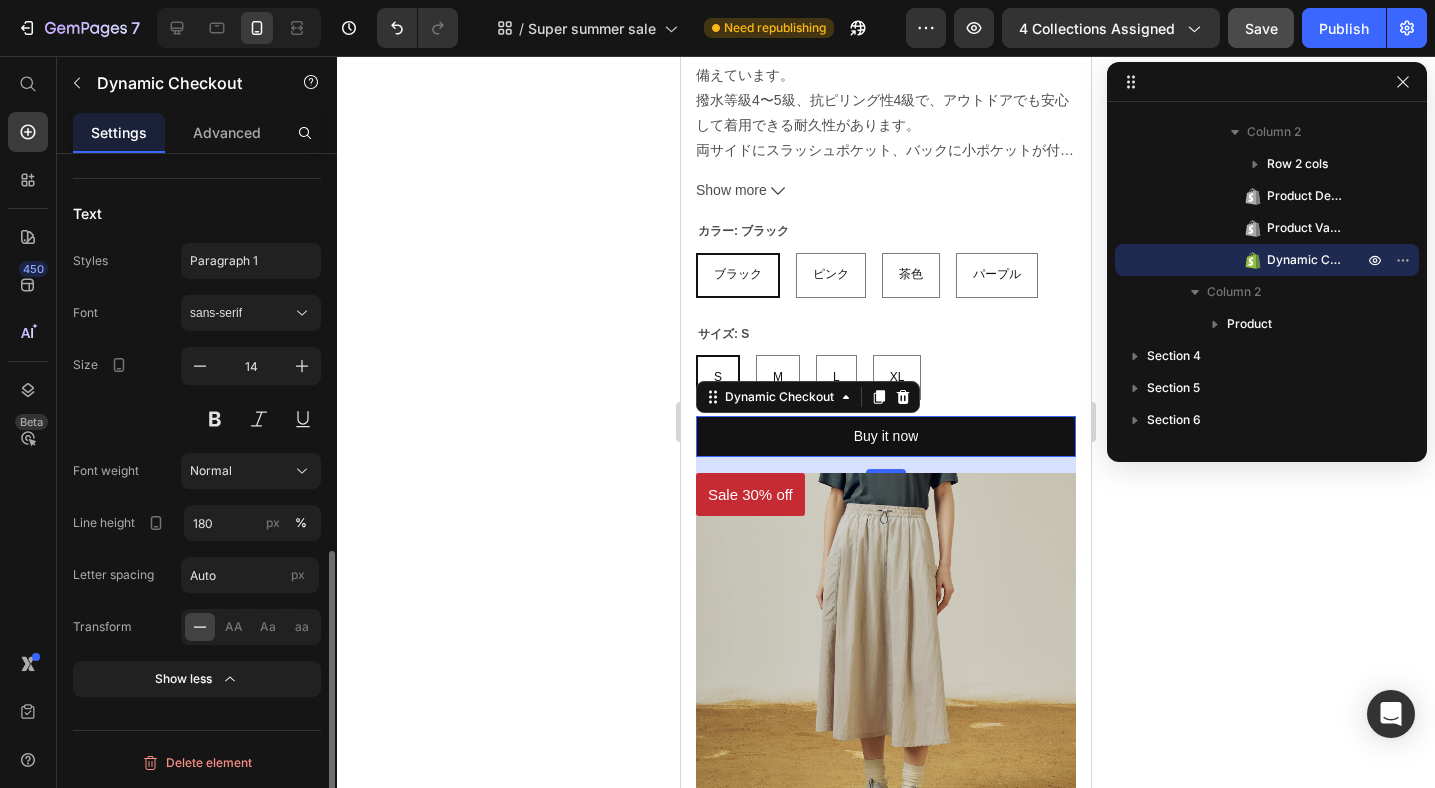 scroll, scrollTop: 0, scrollLeft: 0, axis: both 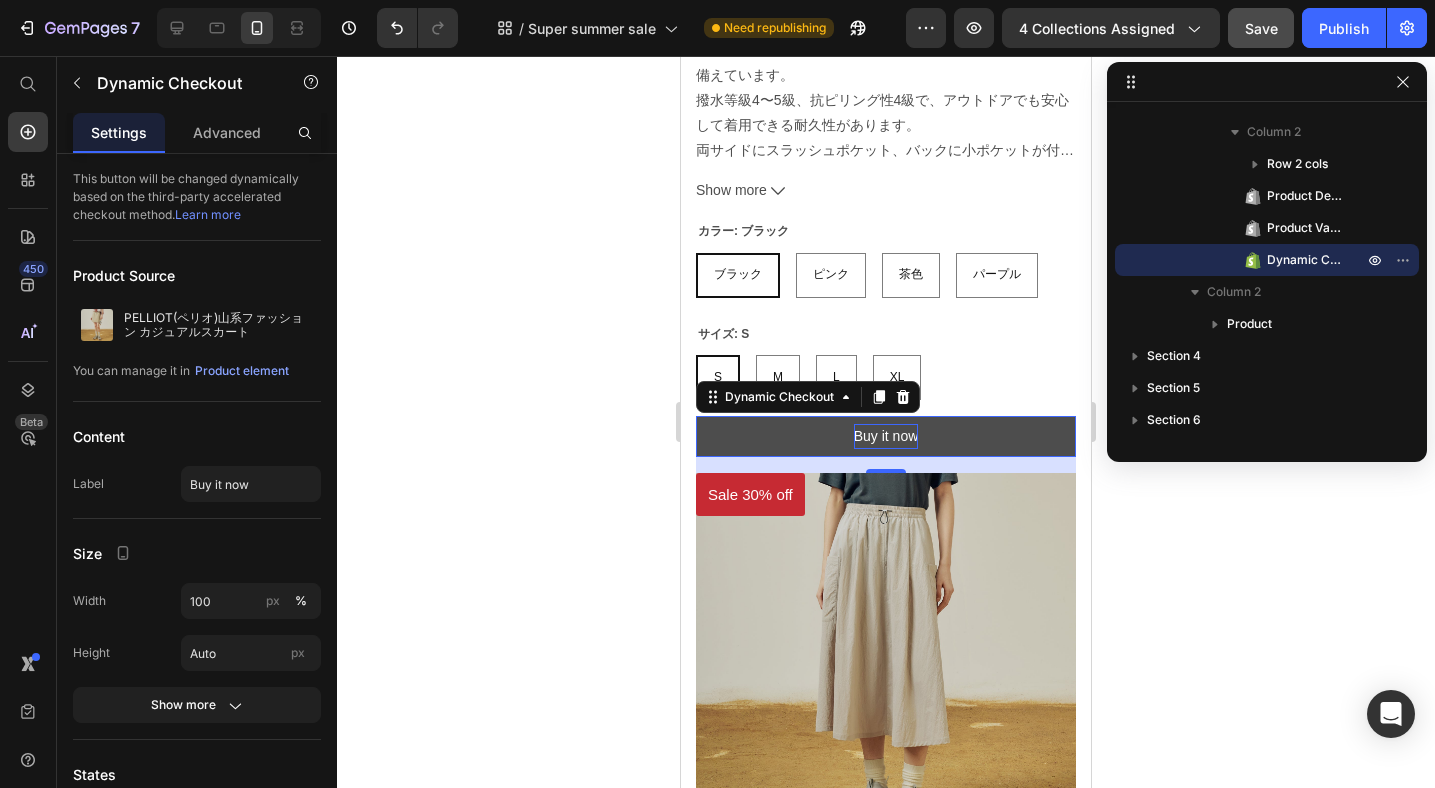 click on "Buy it now" at bounding box center (886, 436) 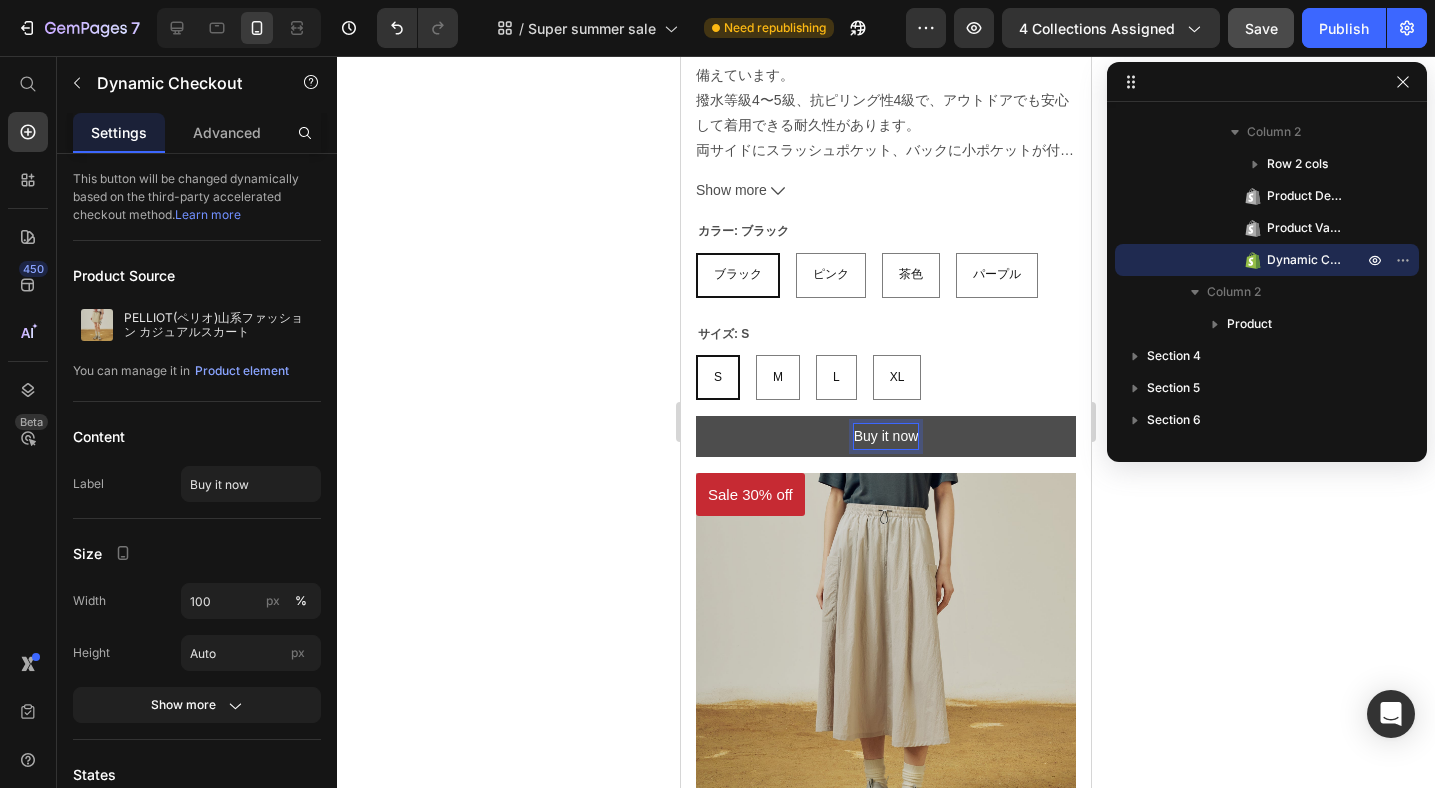 click on "Buy it now" at bounding box center (886, 436) 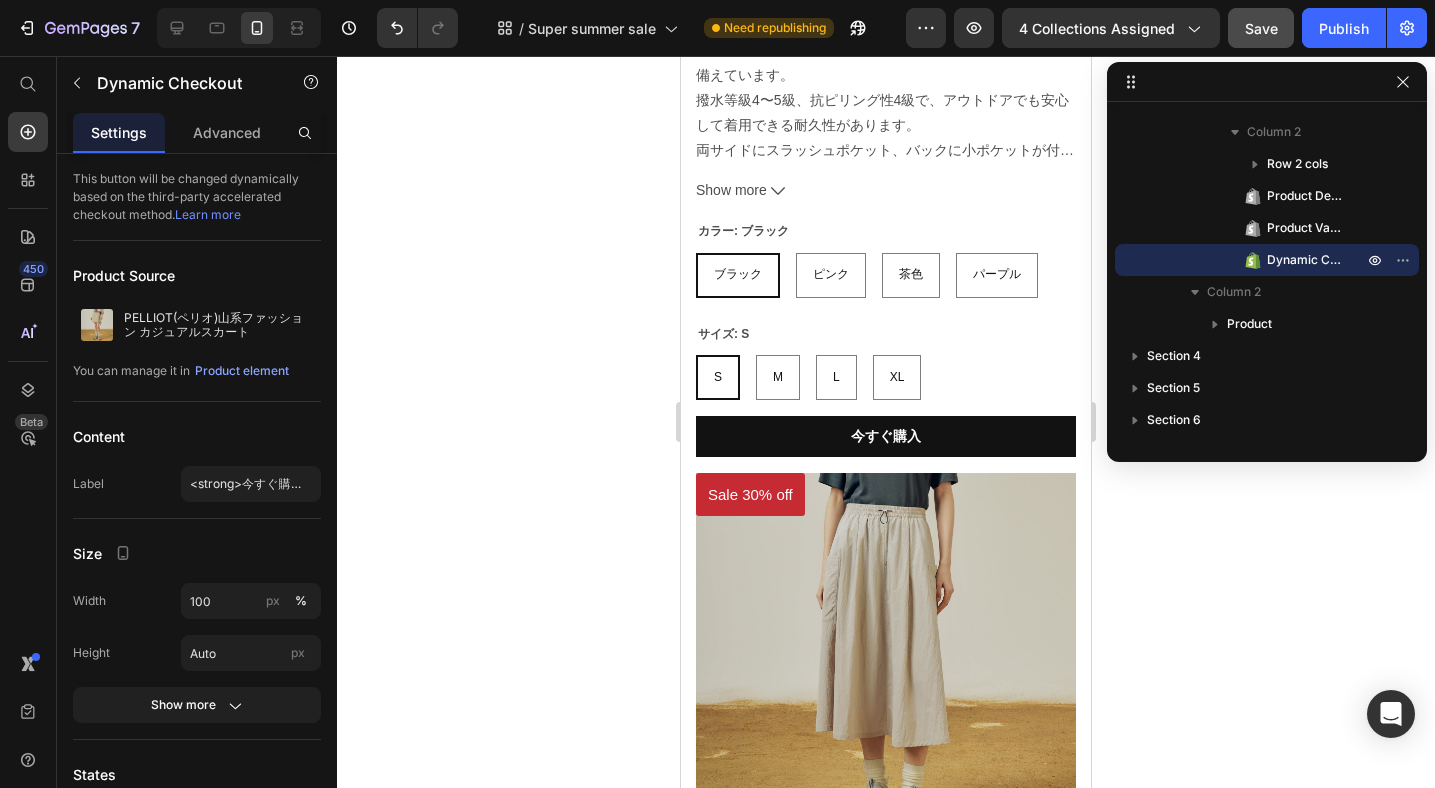 click 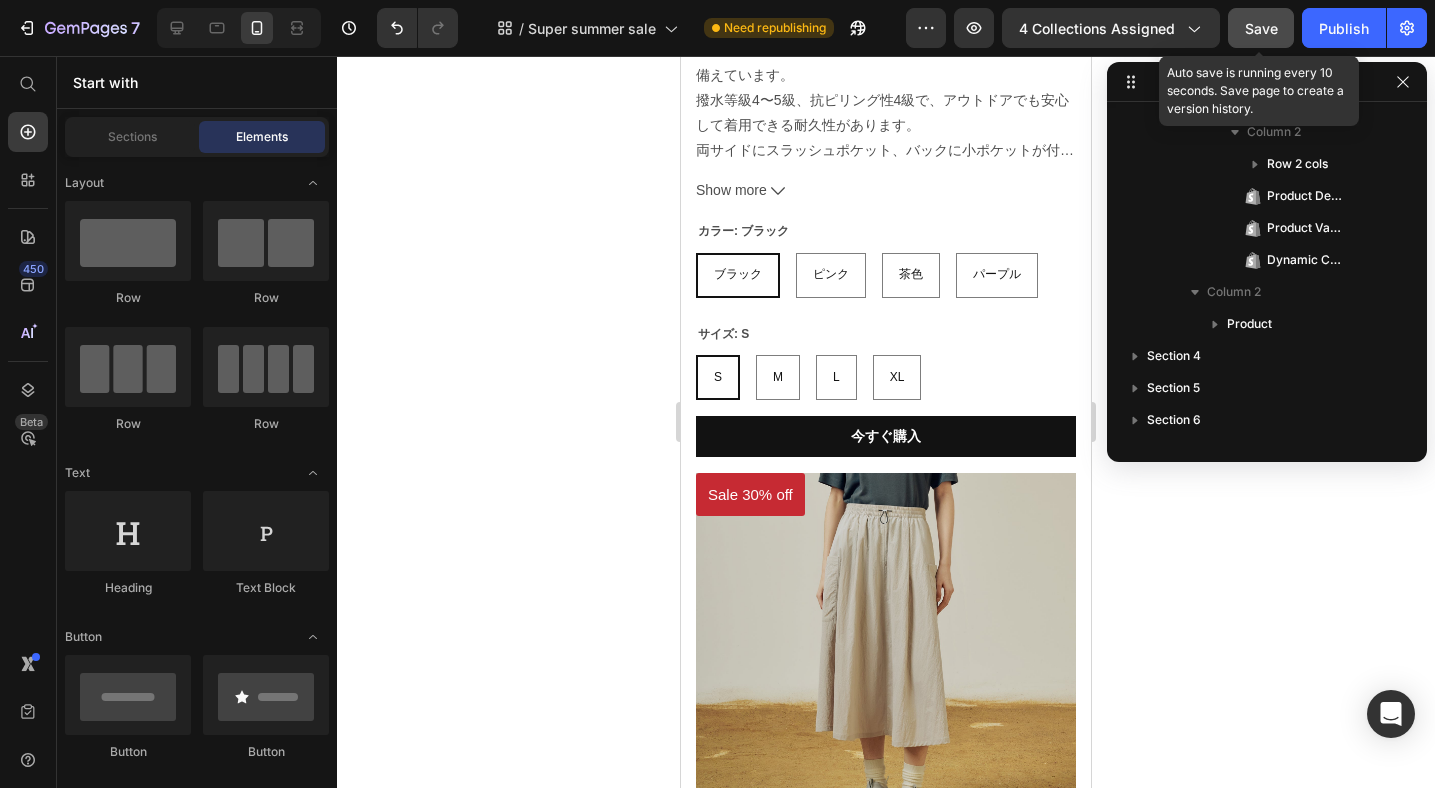 click on "Save" at bounding box center [1261, 28] 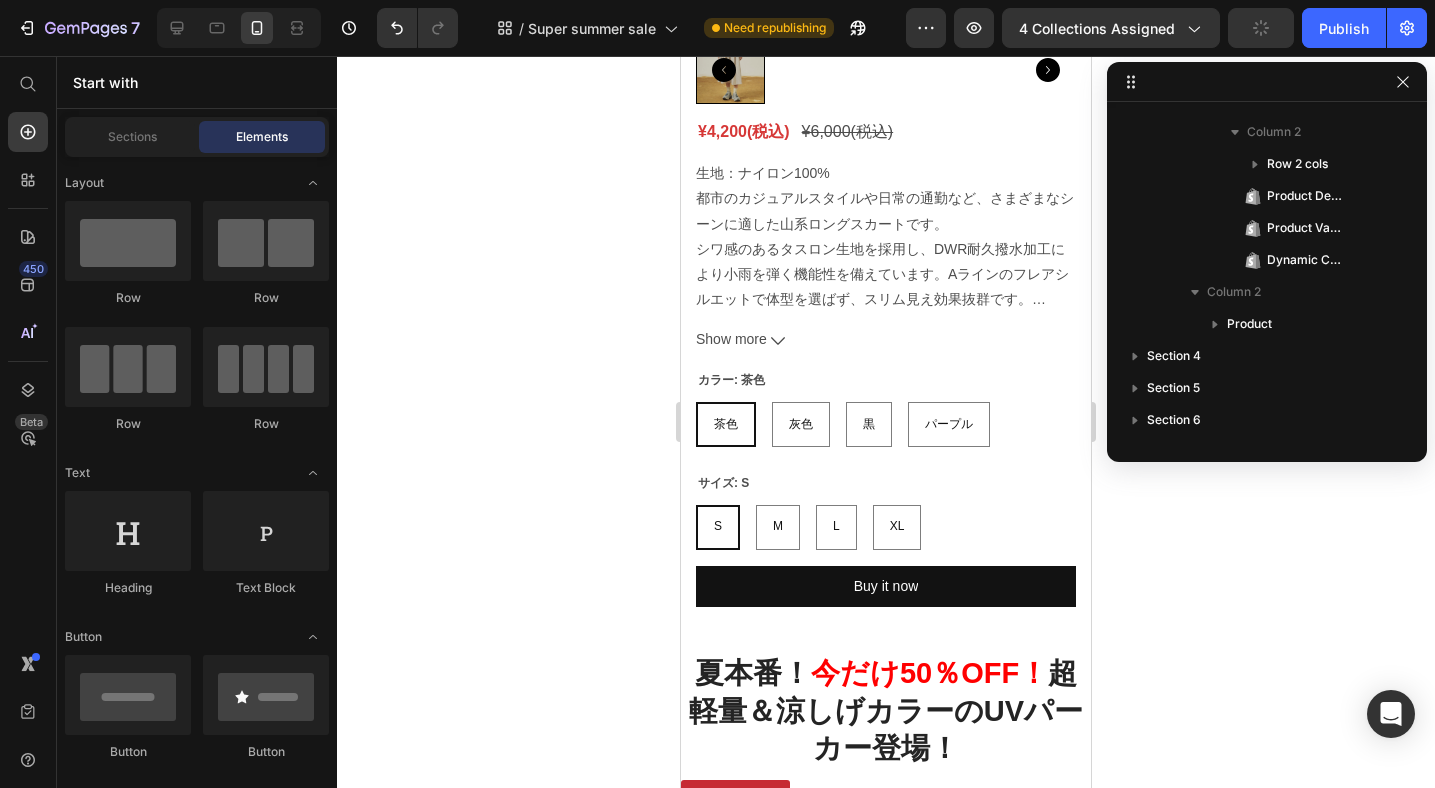 scroll, scrollTop: 2416, scrollLeft: 0, axis: vertical 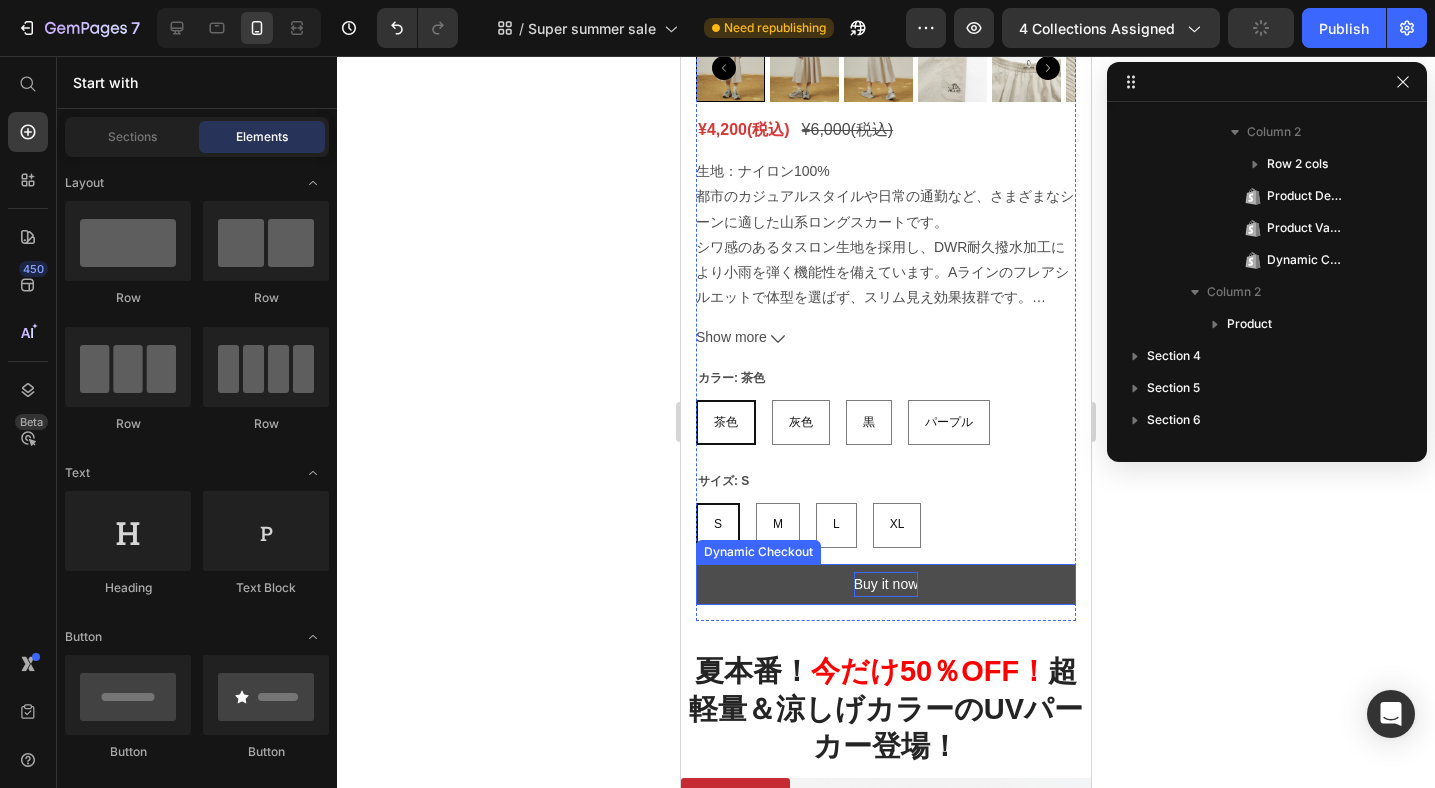 click on "Buy it now" at bounding box center (886, 584) 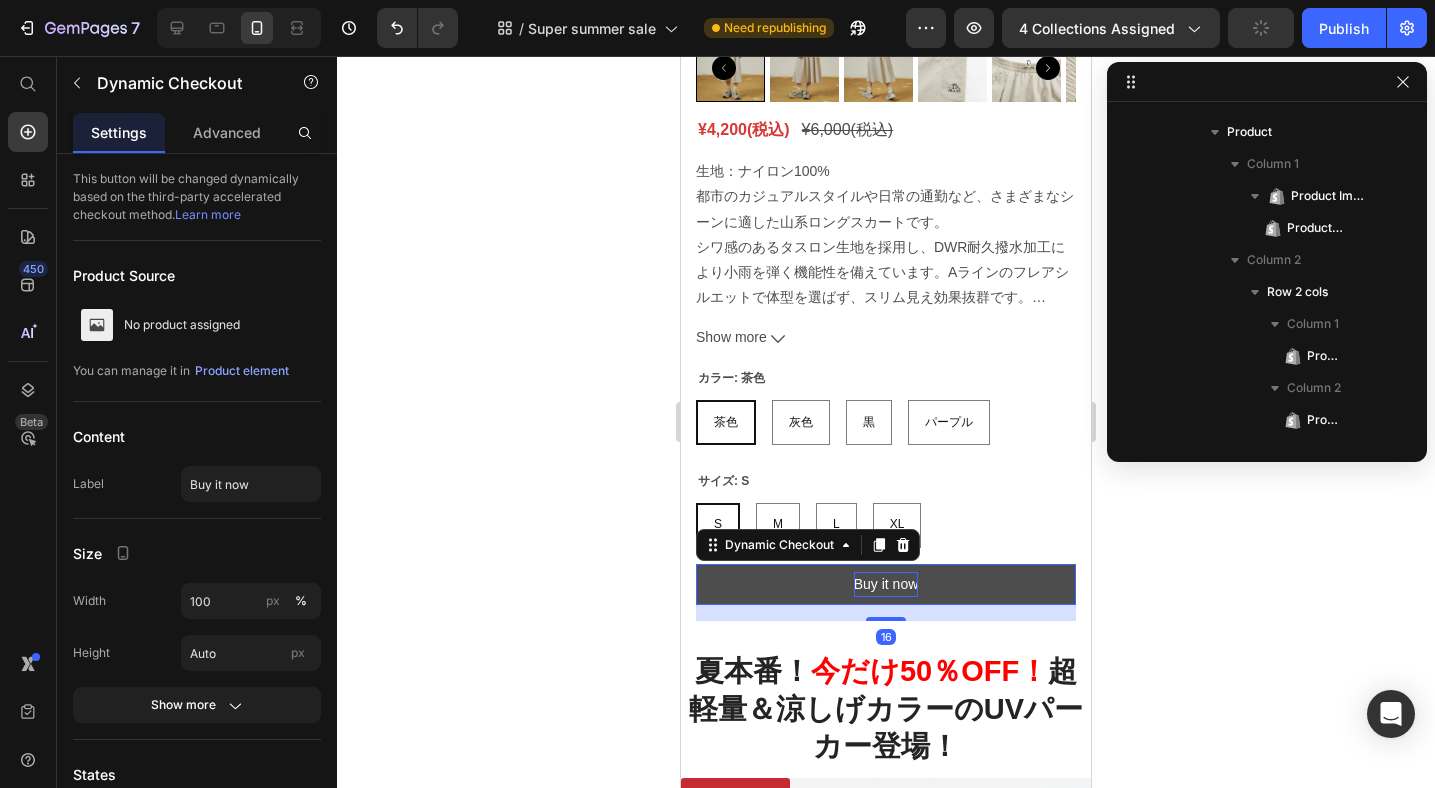 scroll, scrollTop: 1018, scrollLeft: 0, axis: vertical 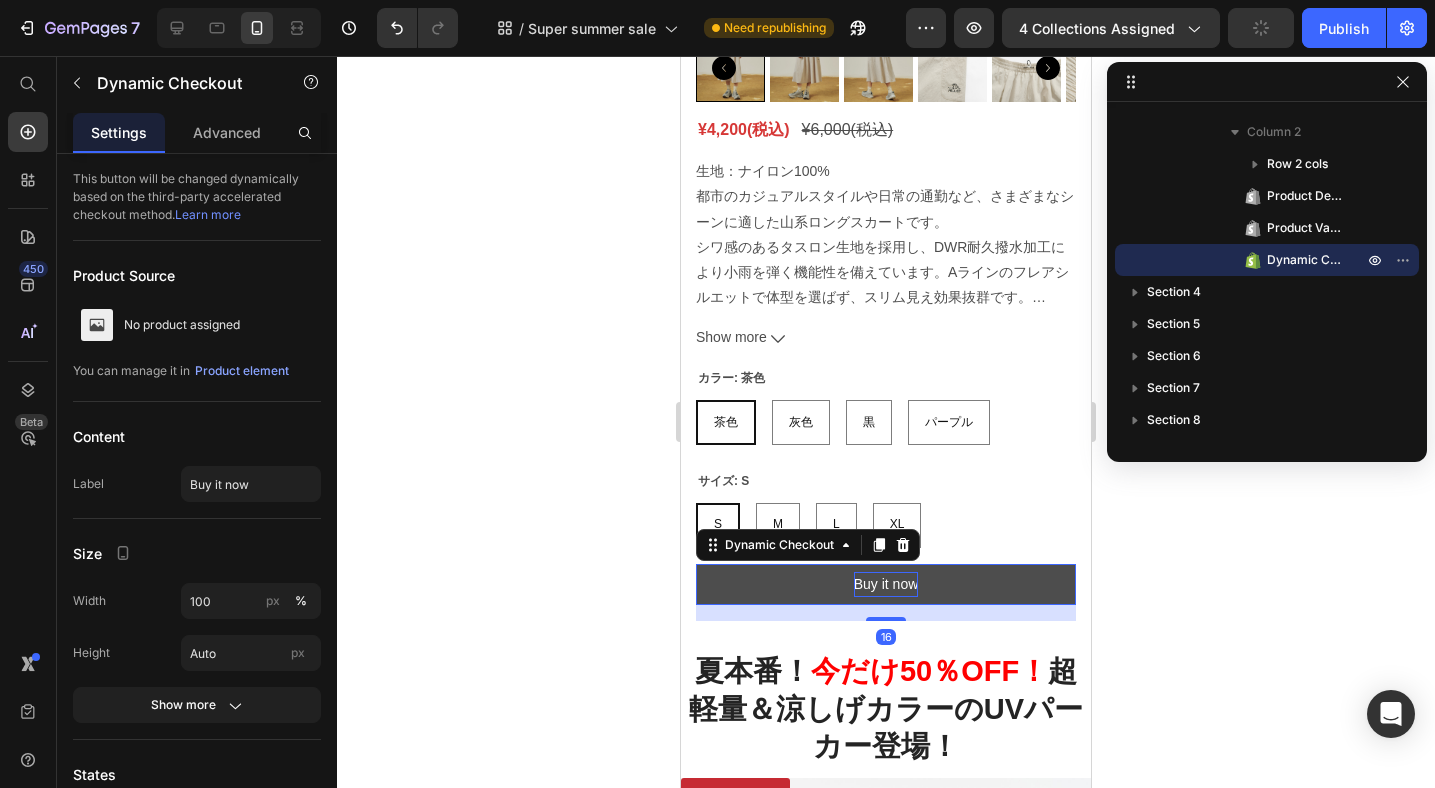 click on "Buy it now" at bounding box center [886, 584] 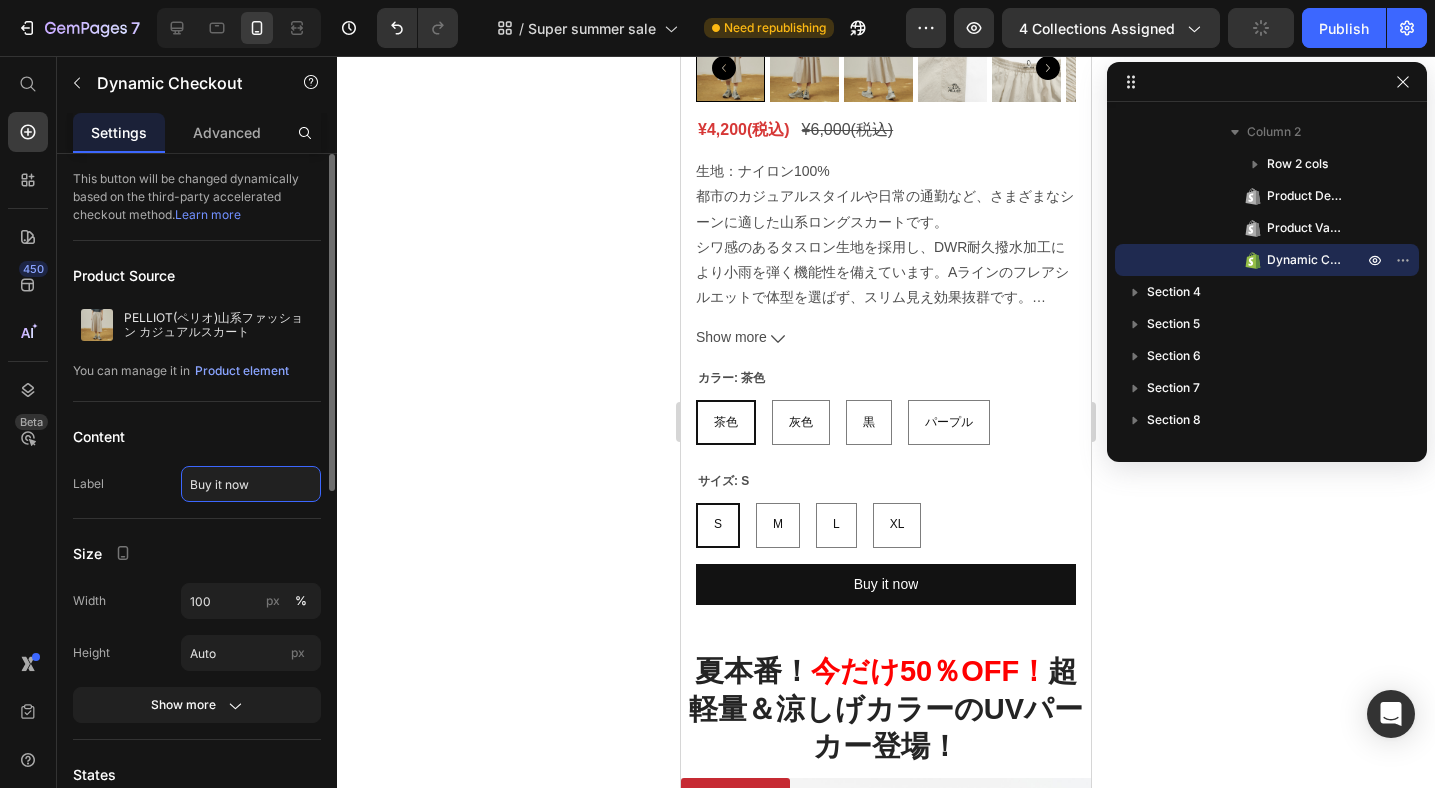 paste on "今すぐ購入" 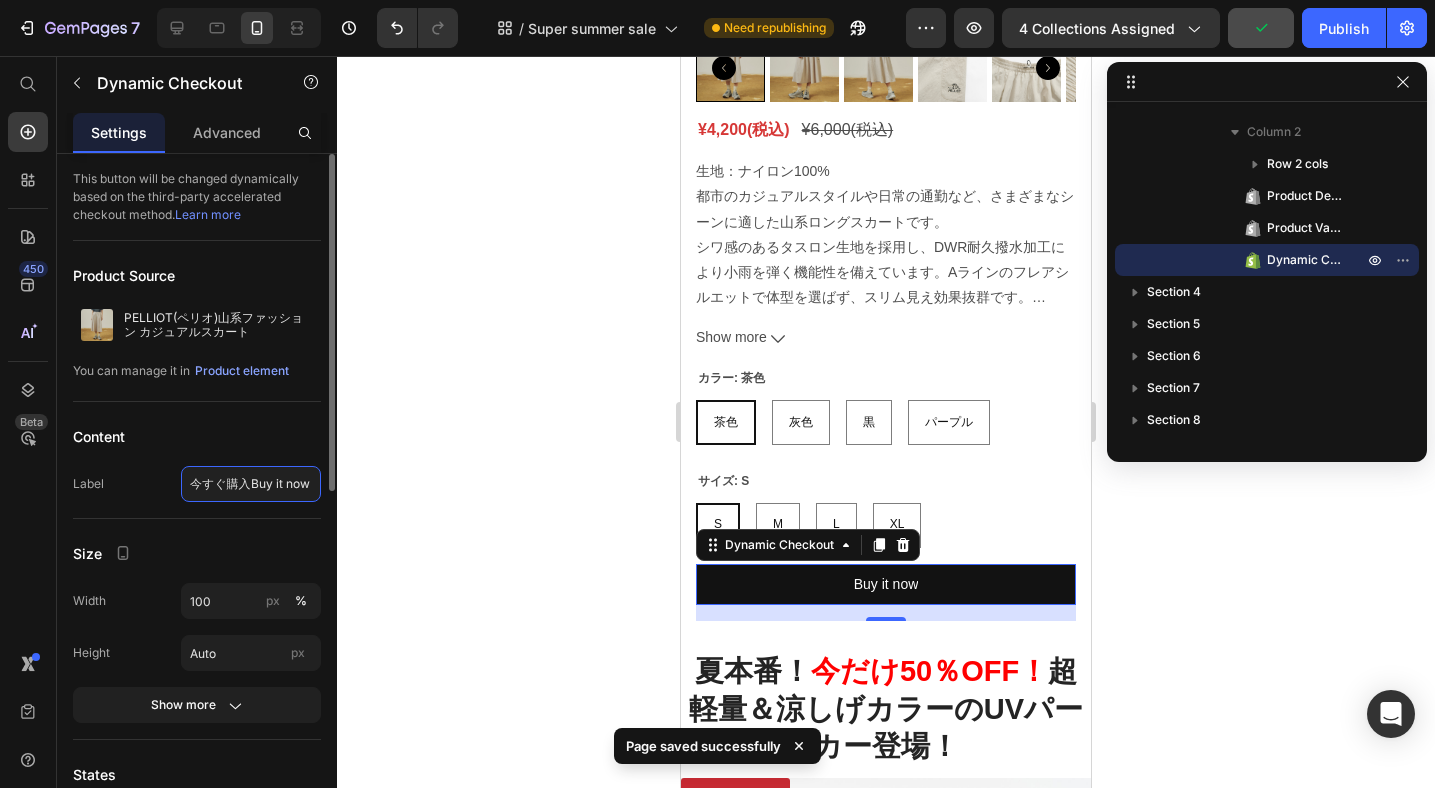 drag, startPoint x: 281, startPoint y: 488, endPoint x: 78, endPoint y: 473, distance: 203.55344 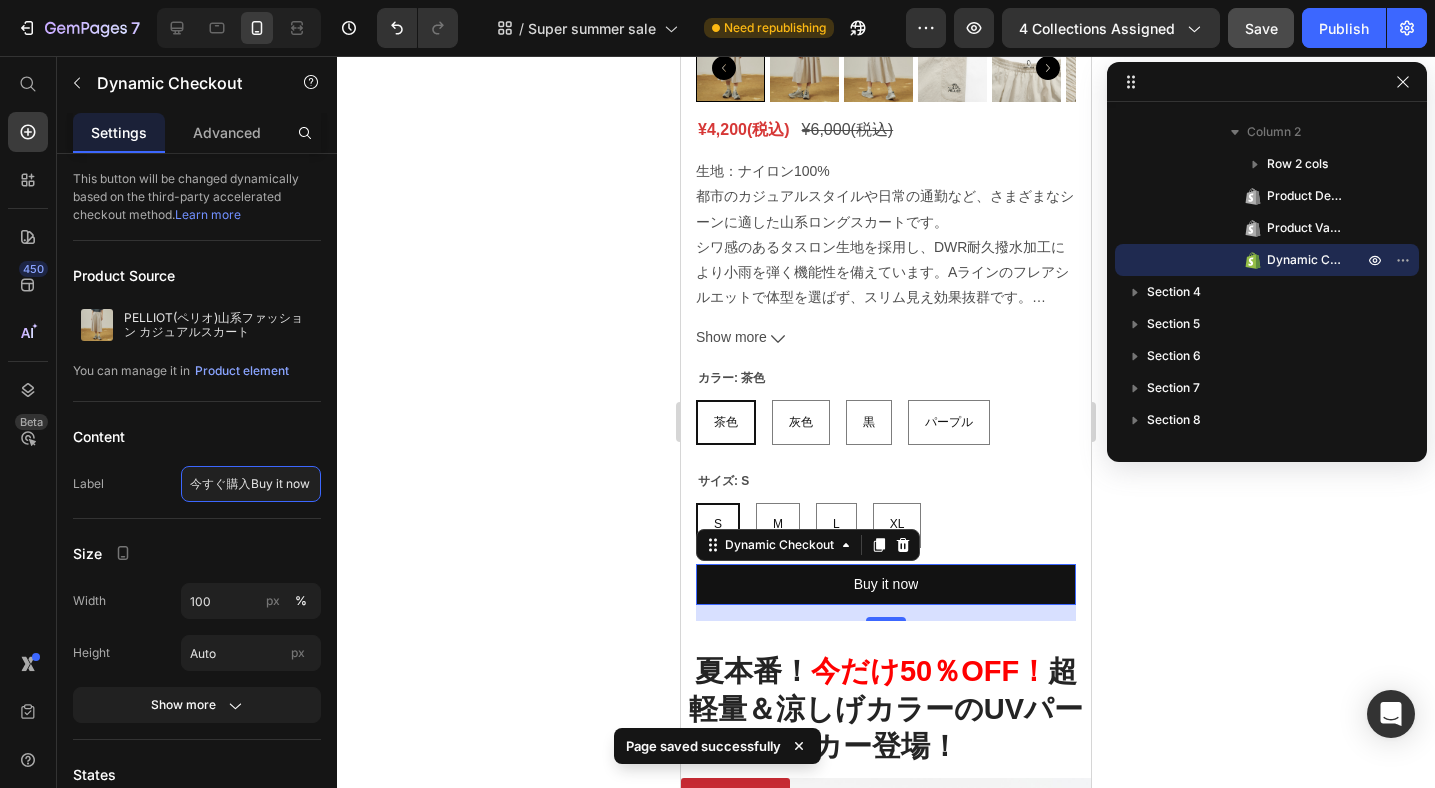 drag, startPoint x: 249, startPoint y: 481, endPoint x: 399, endPoint y: 234, distance: 288.97925 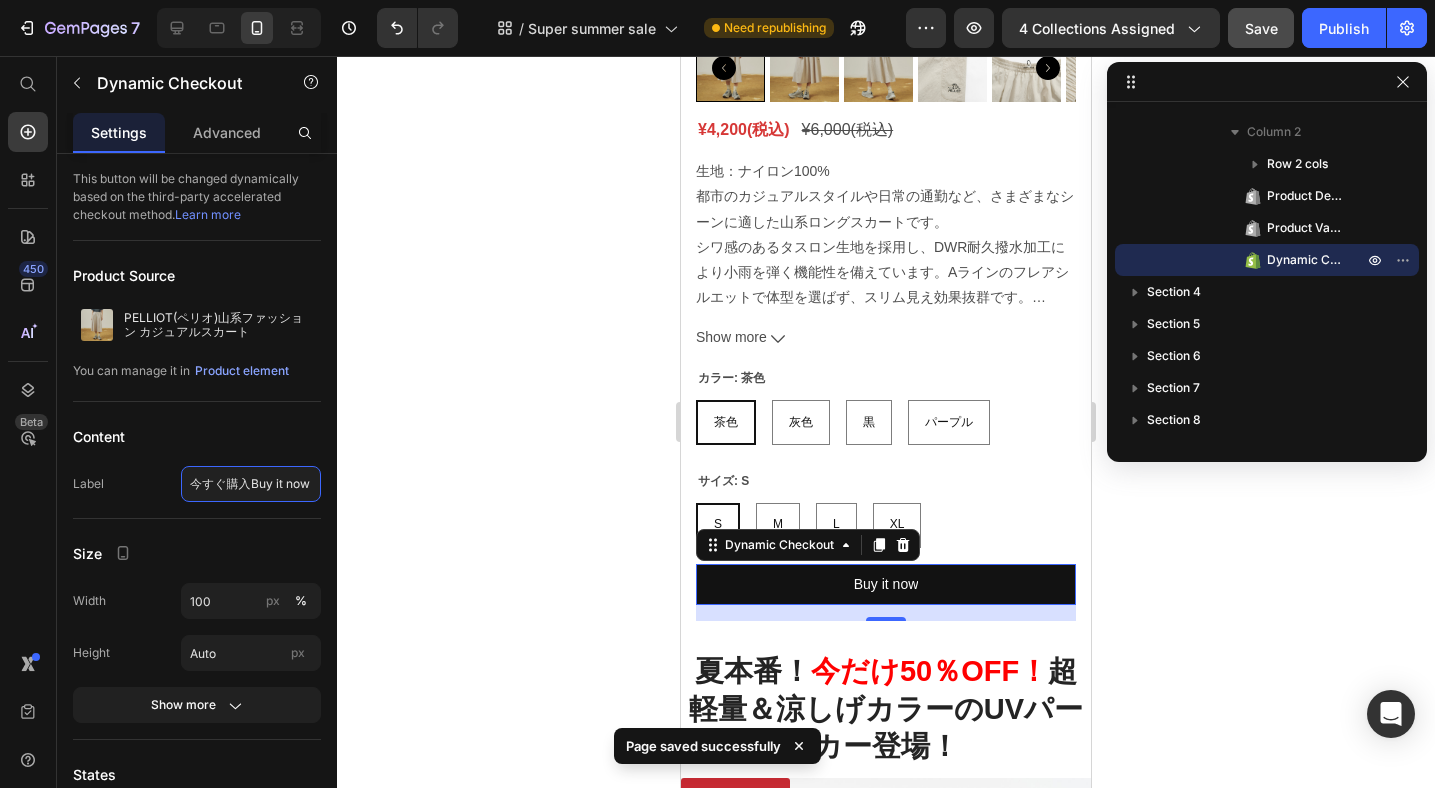 type on "今すぐ購入" 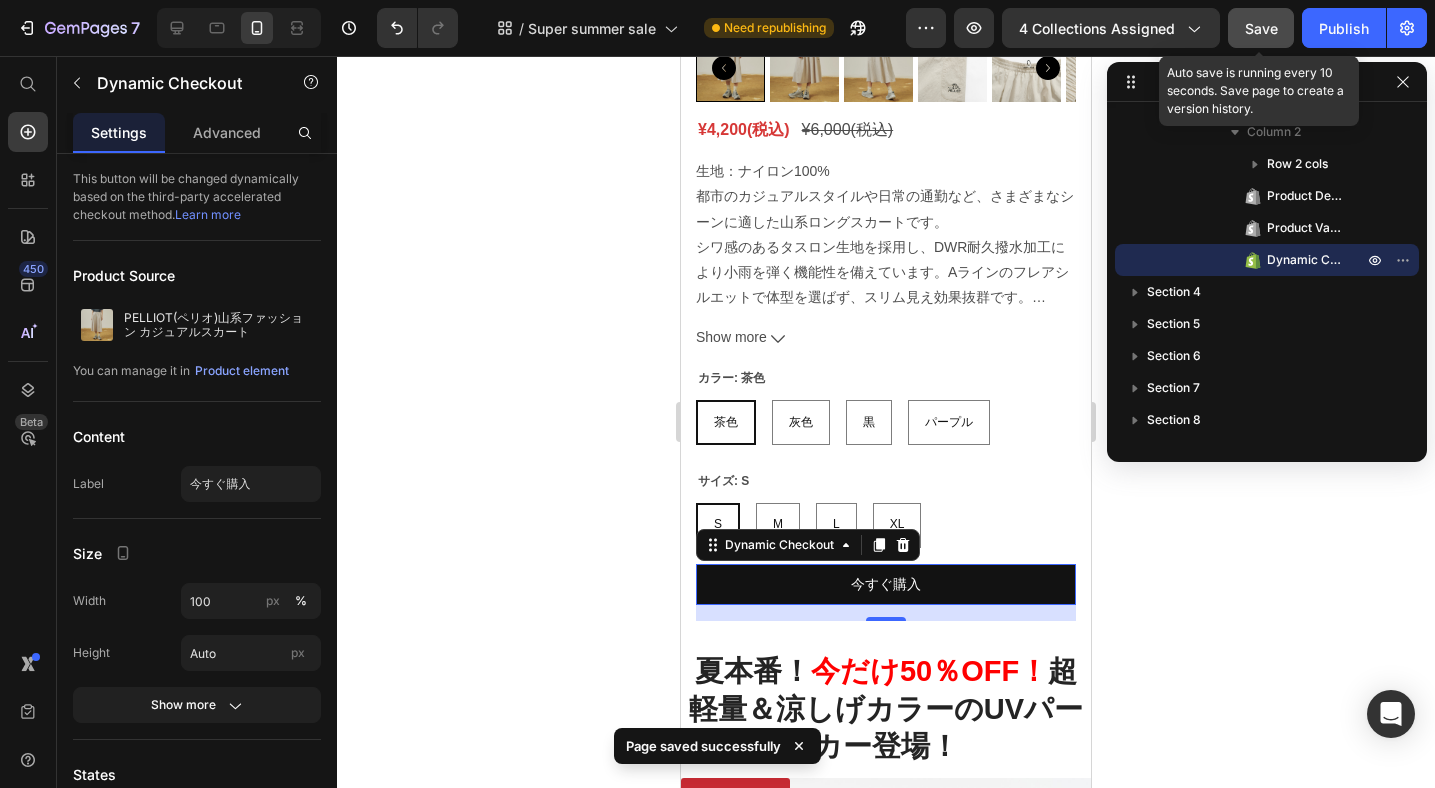 click on "Save" at bounding box center (1261, 28) 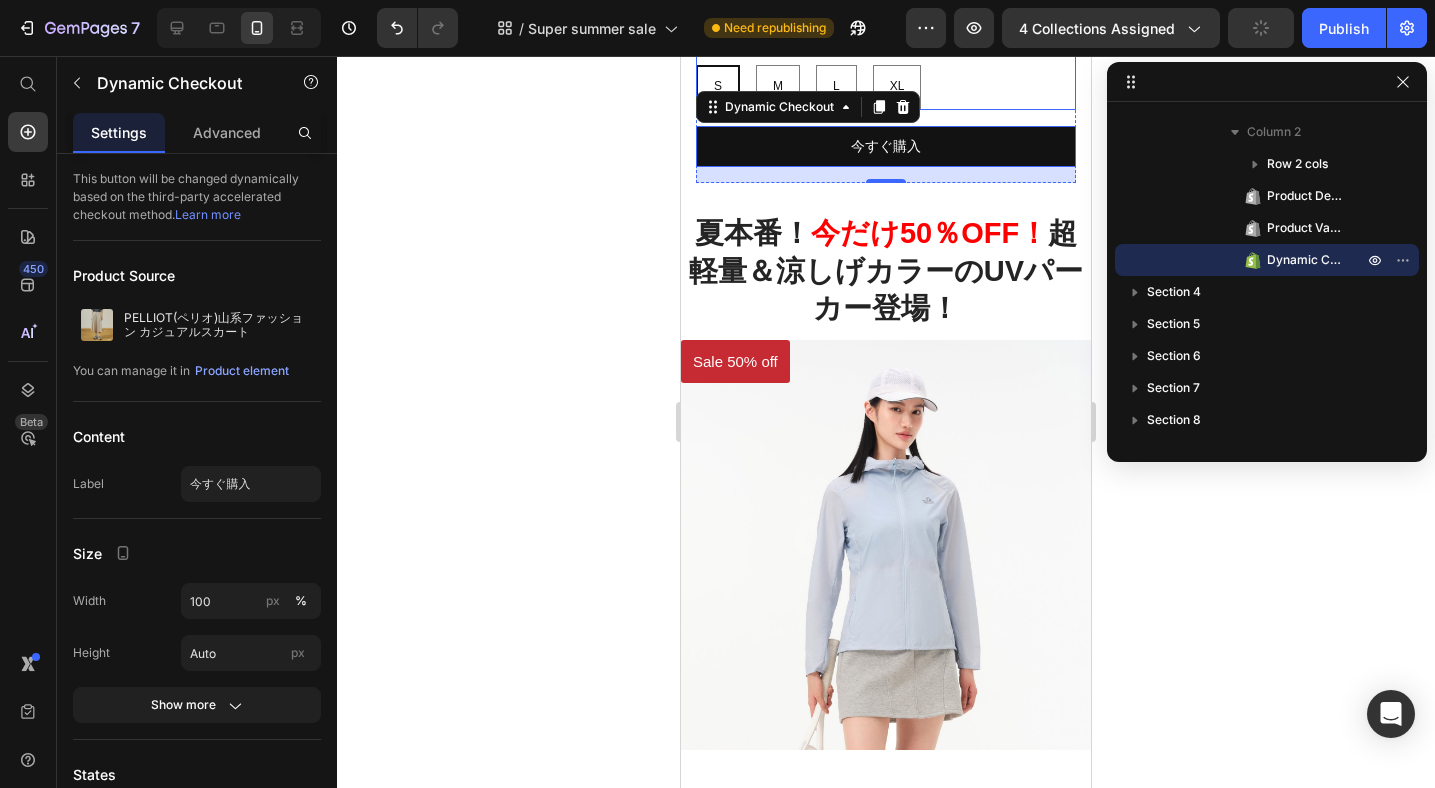 scroll, scrollTop: 2855, scrollLeft: 0, axis: vertical 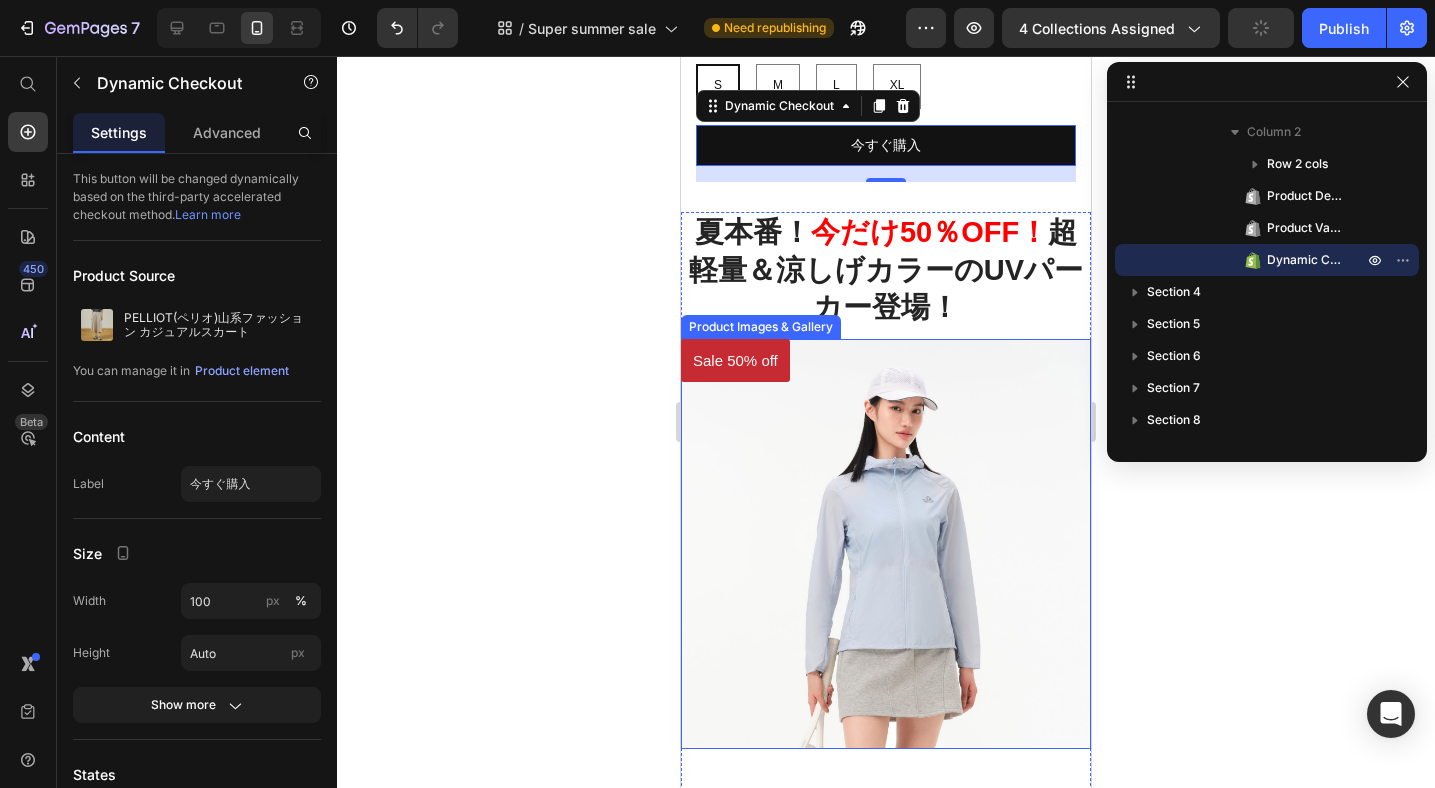 click at bounding box center [886, 544] 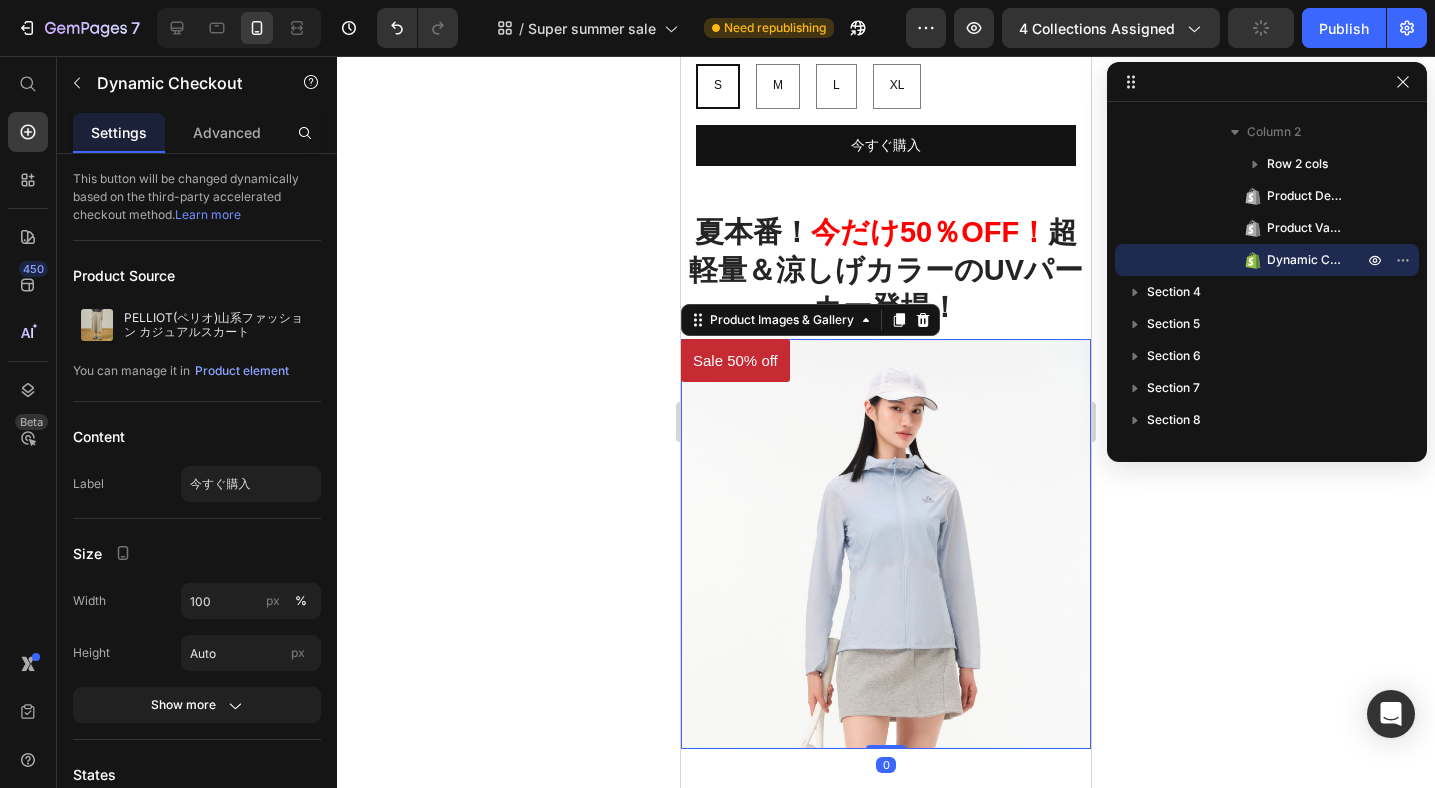 scroll, scrollTop: 1210, scrollLeft: 0, axis: vertical 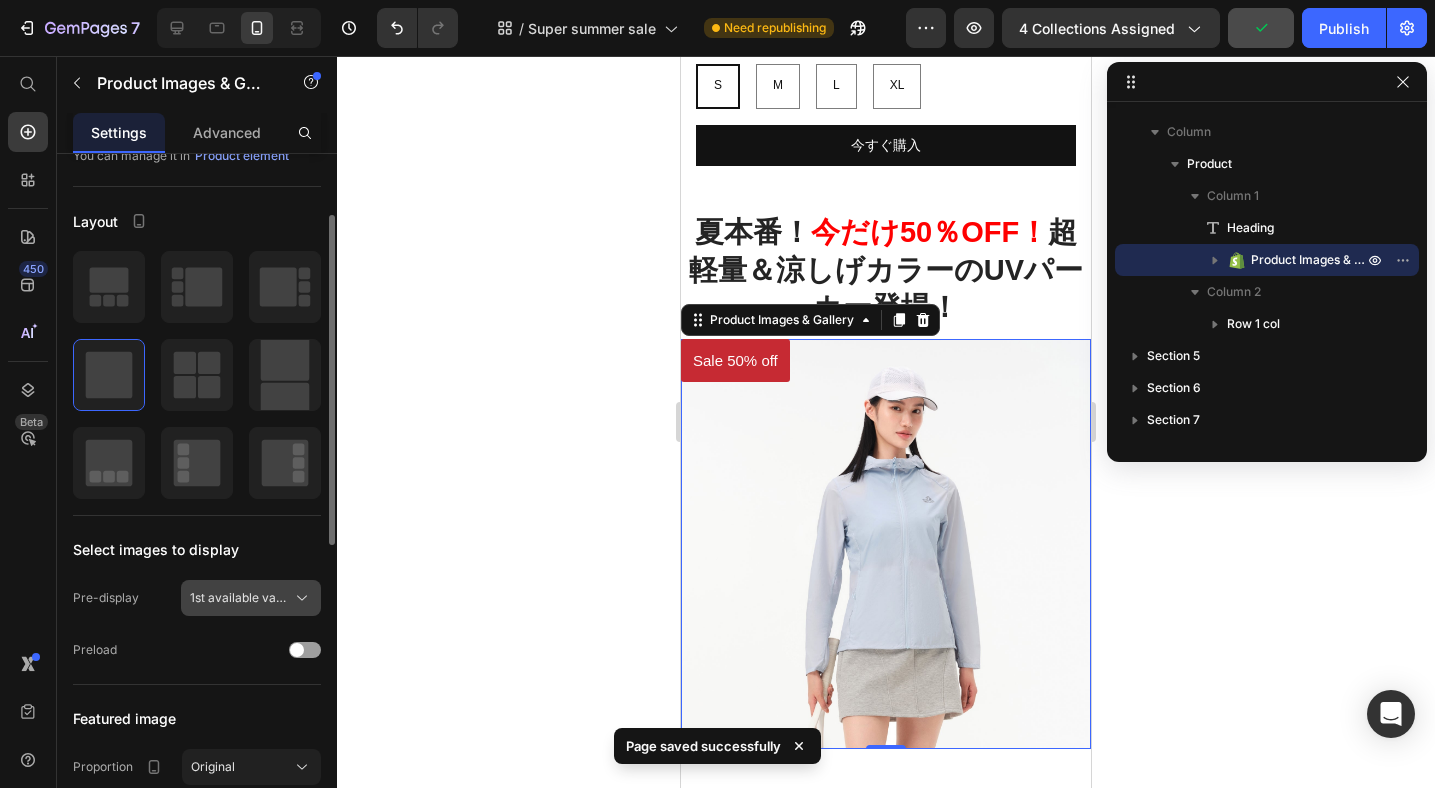 click 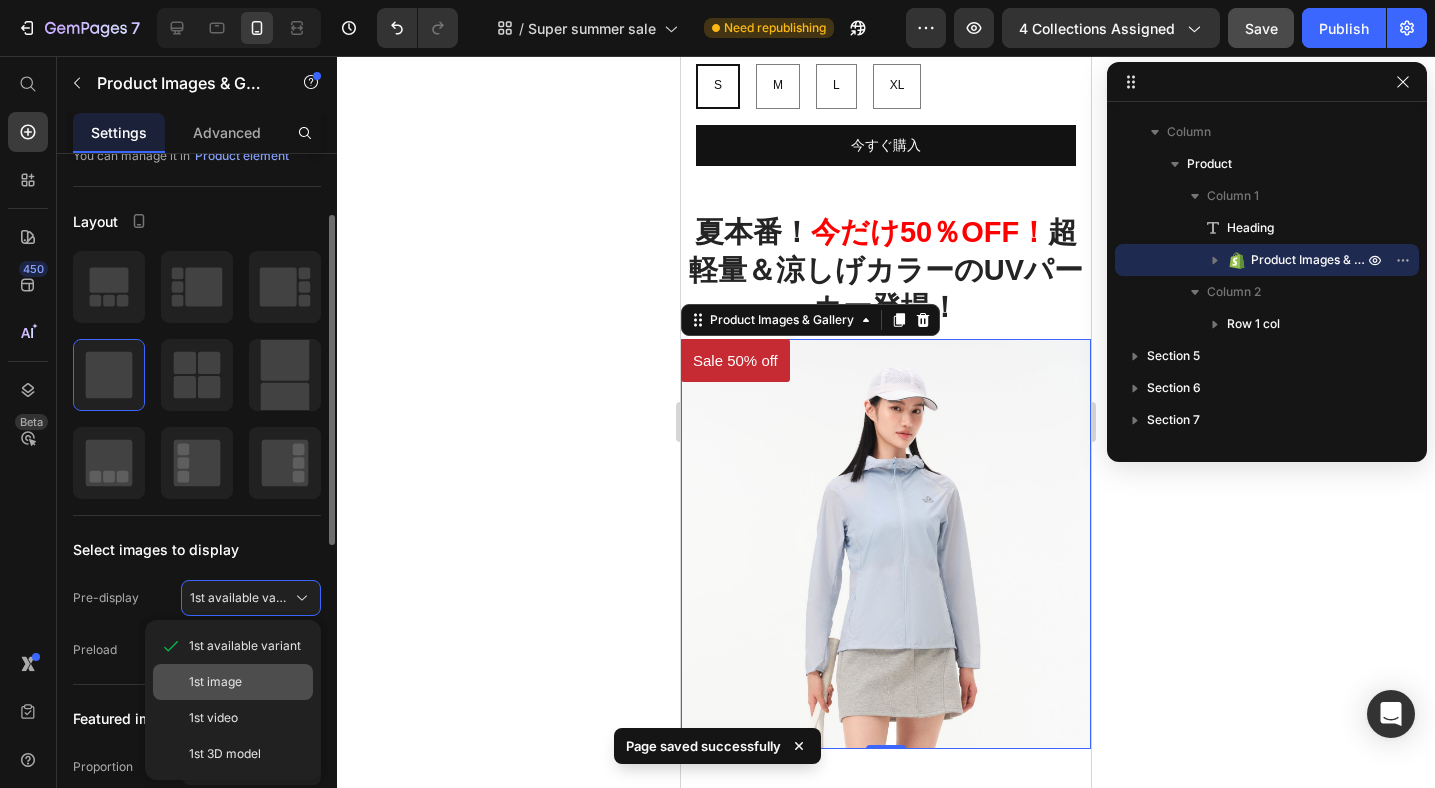 click on "1st image" at bounding box center [247, 682] 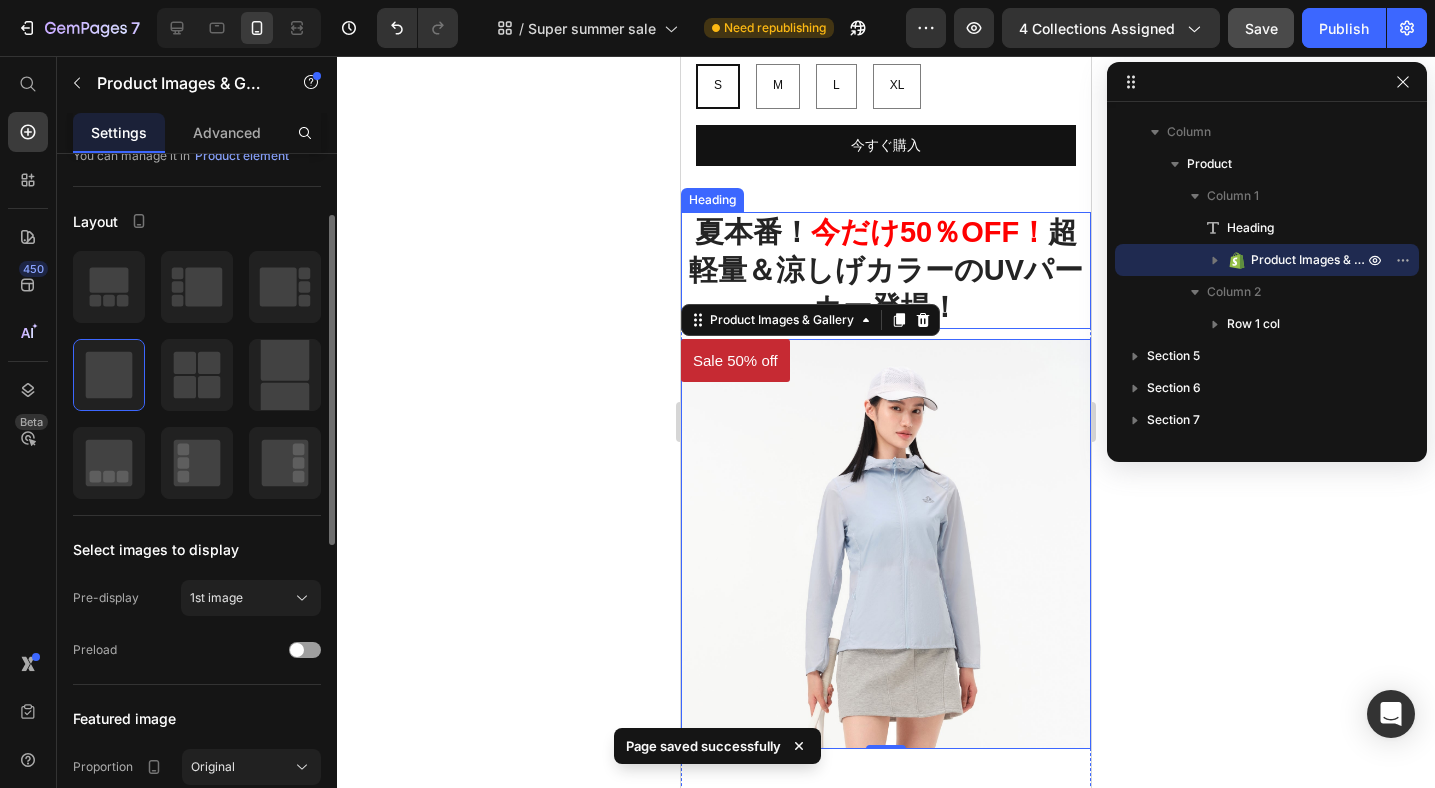 select on "565374174780064555" 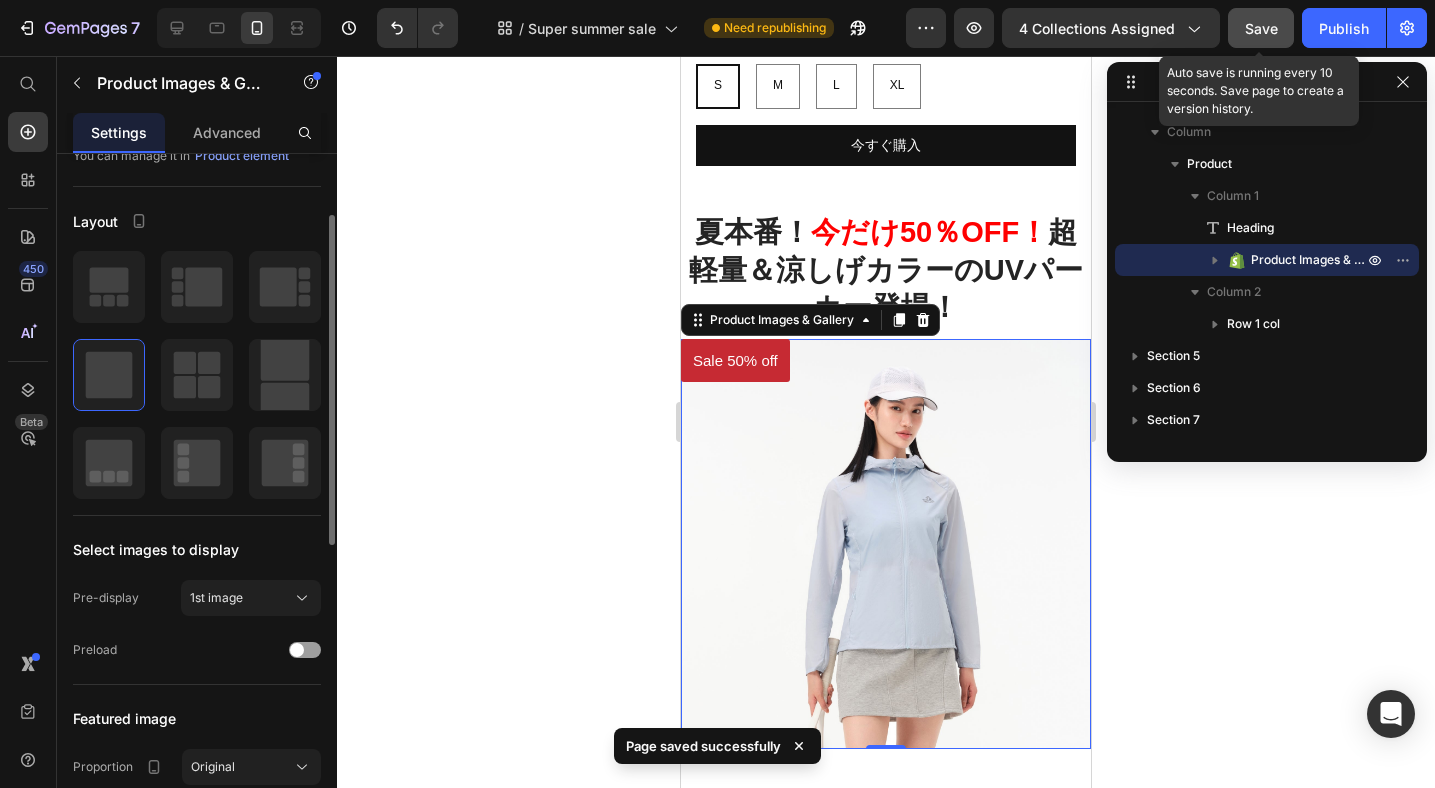 click on "Save" at bounding box center (1261, 28) 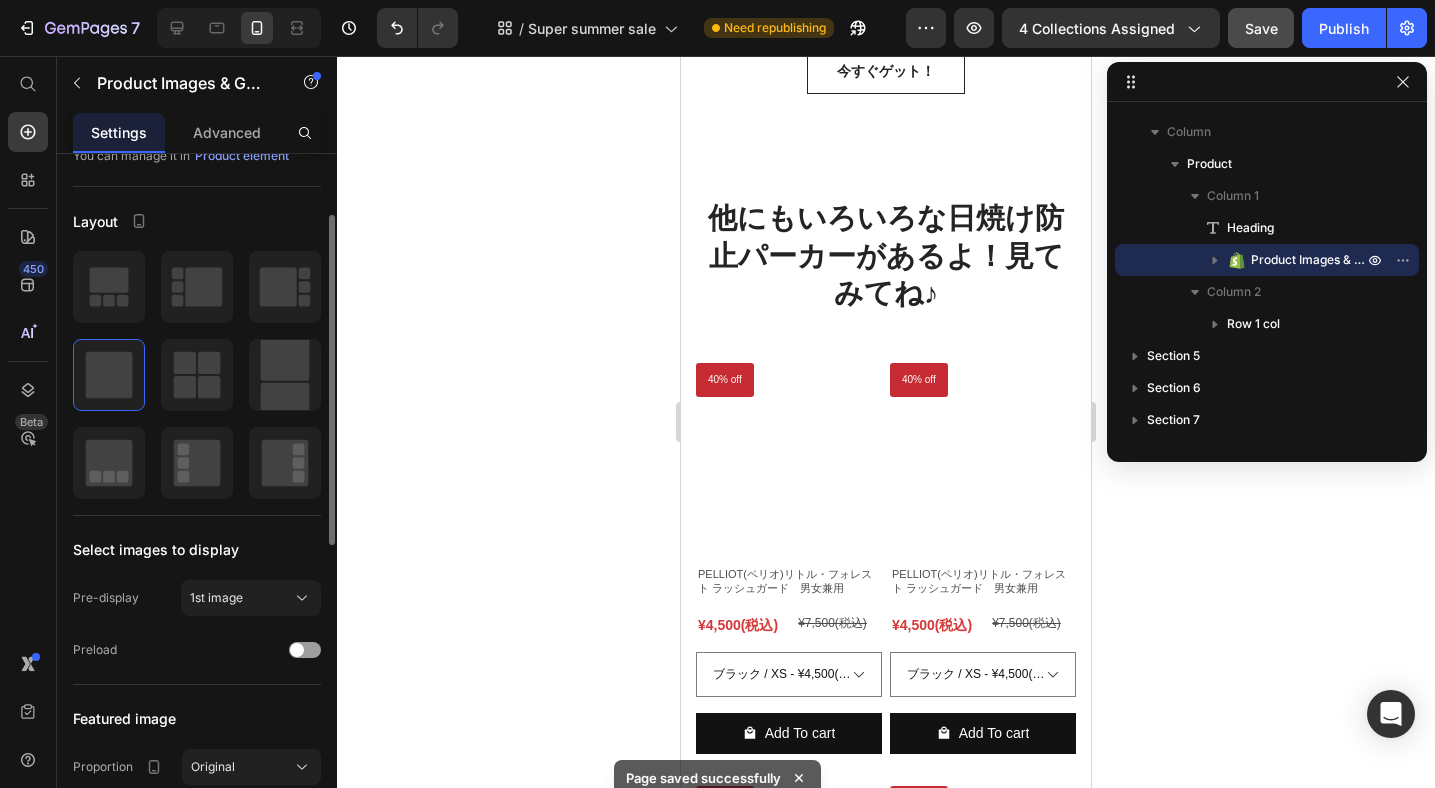 scroll, scrollTop: 3958, scrollLeft: 0, axis: vertical 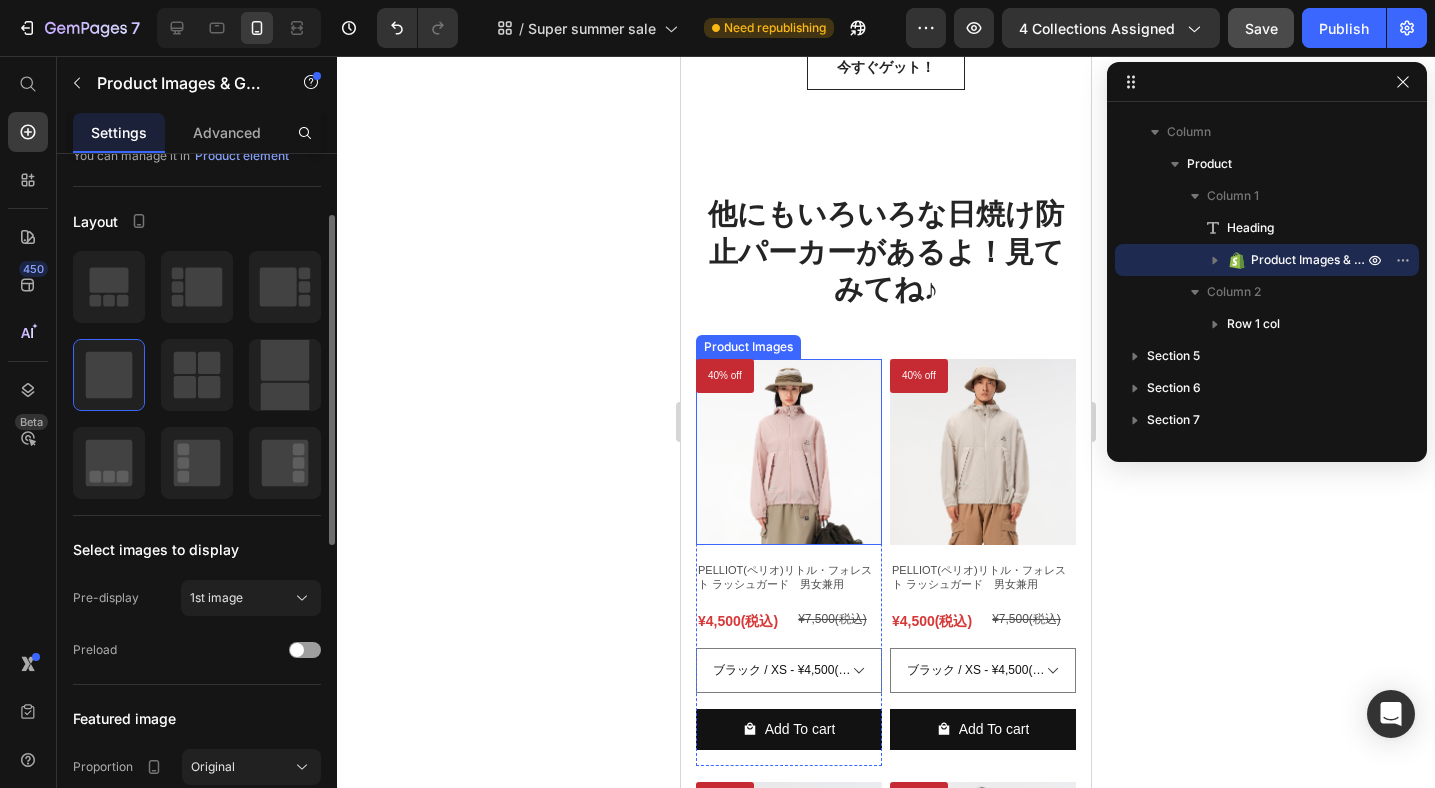click at bounding box center (789, 452) 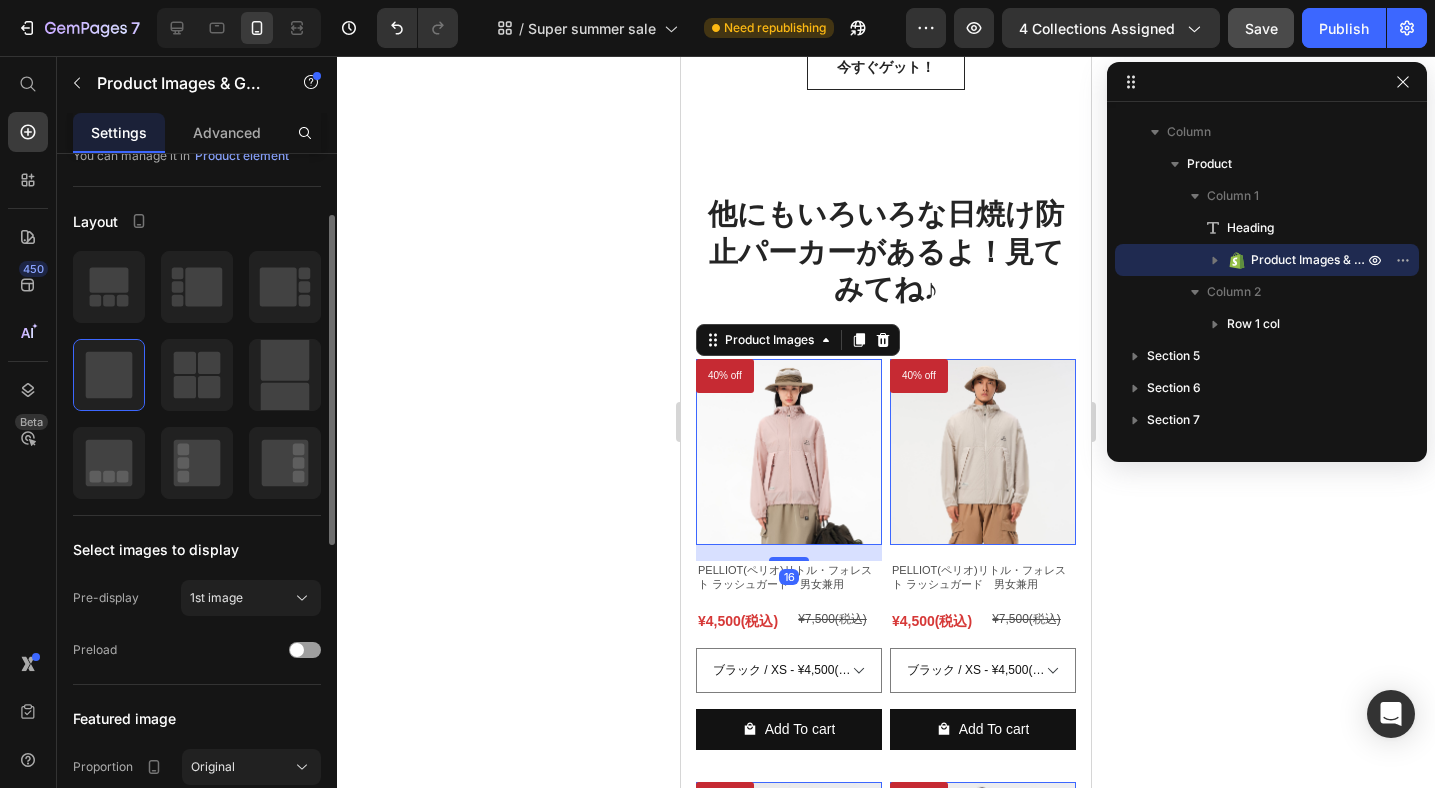 scroll, scrollTop: 1498, scrollLeft: 0, axis: vertical 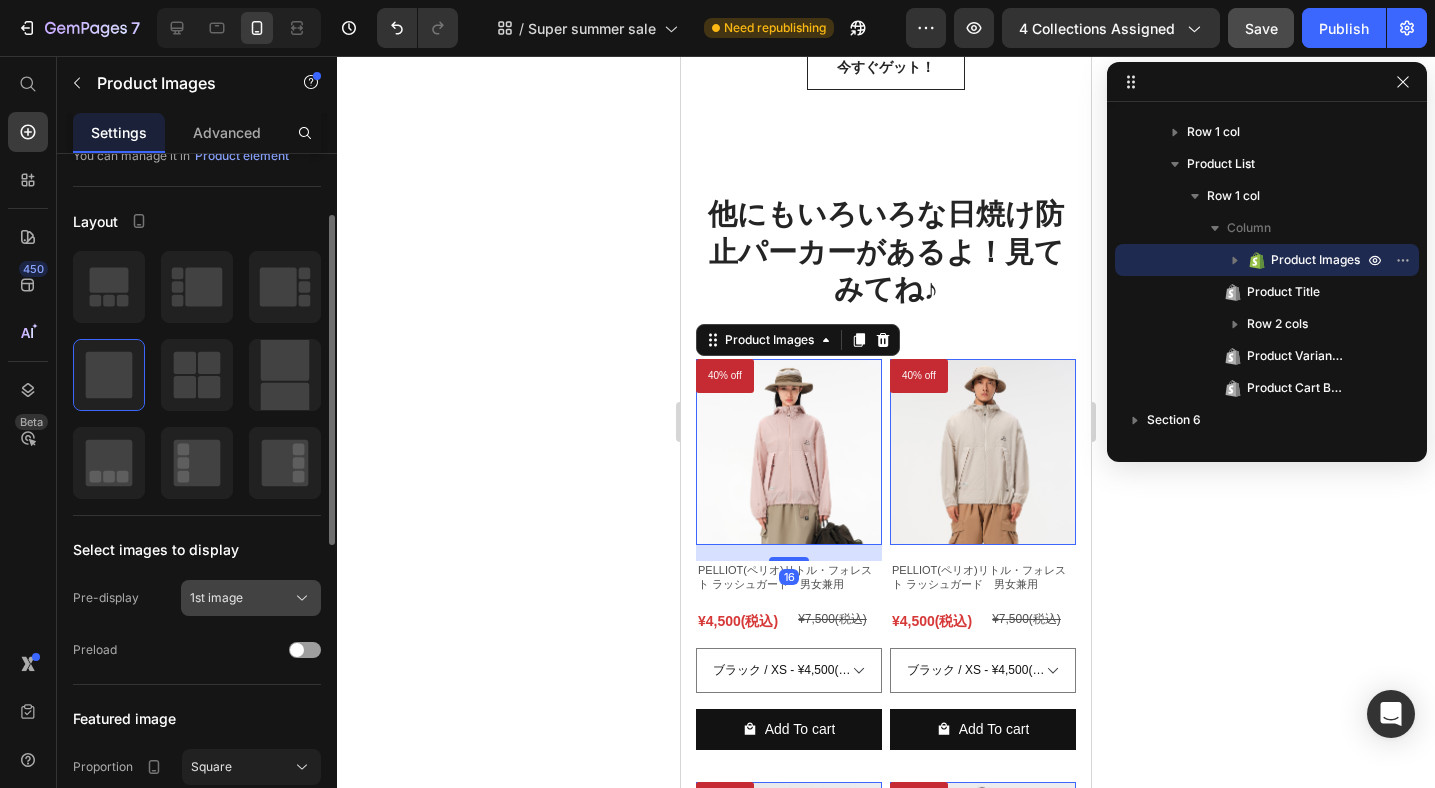 click on "1st image" at bounding box center (251, 598) 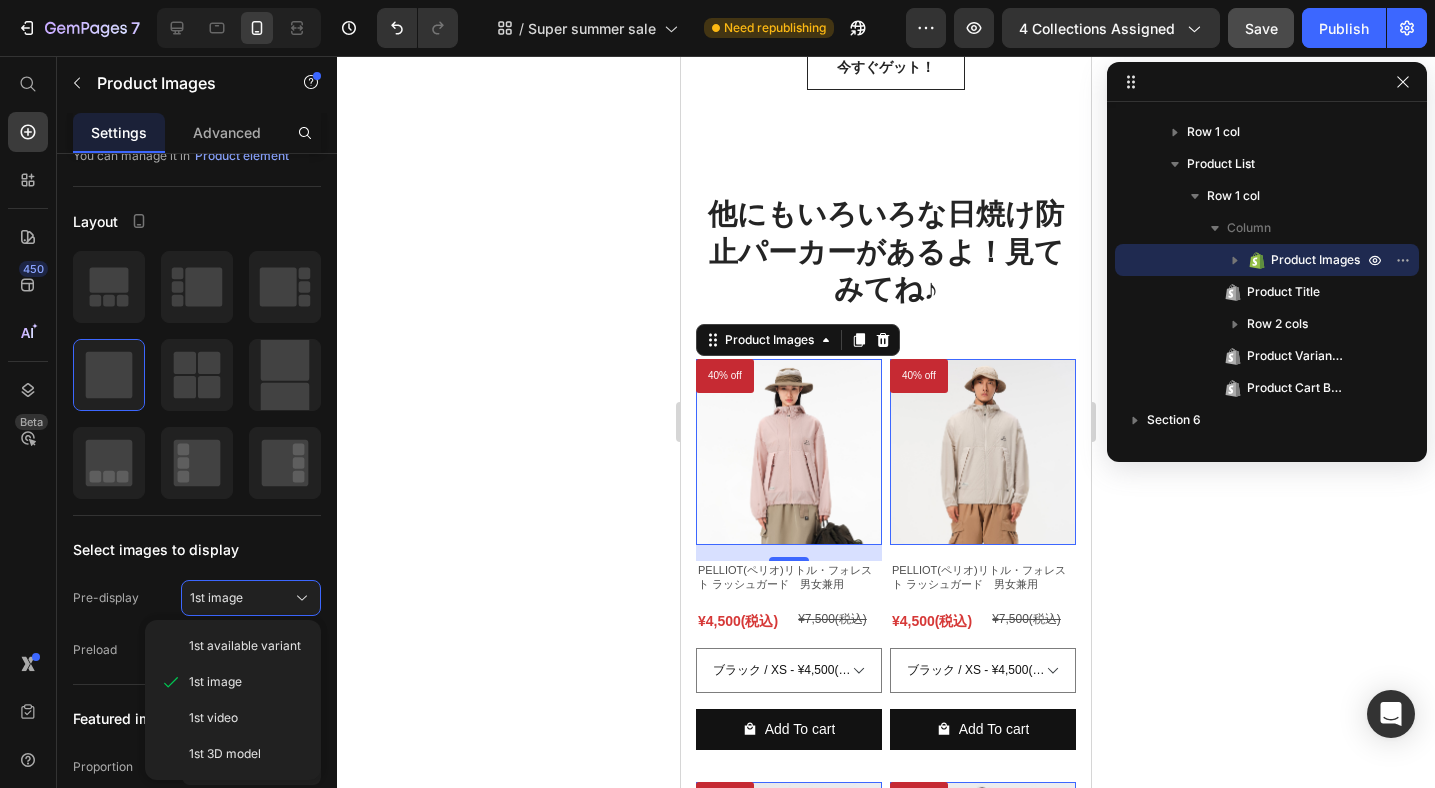 click 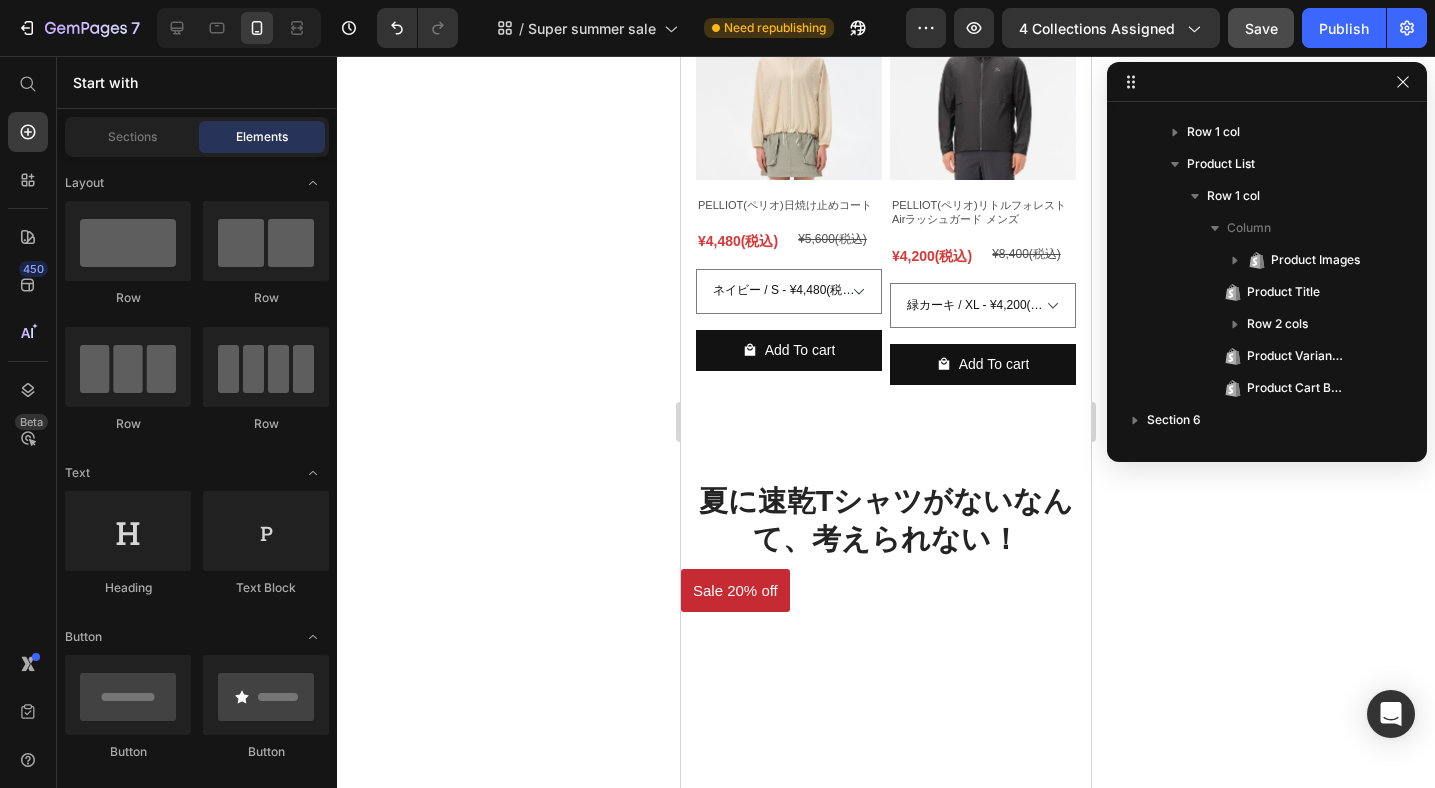 scroll, scrollTop: 4757, scrollLeft: 0, axis: vertical 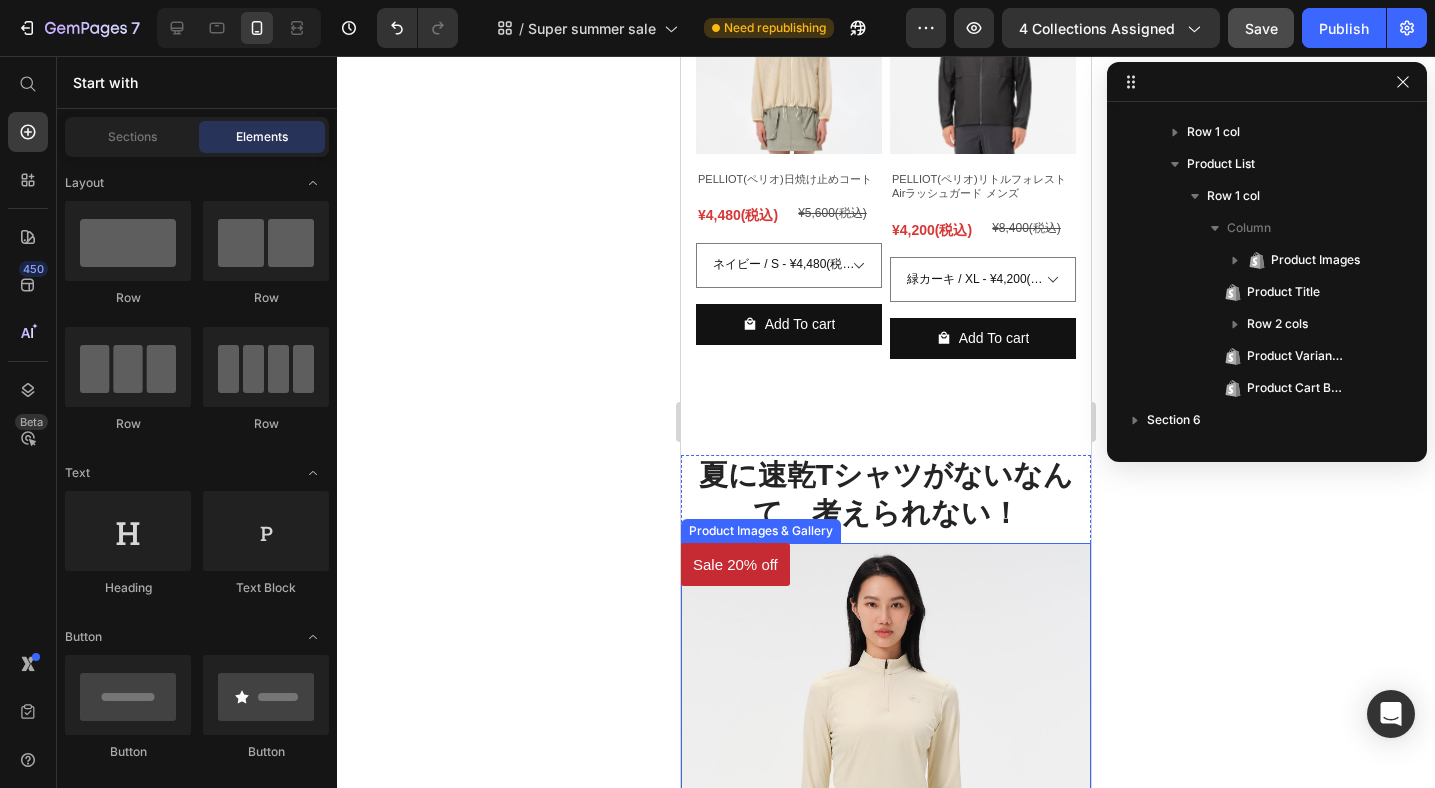 click at bounding box center (886, 748) 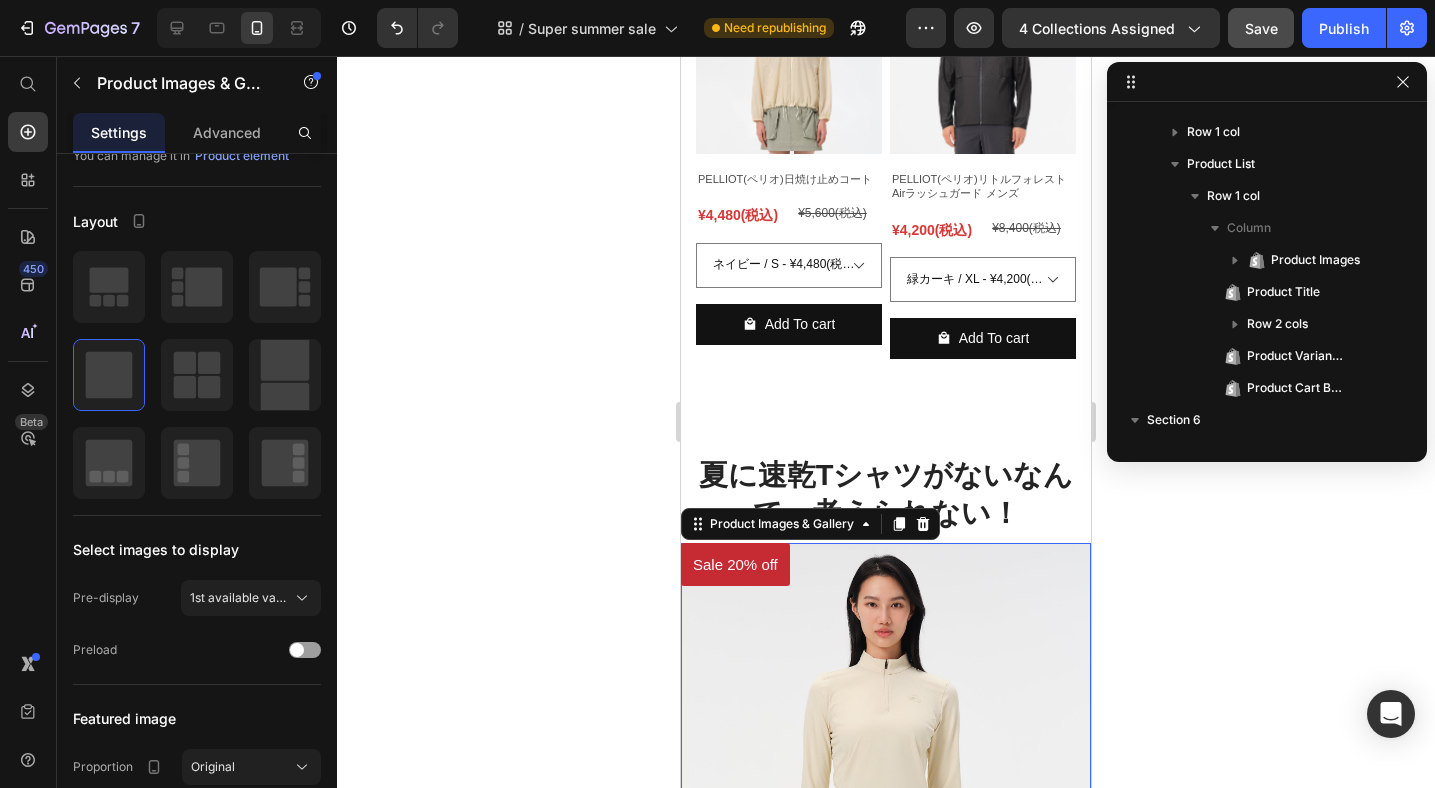 scroll, scrollTop: 1814, scrollLeft: 0, axis: vertical 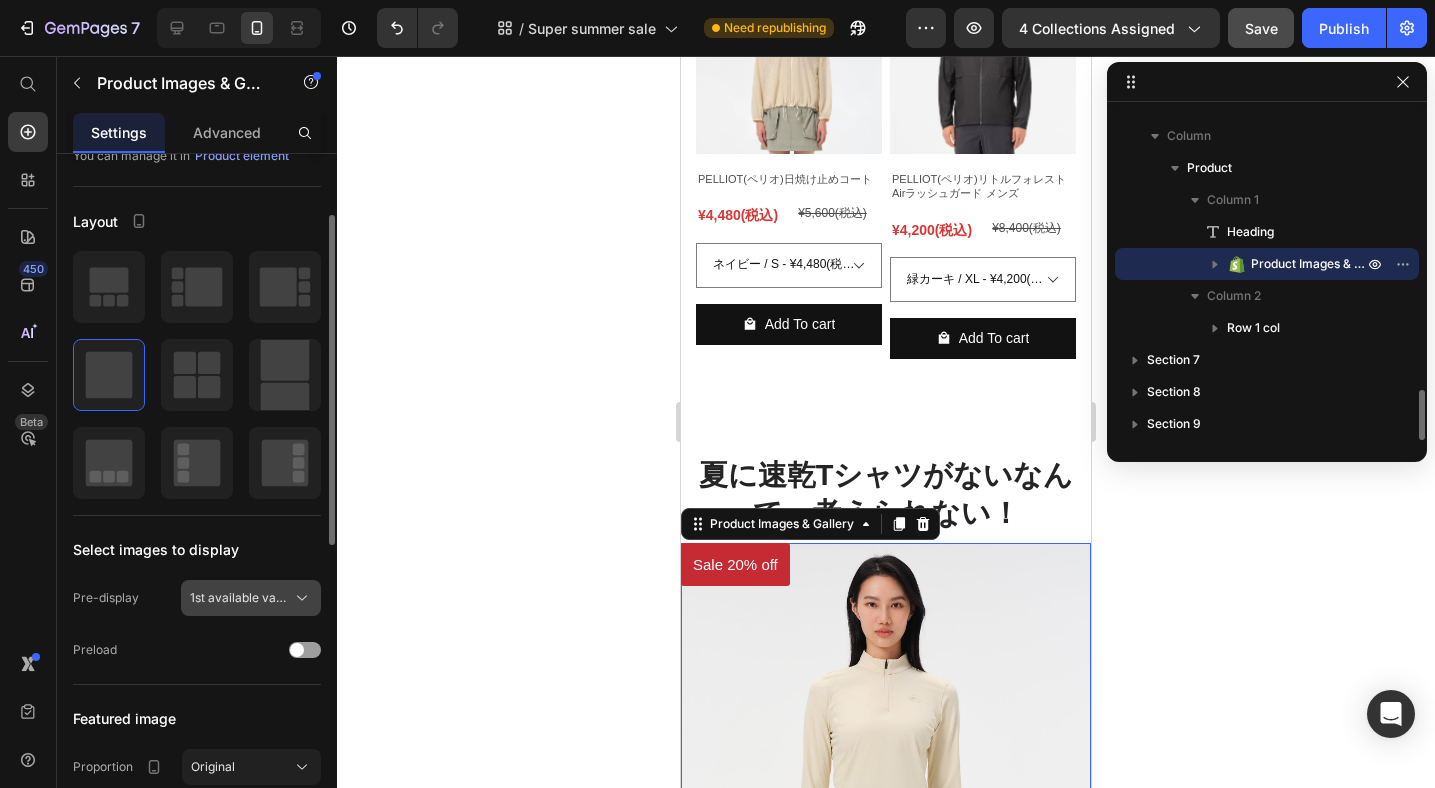 click on "1st available variant" at bounding box center [239, 598] 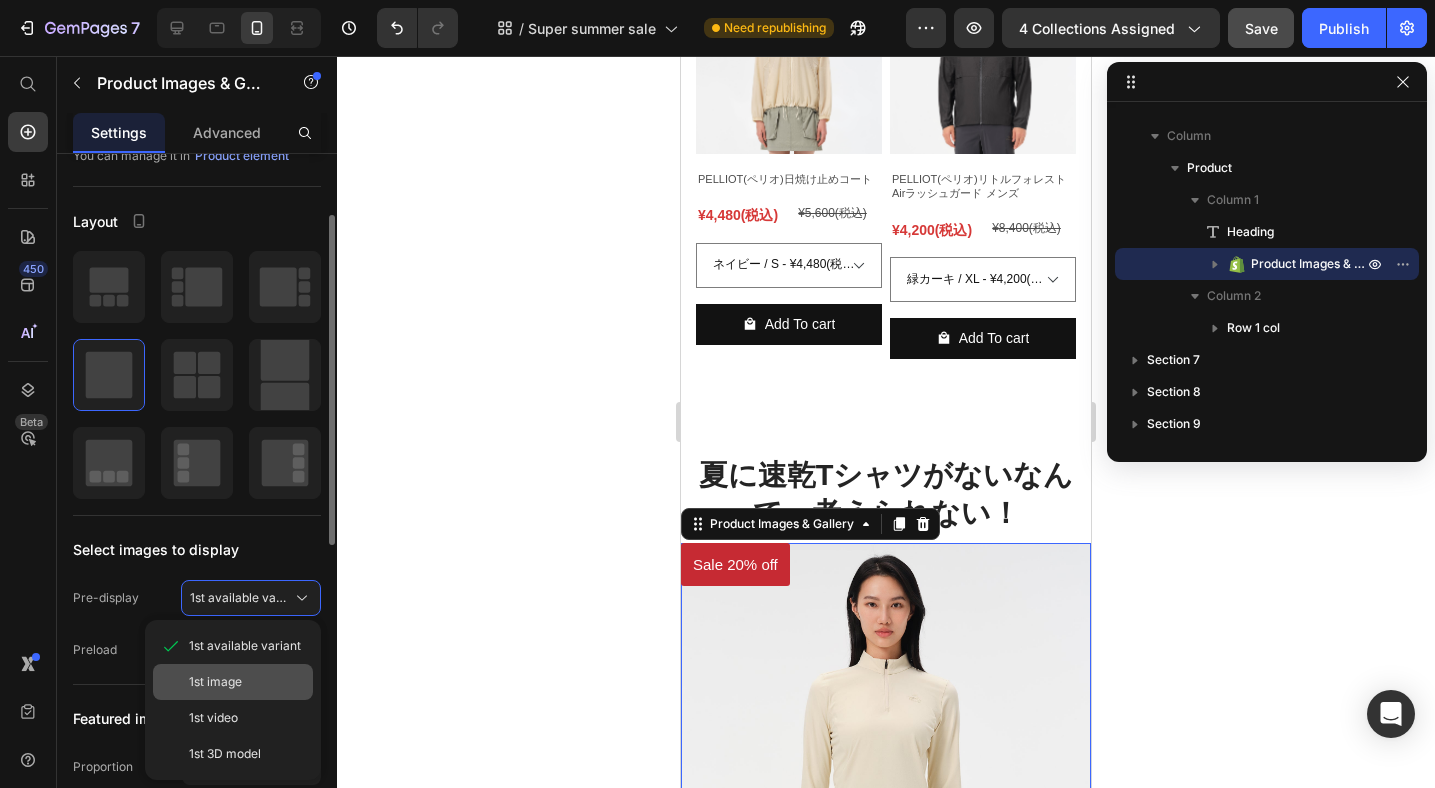 click on "1st image" at bounding box center [215, 682] 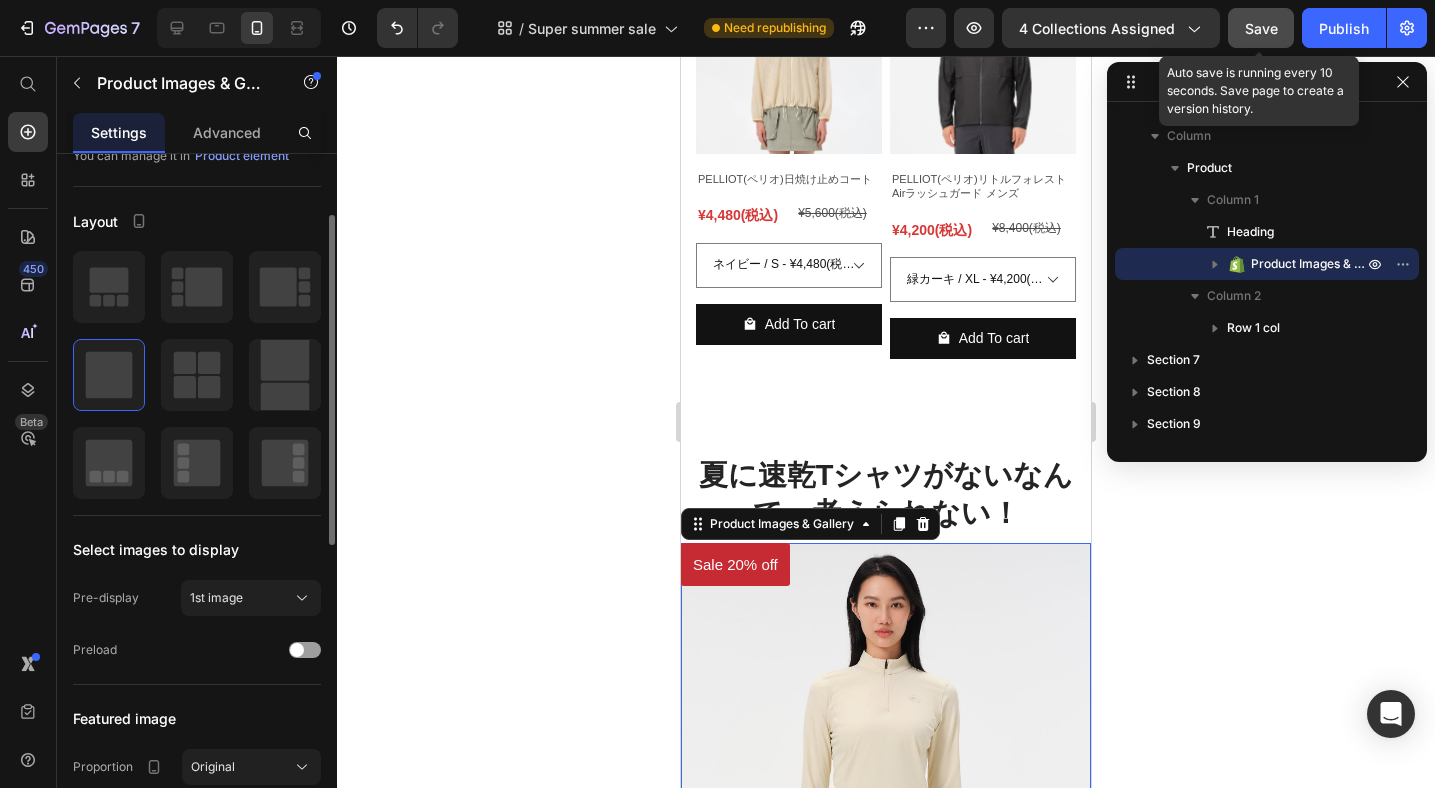 click on "Save" at bounding box center (1261, 28) 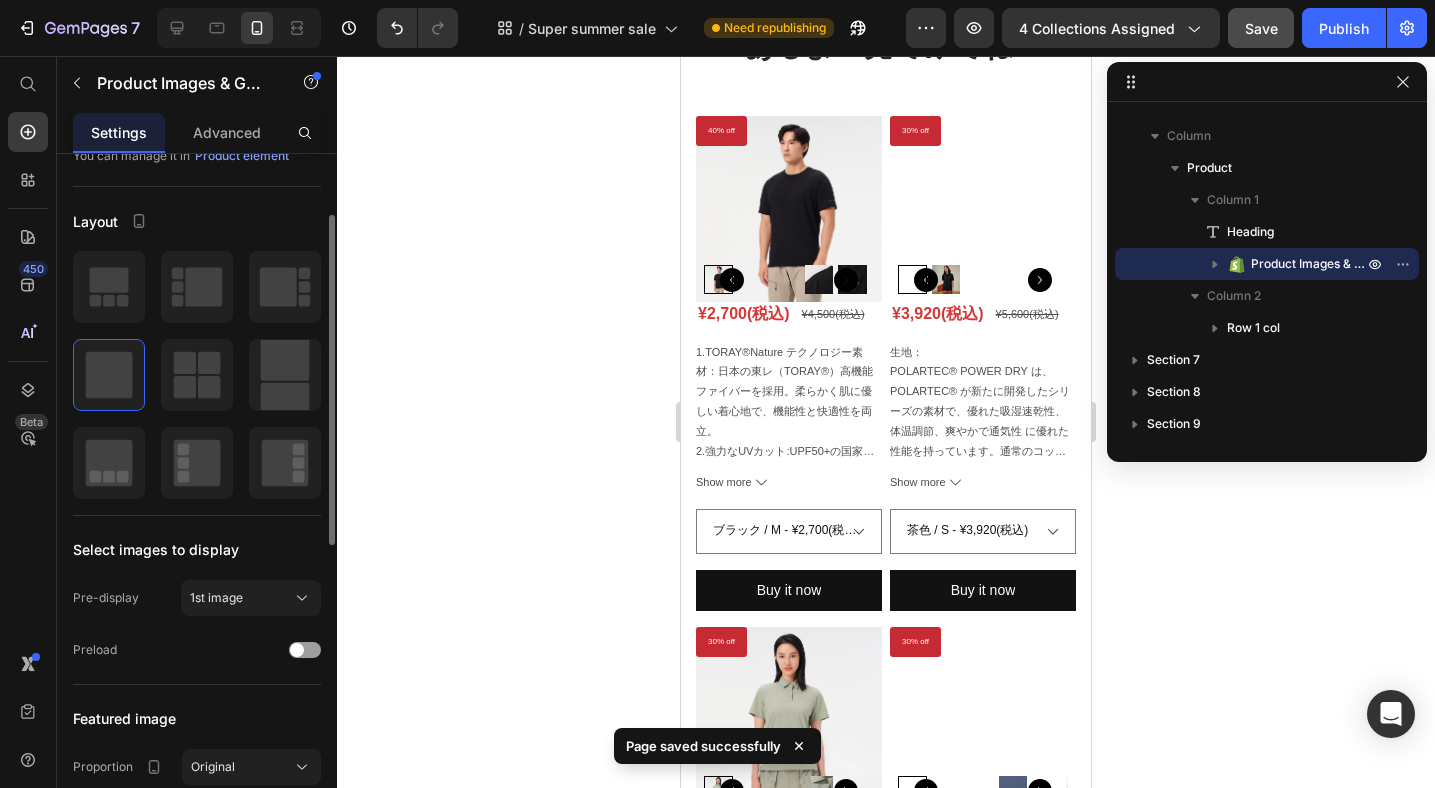 scroll, scrollTop: 6310, scrollLeft: 0, axis: vertical 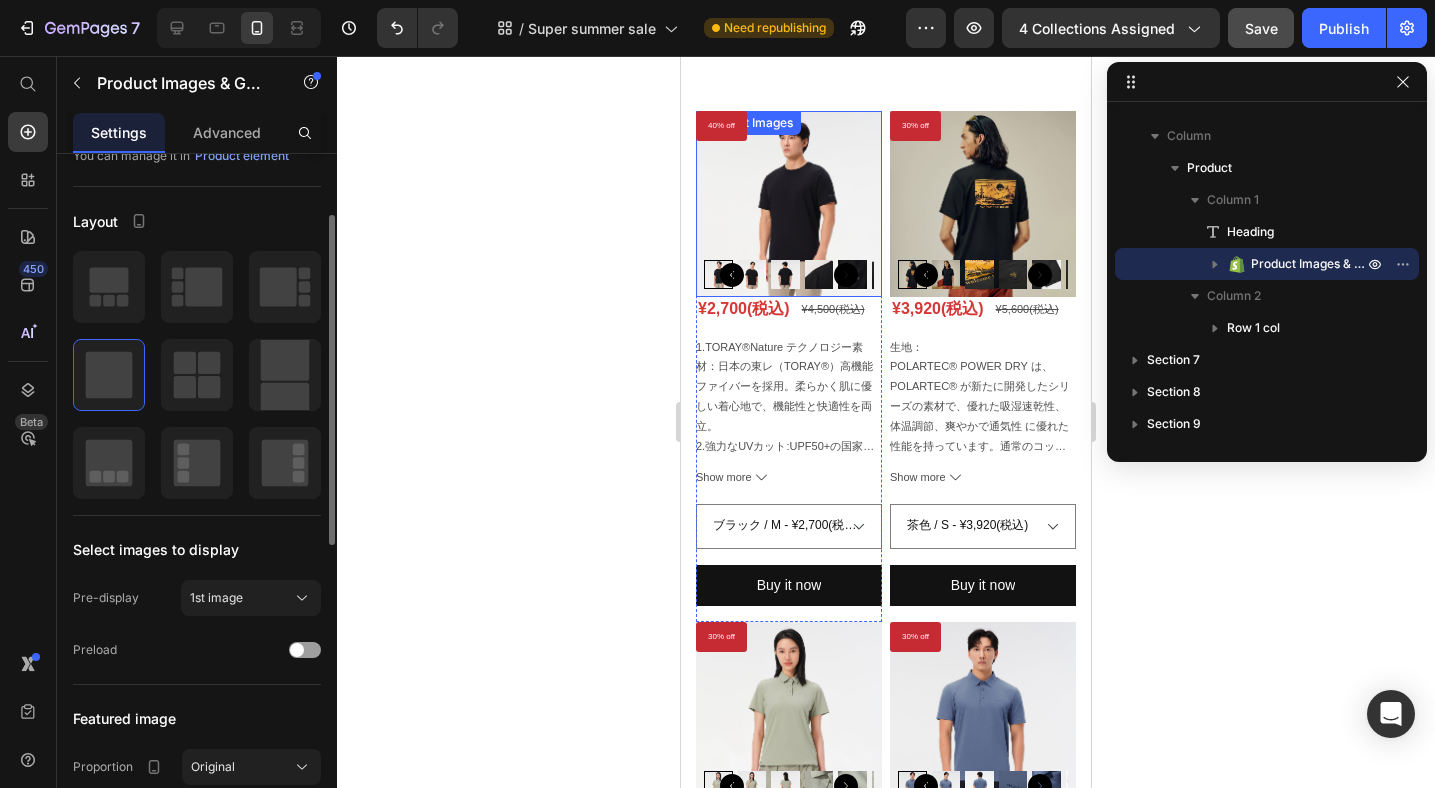 click at bounding box center [789, 204] 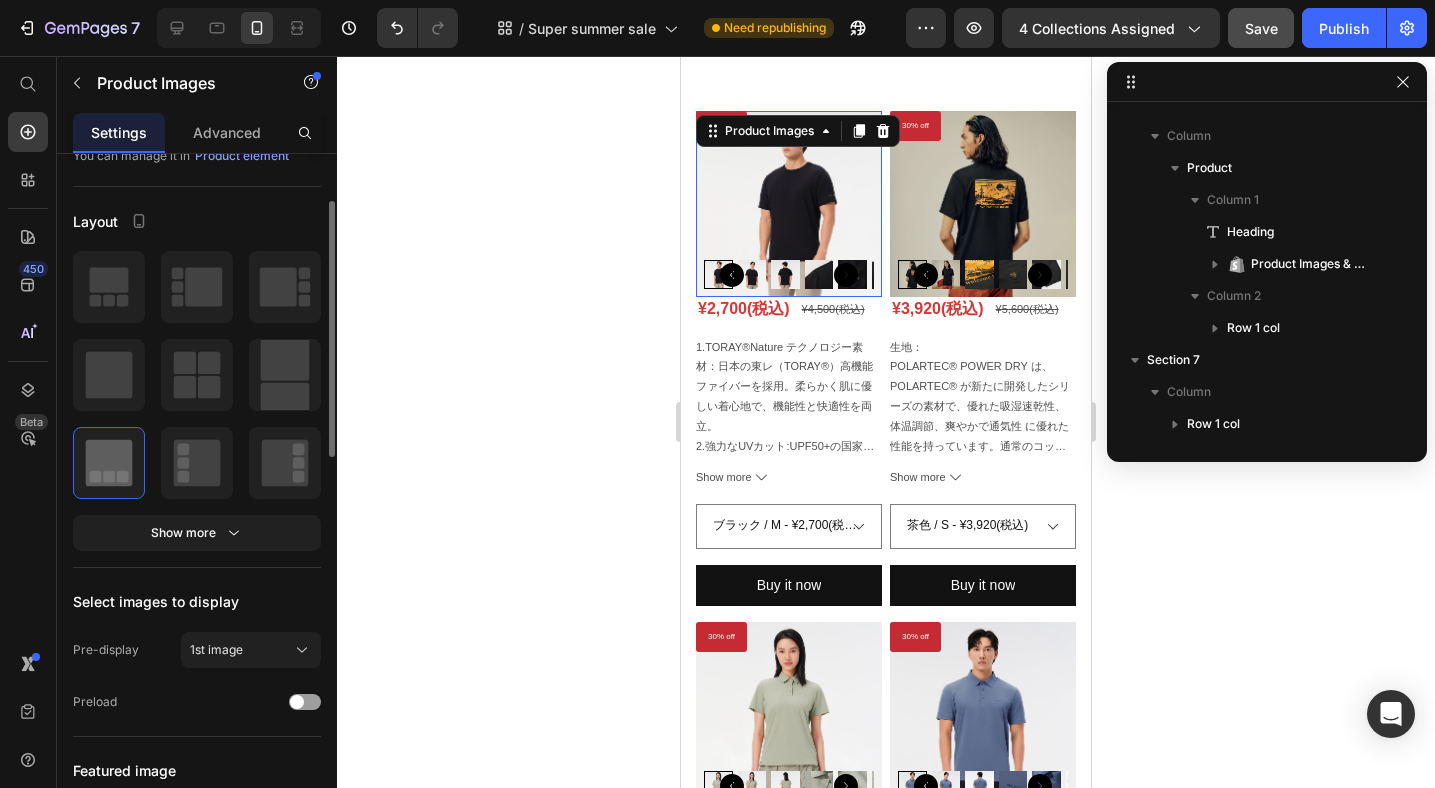 scroll, scrollTop: 2138, scrollLeft: 0, axis: vertical 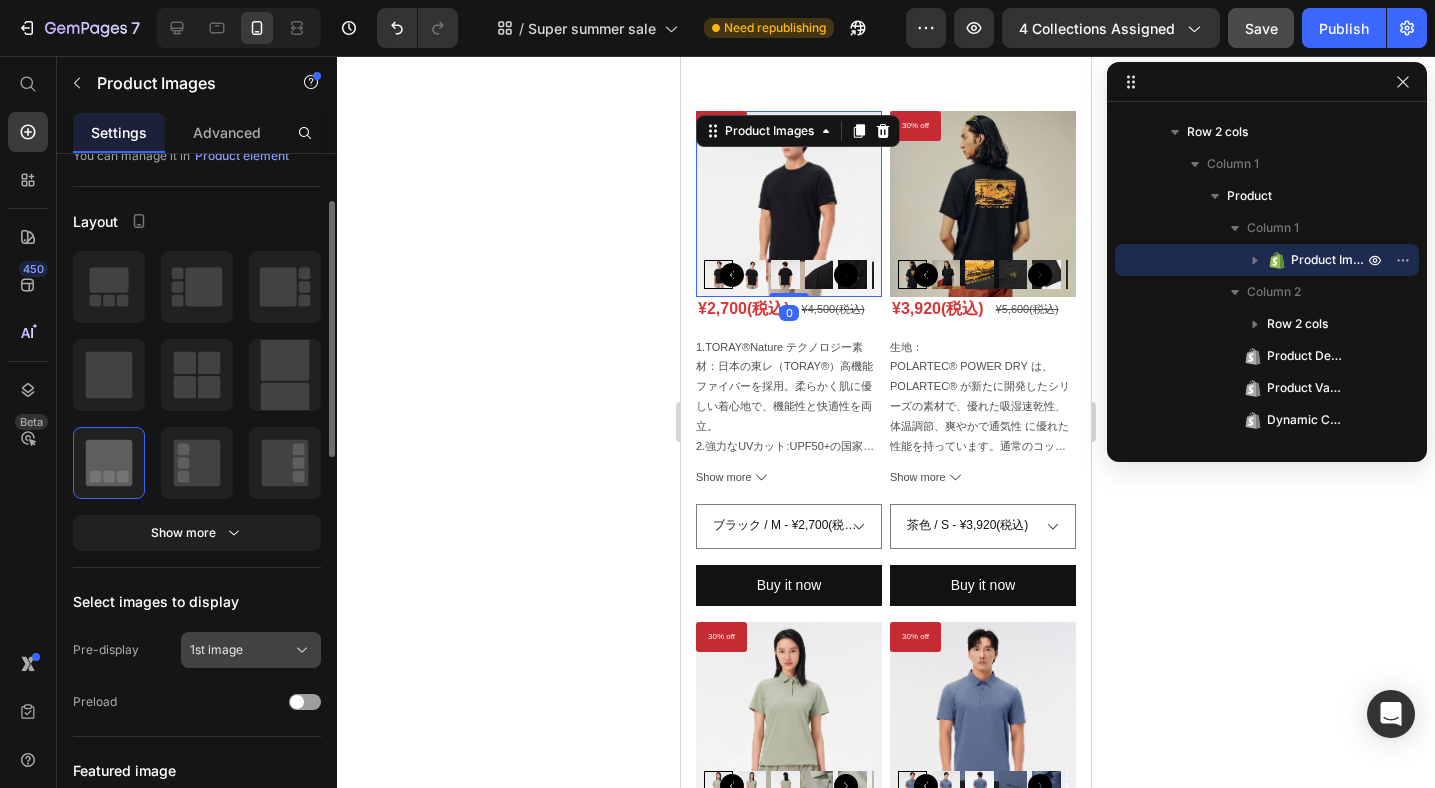 click on "1st image" 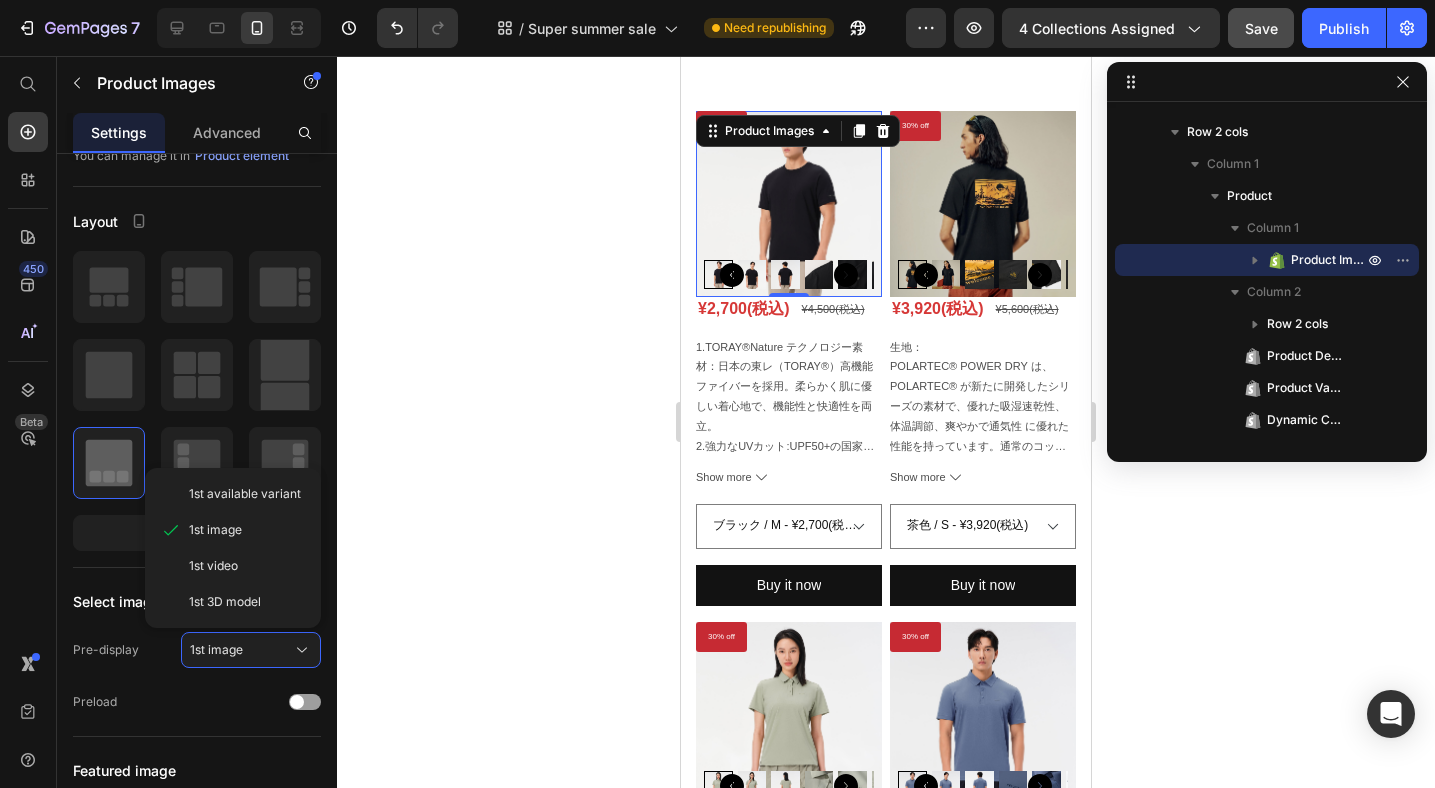 click 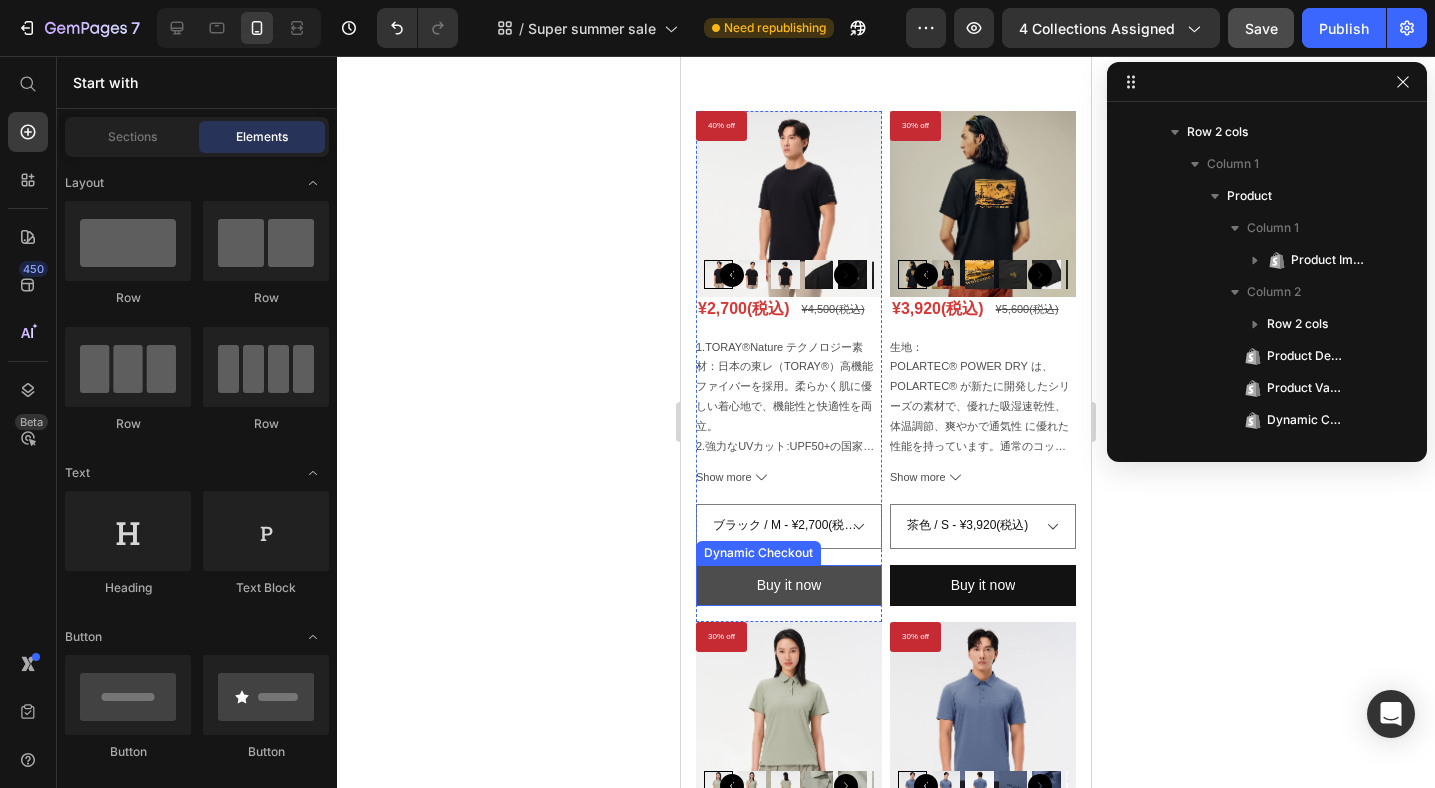 click on "Buy it now" at bounding box center [789, 585] 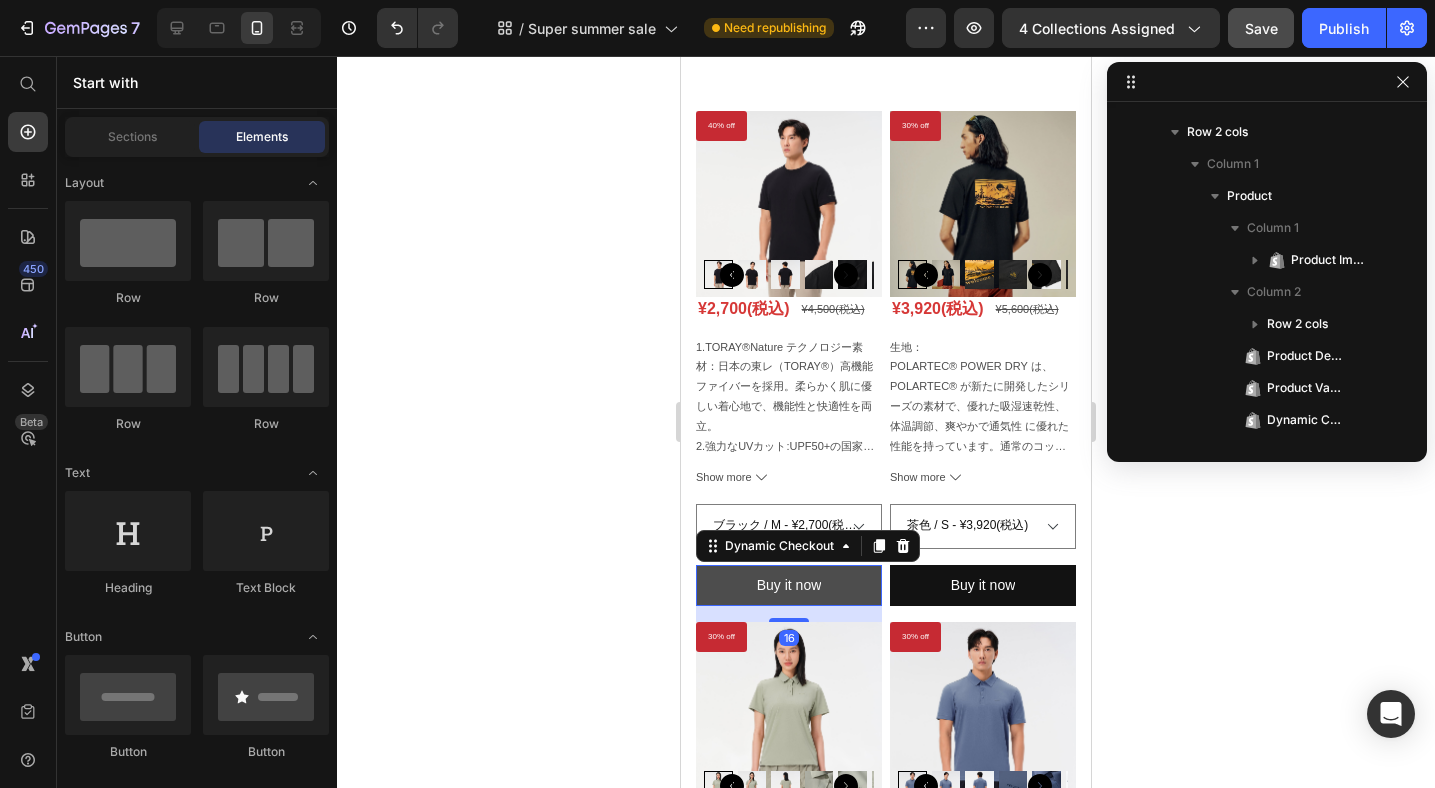scroll, scrollTop: 2522, scrollLeft: 0, axis: vertical 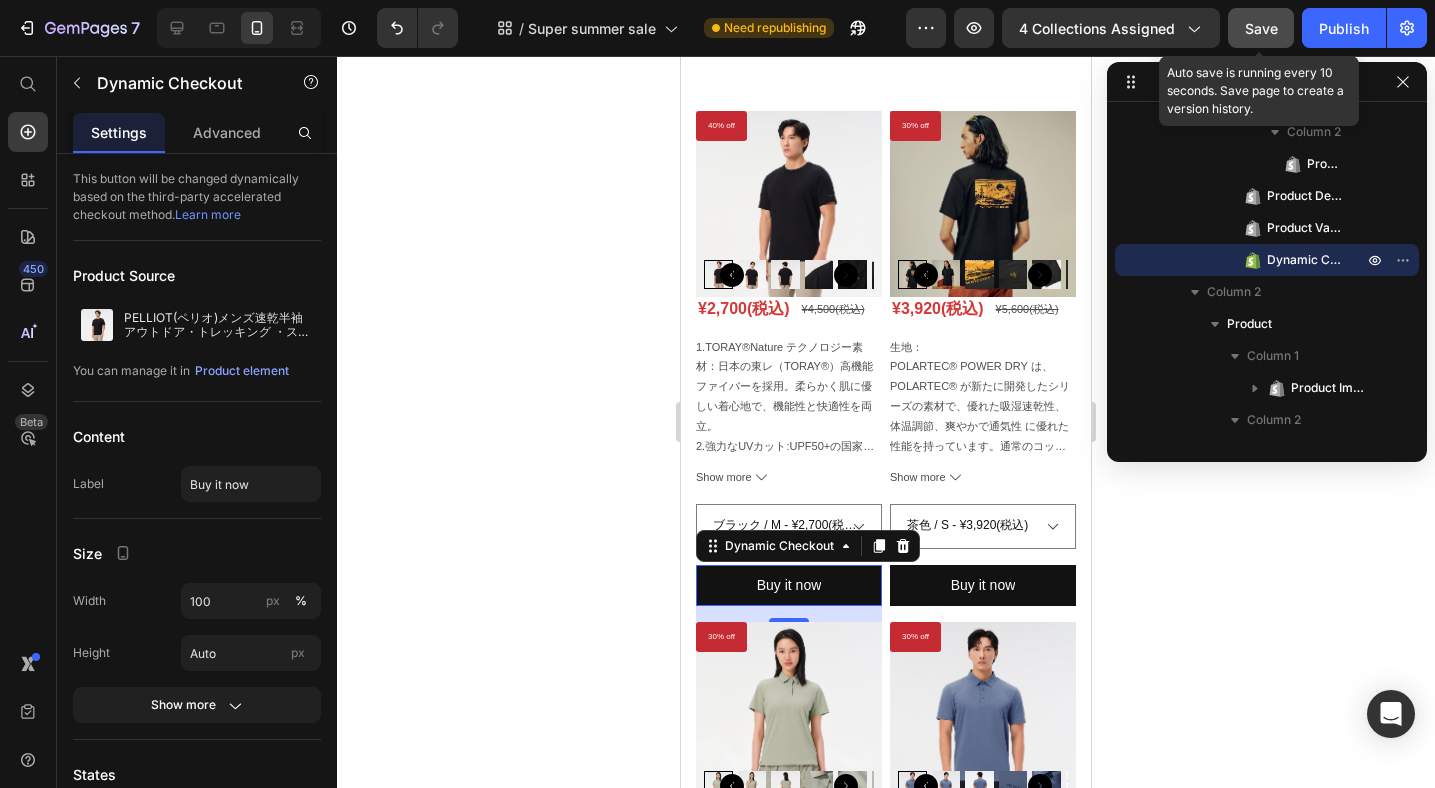 click on "Save" 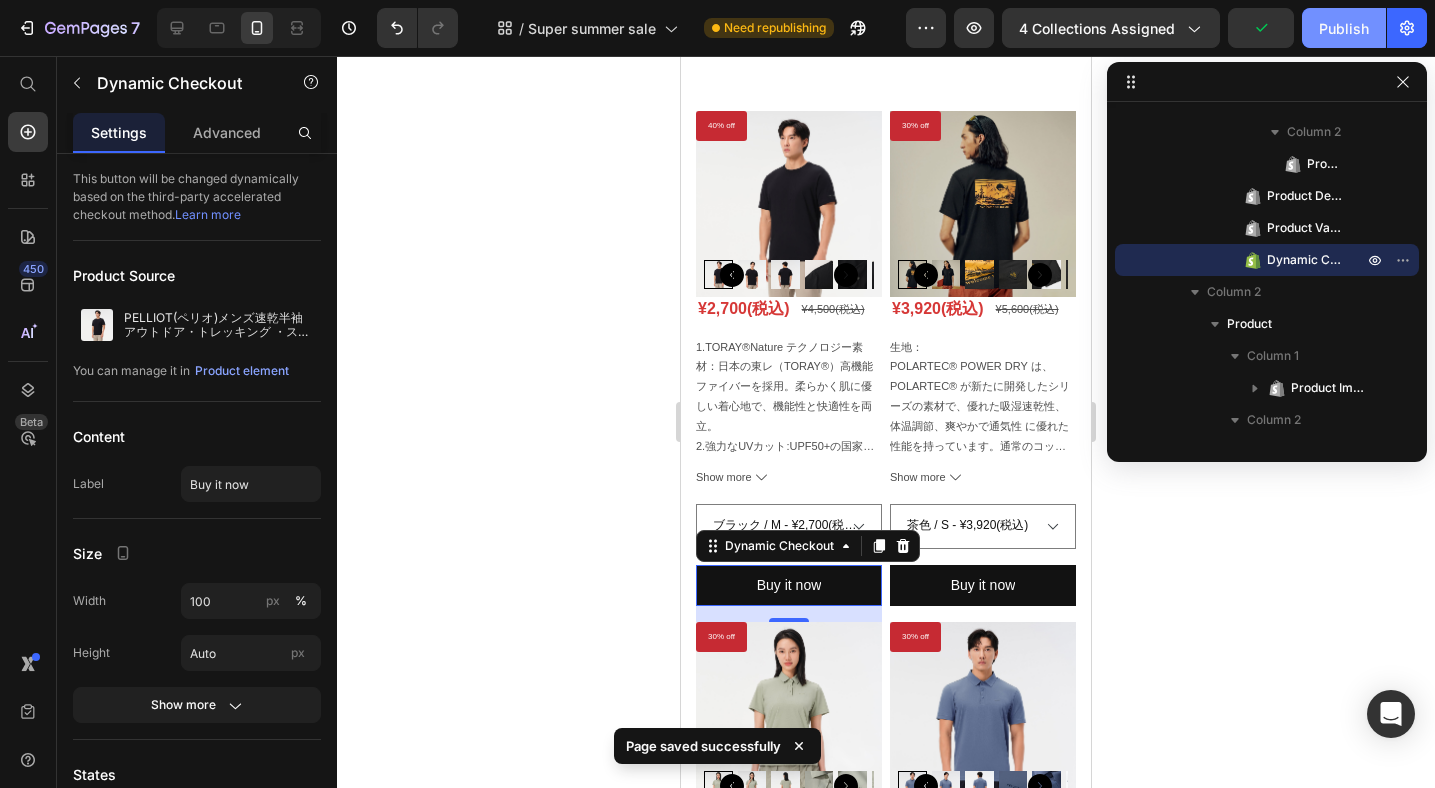 click on "Publish" at bounding box center [1344, 28] 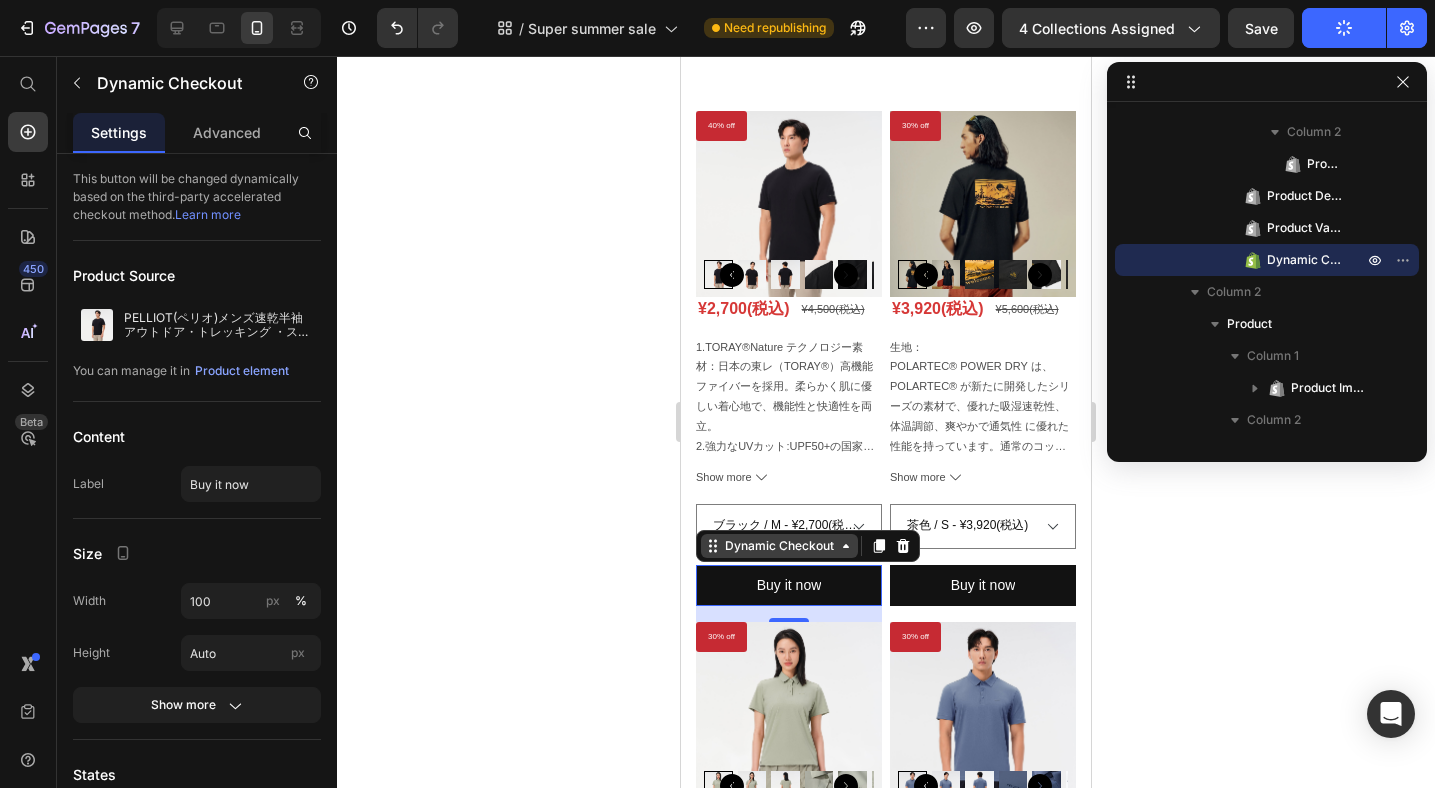 click on "Dynamic Checkout" at bounding box center [779, 546] 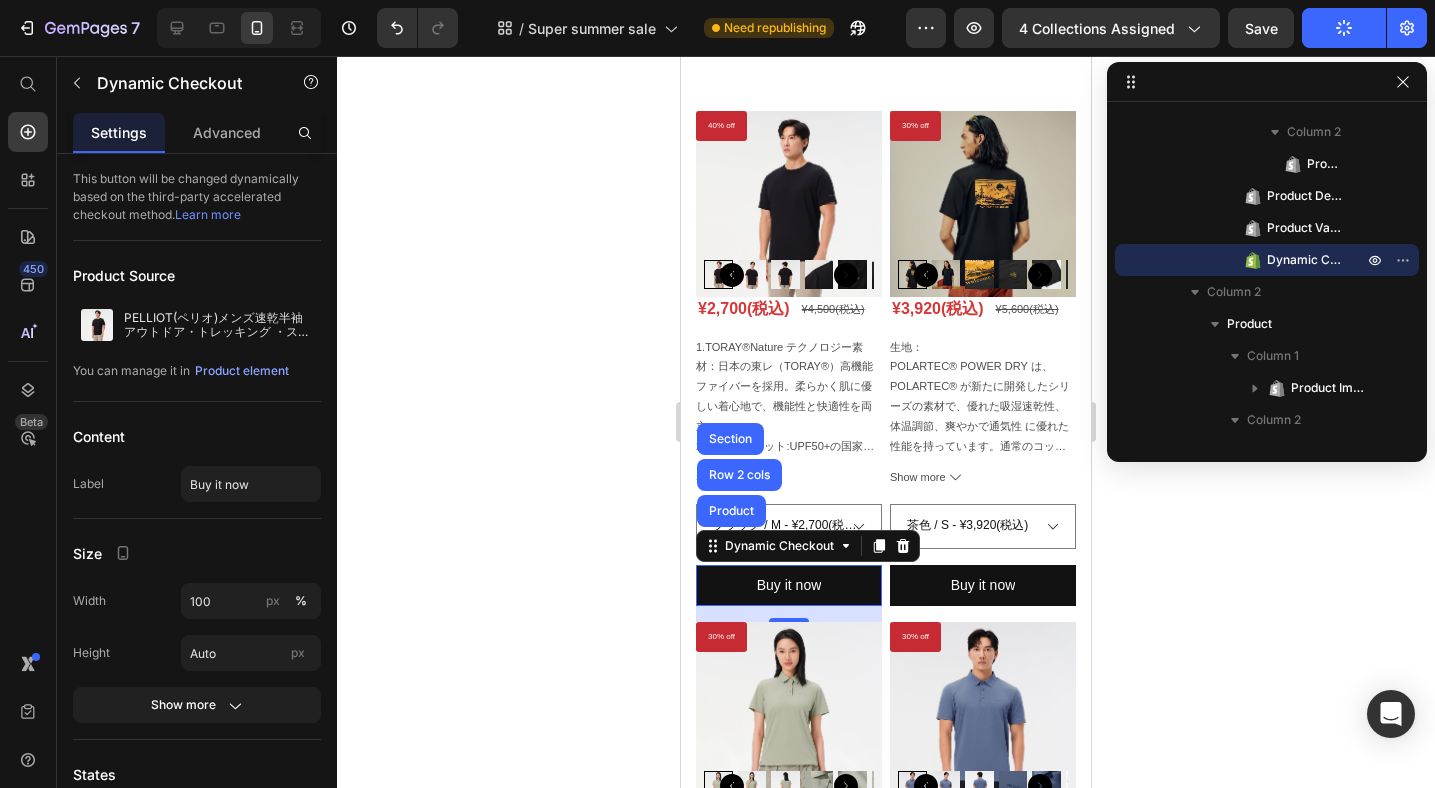 click 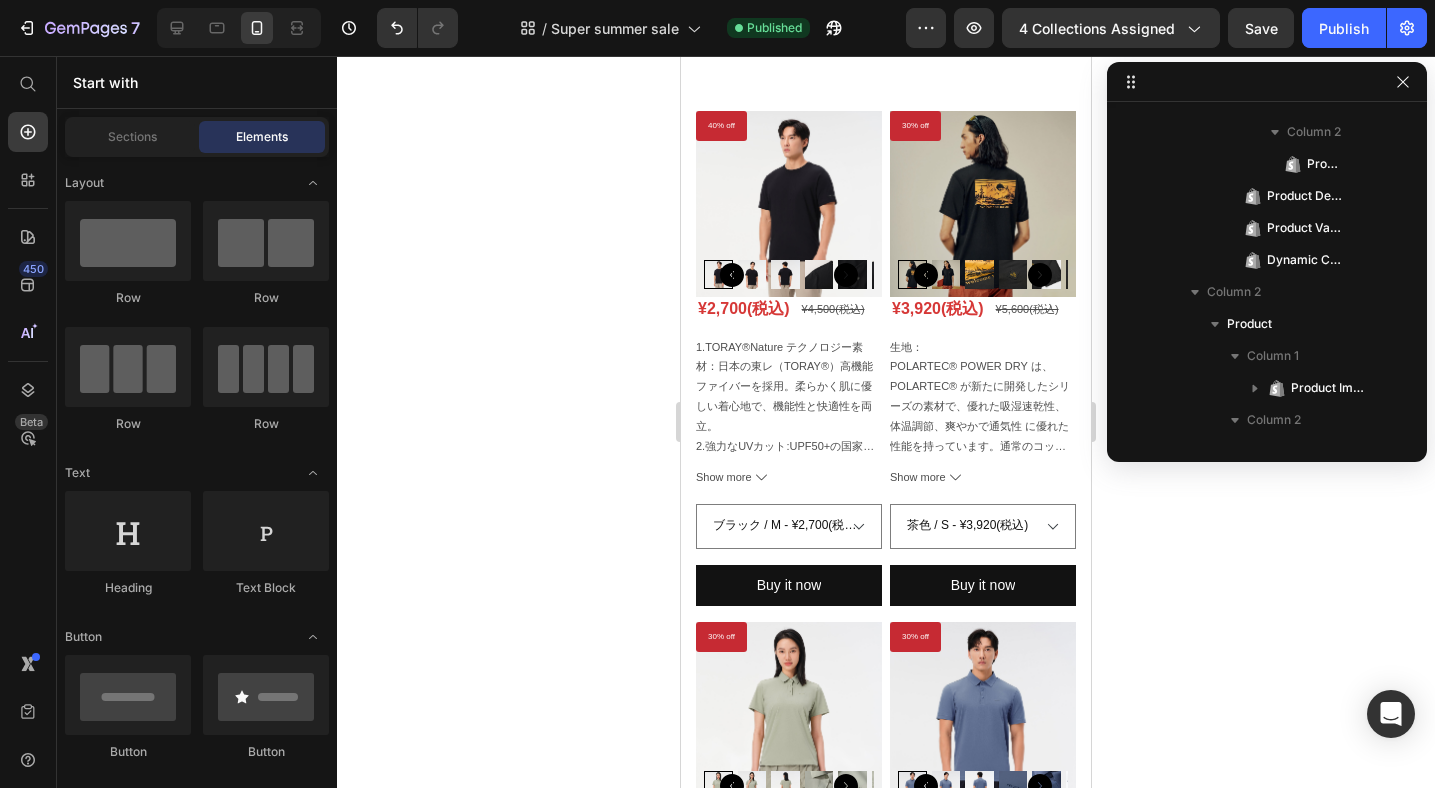 click 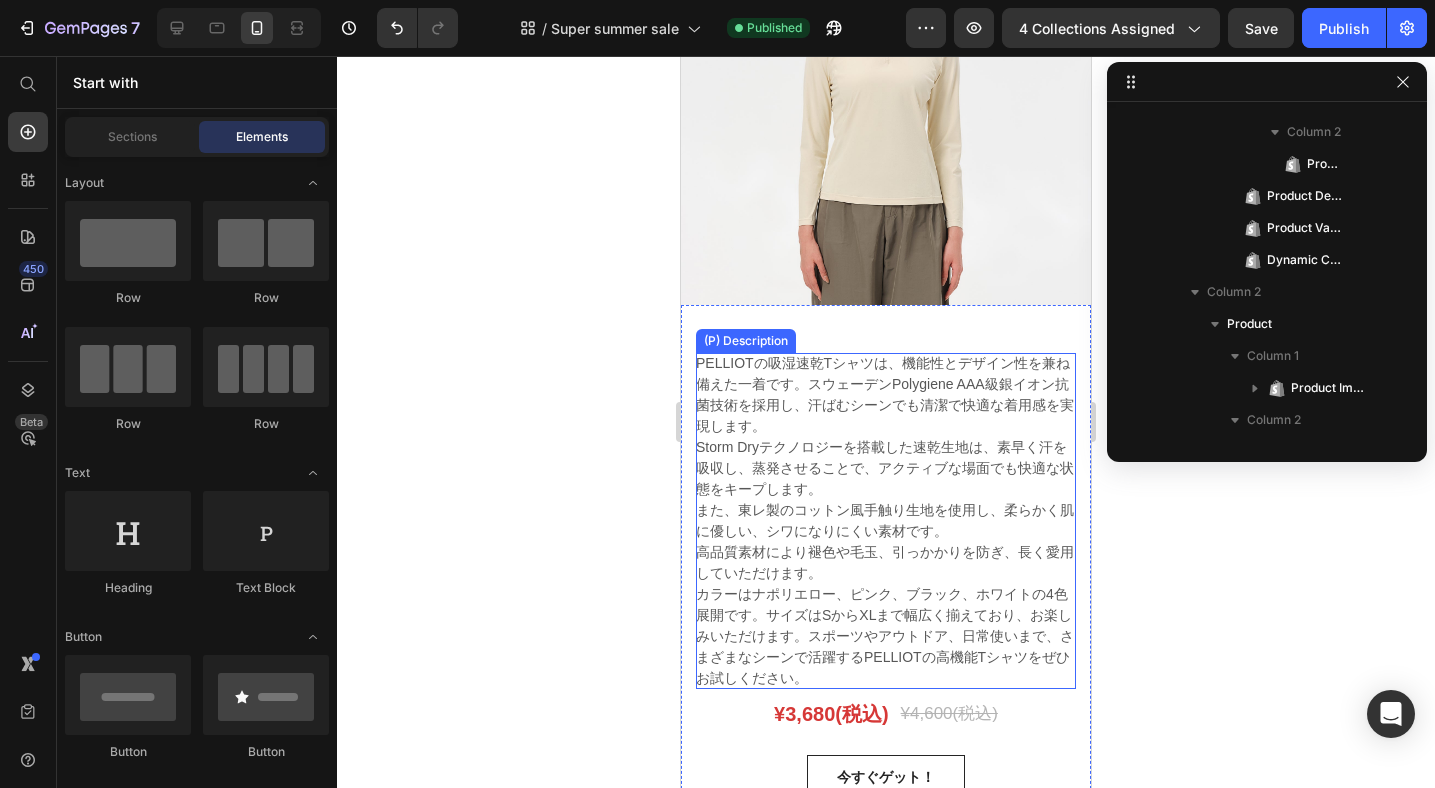 scroll, scrollTop: 3643, scrollLeft: 0, axis: vertical 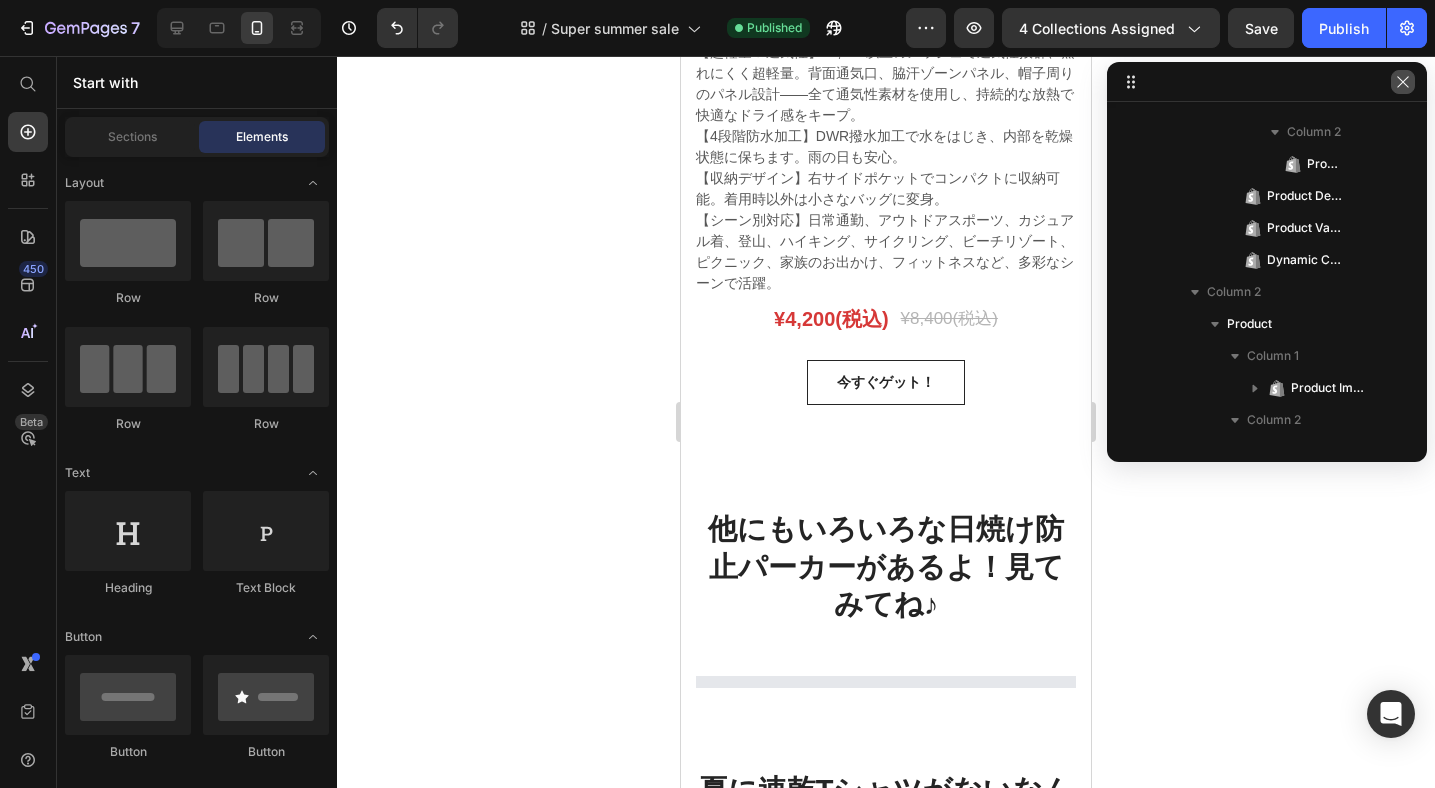 select on "565374174780064555" 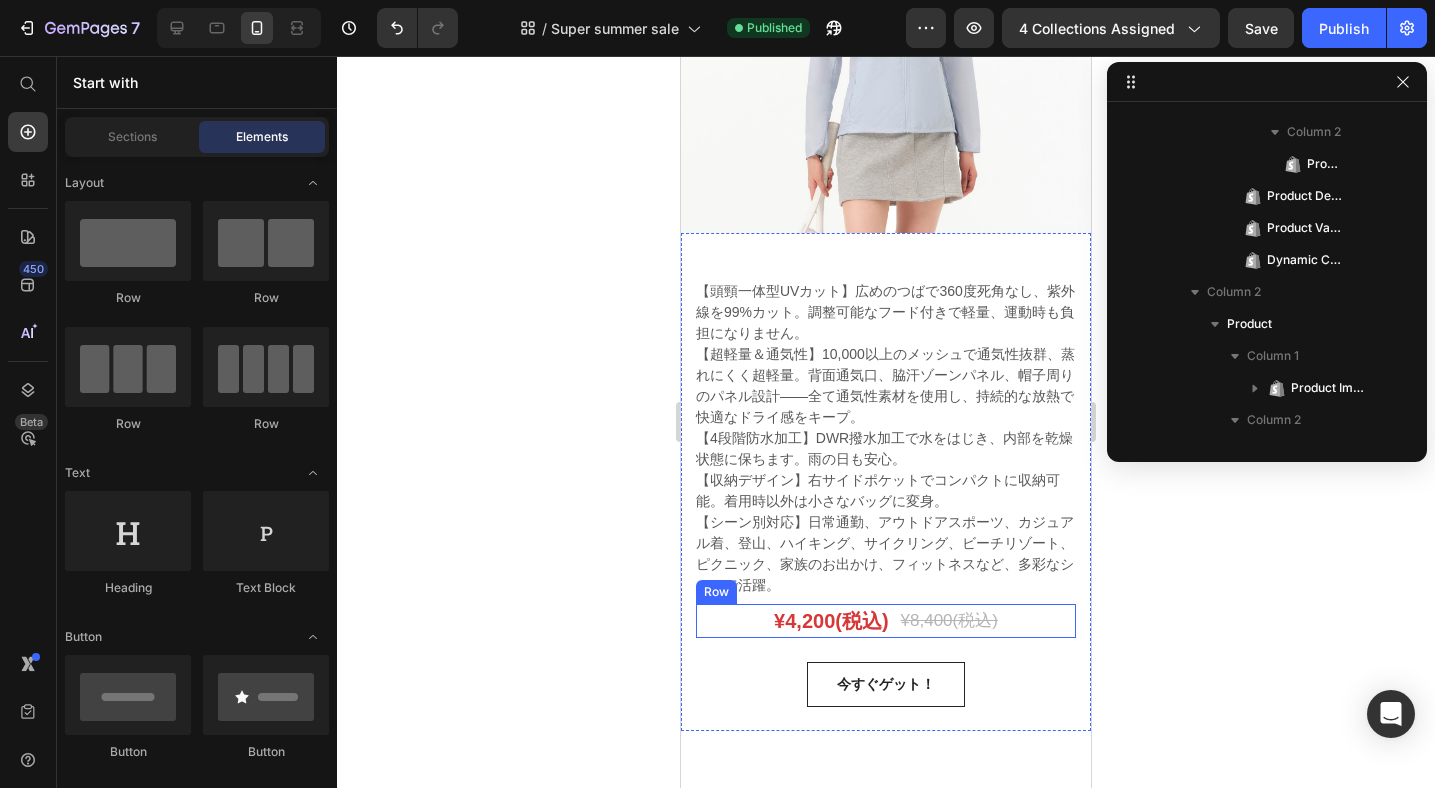 scroll, scrollTop: 2240, scrollLeft: 0, axis: vertical 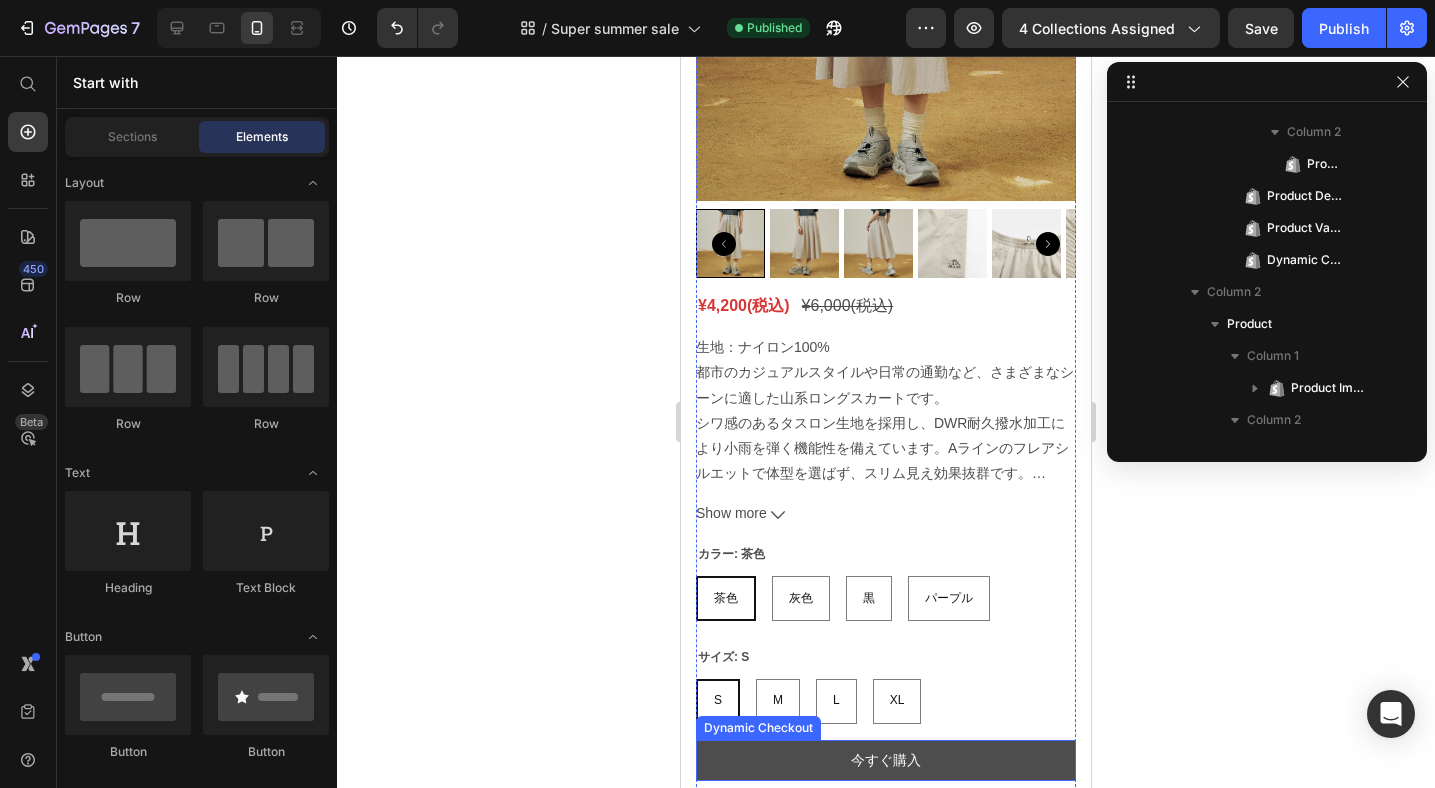 click on "今すぐ購入" at bounding box center [886, 760] 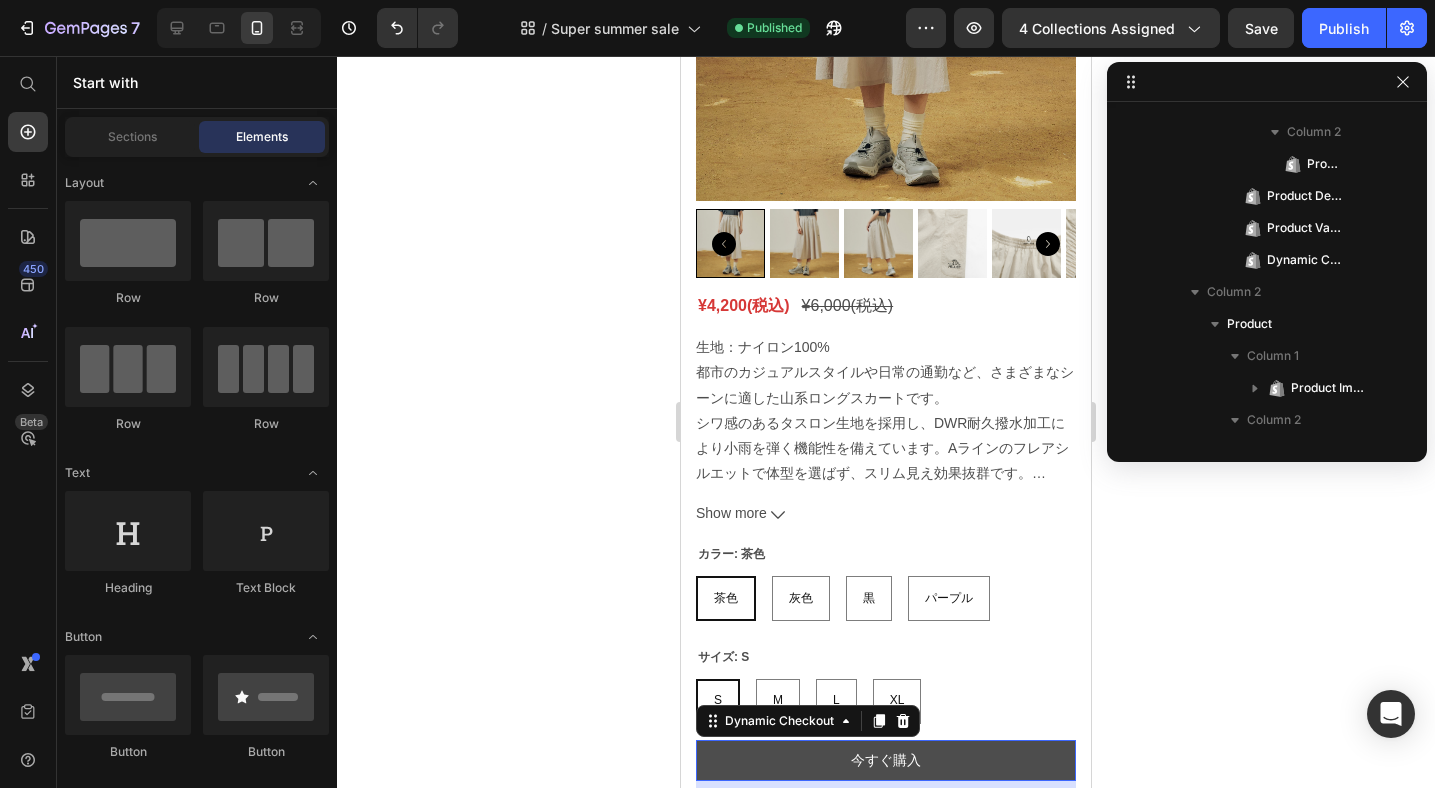 scroll, scrollTop: 1178, scrollLeft: 0, axis: vertical 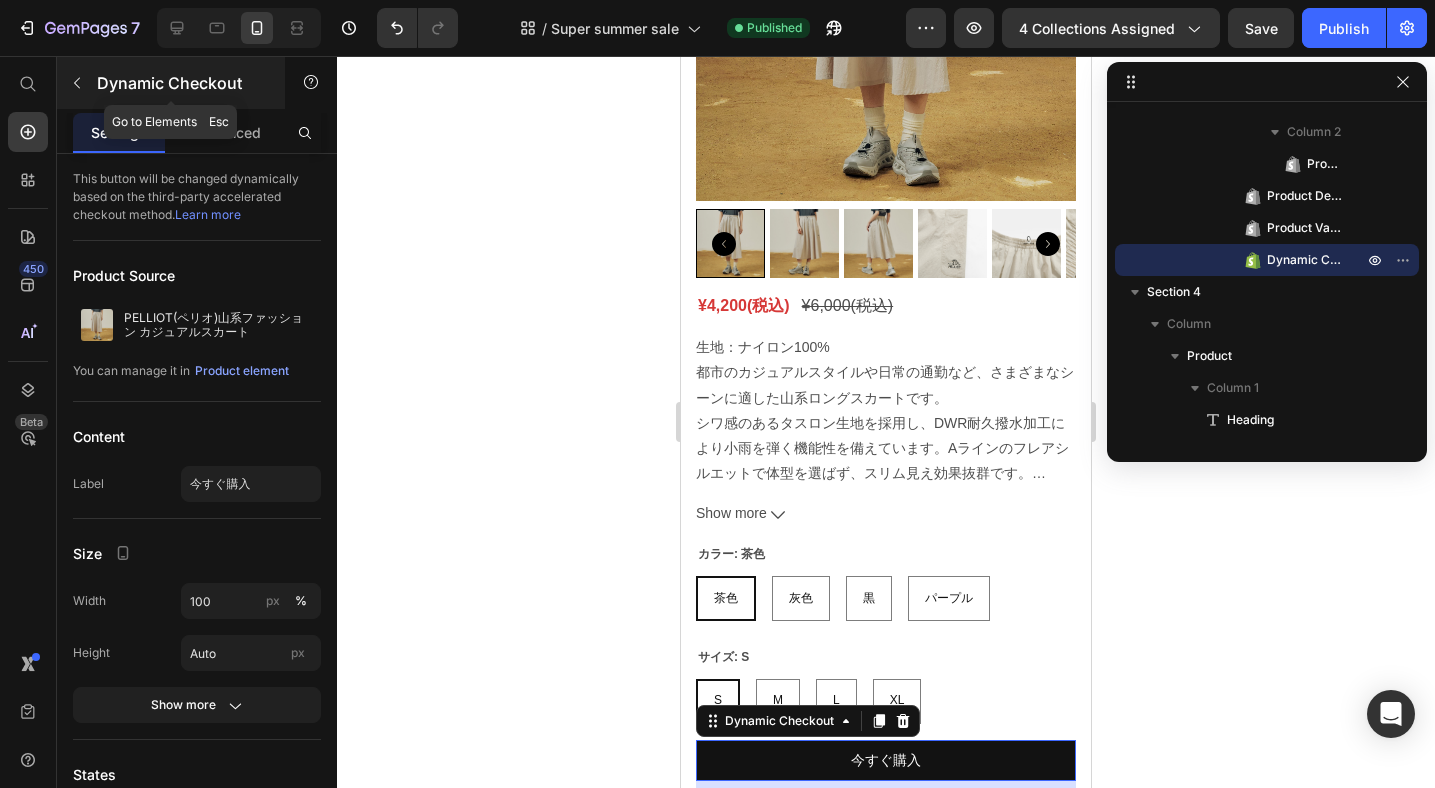 click 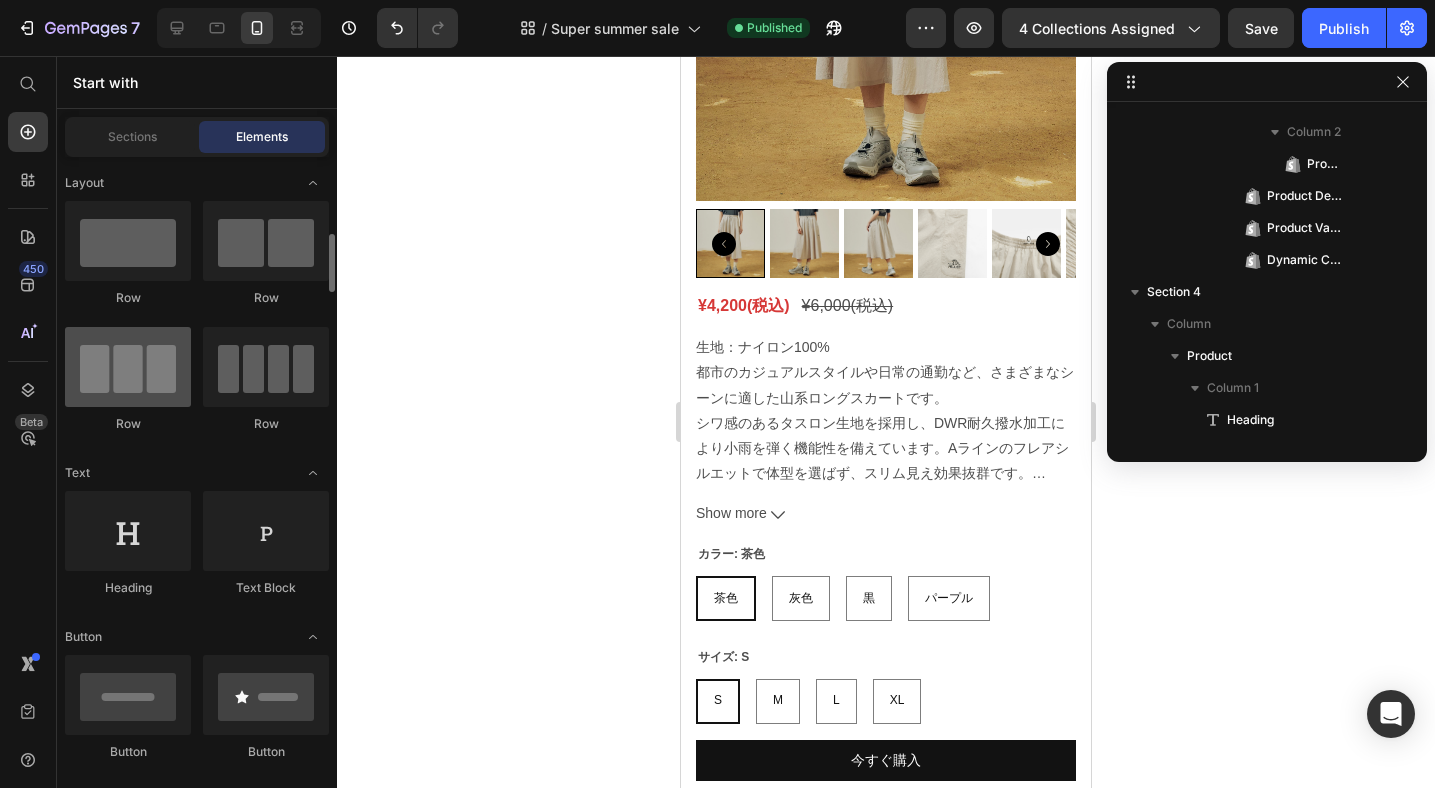 scroll, scrollTop: 379, scrollLeft: 0, axis: vertical 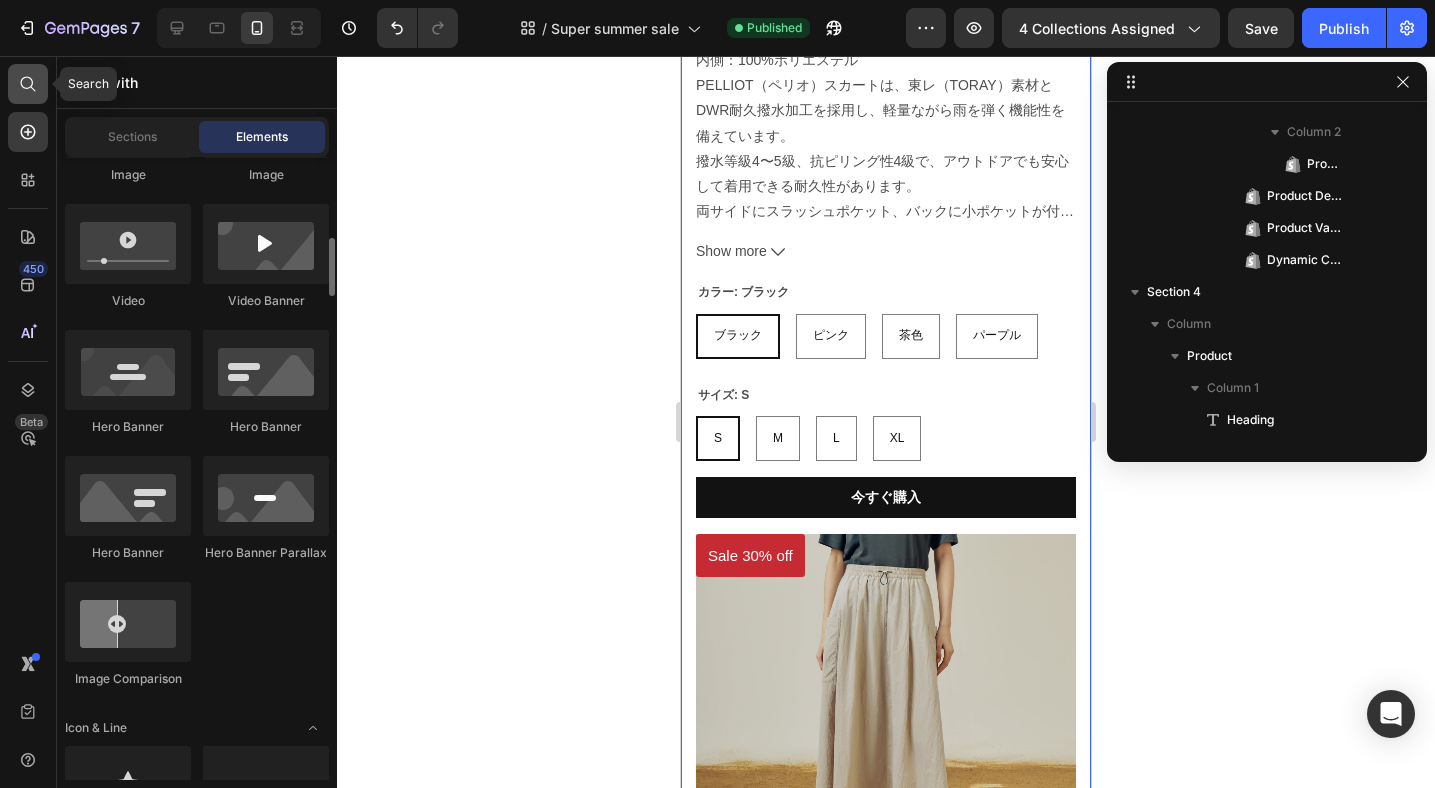 click 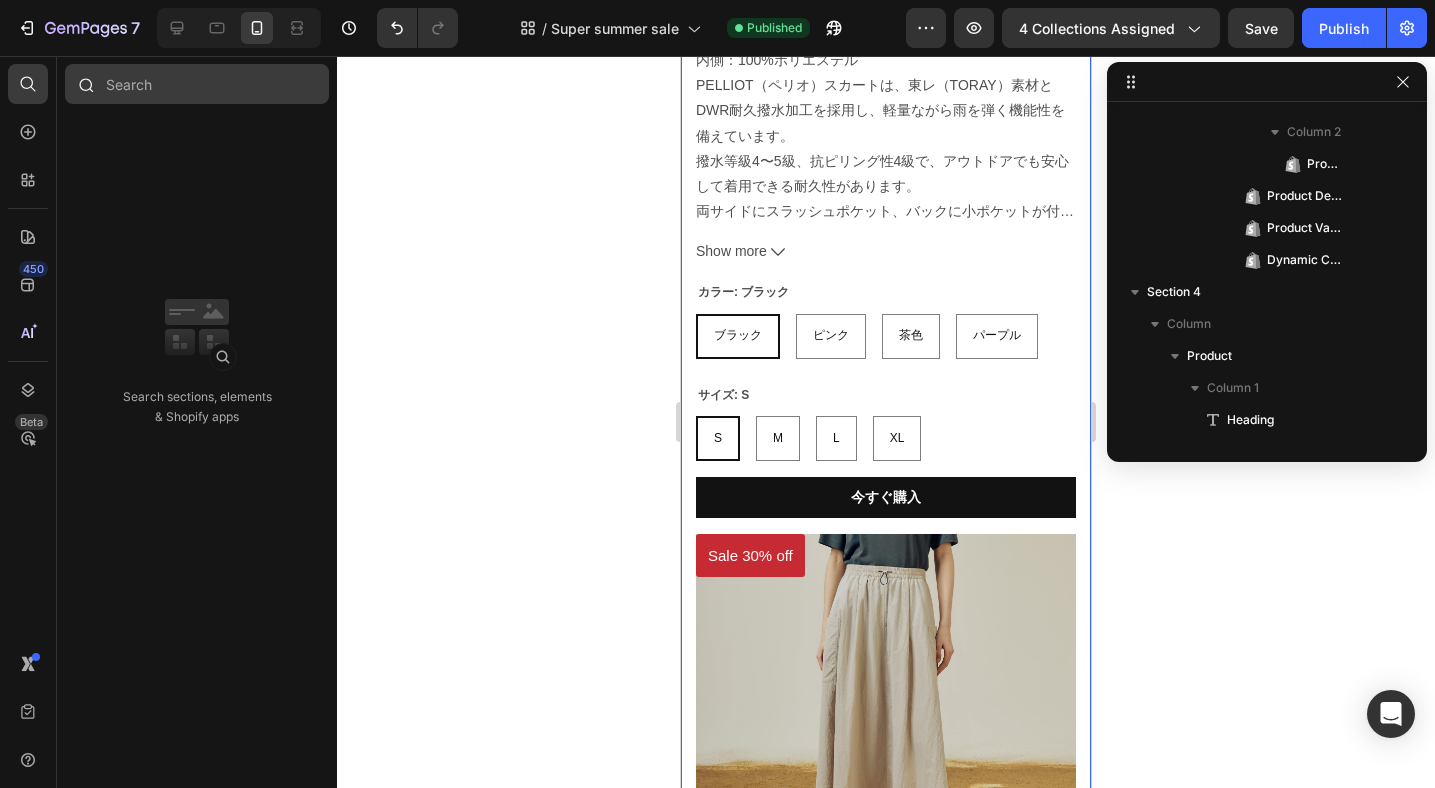 click at bounding box center [197, 84] 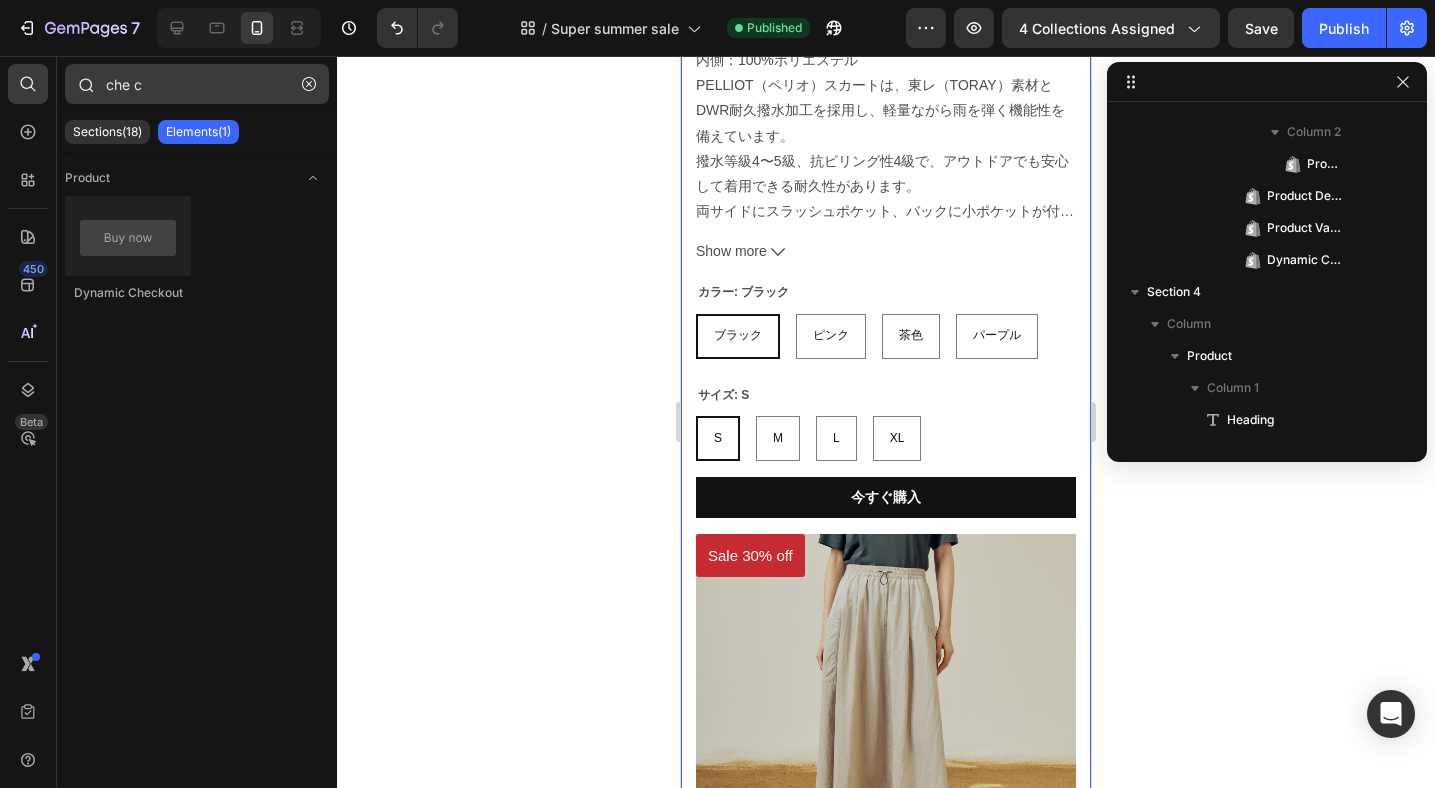 type on "check" 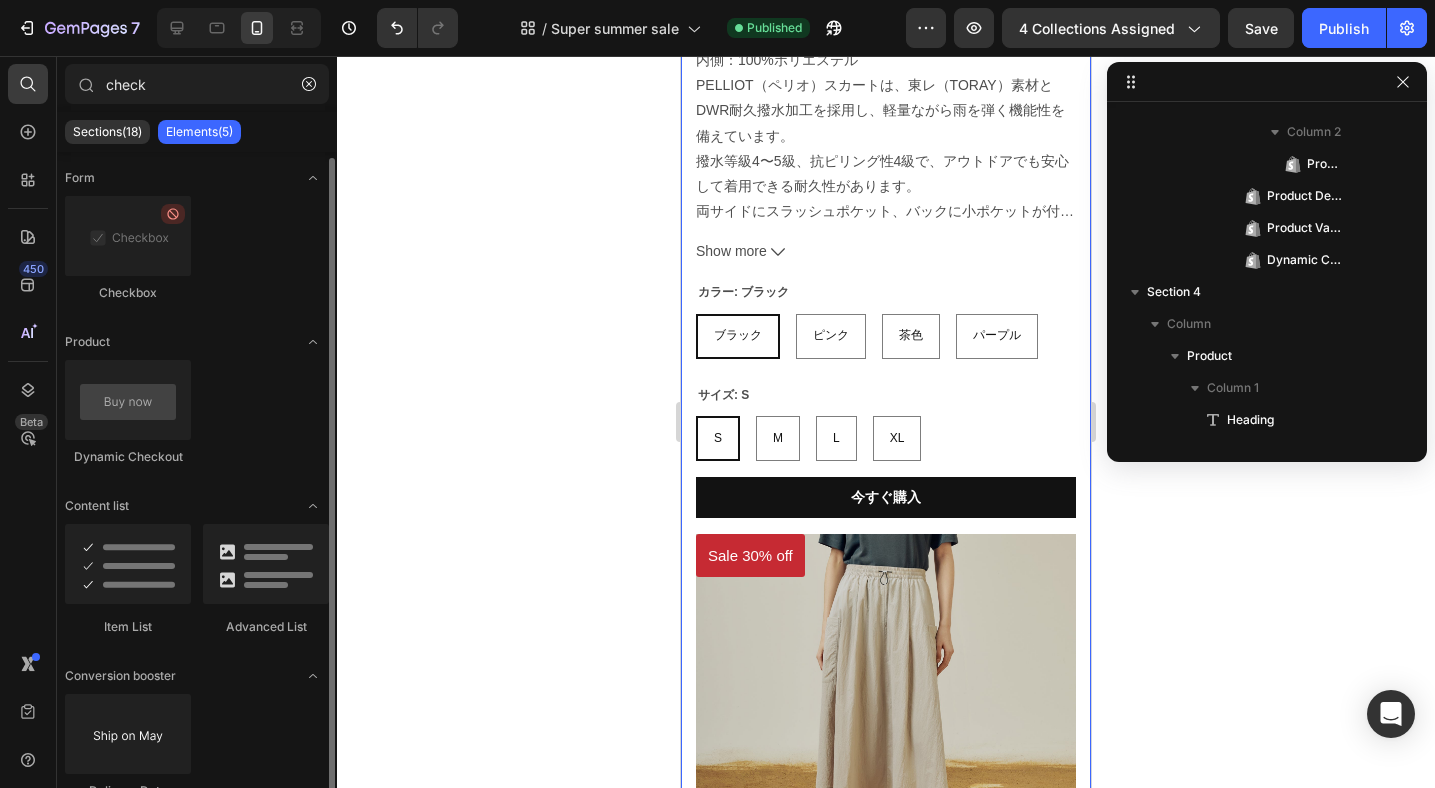 scroll, scrollTop: 22, scrollLeft: 0, axis: vertical 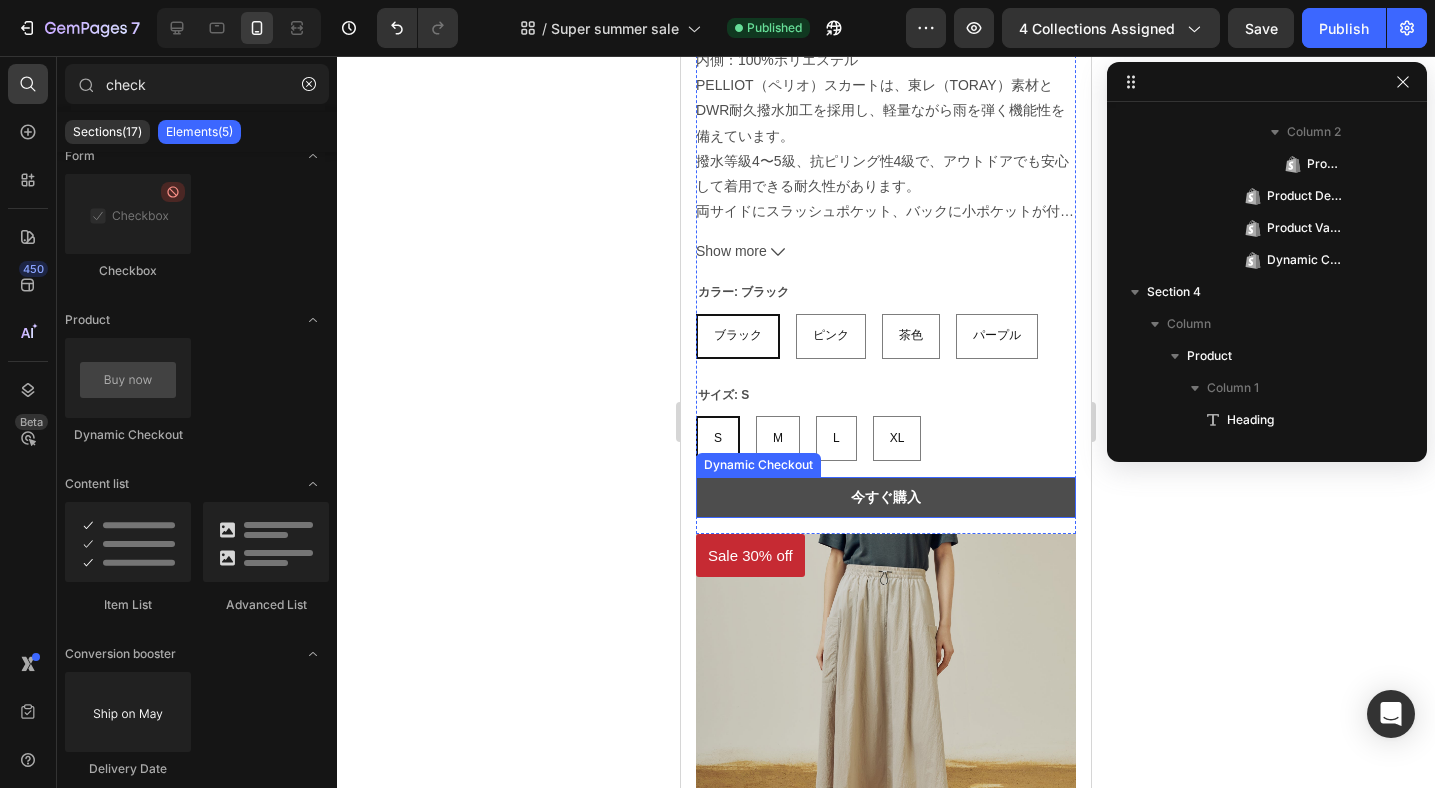 click on "今すぐ購入" at bounding box center [886, 497] 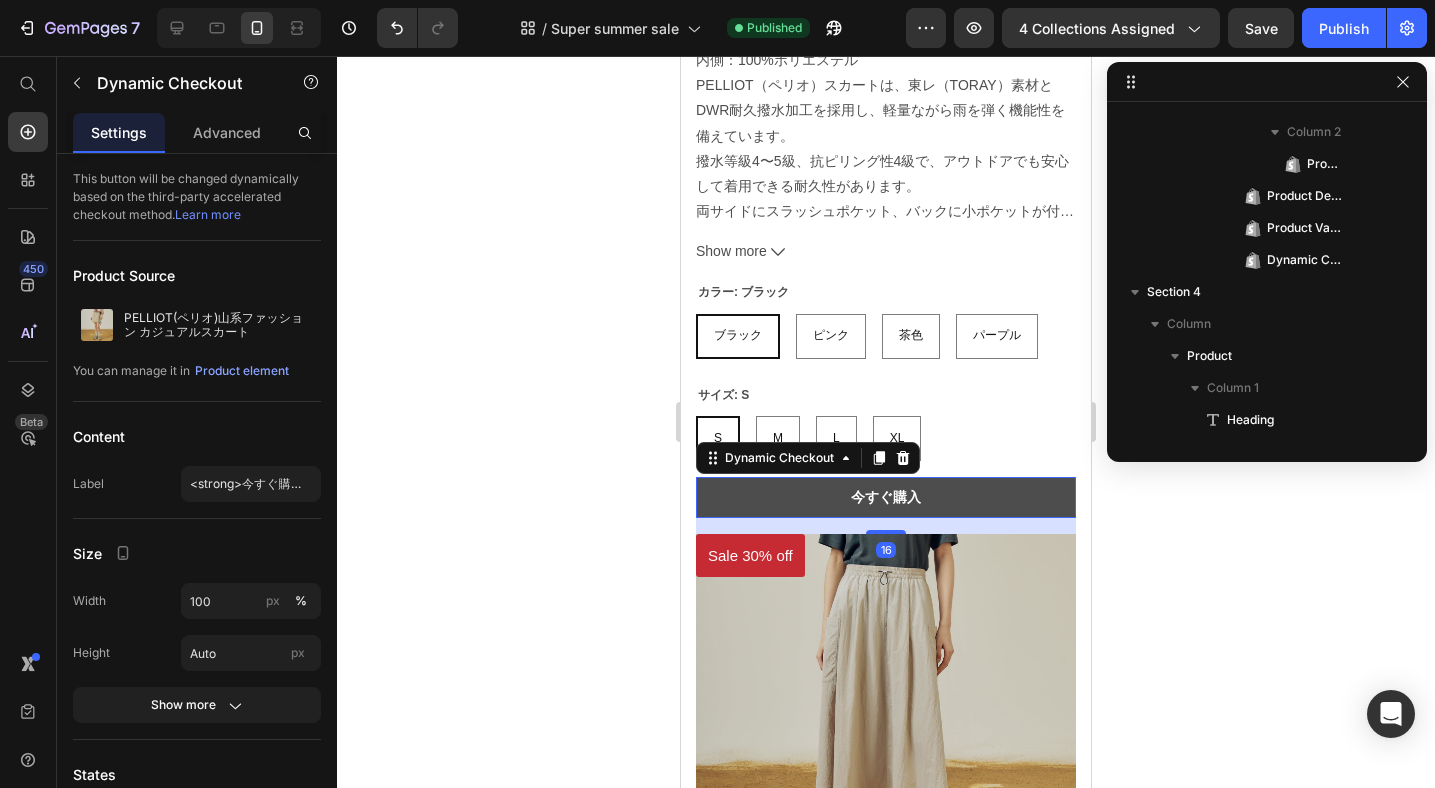 scroll, scrollTop: 730, scrollLeft: 0, axis: vertical 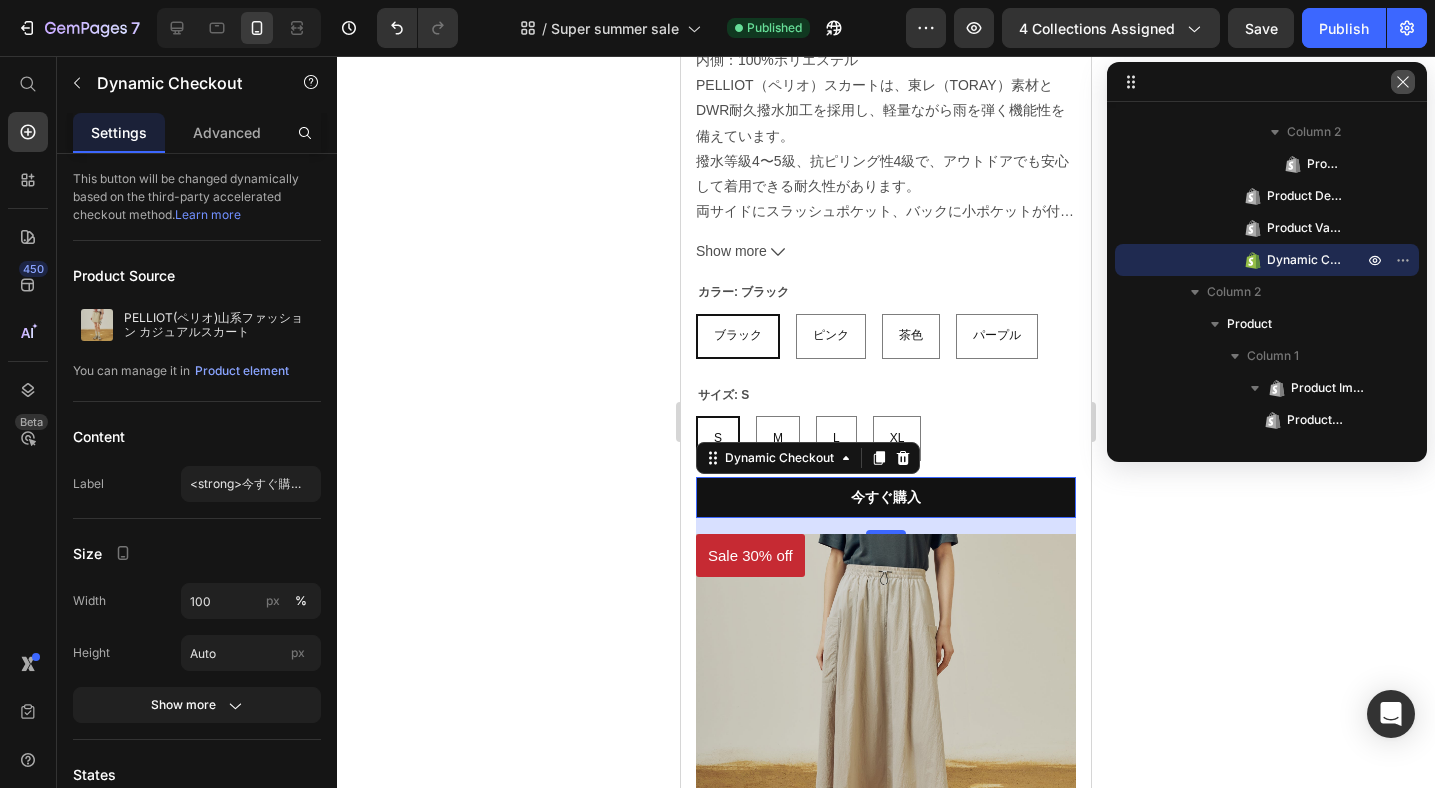 click 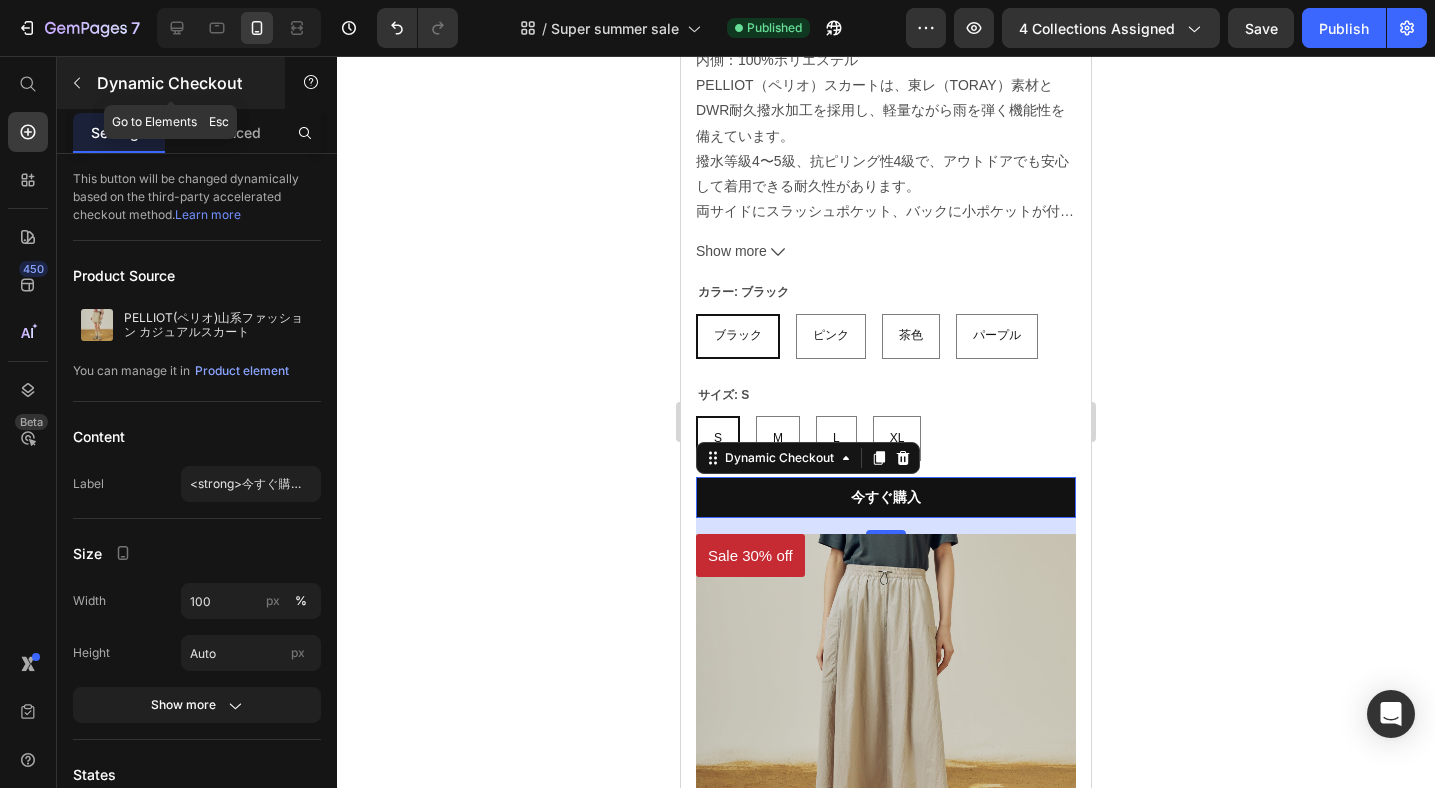 click 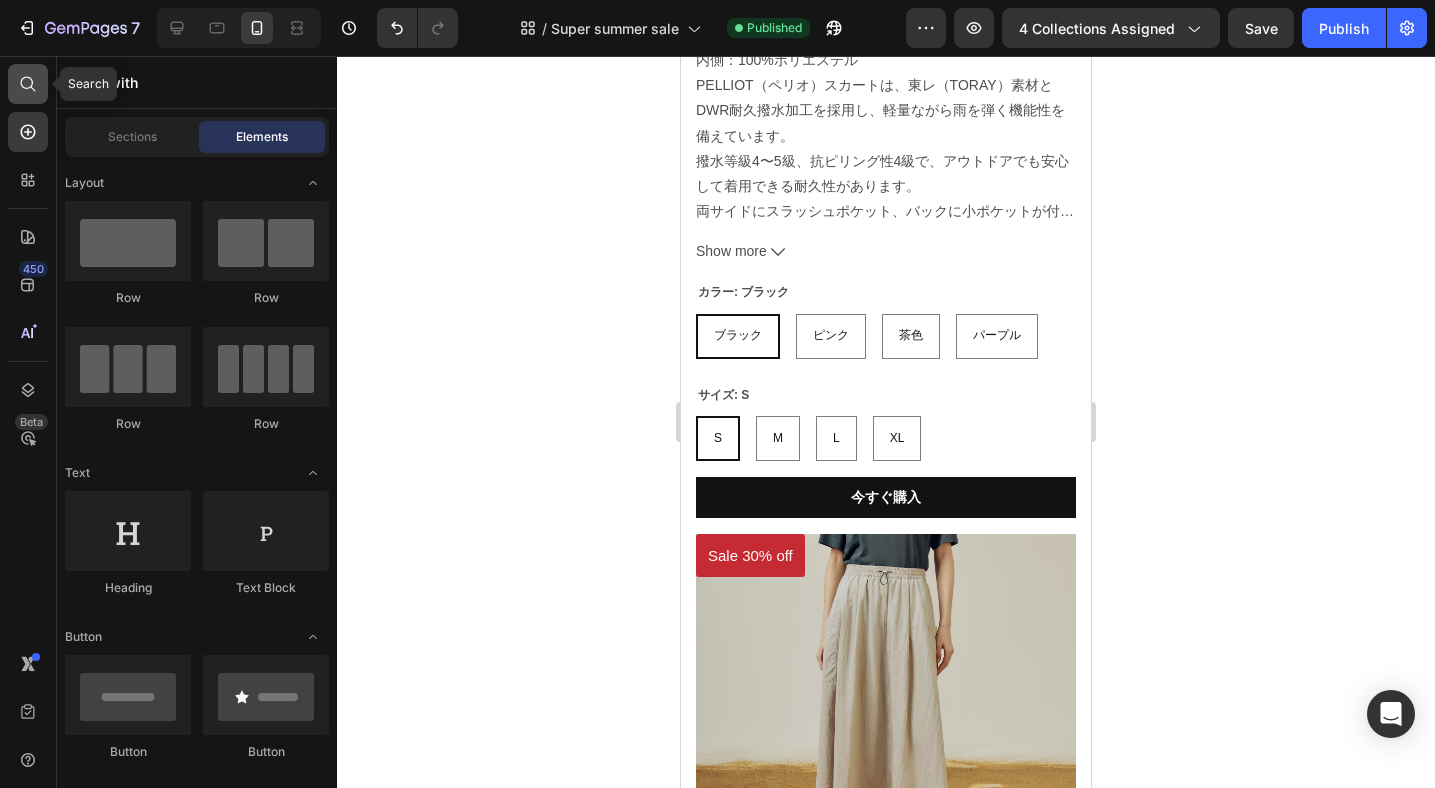 click 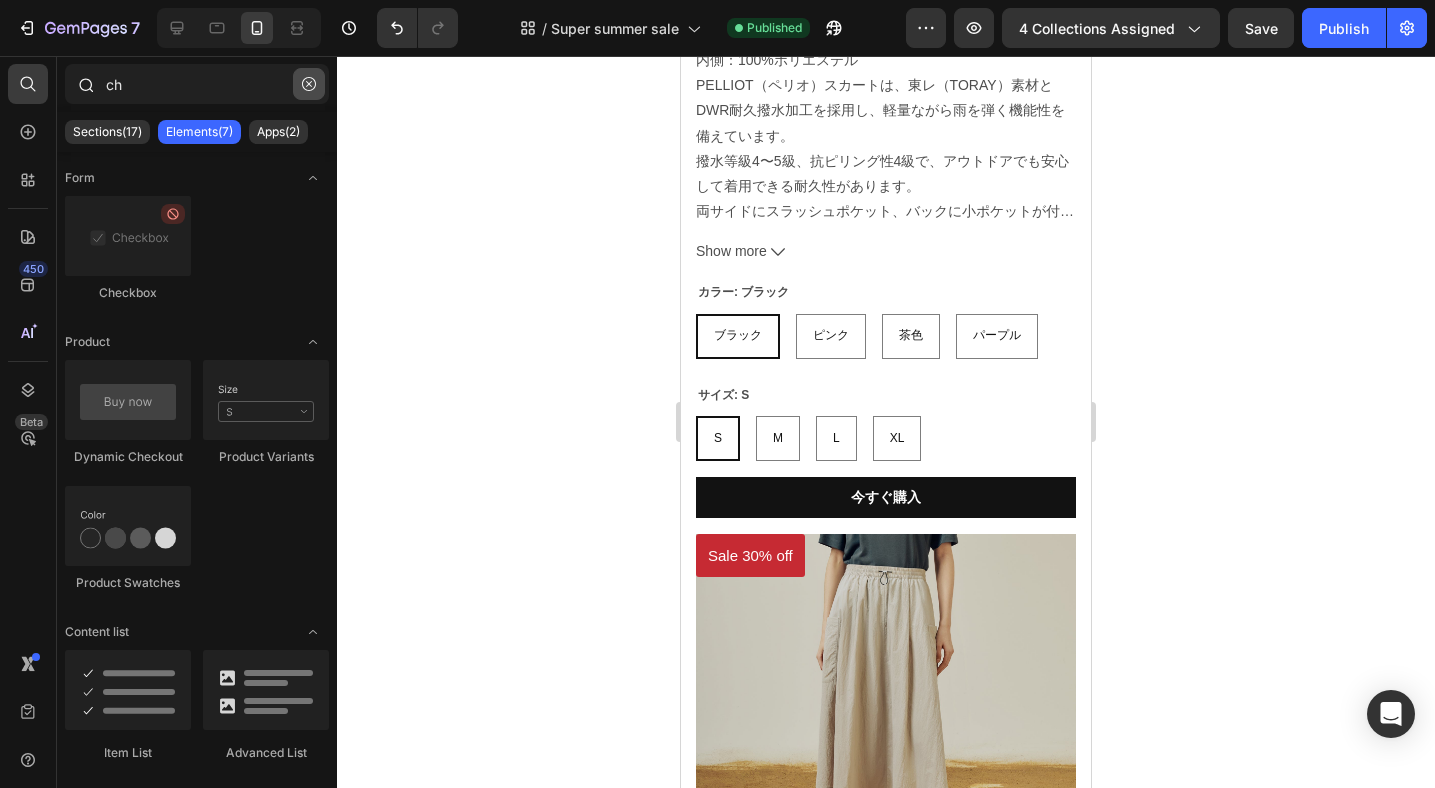 type on "c" 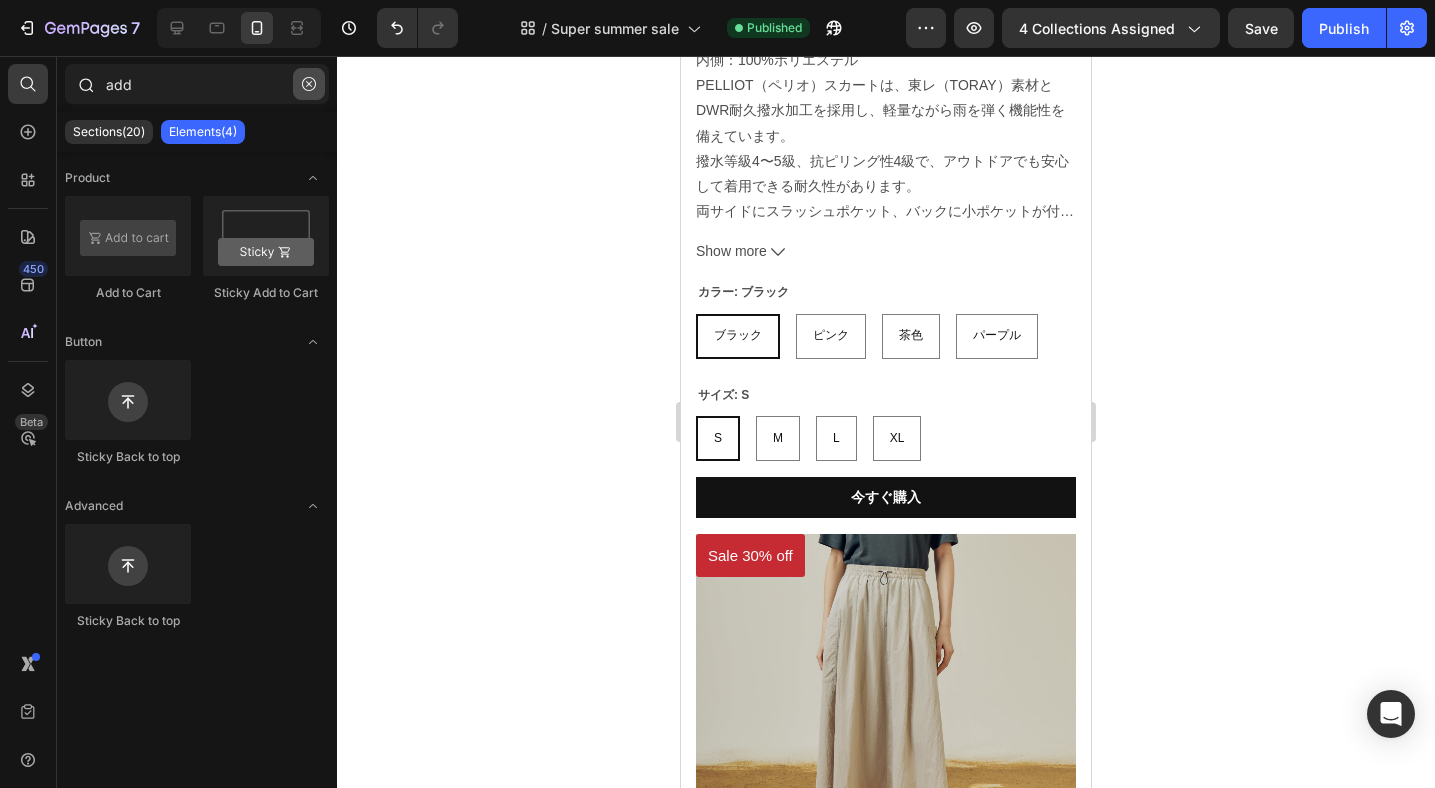 type on "add" 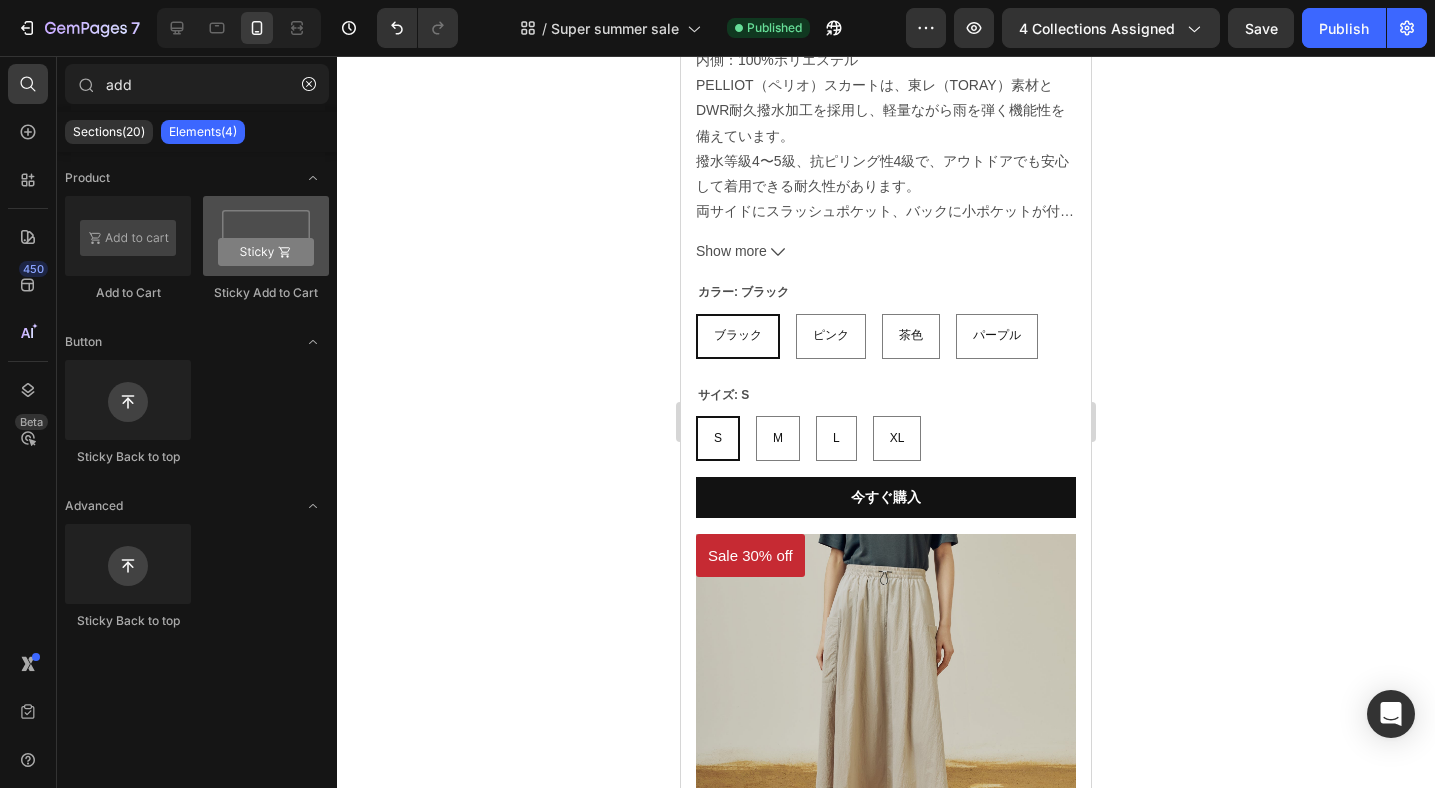 click at bounding box center (266, 236) 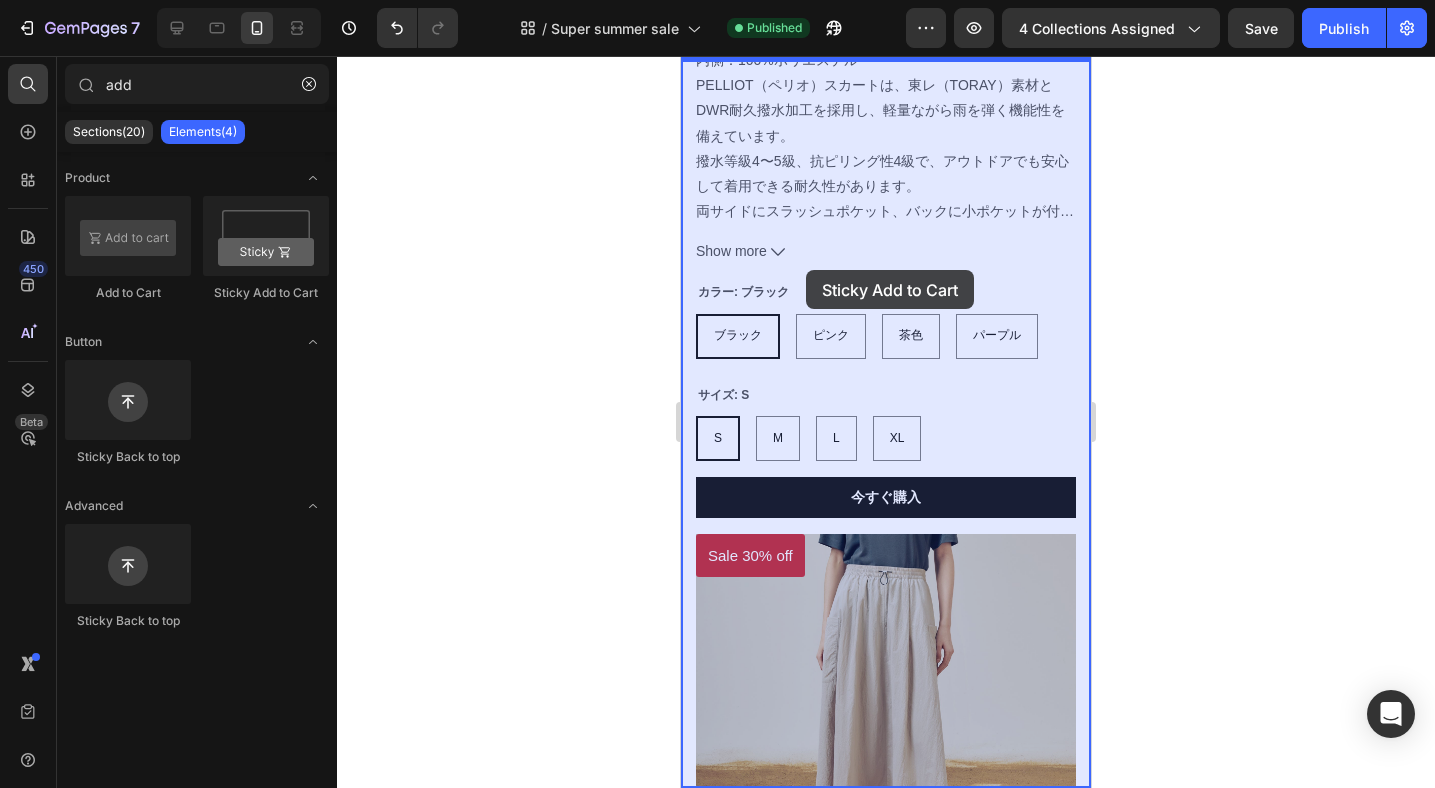 drag, startPoint x: 958, startPoint y: 307, endPoint x: 806, endPoint y: 270, distance: 156.43849 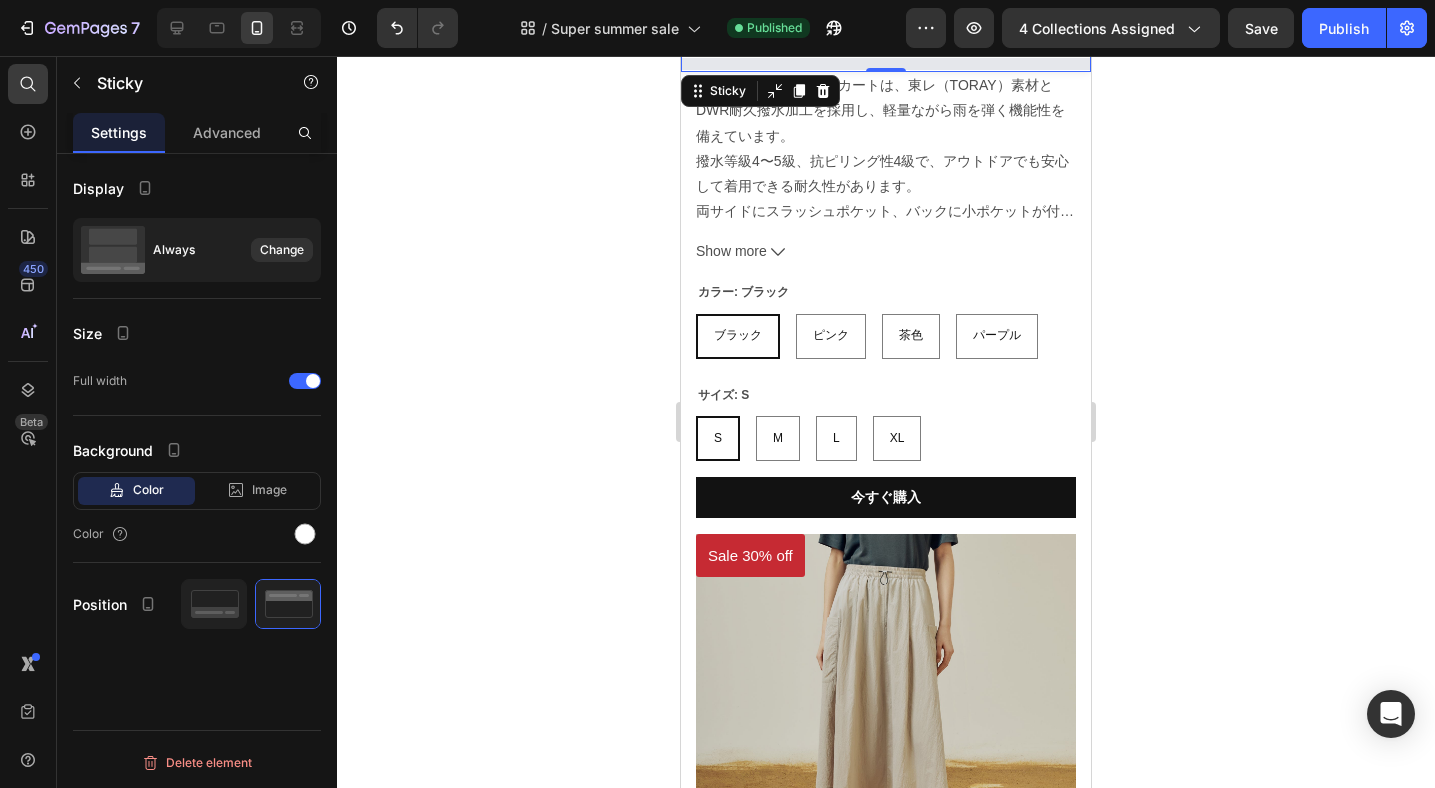 scroll, scrollTop: 1584, scrollLeft: 0, axis: vertical 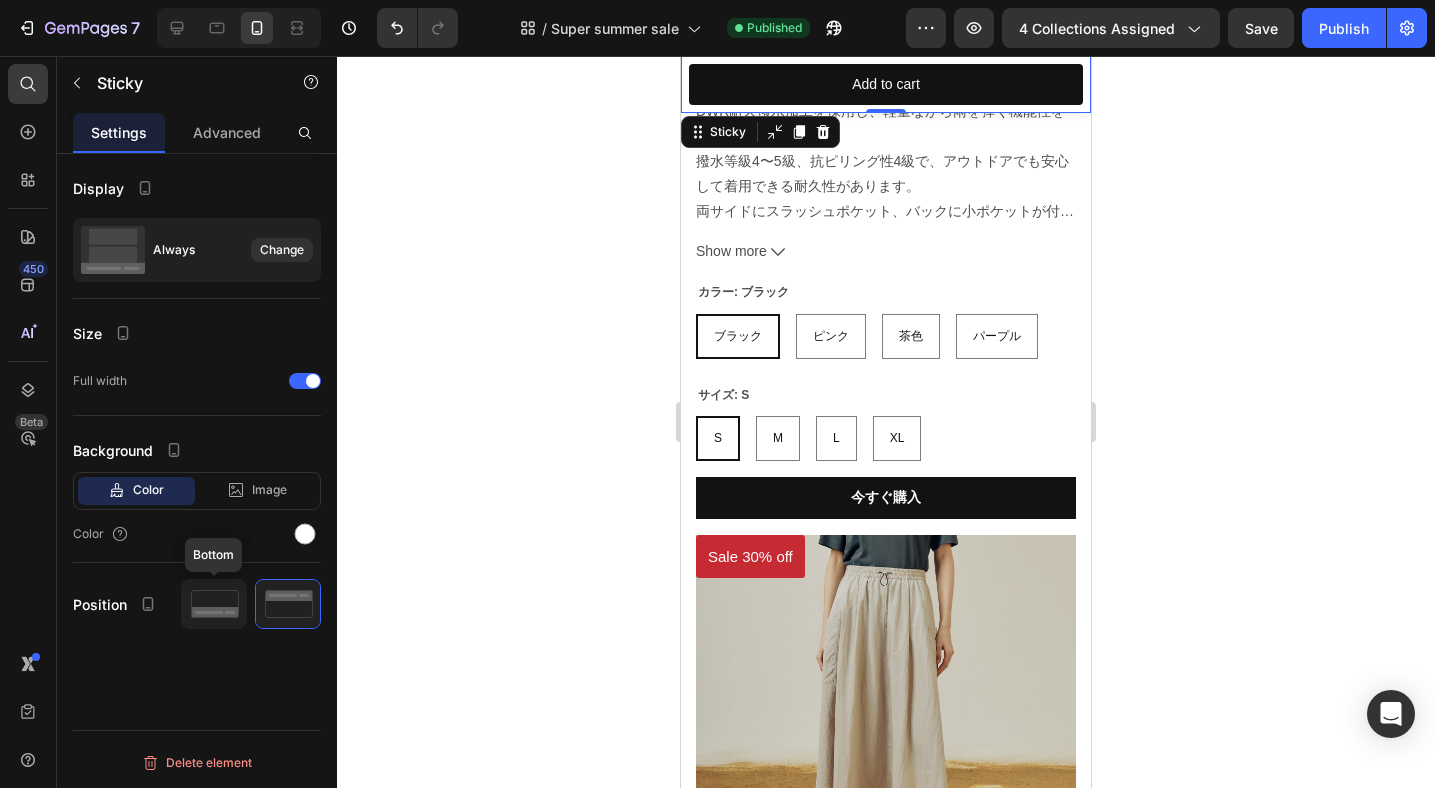click 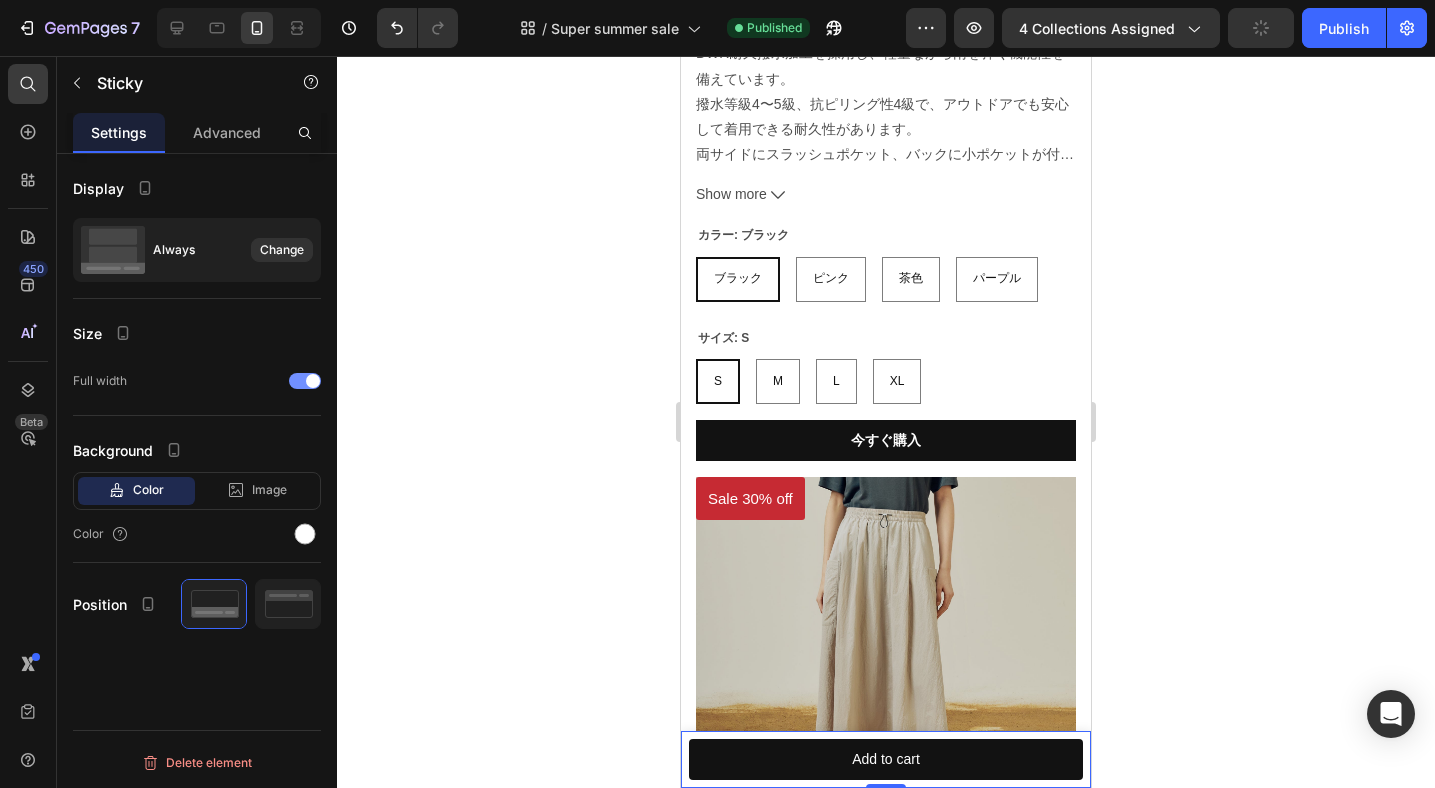 click at bounding box center [305, 381] 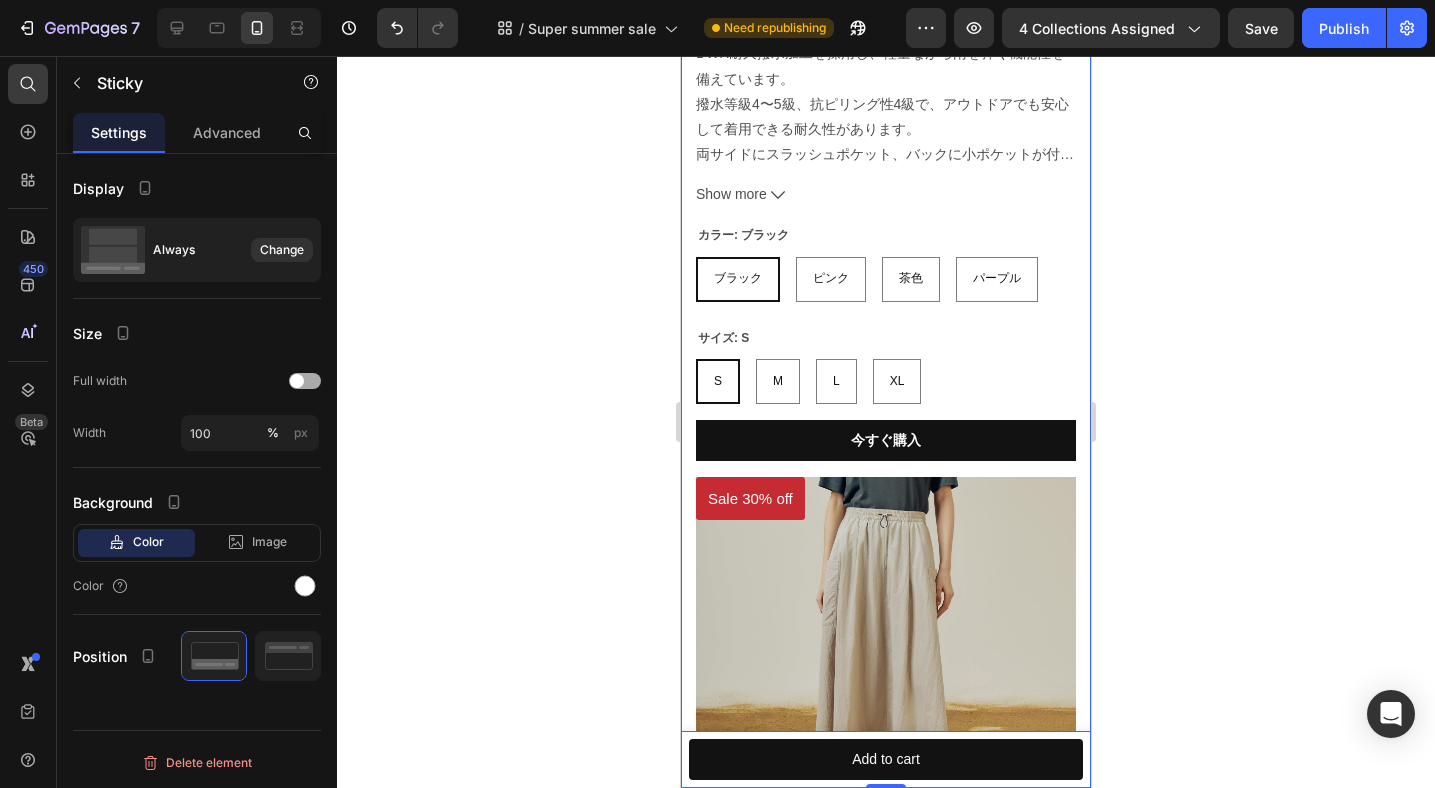 click at bounding box center (297, 381) 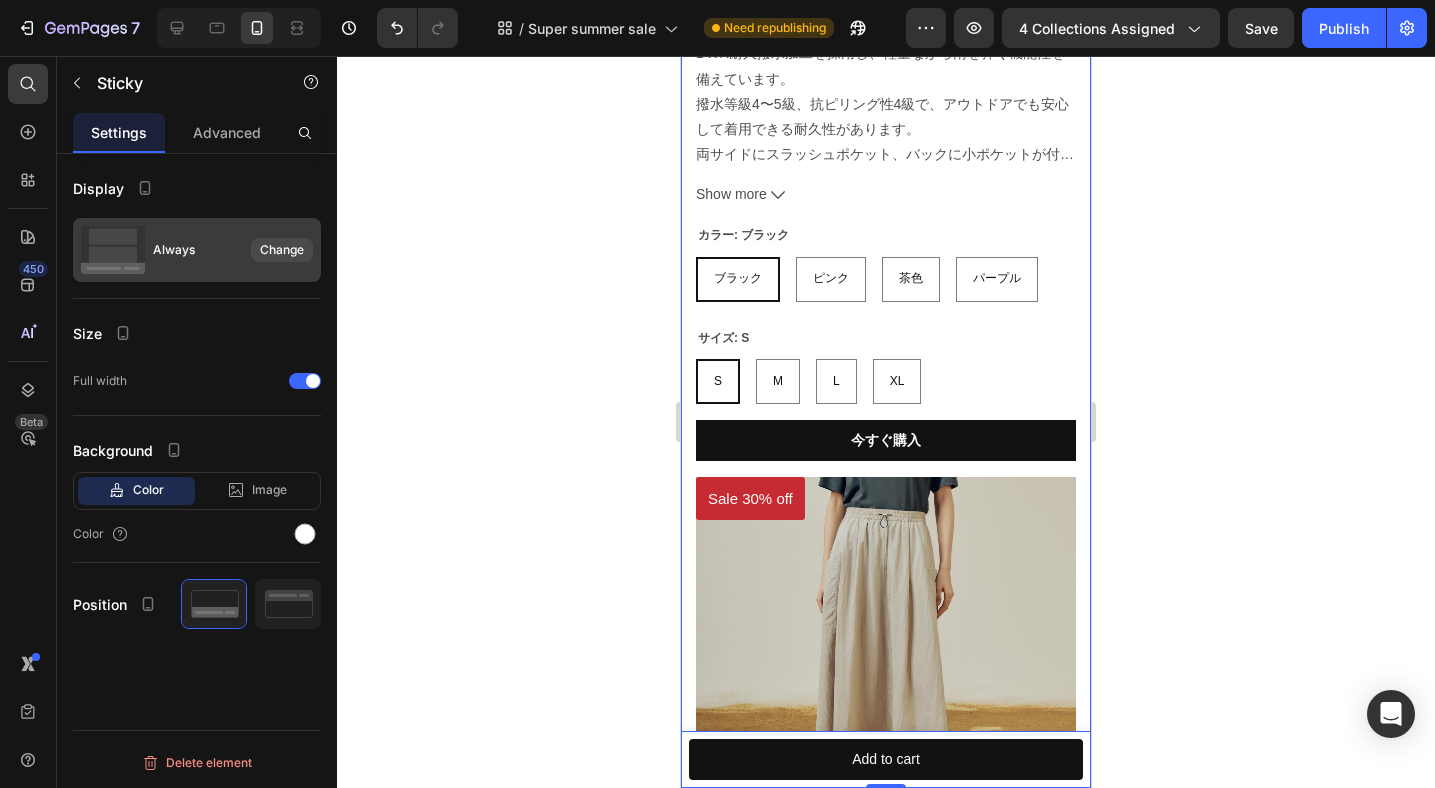 click on "Change" at bounding box center (282, 250) 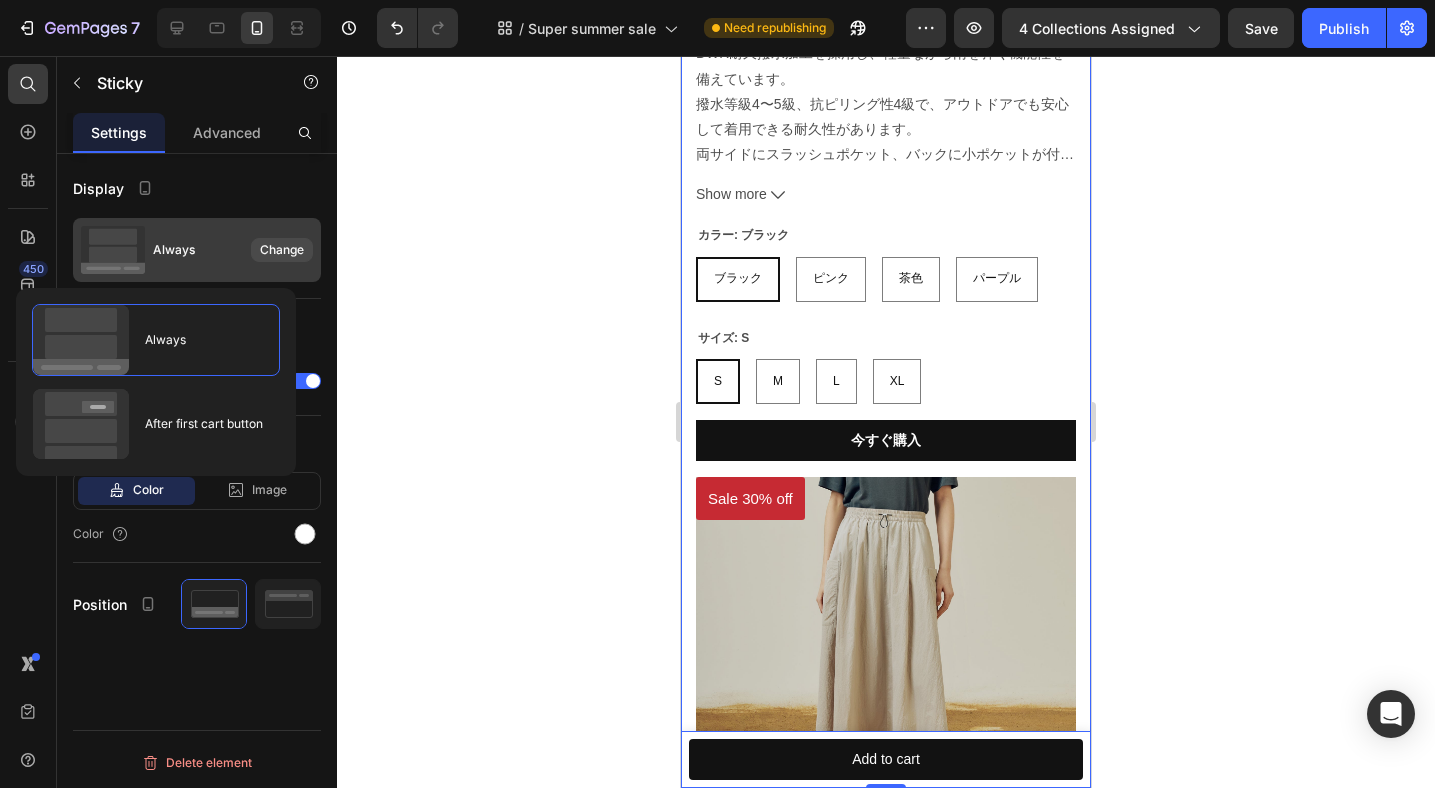 click on "Change" at bounding box center [282, 250] 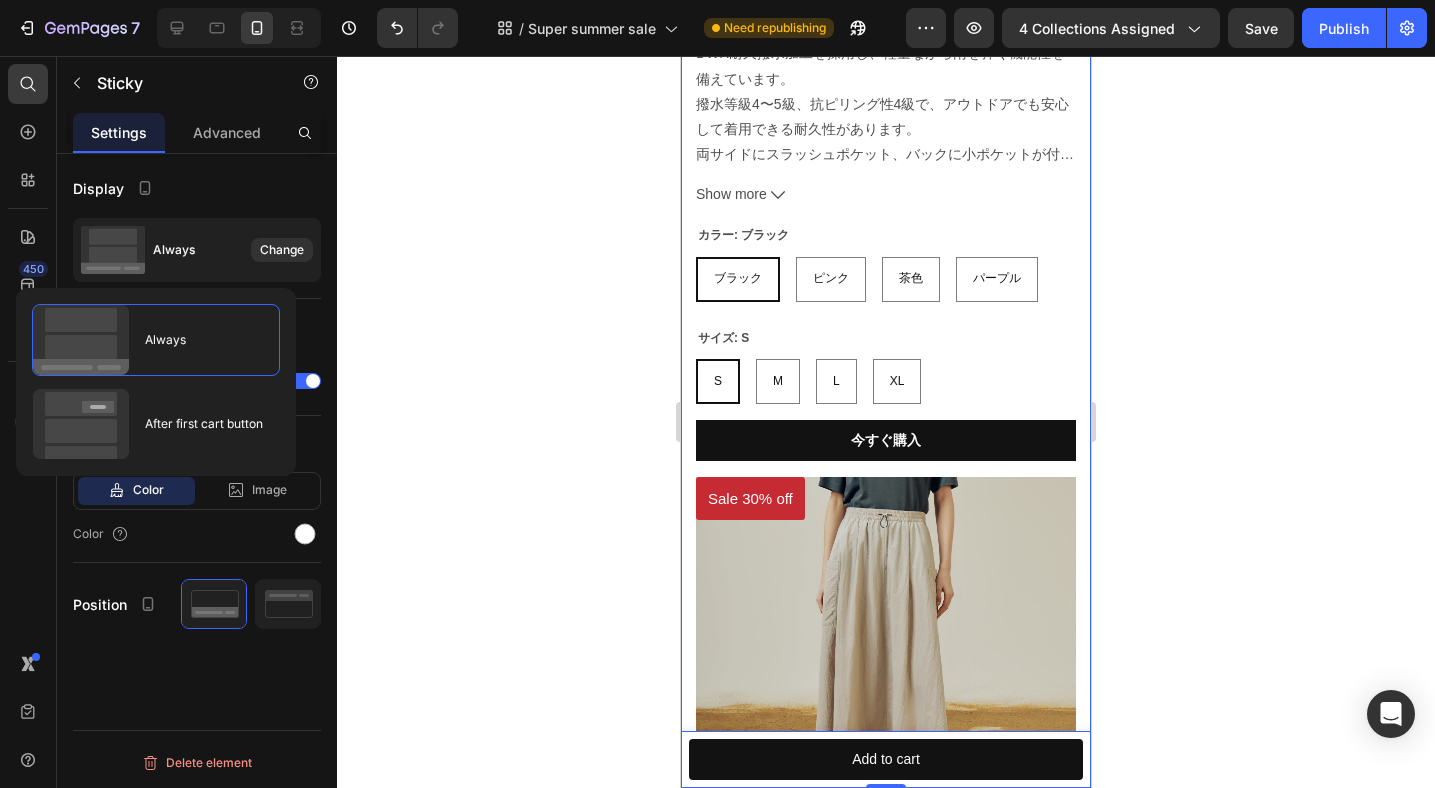 click 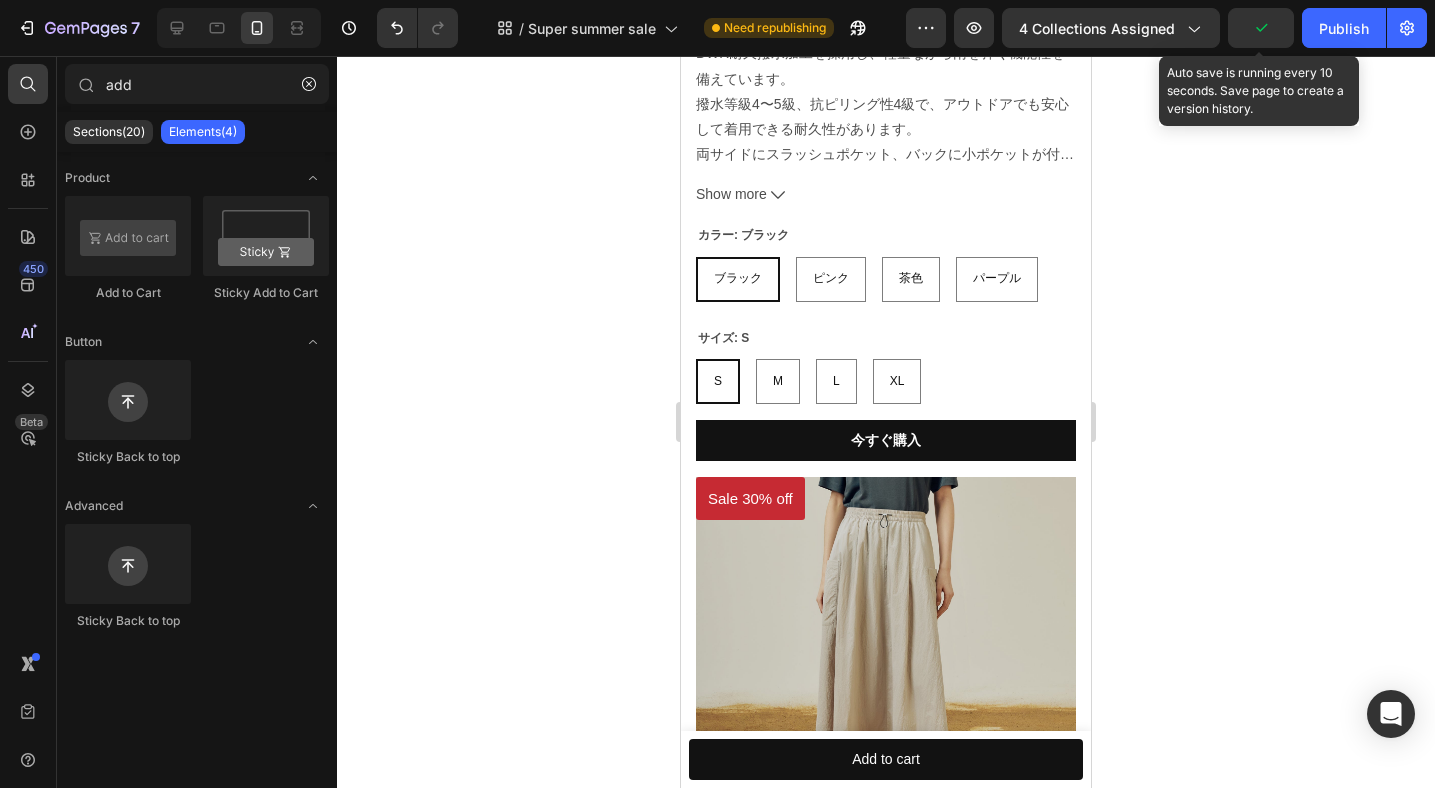 click 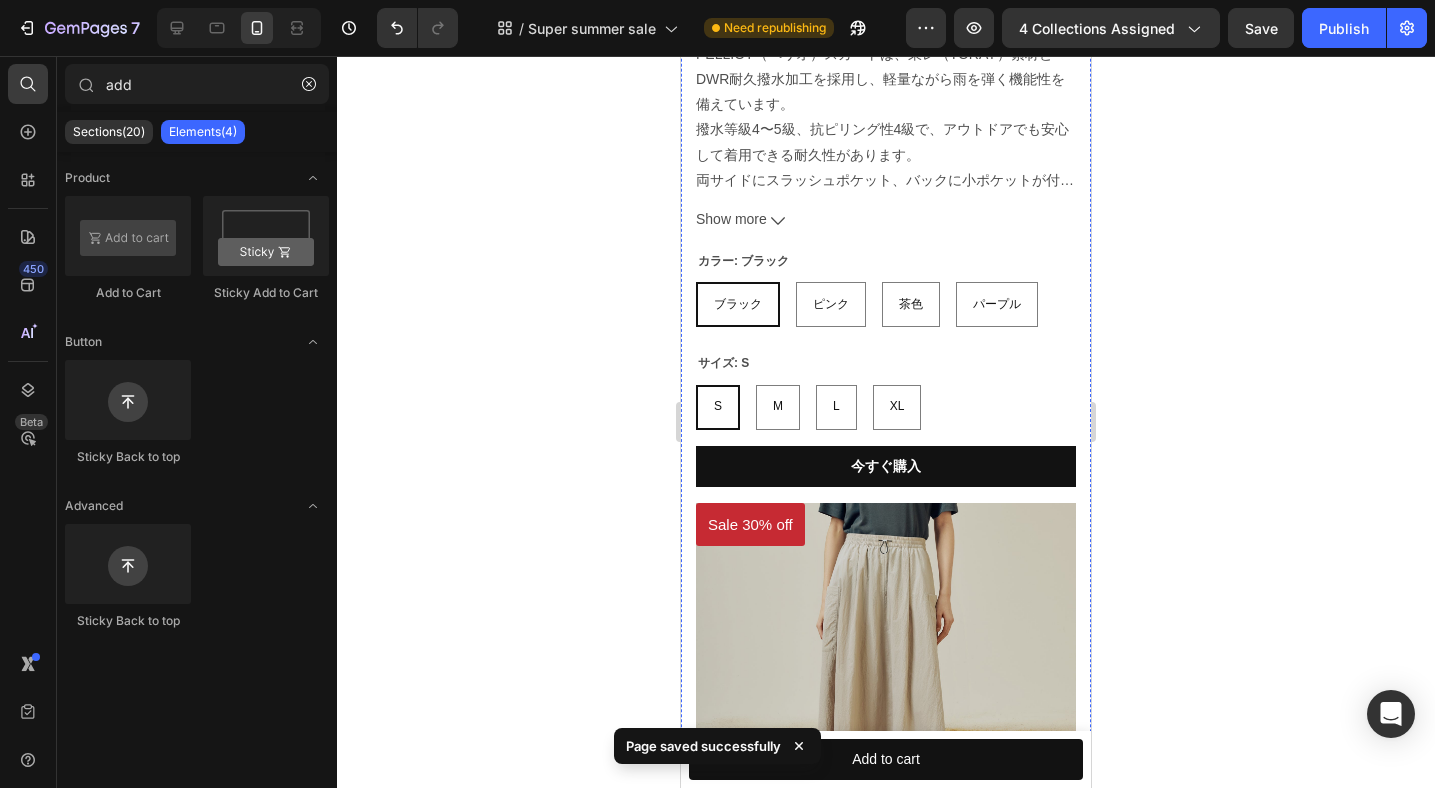 scroll, scrollTop: 0, scrollLeft: 0, axis: both 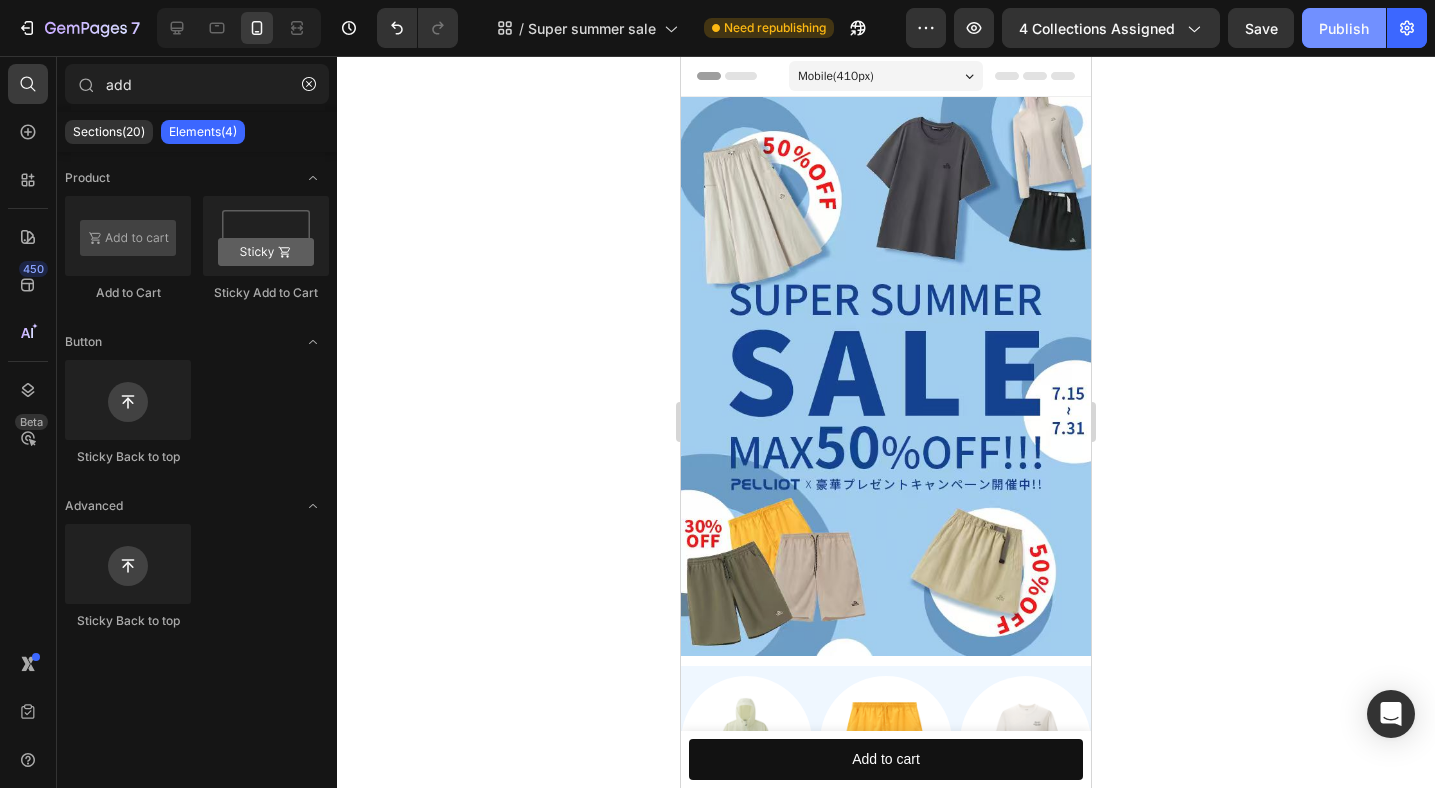click on "Publish" at bounding box center [1344, 28] 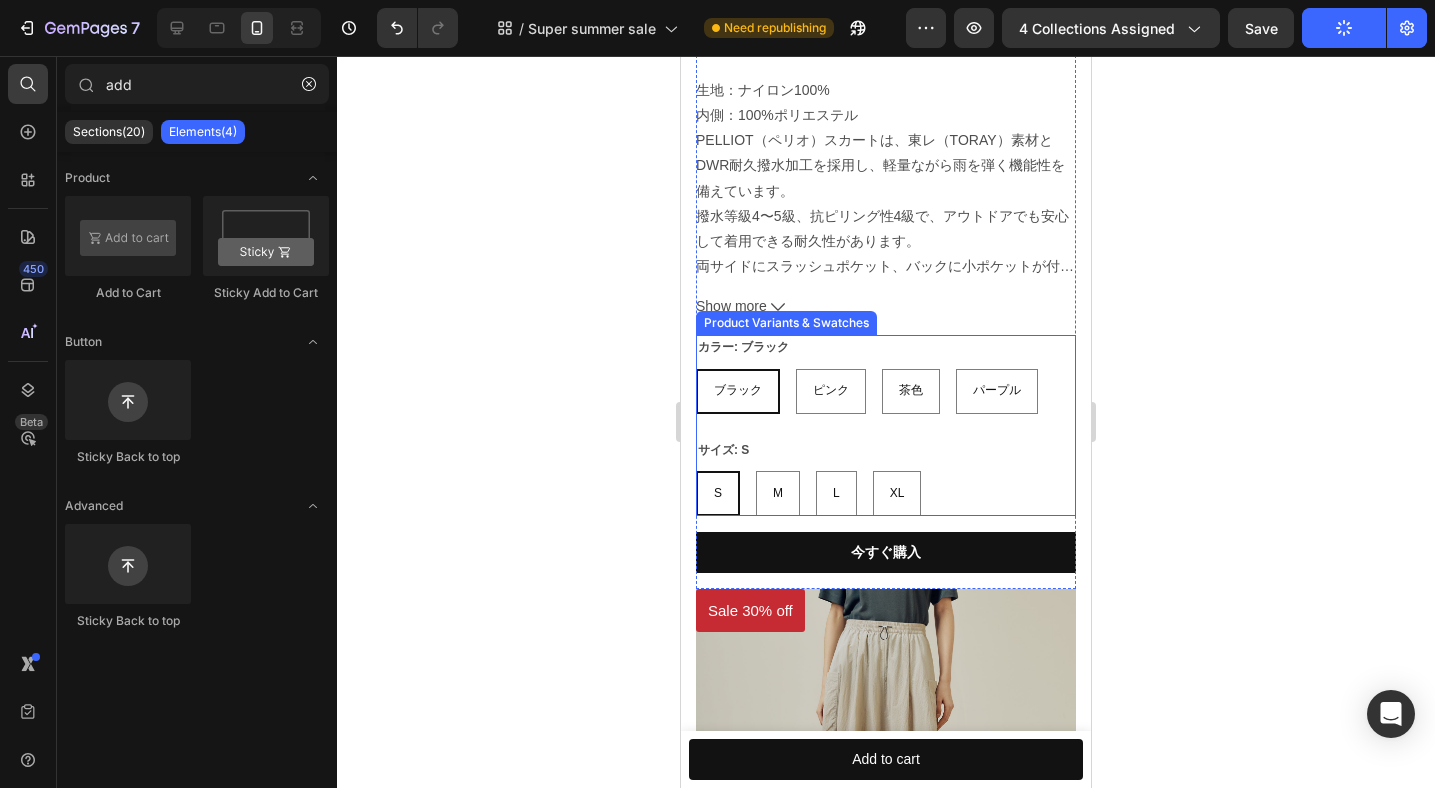 scroll, scrollTop: 1596, scrollLeft: 0, axis: vertical 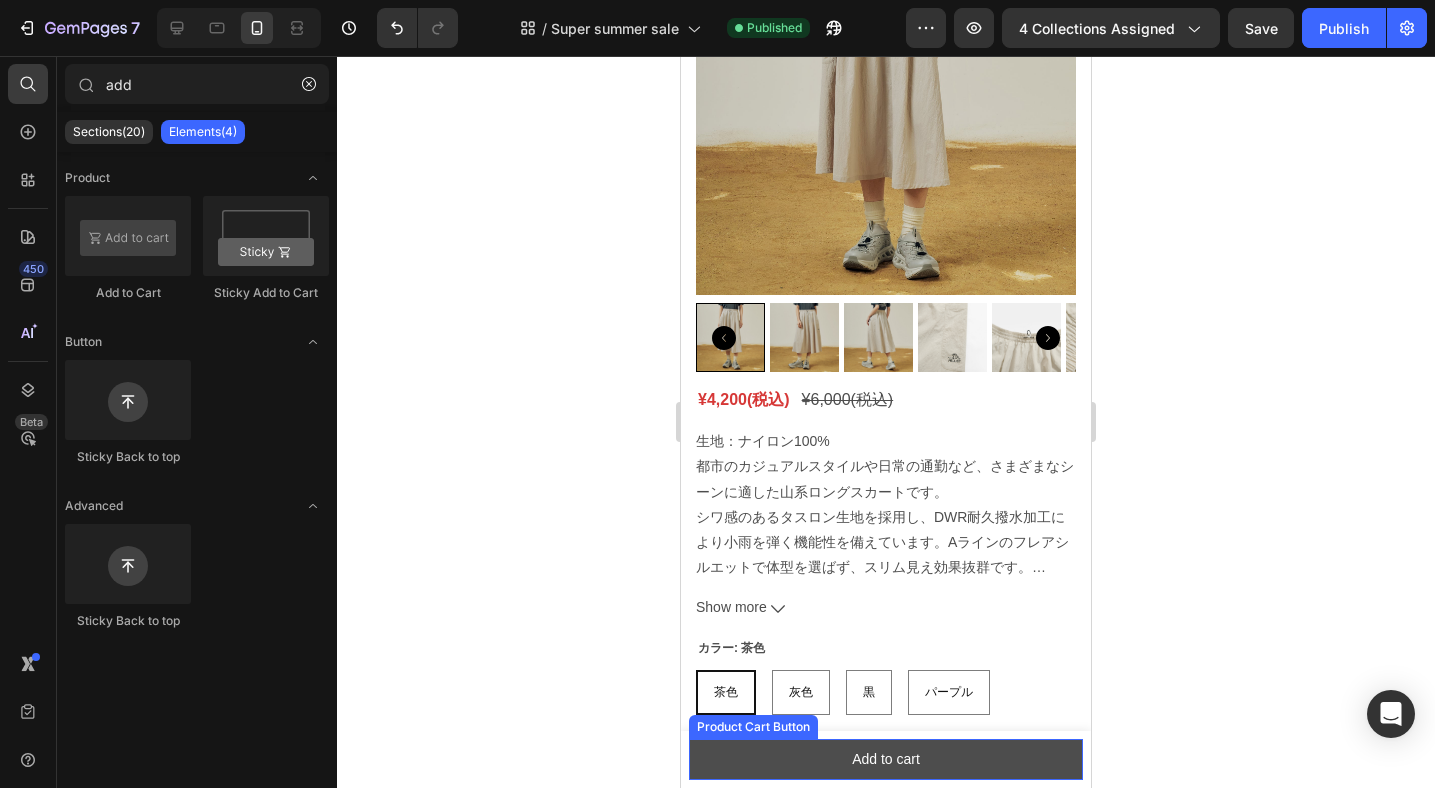 click on "Add to cart" at bounding box center [886, 759] 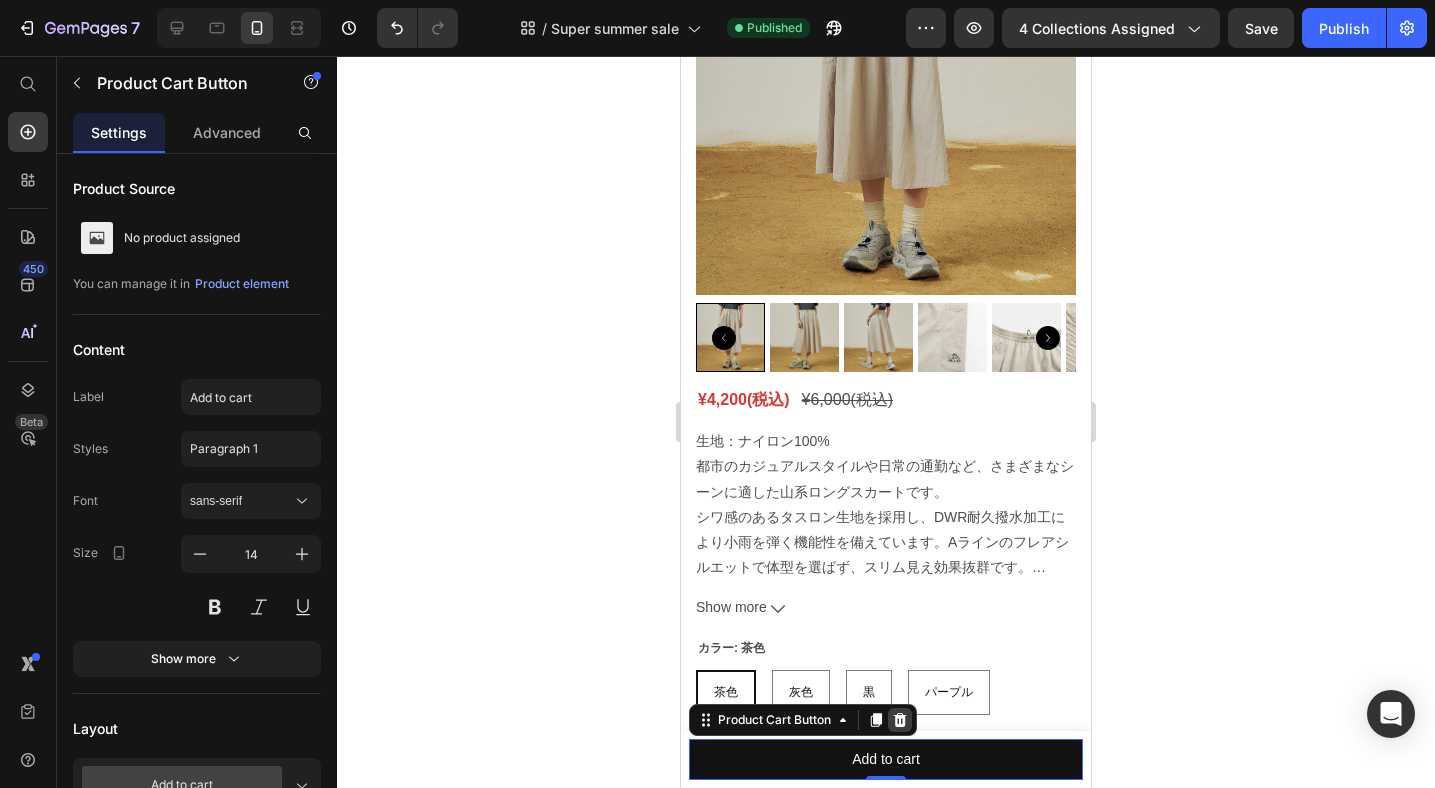 click 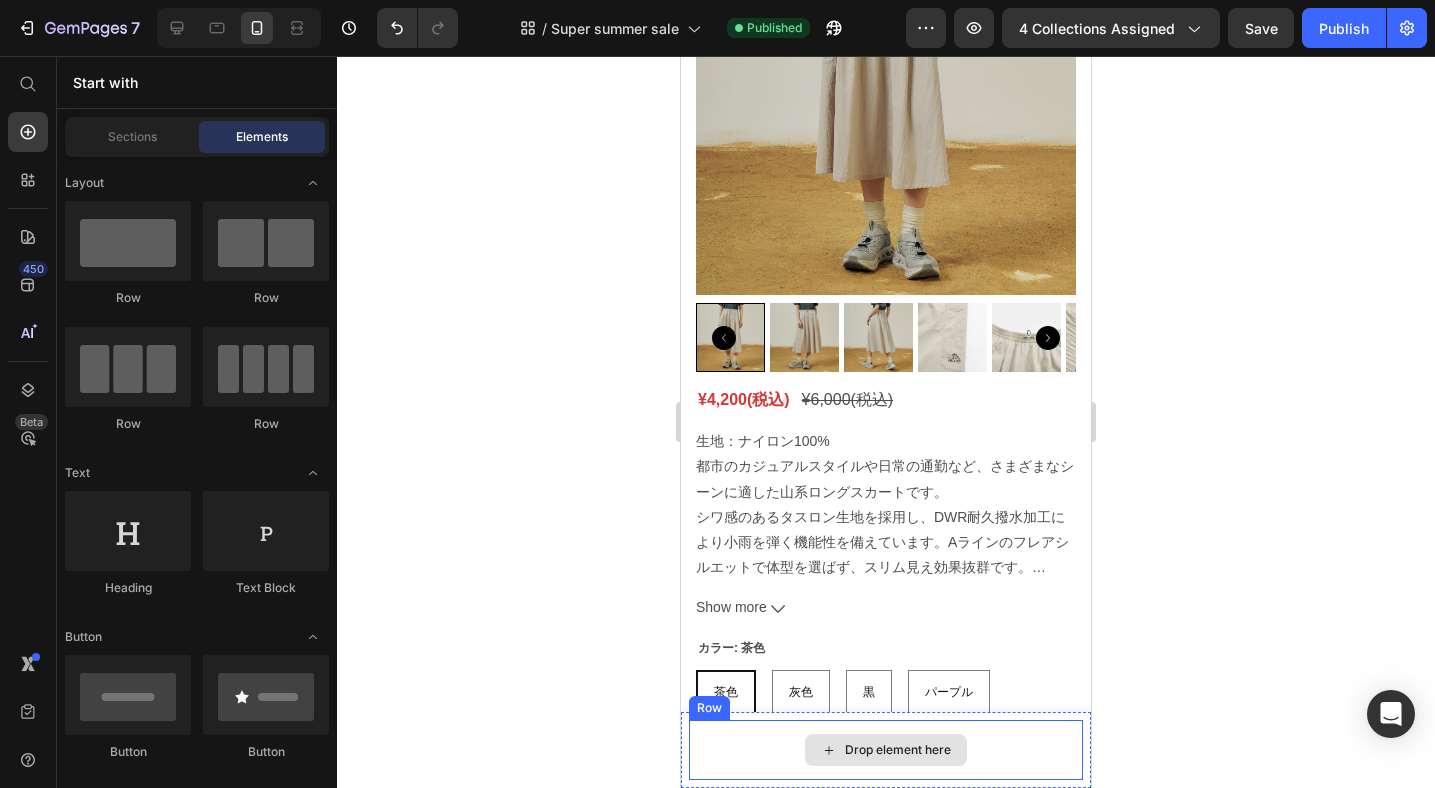 click on "Drop element here" at bounding box center [886, 750] 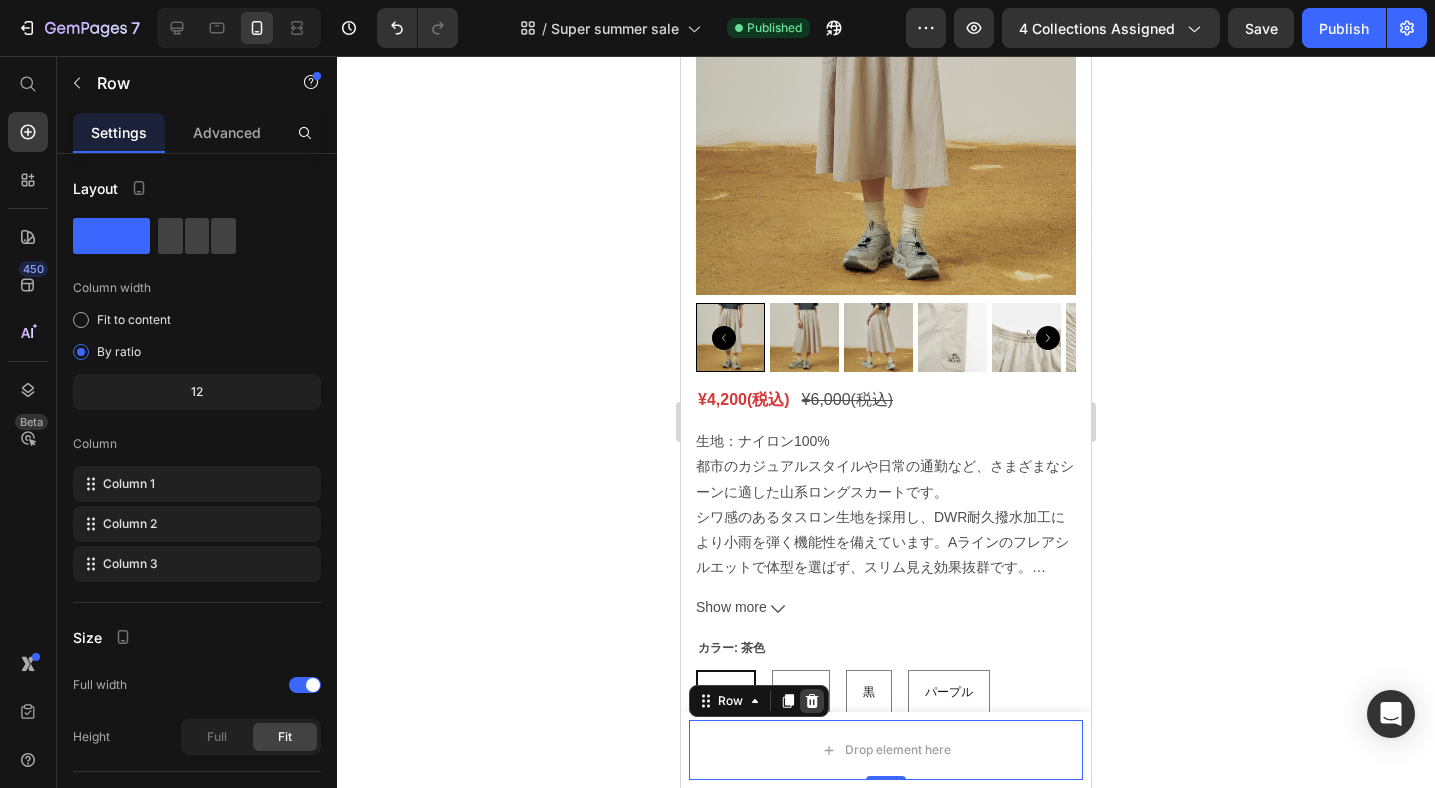 click 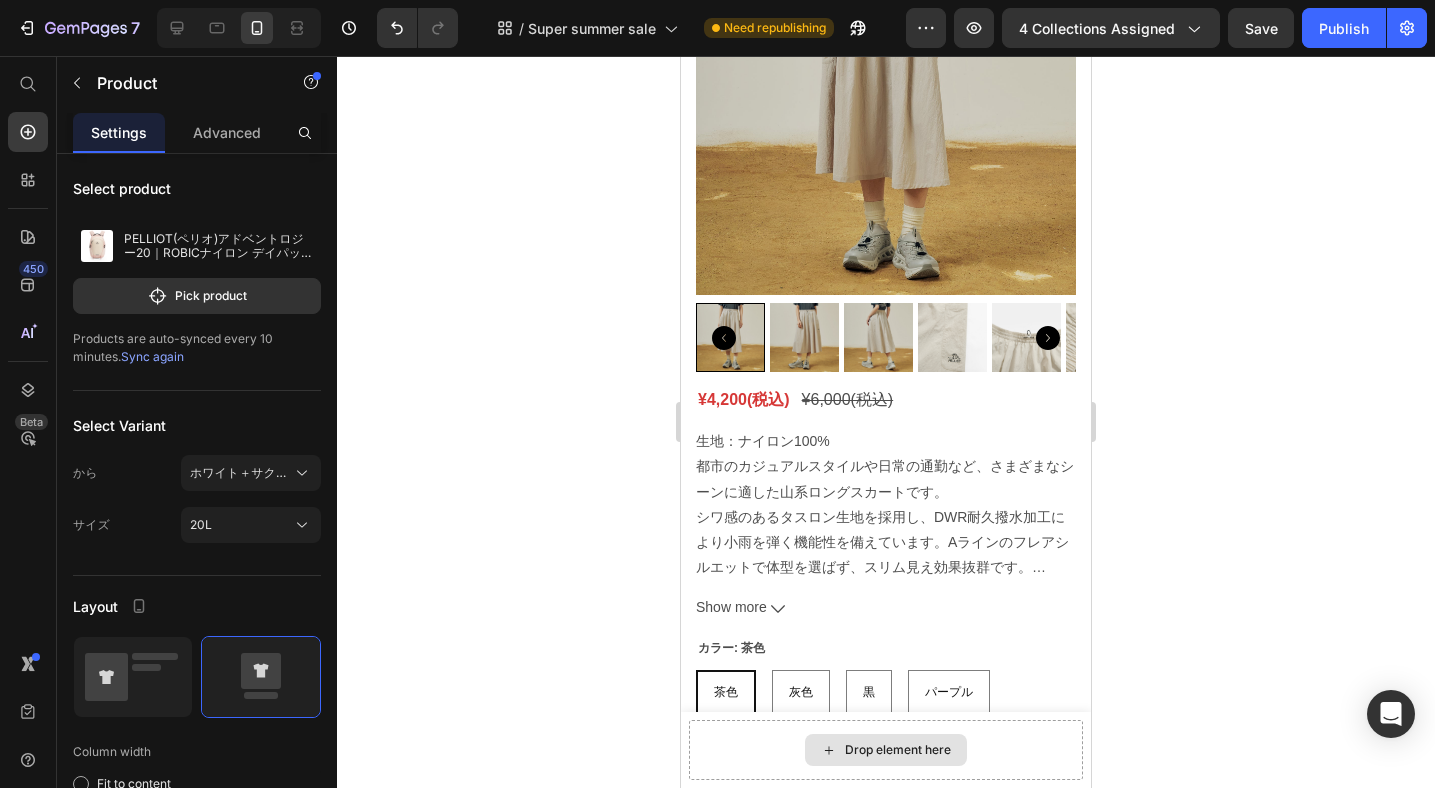 click on "Drop element here" at bounding box center [886, 750] 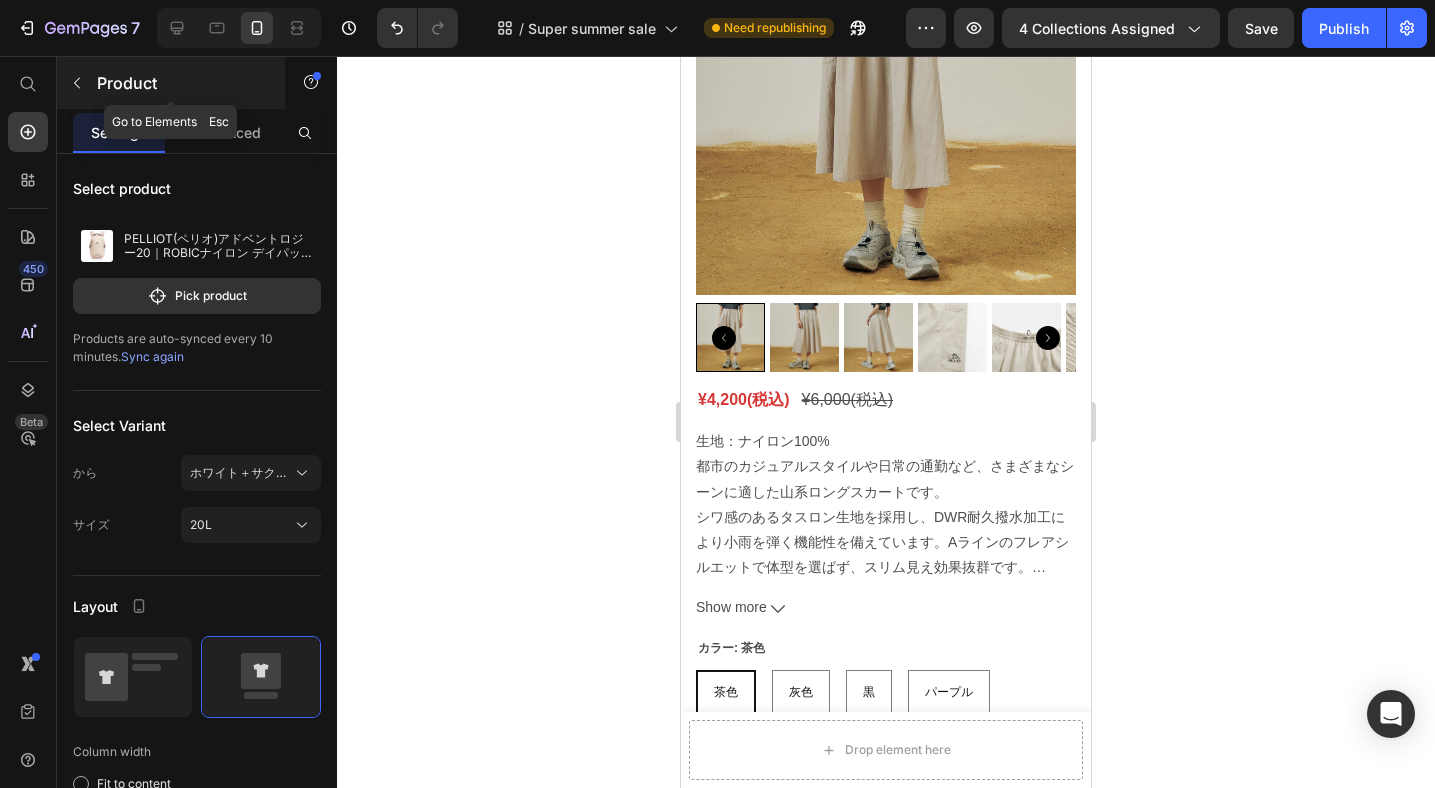 click on "Product" at bounding box center (171, 83) 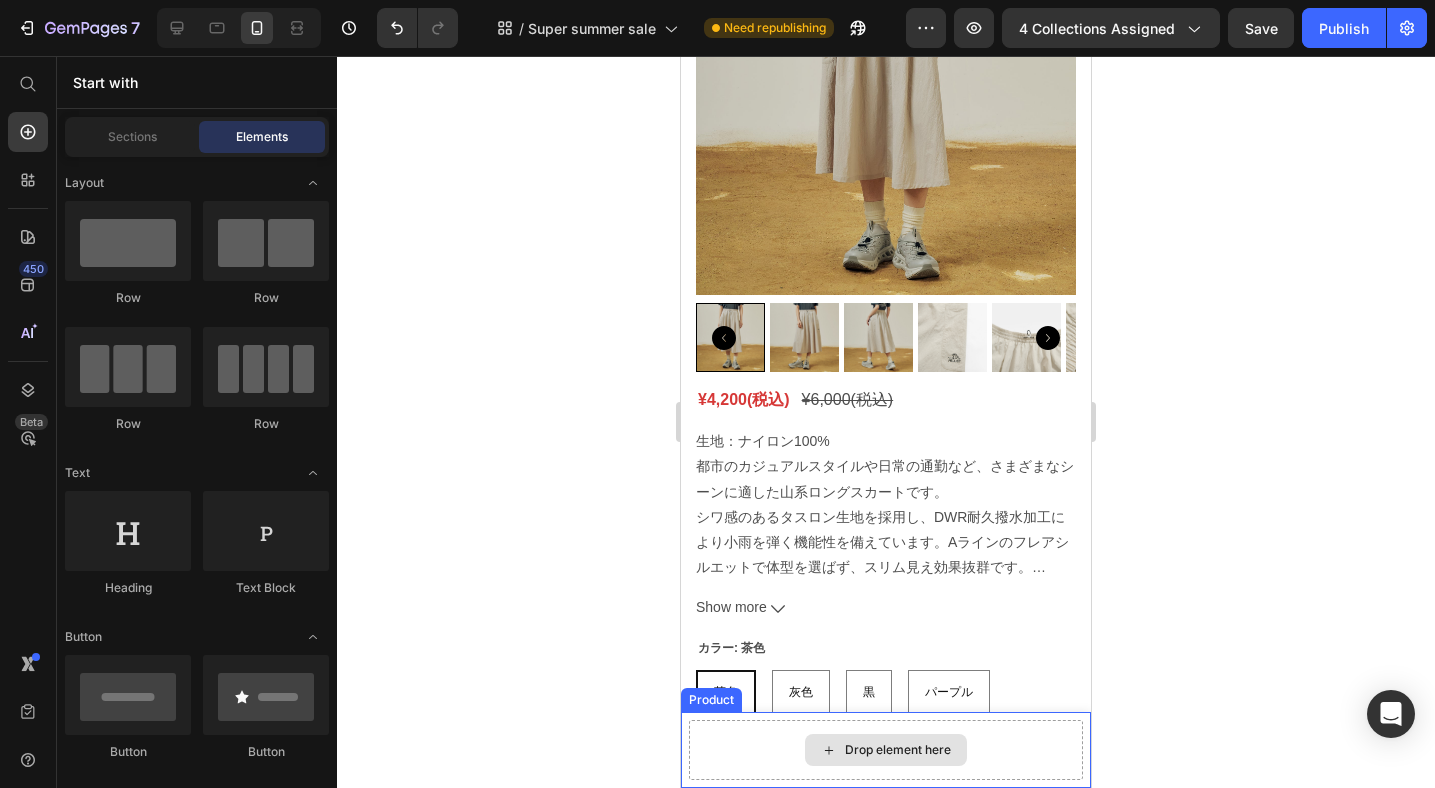 click on "Drop element here" at bounding box center (886, 750) 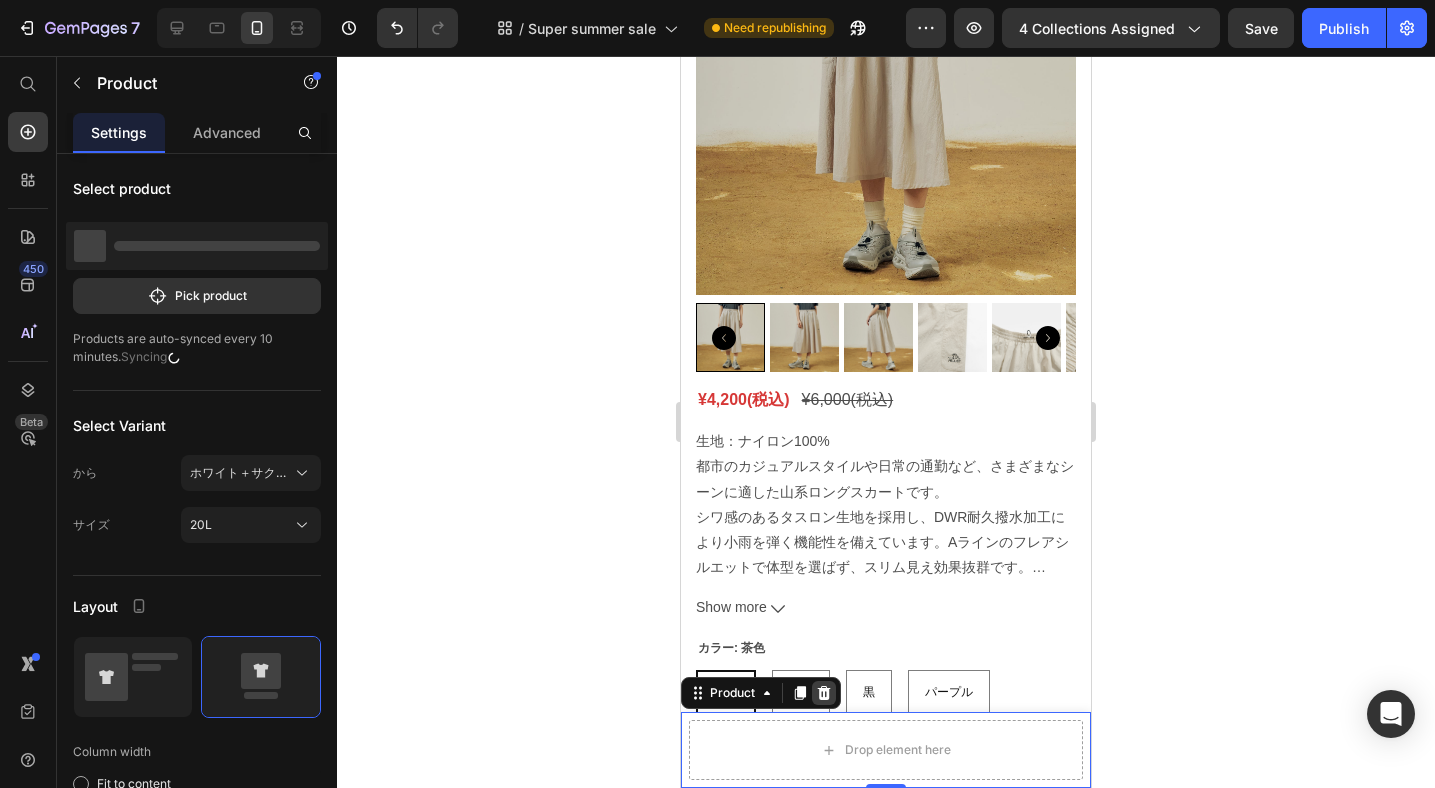 click 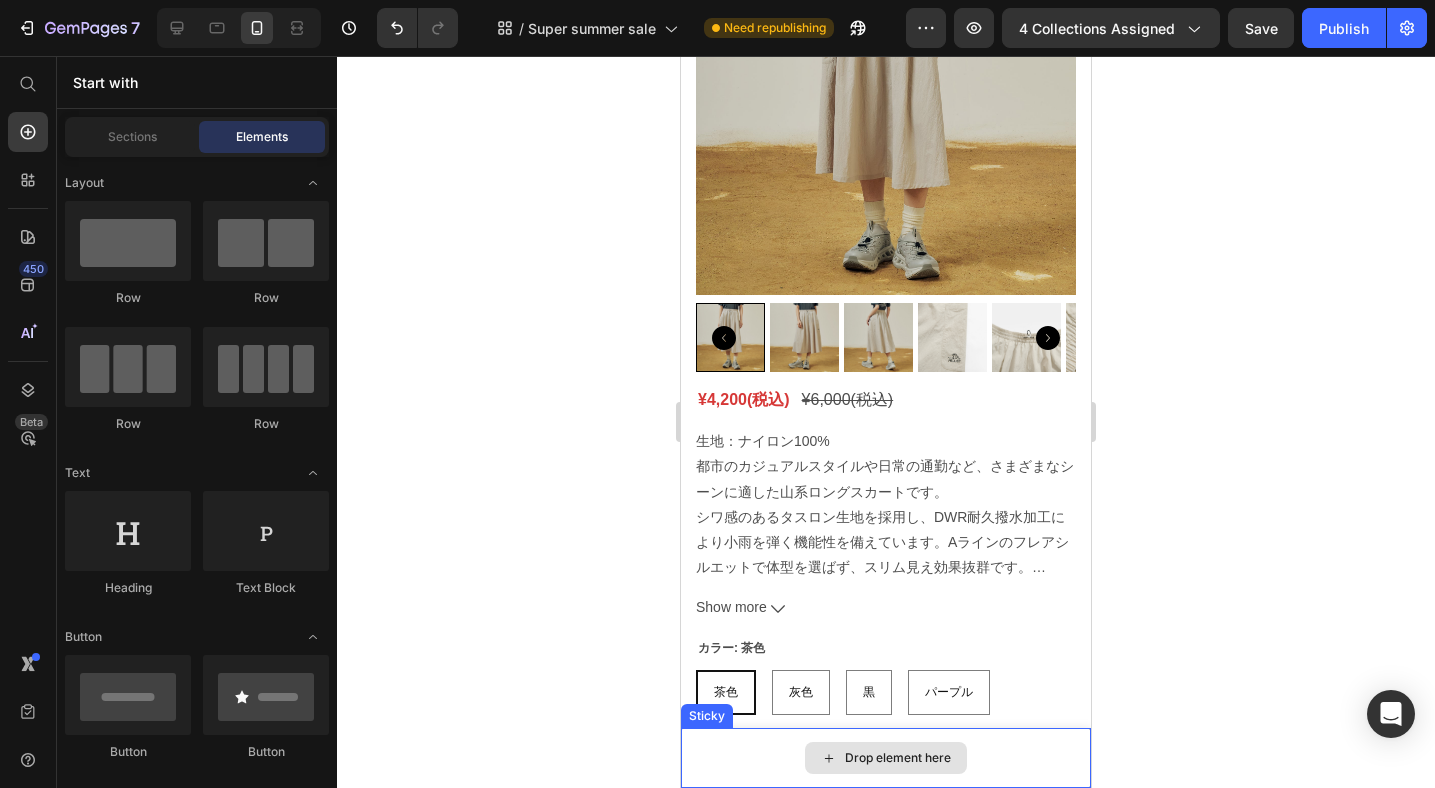 click on "Drop element here" at bounding box center [886, 758] 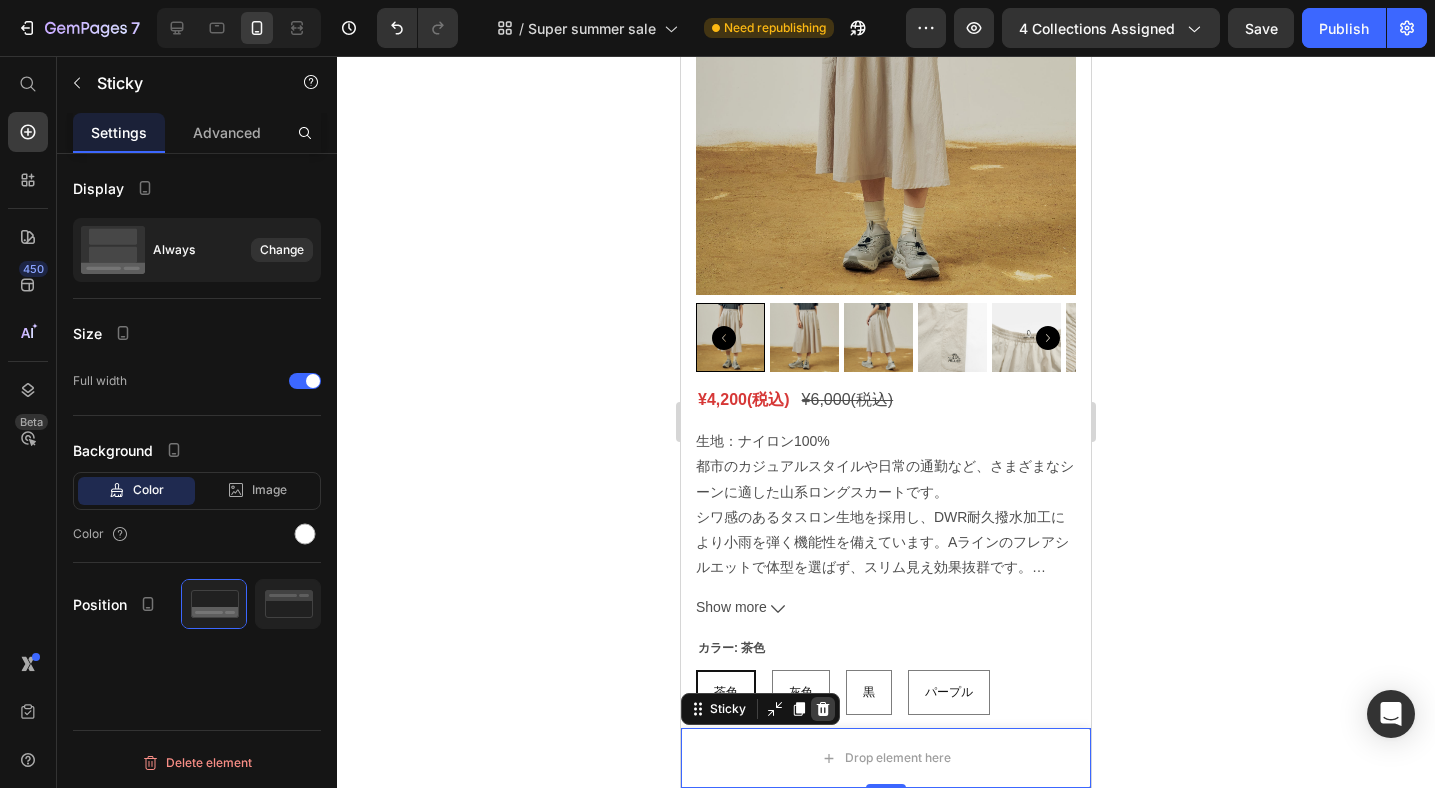 click 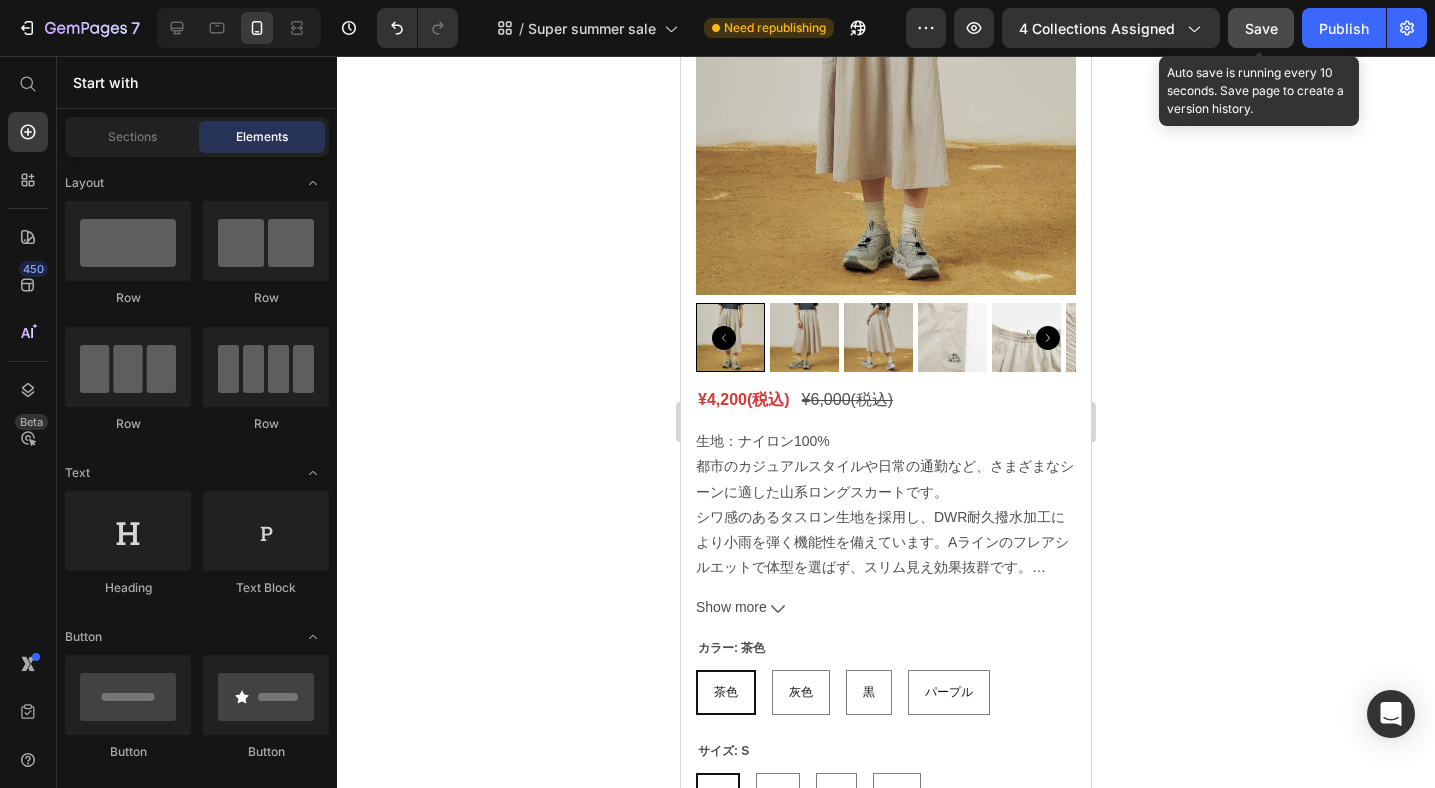 click on "Save" 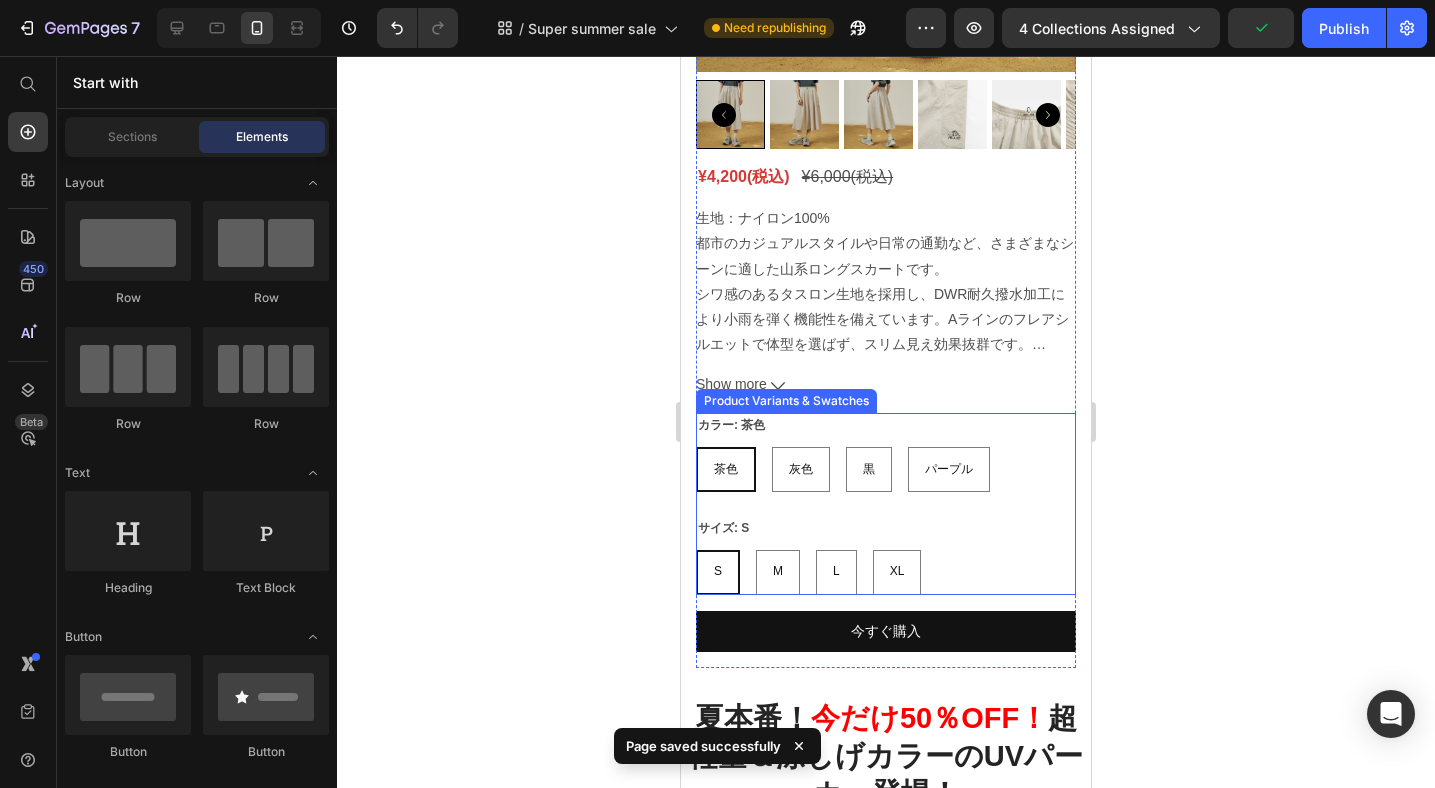scroll, scrollTop: 2370, scrollLeft: 0, axis: vertical 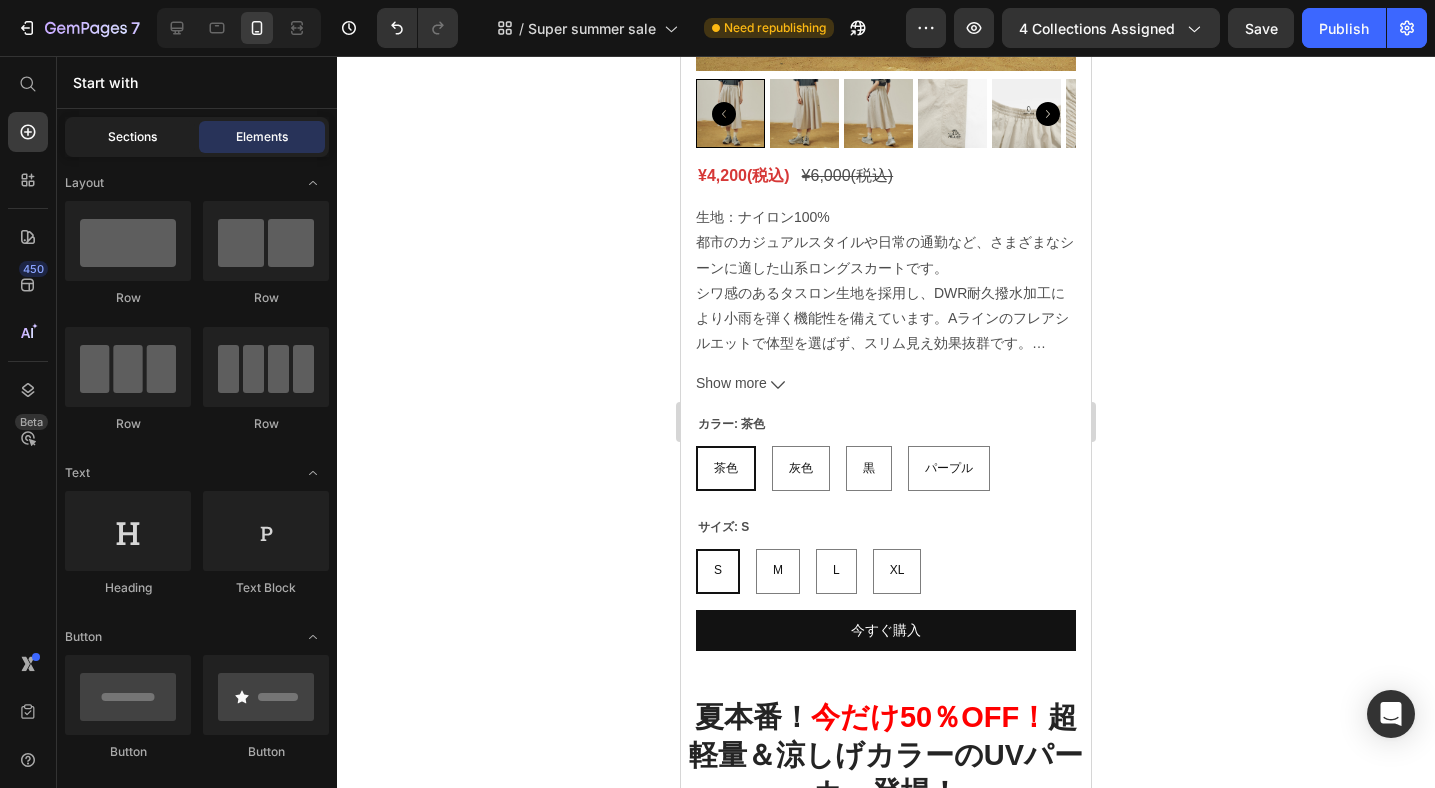 click on "Sections" at bounding box center (132, 137) 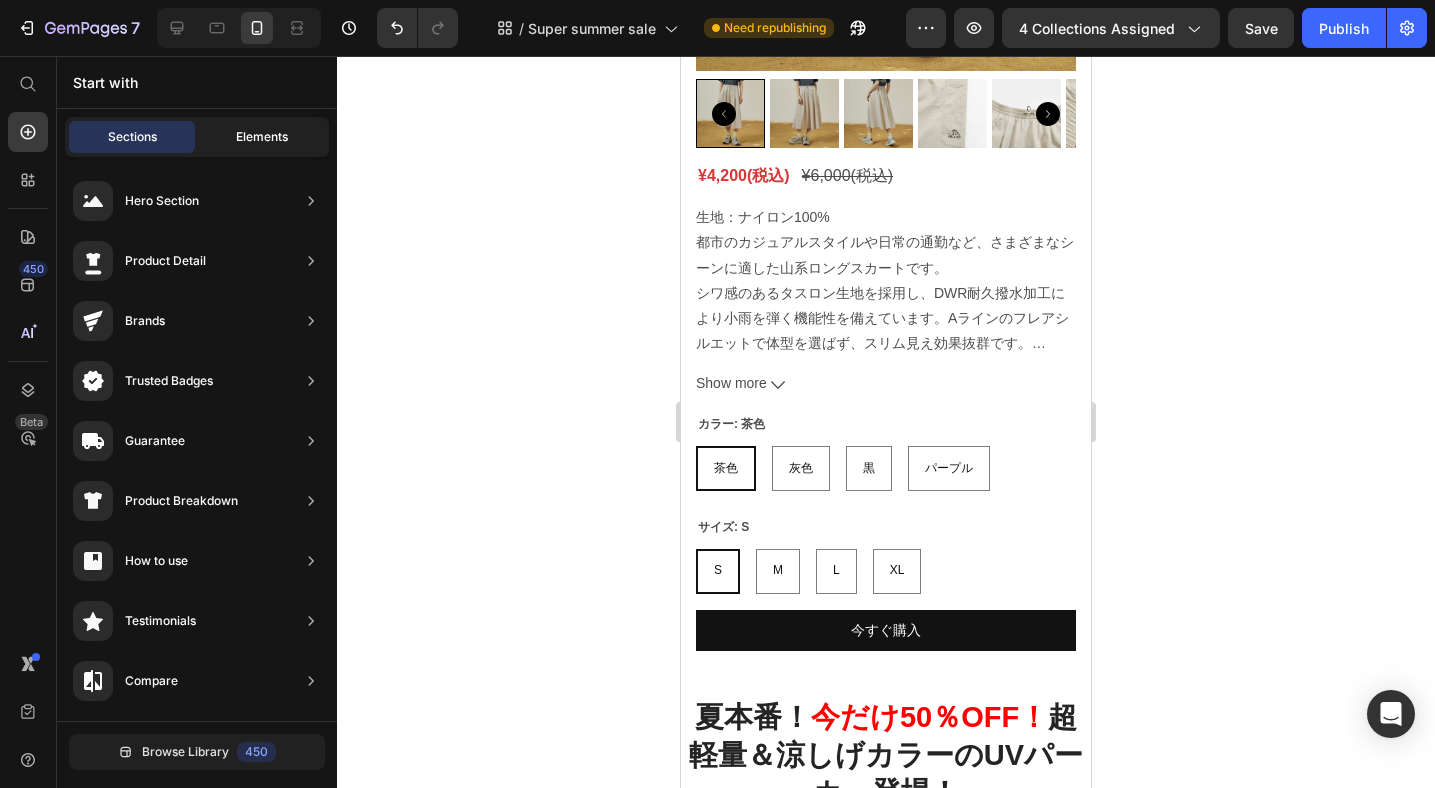 click on "Elements" 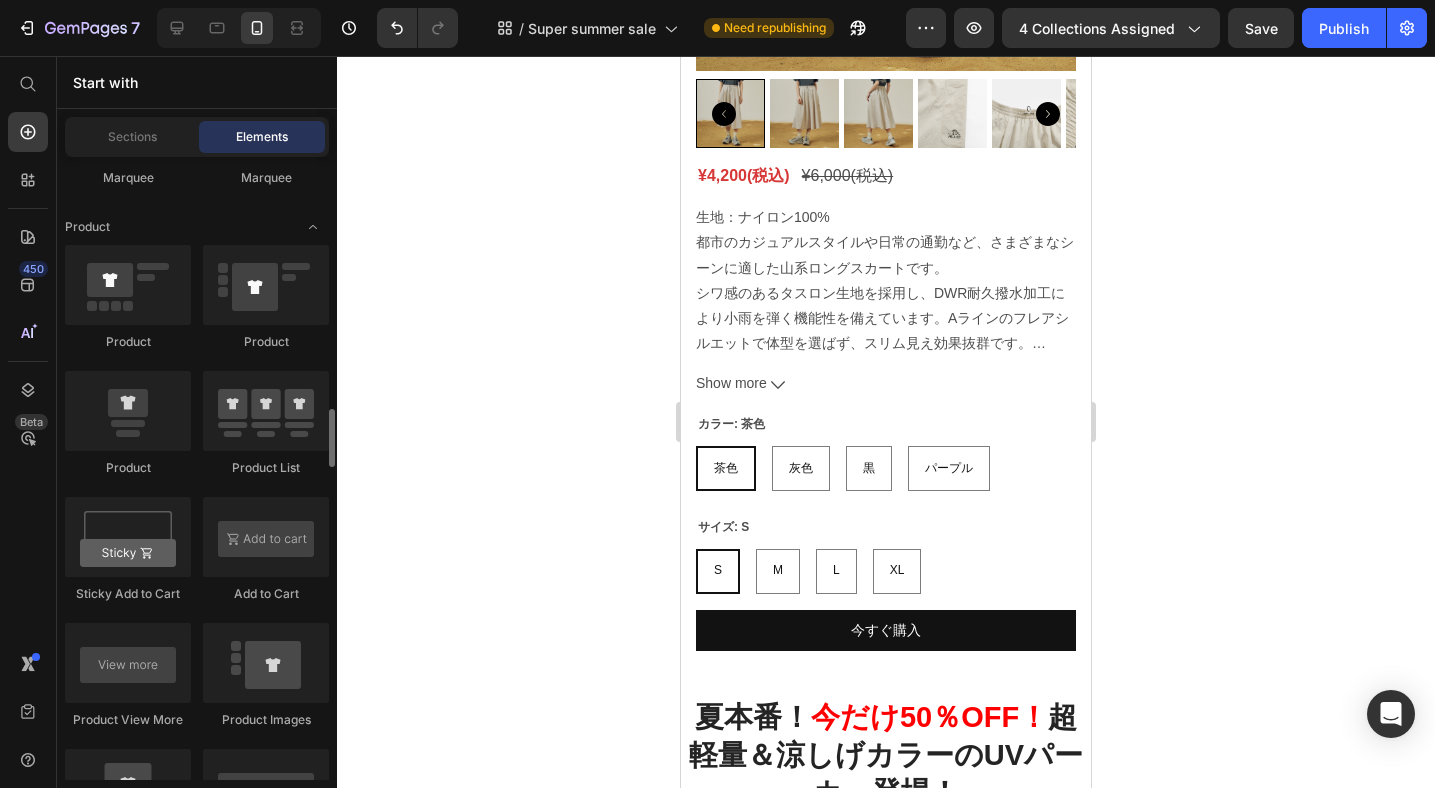scroll, scrollTop: 2632, scrollLeft: 0, axis: vertical 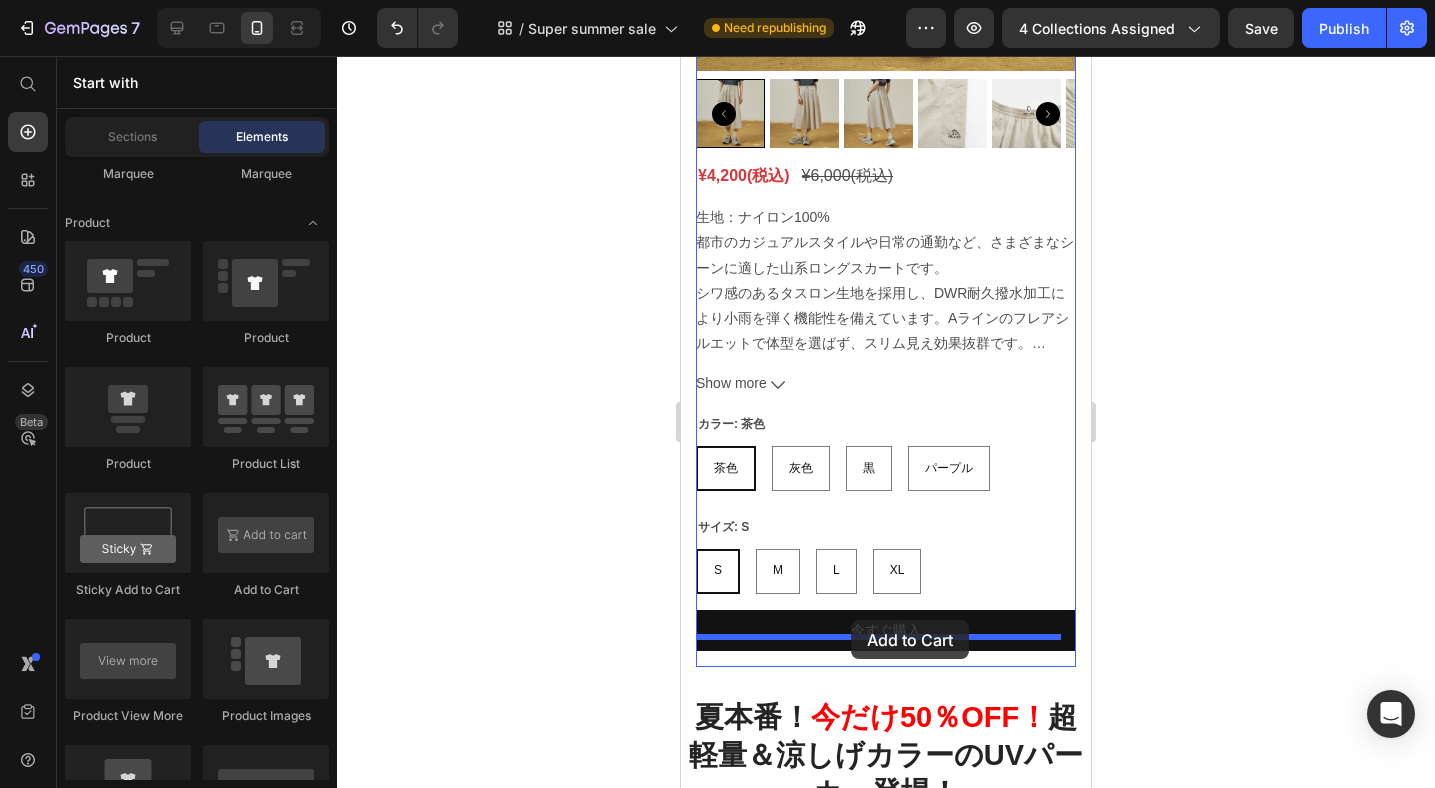 drag, startPoint x: 953, startPoint y: 598, endPoint x: 851, endPoint y: 620, distance: 104.34558 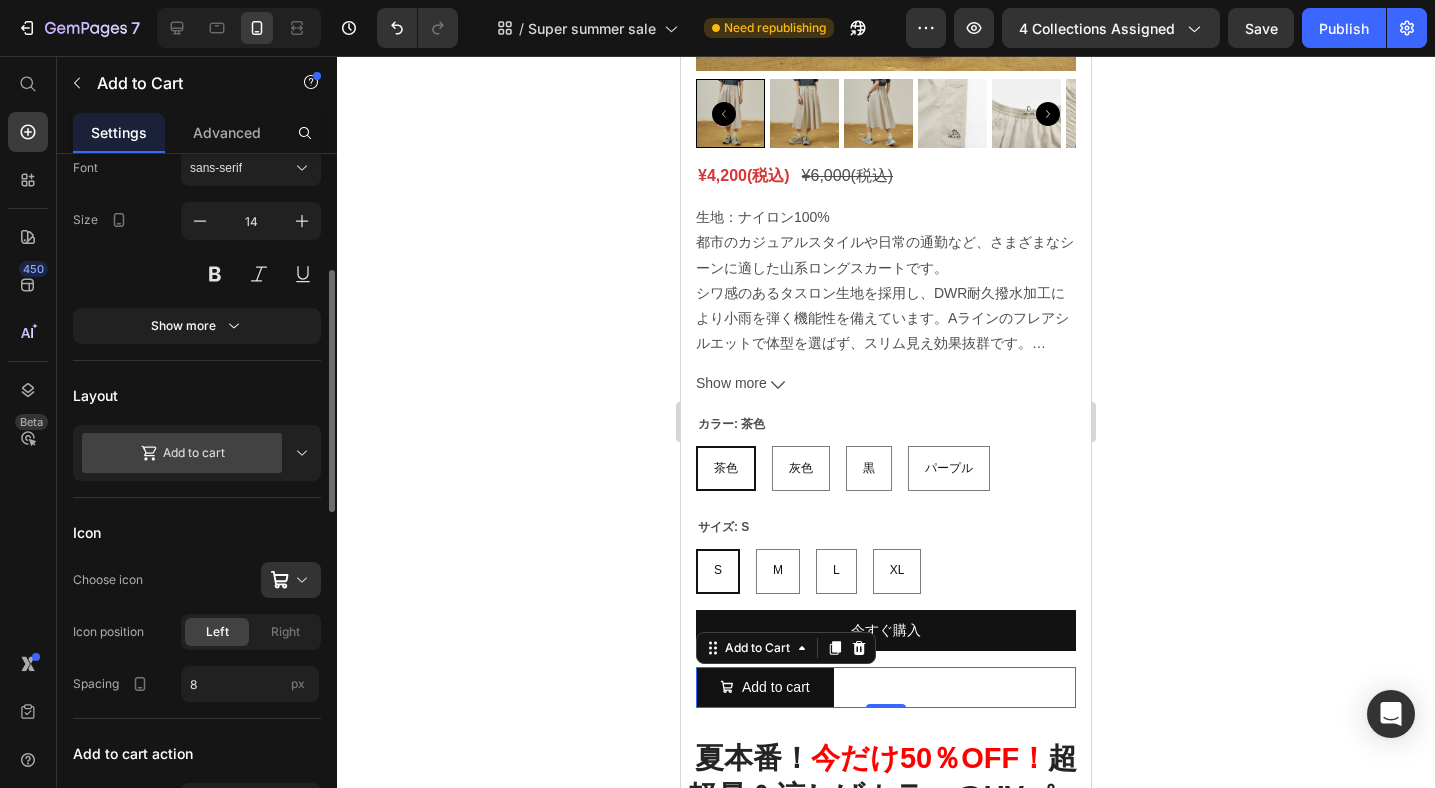 scroll, scrollTop: 576, scrollLeft: 0, axis: vertical 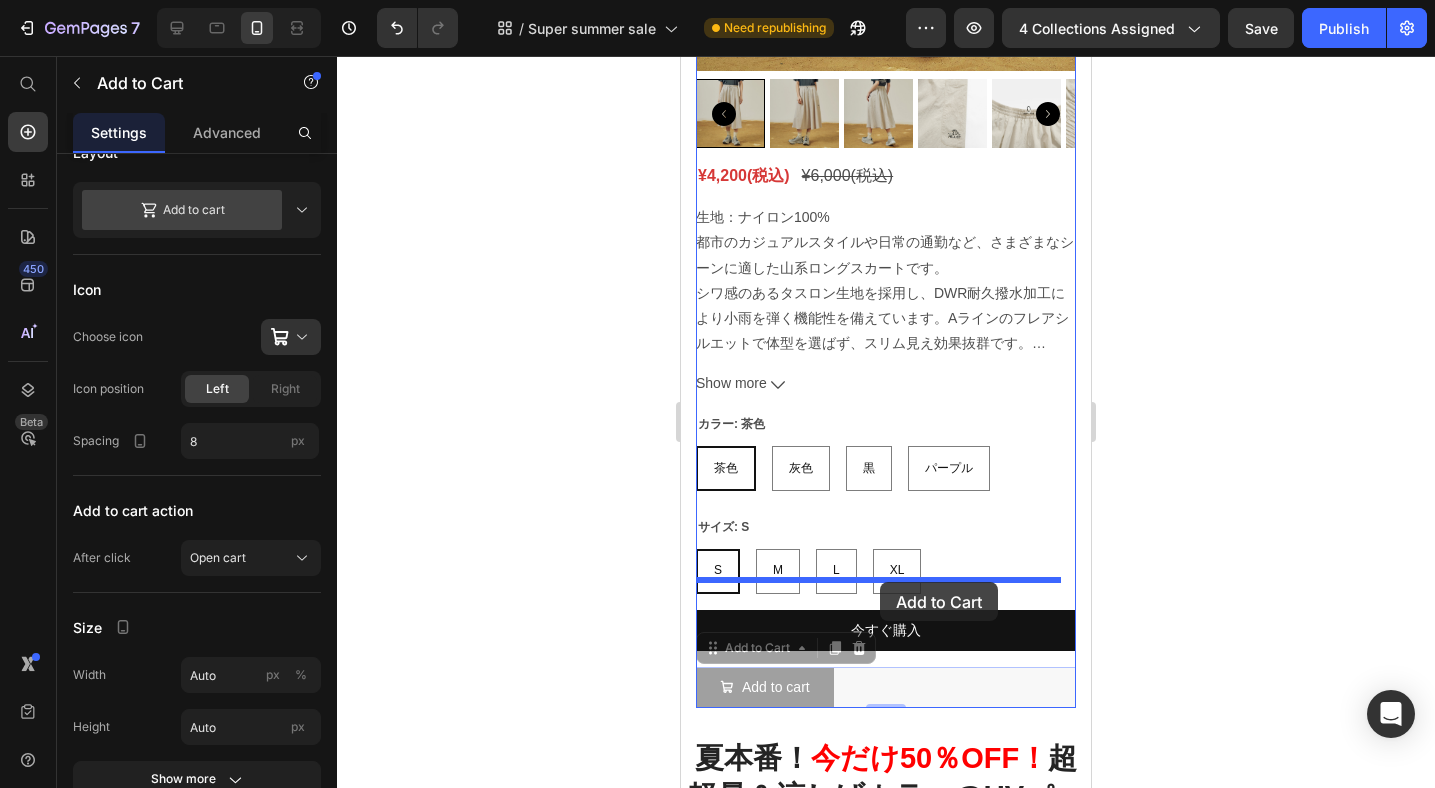 drag, startPoint x: 869, startPoint y: 653, endPoint x: 880, endPoint y: 582, distance: 71.84706 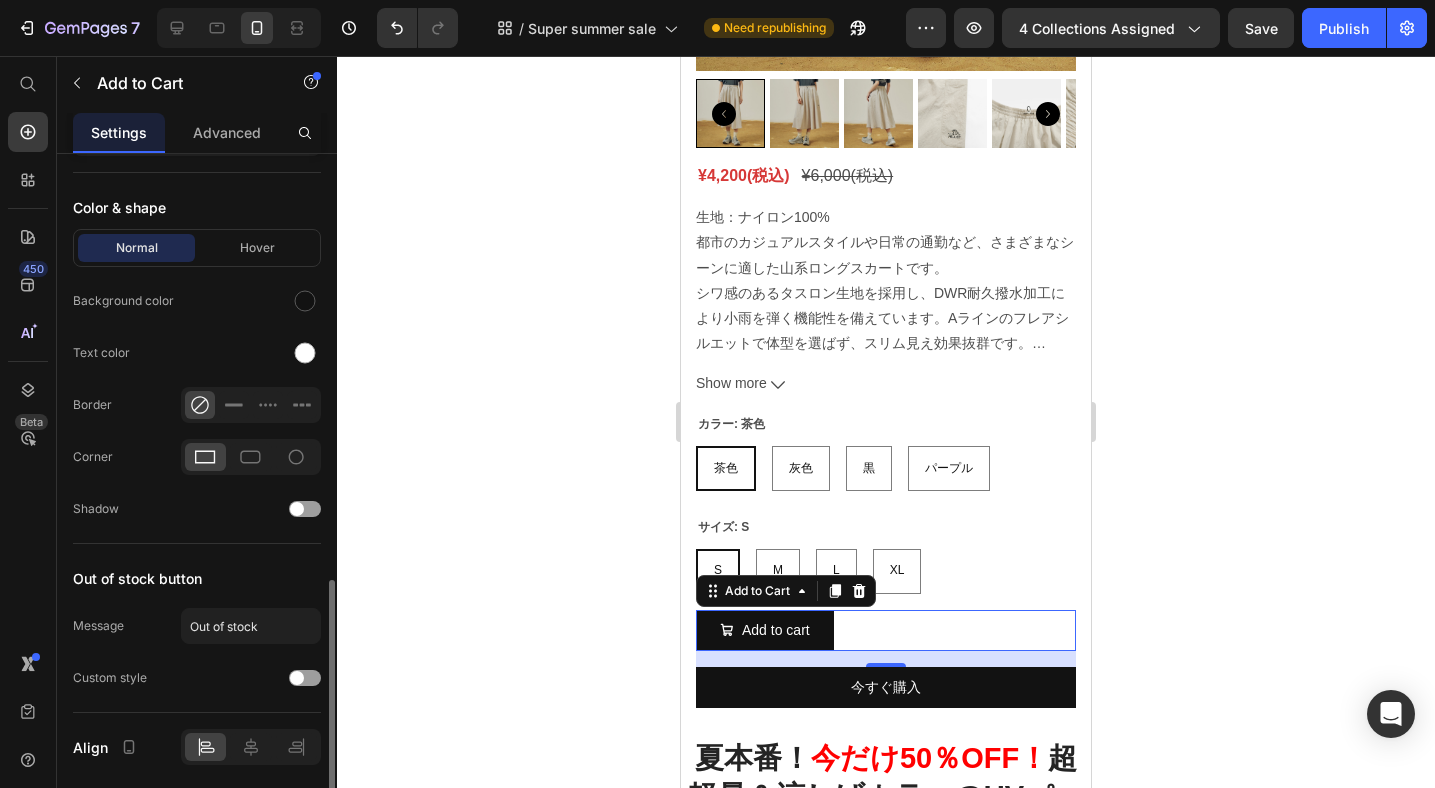 scroll, scrollTop: 1281, scrollLeft: 0, axis: vertical 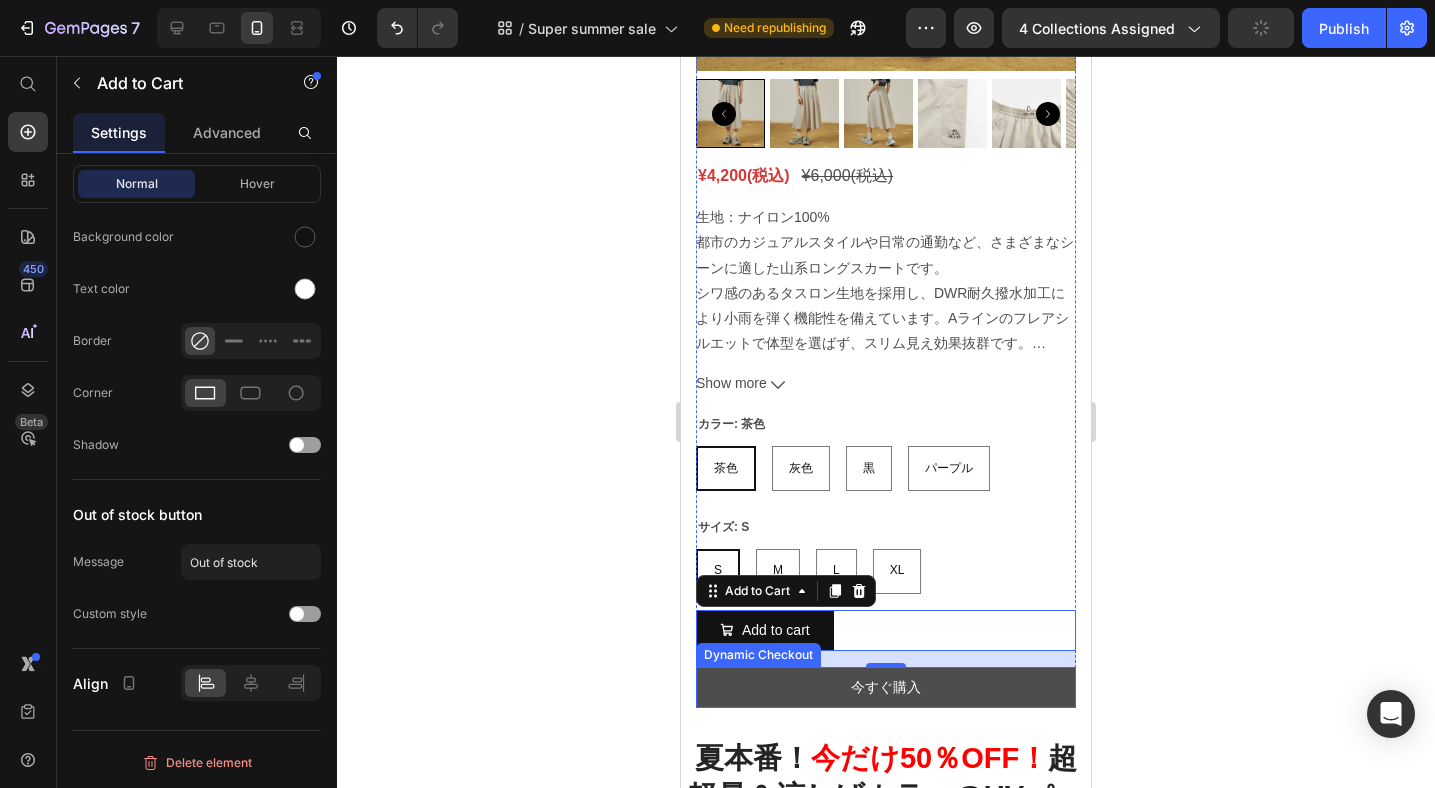 click on "今すぐ購入" at bounding box center (886, 687) 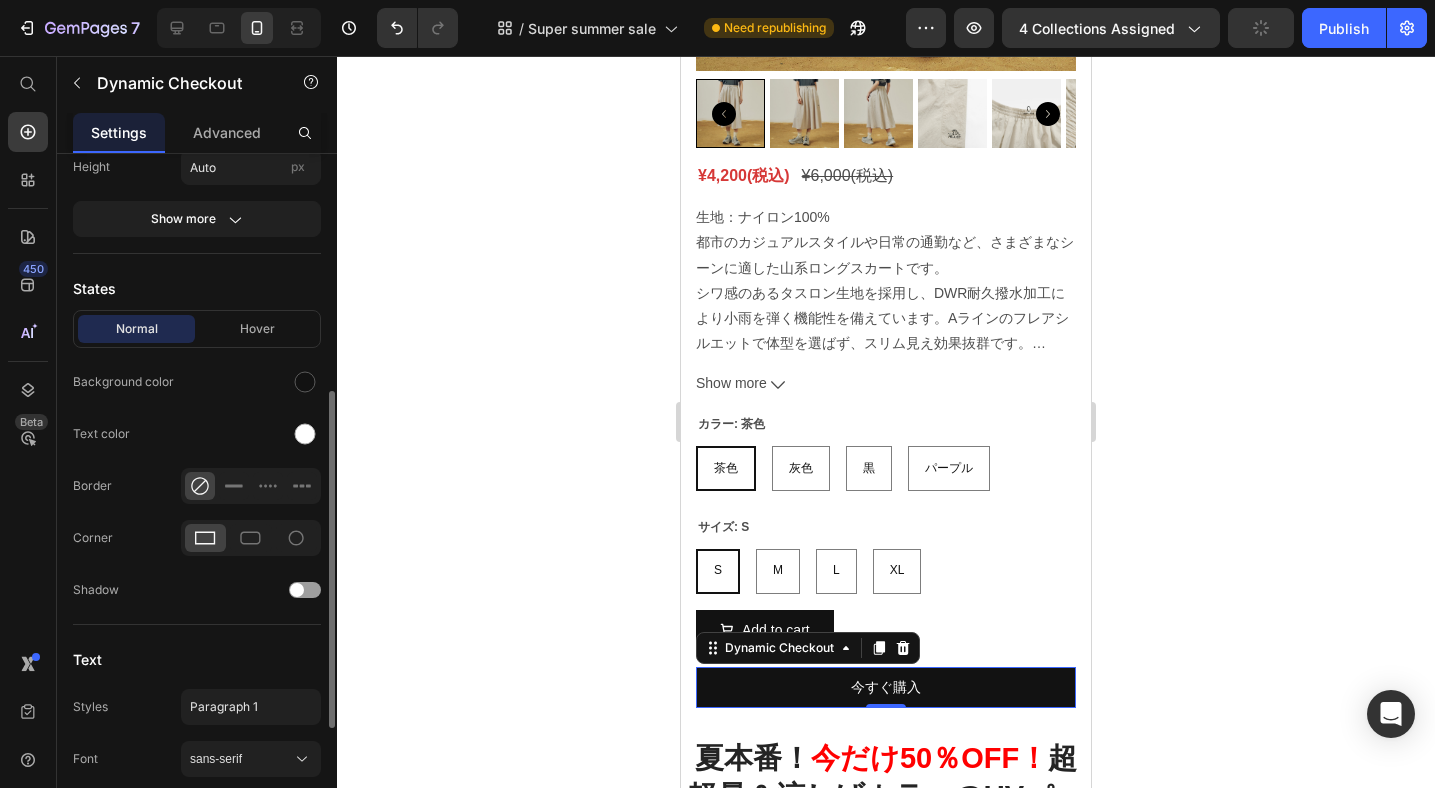 scroll, scrollTop: 545, scrollLeft: 0, axis: vertical 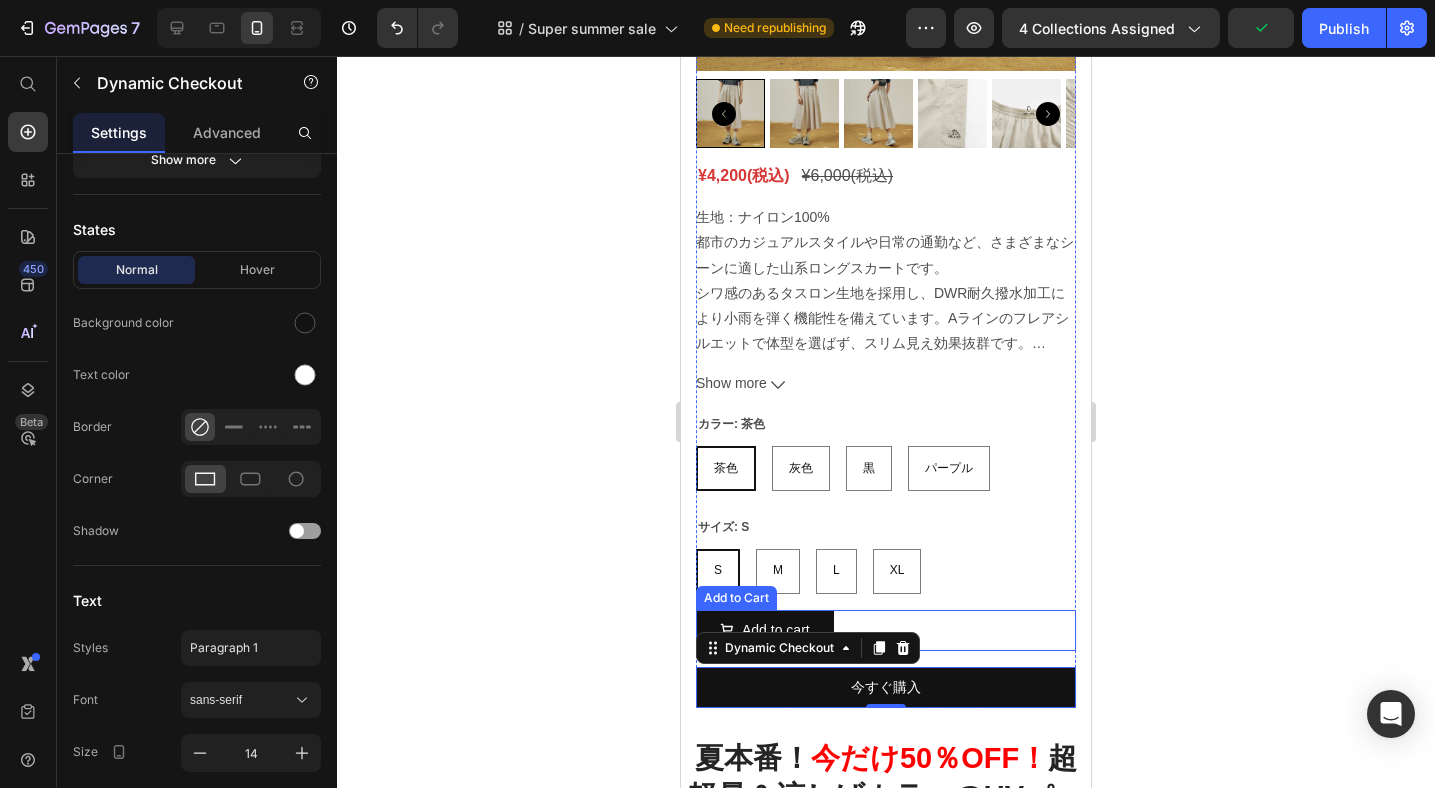 click on "Add to cart Add to Cart" at bounding box center (886, 630) 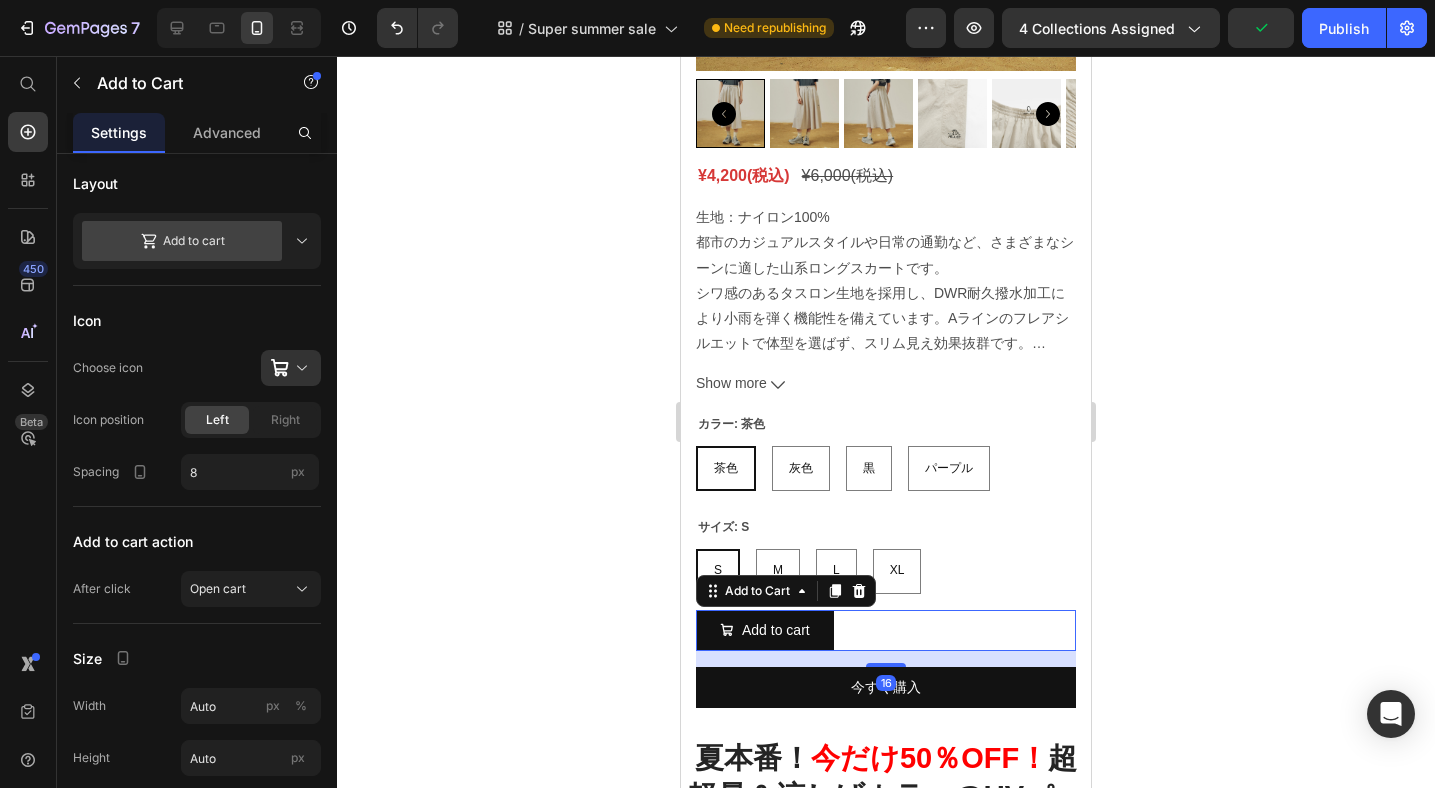 scroll, scrollTop: 0, scrollLeft: 0, axis: both 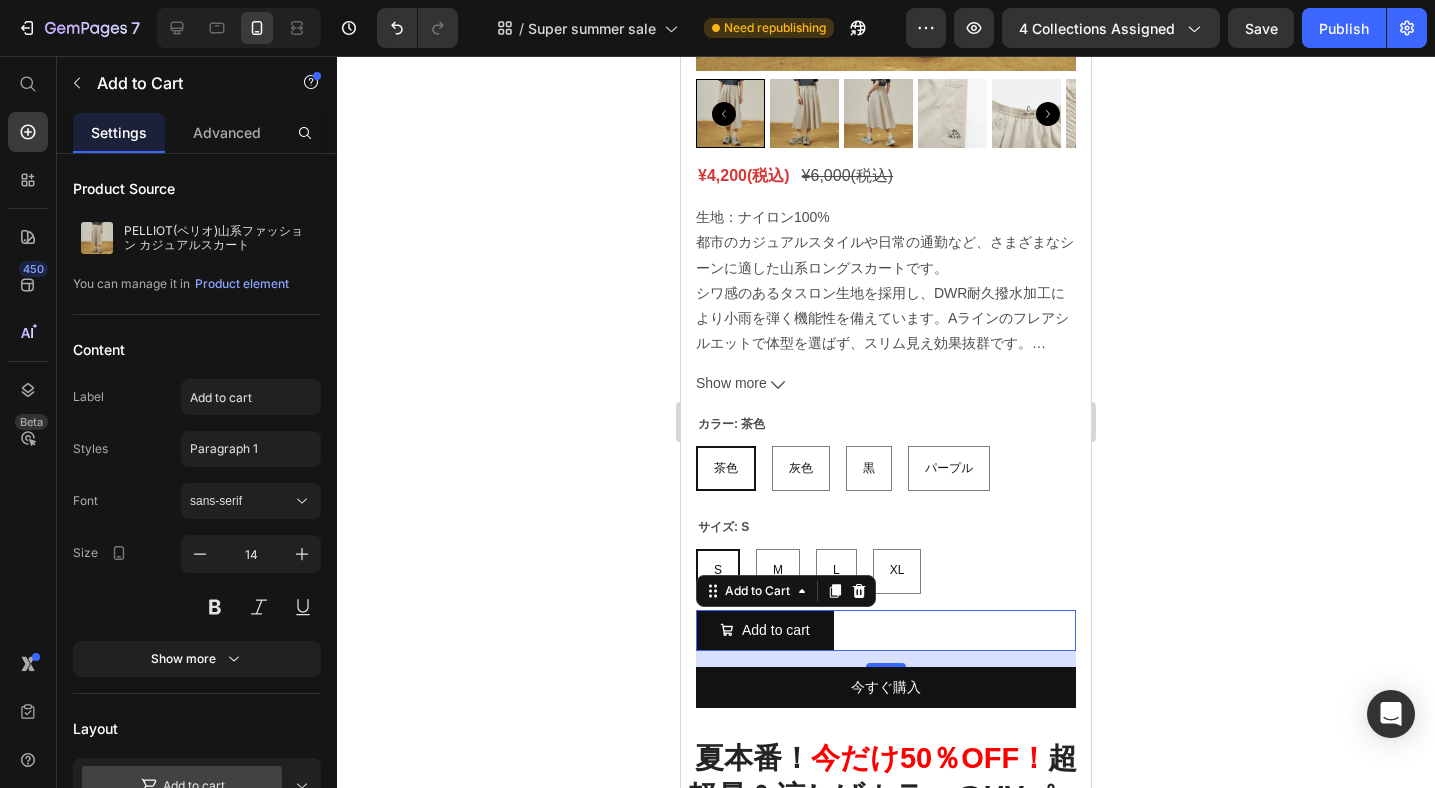 click on "Add to cart Add to Cart   16" at bounding box center [886, 630] 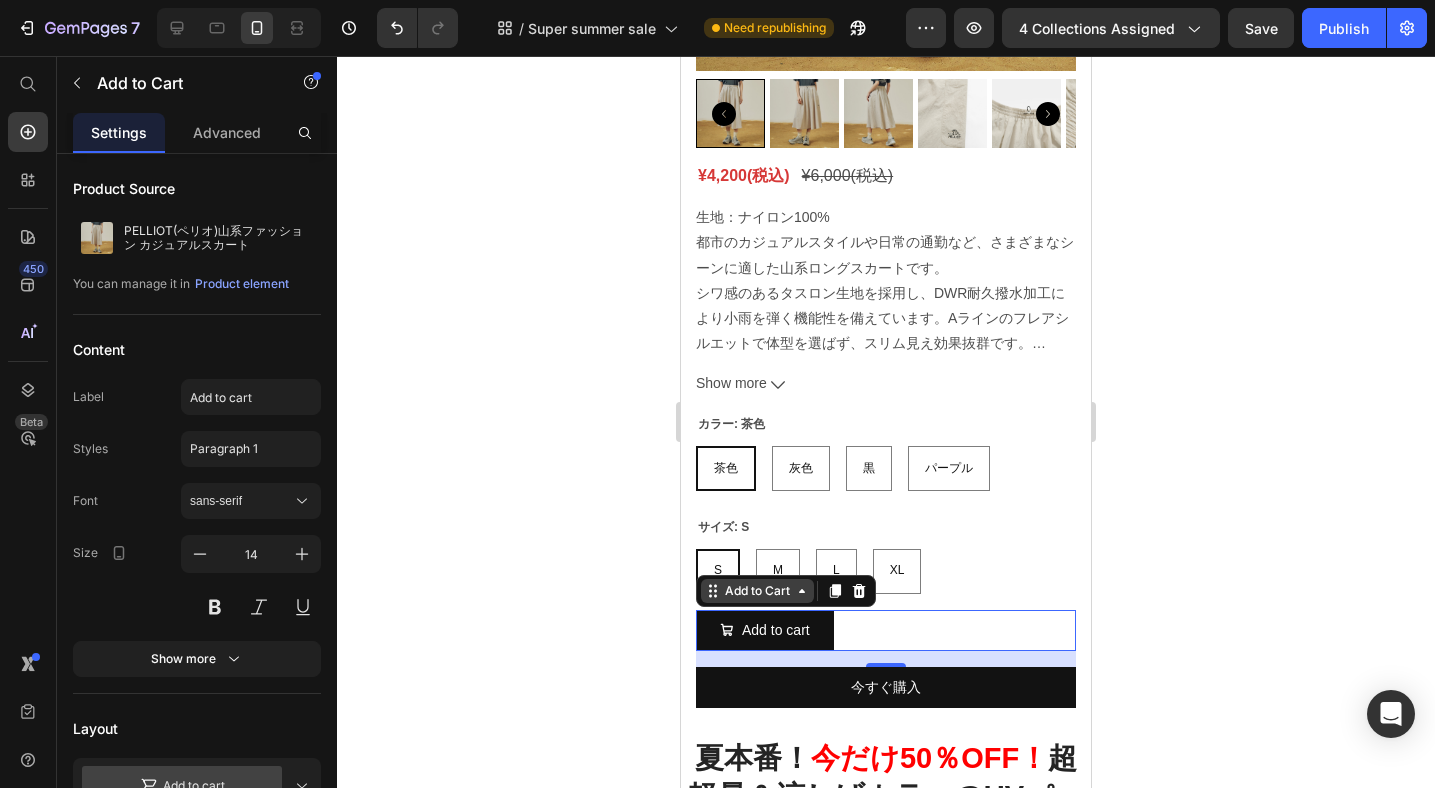 click 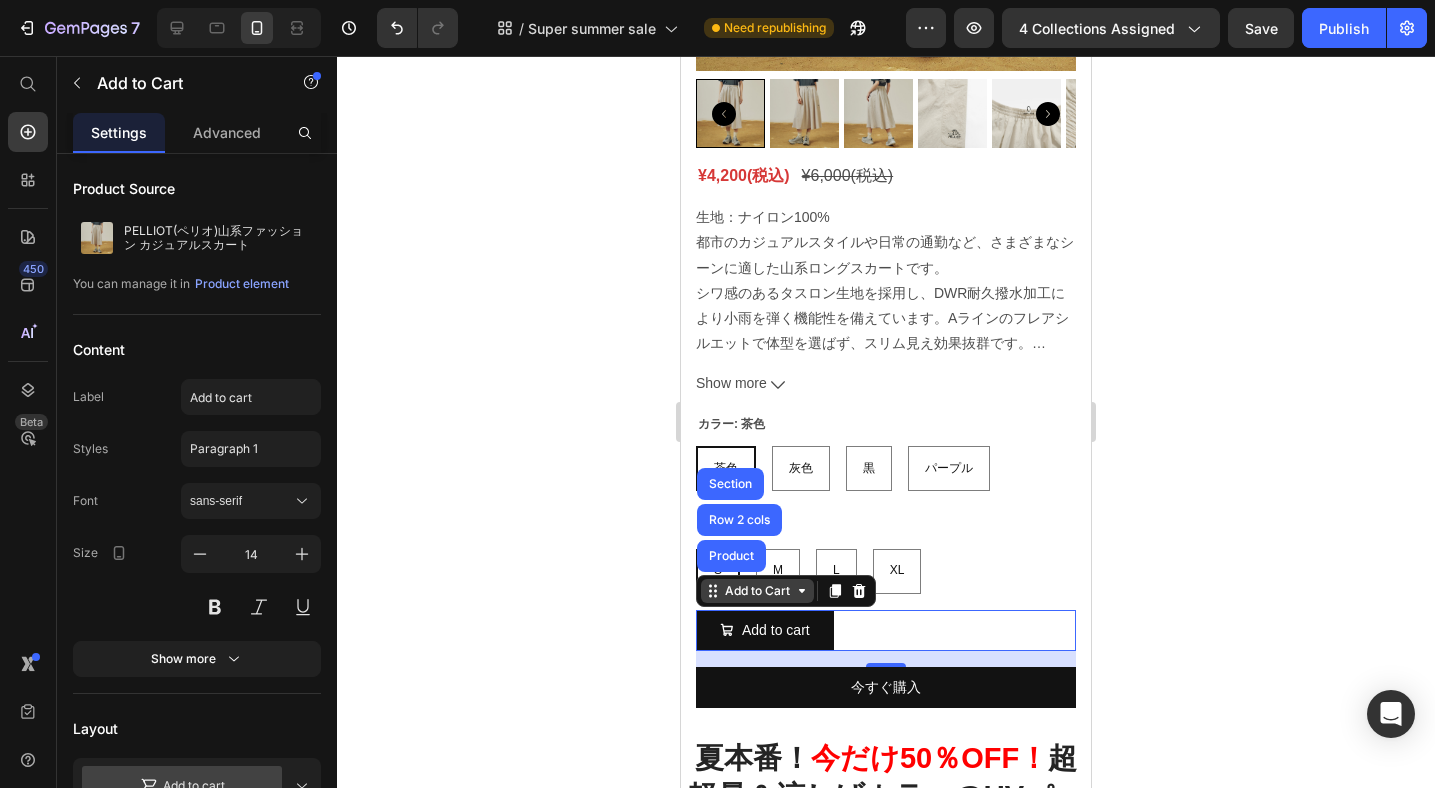 click 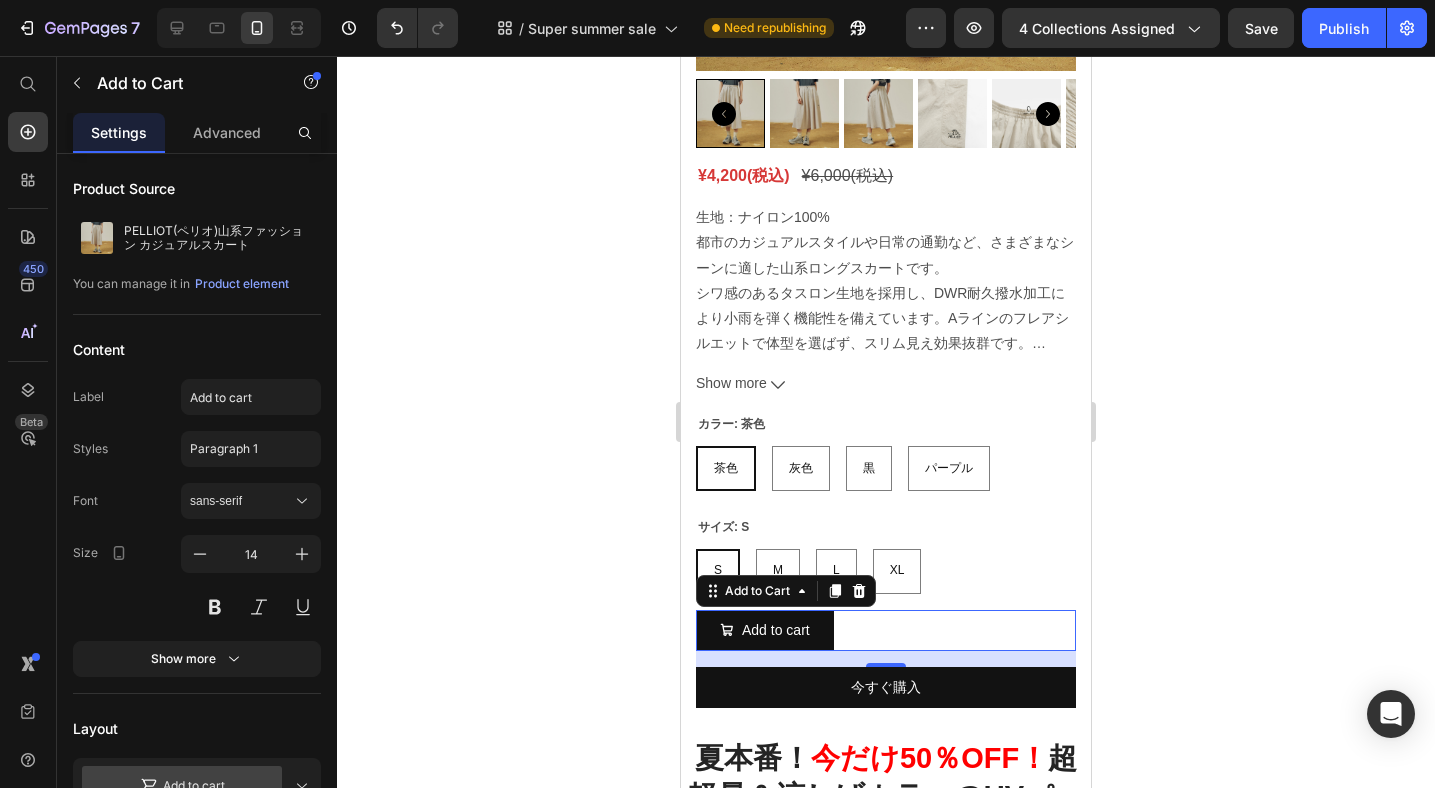 click on "Add to cart Add to Cart   16" at bounding box center [886, 630] 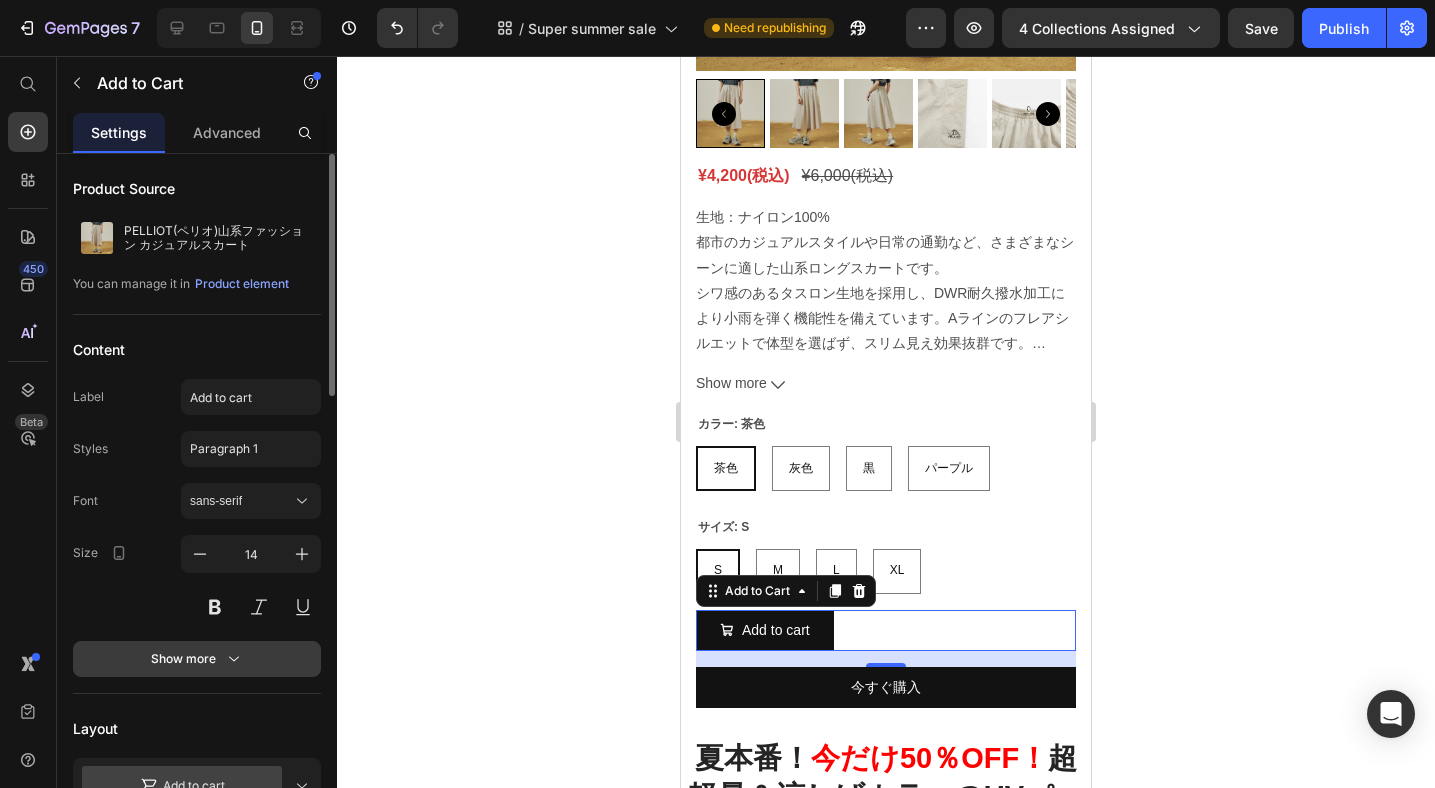 click 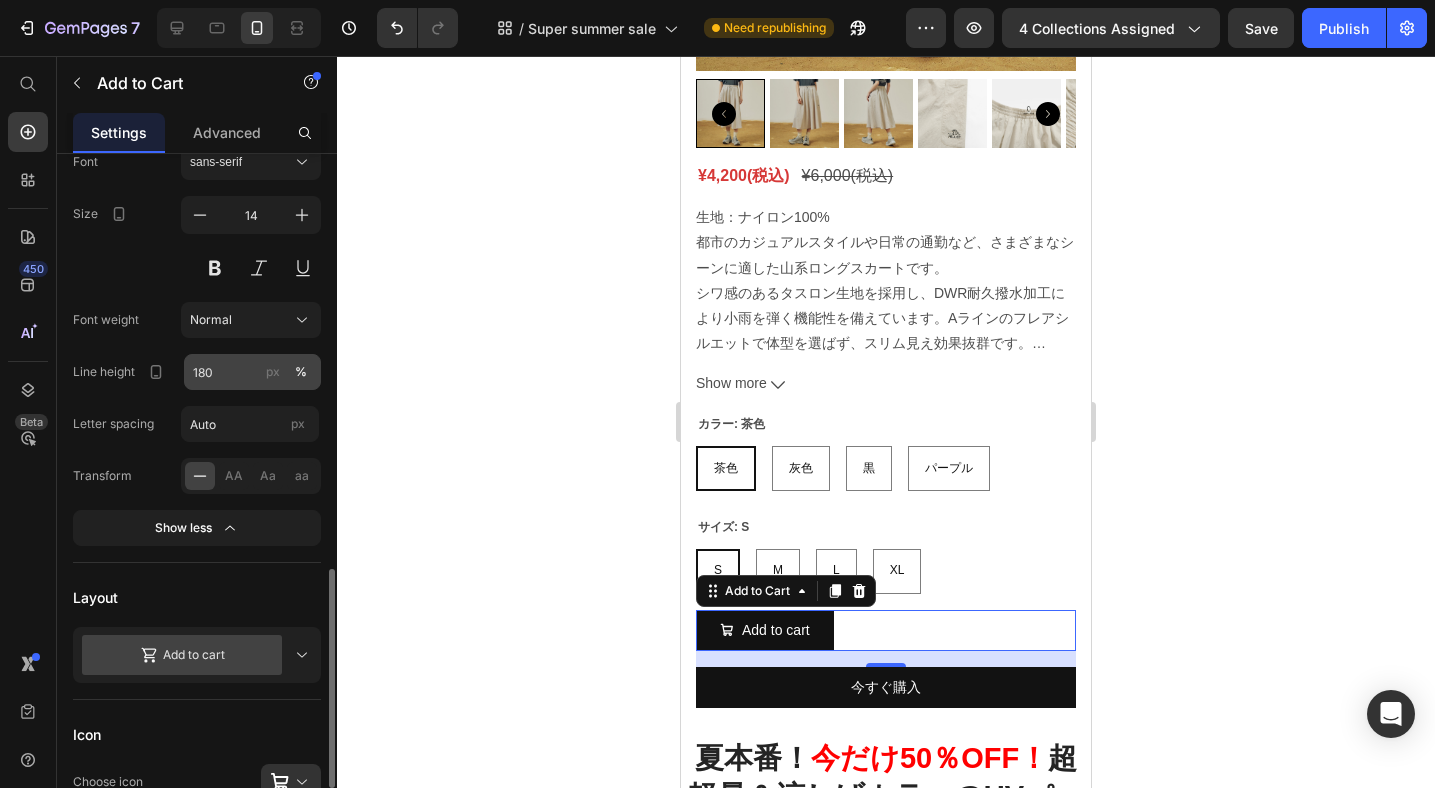 scroll, scrollTop: 573, scrollLeft: 0, axis: vertical 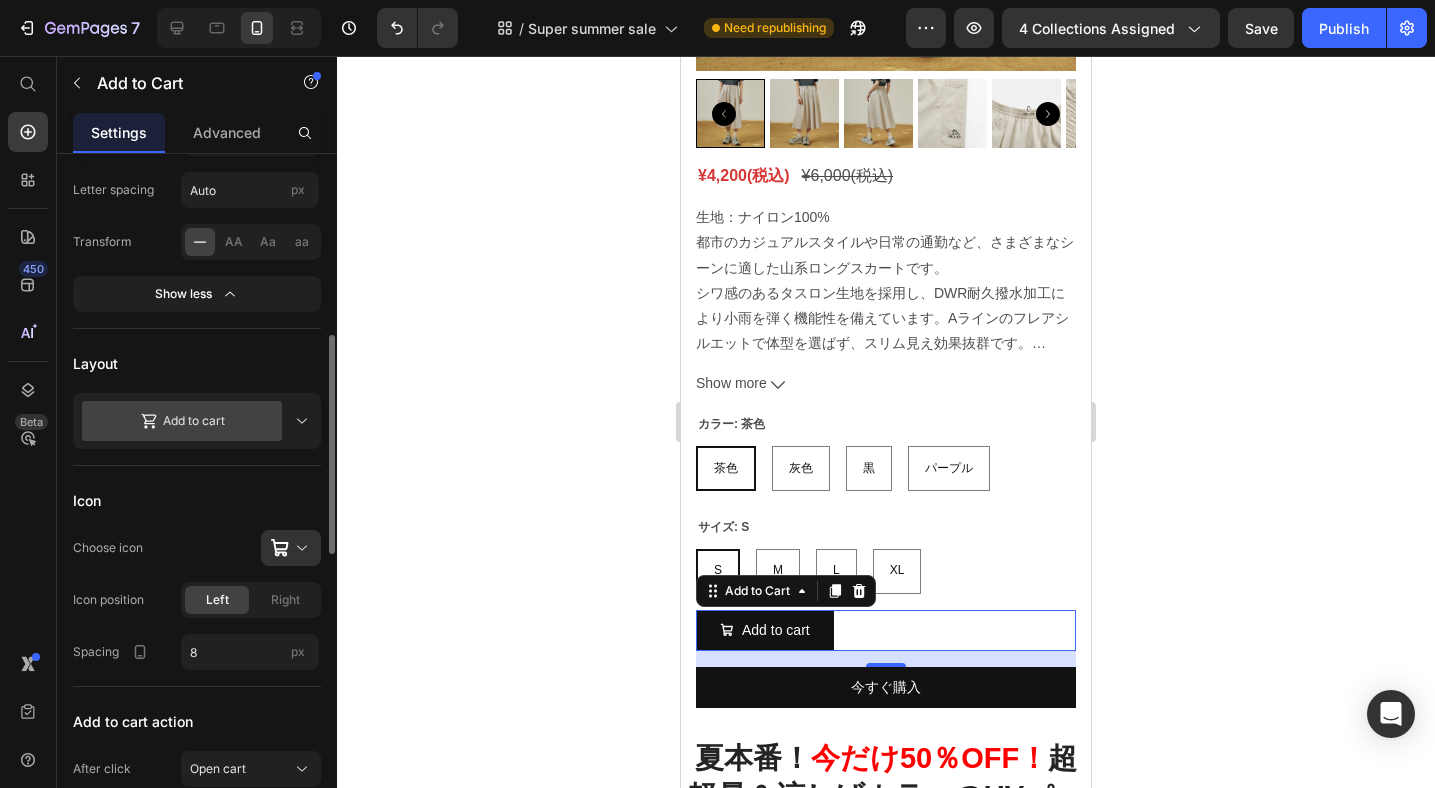 click 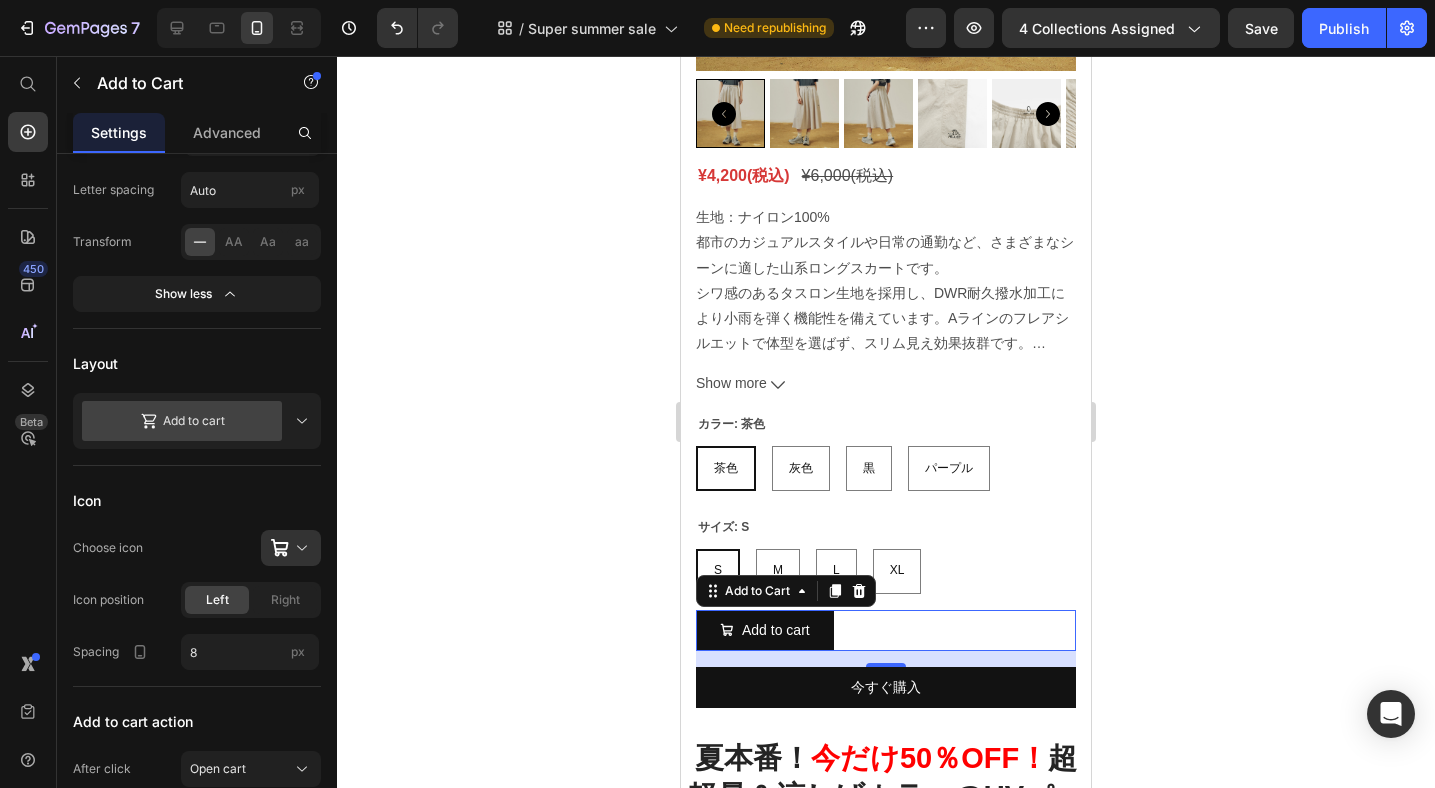 click 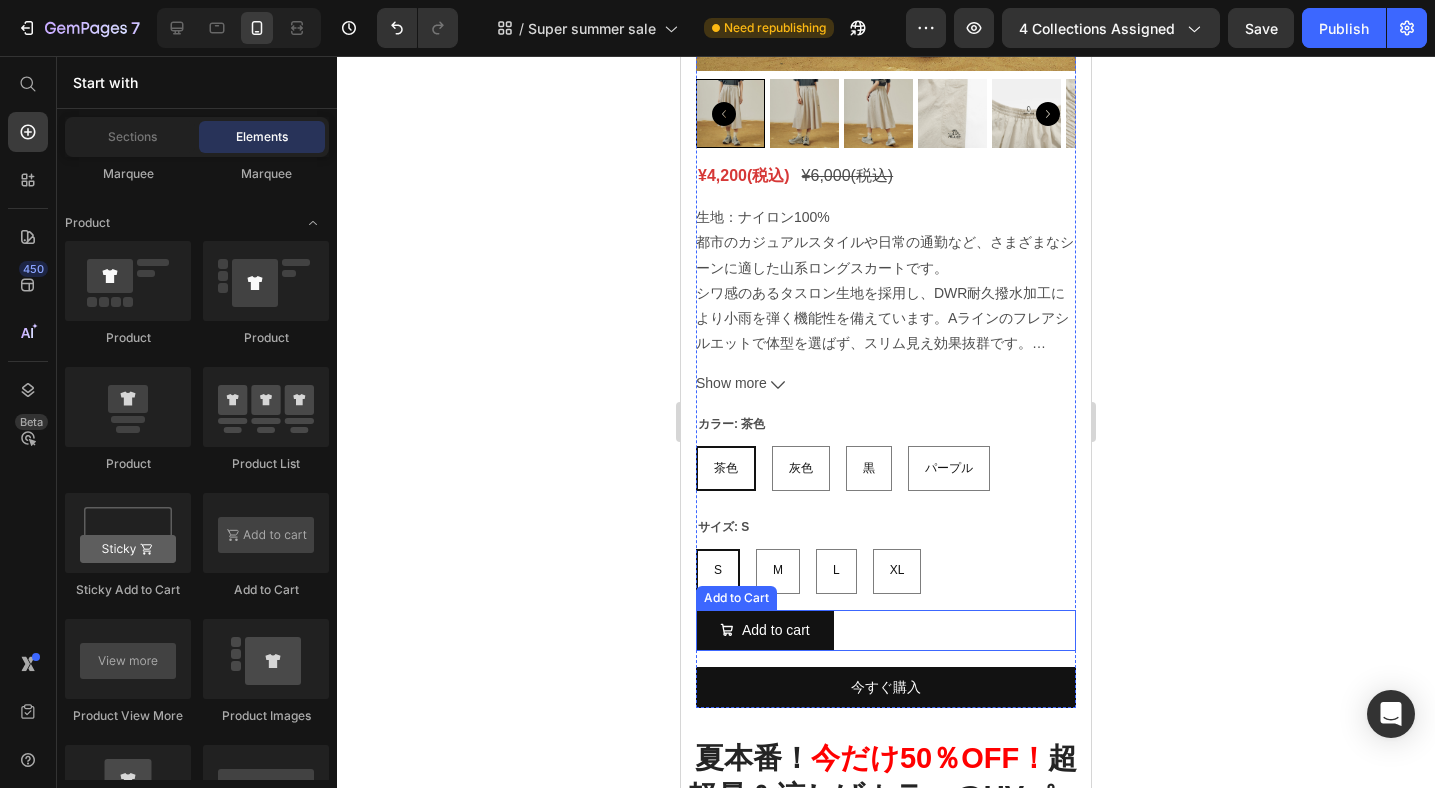 click on "Add to cart Add to Cart" at bounding box center [886, 630] 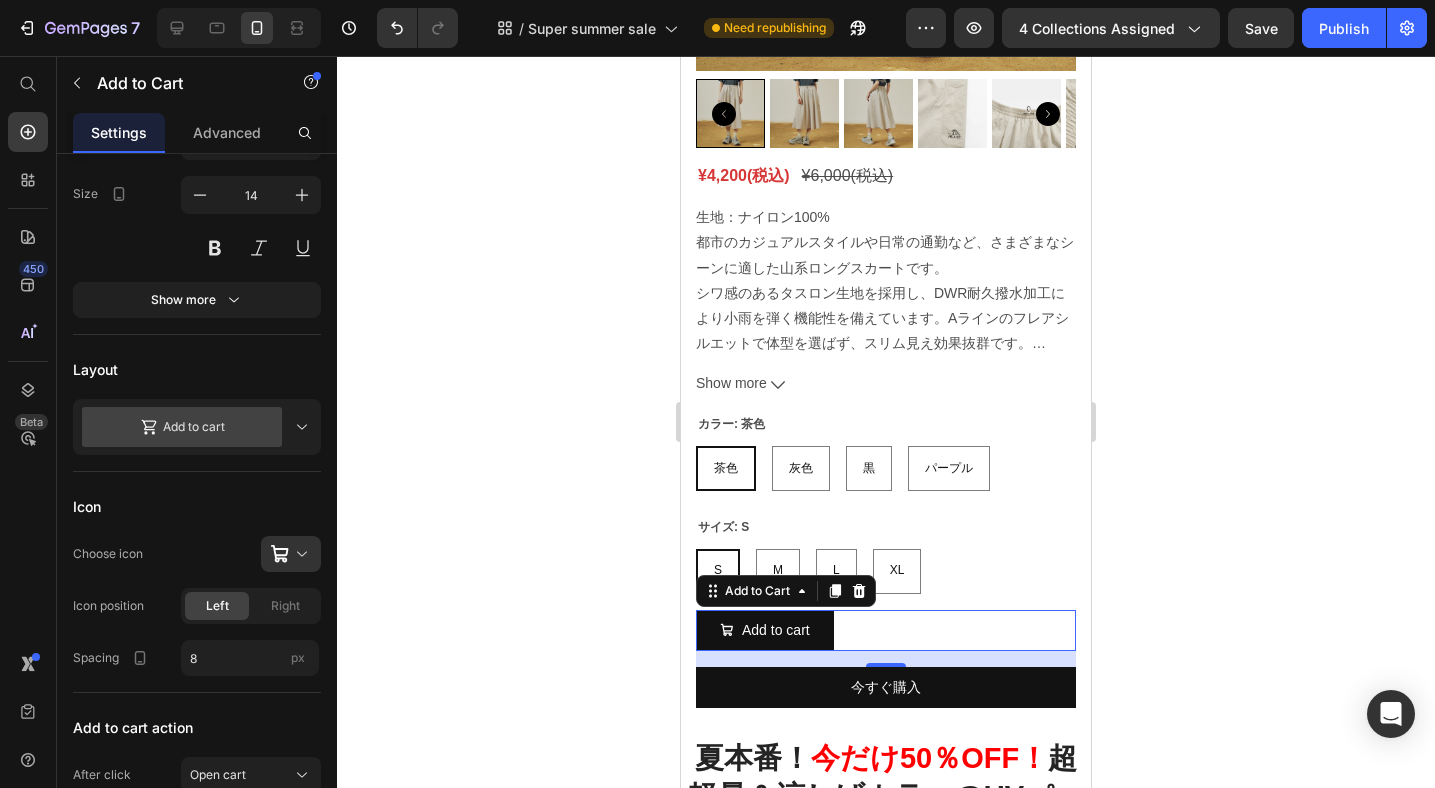 scroll, scrollTop: 0, scrollLeft: 0, axis: both 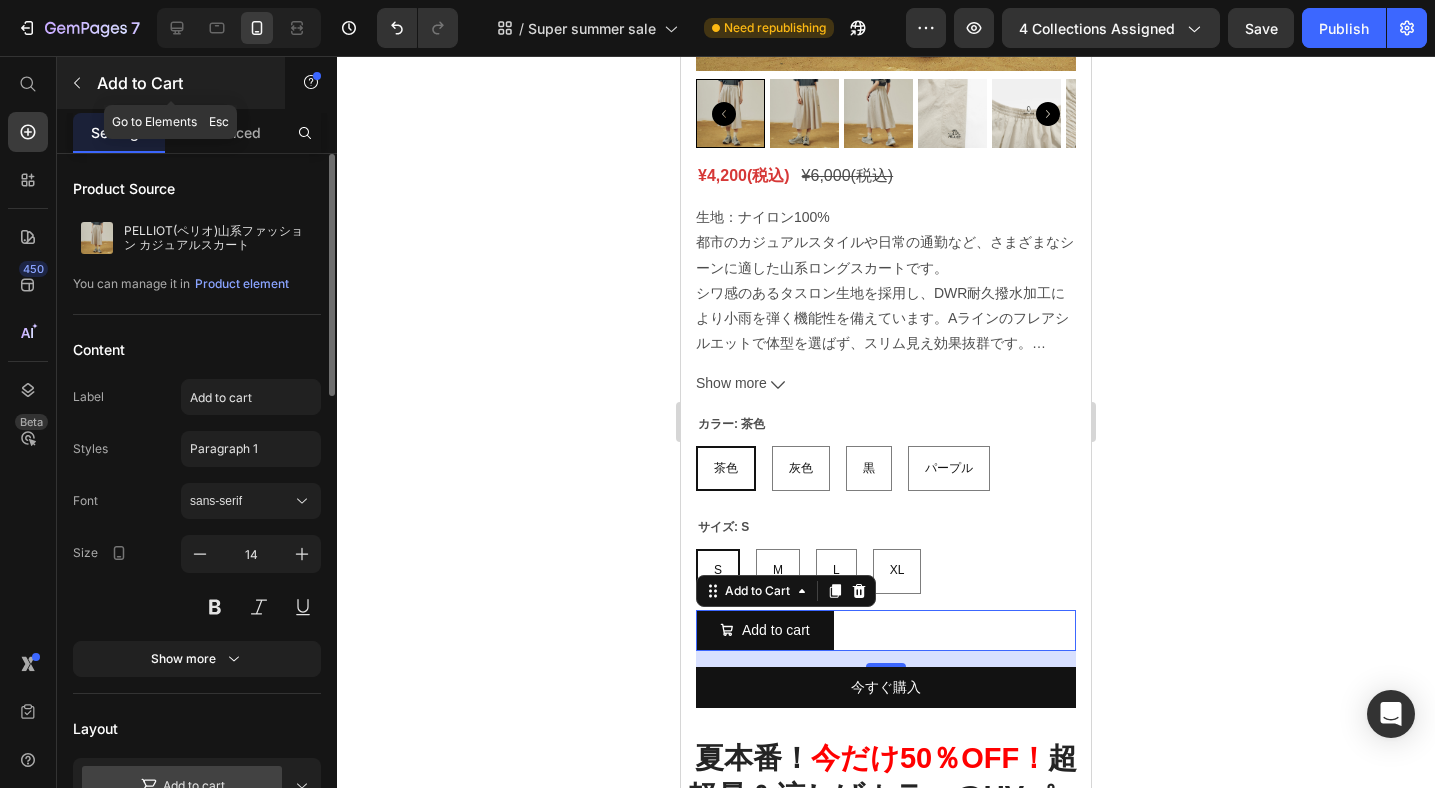 click at bounding box center (77, 83) 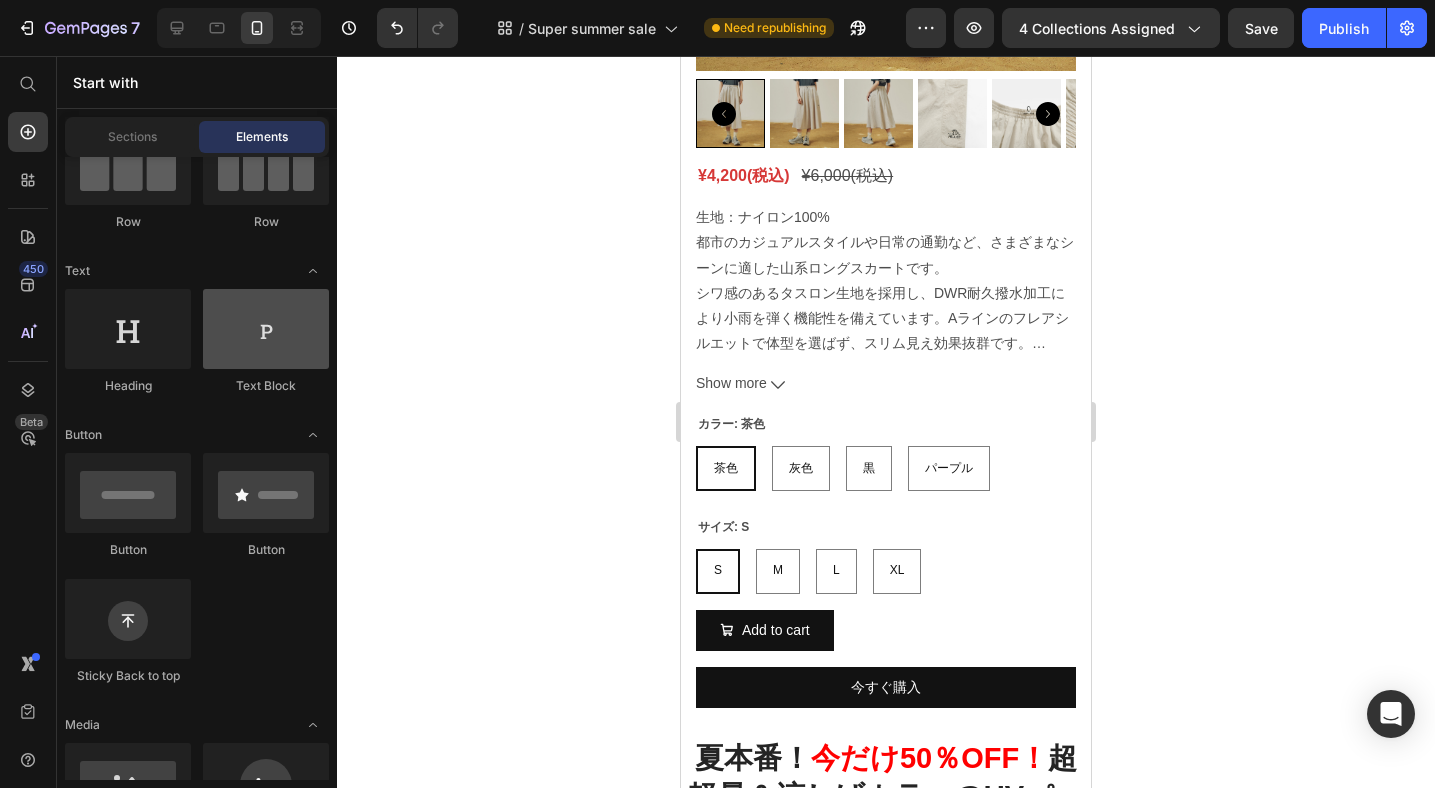 scroll, scrollTop: 0, scrollLeft: 0, axis: both 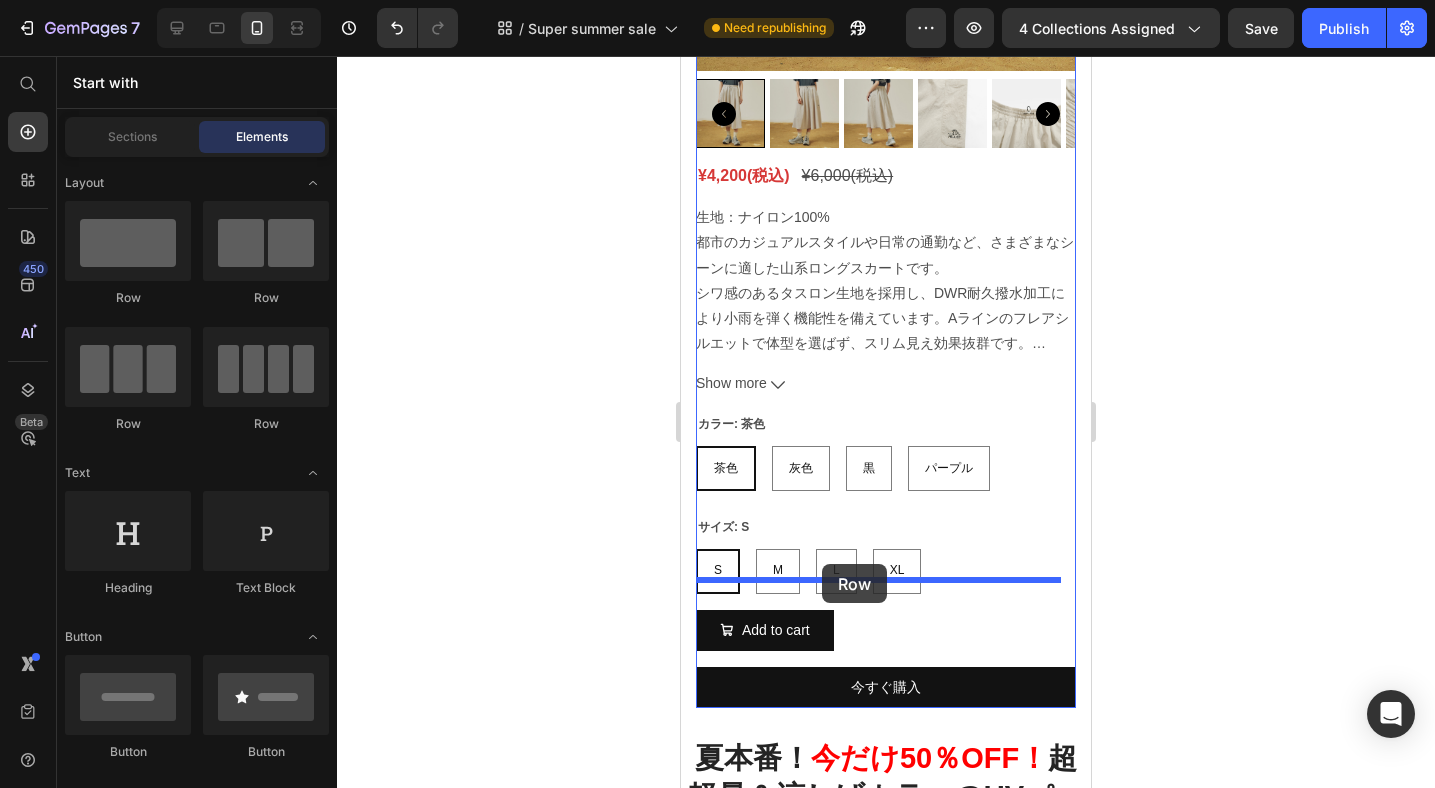 drag, startPoint x: 1187, startPoint y: 413, endPoint x: 822, endPoint y: 564, distance: 395.00125 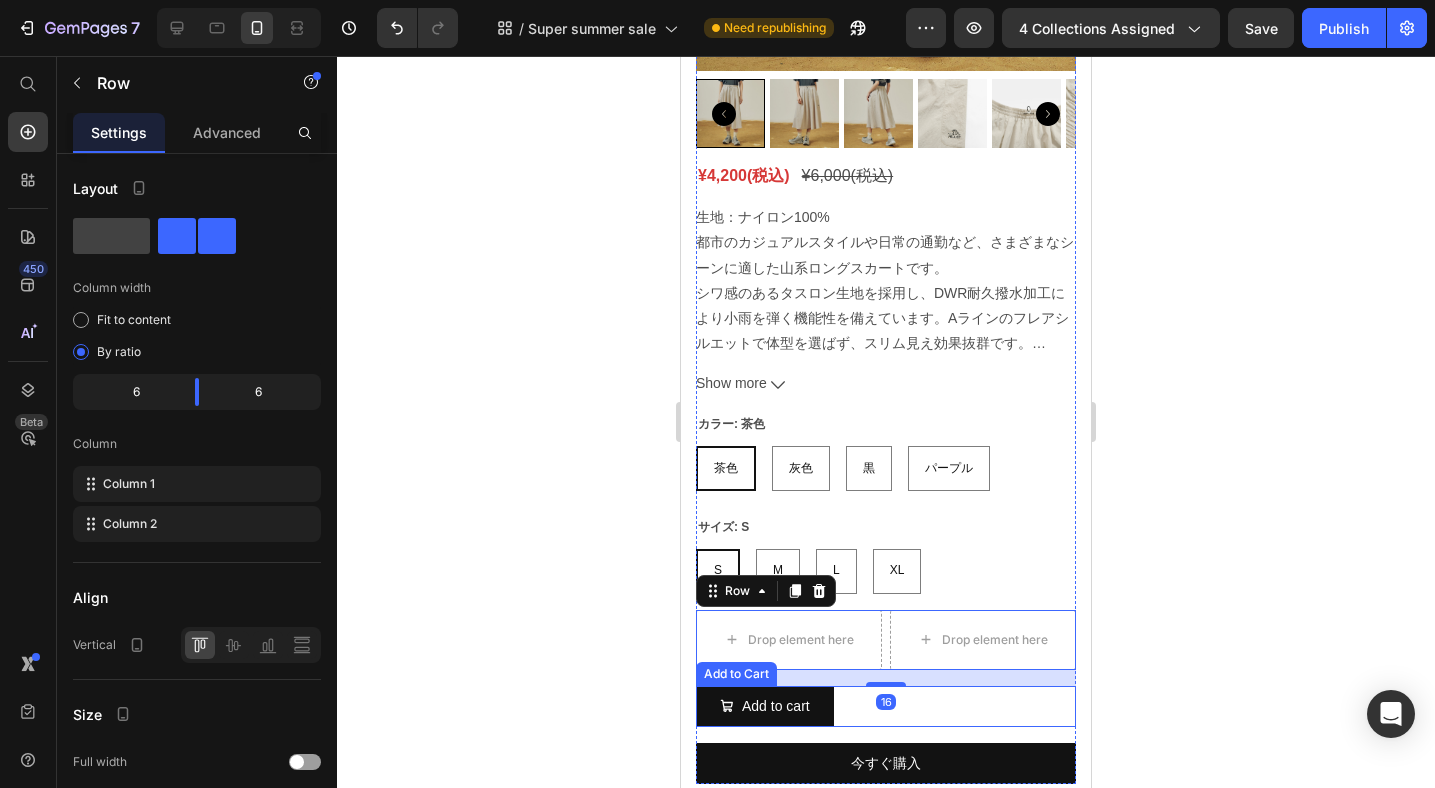 click on "Add to cart Add to Cart" at bounding box center (886, 706) 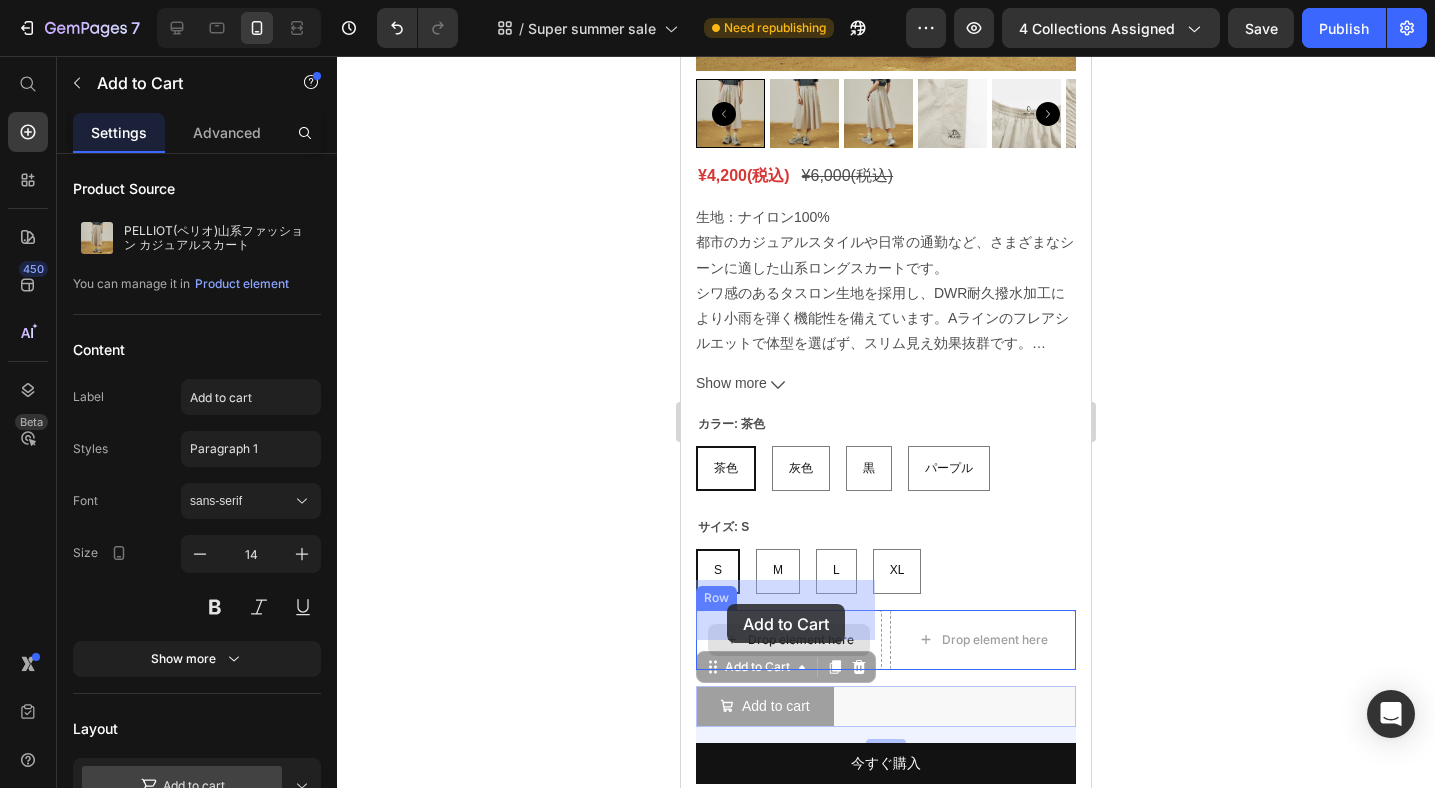 drag, startPoint x: 715, startPoint y: 637, endPoint x: 727, endPoint y: 604, distance: 35.1141 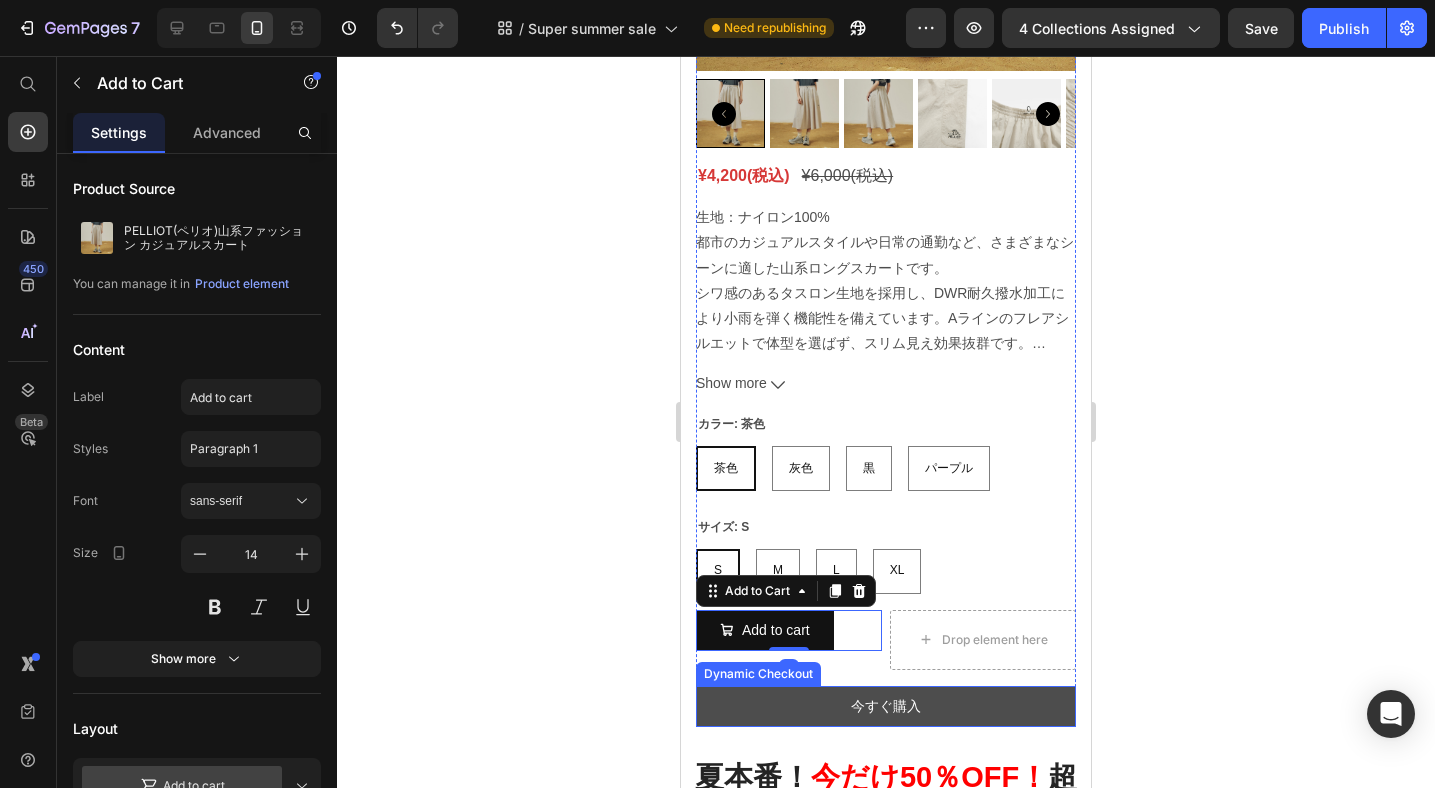 click on "今すぐ購入" at bounding box center (886, 706) 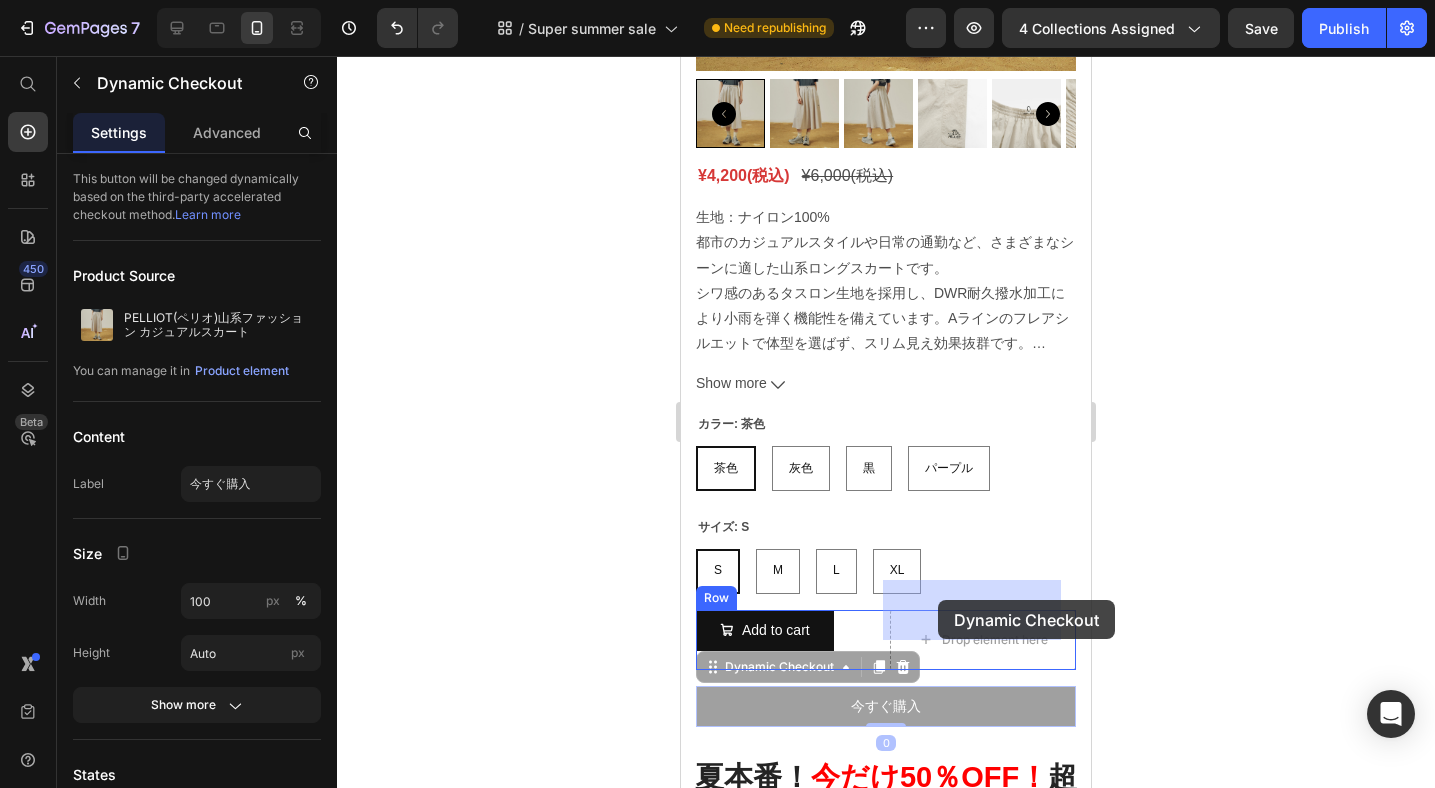 drag, startPoint x: 718, startPoint y: 640, endPoint x: 938, endPoint y: 600, distance: 223.6068 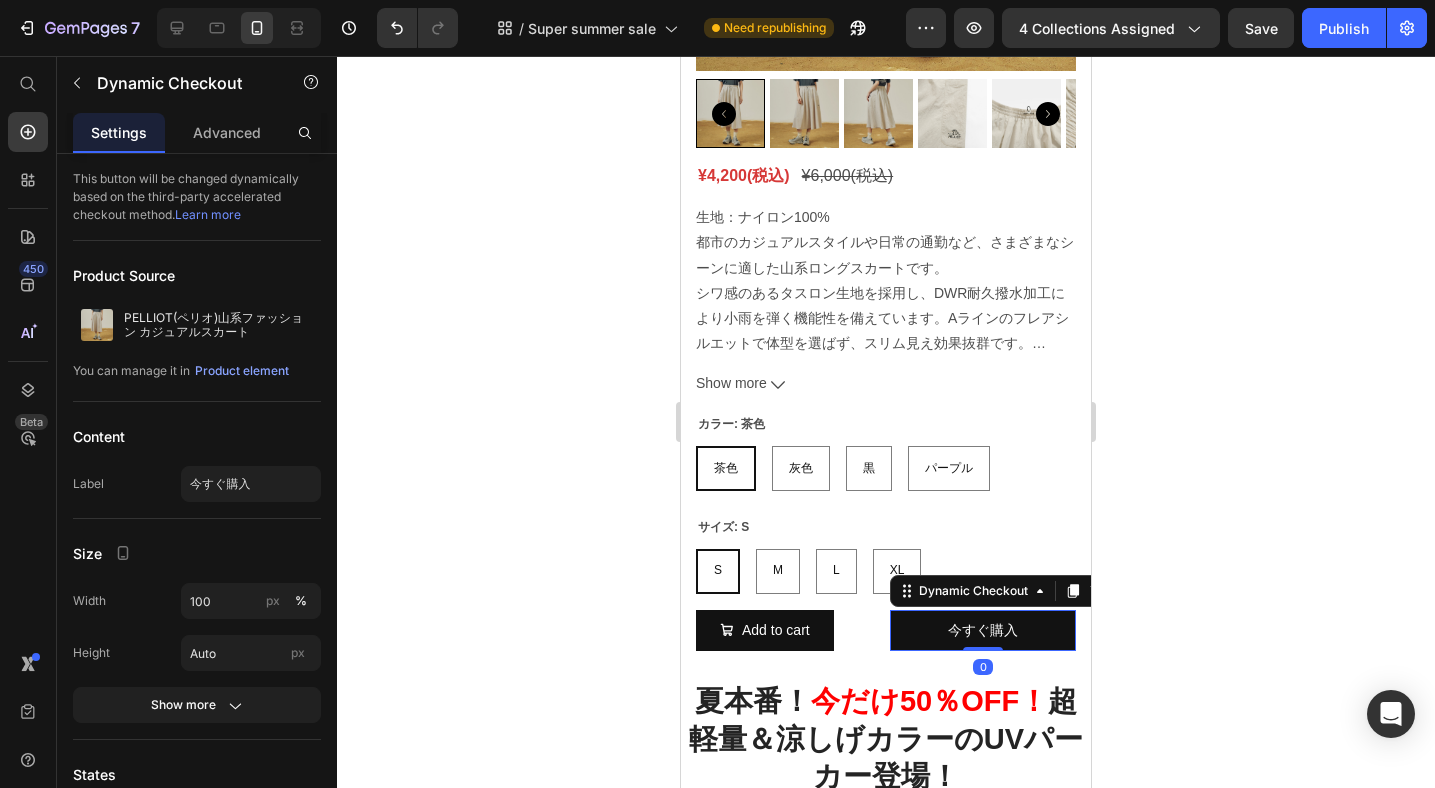 click 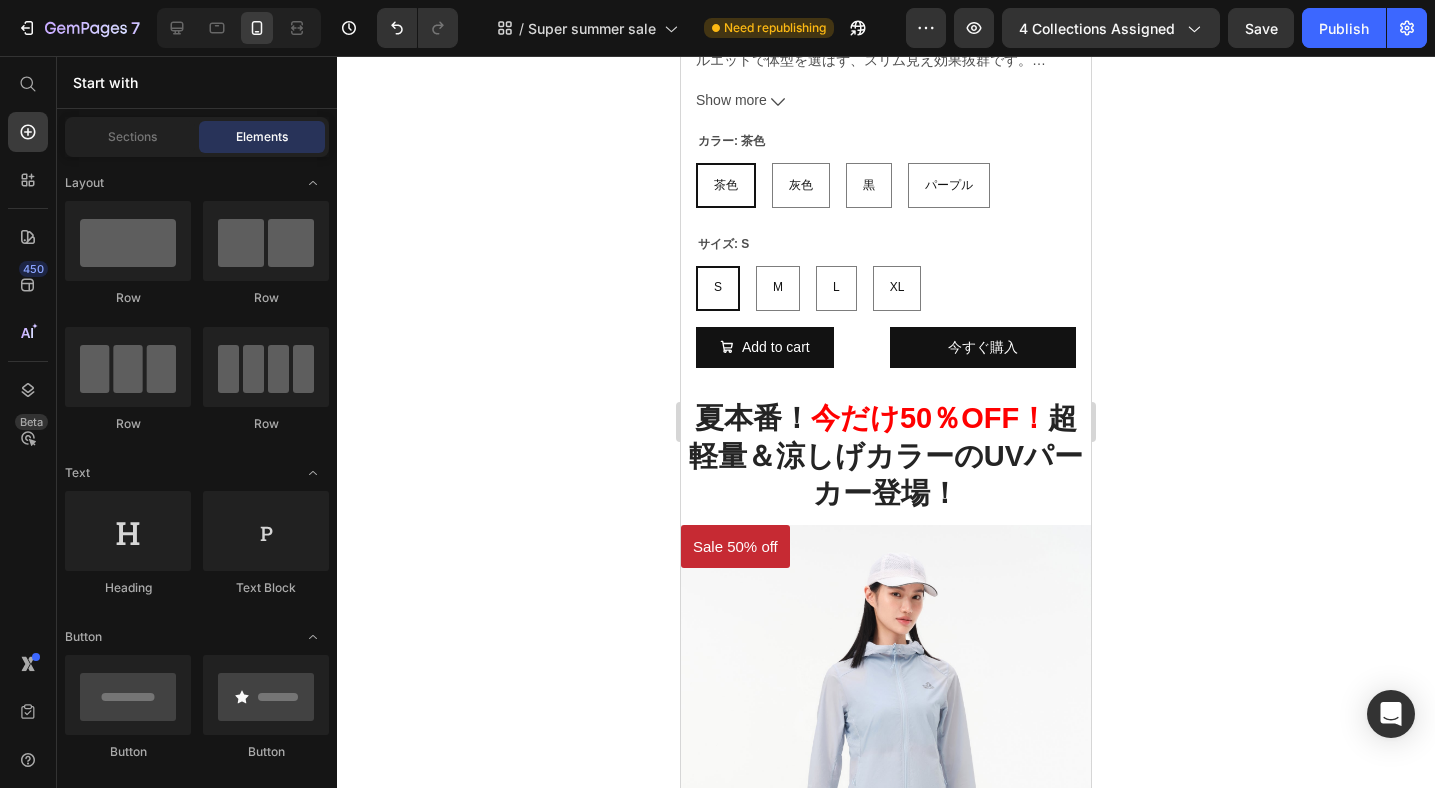 scroll, scrollTop: 2641, scrollLeft: 0, axis: vertical 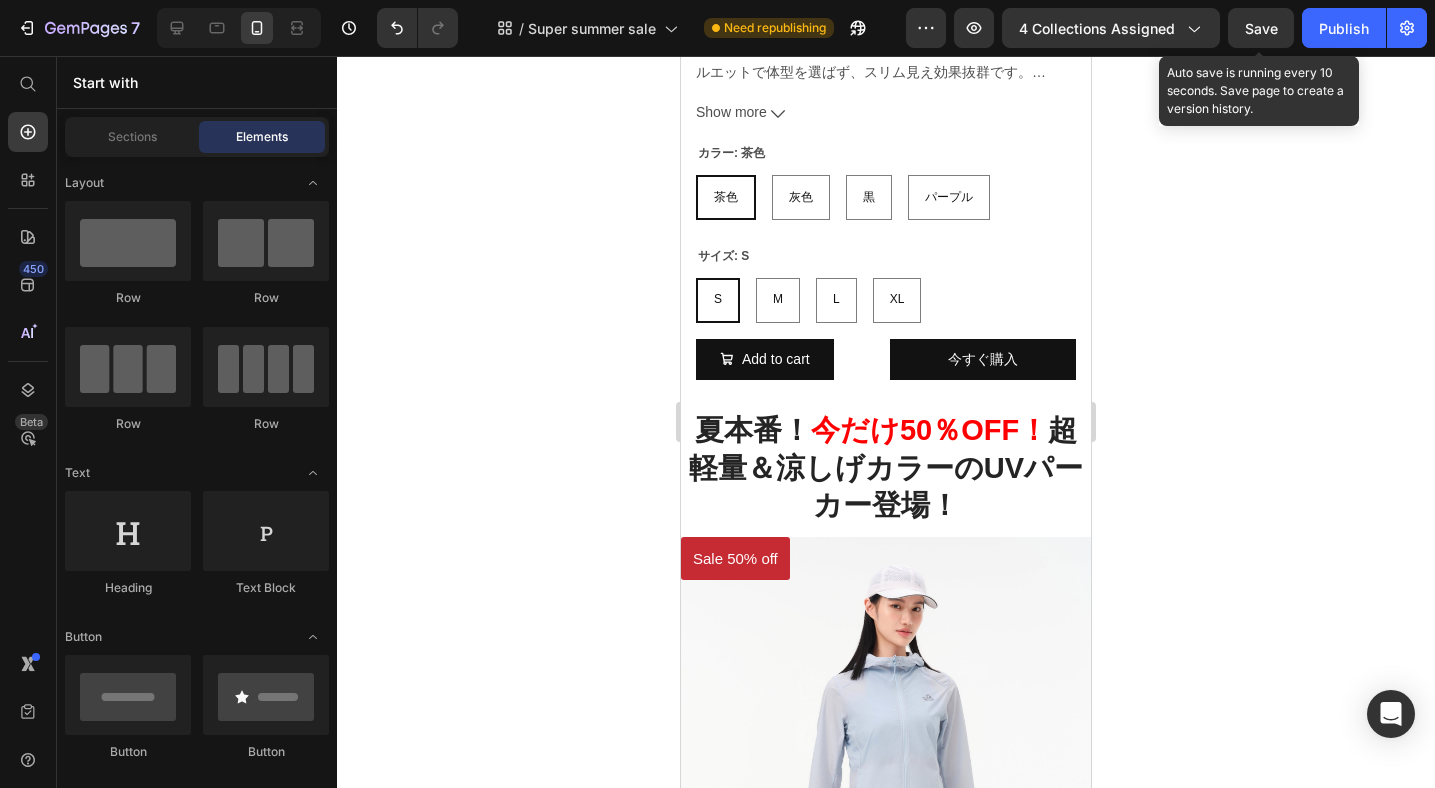 click on "Save" at bounding box center (1261, 28) 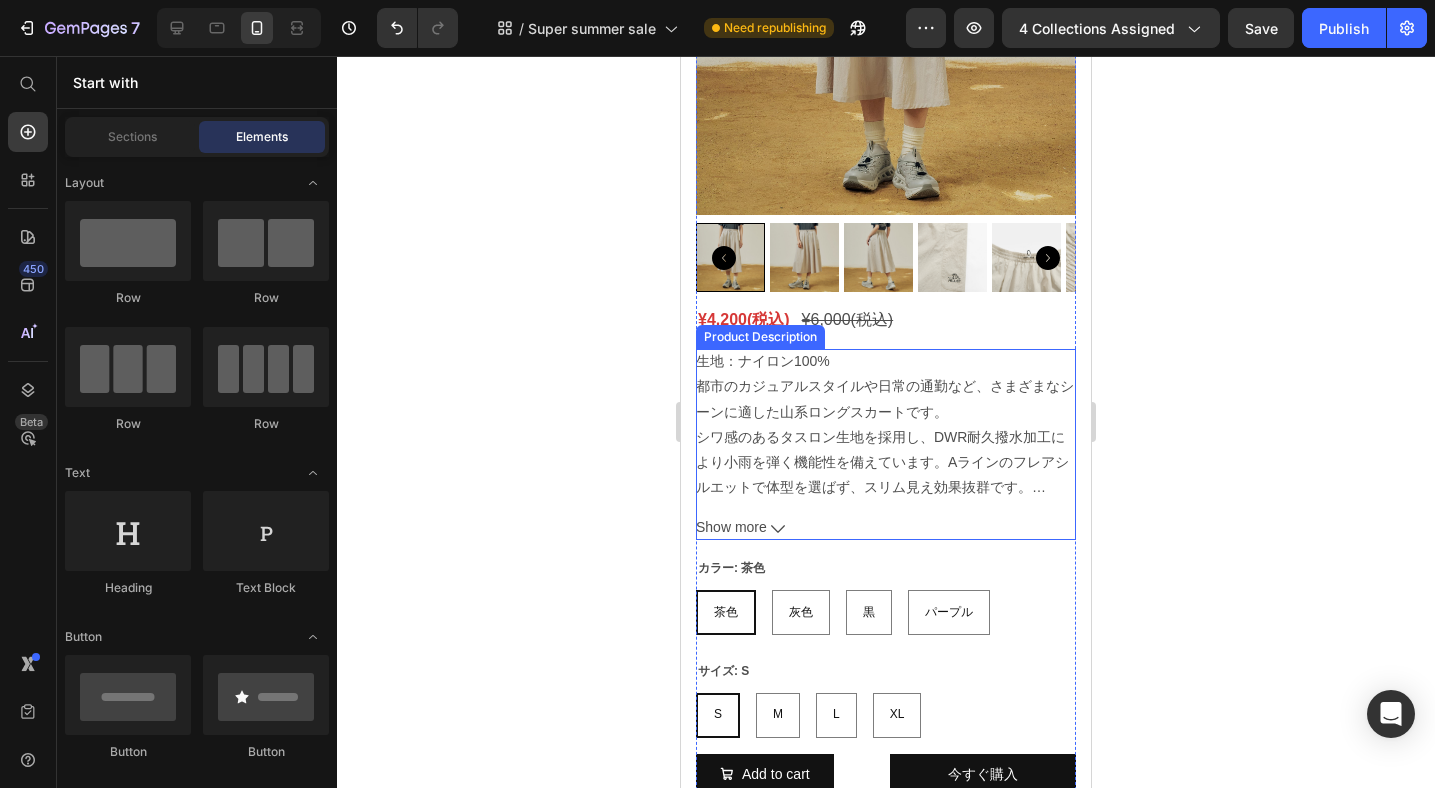 scroll, scrollTop: 2054, scrollLeft: 0, axis: vertical 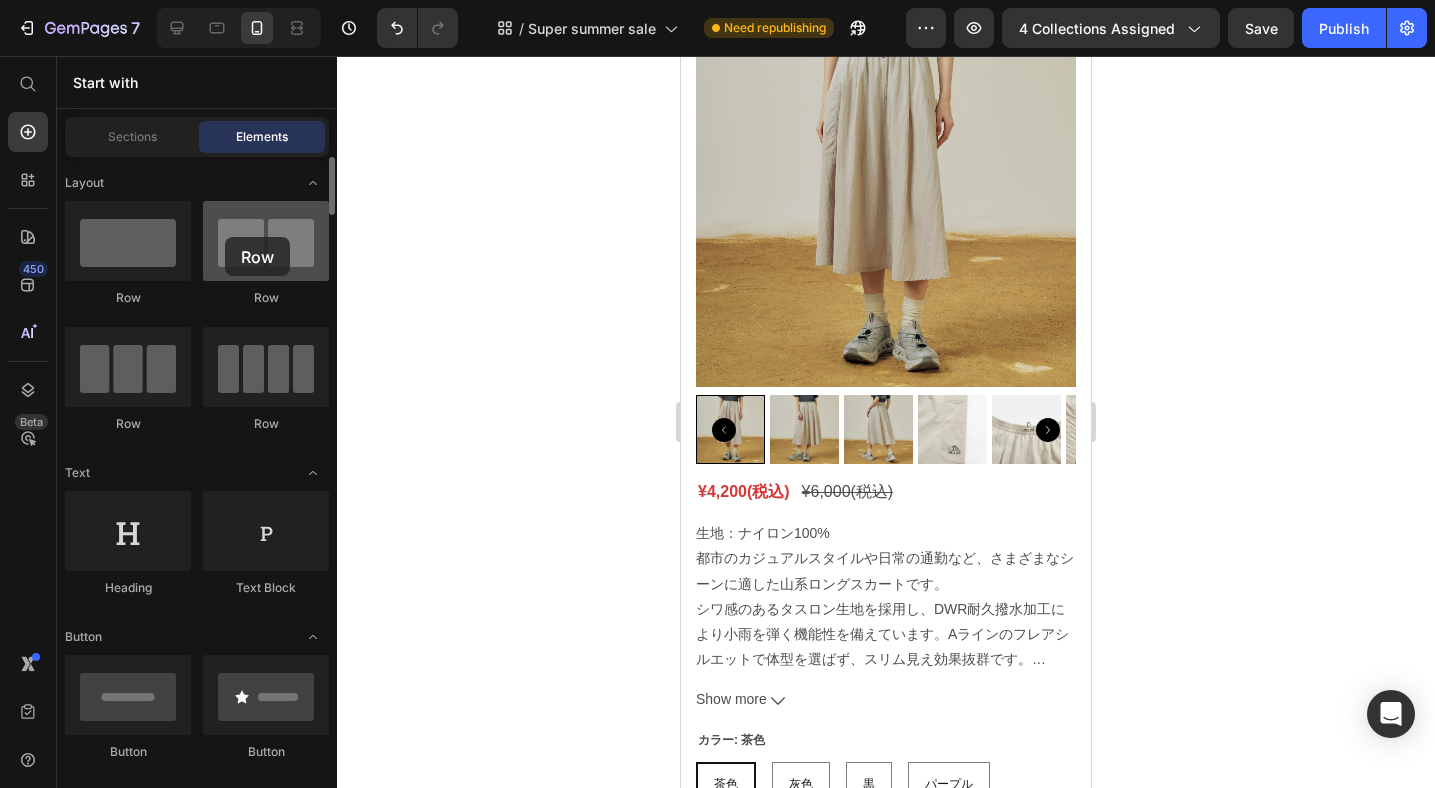 drag, startPoint x: 280, startPoint y: 243, endPoint x: 225, endPoint y: 237, distance: 55.326305 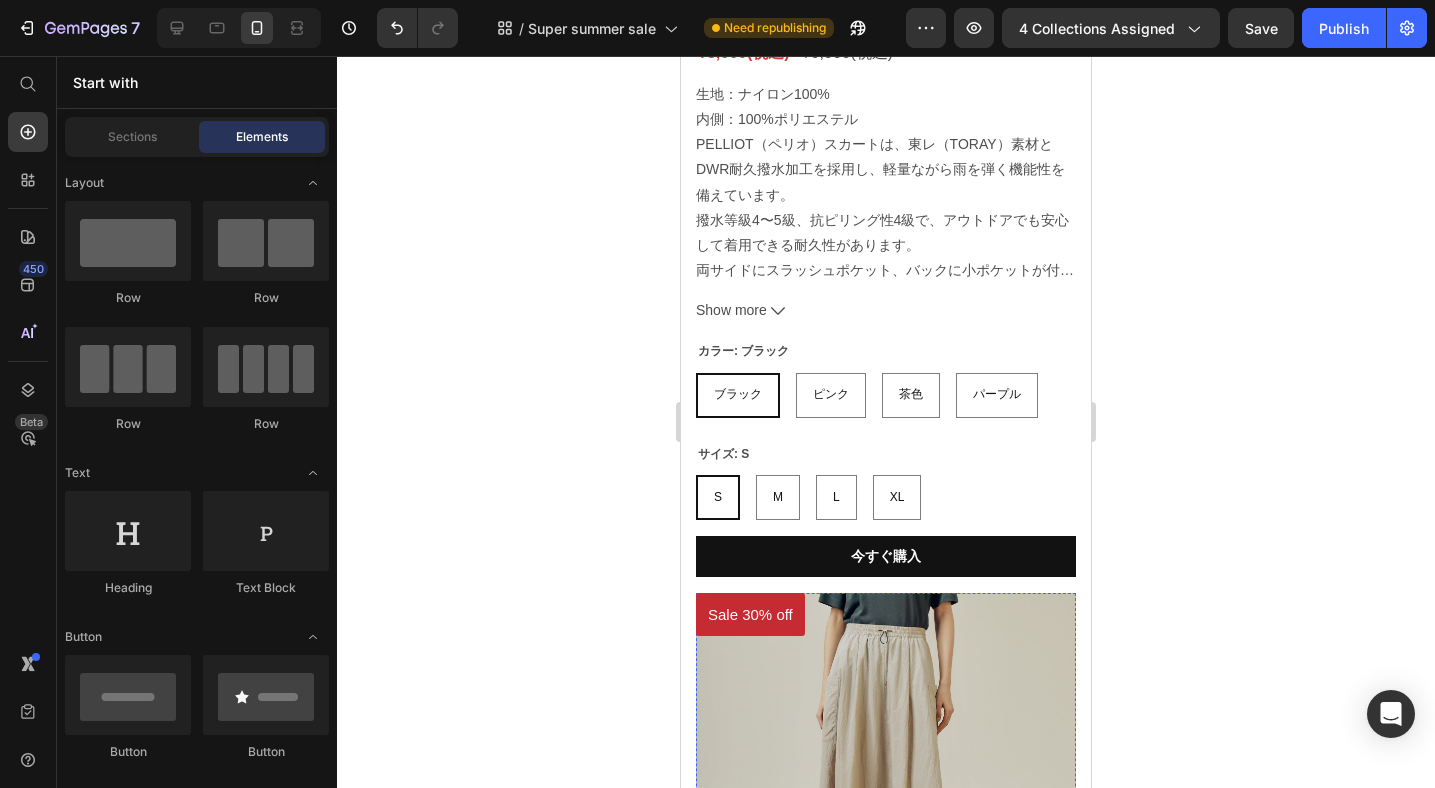 scroll, scrollTop: 1469, scrollLeft: 0, axis: vertical 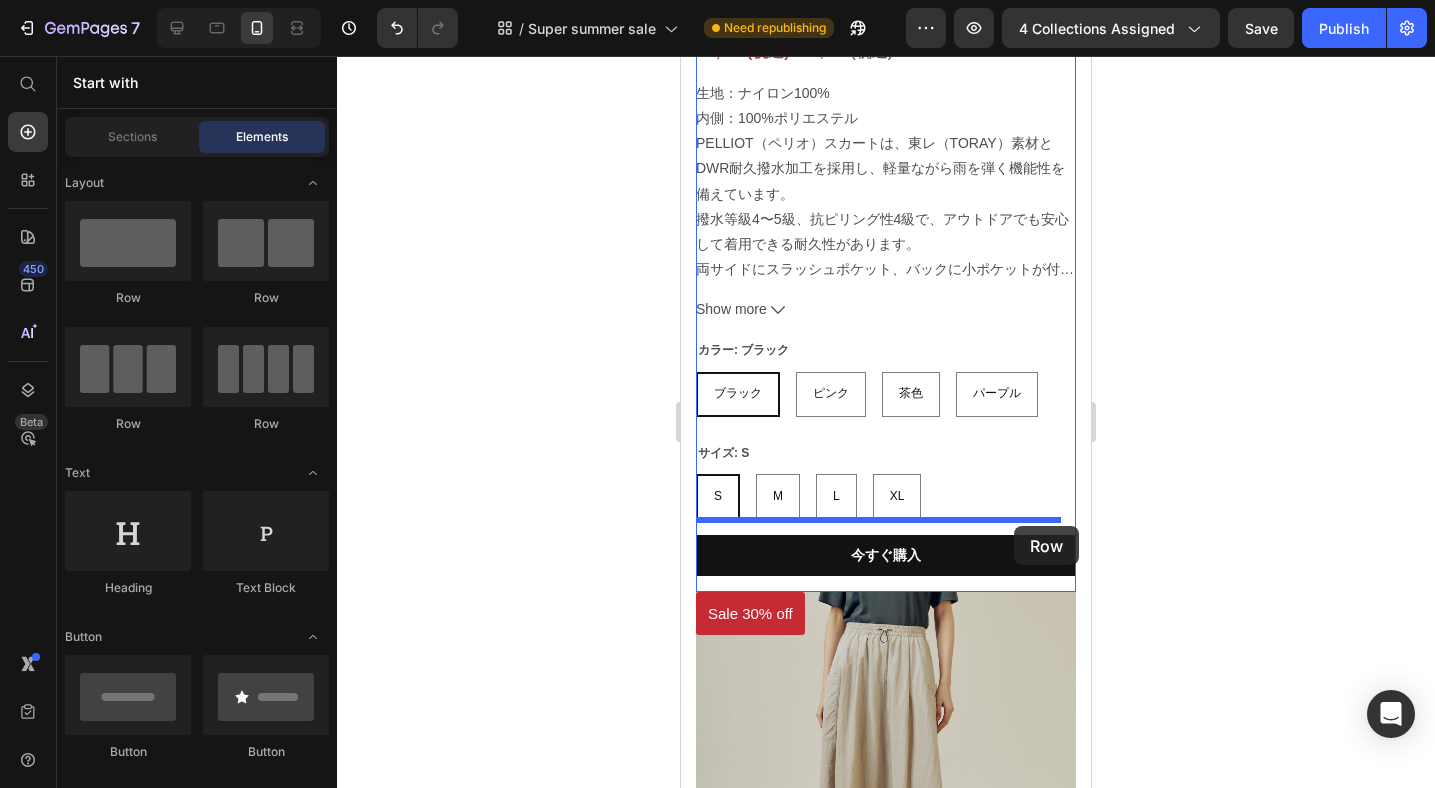 drag, startPoint x: 878, startPoint y: 408, endPoint x: 1014, endPoint y: 526, distance: 180.05554 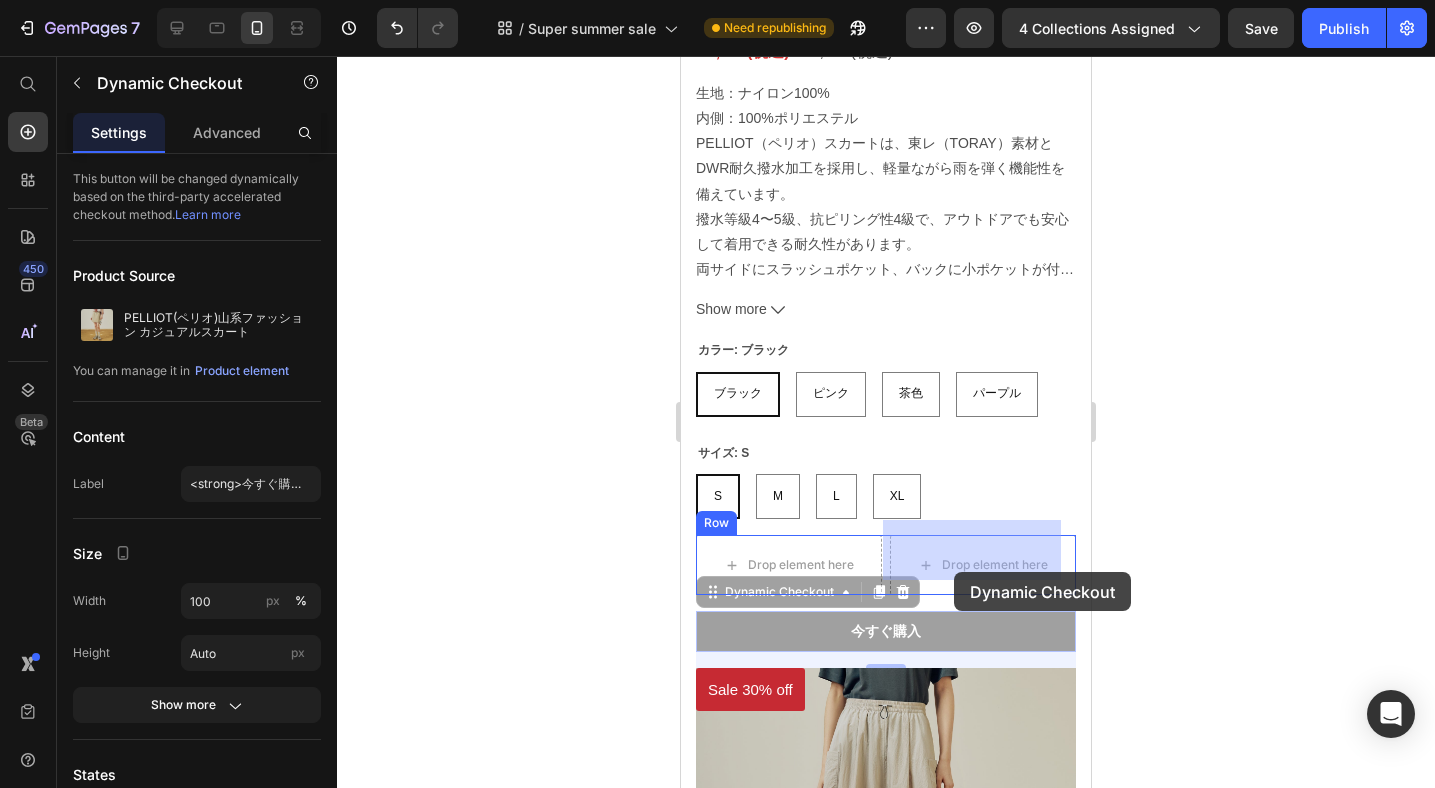 drag, startPoint x: 941, startPoint y: 603, endPoint x: 954, endPoint y: 572, distance: 33.61547 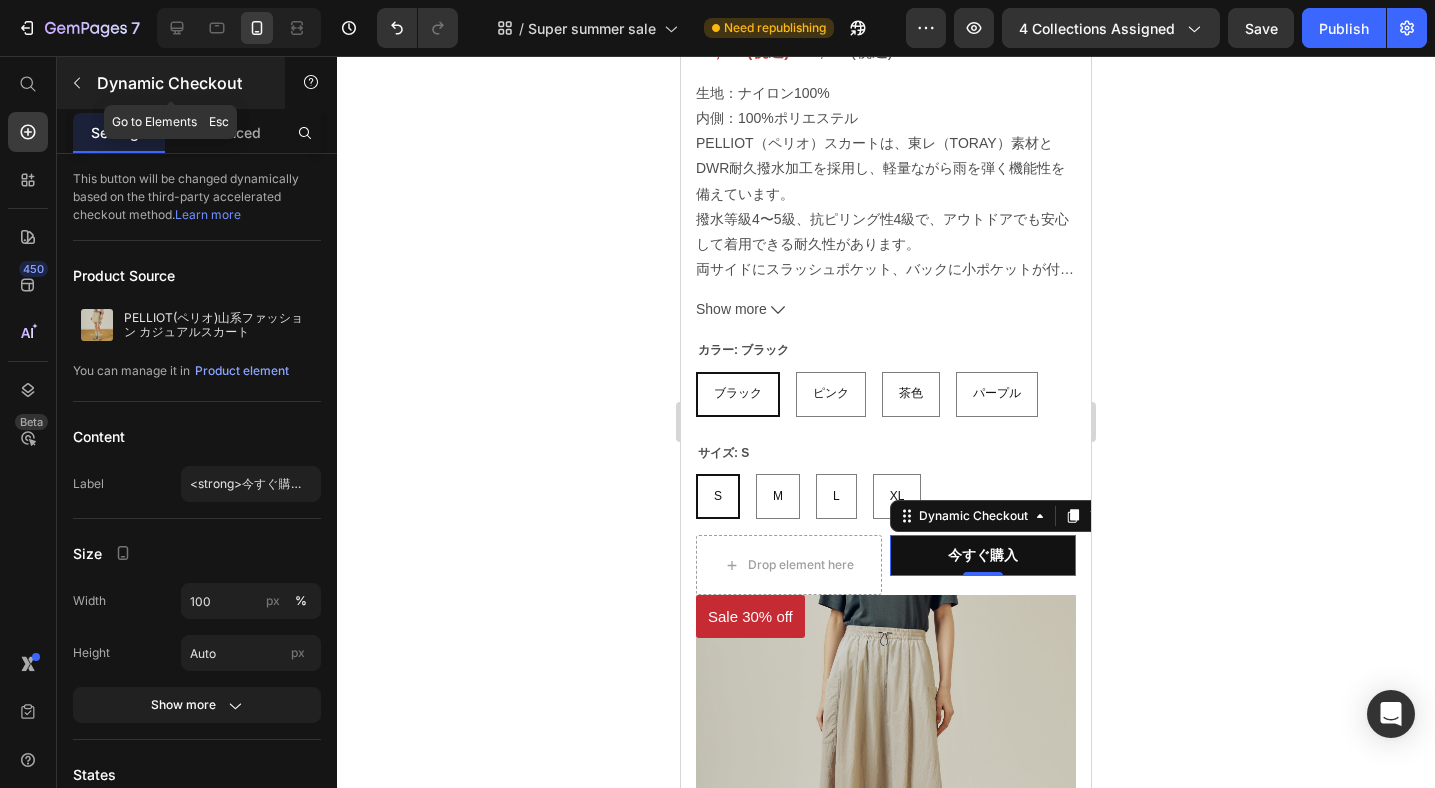 click 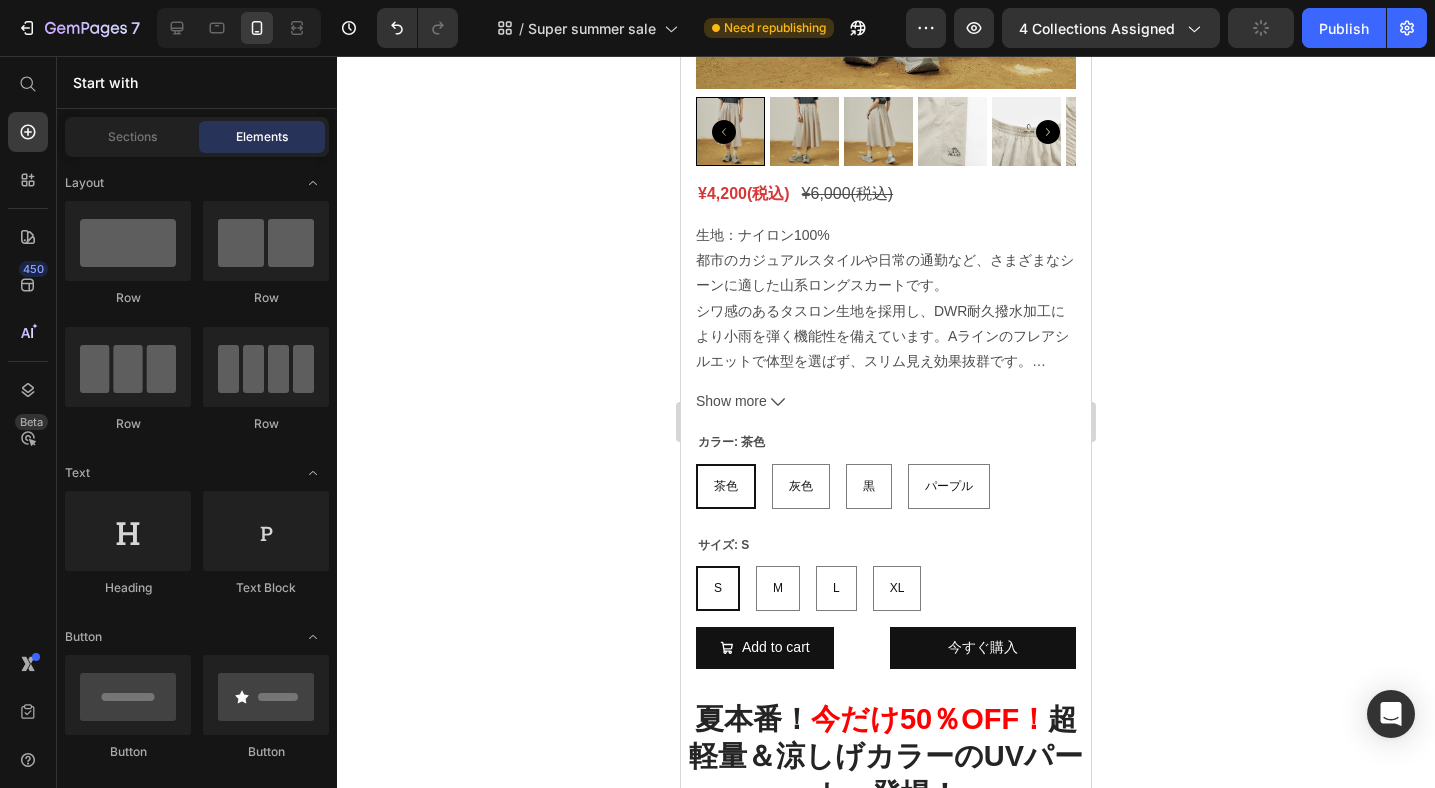 scroll, scrollTop: 2363, scrollLeft: 0, axis: vertical 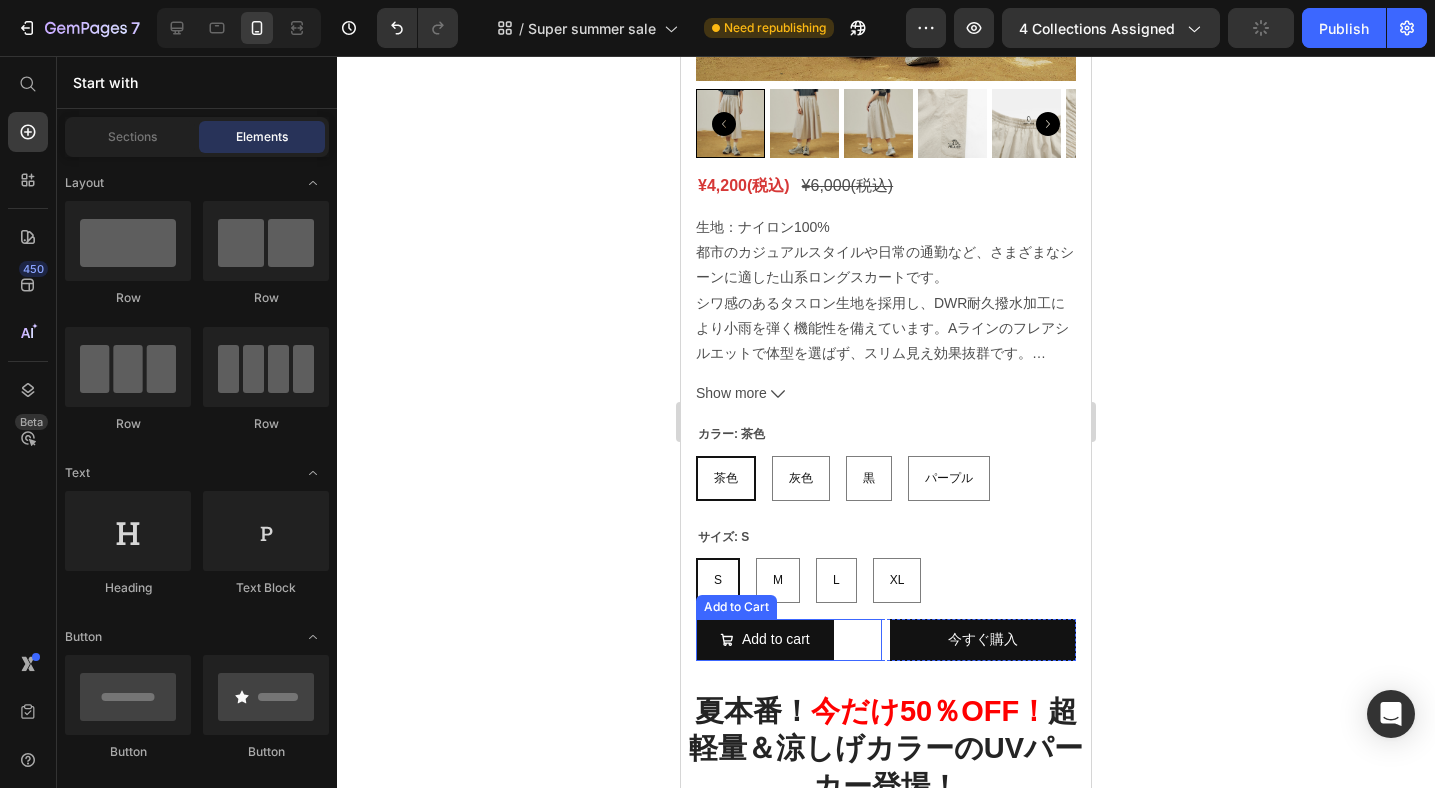 click on "Add to Cart" at bounding box center (736, 607) 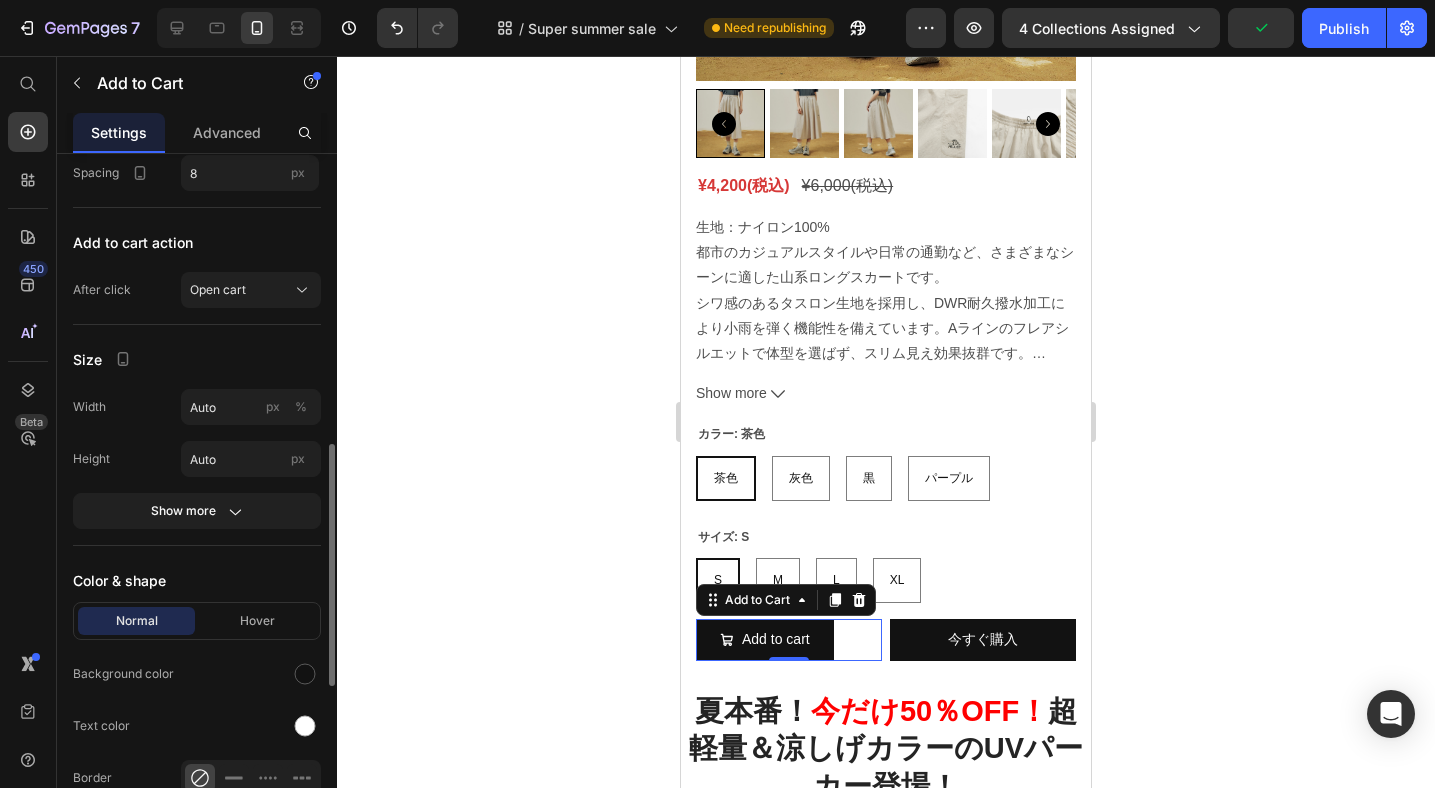 scroll, scrollTop: 850, scrollLeft: 0, axis: vertical 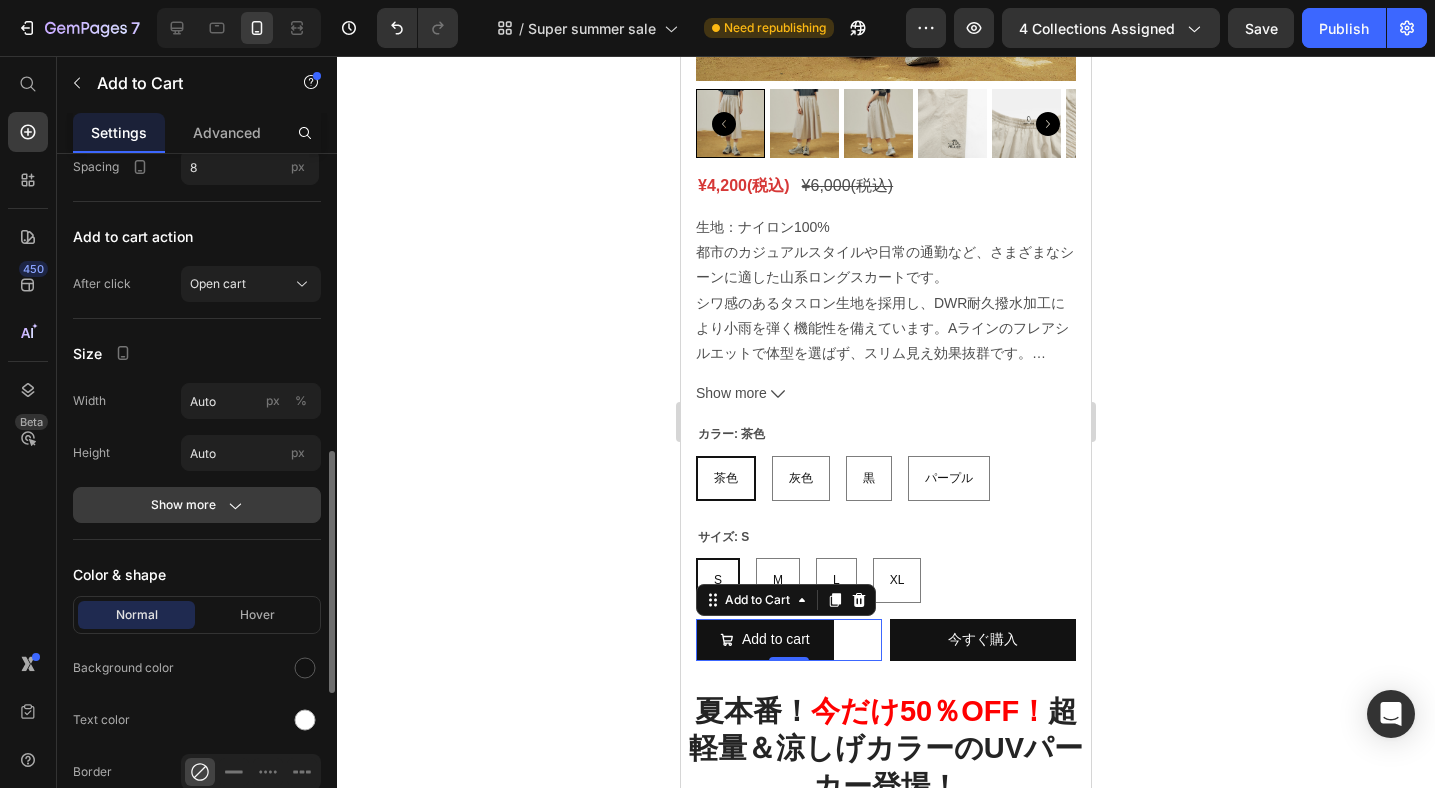 click 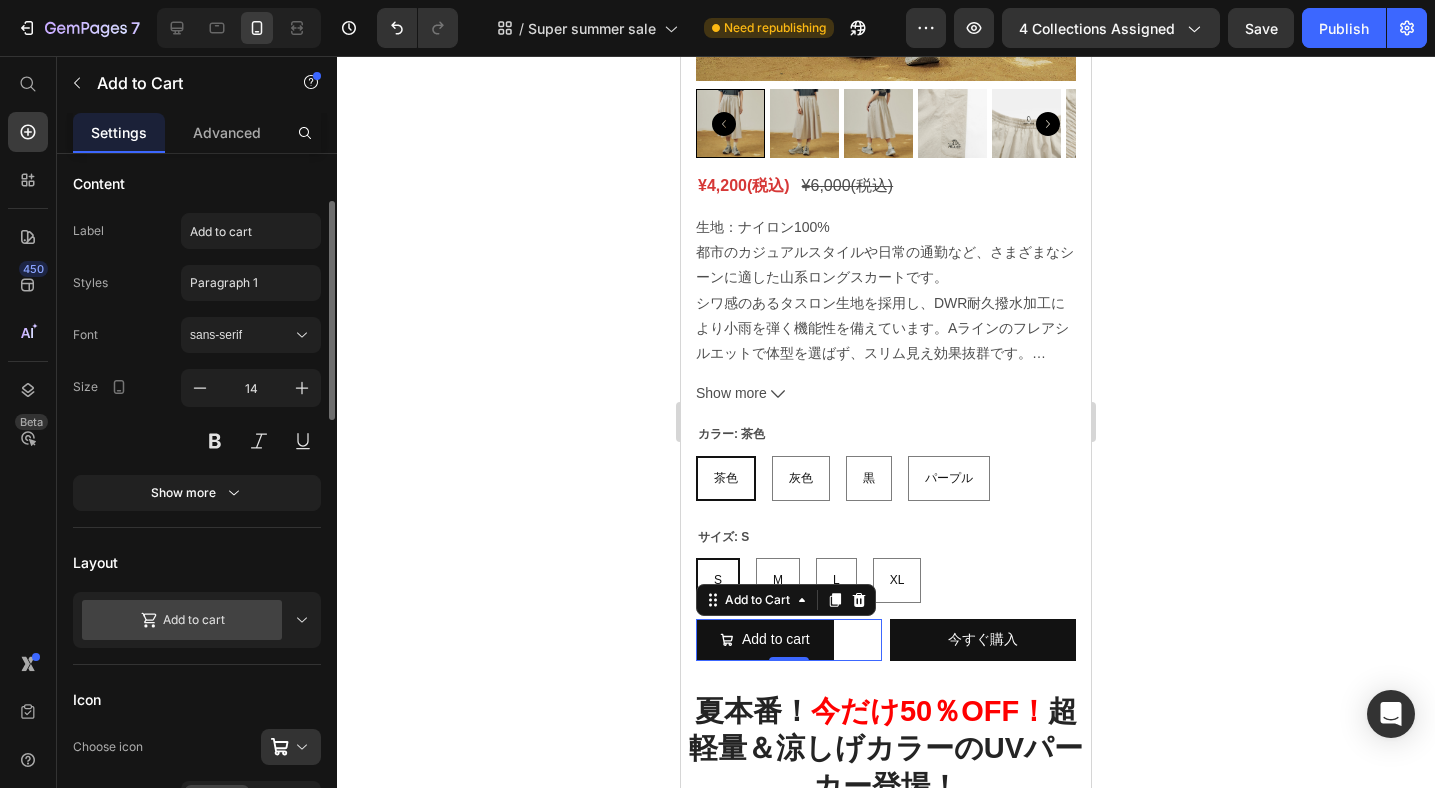 scroll, scrollTop: 167, scrollLeft: 0, axis: vertical 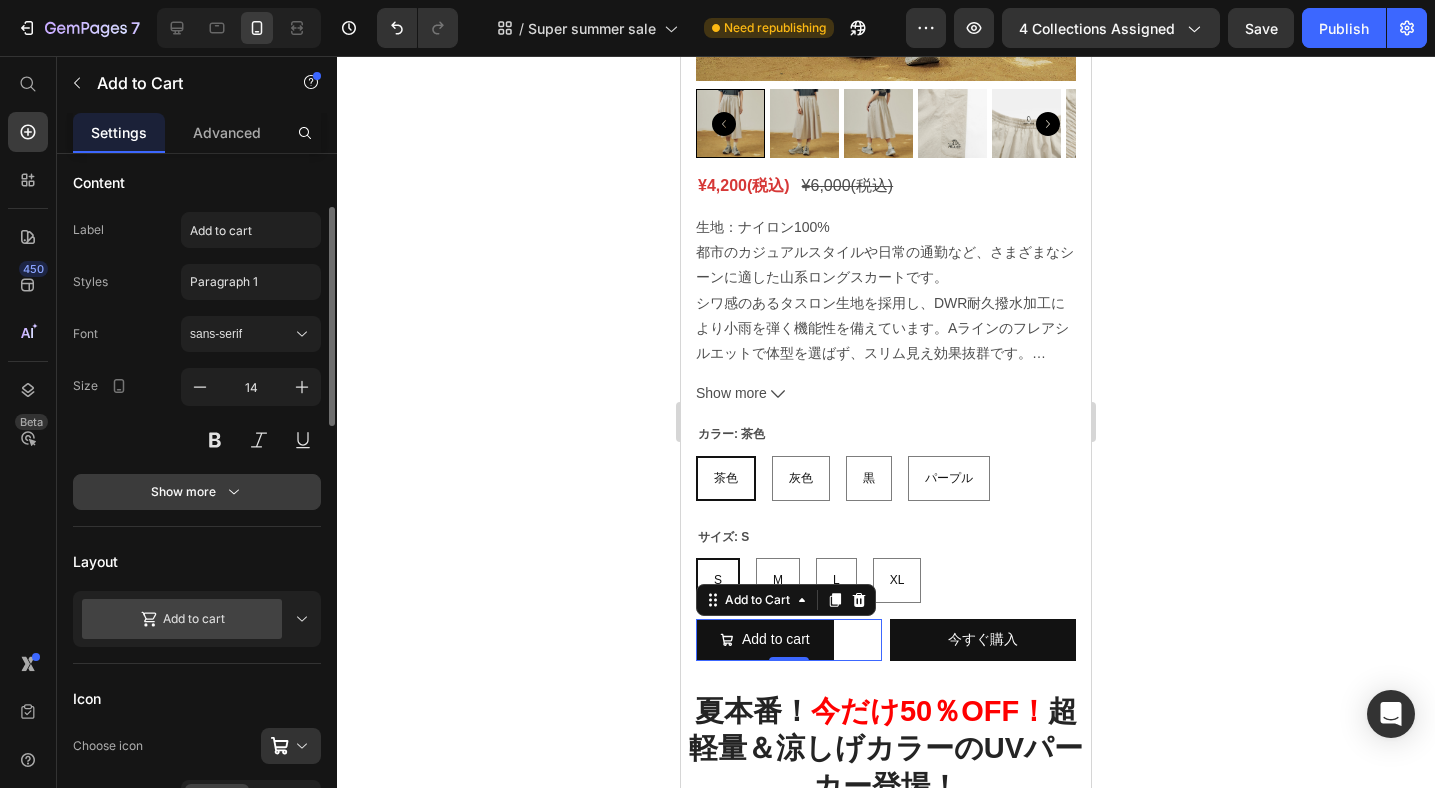 click 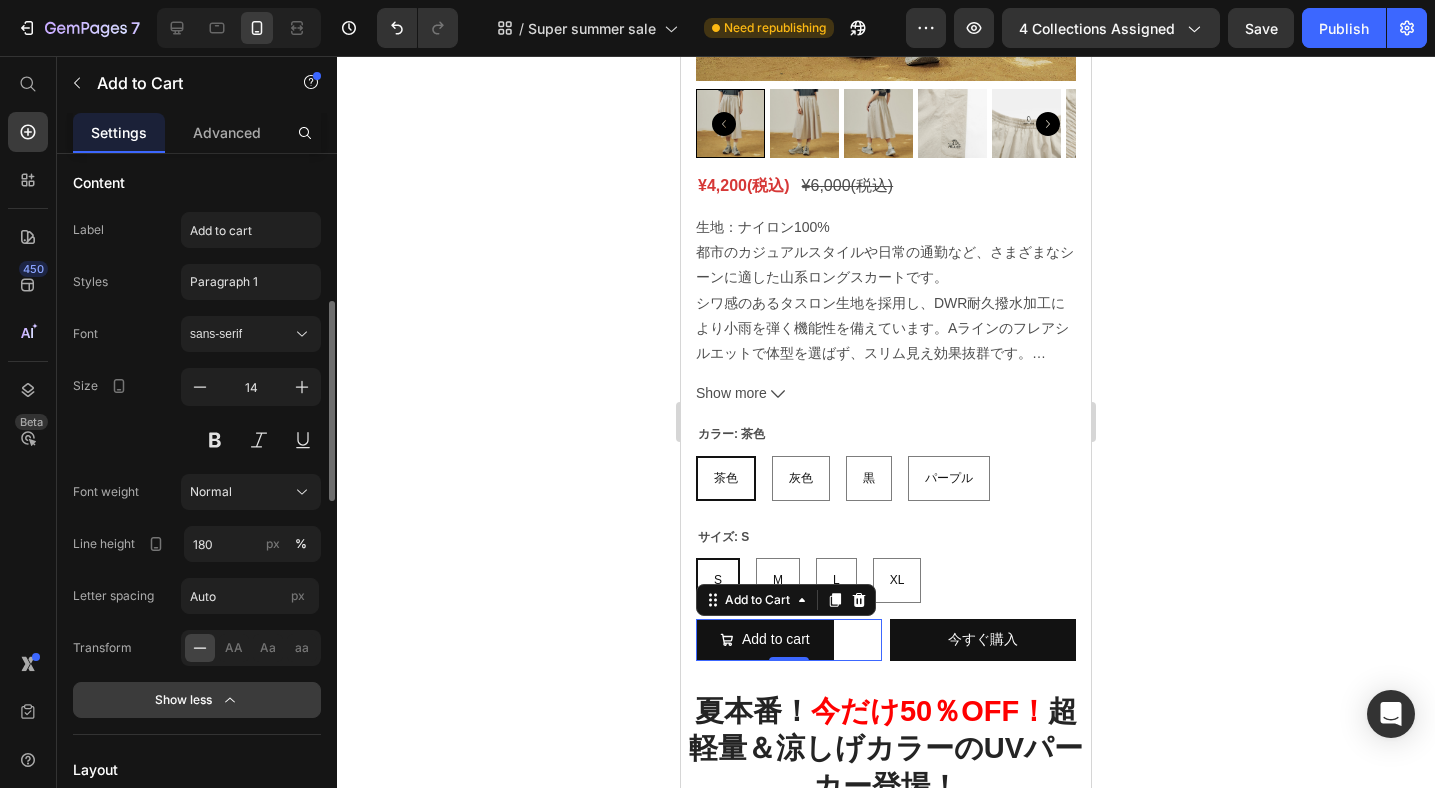 scroll, scrollTop: 408, scrollLeft: 0, axis: vertical 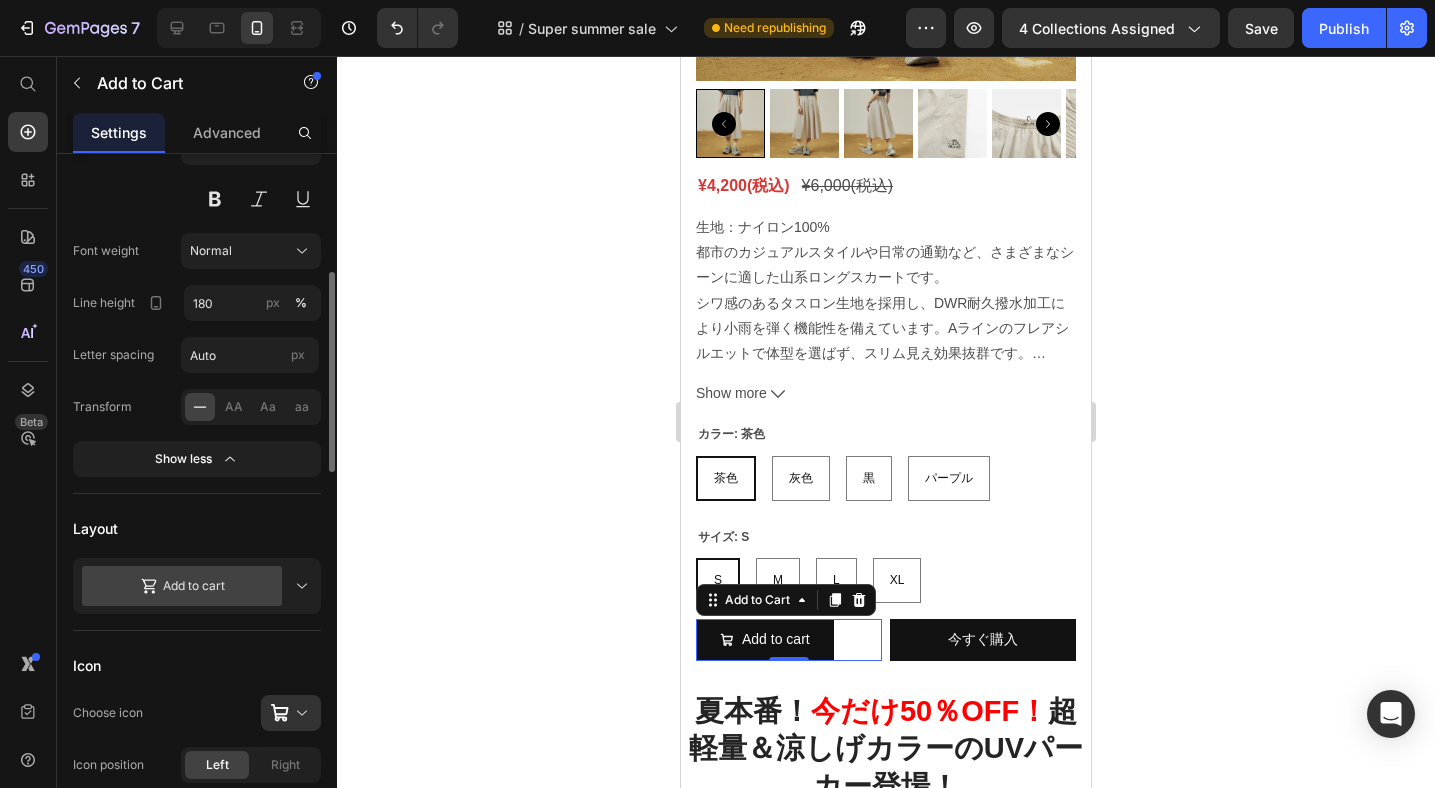 click 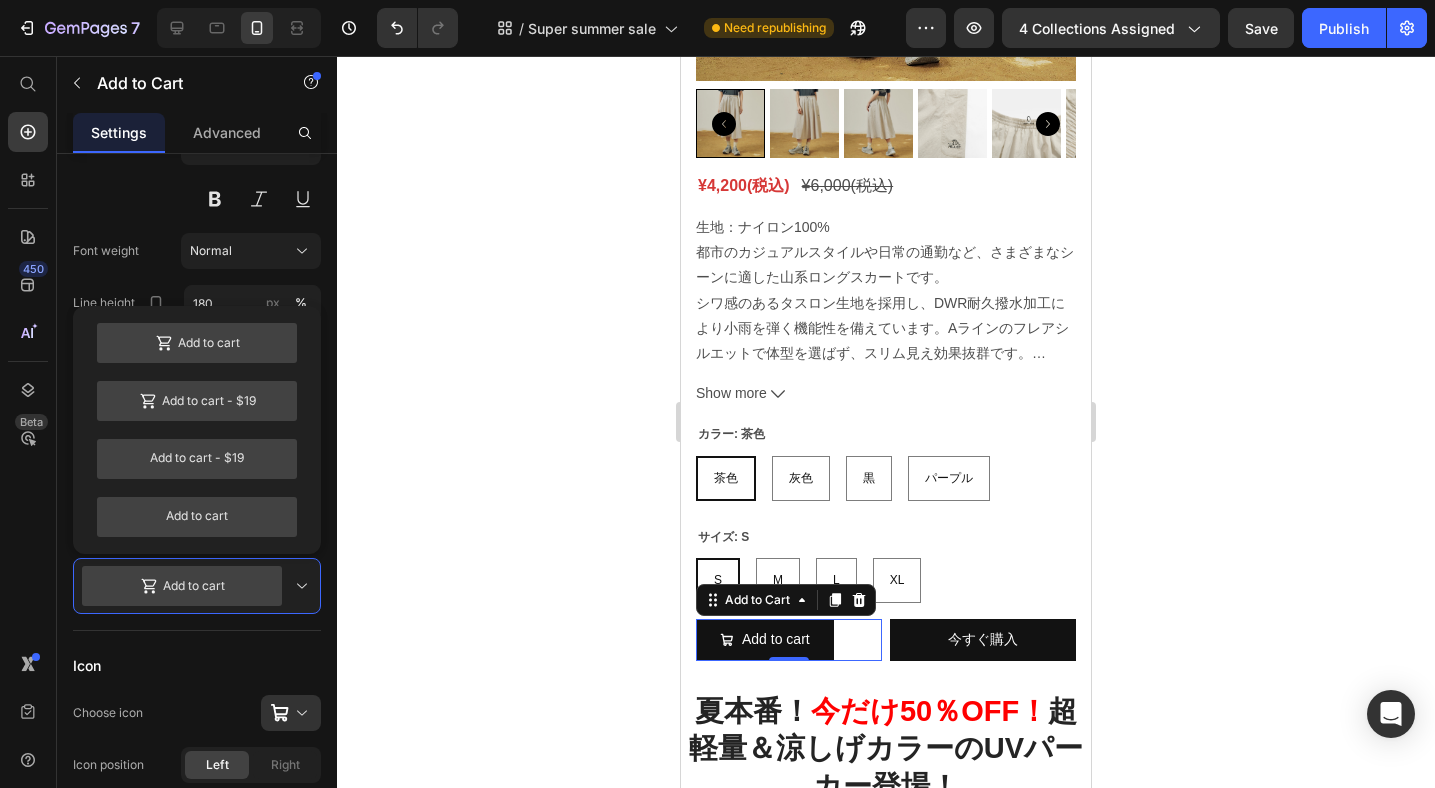 click 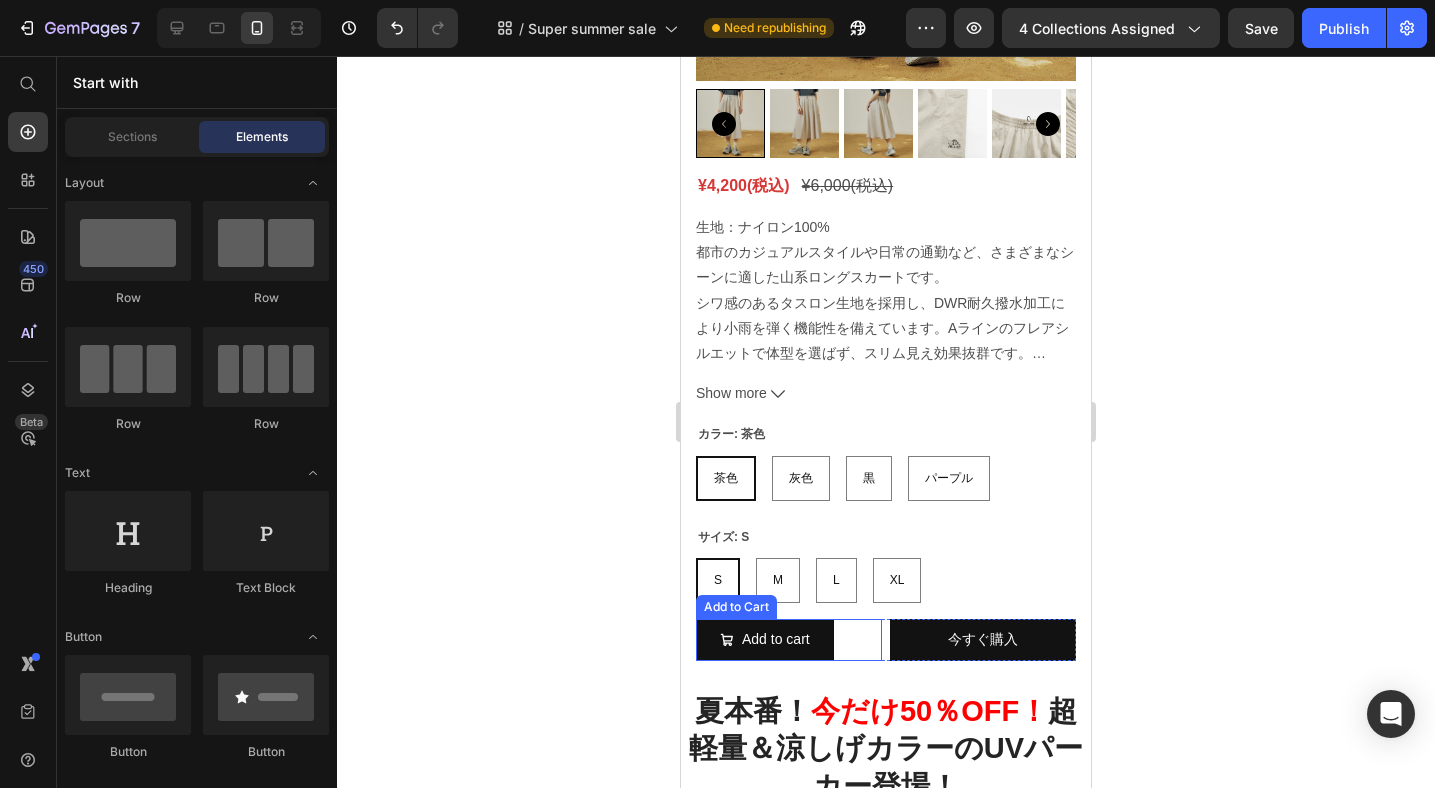 click on "Add to cart Add to Cart" at bounding box center (789, 639) 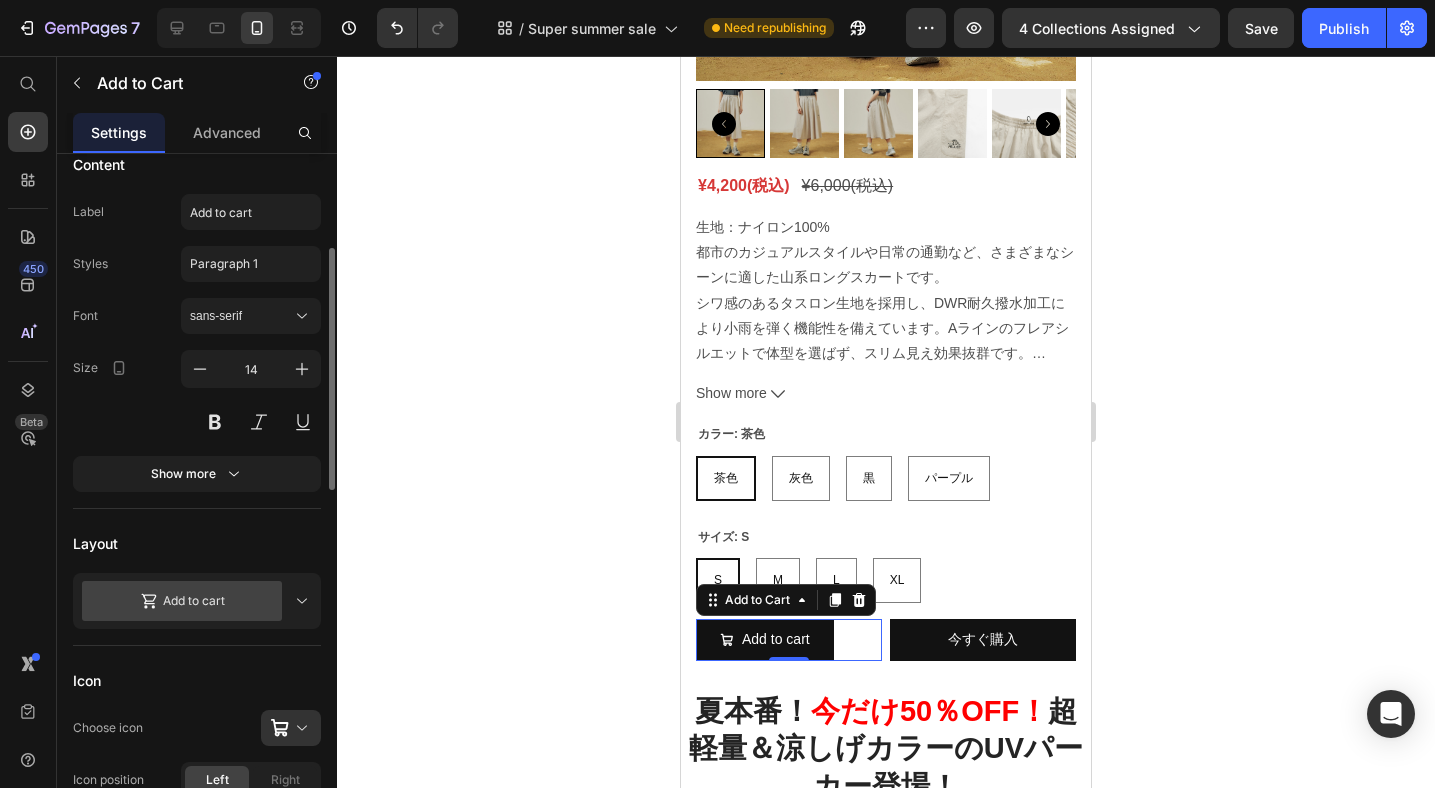 scroll, scrollTop: 165, scrollLeft: 0, axis: vertical 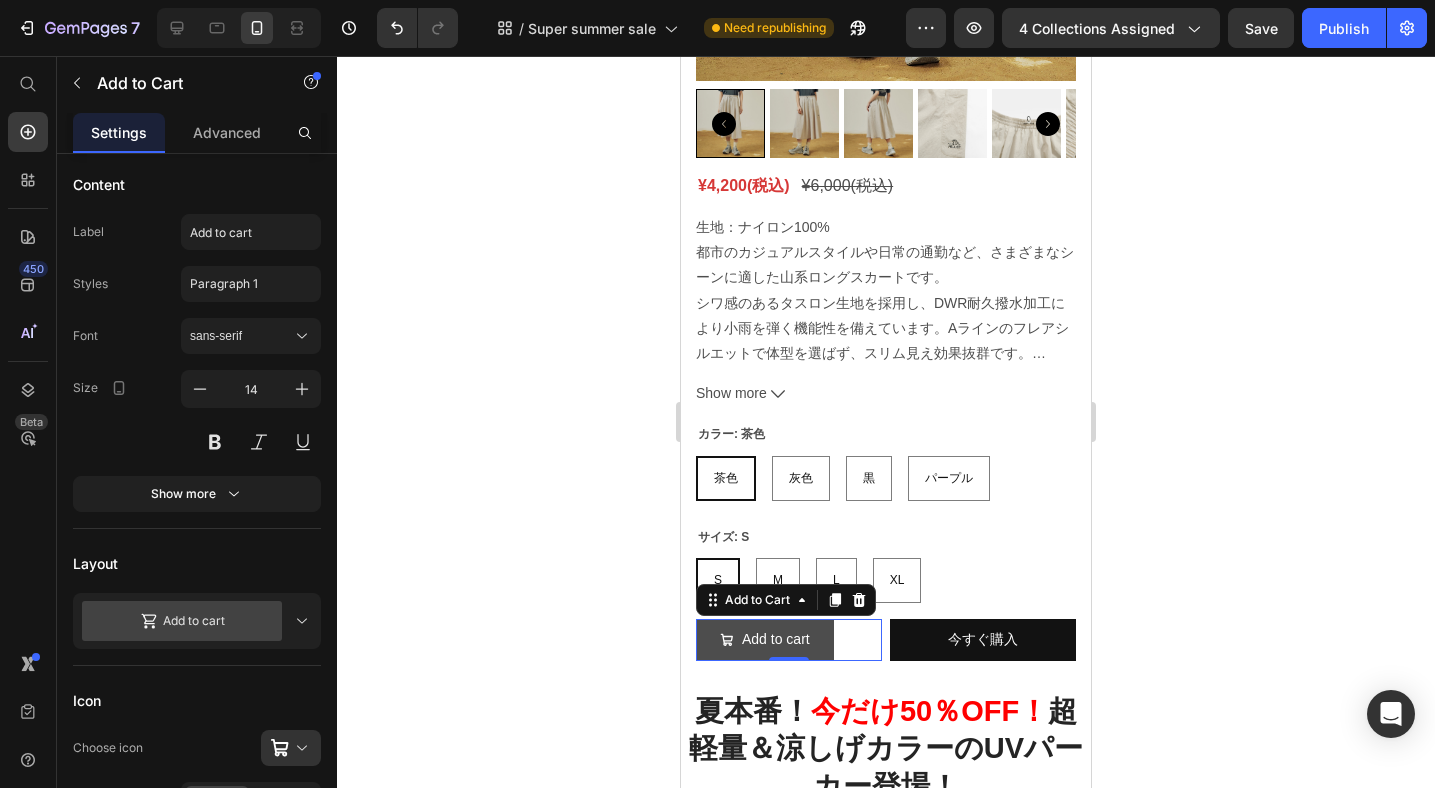 click on "Add to cart" at bounding box center (765, 639) 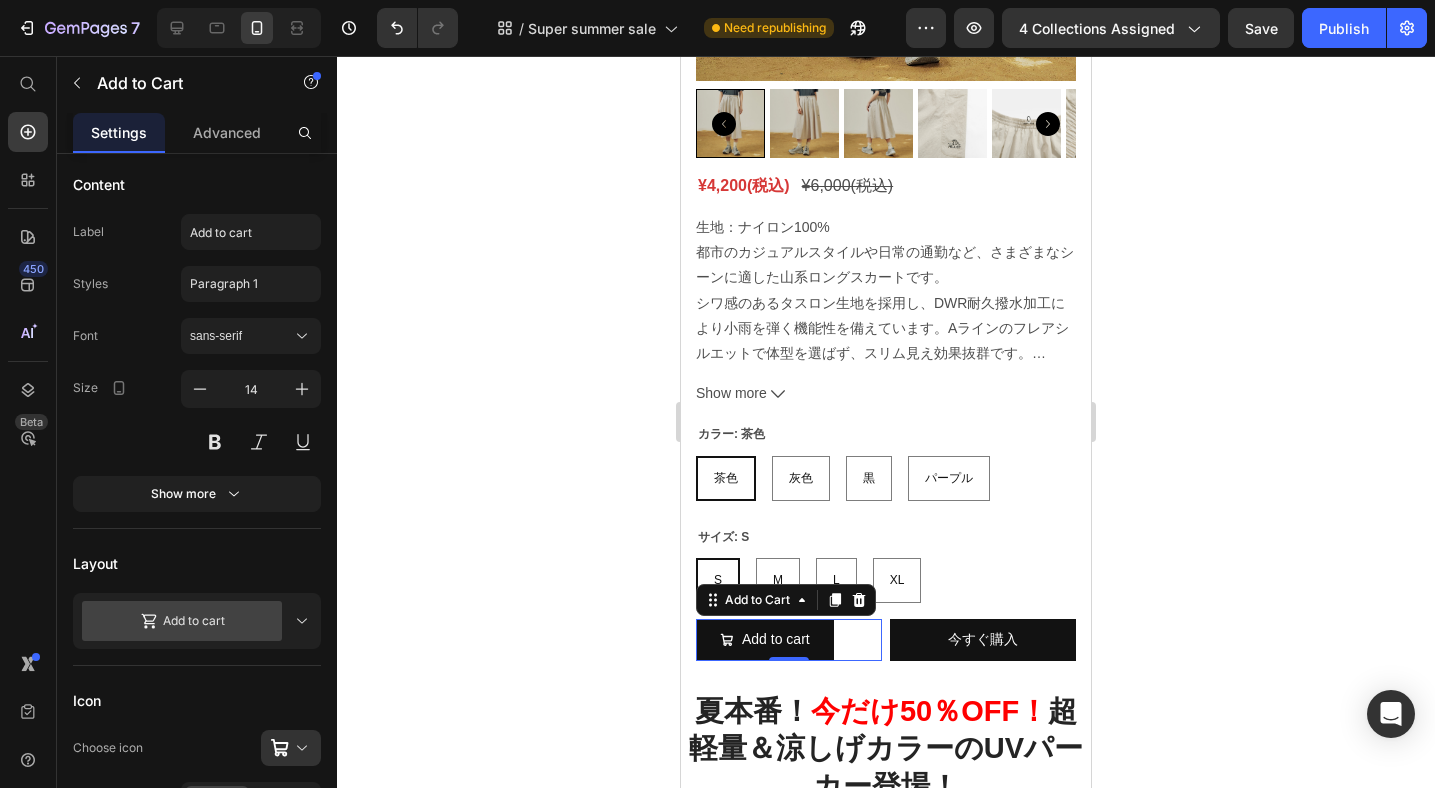 click on "Add to cart Add to Cart   0" at bounding box center (789, 639) 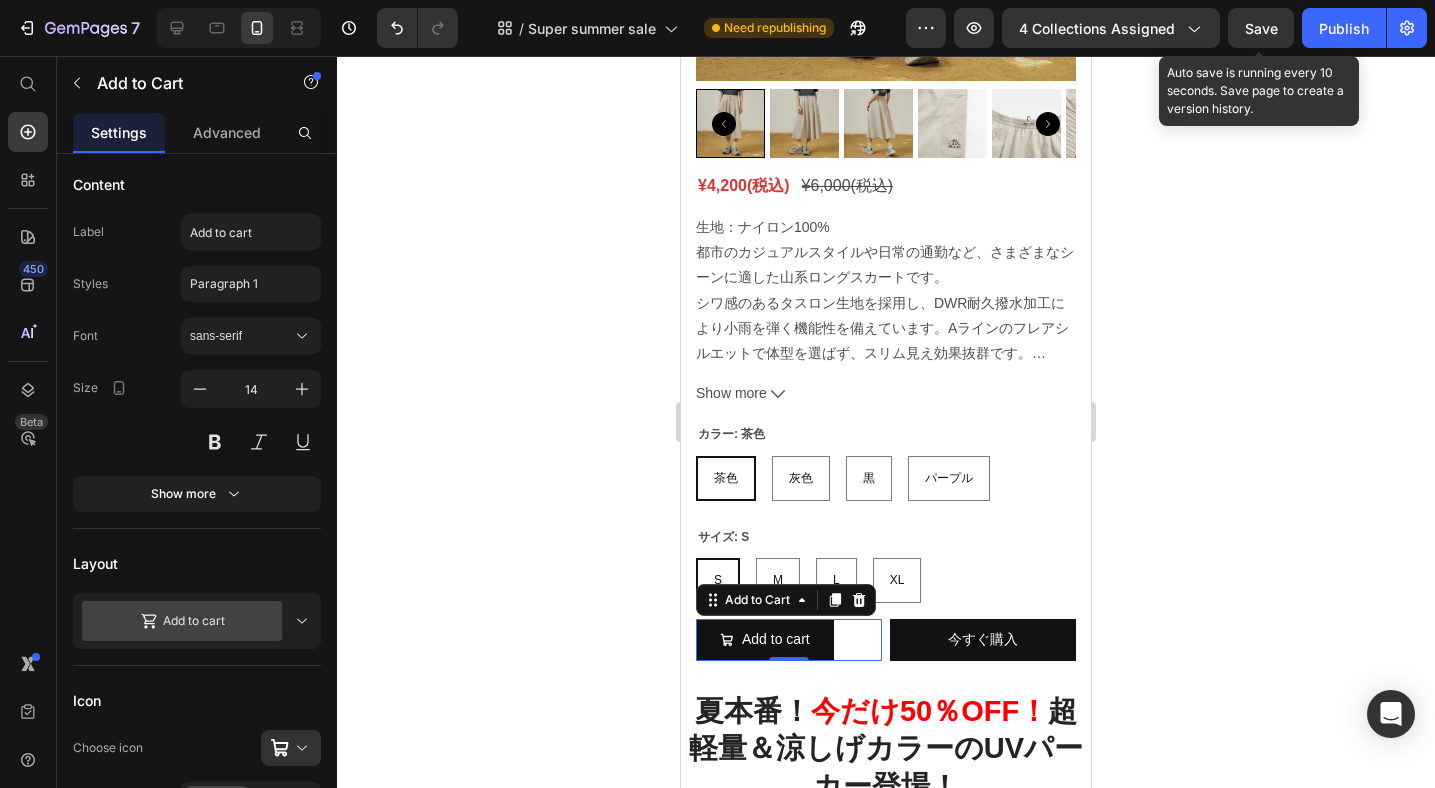 click on "Save" at bounding box center (1261, 28) 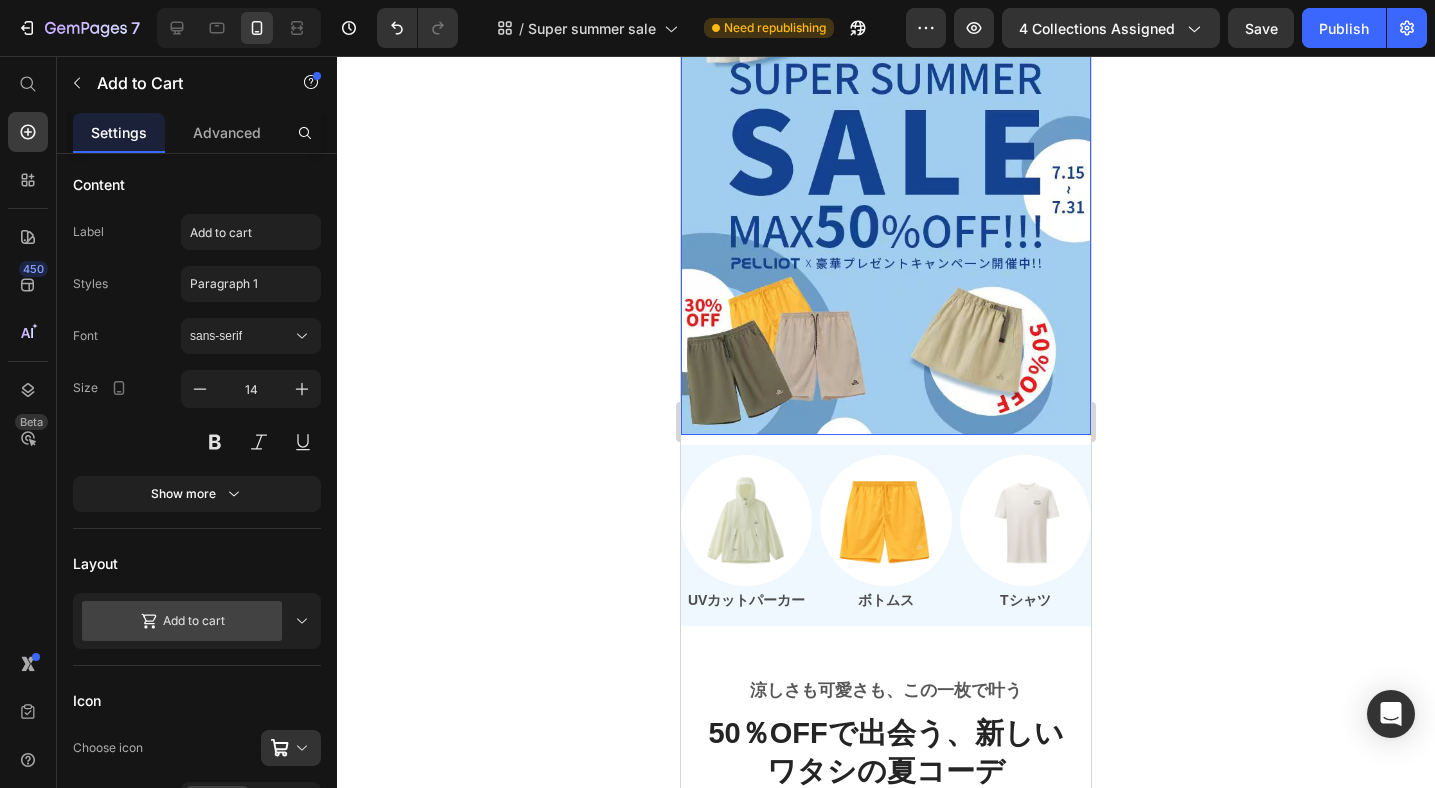 scroll, scrollTop: 289, scrollLeft: 0, axis: vertical 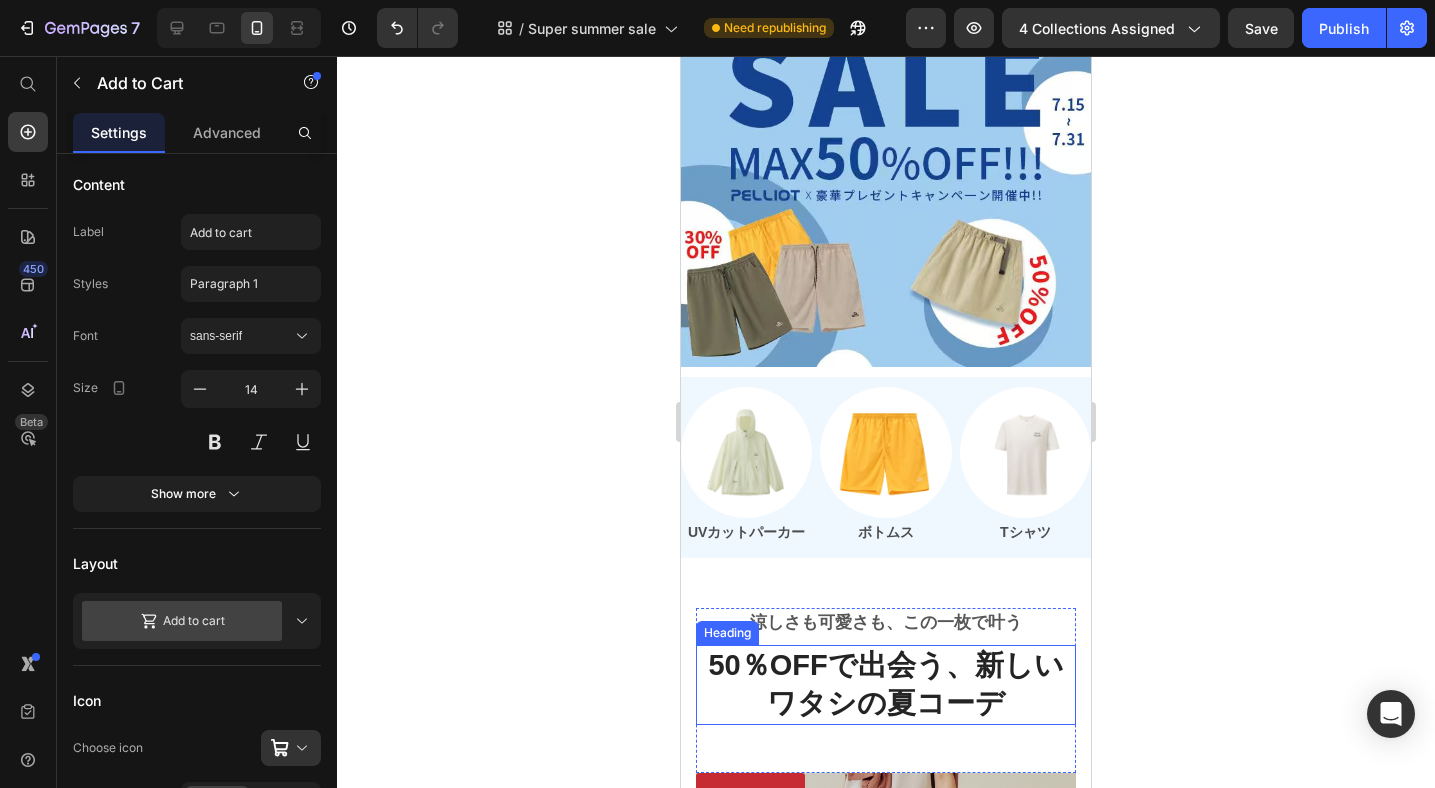 type 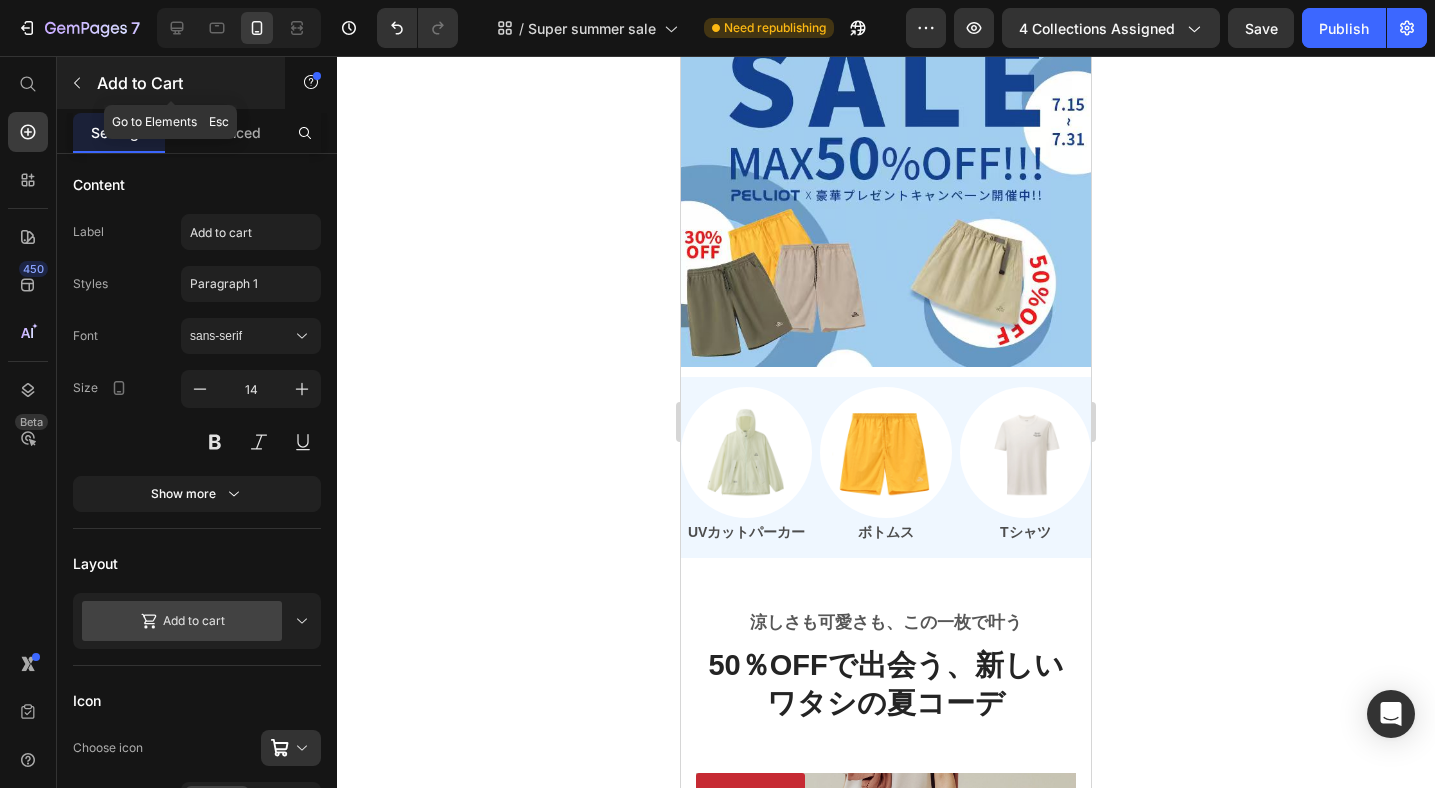 click 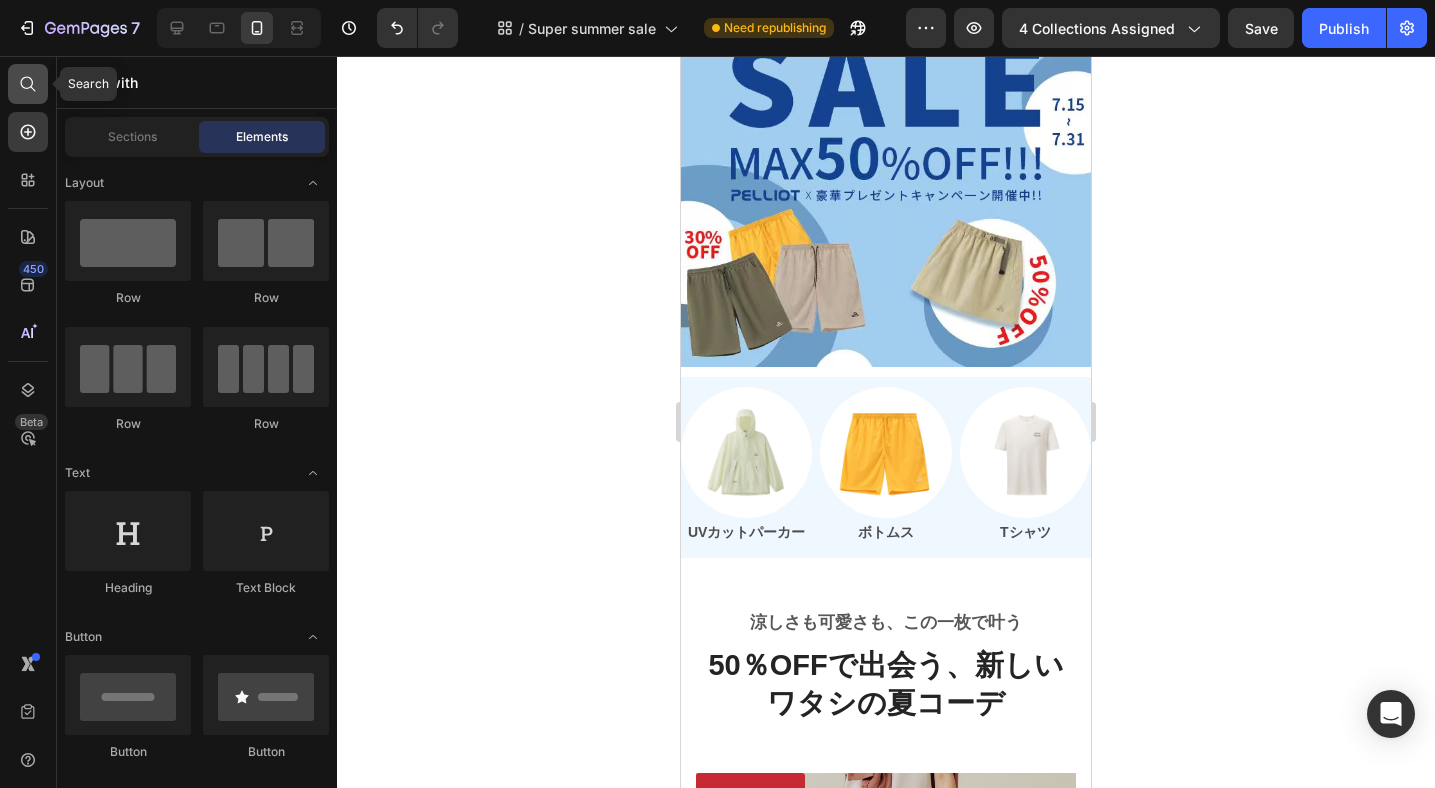 click 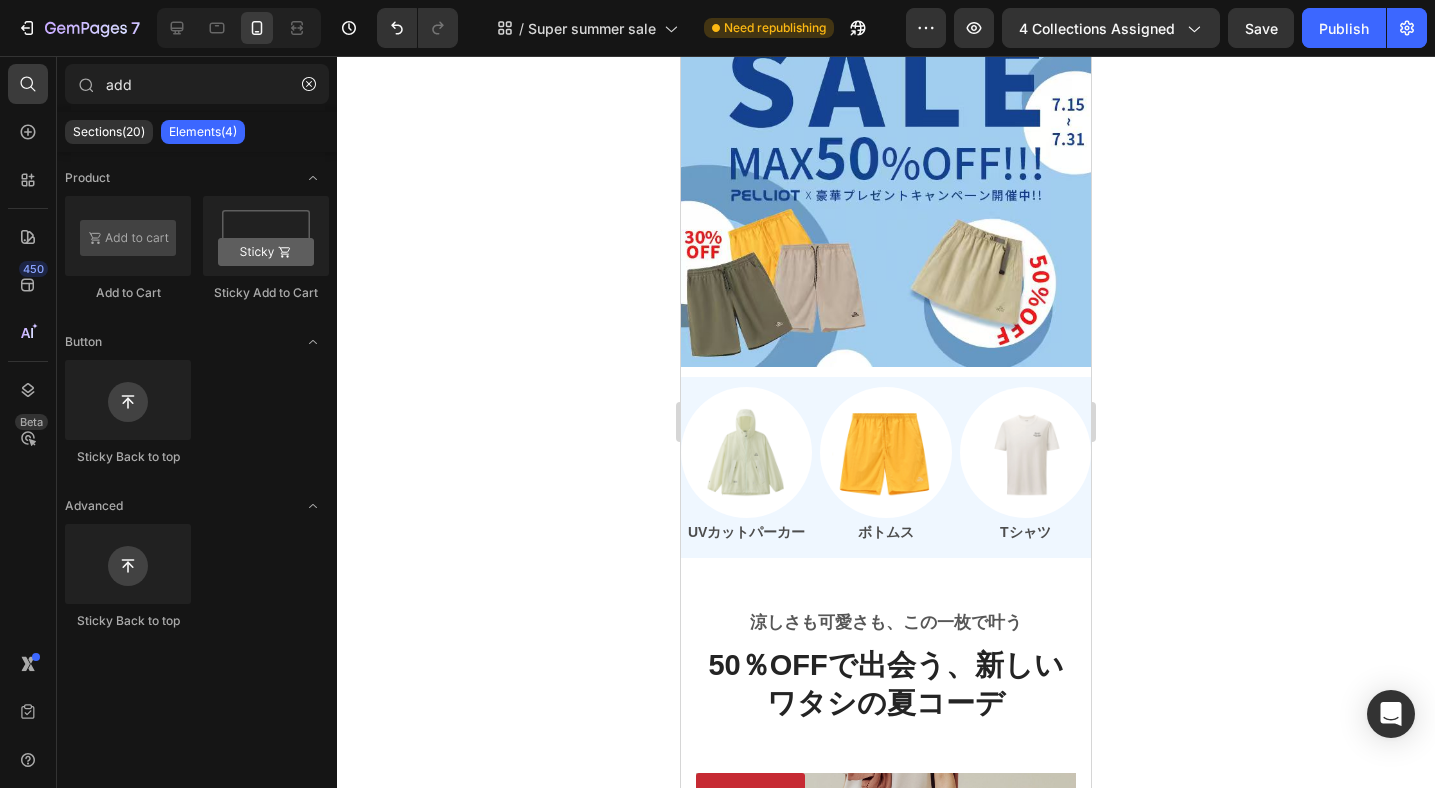 drag, startPoint x: 150, startPoint y: 100, endPoint x: 53, endPoint y: 84, distance: 98.31073 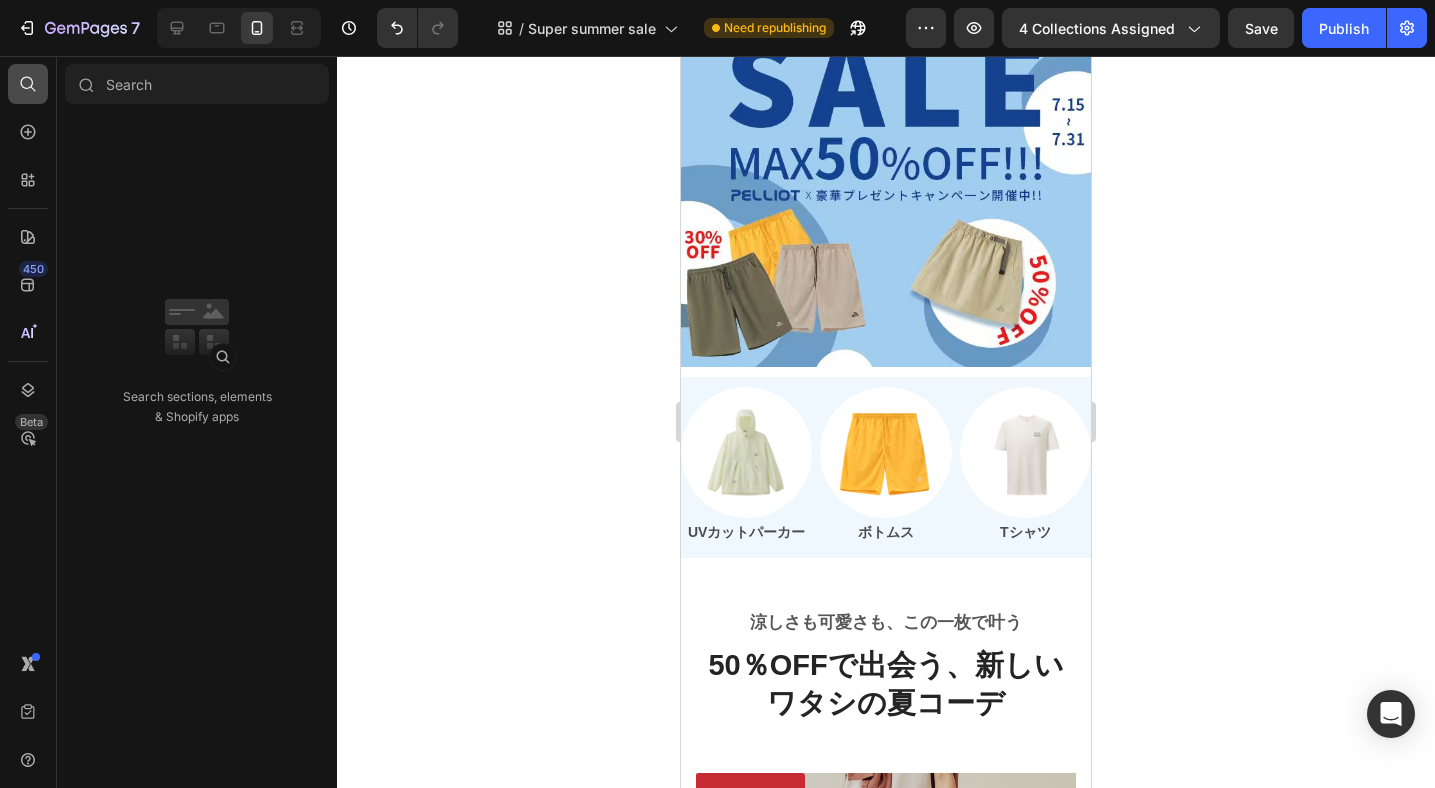 type 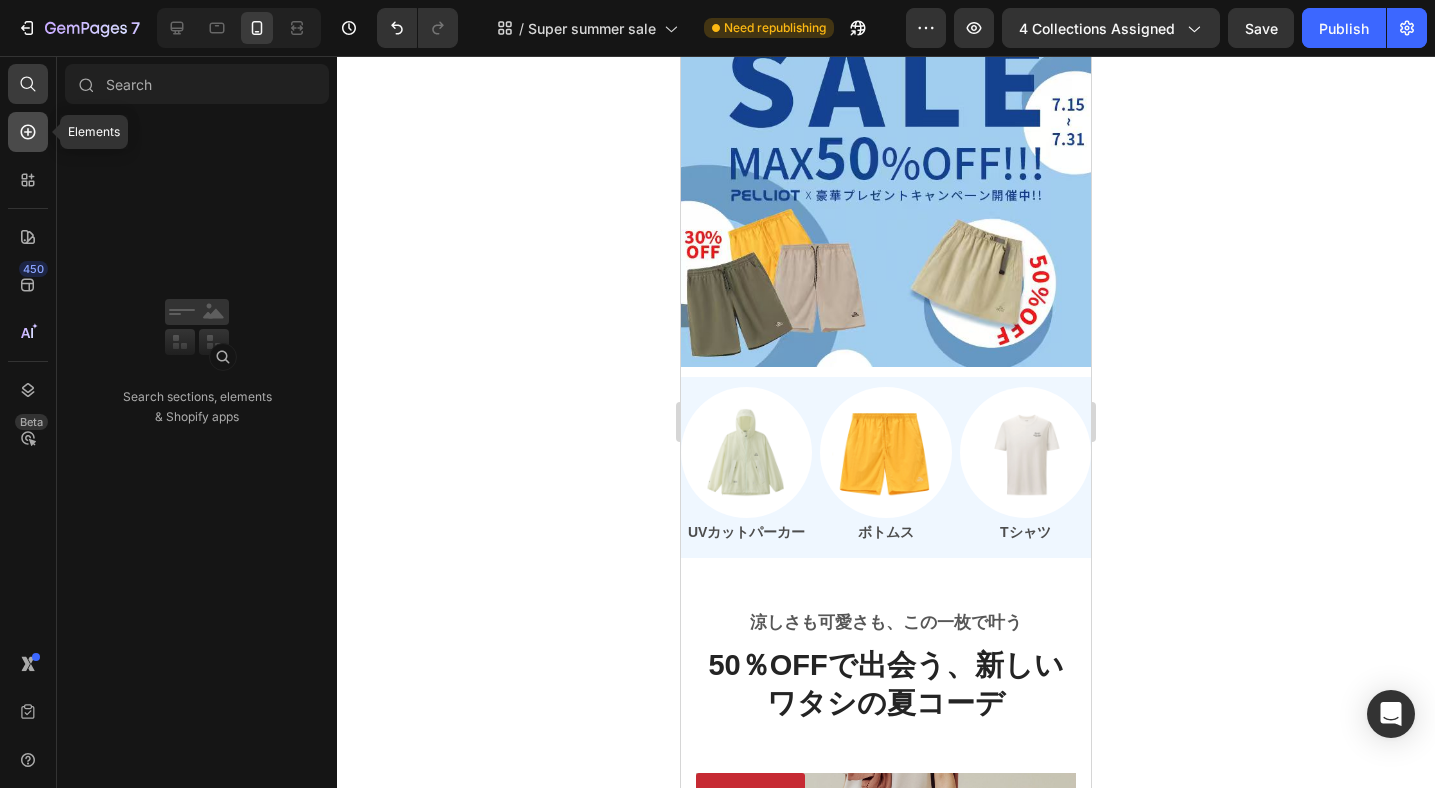 click 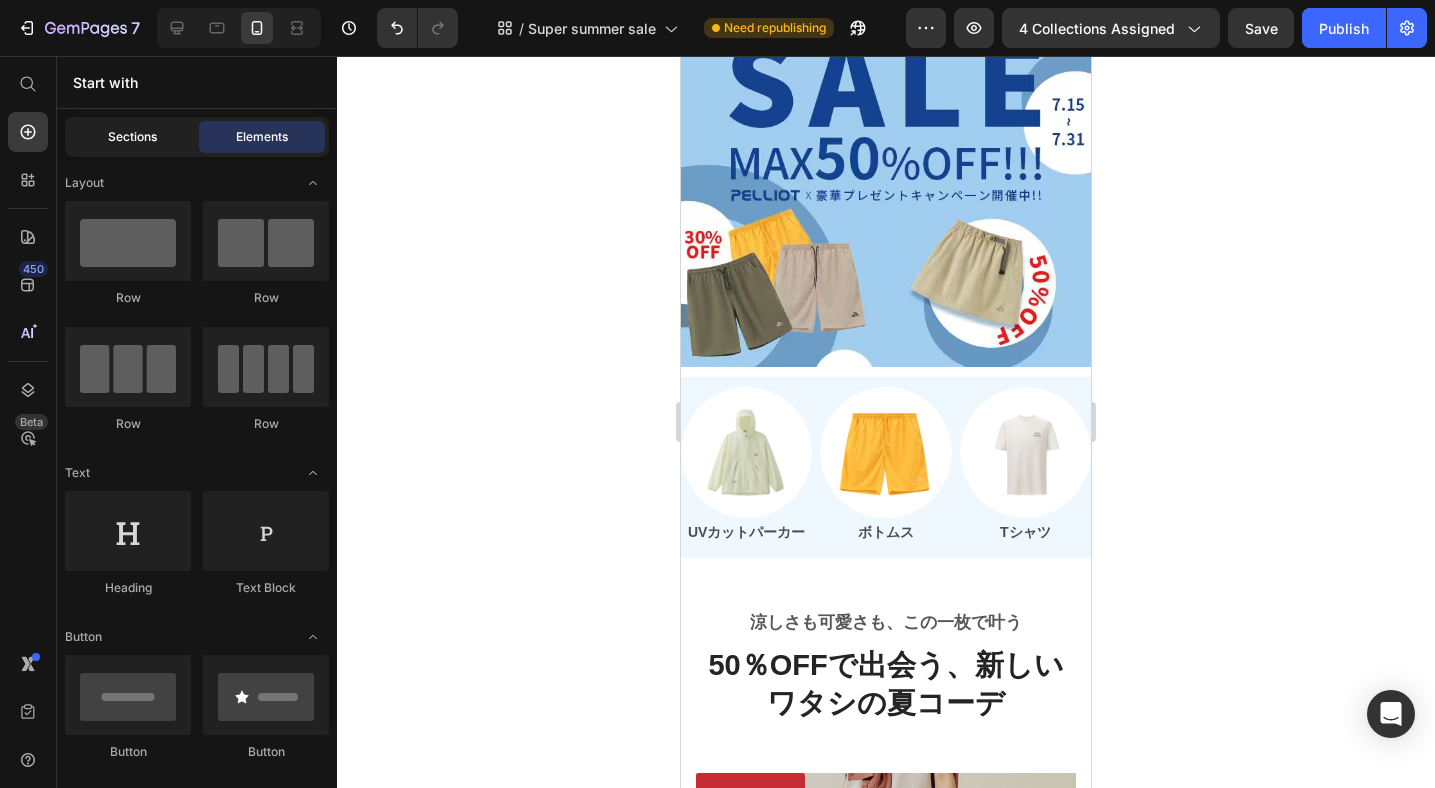 click on "Sections" at bounding box center (132, 137) 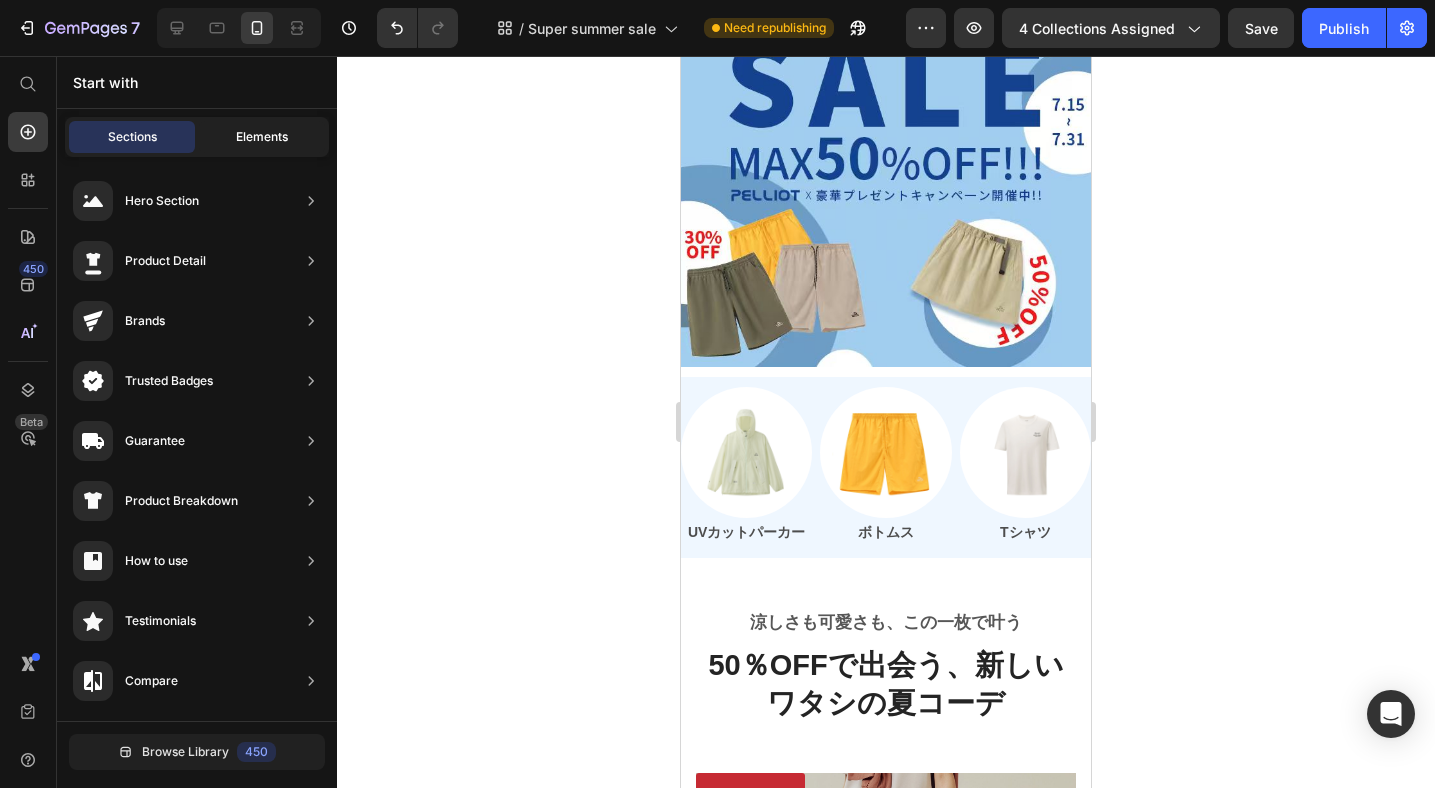 click on "Elements" at bounding box center [262, 137] 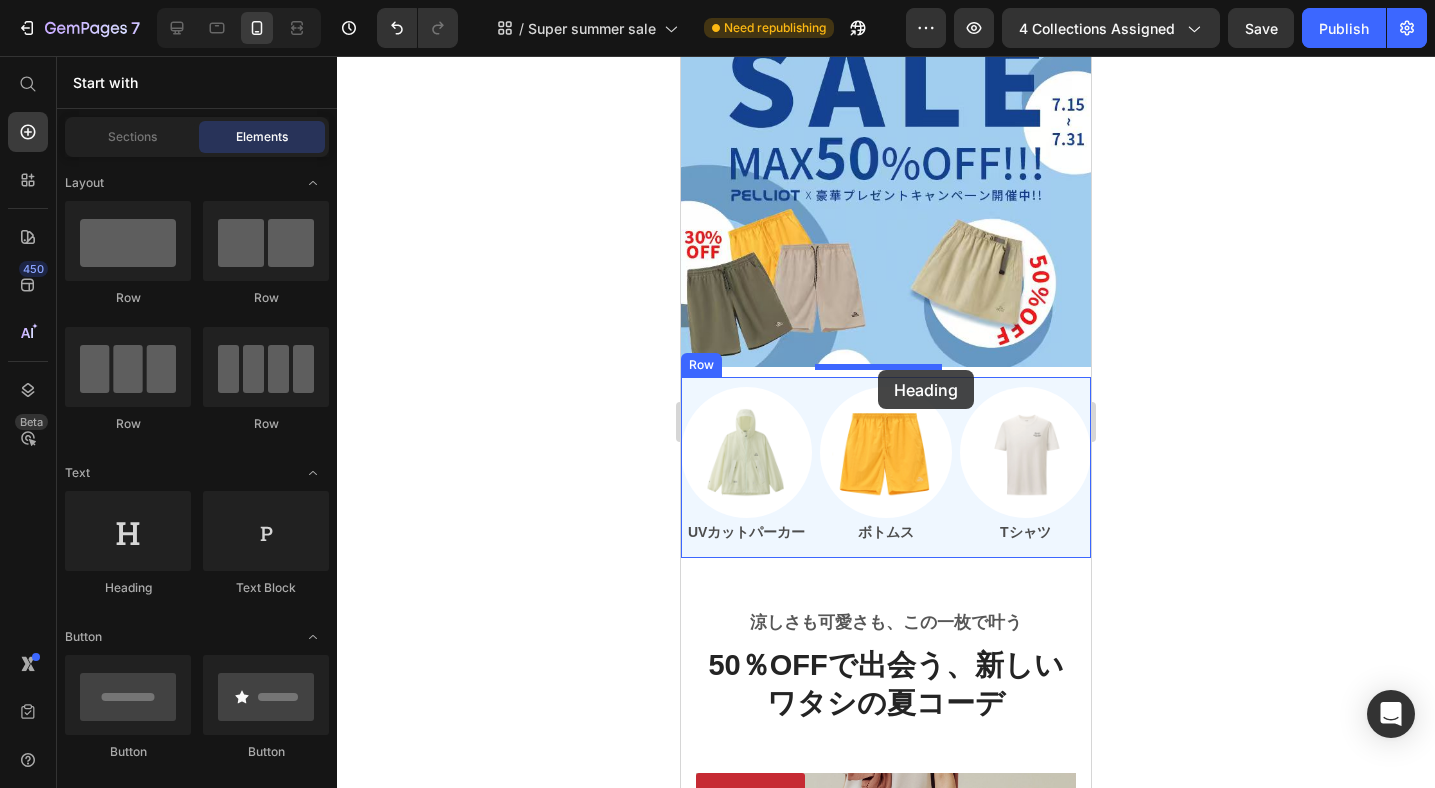 drag, startPoint x: 845, startPoint y: 595, endPoint x: 878, endPoint y: 370, distance: 227.40712 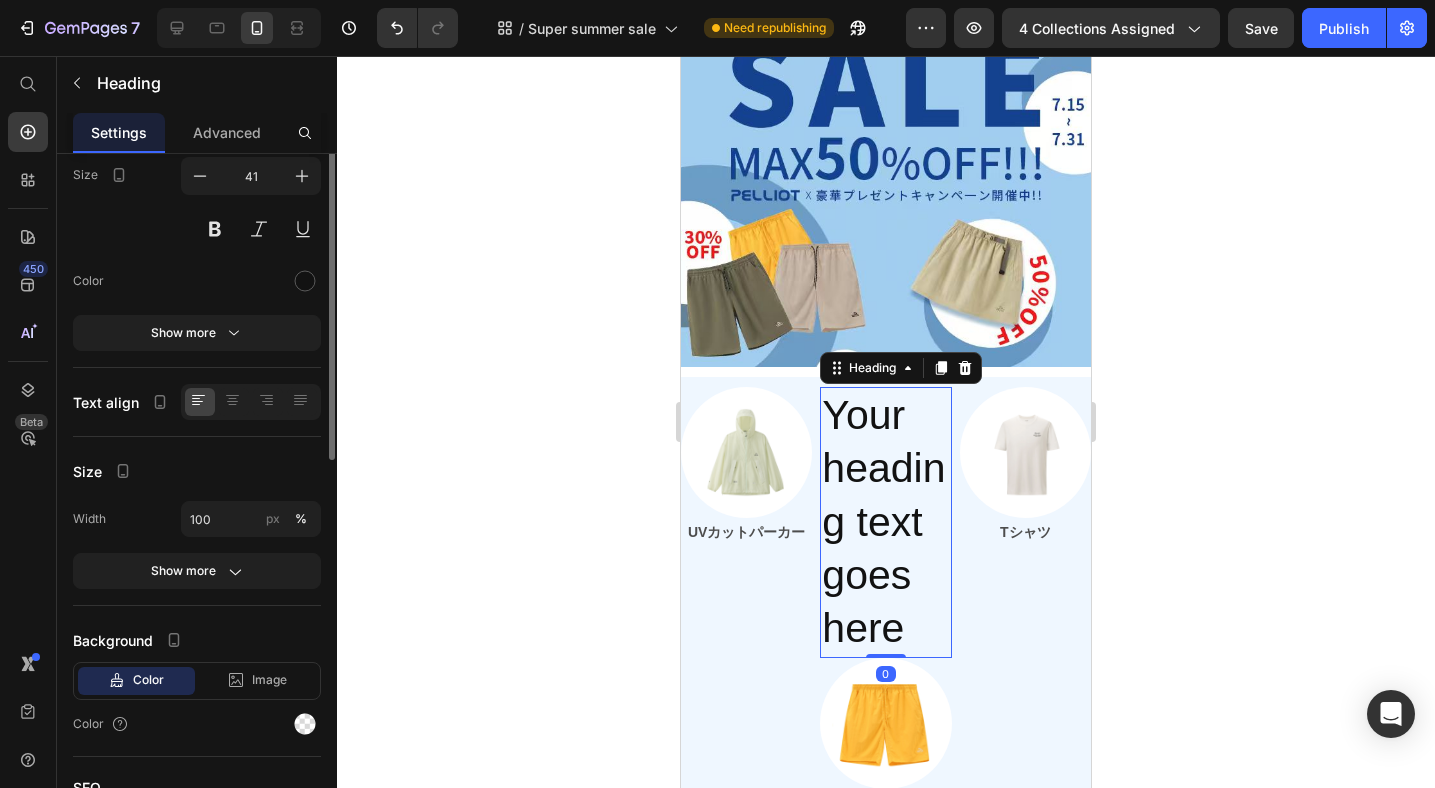 scroll, scrollTop: 0, scrollLeft: 0, axis: both 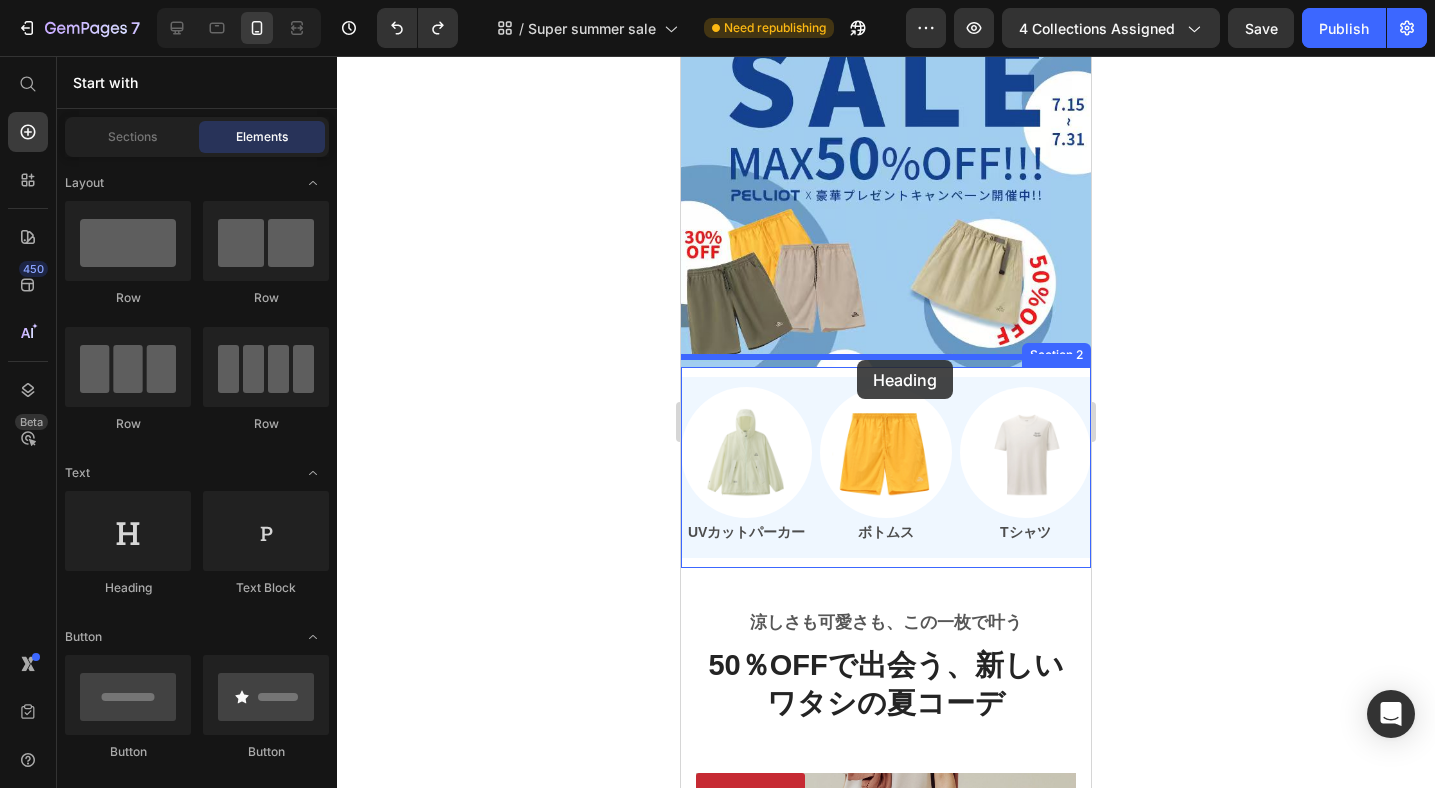 drag, startPoint x: 801, startPoint y: 598, endPoint x: 857, endPoint y: 360, distance: 244.49948 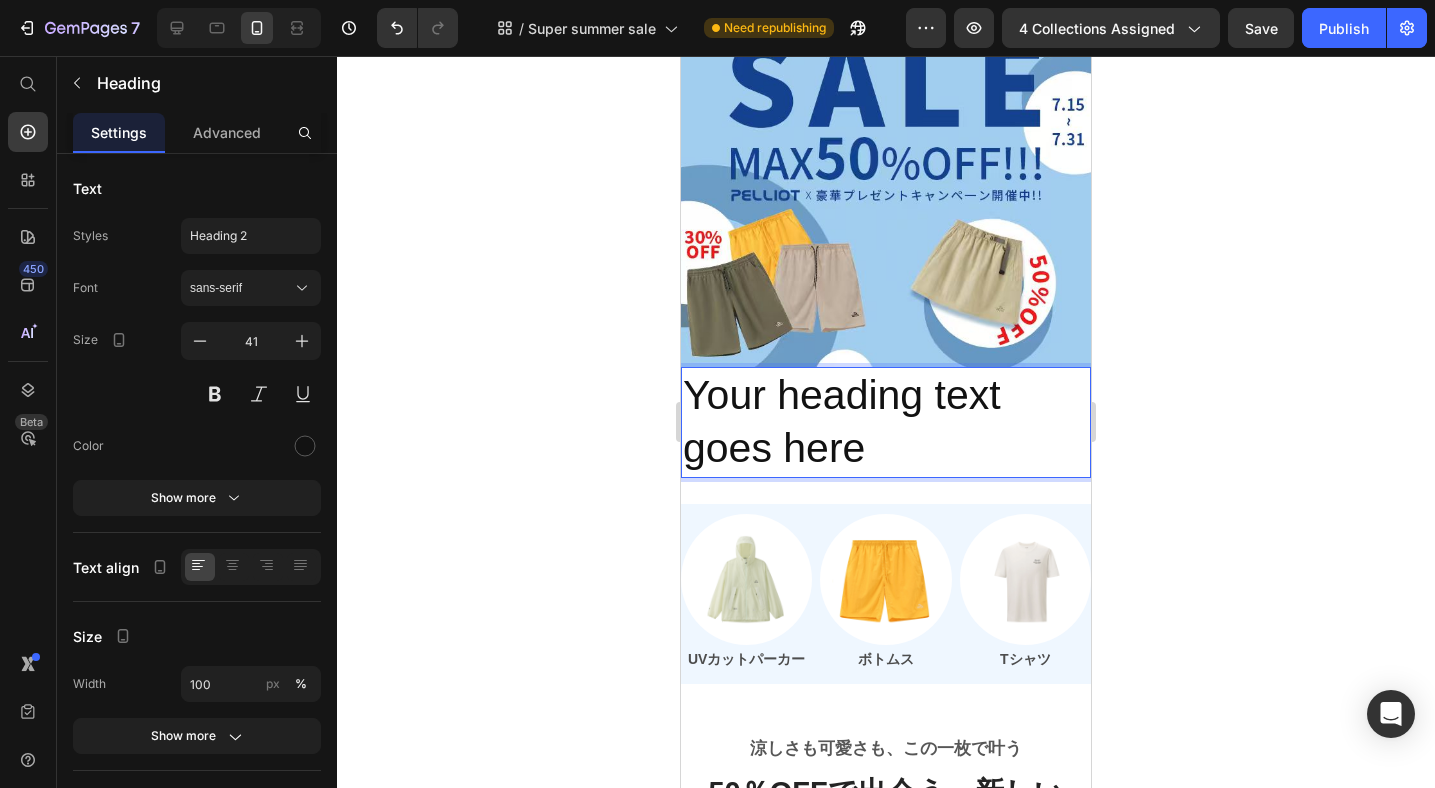 click on "Your heading text goes here" at bounding box center (886, 422) 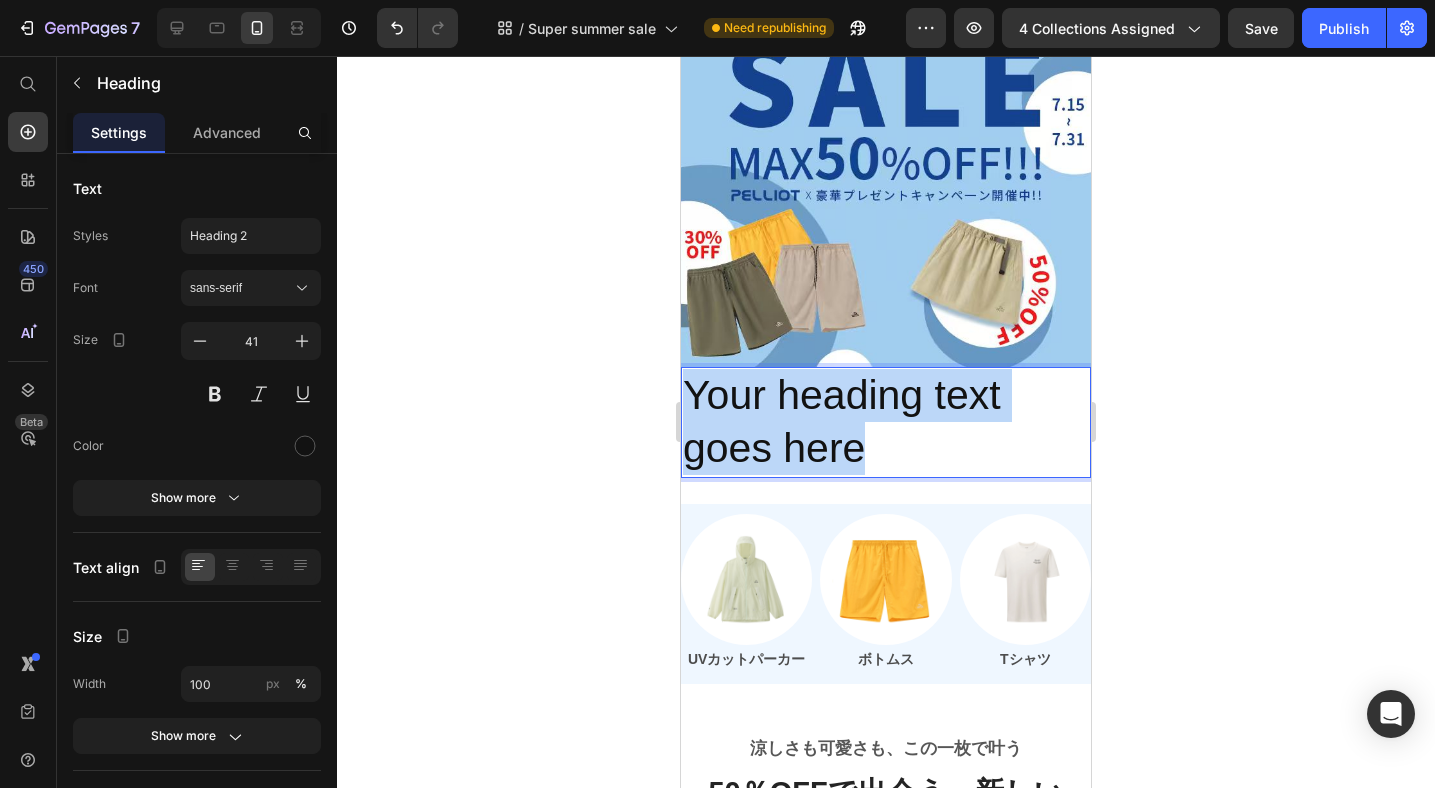 drag, startPoint x: 798, startPoint y: 404, endPoint x: 659, endPoint y: 364, distance: 144.64093 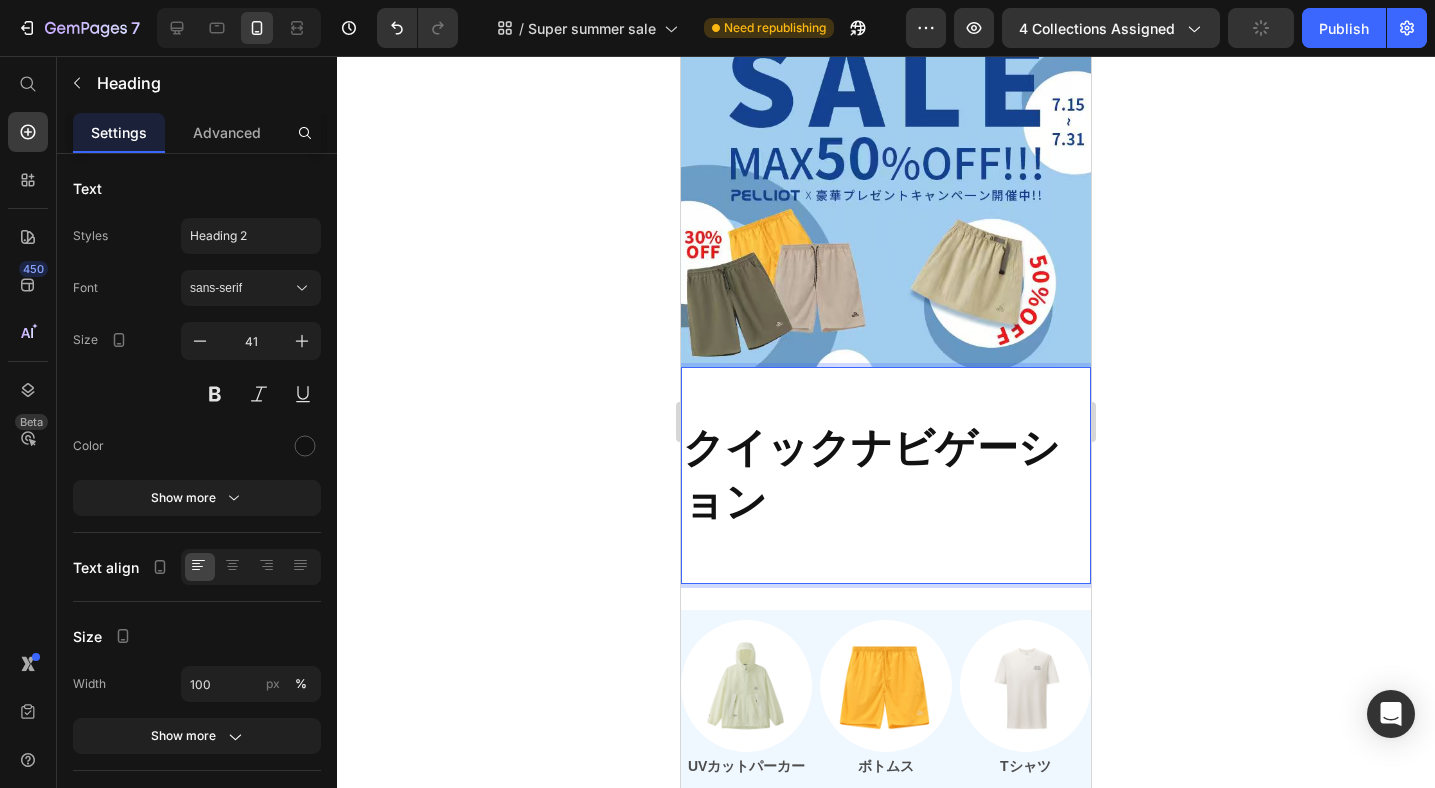 click at bounding box center (886, 555) 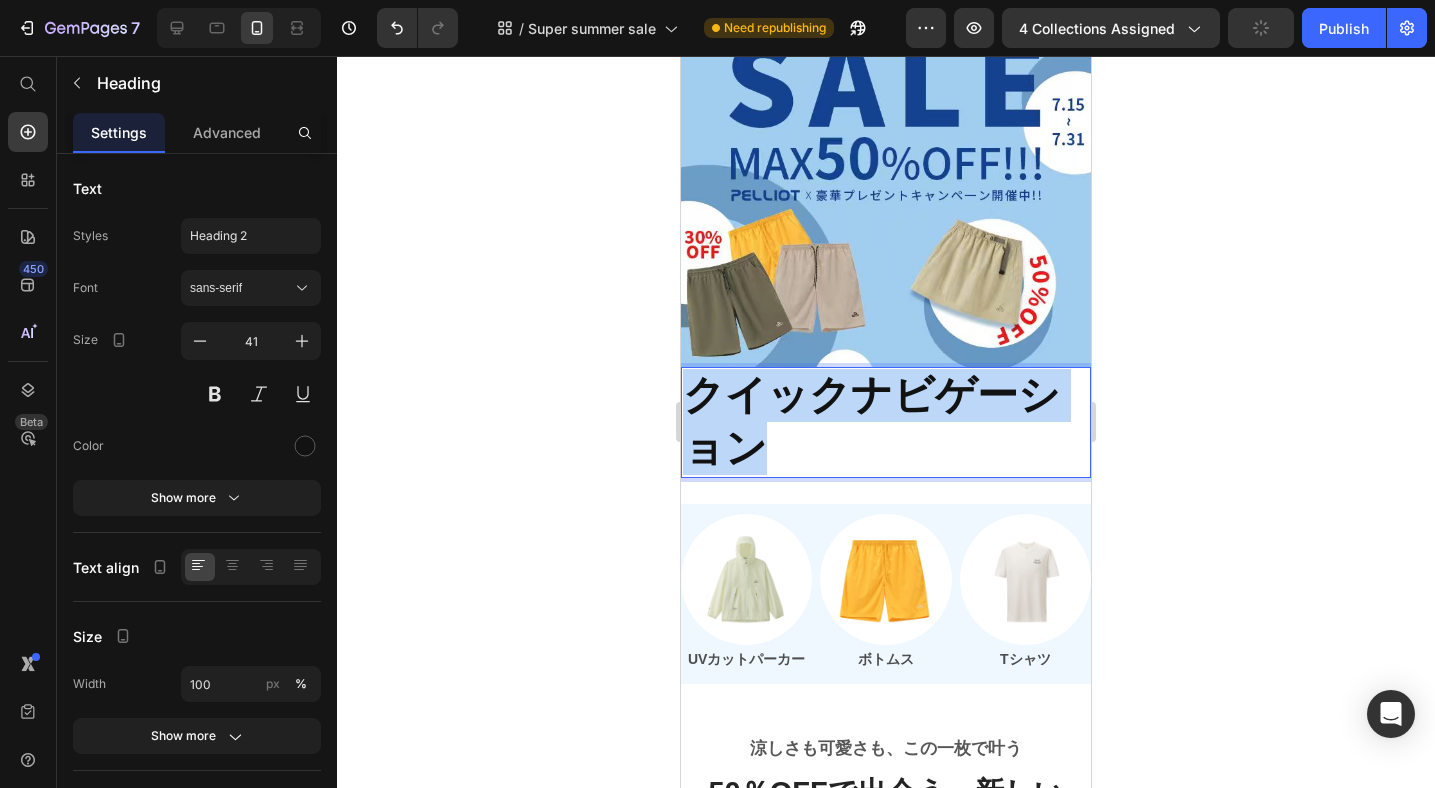 drag, startPoint x: 893, startPoint y: 434, endPoint x: 684, endPoint y: 393, distance: 212.98357 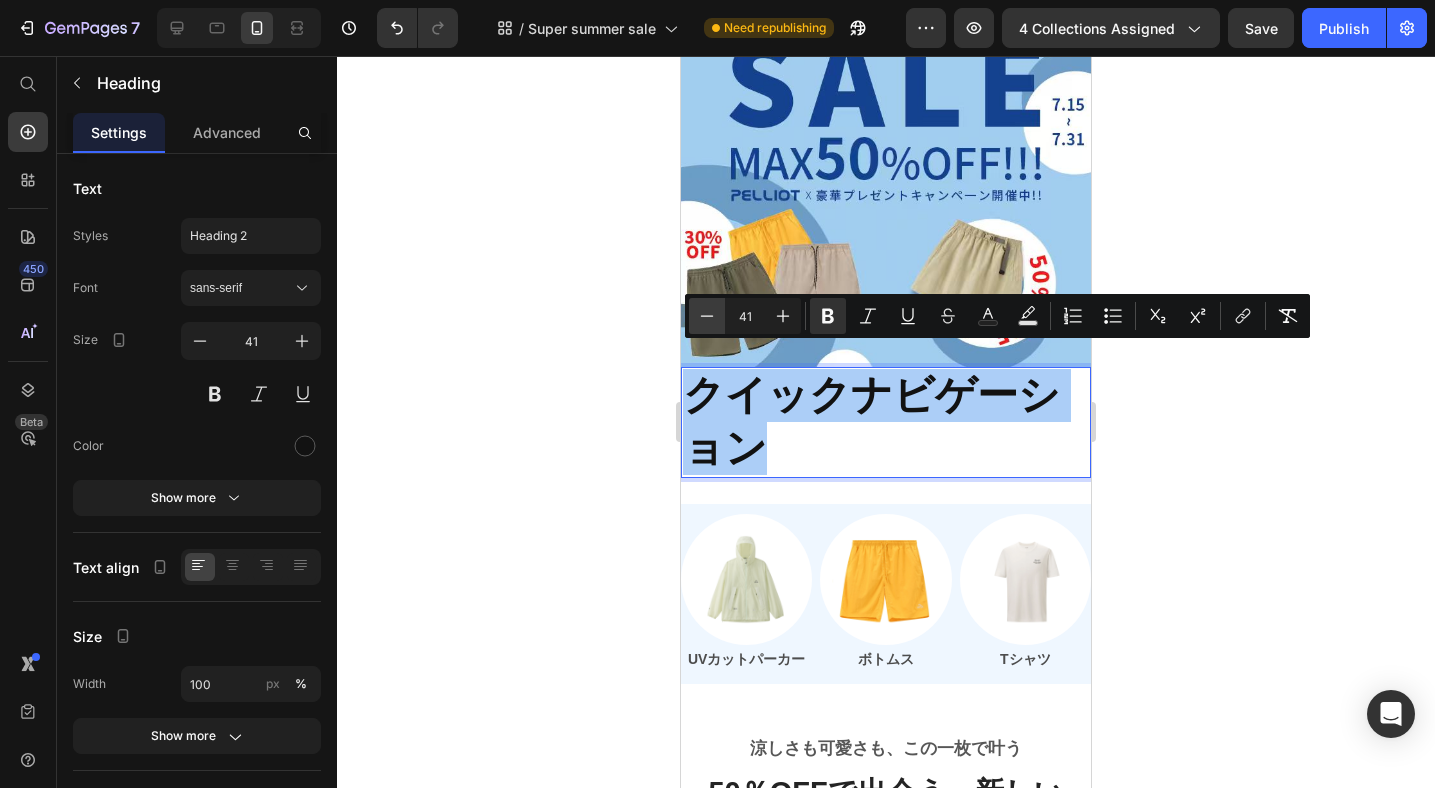 click 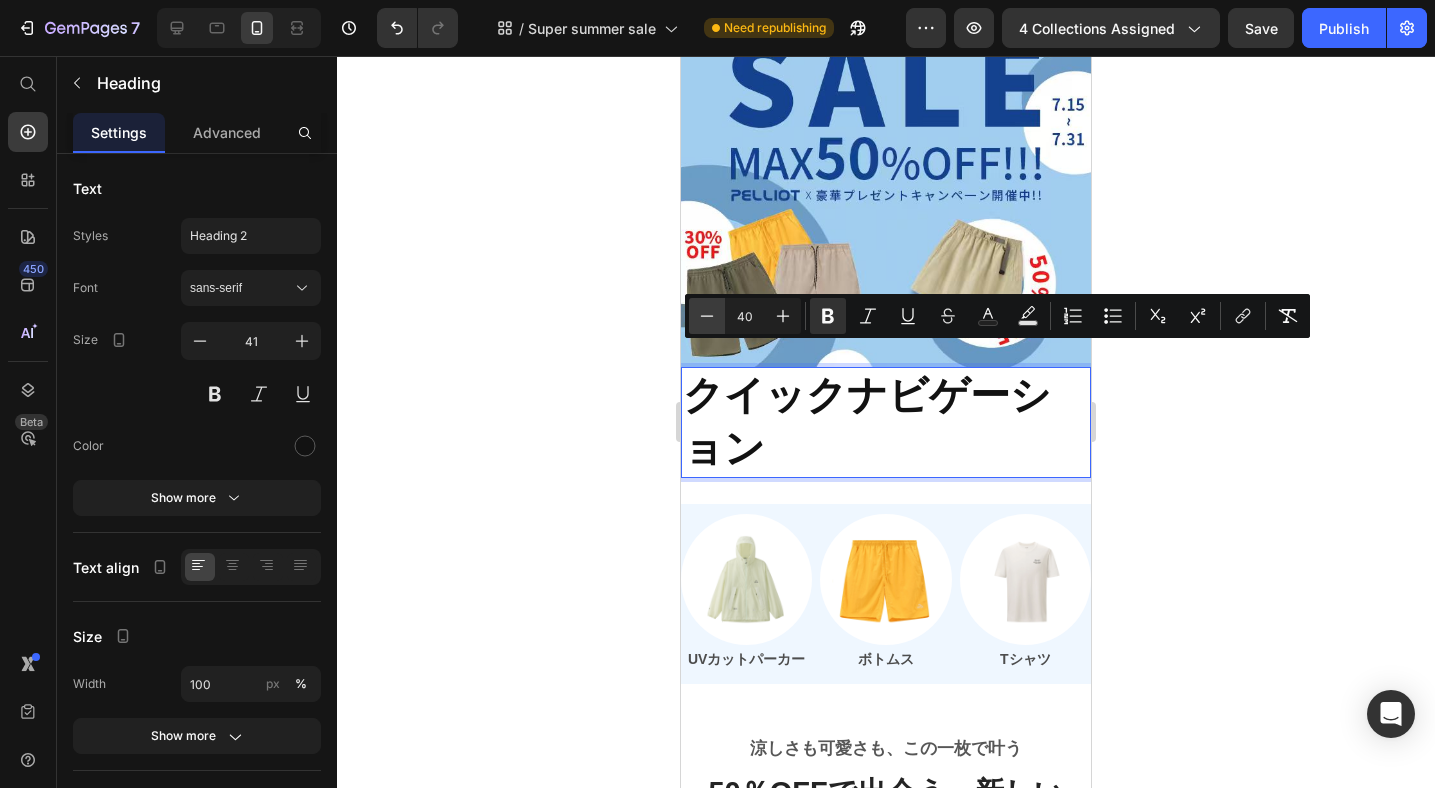 click 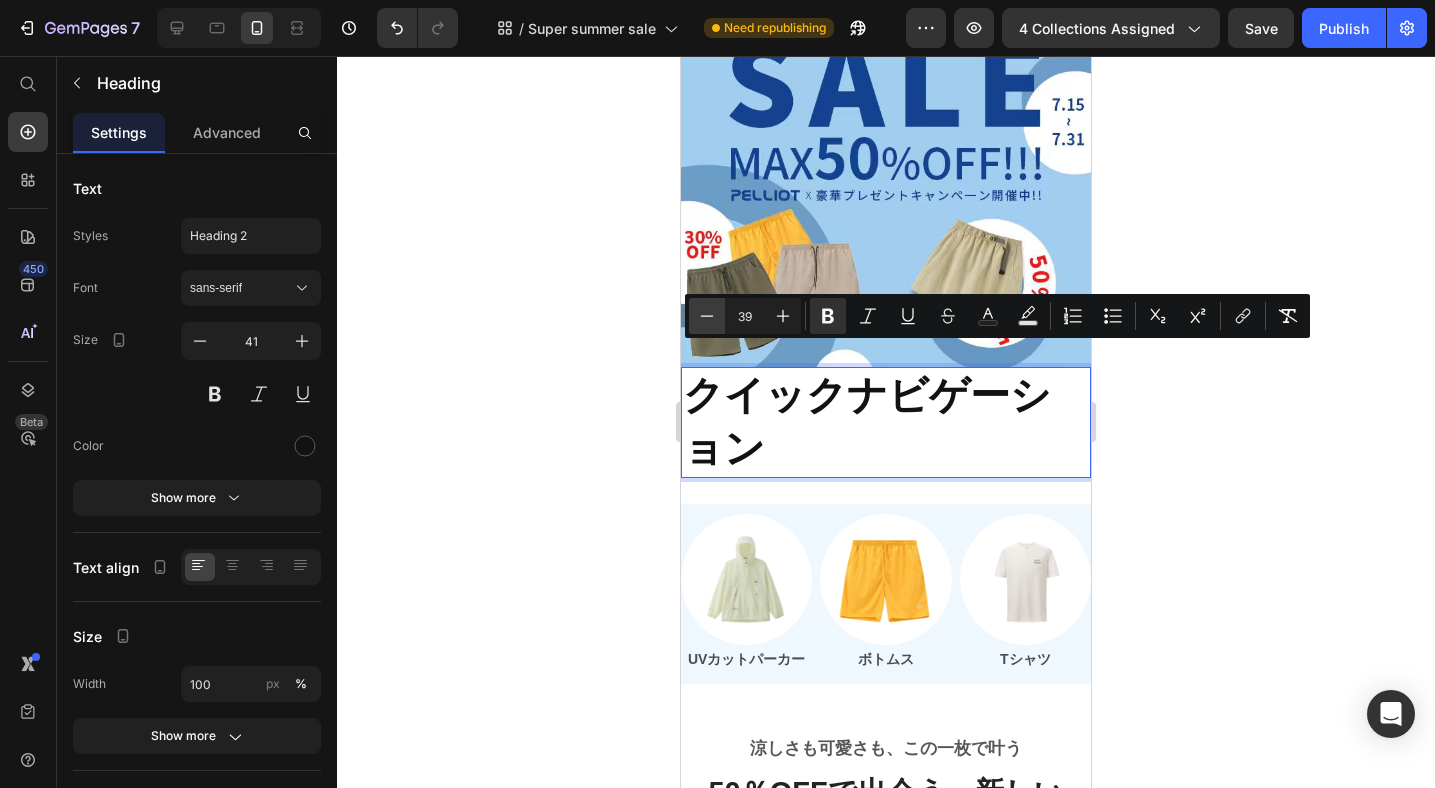 click 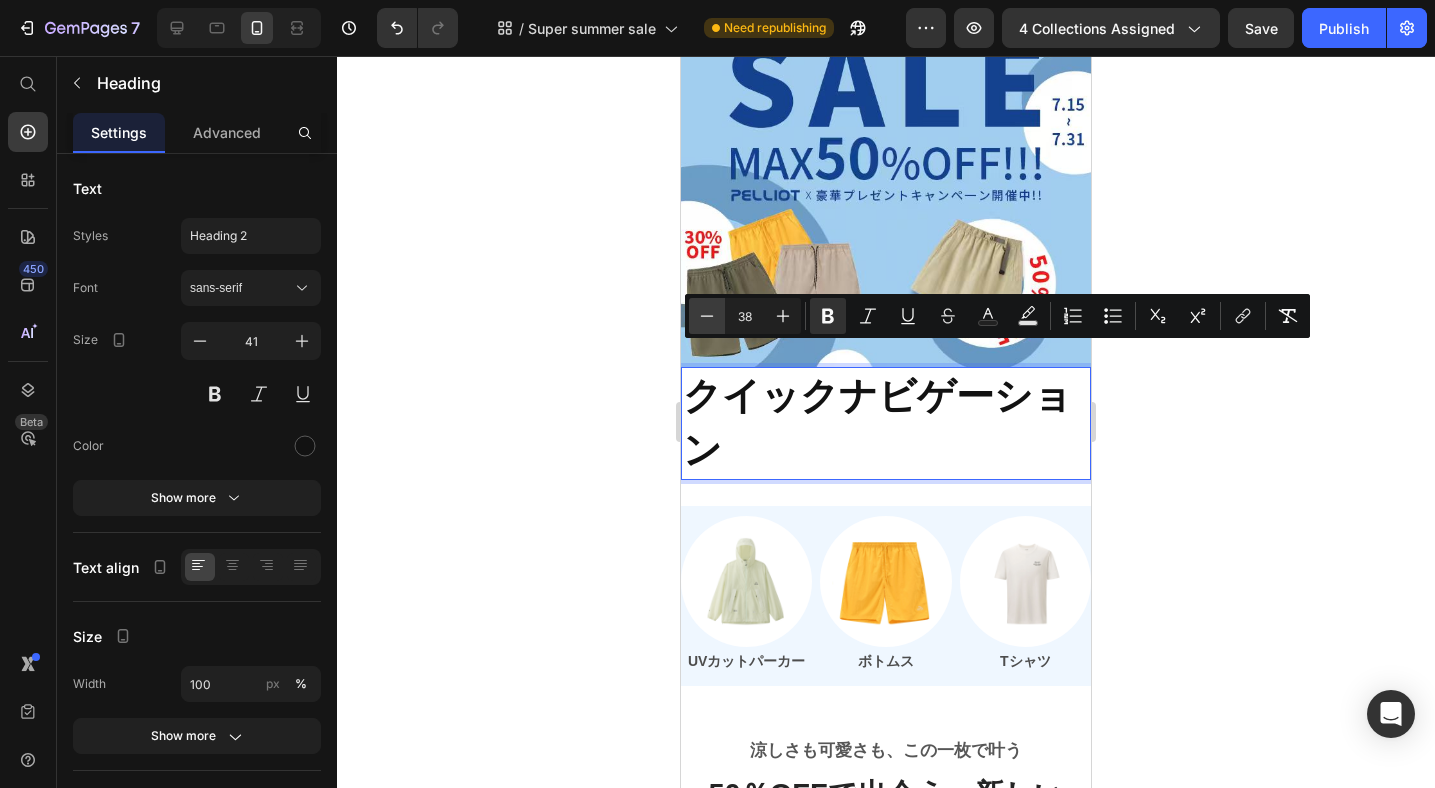 click 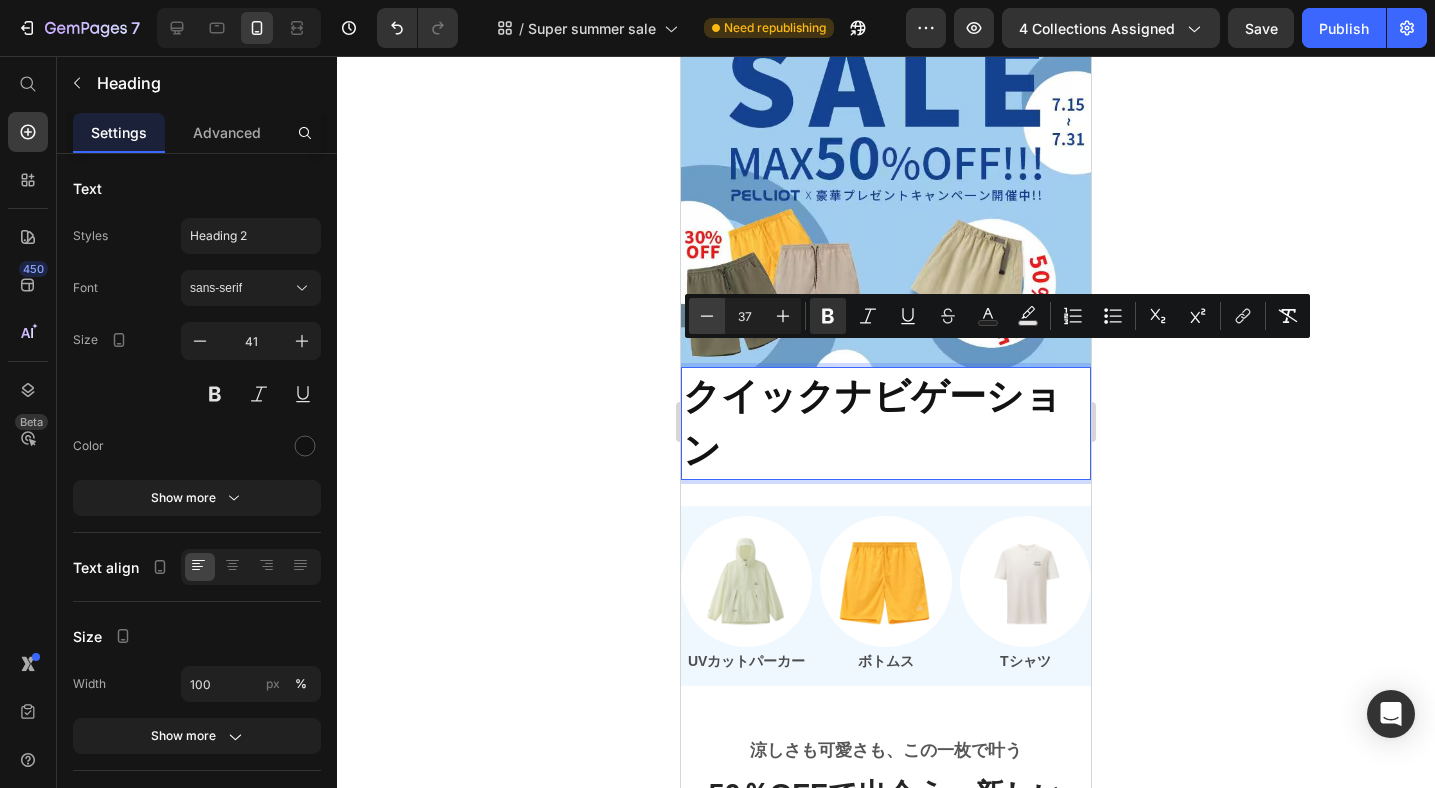 click 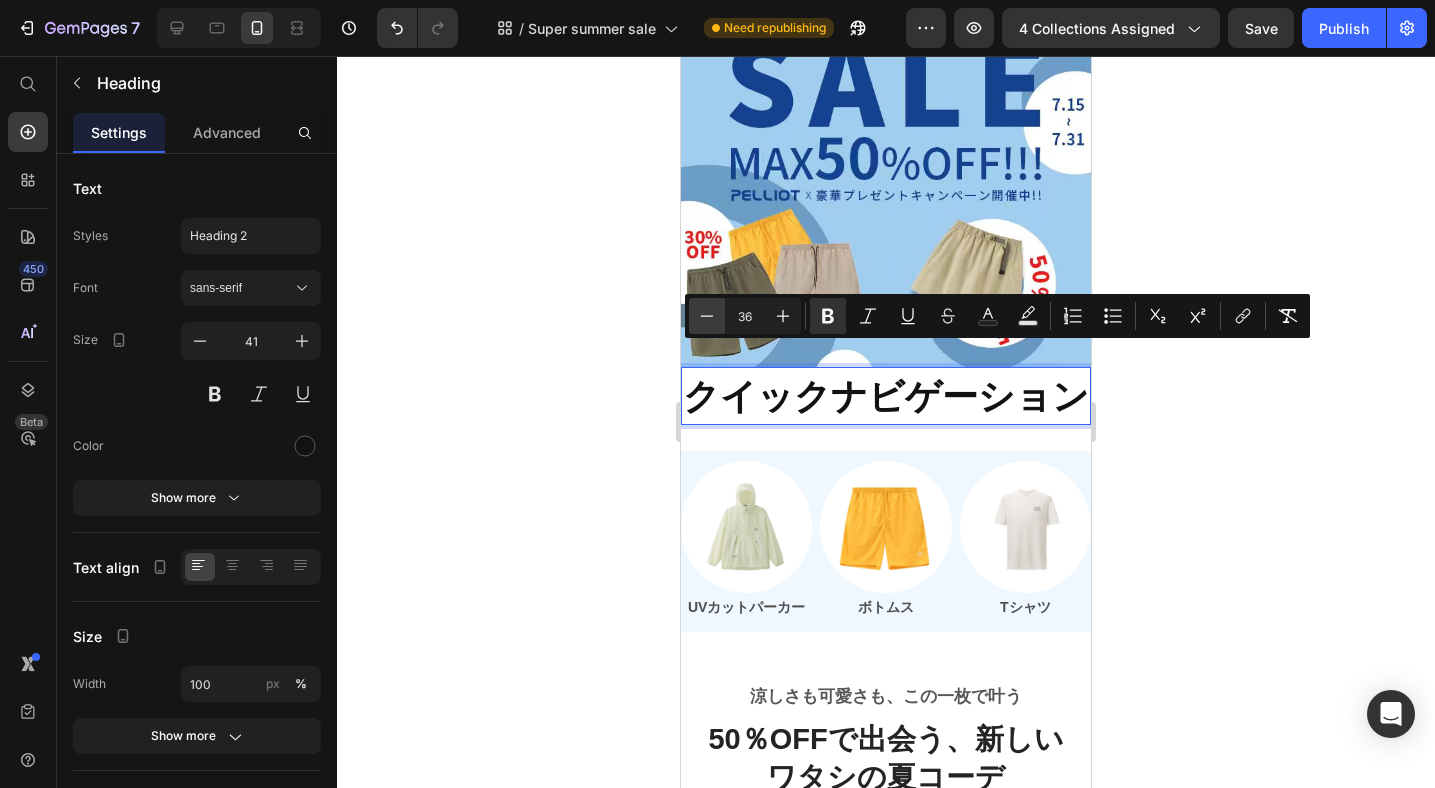 click 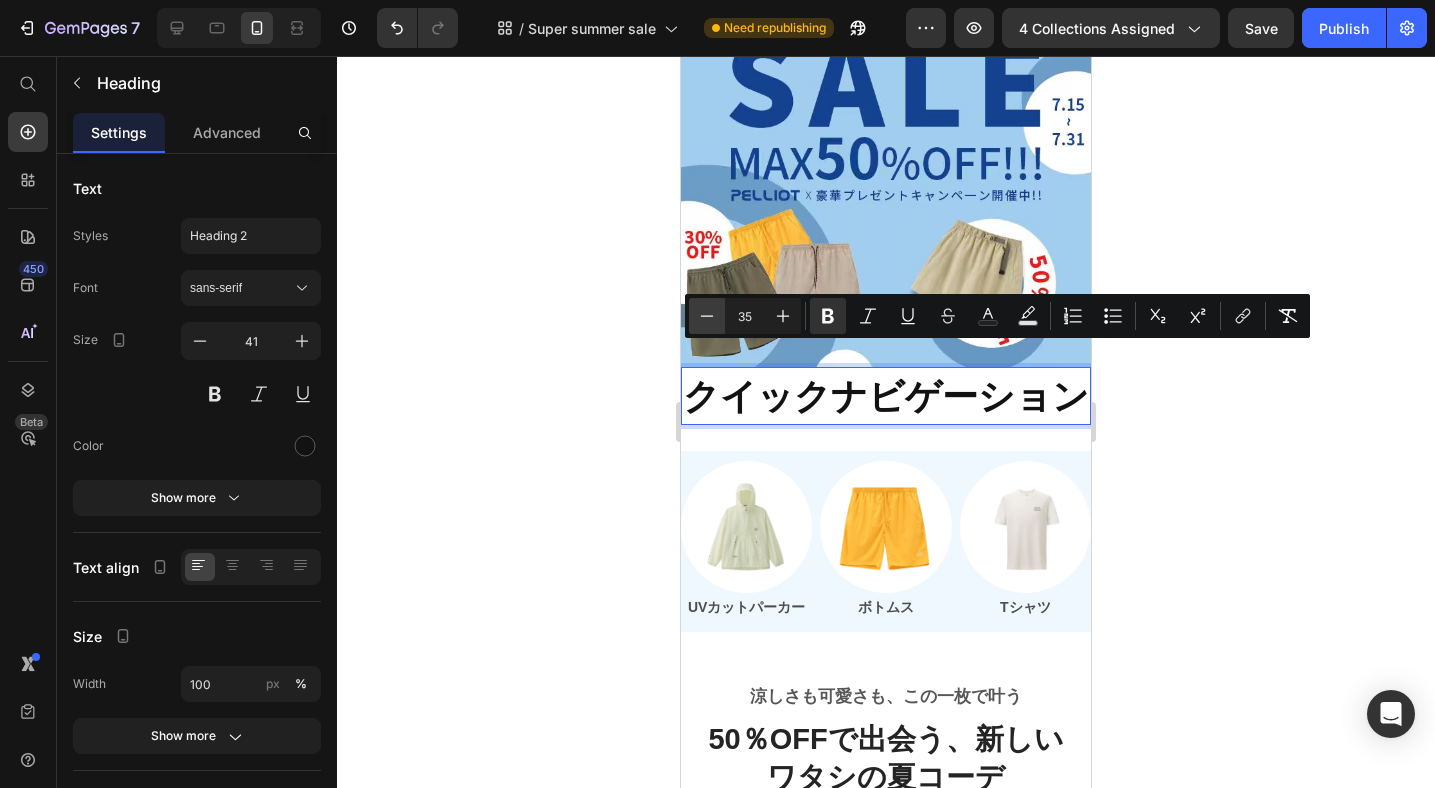 click 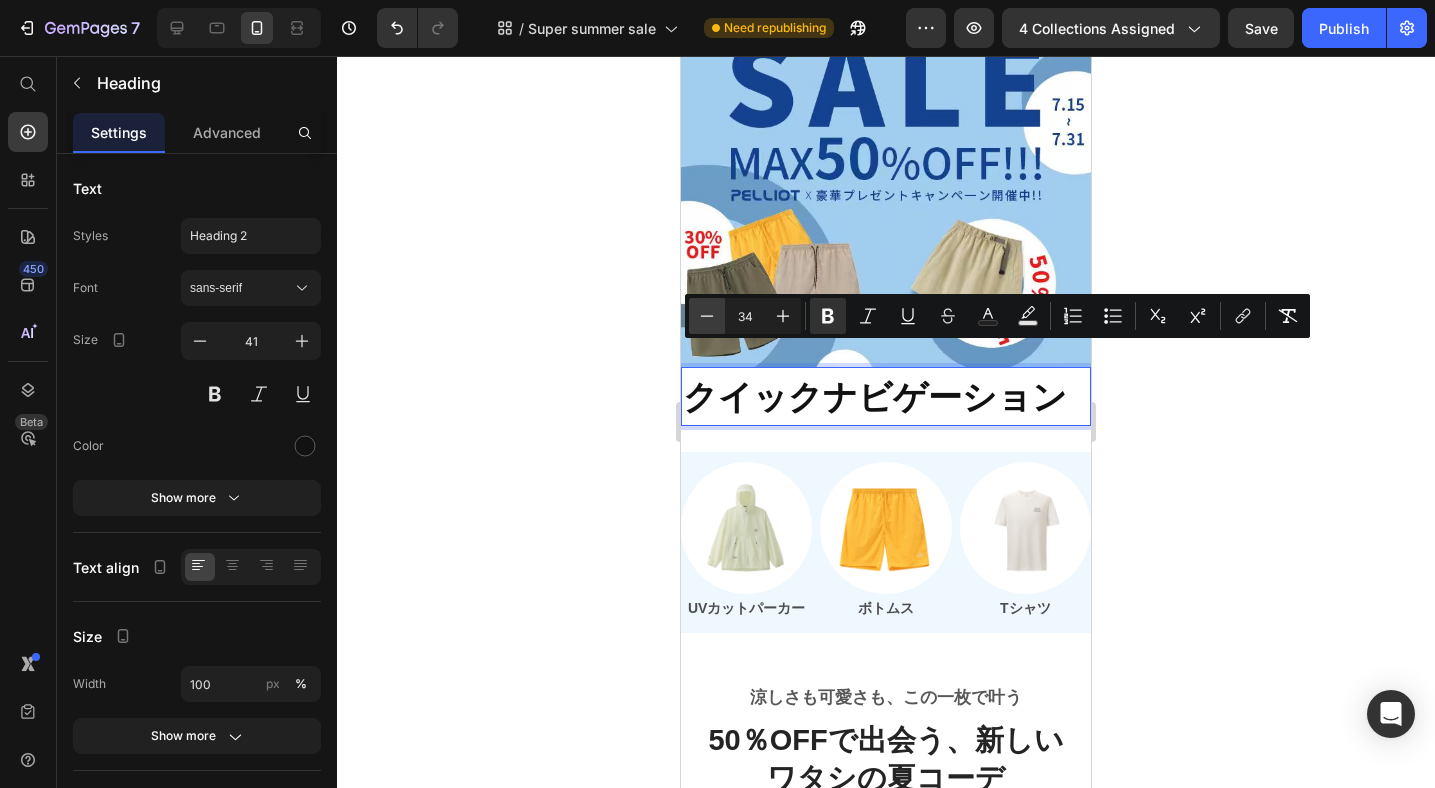 click 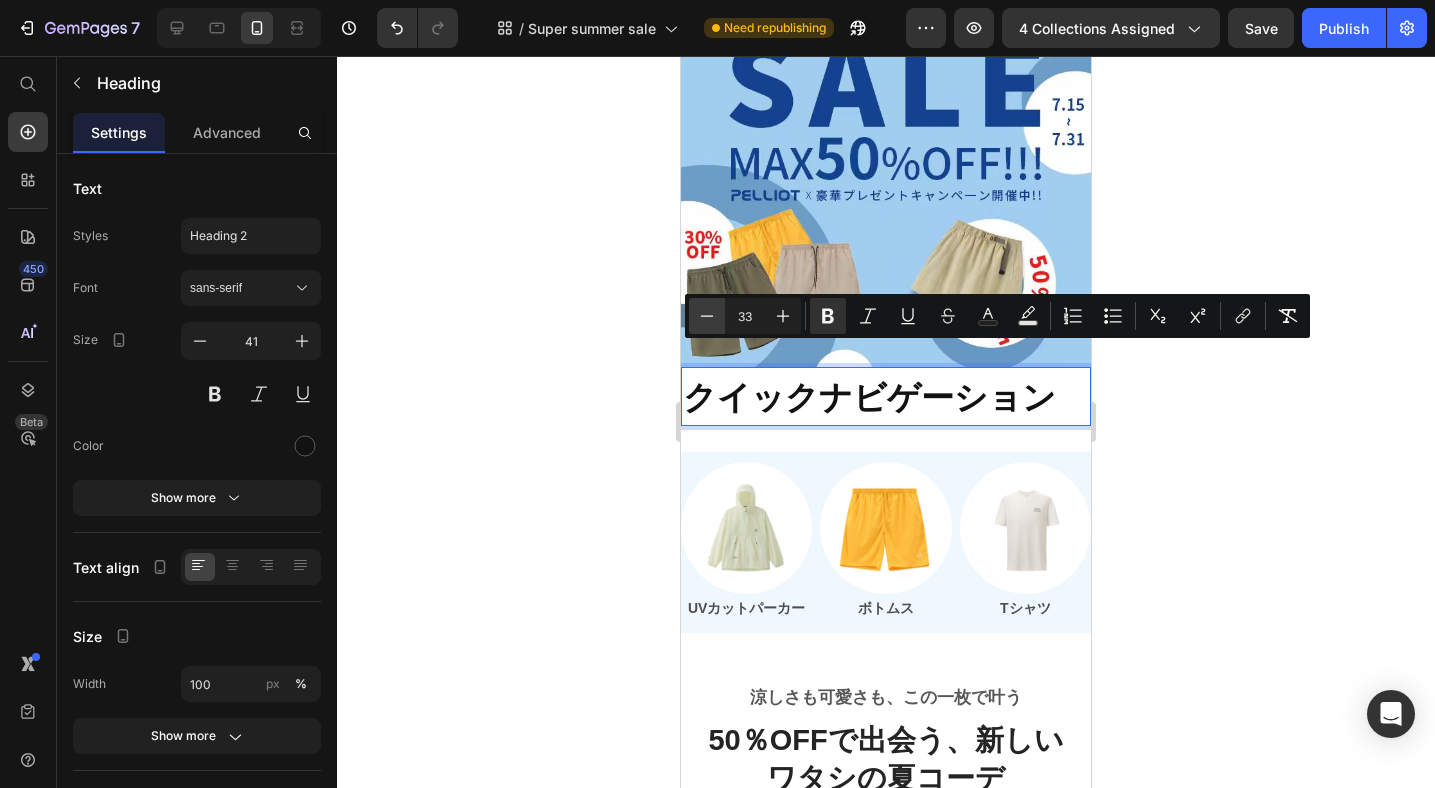 click 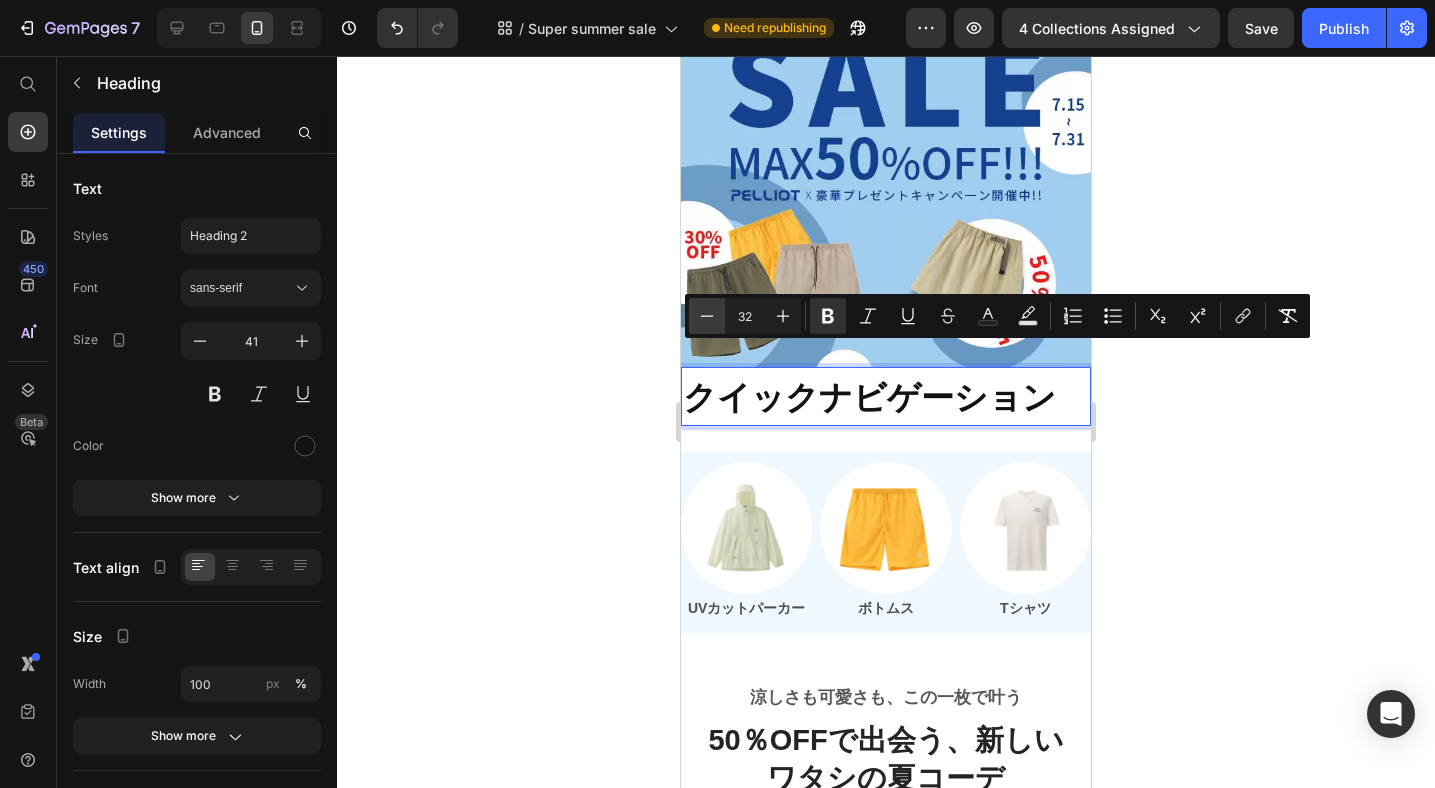 click 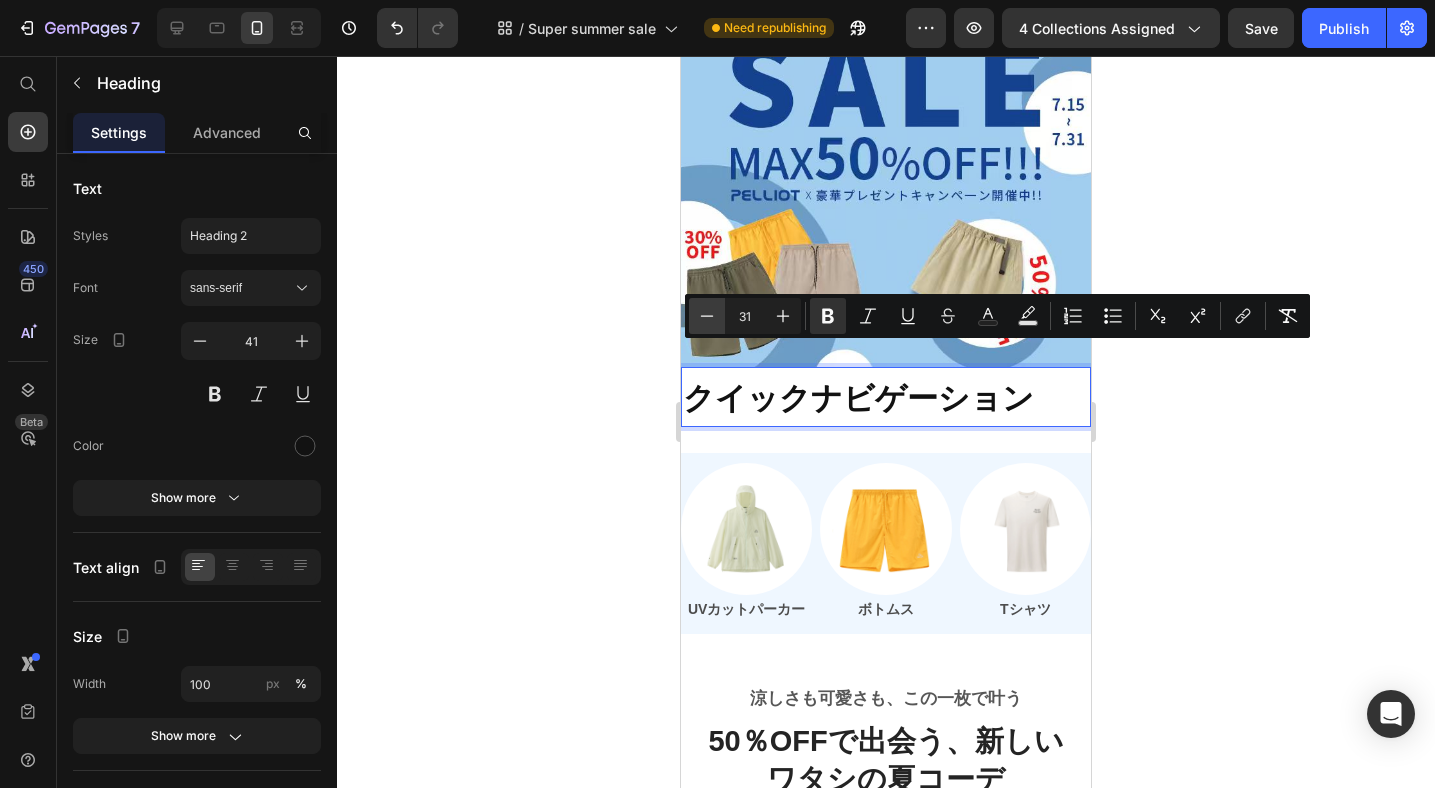 click 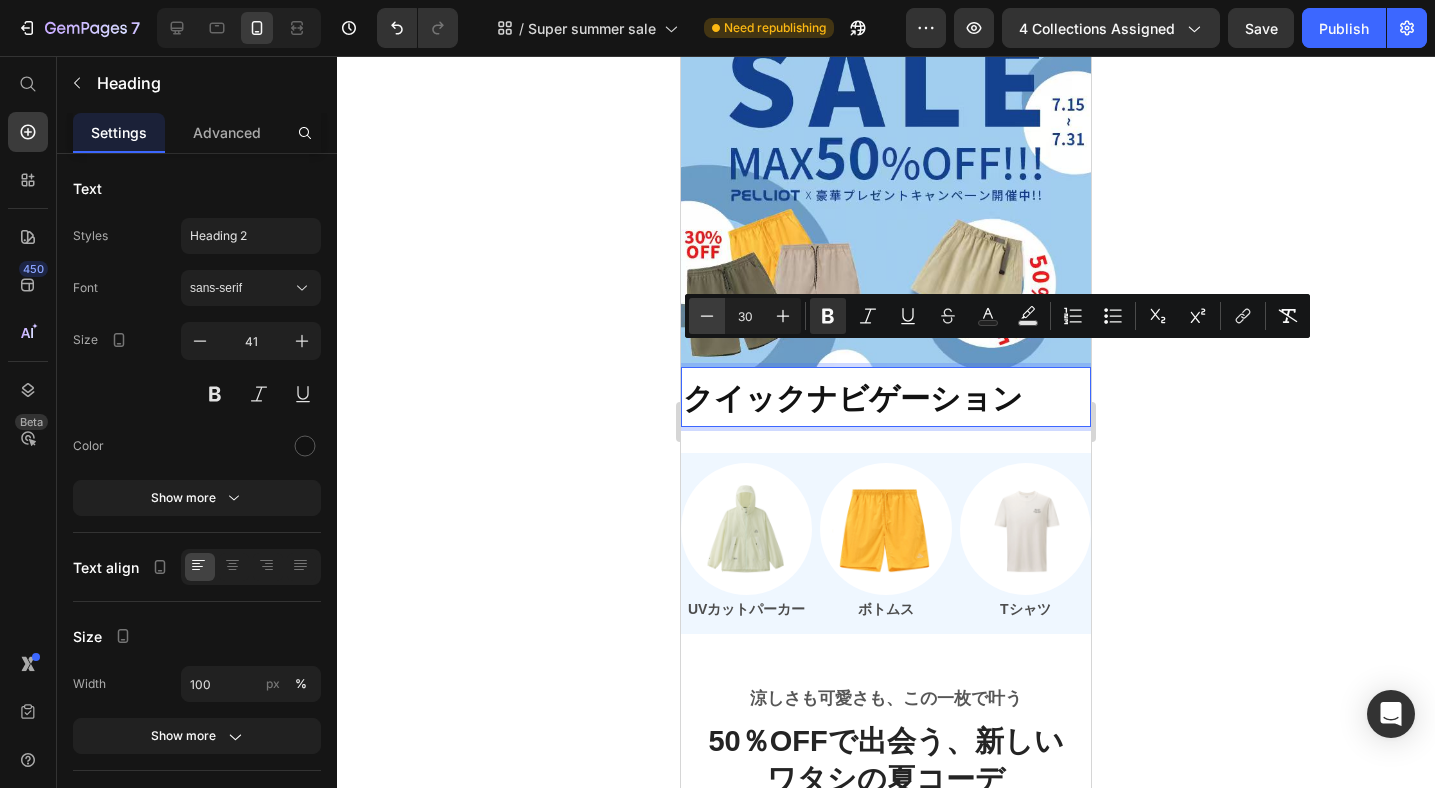 click 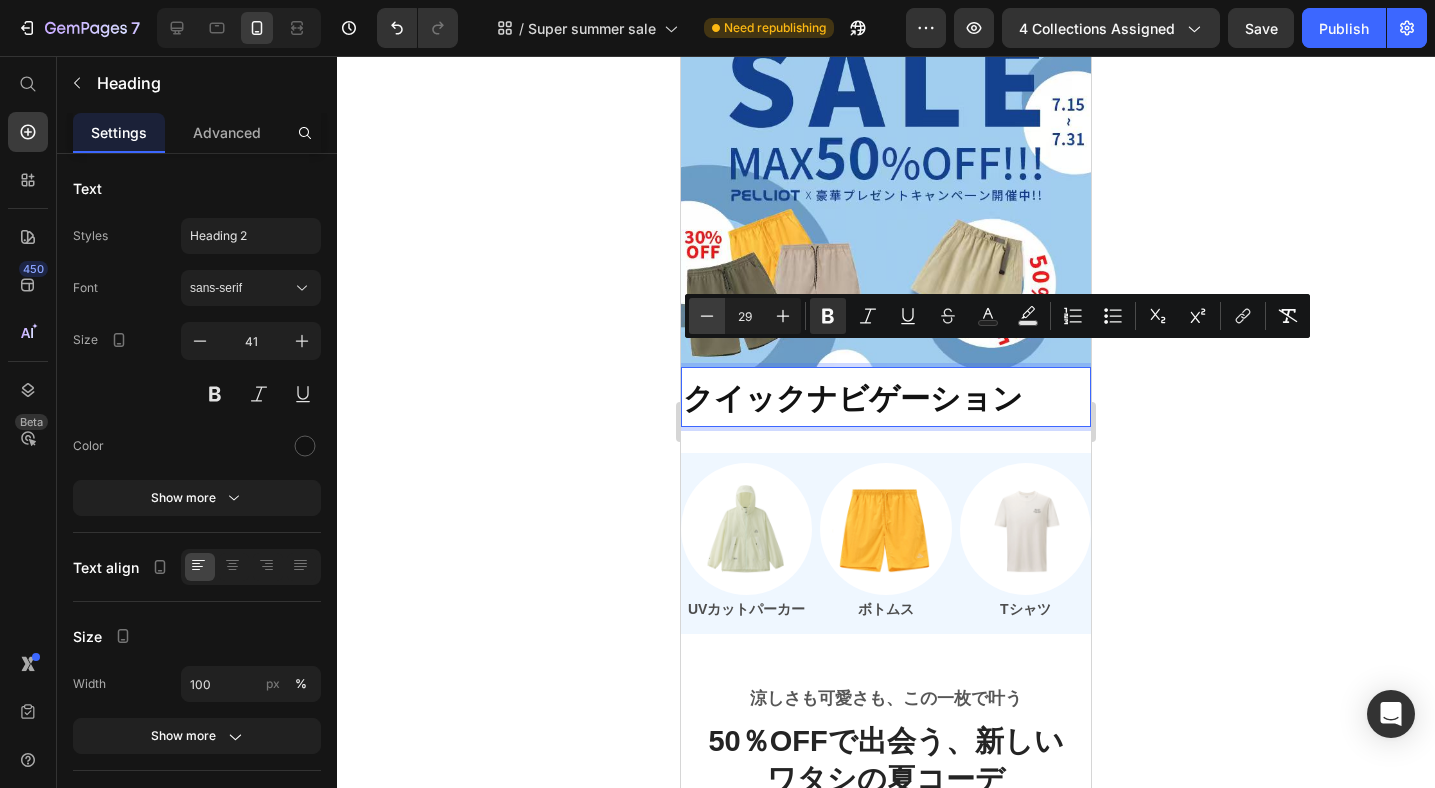 click 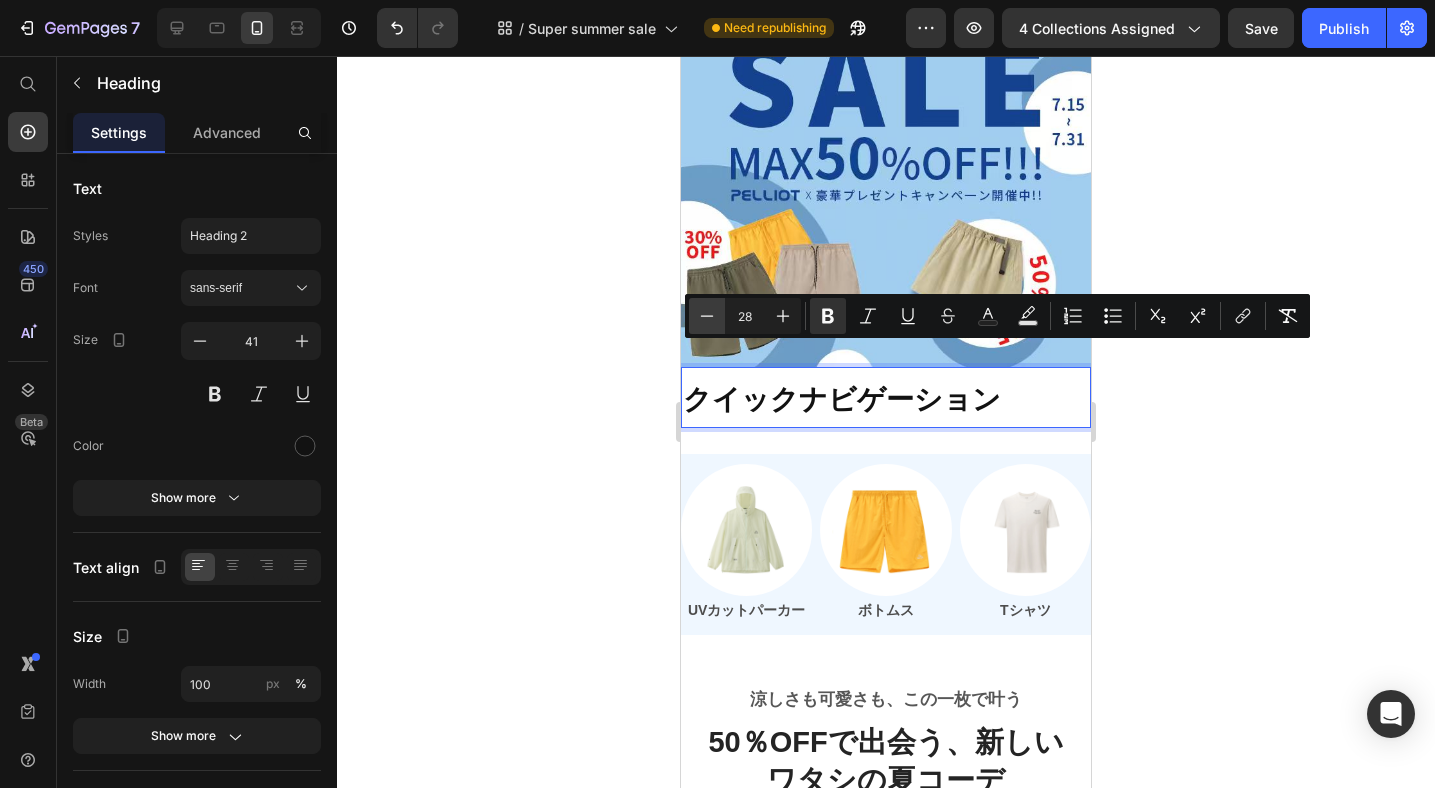 click 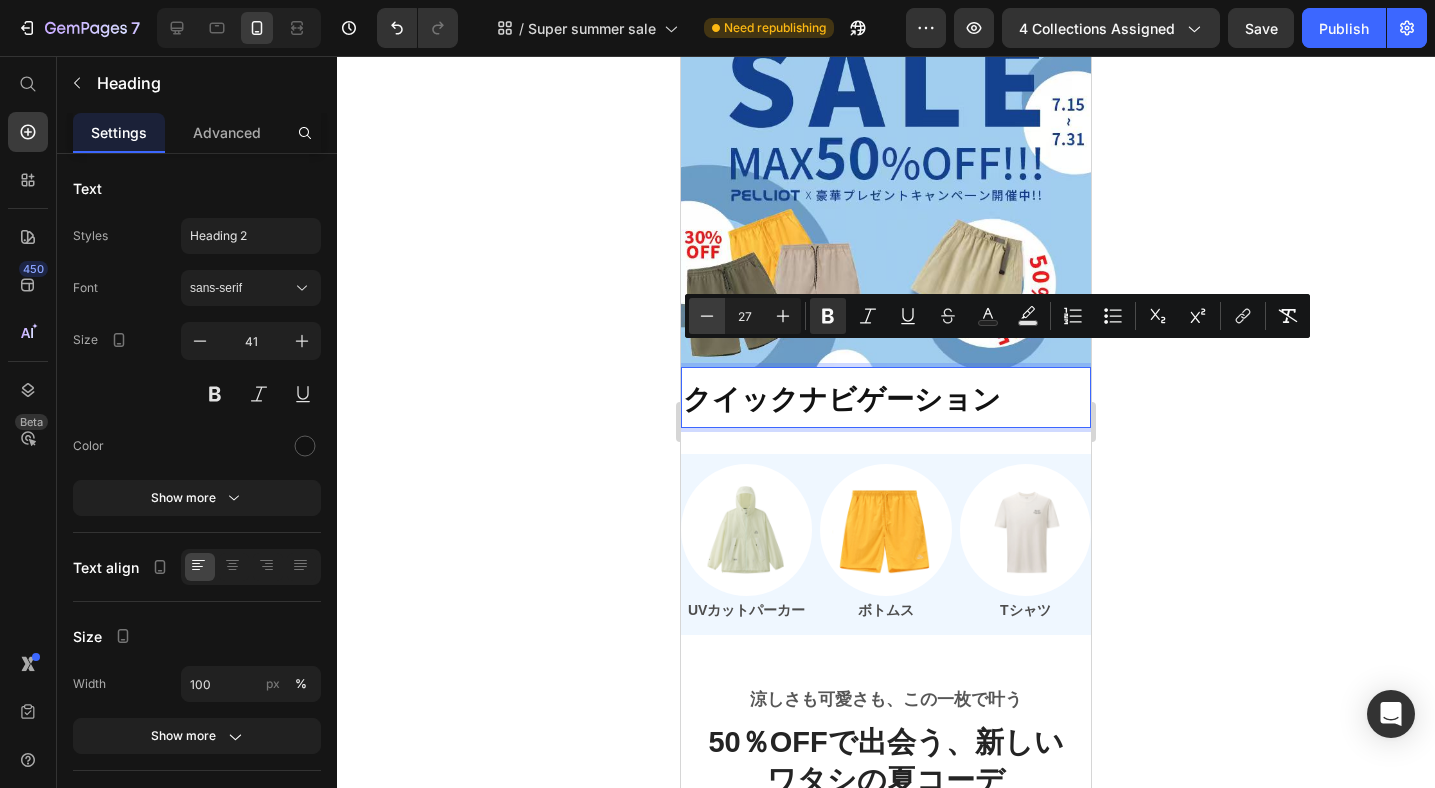 click 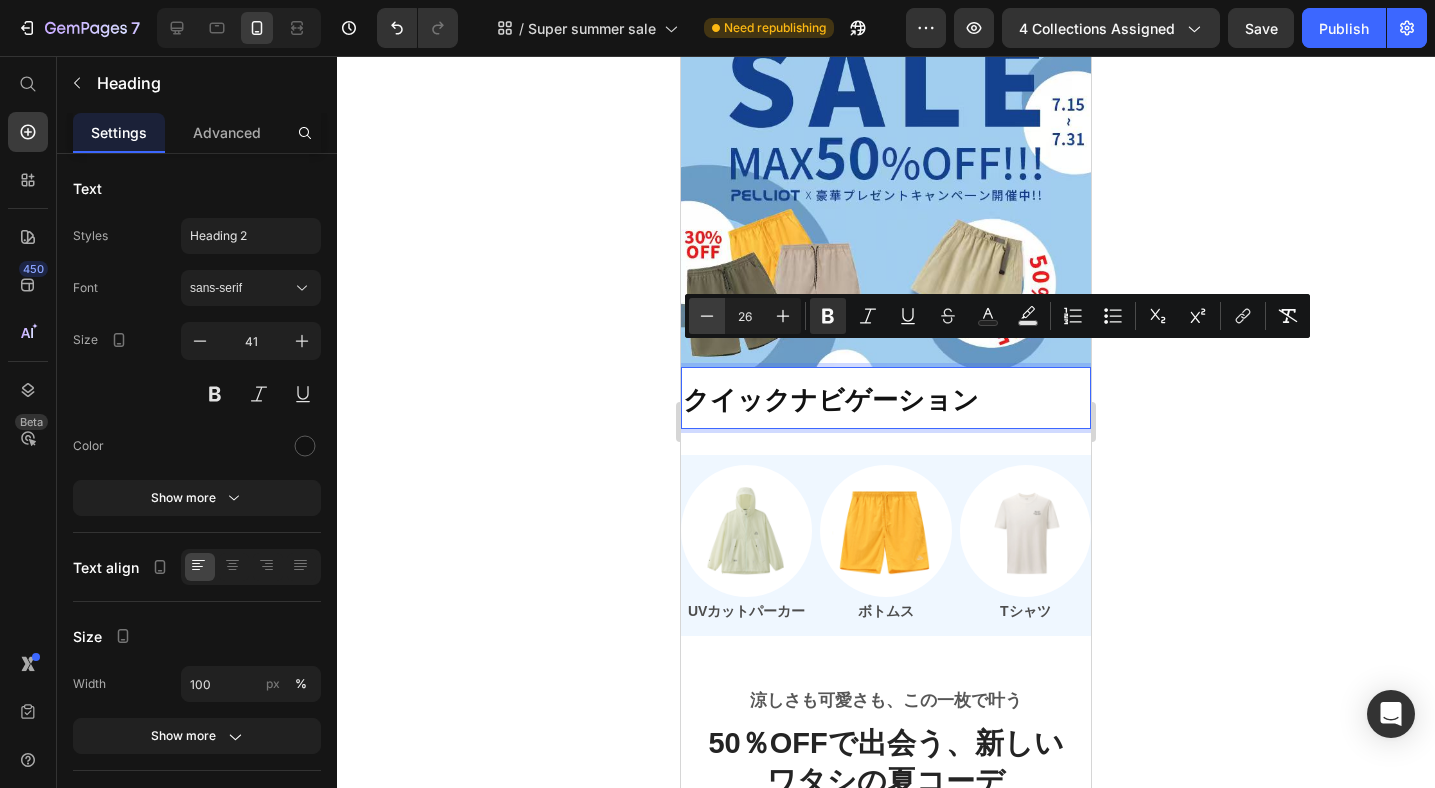 click 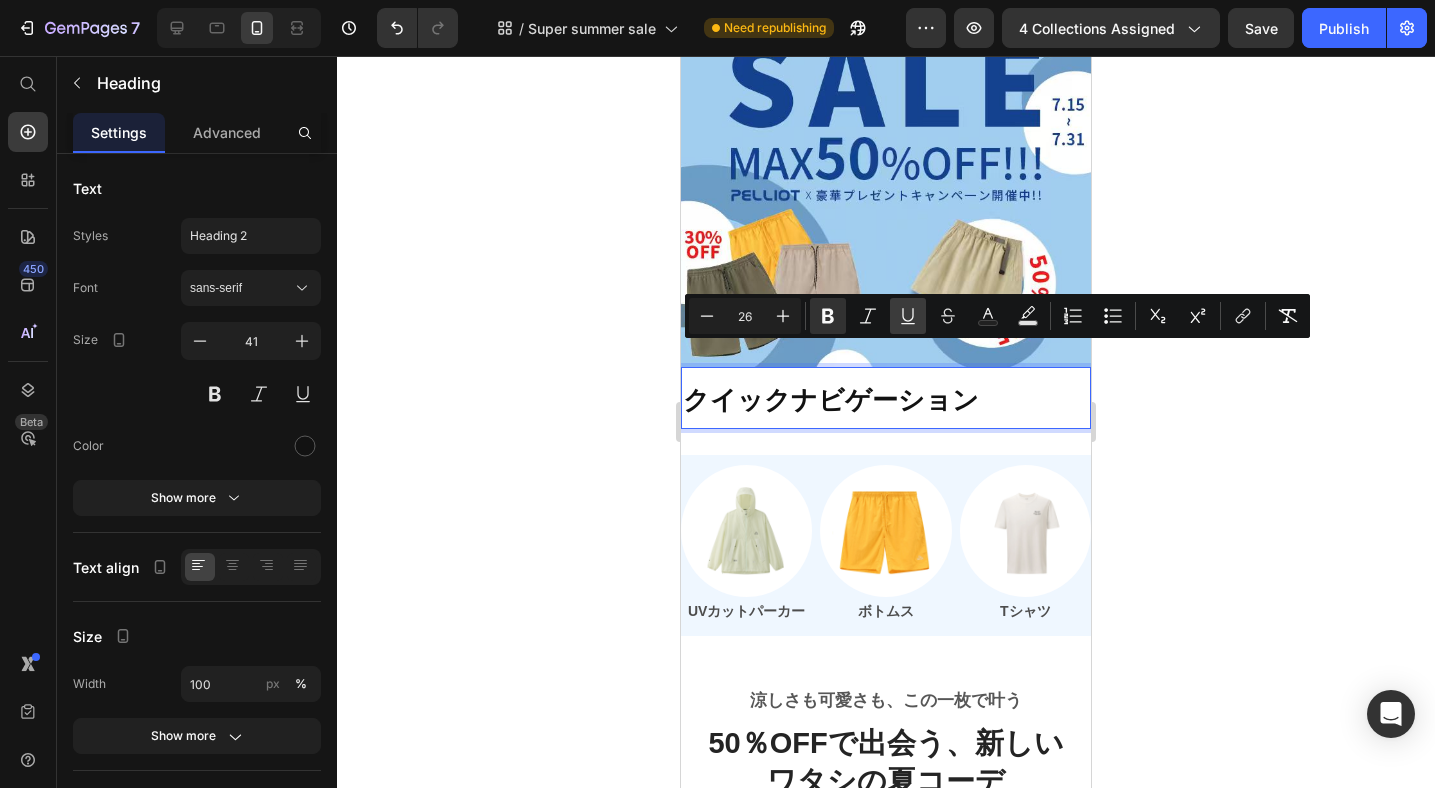 type on "25" 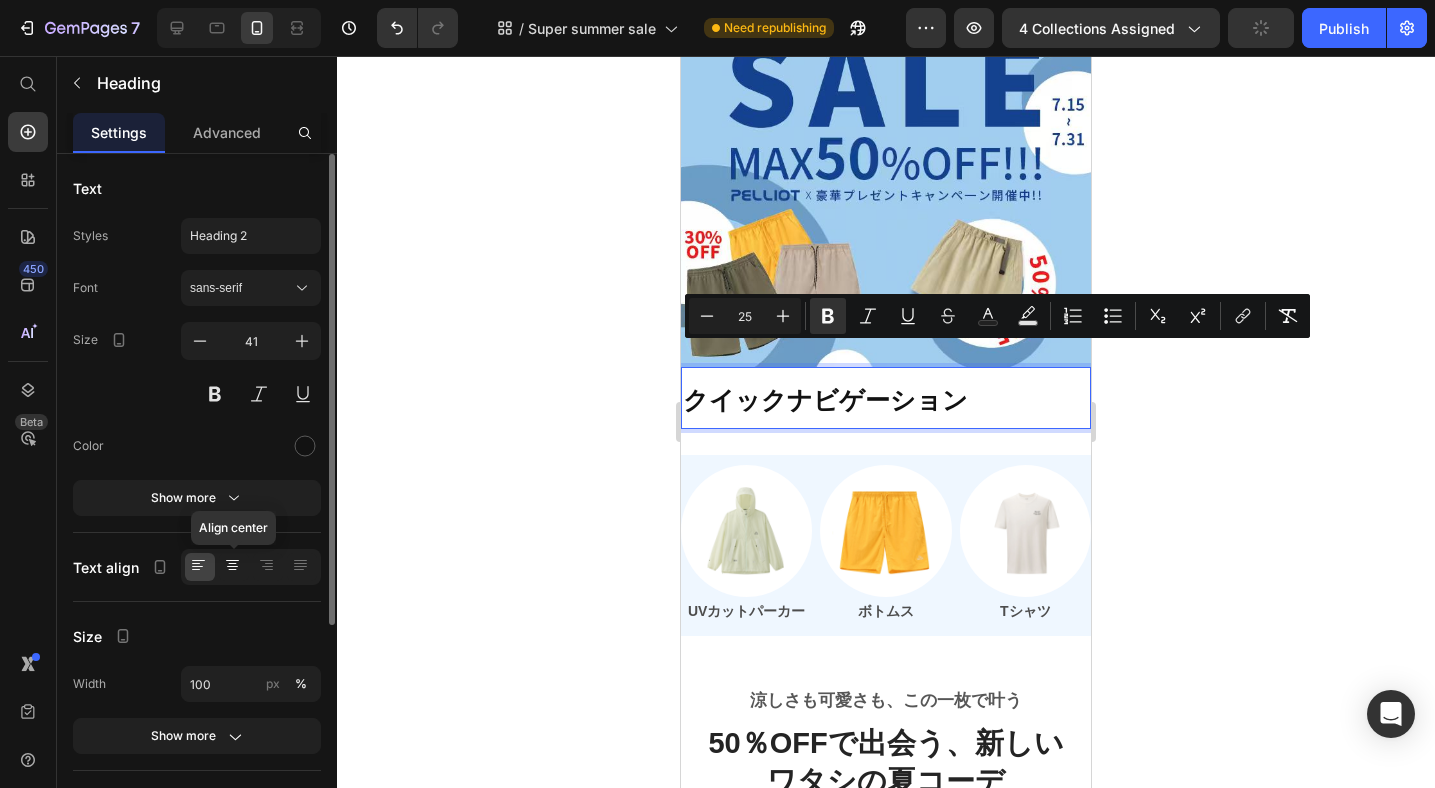 click 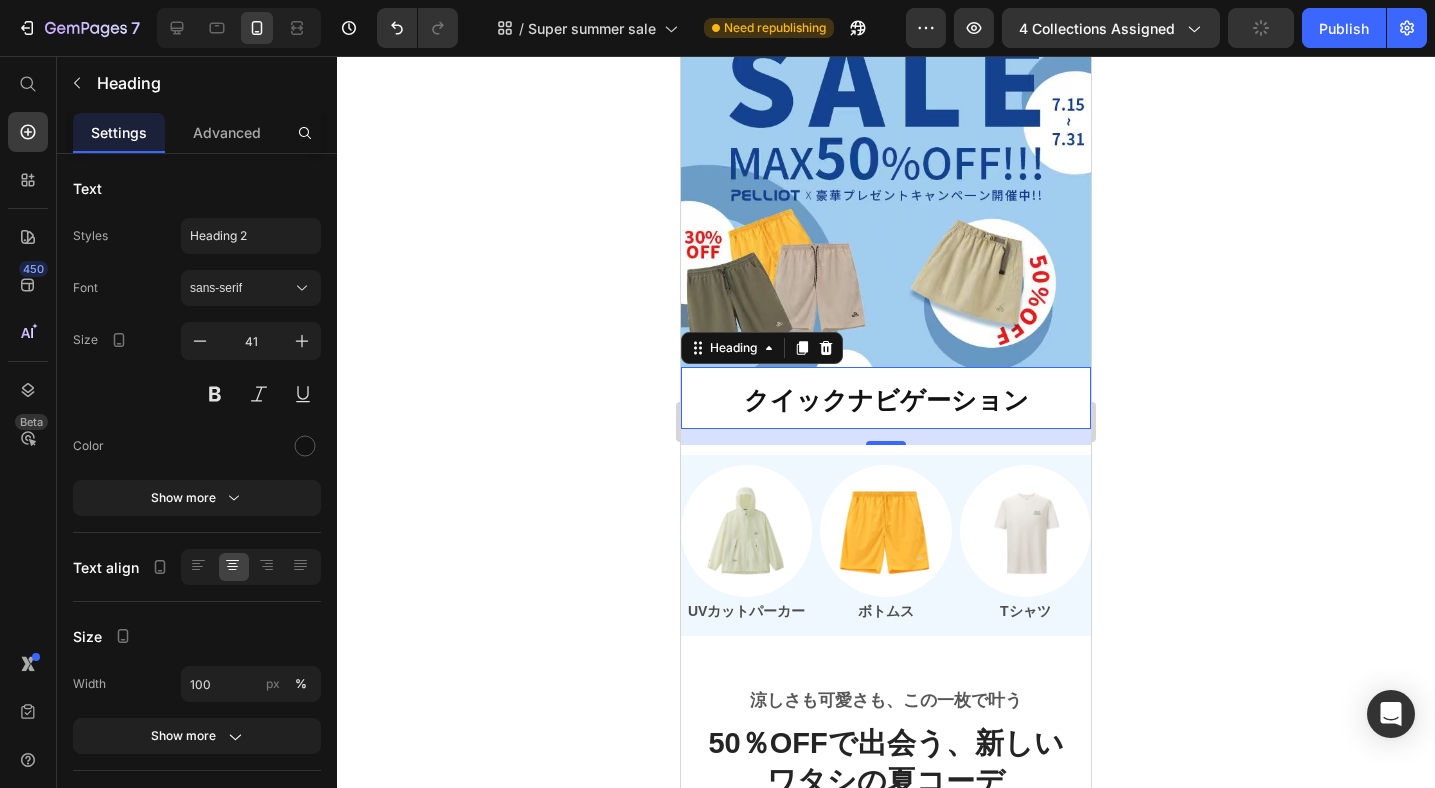 click 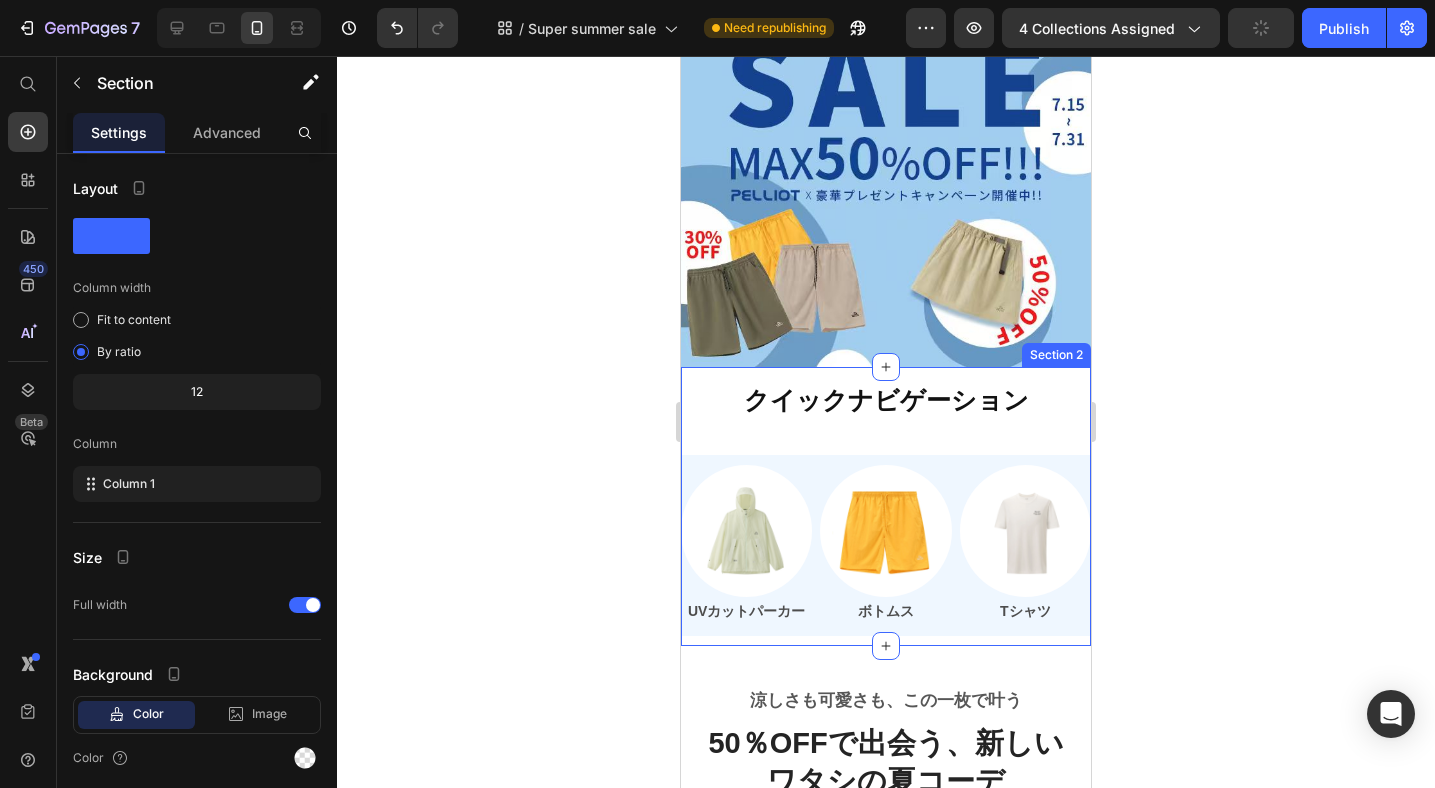 click on "⁠⁠⁠⁠⁠⁠⁠ クイックナビゲーション Heading Image UVカットパーカー Text Block Image ボトムス Text Block Image Tシャツ Text Block Row" at bounding box center [886, 506] 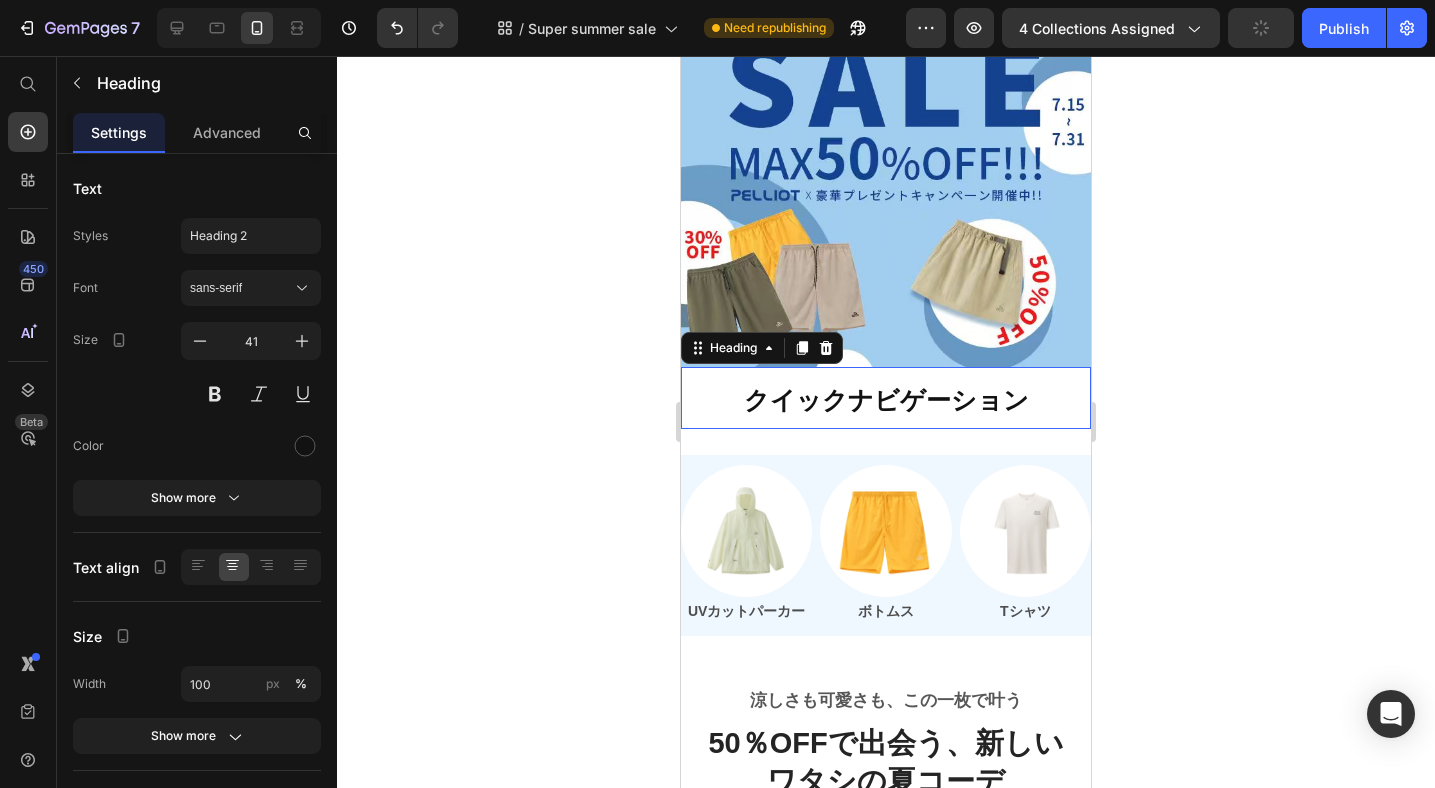 click on "クイックナビゲーション" at bounding box center (886, 400) 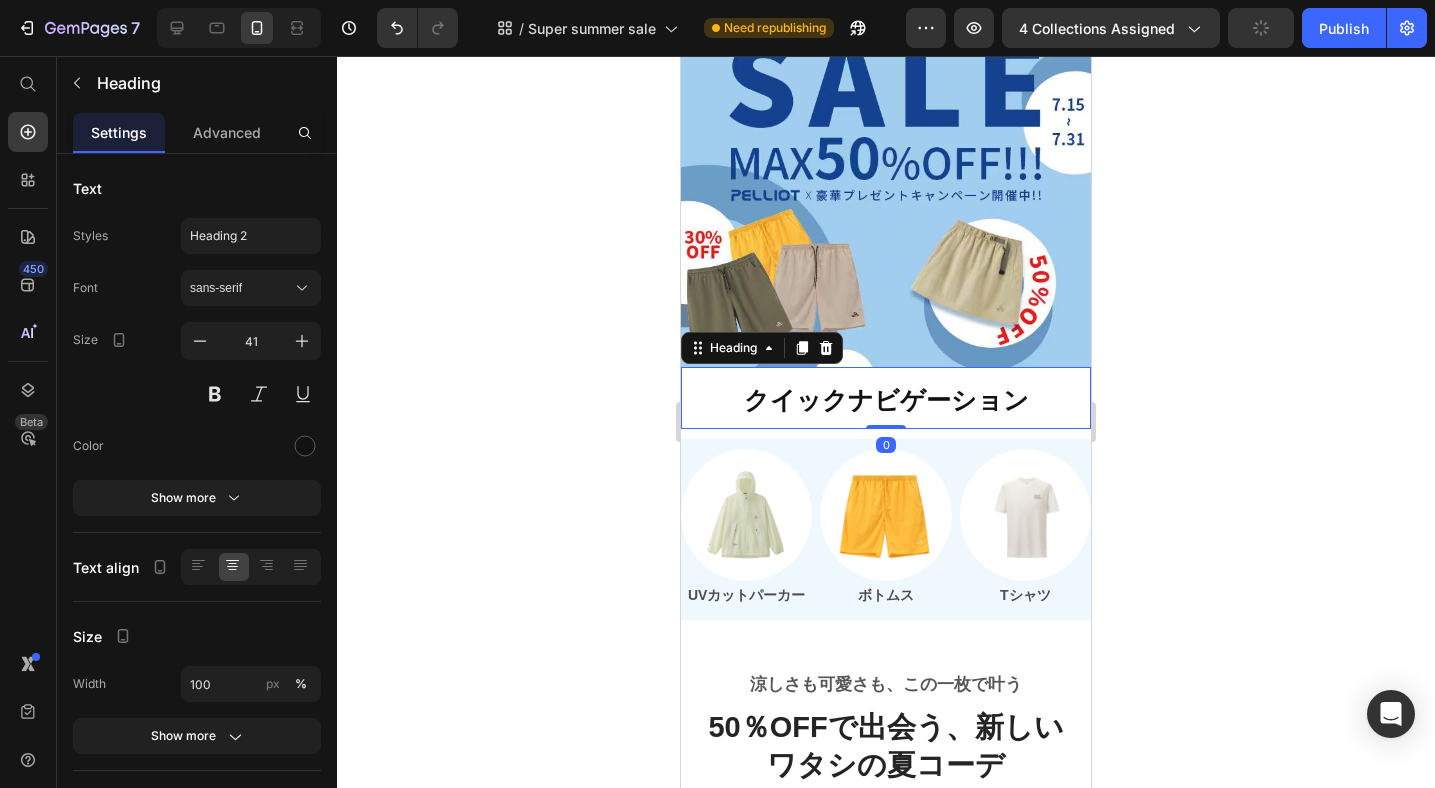 drag, startPoint x: 873, startPoint y: 422, endPoint x: 874, endPoint y: 395, distance: 27.018513 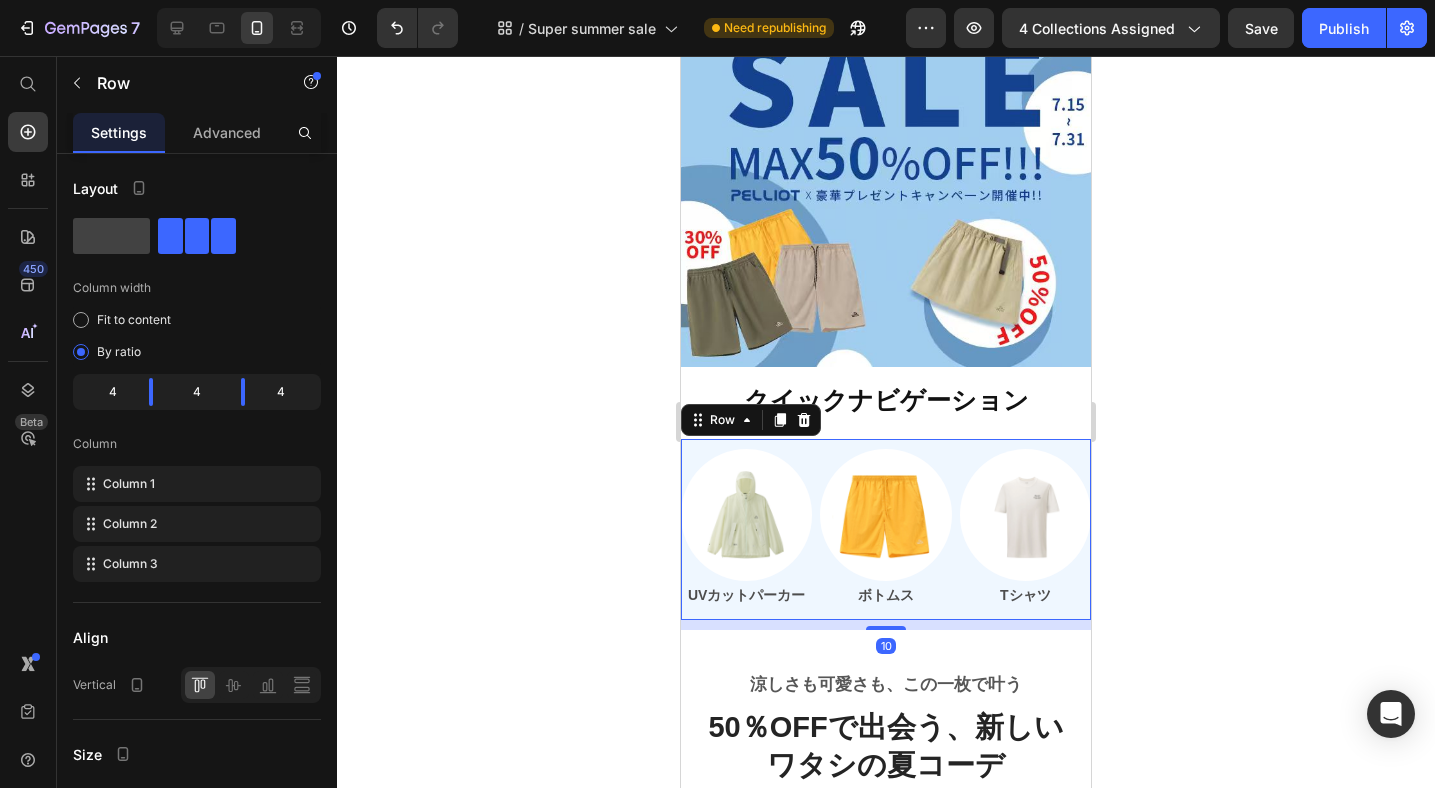 click on "Image UVカットパーカー Text Block Image ボトムス Text Block Image Tシャツ Text Block Row   10" at bounding box center [886, 529] 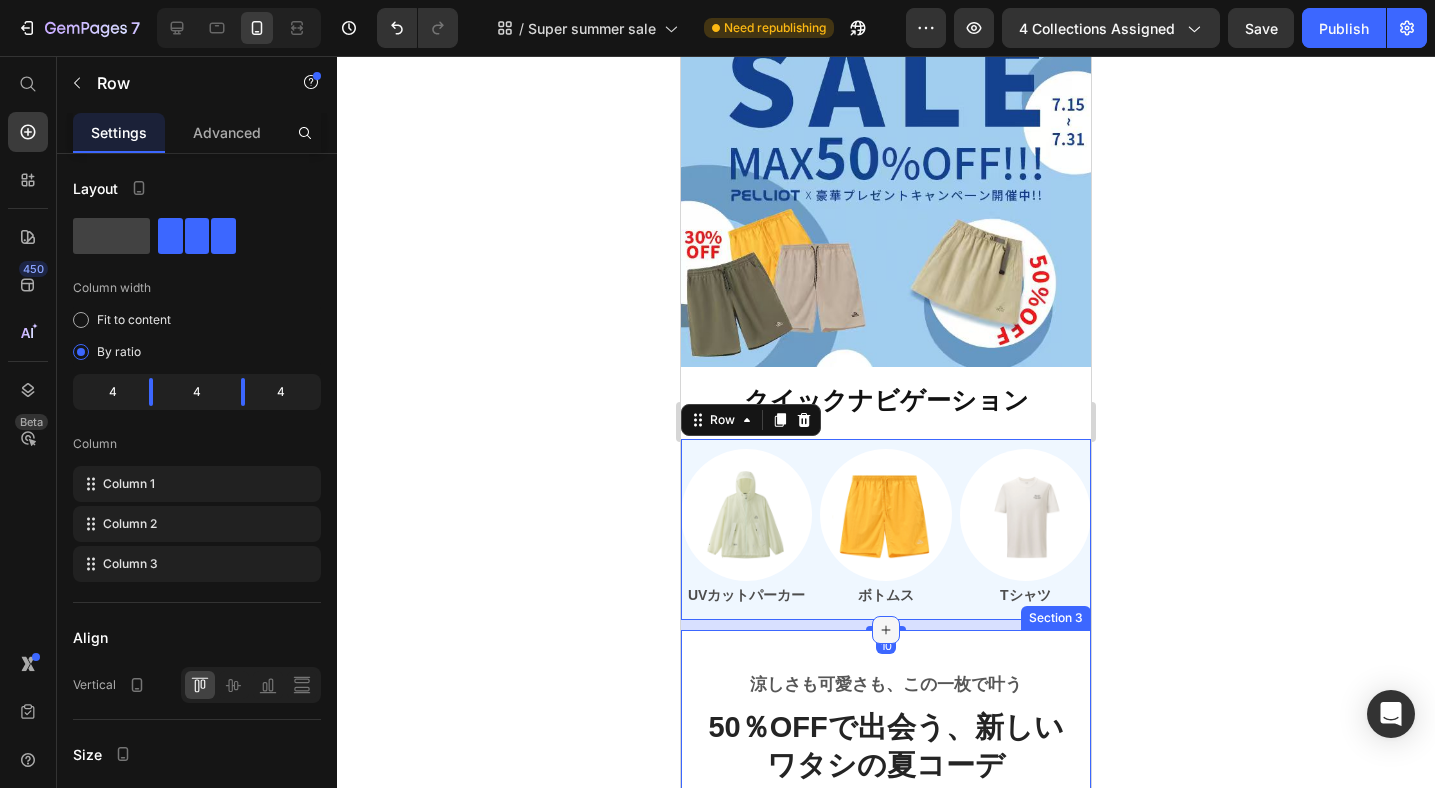 click at bounding box center (886, 630) 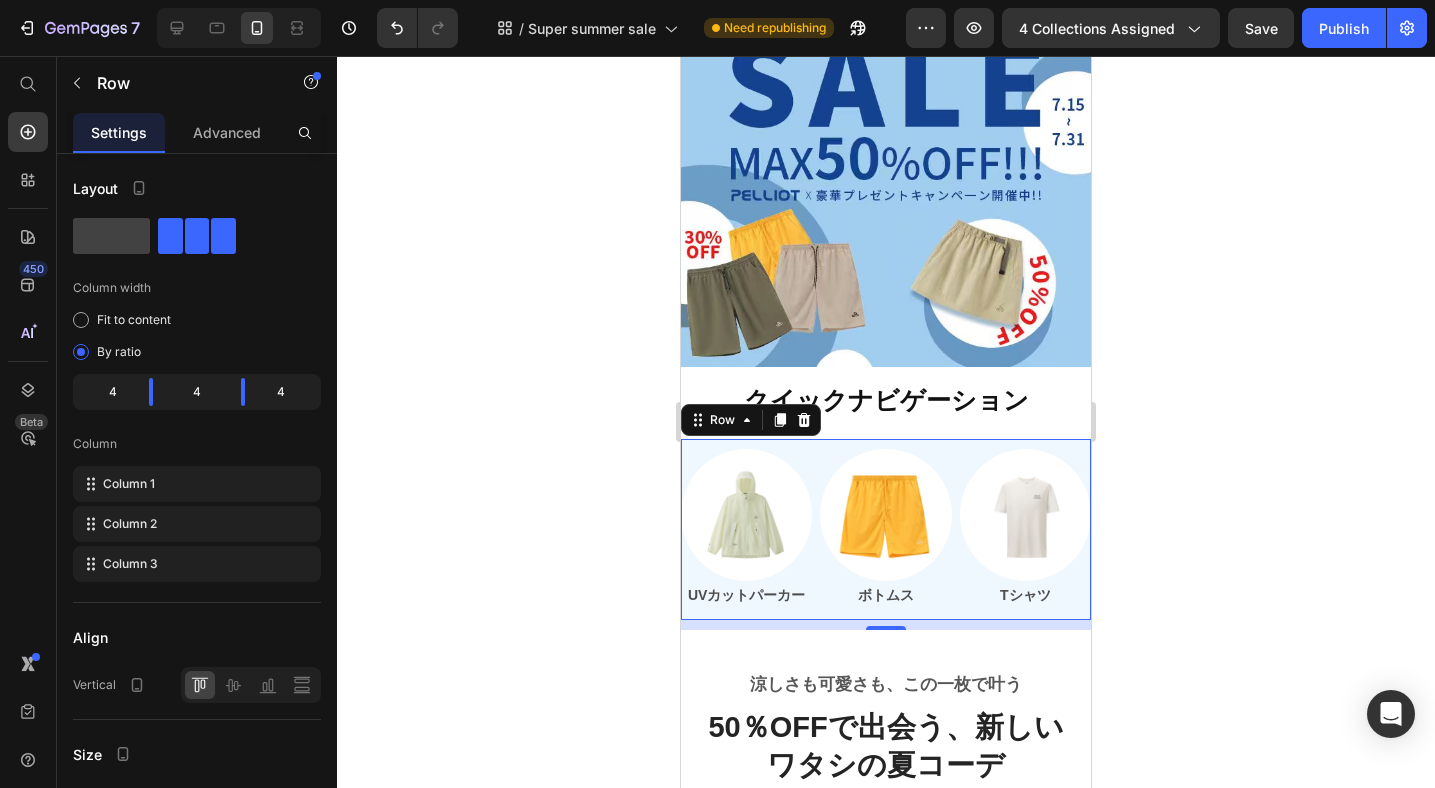 click 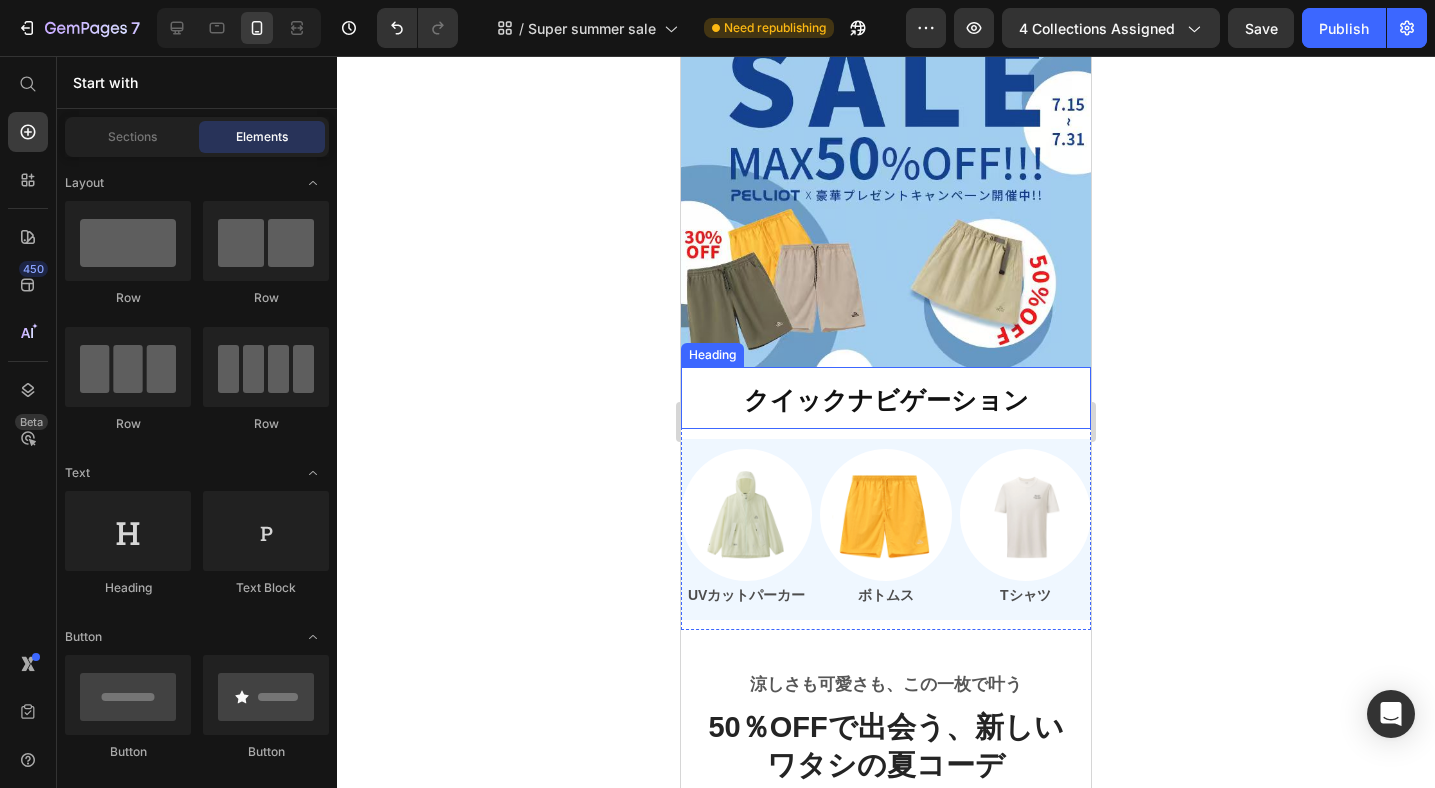 click on "クイックナビゲーション" at bounding box center [886, 400] 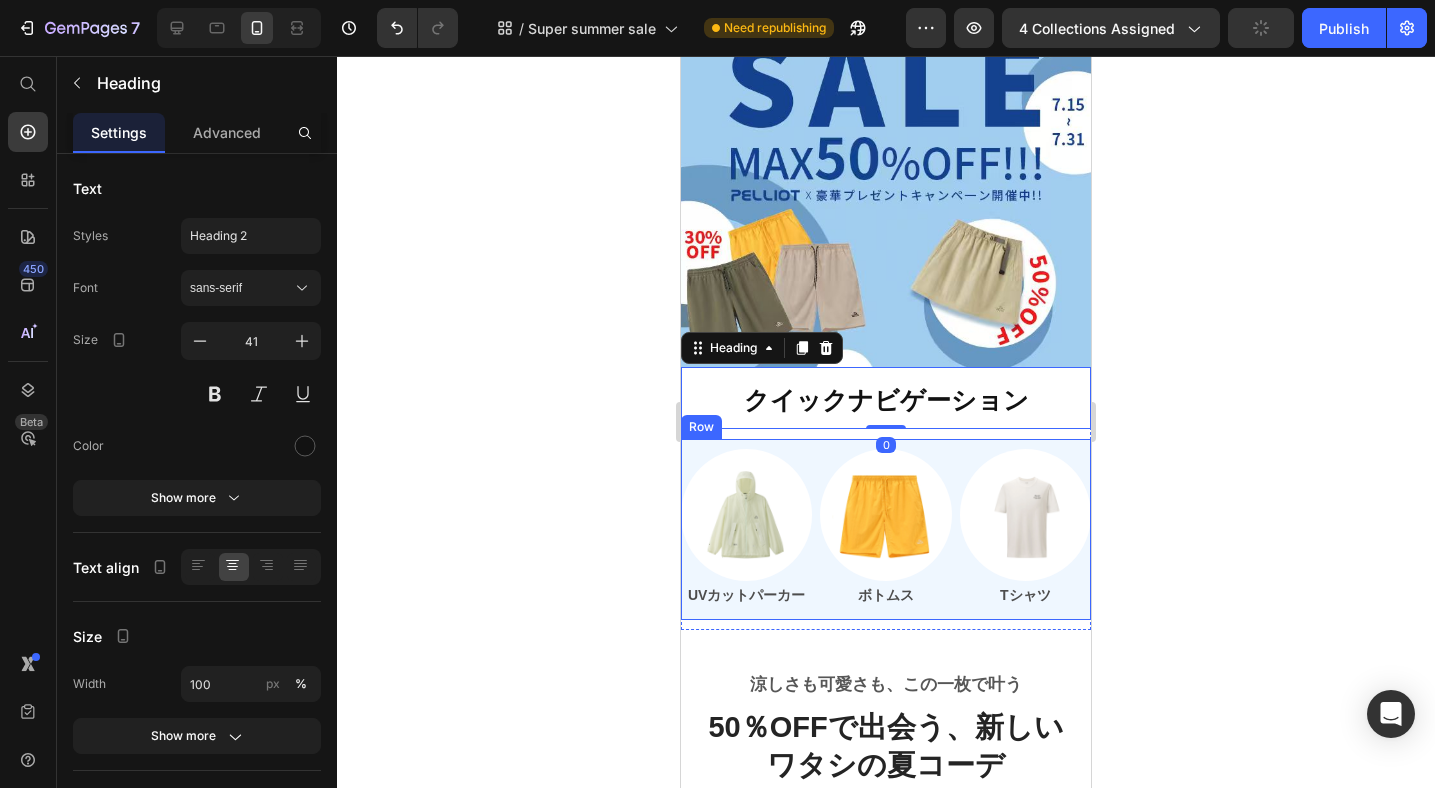 click on "Image UVカットパーカー Text Block Image ボトムス Text Block Image Tシャツ Text Block Row" at bounding box center [886, 529] 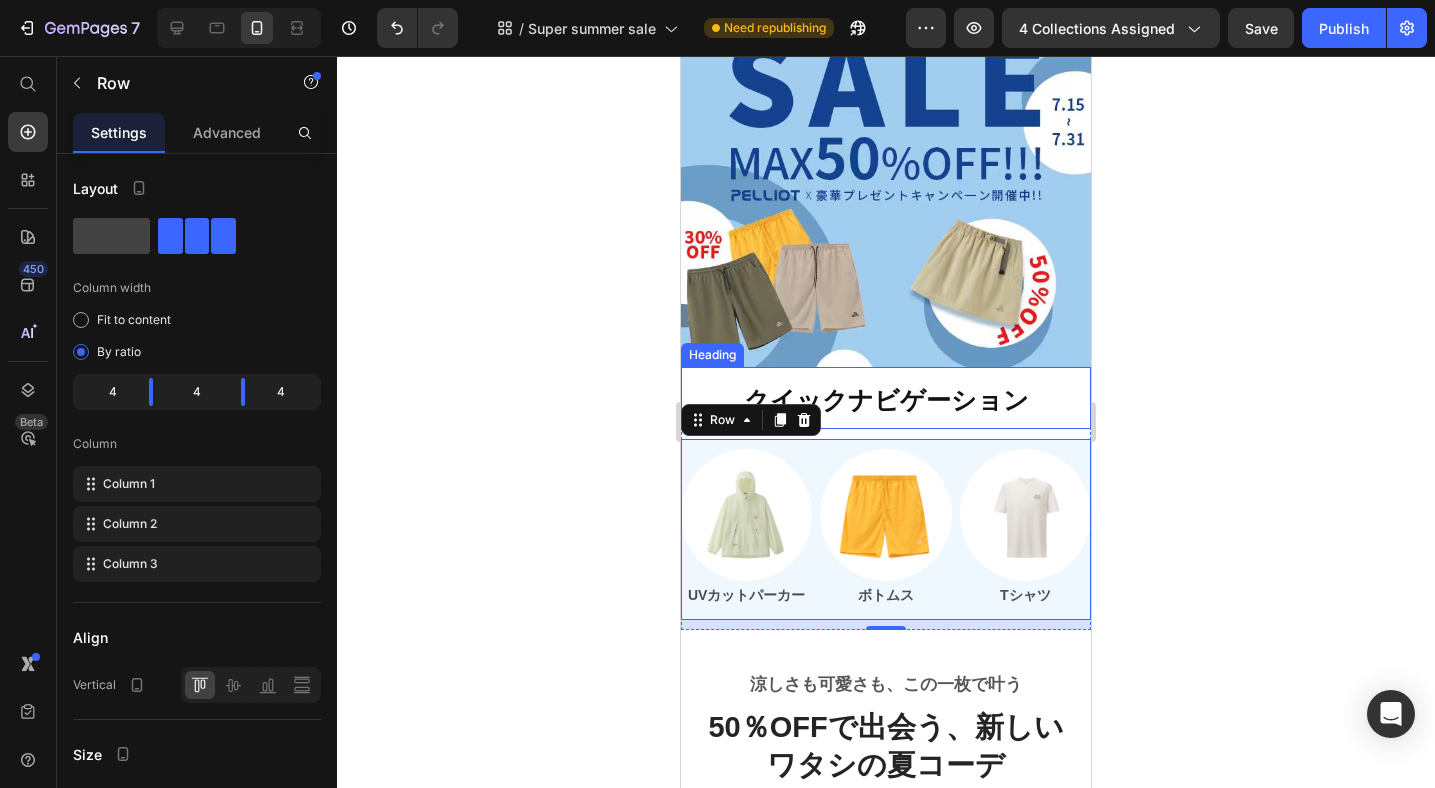 click on "⁠⁠⁠⁠⁠⁠⁠ クイックナビゲーション" at bounding box center [886, 398] 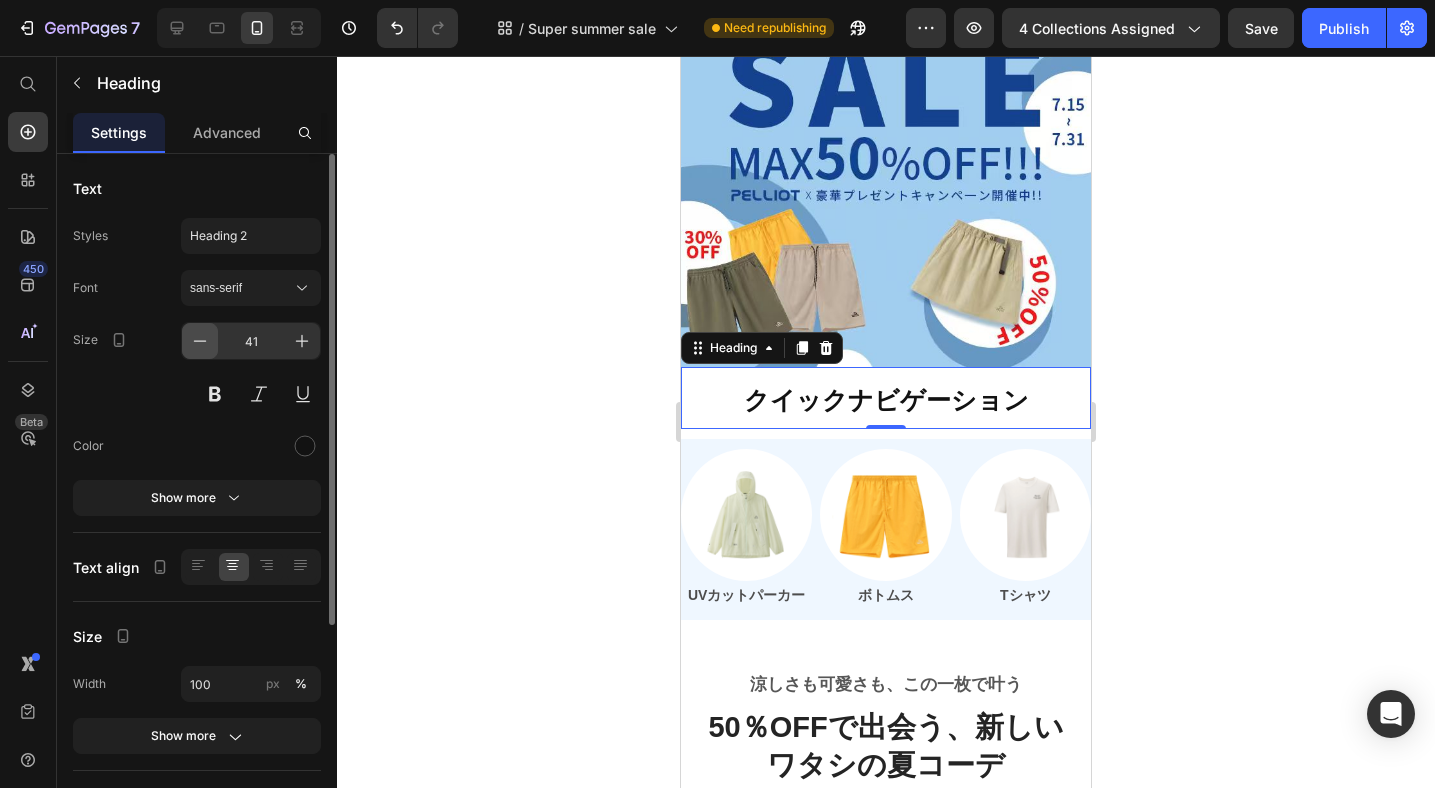 click at bounding box center [200, 341] 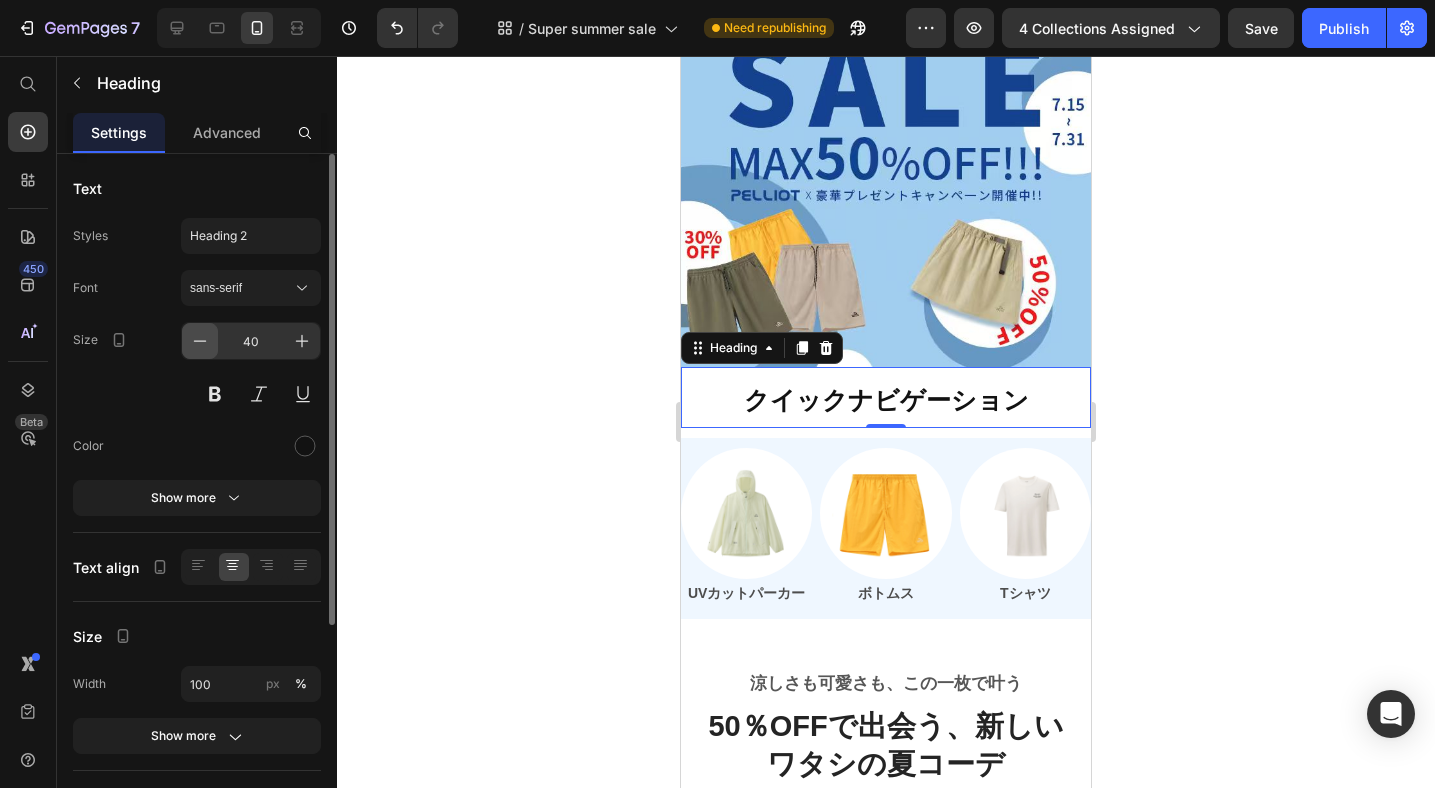 click at bounding box center [200, 341] 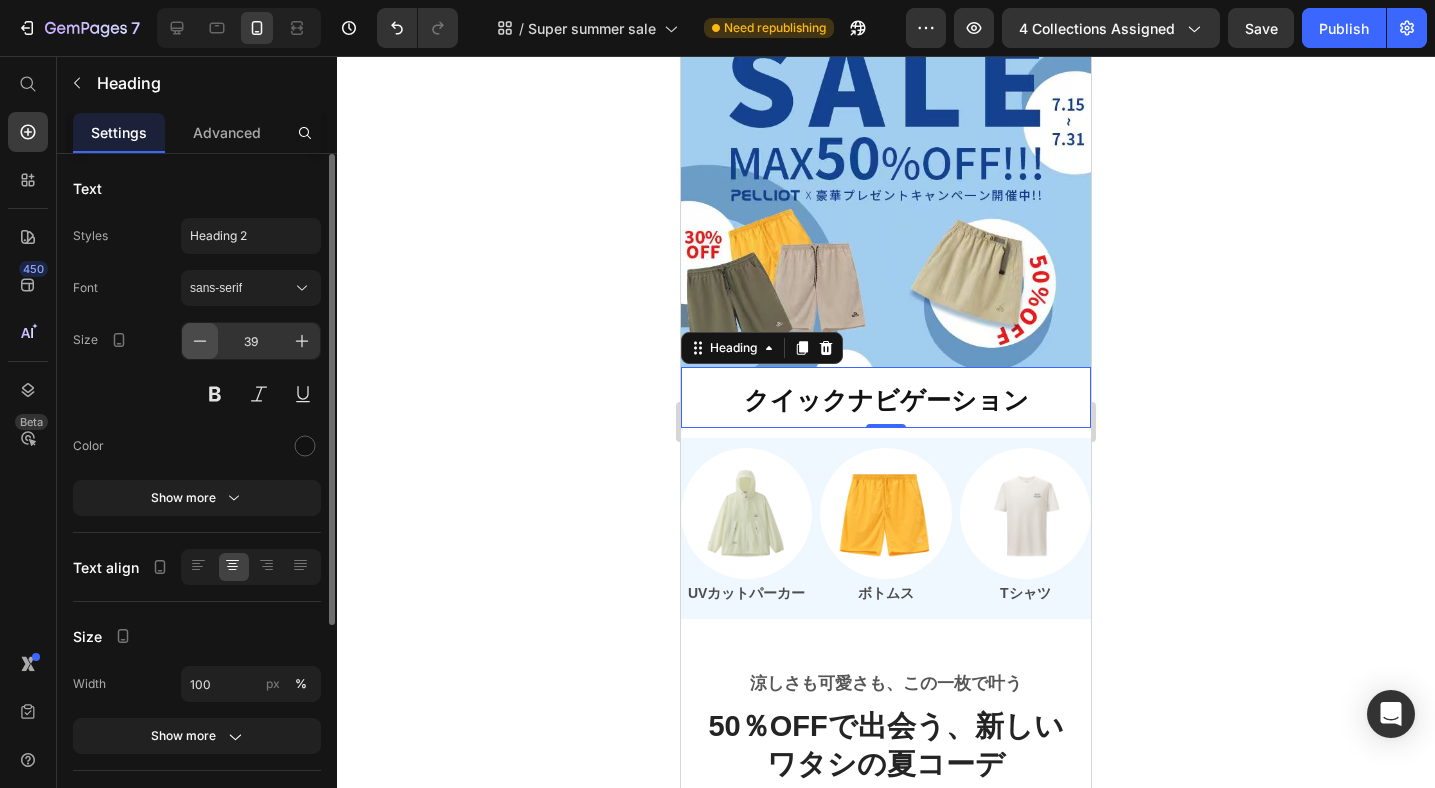 click at bounding box center [200, 341] 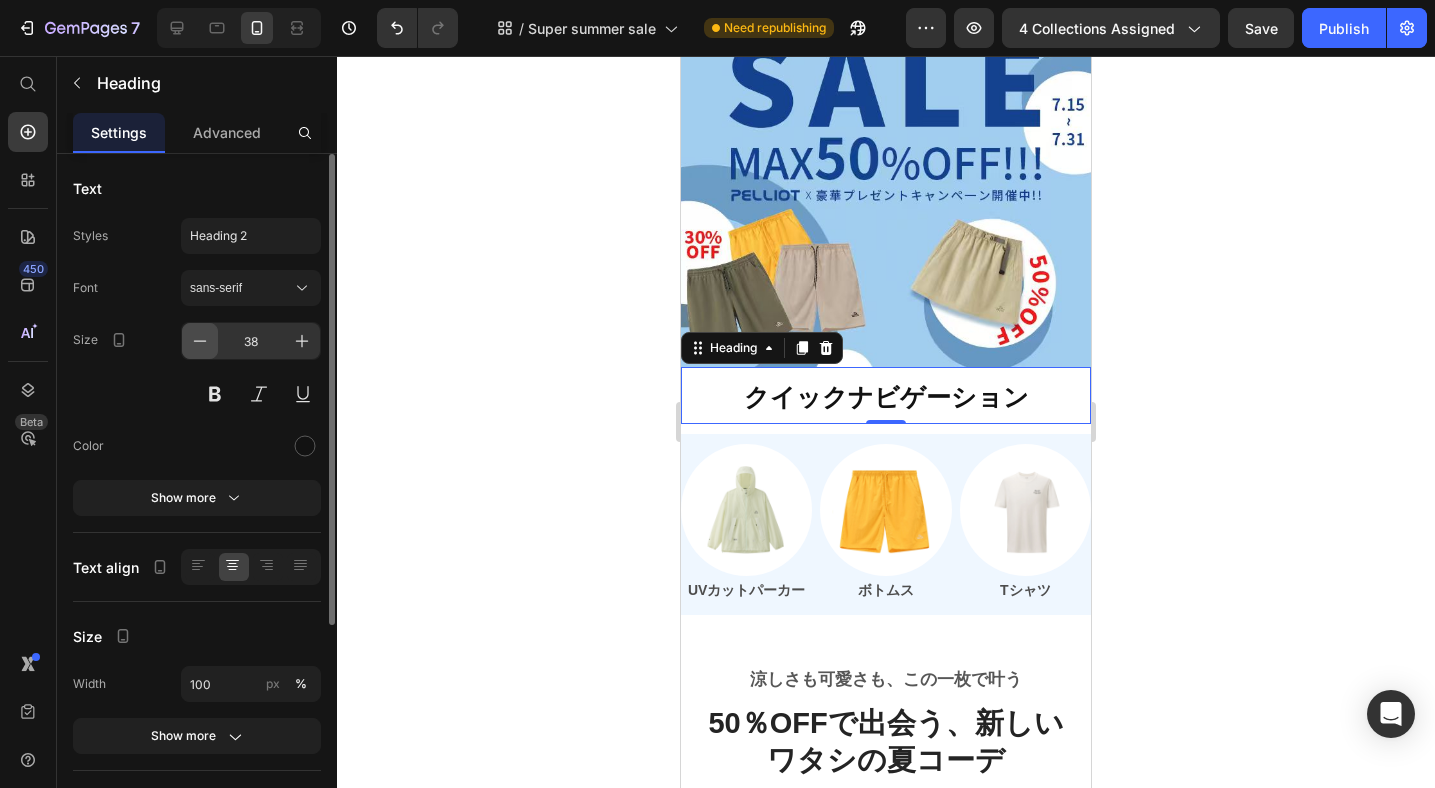 click at bounding box center [200, 341] 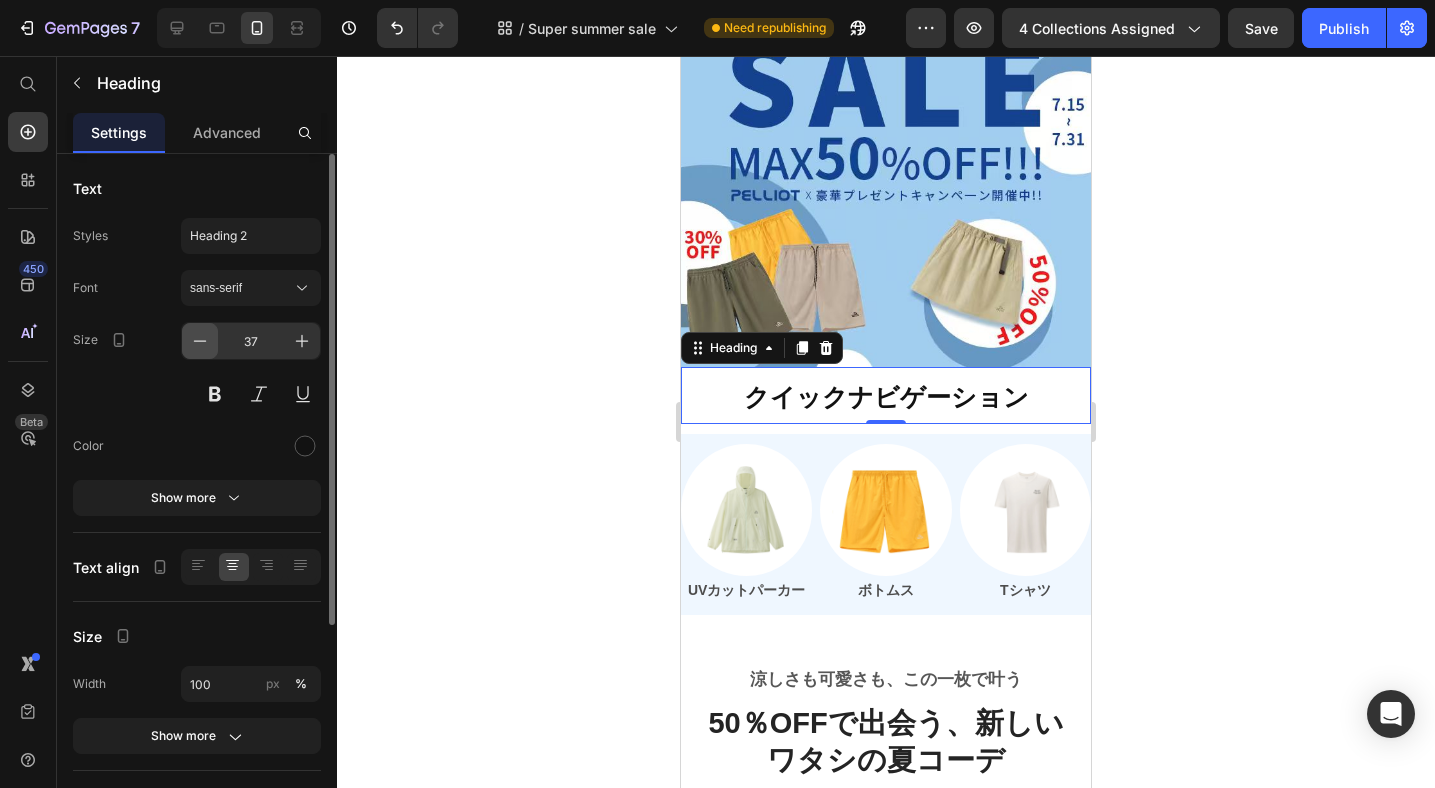 click at bounding box center (200, 341) 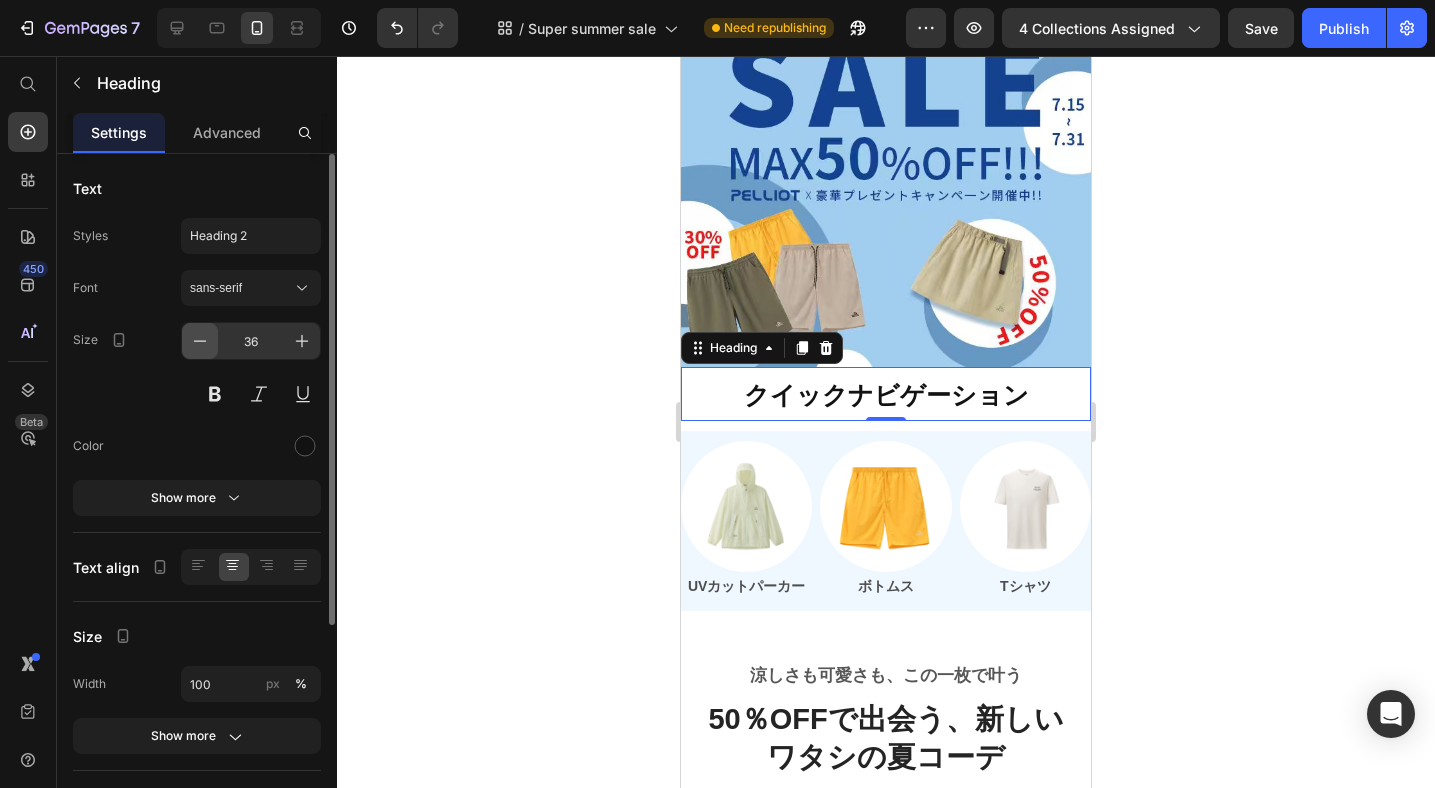 click at bounding box center (200, 341) 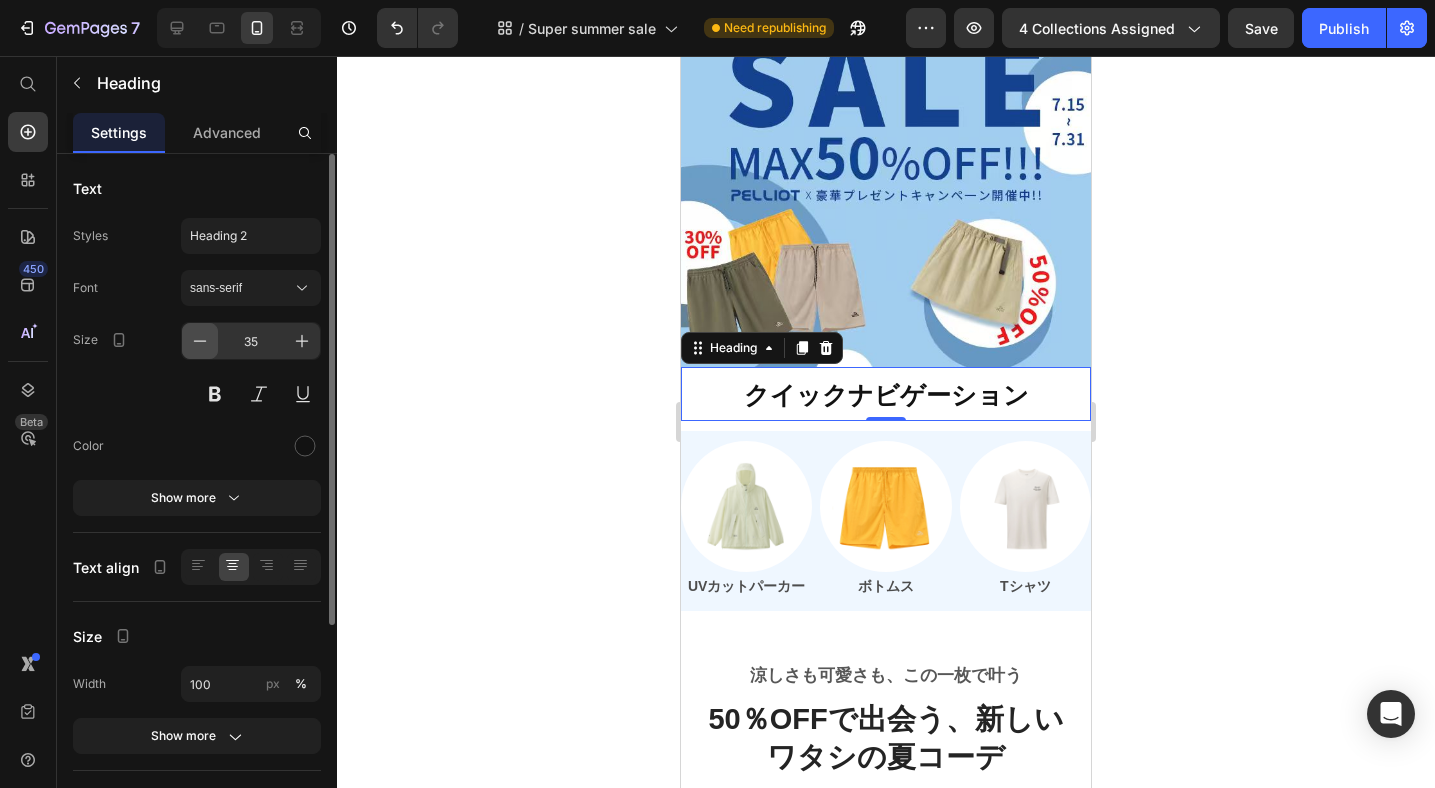 click at bounding box center [200, 341] 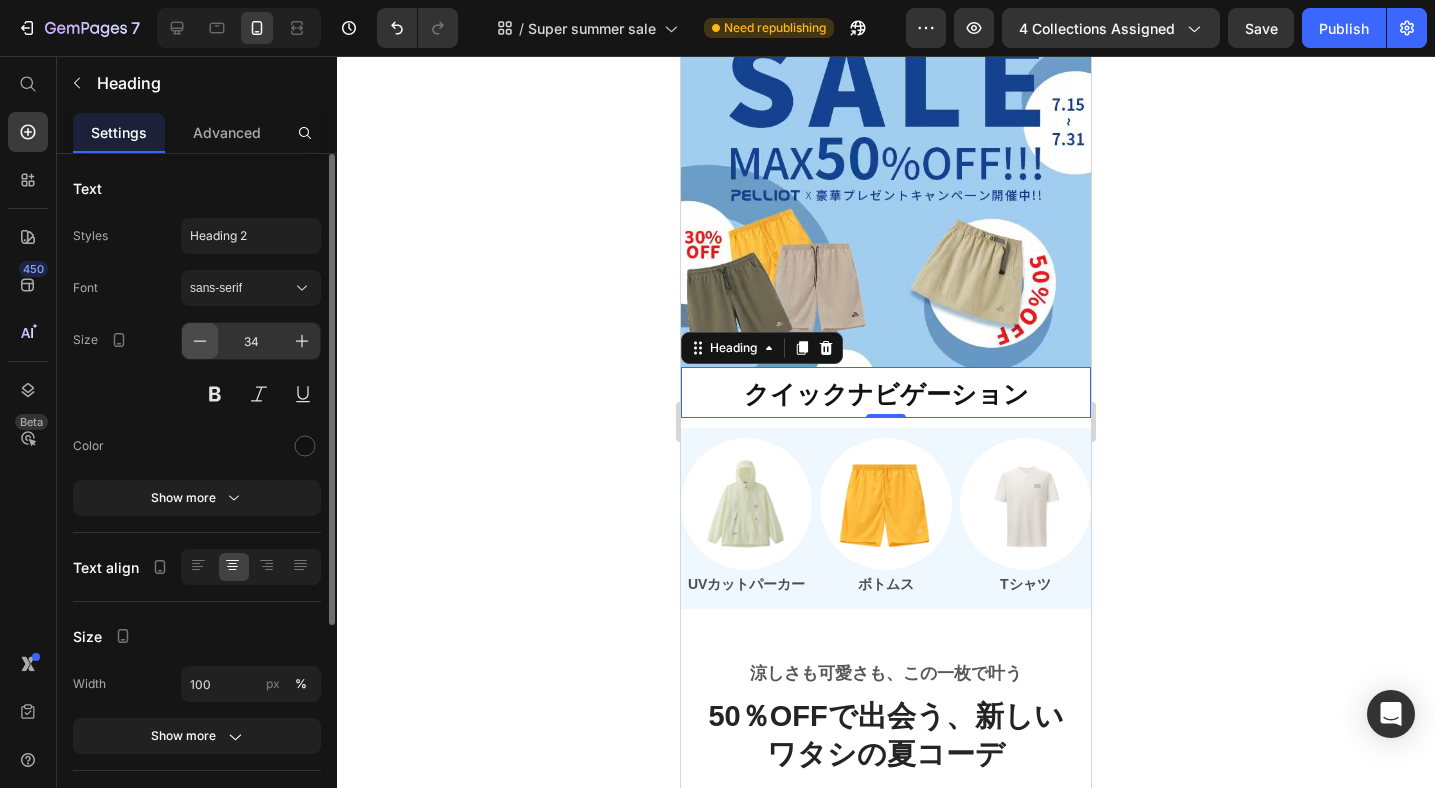 click at bounding box center [200, 341] 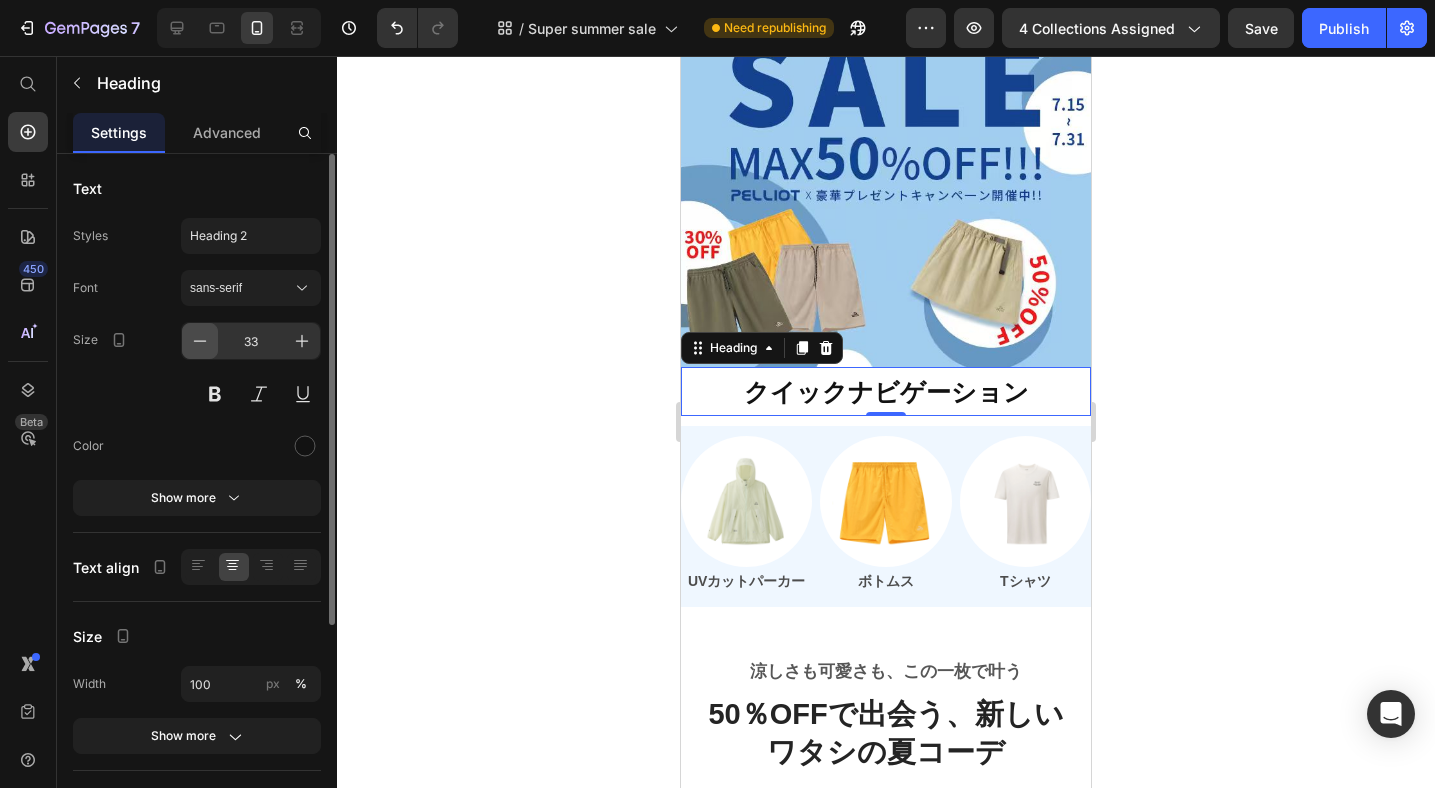 click at bounding box center [200, 341] 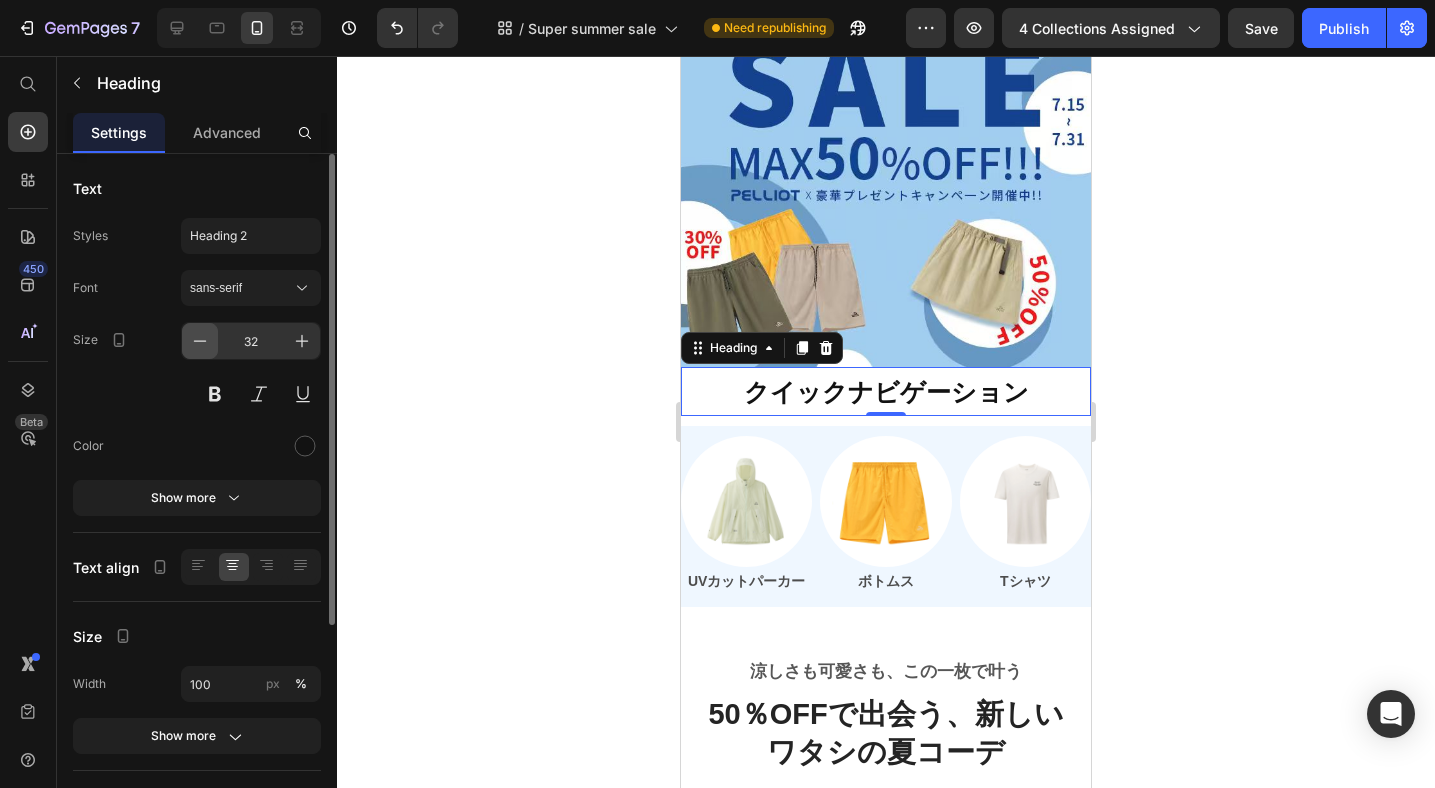 click at bounding box center (200, 341) 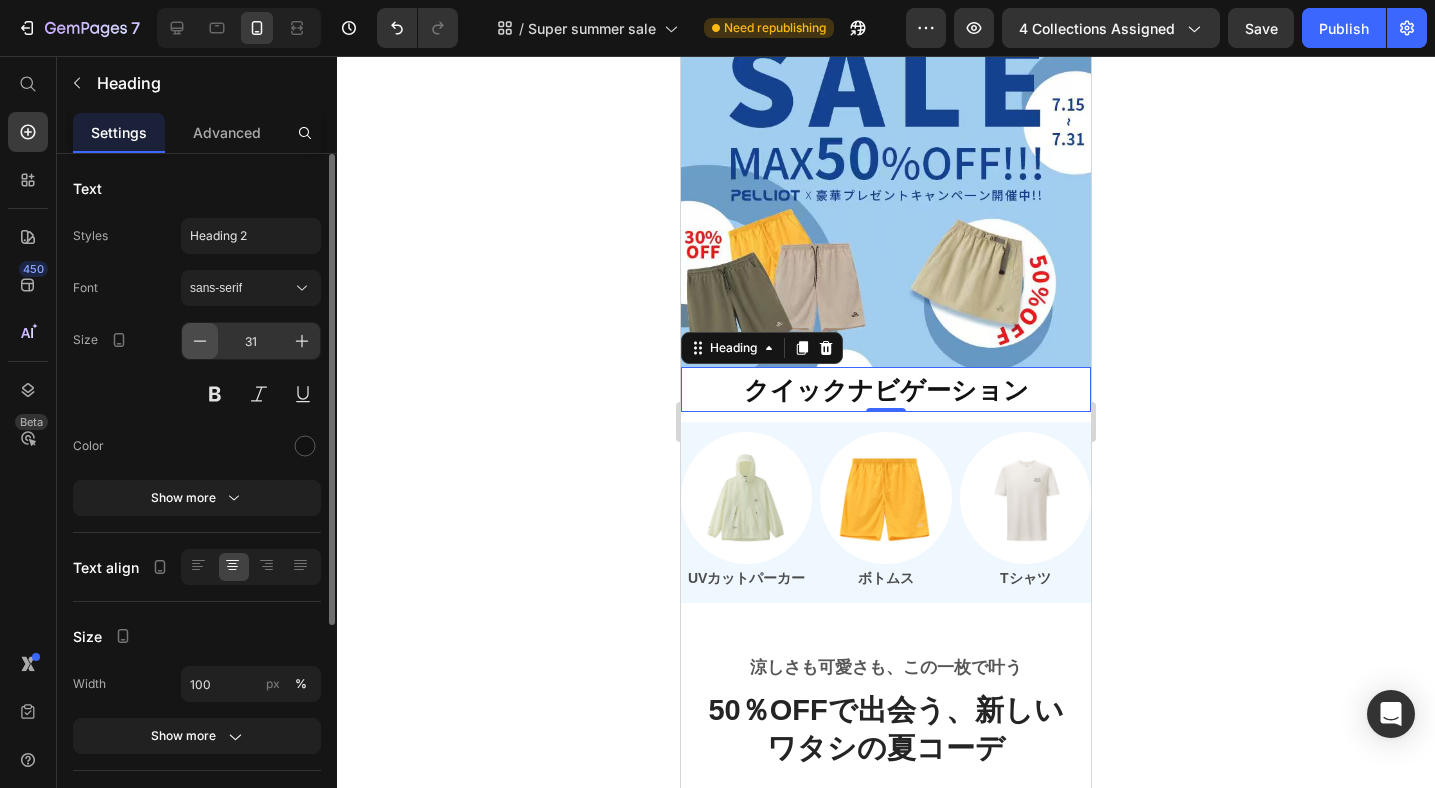 click at bounding box center (200, 341) 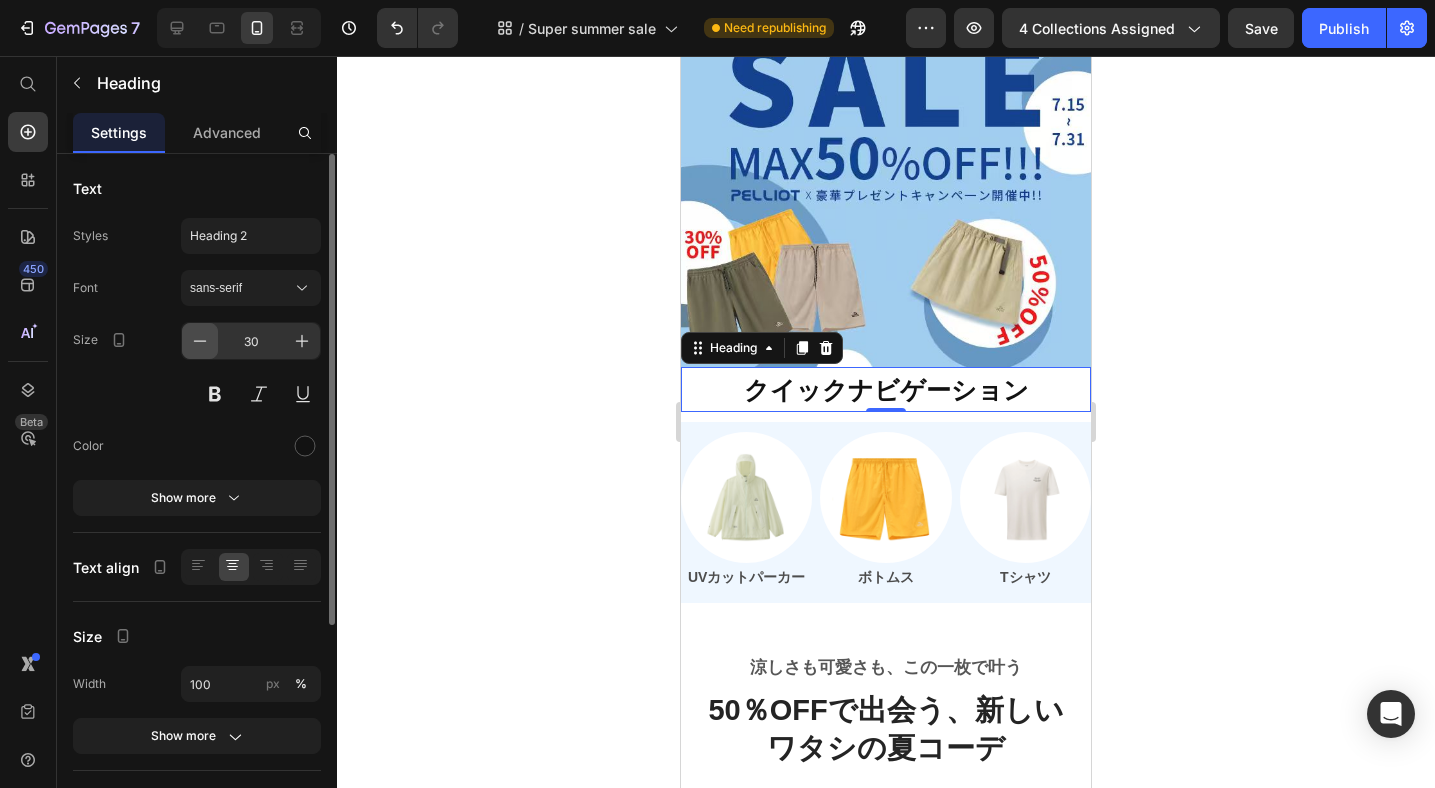 click at bounding box center [200, 341] 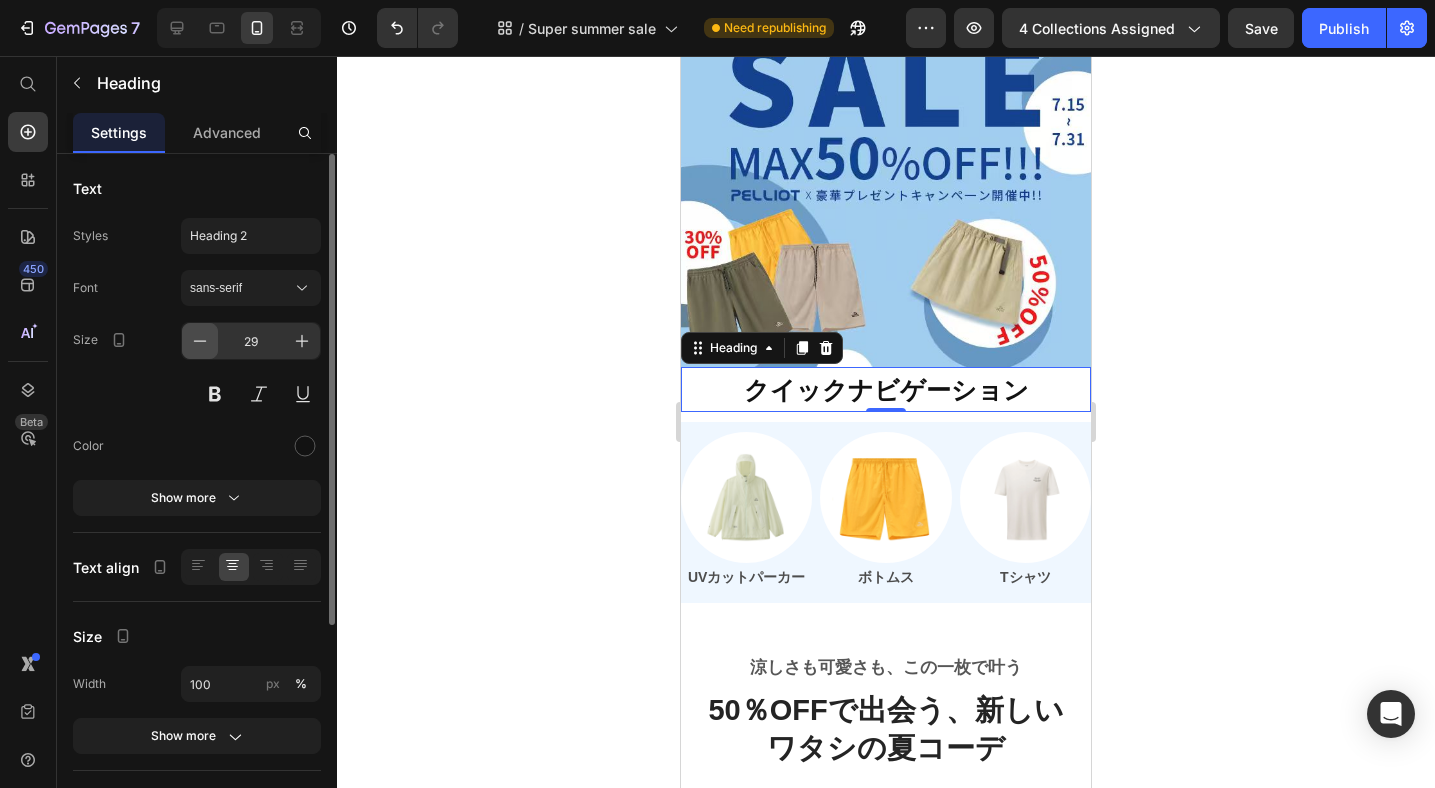click at bounding box center [200, 341] 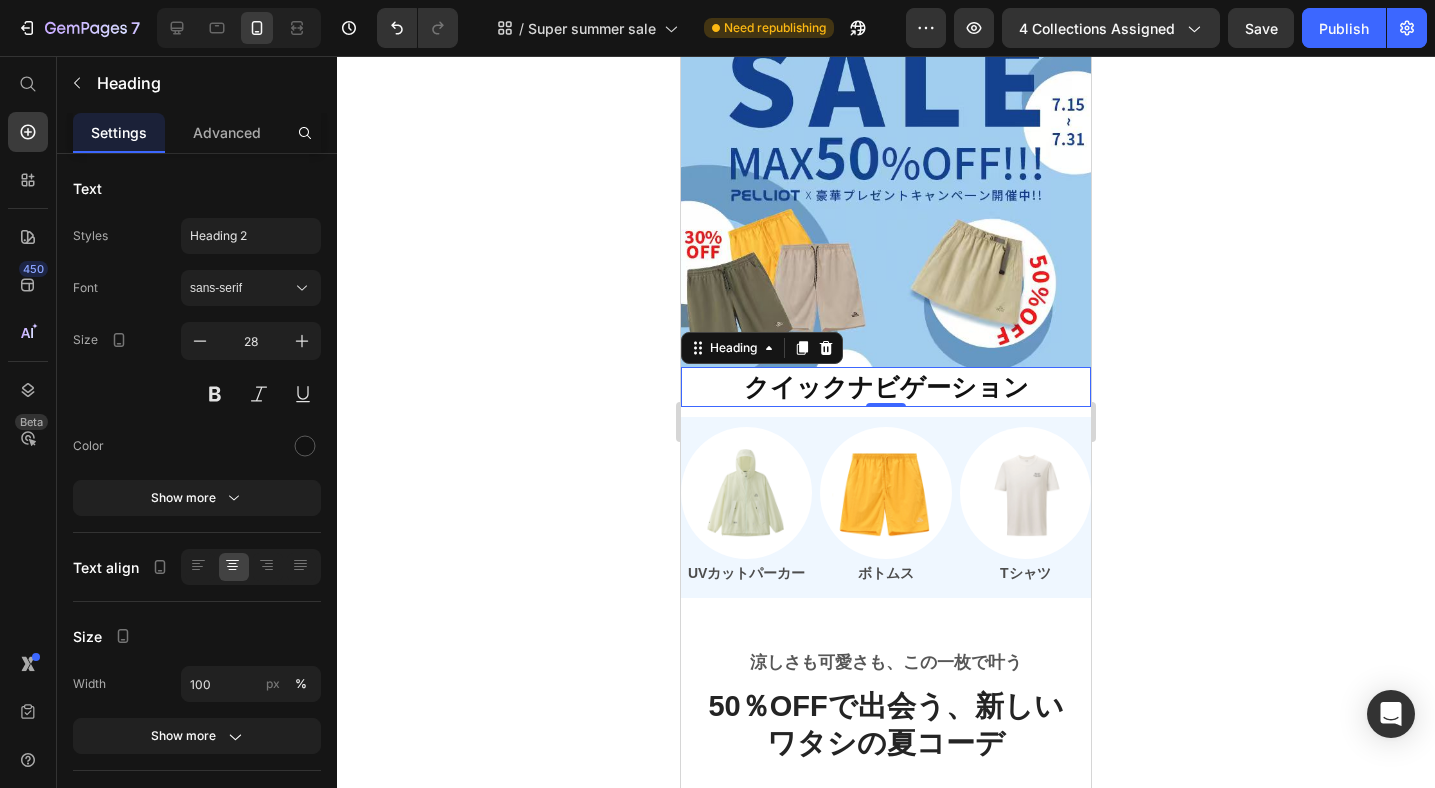 click 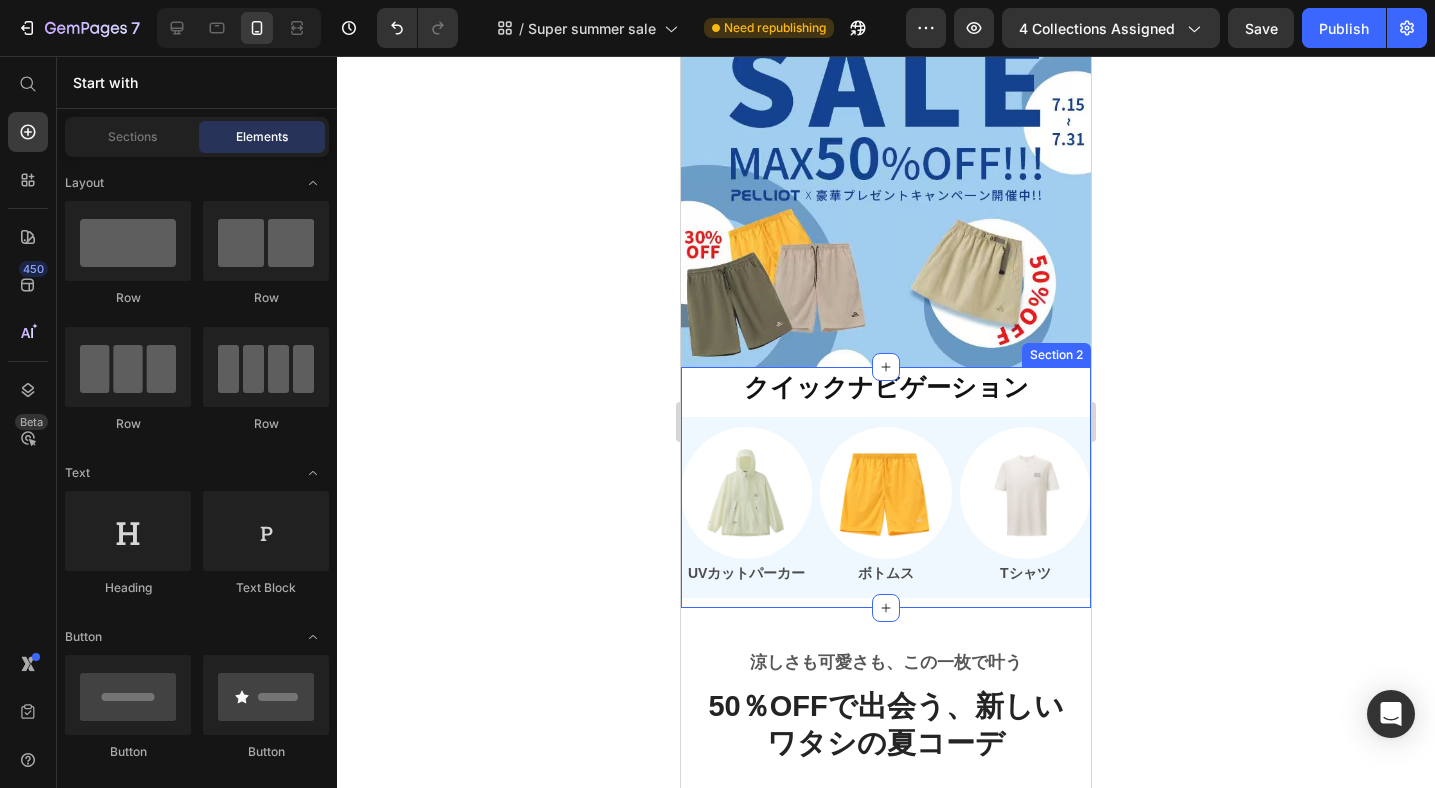 click on "⁠⁠⁠⁠⁠⁠⁠ クイックナビゲーション Heading Image UVカットパーカー Text Block Image ボトムス Text Block Image Tシャツ Text Block Row" at bounding box center [886, 487] 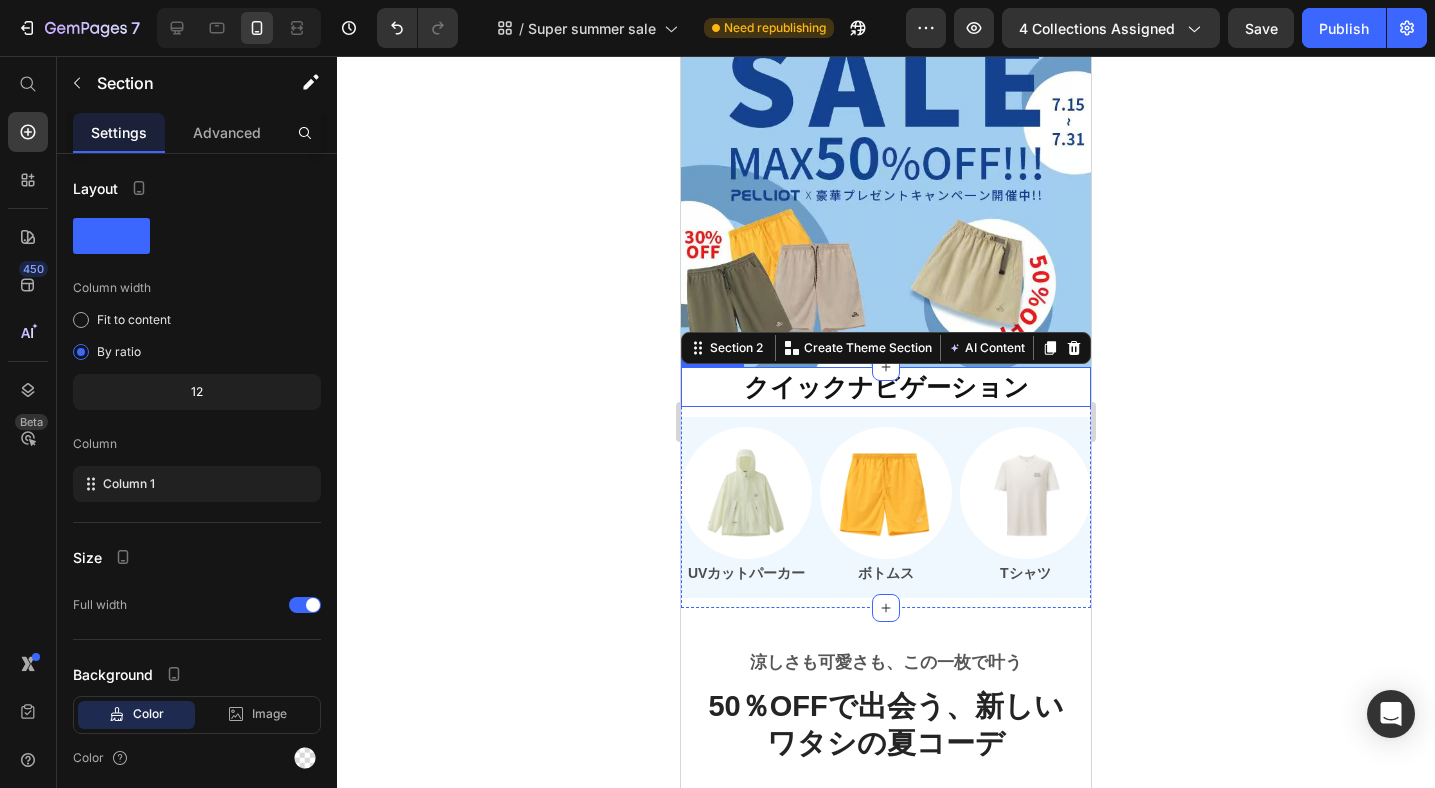 click on "クイックナビゲーション" at bounding box center [886, 387] 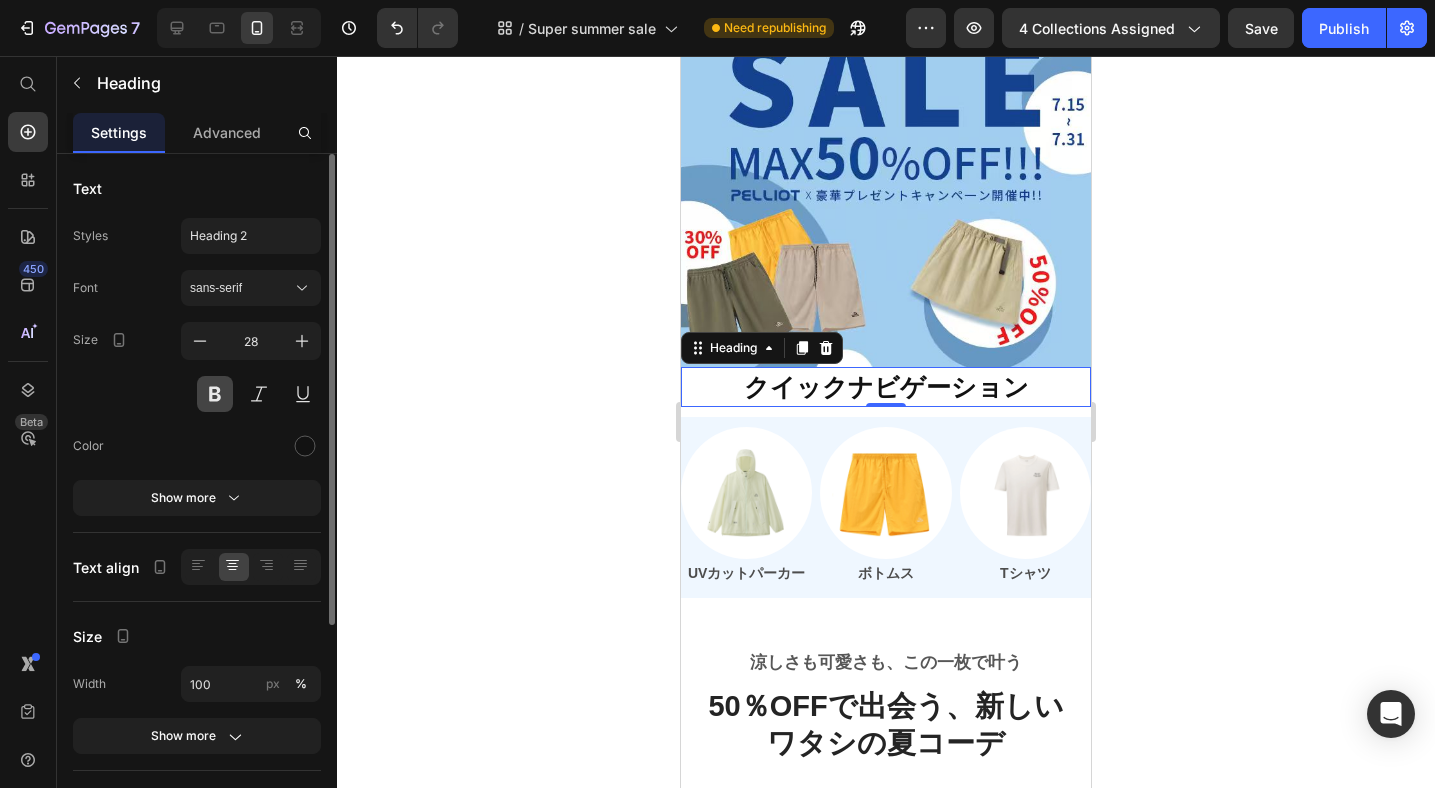 click at bounding box center [215, 394] 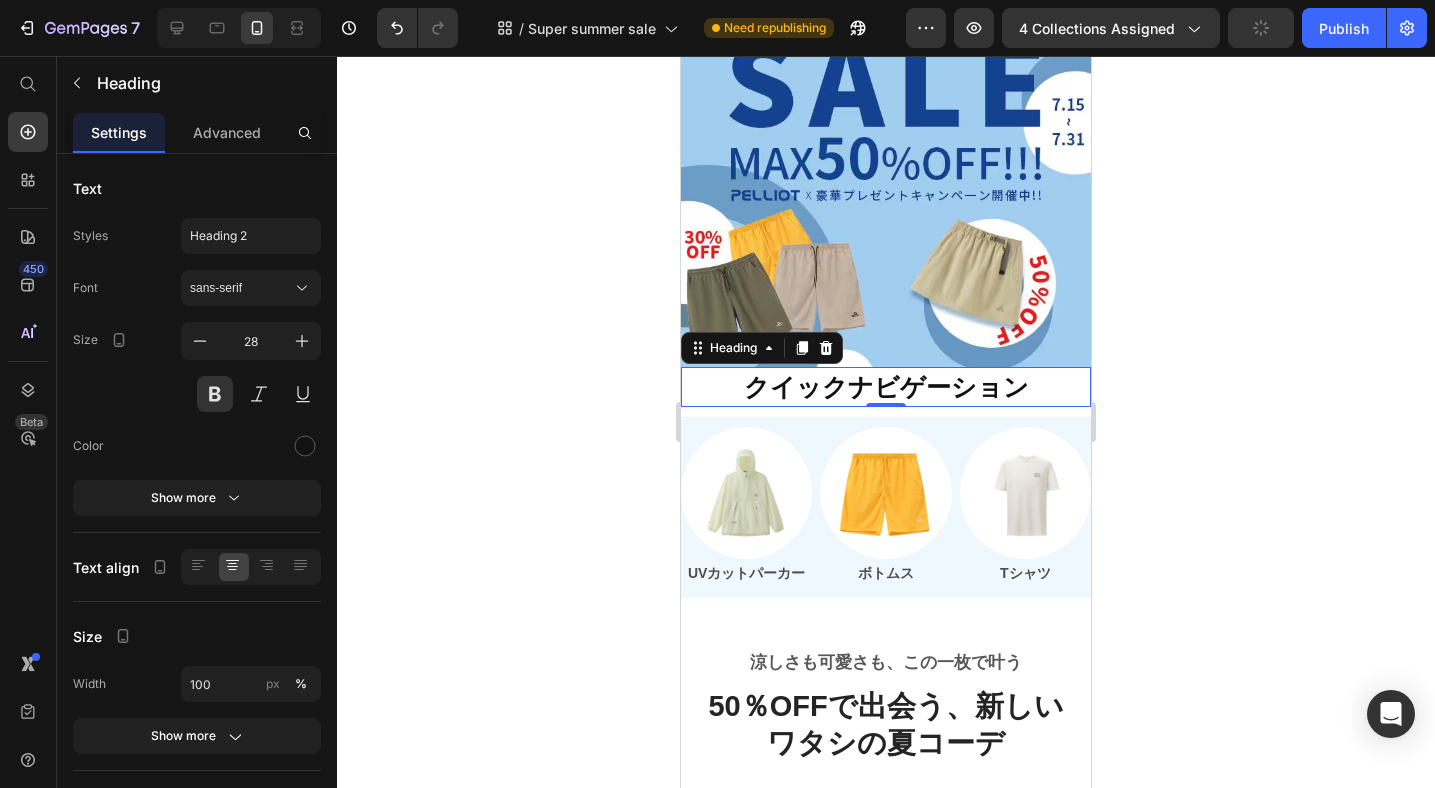 click 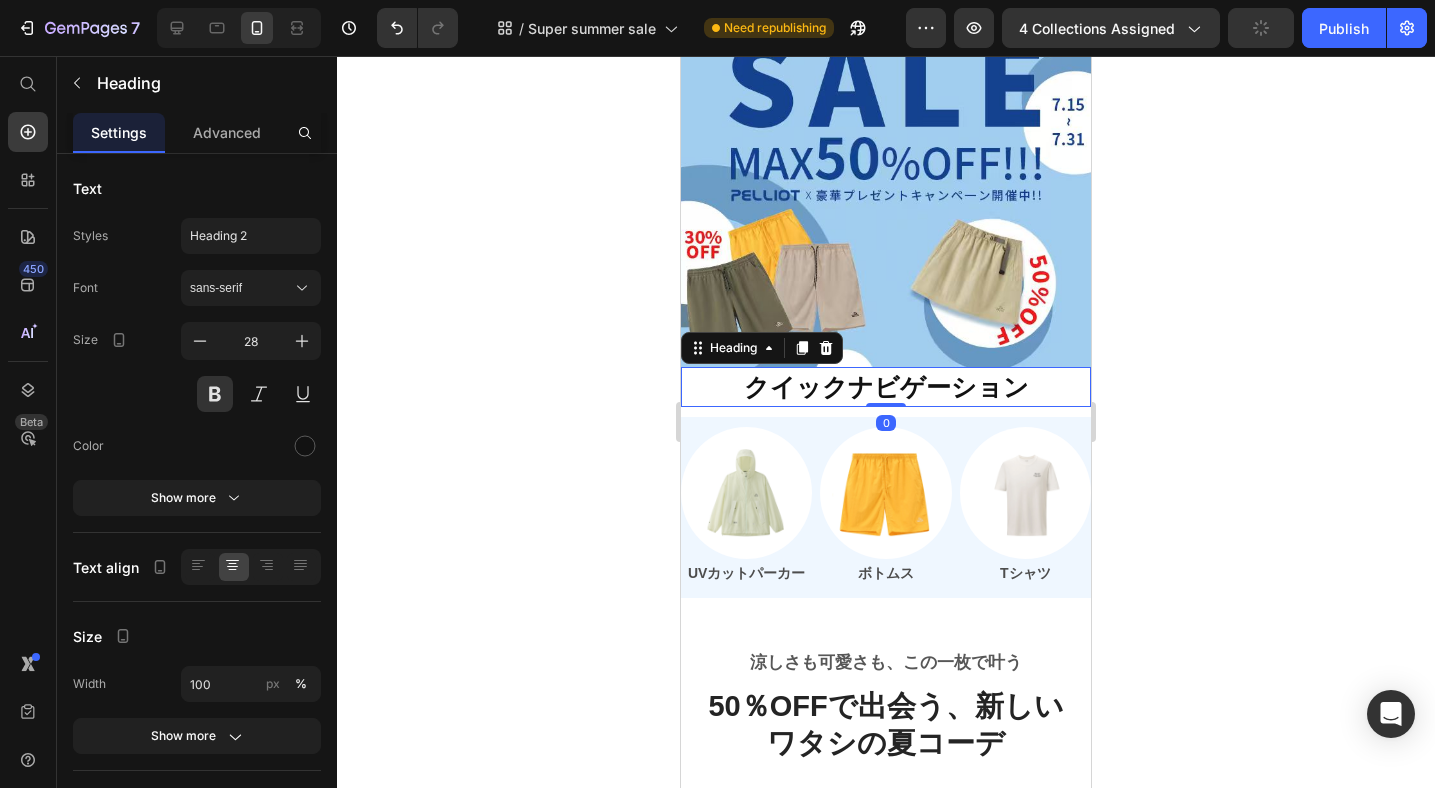 click on "クイックナビゲーション" at bounding box center [886, 387] 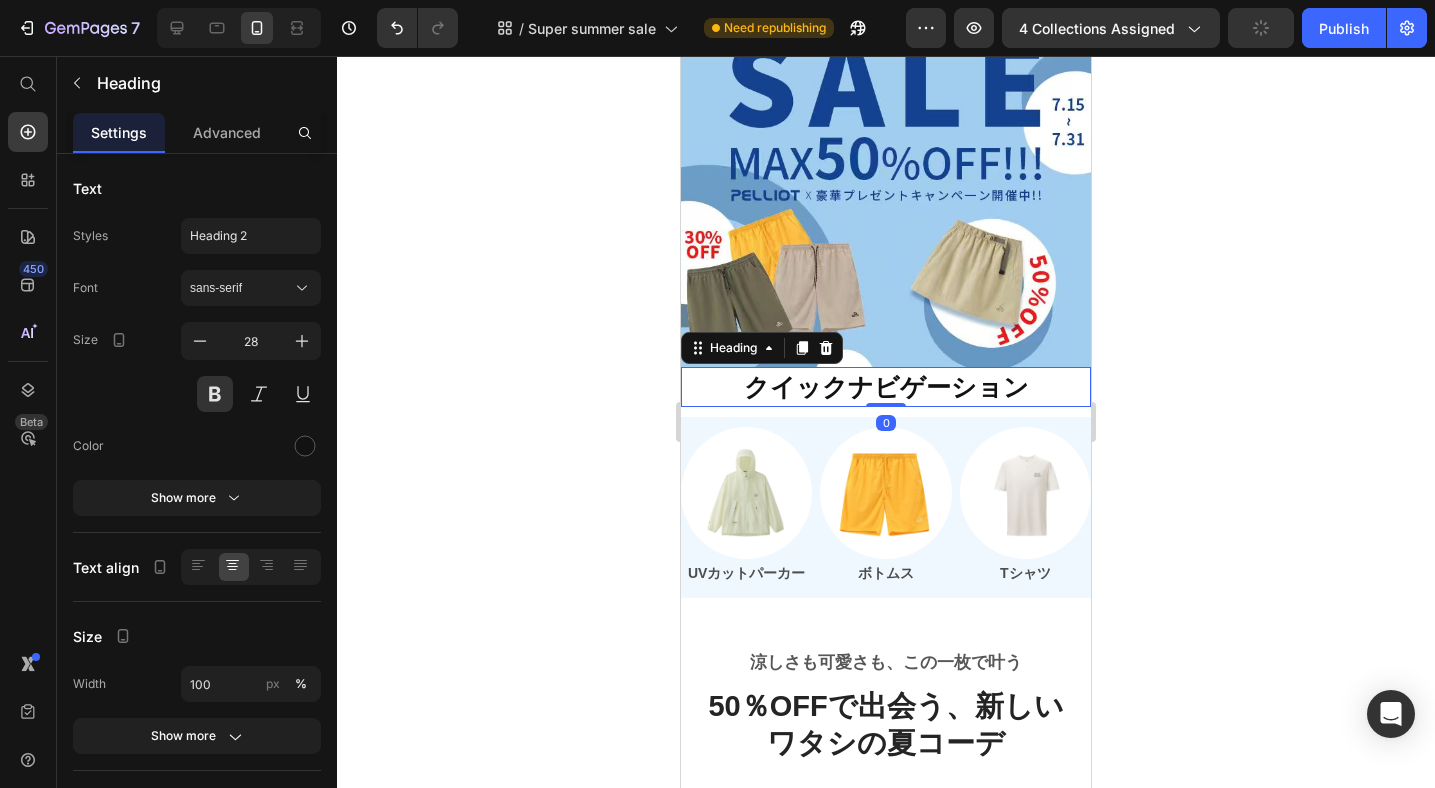 click 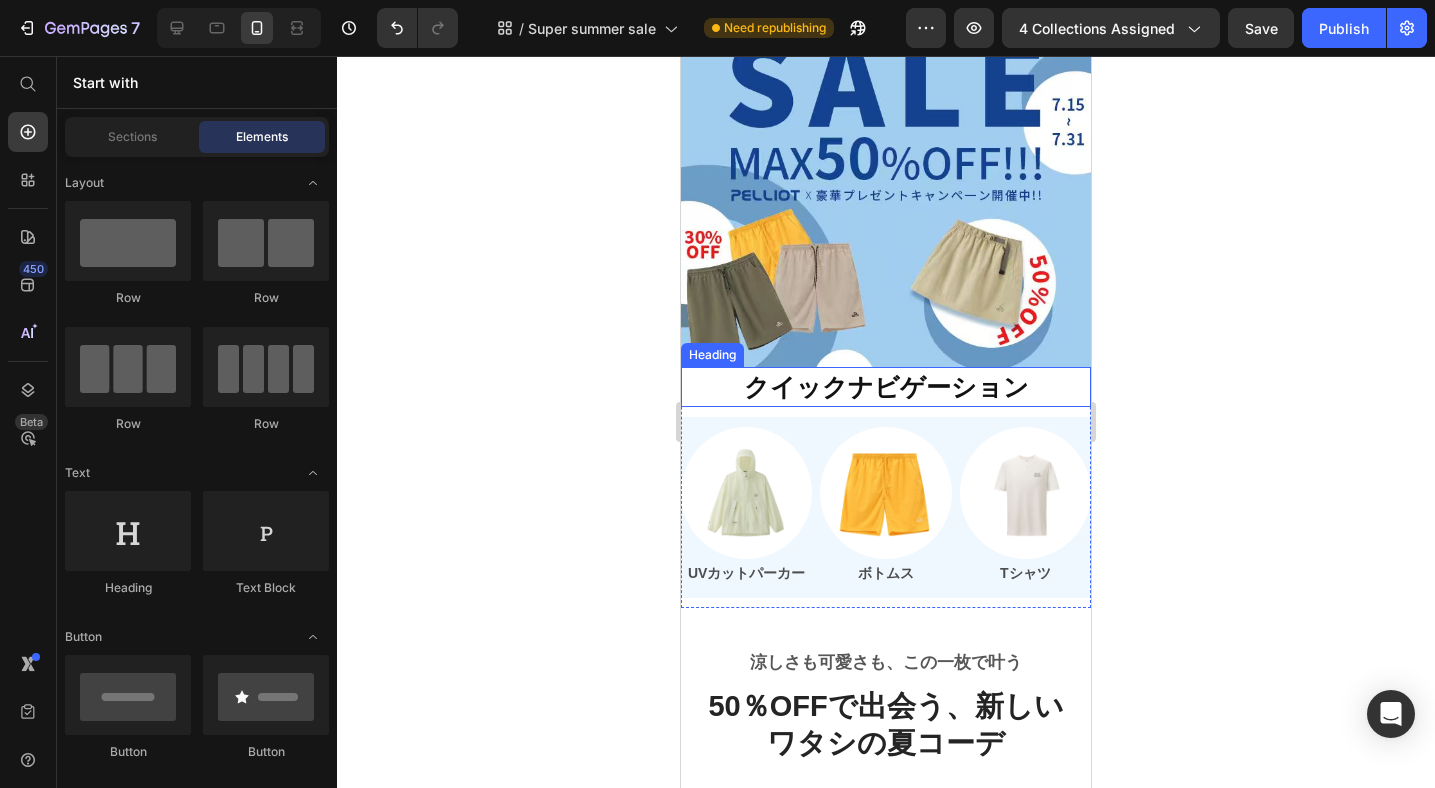 click on "クイックナビゲーション" at bounding box center [886, 387] 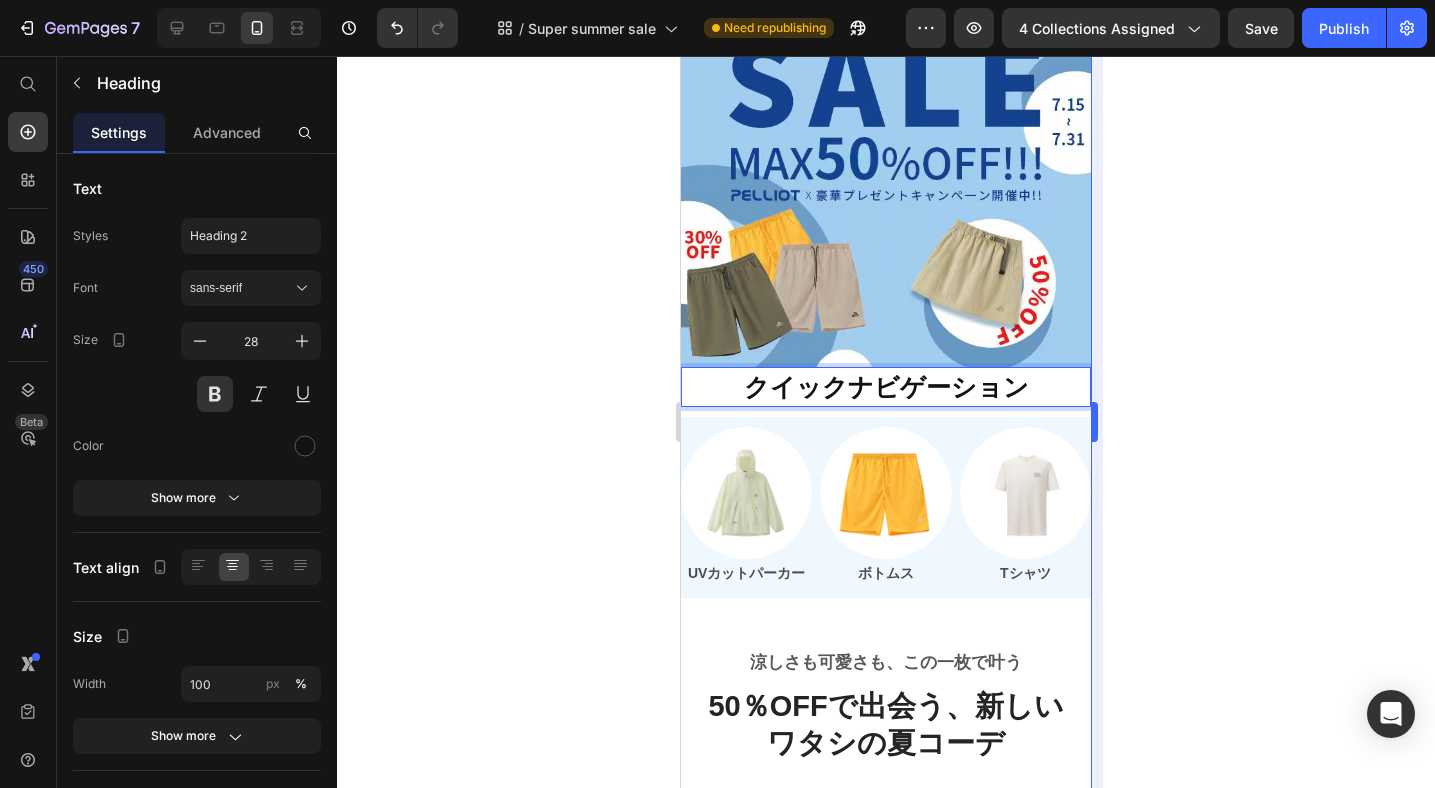 drag, startPoint x: 1200, startPoint y: 404, endPoint x: 1092, endPoint y: 386, distance: 109.48972 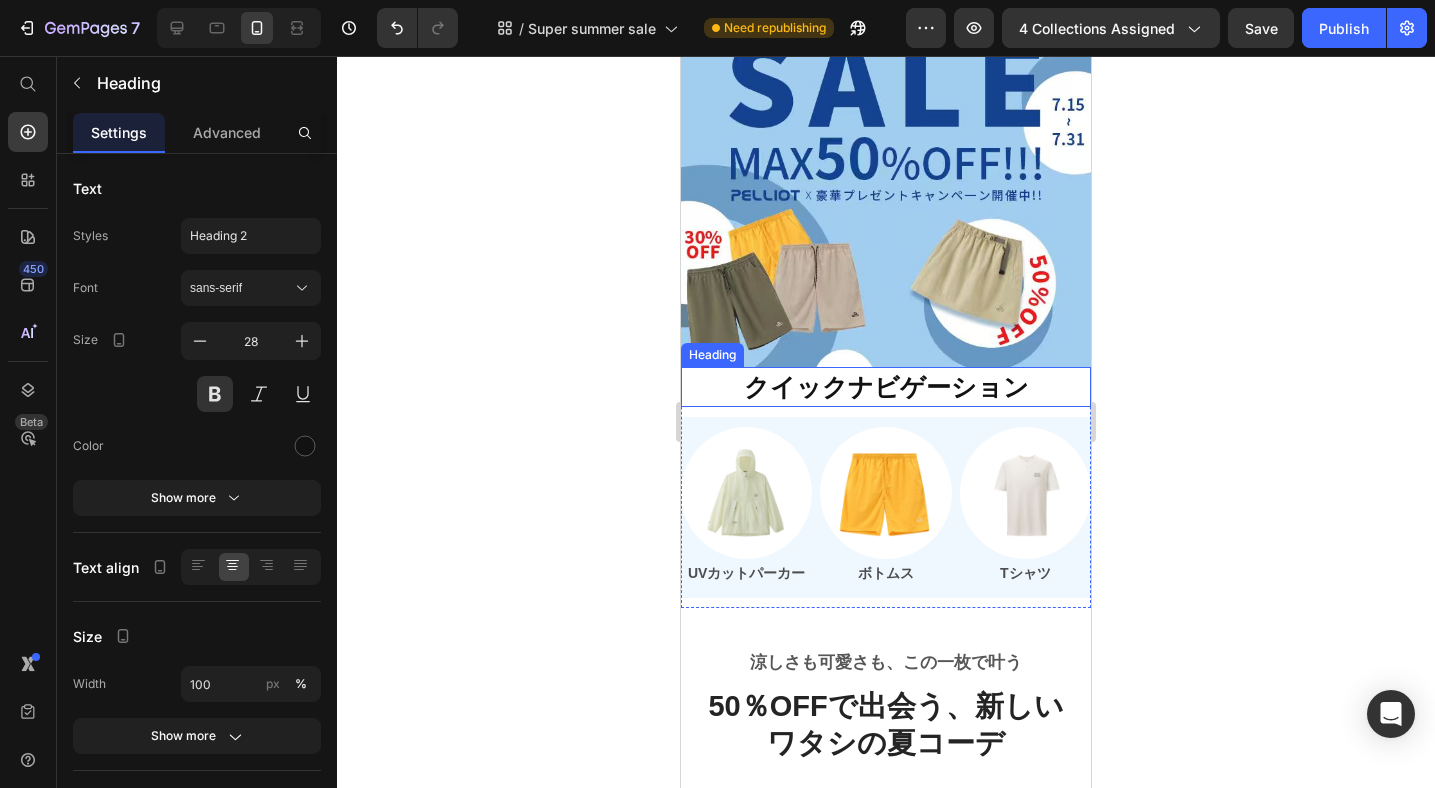 click on "クイックナビゲーション" at bounding box center (886, 387) 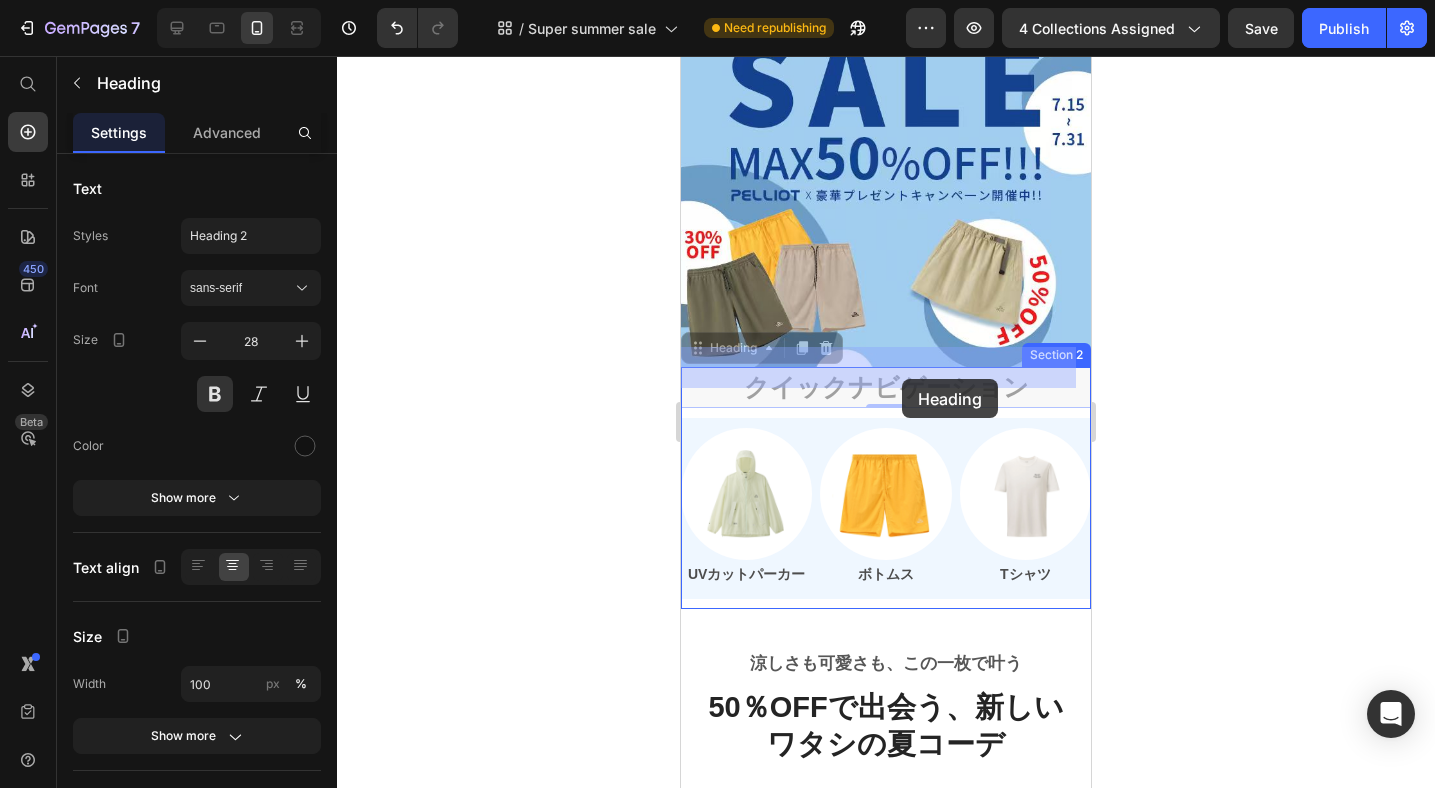 drag, startPoint x: 699, startPoint y: 329, endPoint x: 902, endPoint y: 379, distance: 209.06697 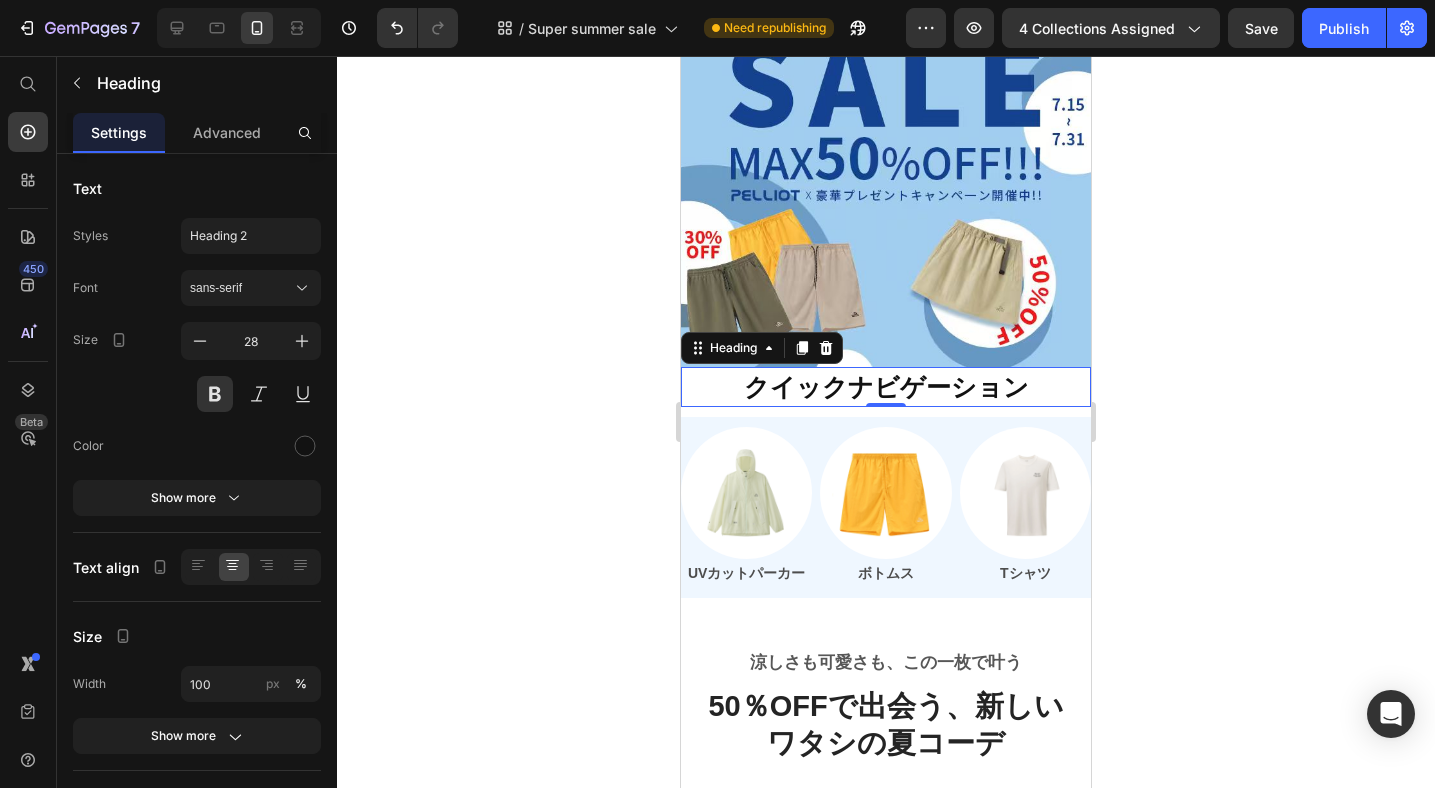 click 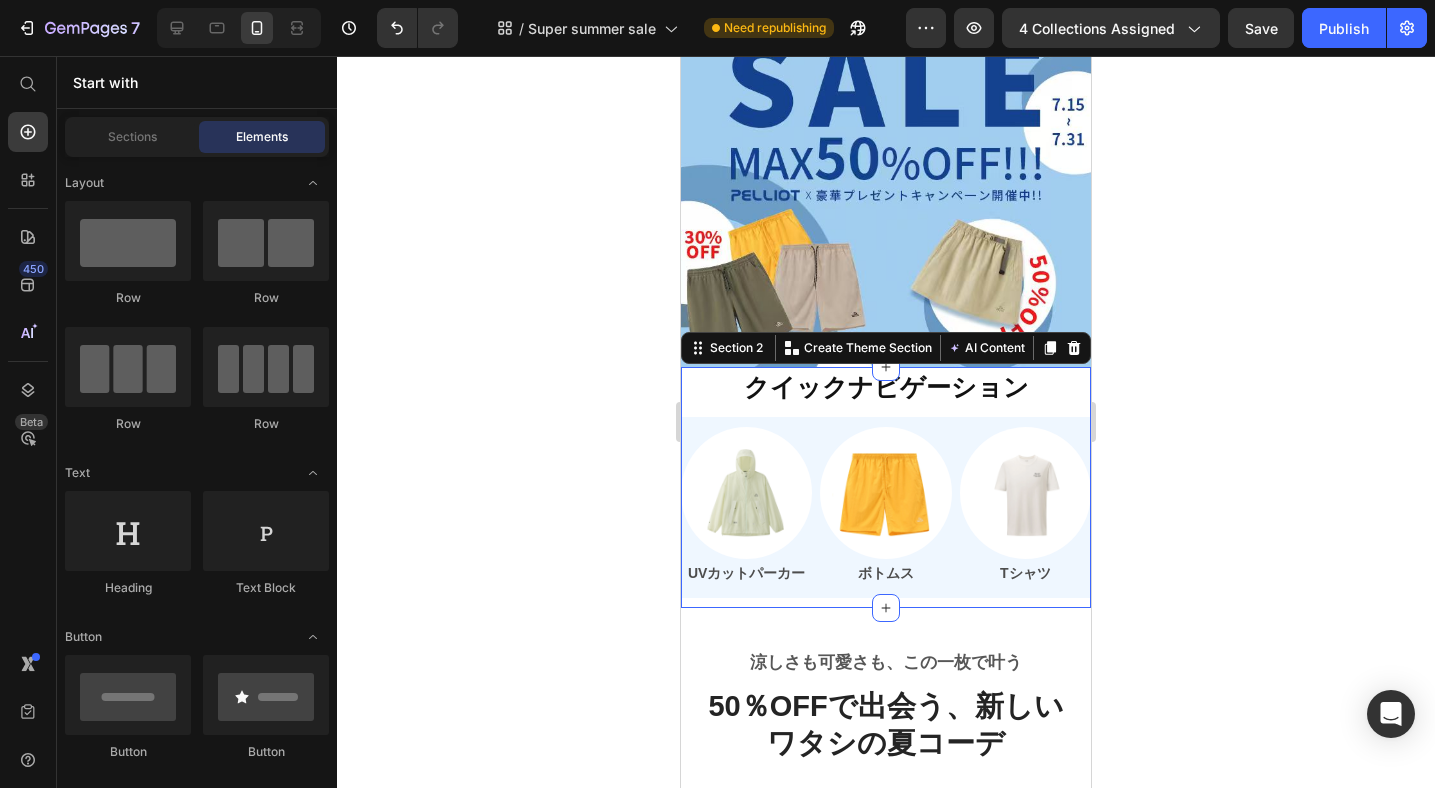 click on "⁠⁠⁠⁠⁠⁠⁠ クイックナビゲーション Heading Image UVカットパーカー Text Block Image ボトムス Text Block Image Tシャツ Text Block Row" at bounding box center [886, 487] 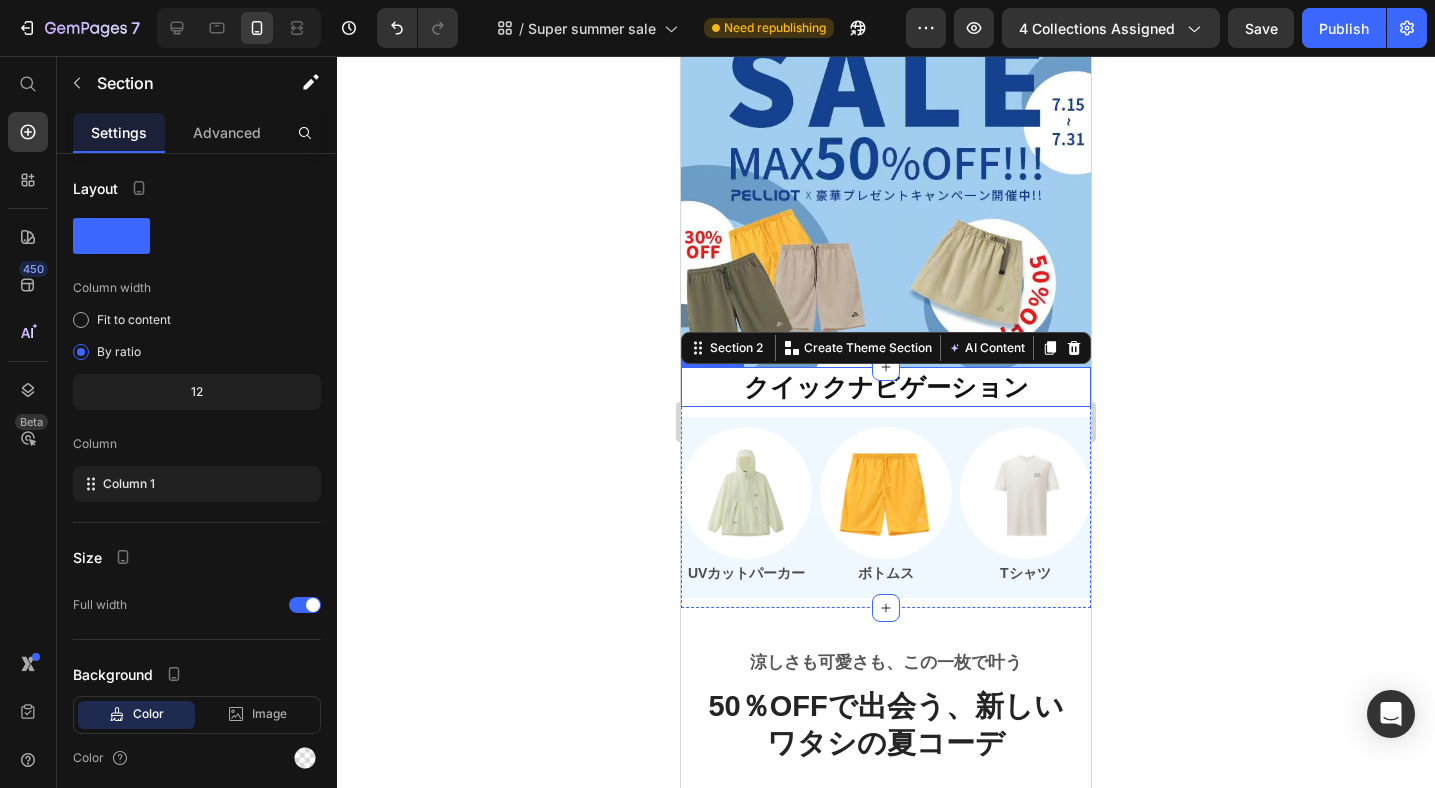 click on "クイックナビゲーション" at bounding box center [886, 387] 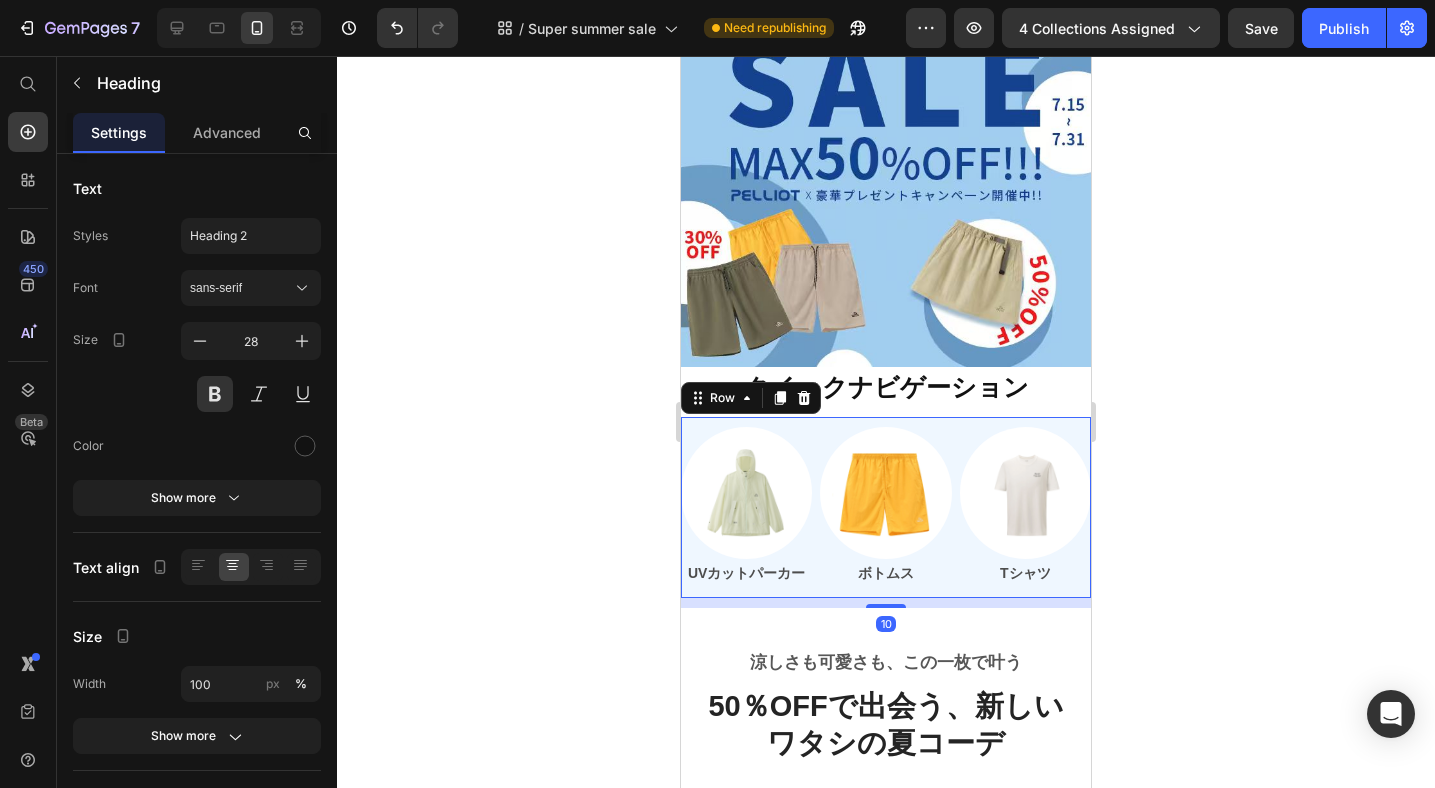 click on "Image UVカットパーカー Text Block Image ボトムス Text Block Image Tシャツ Text Block Row   10" at bounding box center [886, 507] 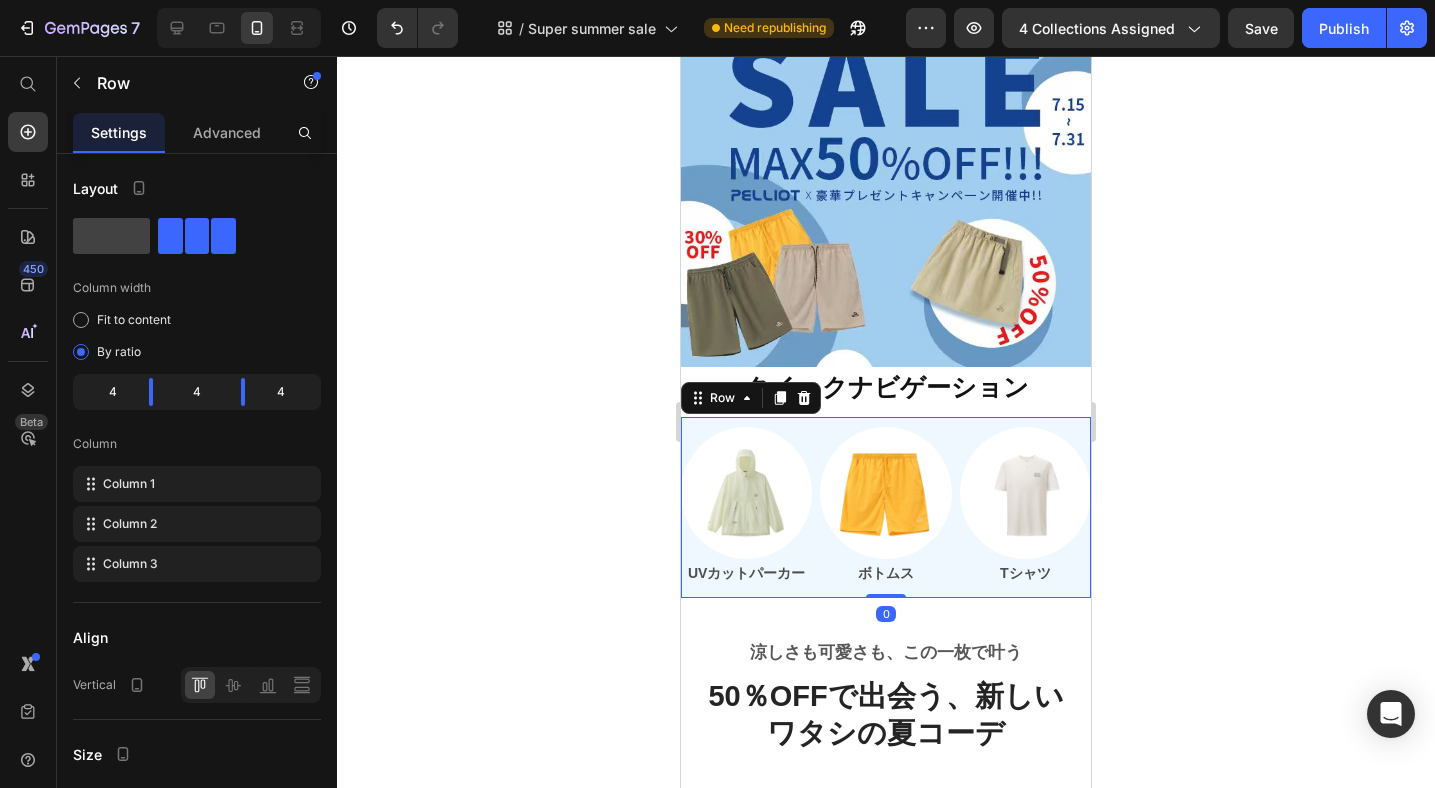 drag, startPoint x: 897, startPoint y: 580, endPoint x: 894, endPoint y: 560, distance: 20.22375 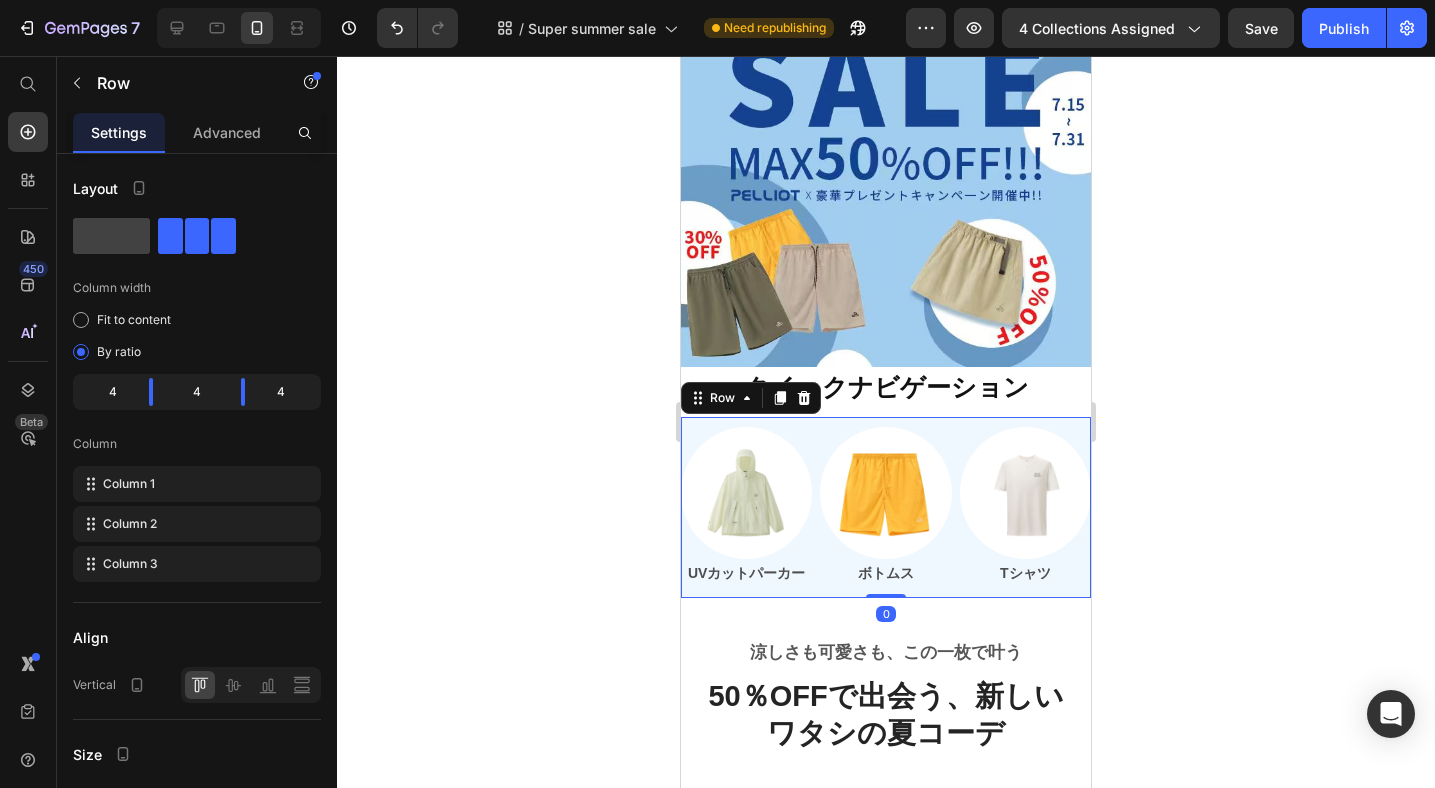 click 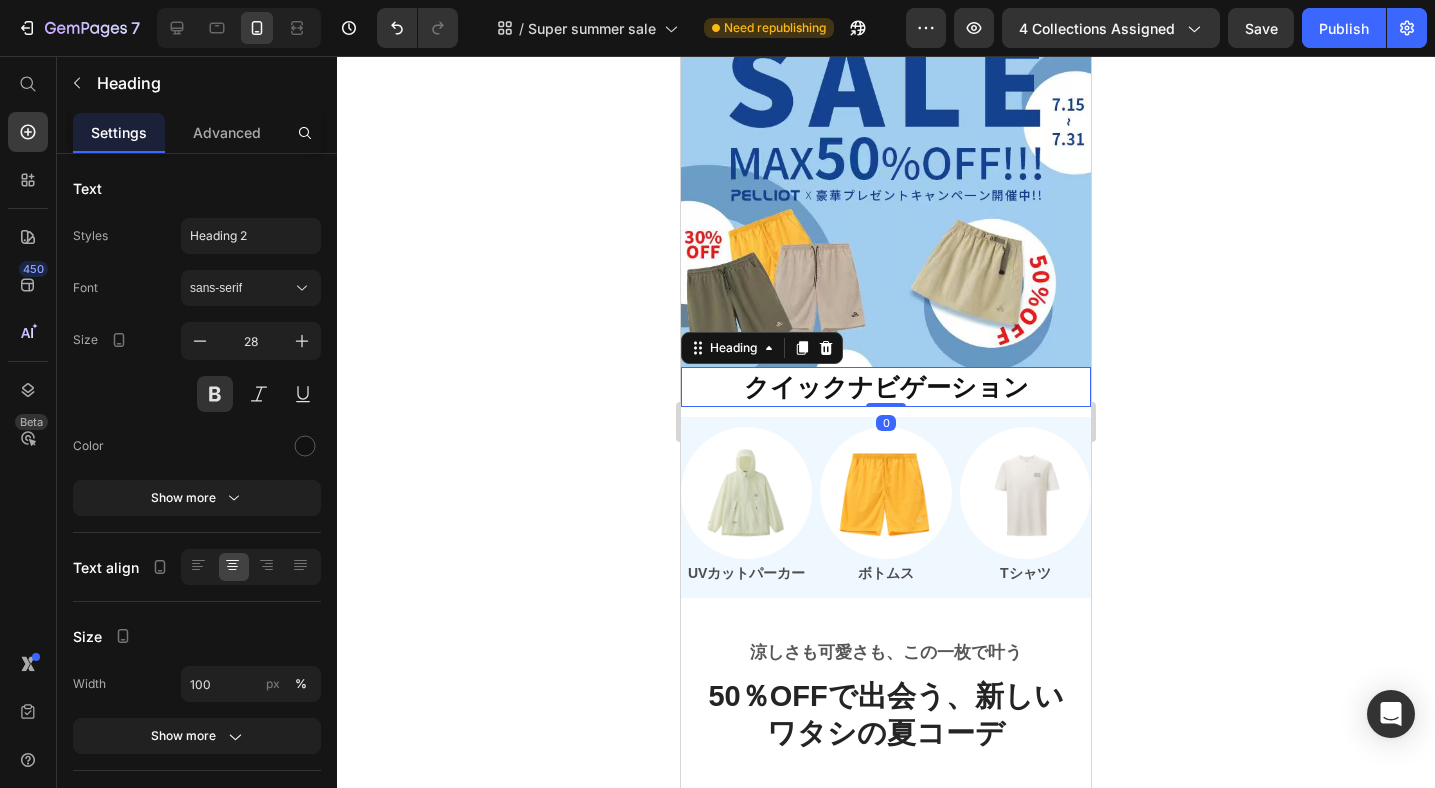 click on "クイックナビゲーション" at bounding box center (886, 387) 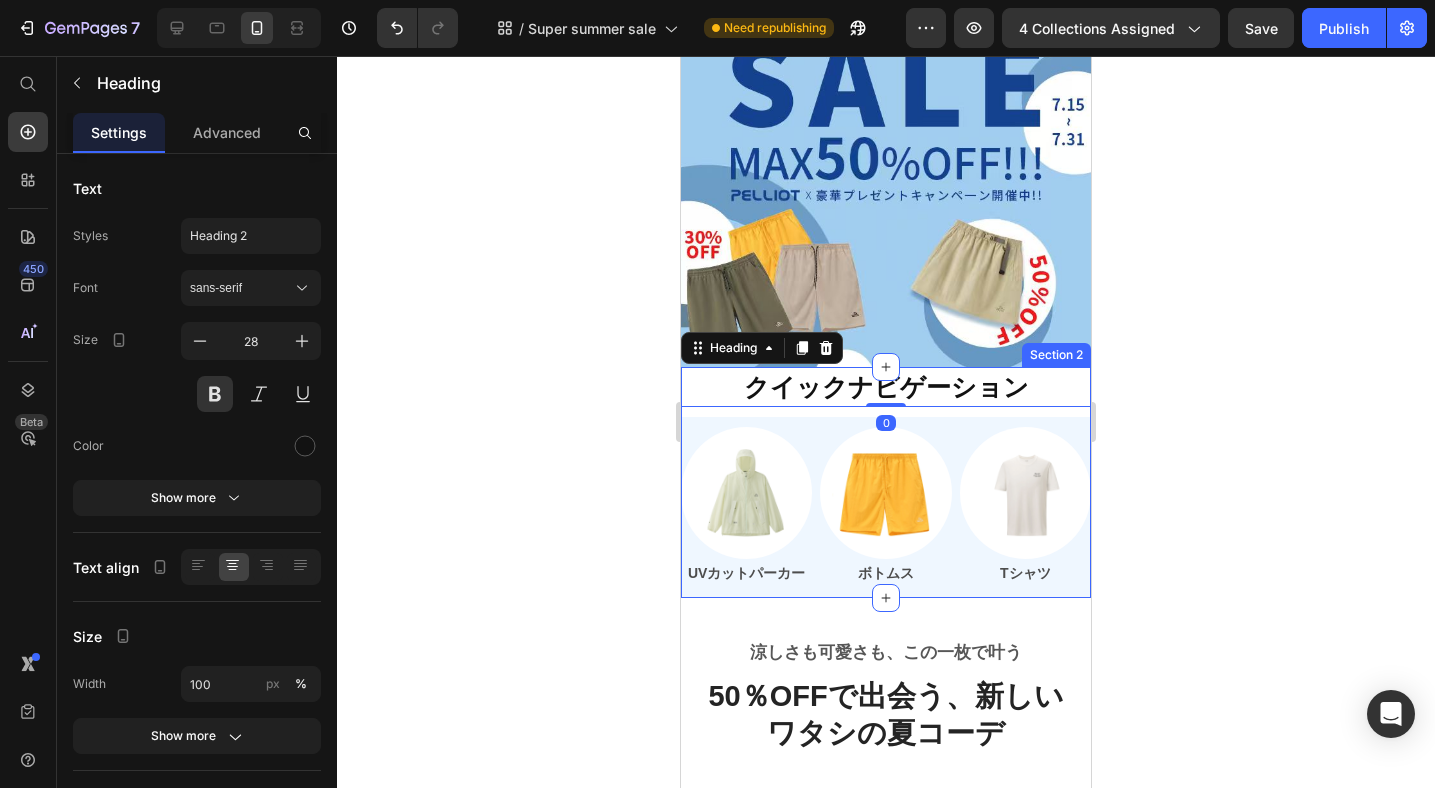 click on "⁠⁠⁠⁠⁠⁠⁠ クイックナビゲーション Heading   0 Image UVカットパーカー Text Block Image ボトムス Text Block Image Tシャツ Text Block Row" at bounding box center (886, 482) 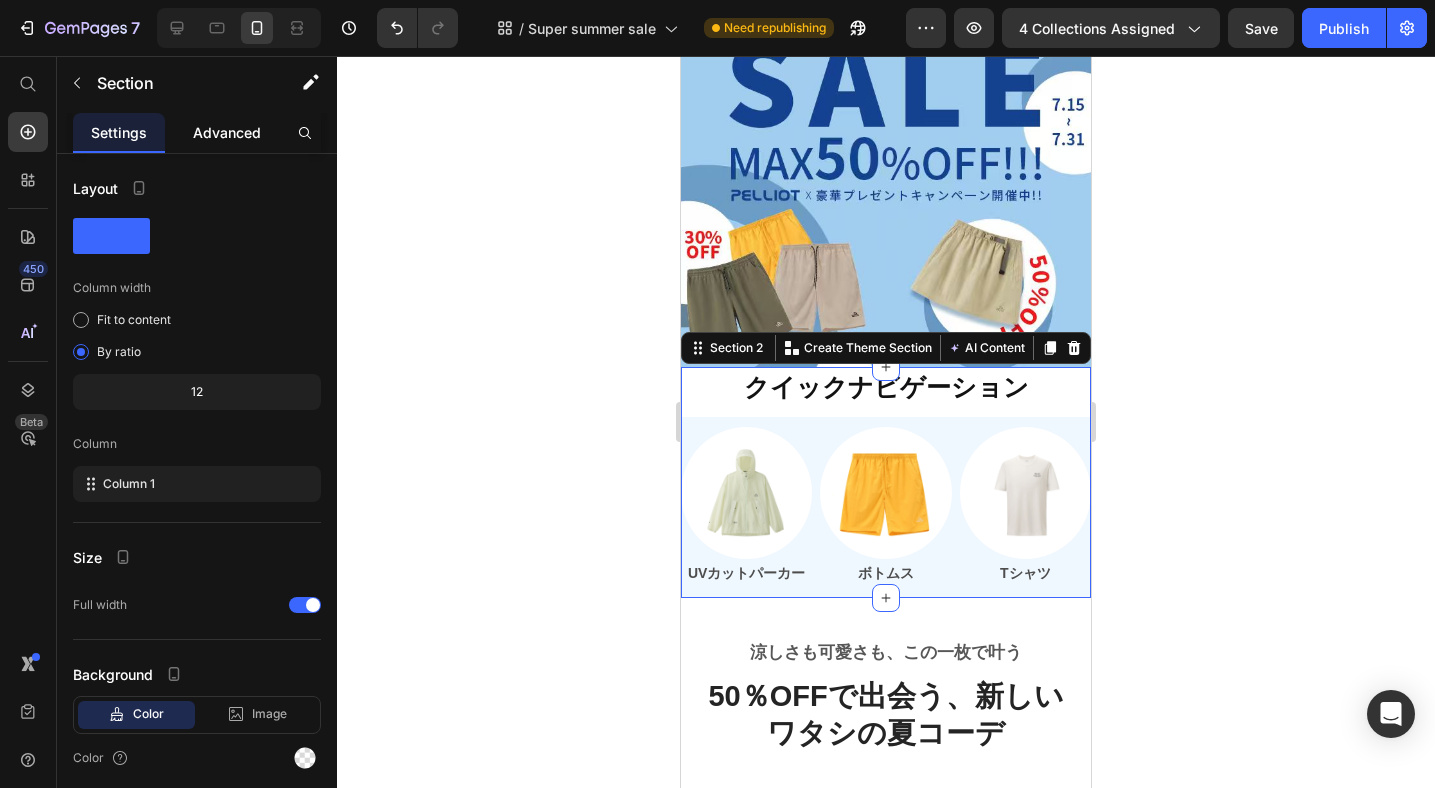 click on "Advanced" 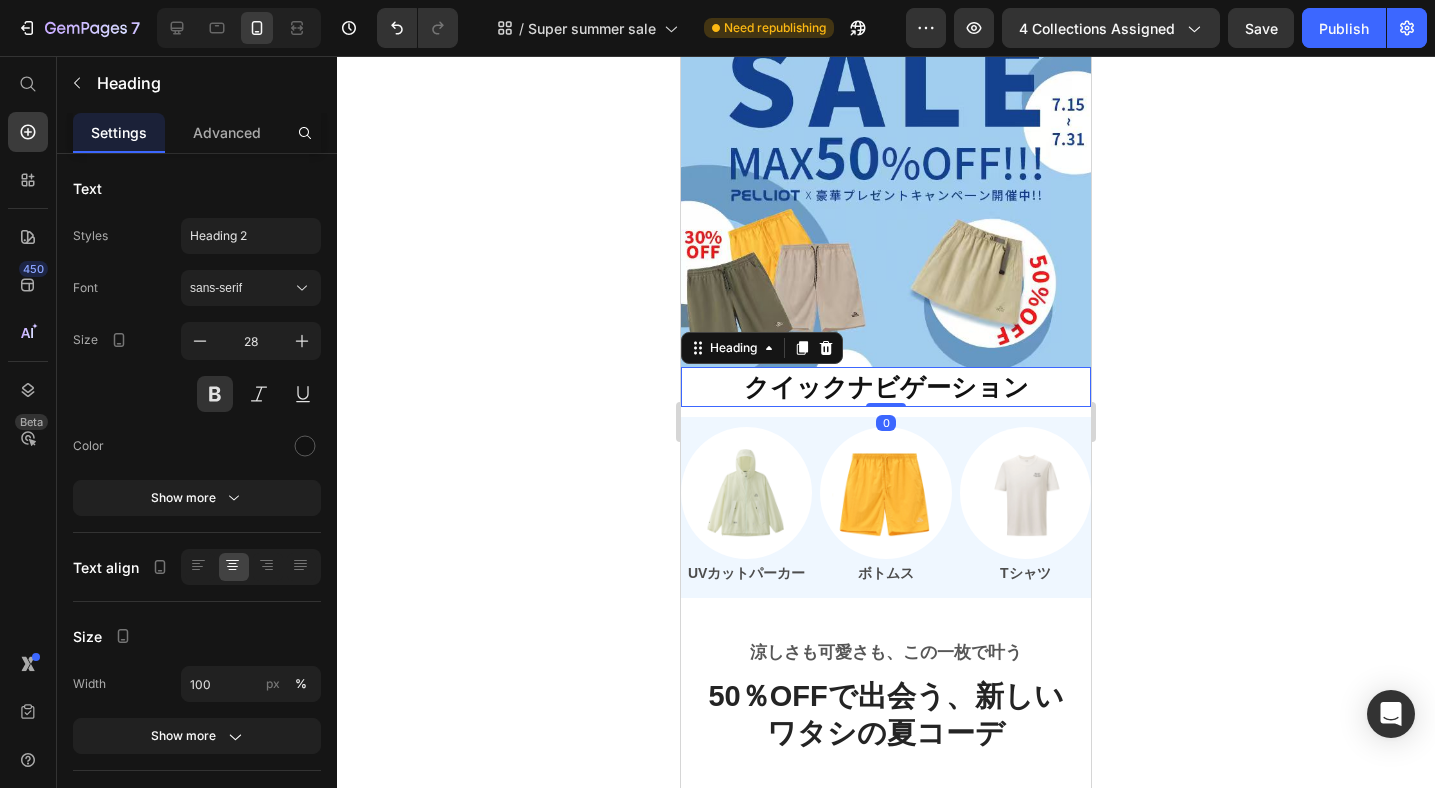 click on "クイックナビゲーション" at bounding box center (886, 387) 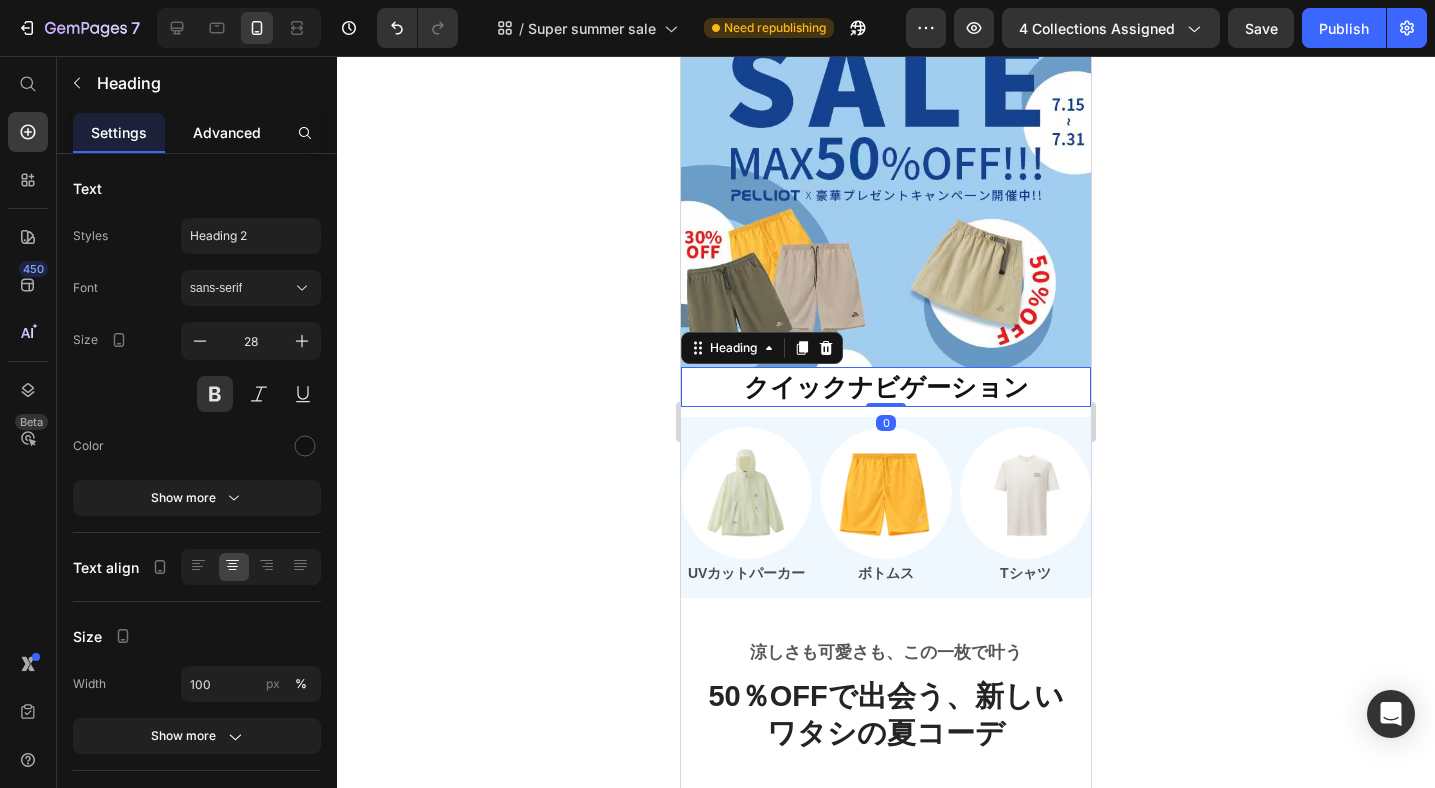 click on "Advanced" 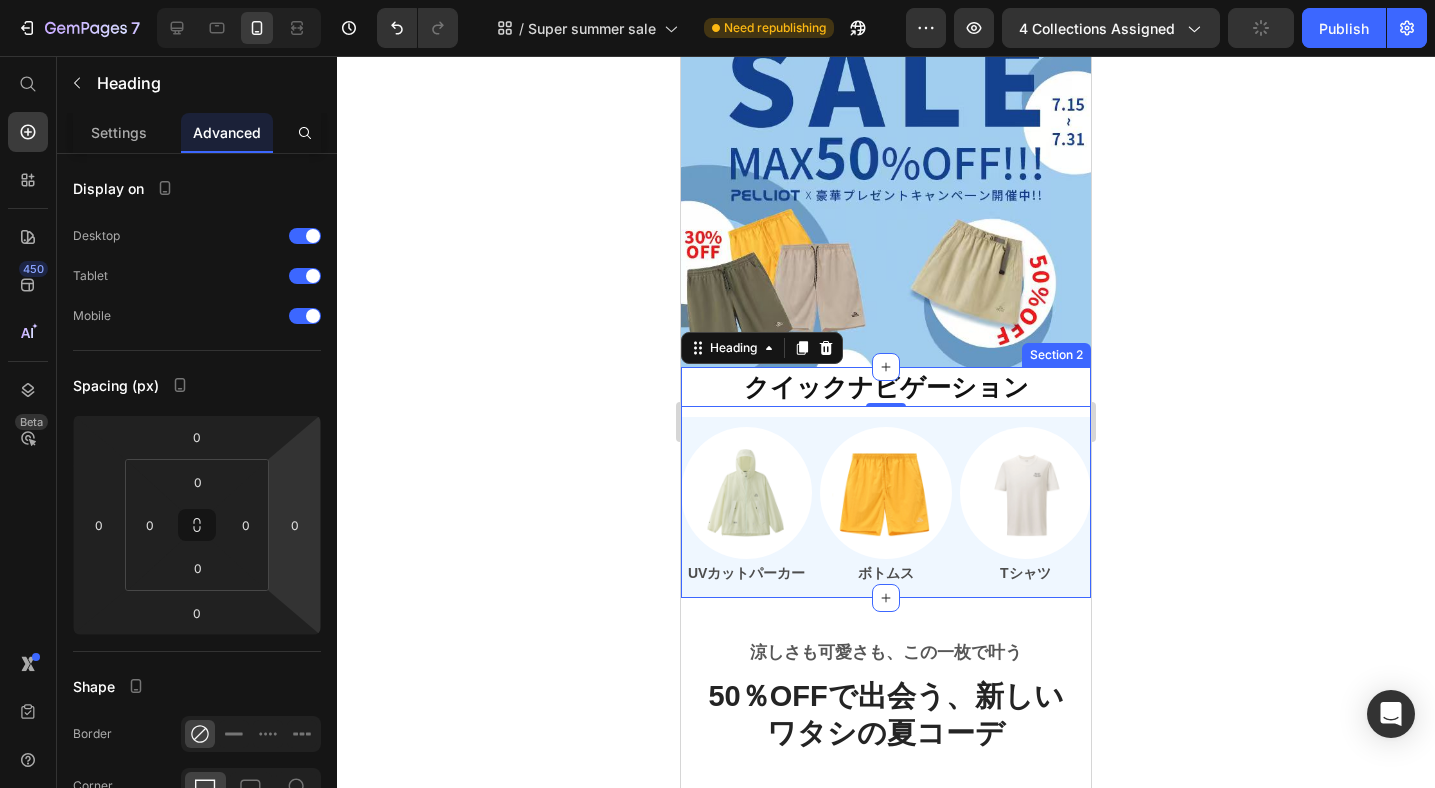 click on "⁠⁠⁠⁠⁠⁠⁠ クイックナビゲーション Heading   0 Image UVカットパーカー Text Block Image ボトムス Text Block Image Tシャツ Text Block Row" at bounding box center [886, 482] 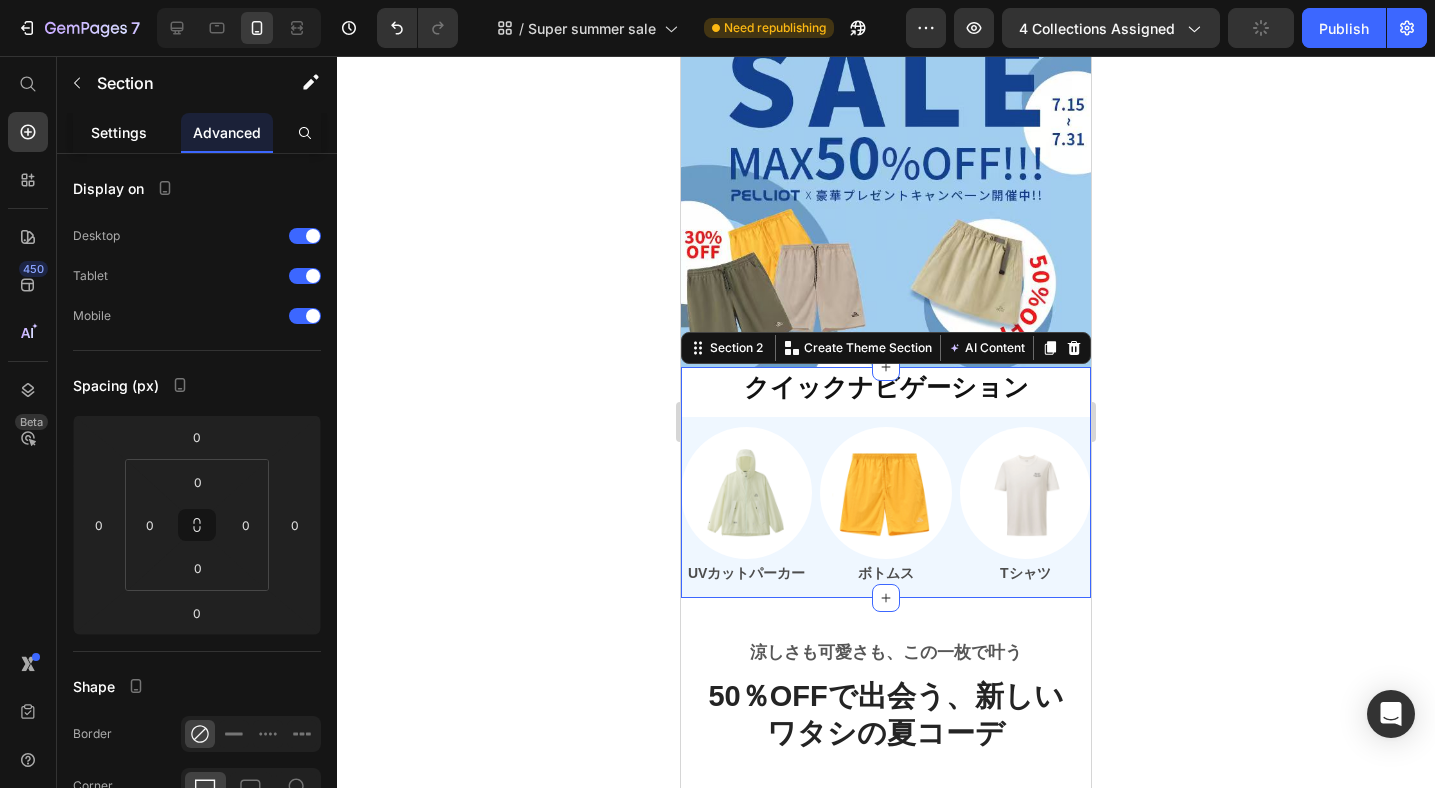 click on "Settings" at bounding box center [119, 132] 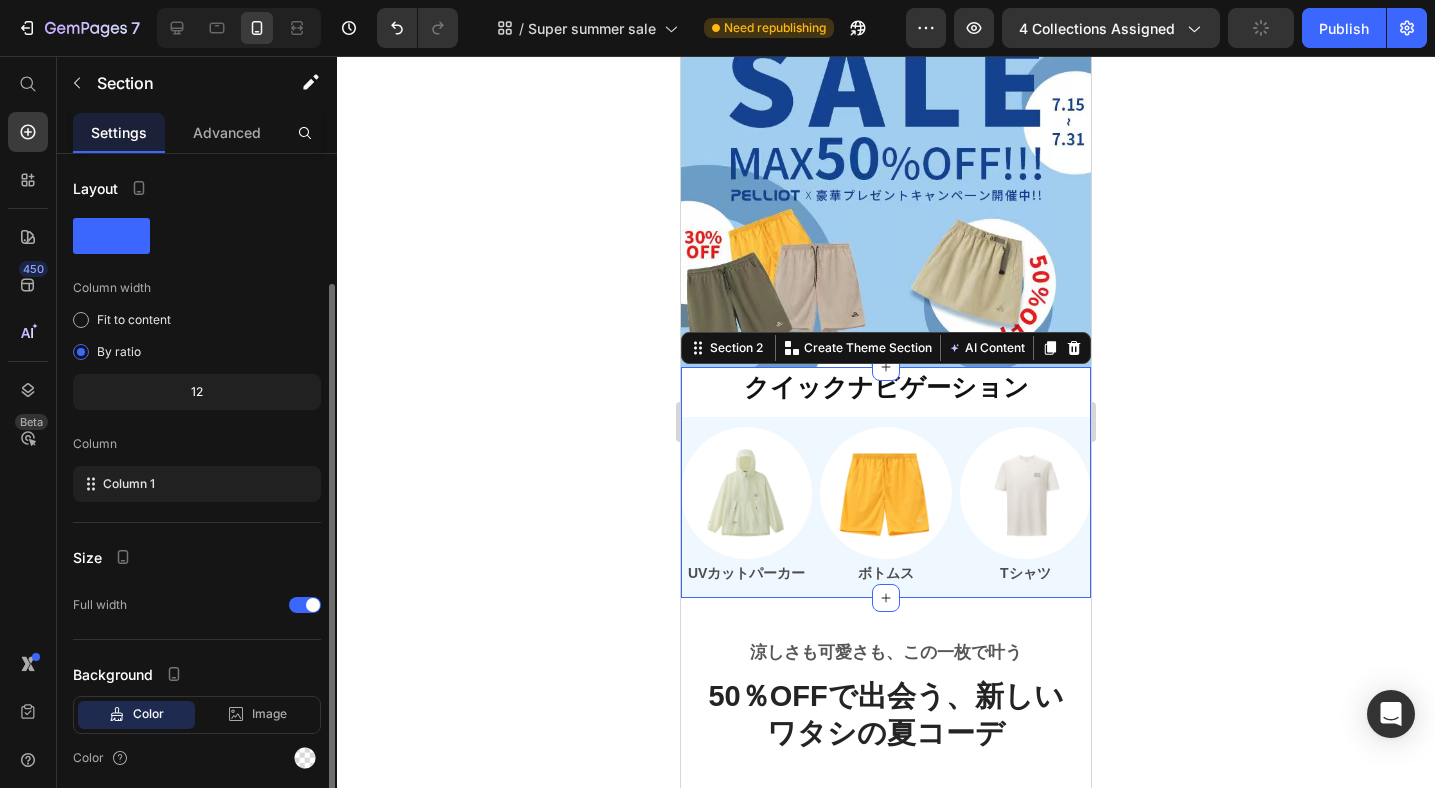 scroll, scrollTop: 73, scrollLeft: 0, axis: vertical 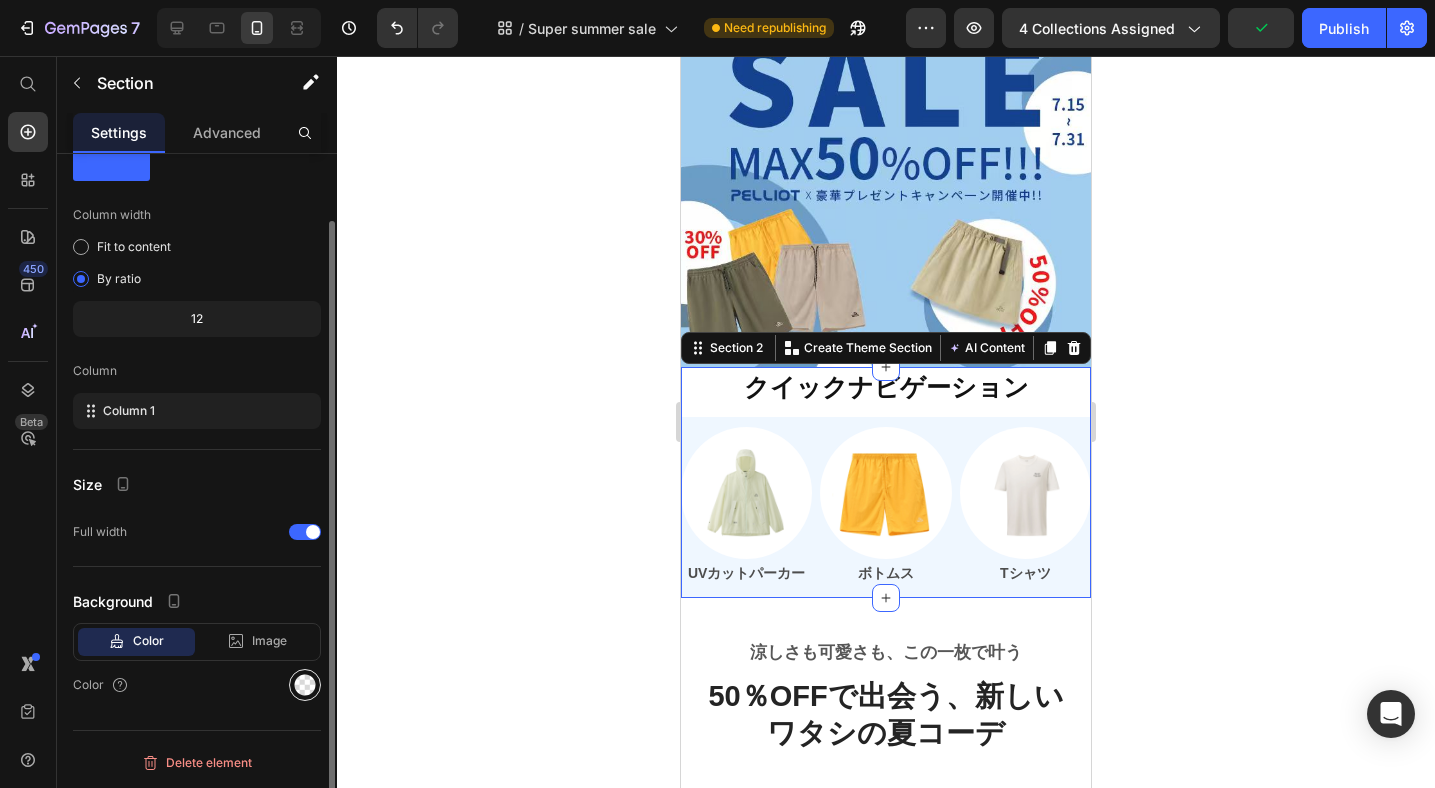click at bounding box center (305, 685) 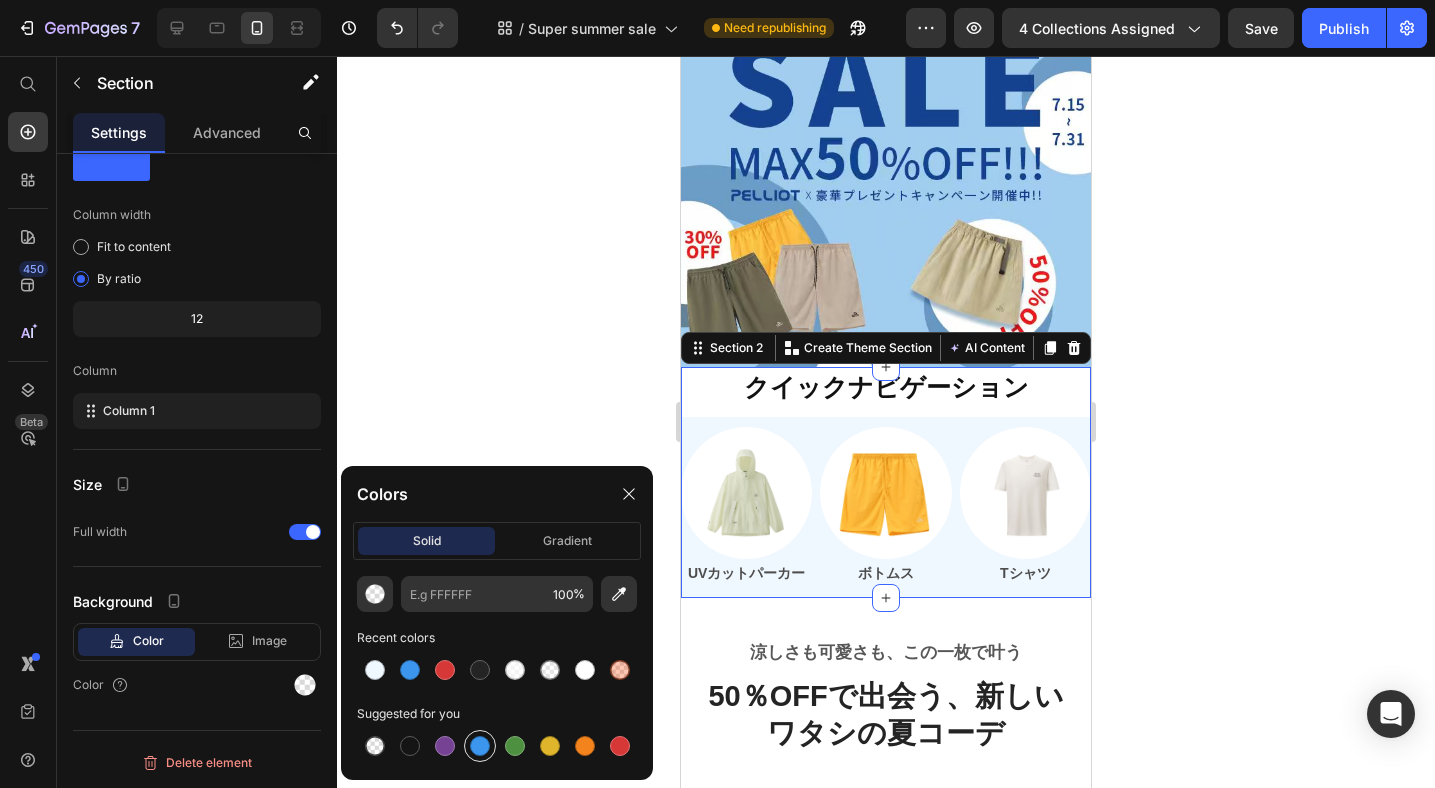 click at bounding box center (480, 746) 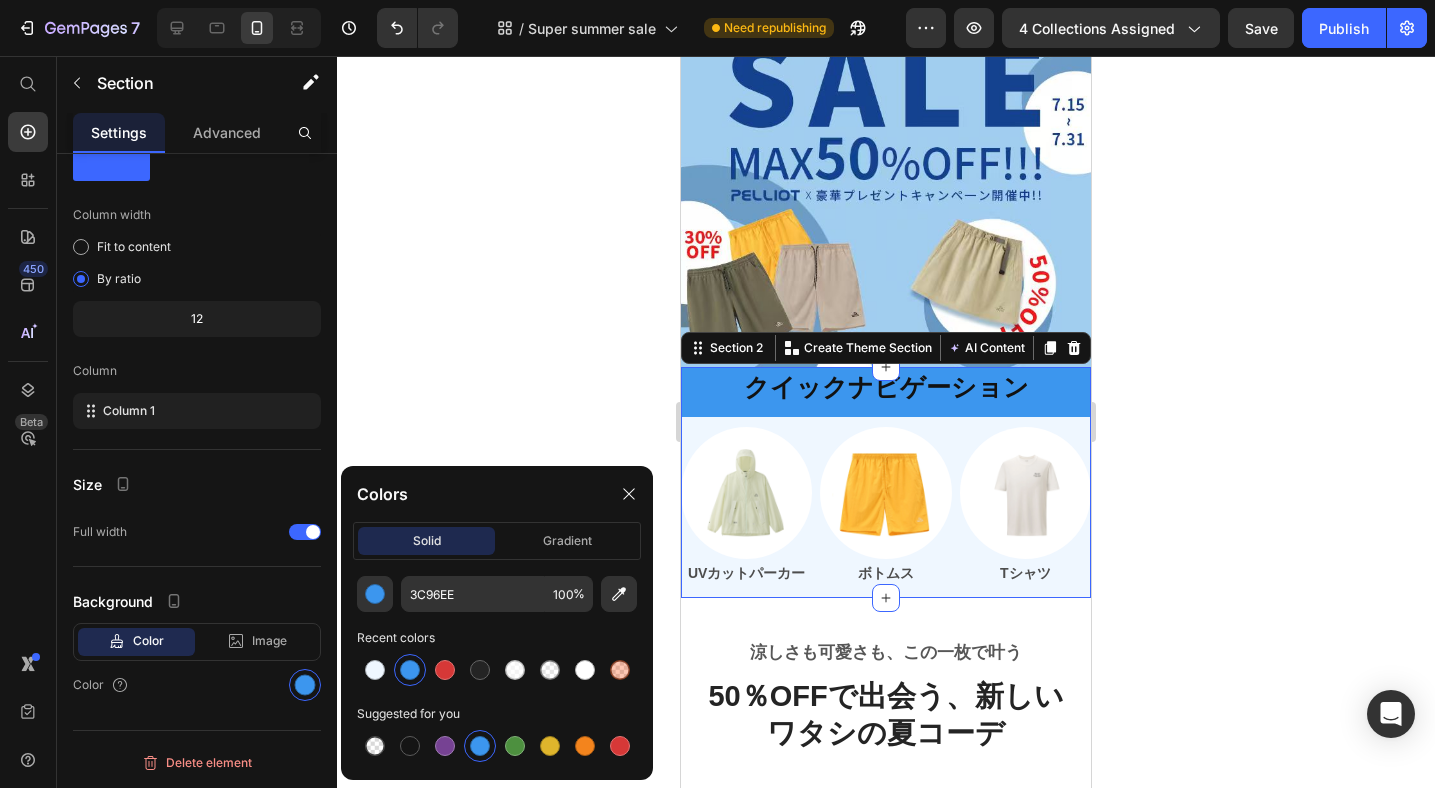 click at bounding box center [480, 746] 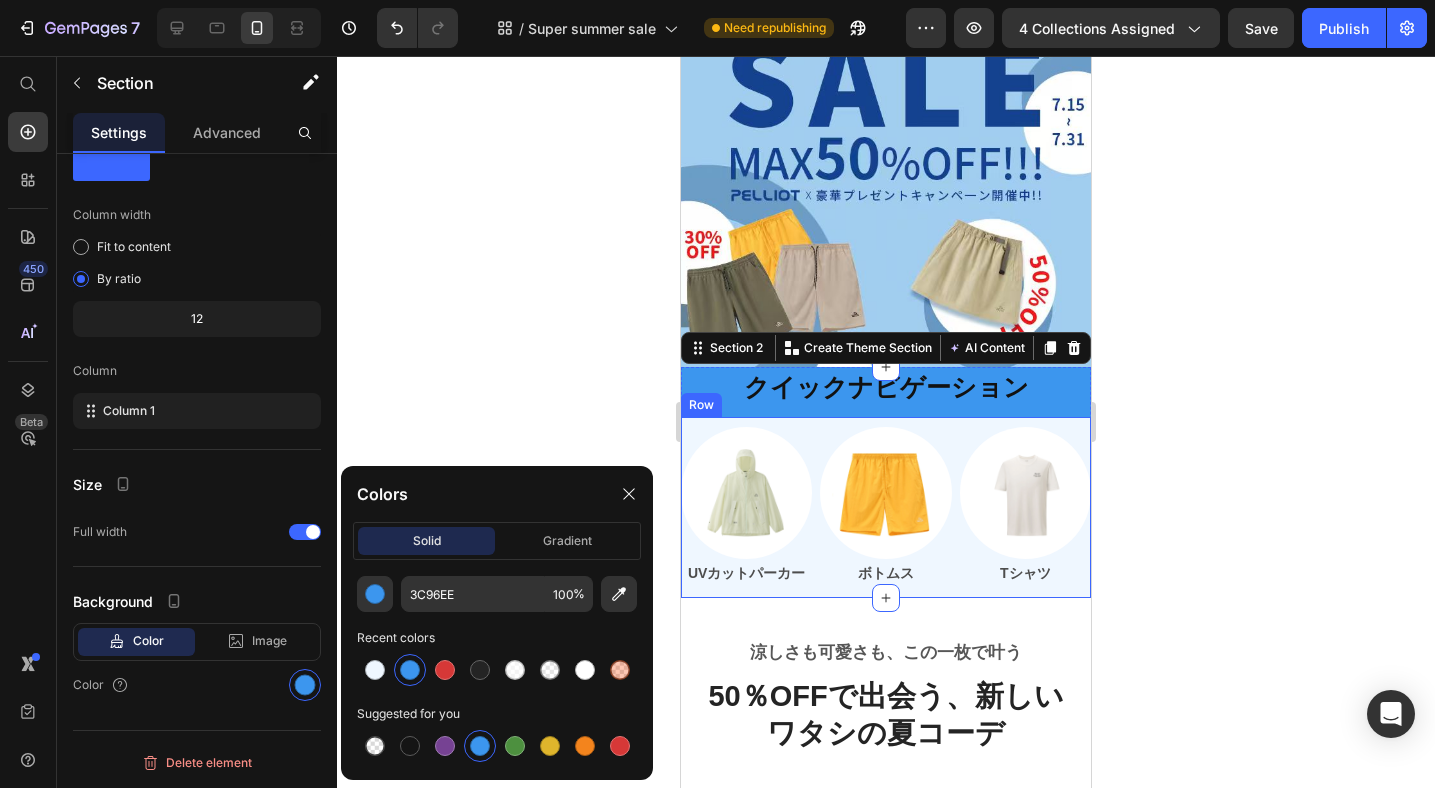click on "Image UVカットパーカー Text Block Image ボトムス Text Block Image Tシャツ Text Block Row" at bounding box center [886, 507] 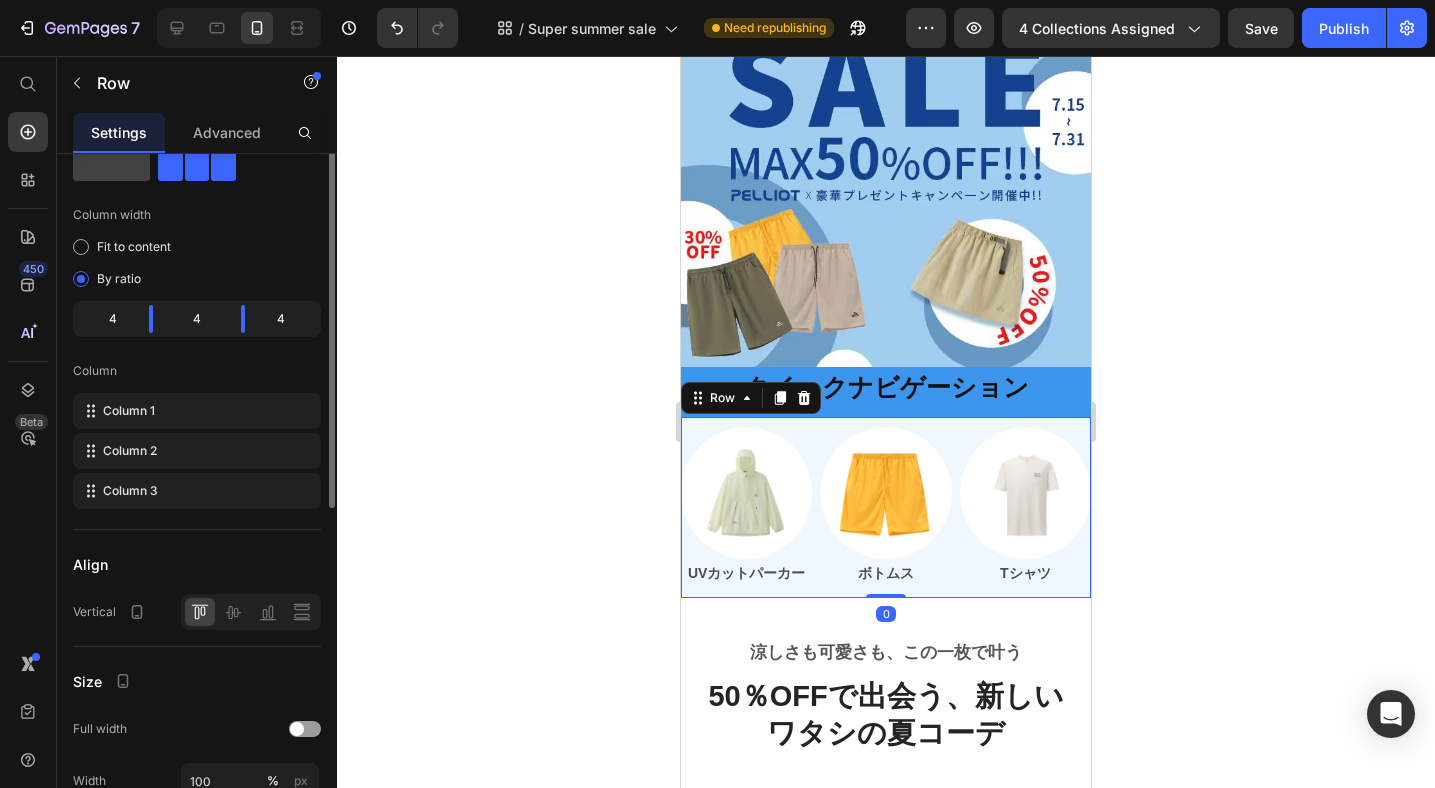 scroll, scrollTop: 0, scrollLeft: 0, axis: both 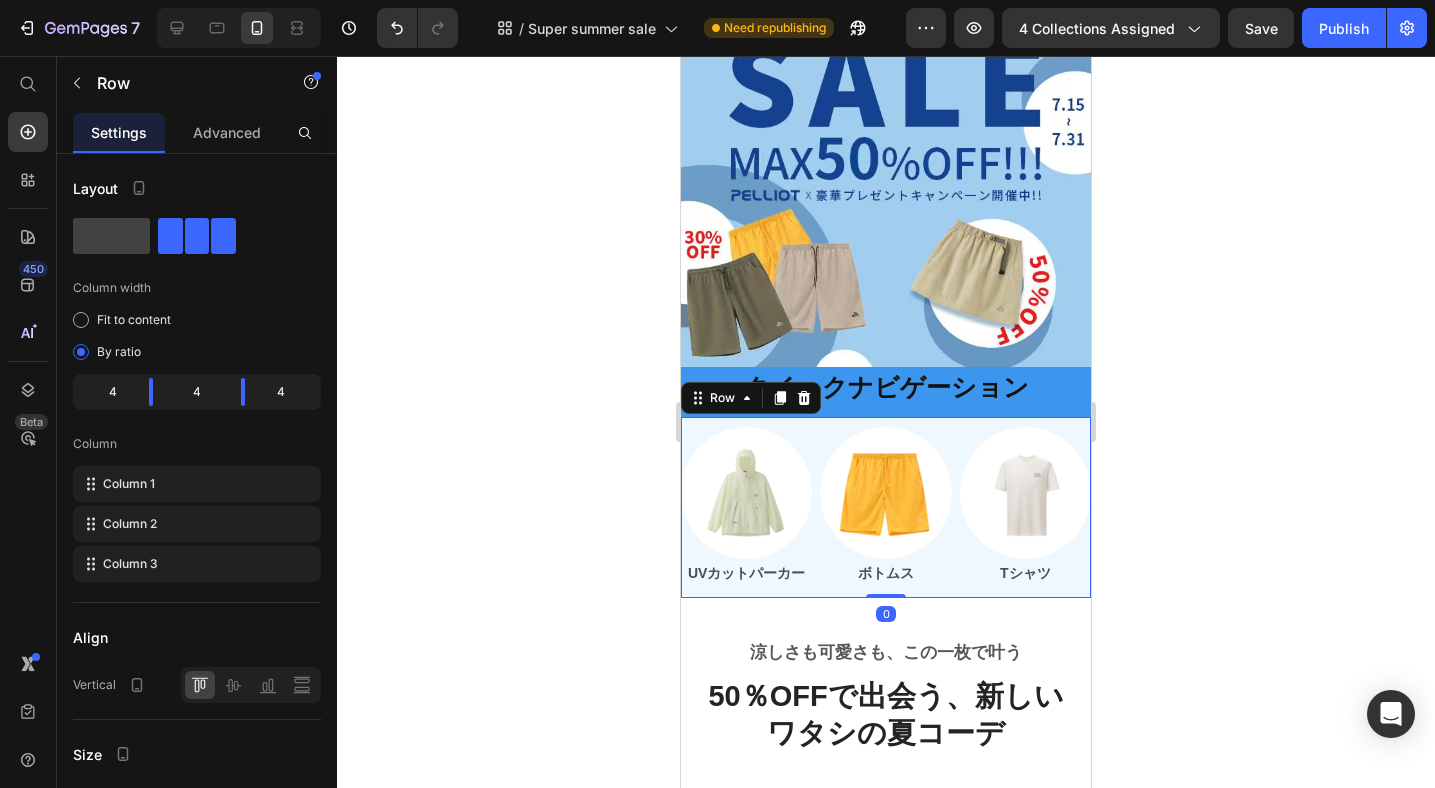 click on "Image UVカットパーカー Text Block Image ボトムス Text Block Image Tシャツ Text Block Row   0" at bounding box center [886, 507] 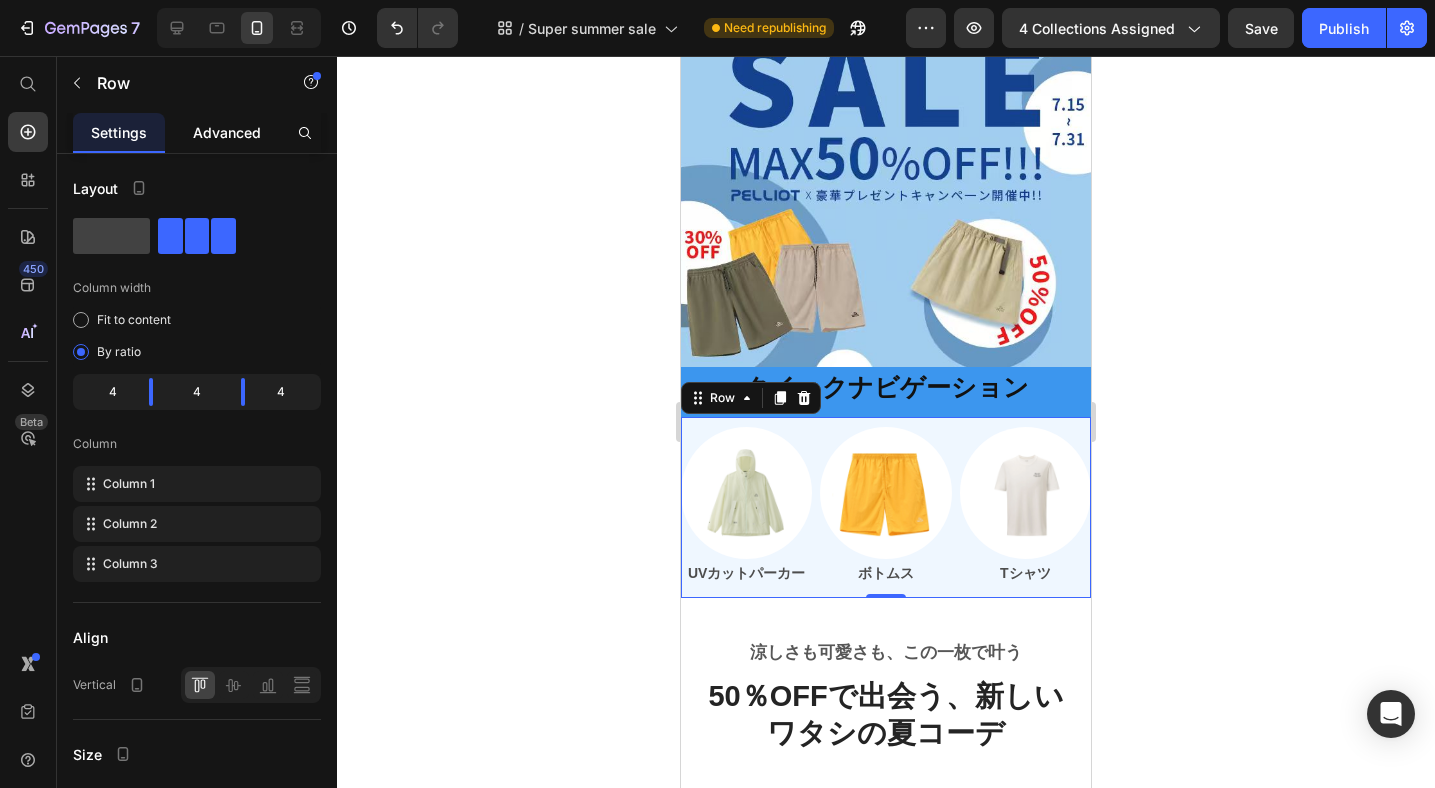click on "Advanced" at bounding box center (227, 132) 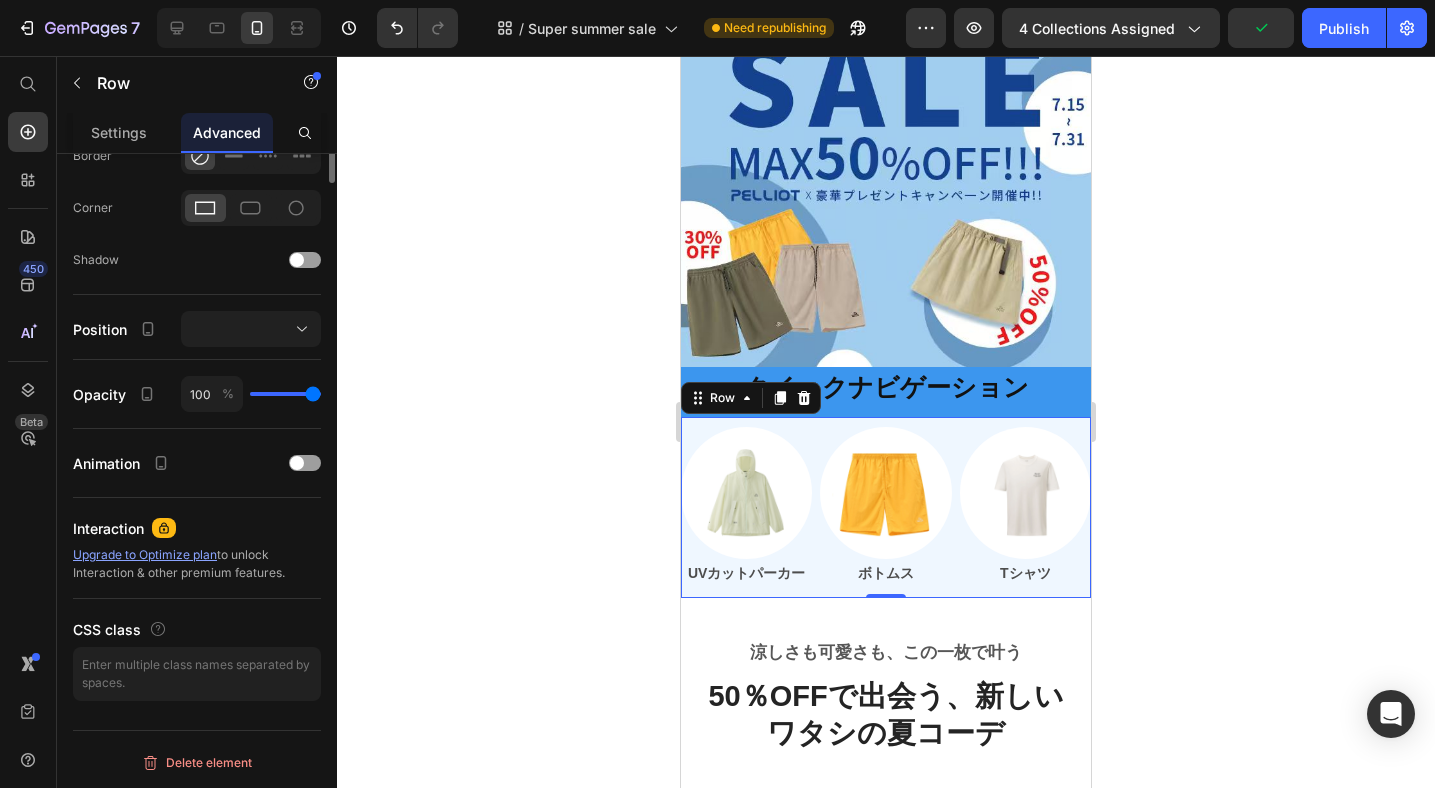 scroll, scrollTop: 0, scrollLeft: 0, axis: both 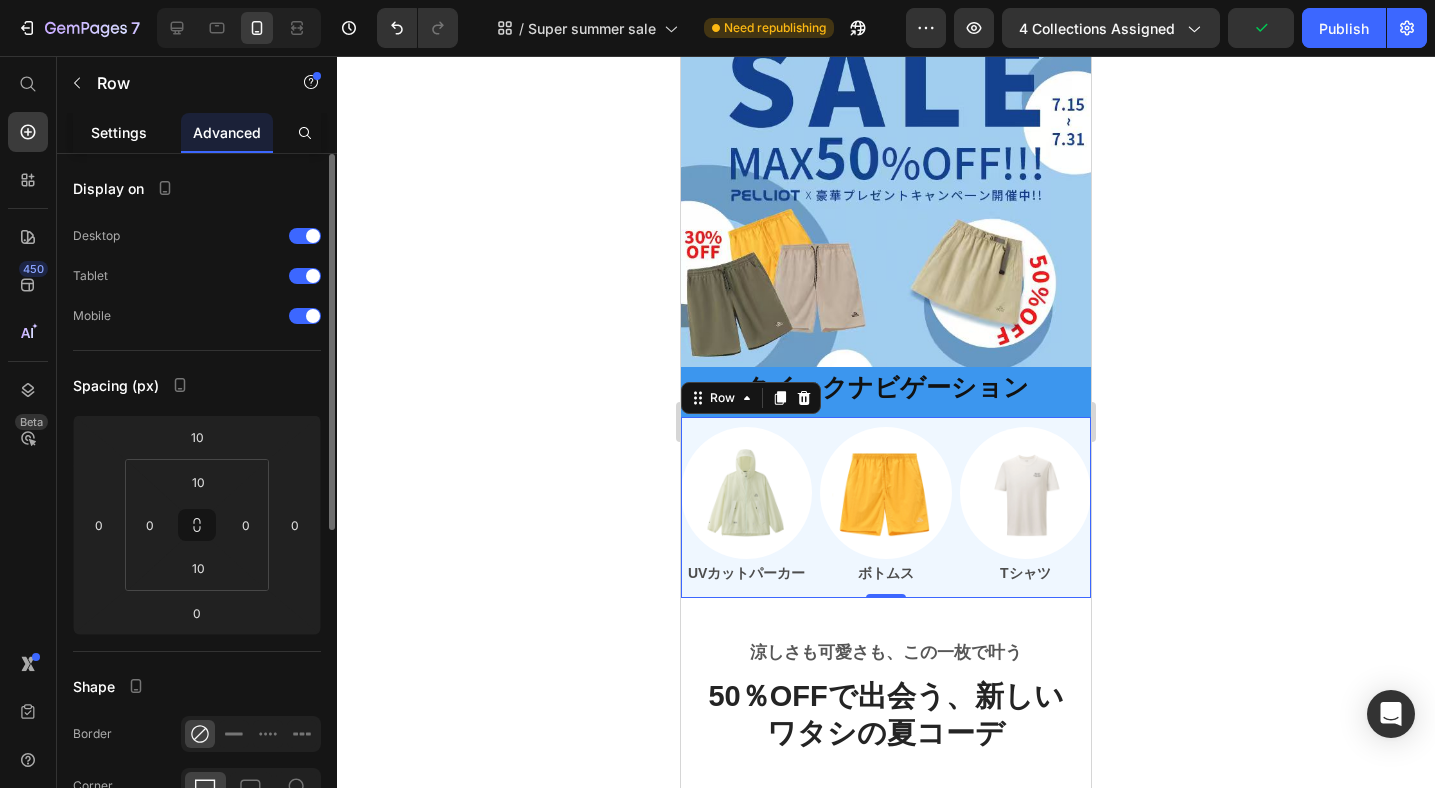 click on "Settings" at bounding box center (119, 132) 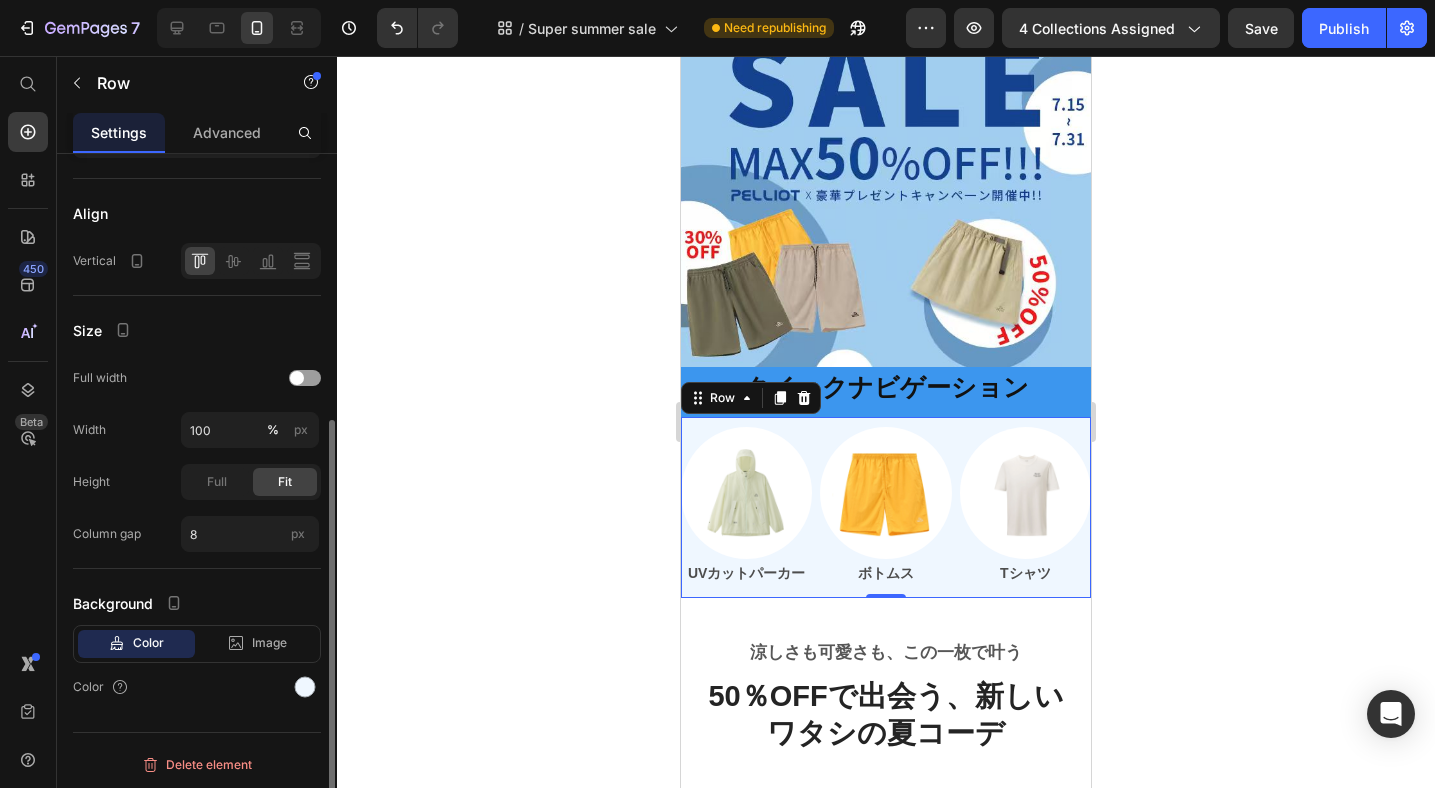 scroll, scrollTop: 426, scrollLeft: 0, axis: vertical 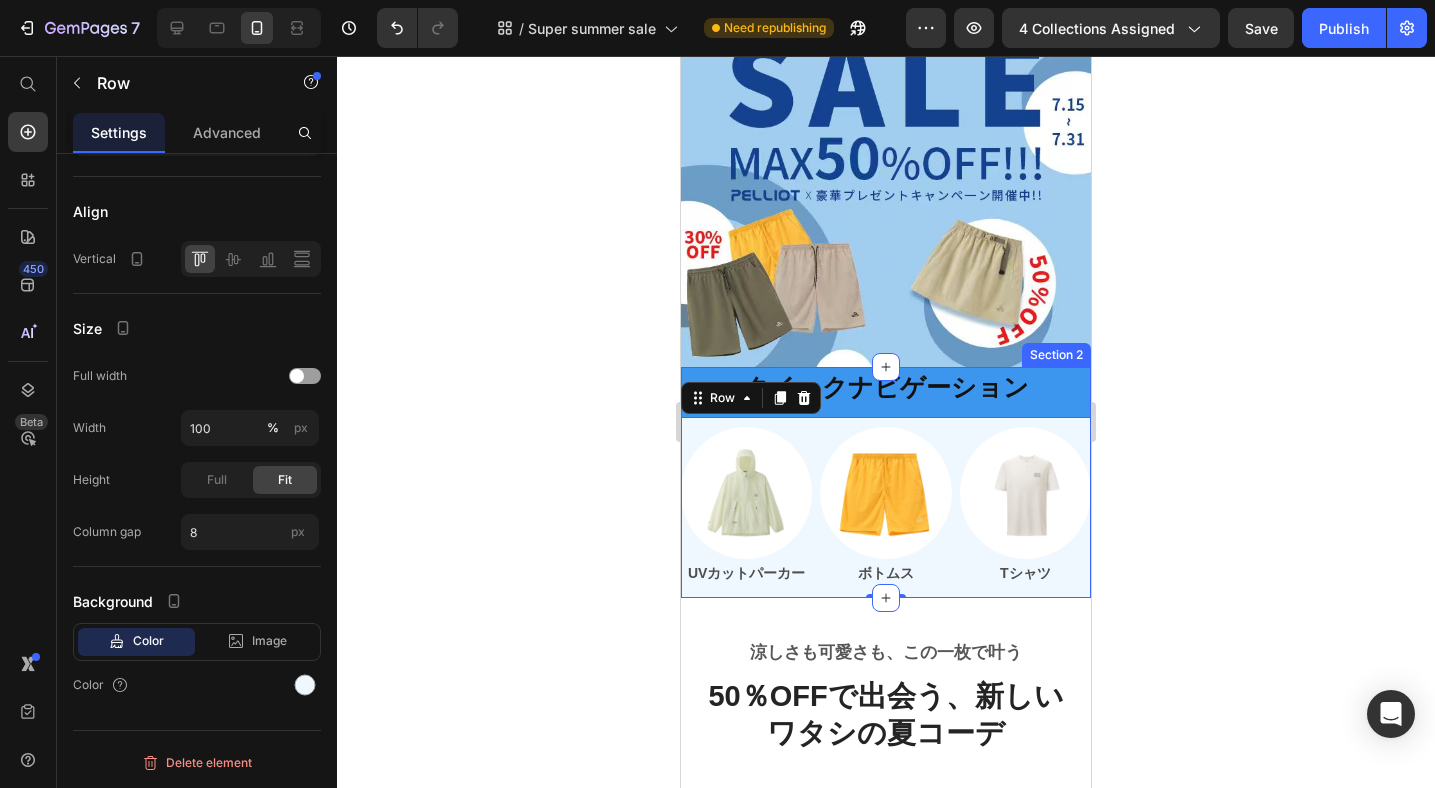 click on "⁠⁠⁠⁠⁠⁠⁠ クイックナビゲーション Heading Image UVカットパーカー Text Block Image ボトムス Text Block Image Tシャツ Text Block Row   0" at bounding box center (886, 482) 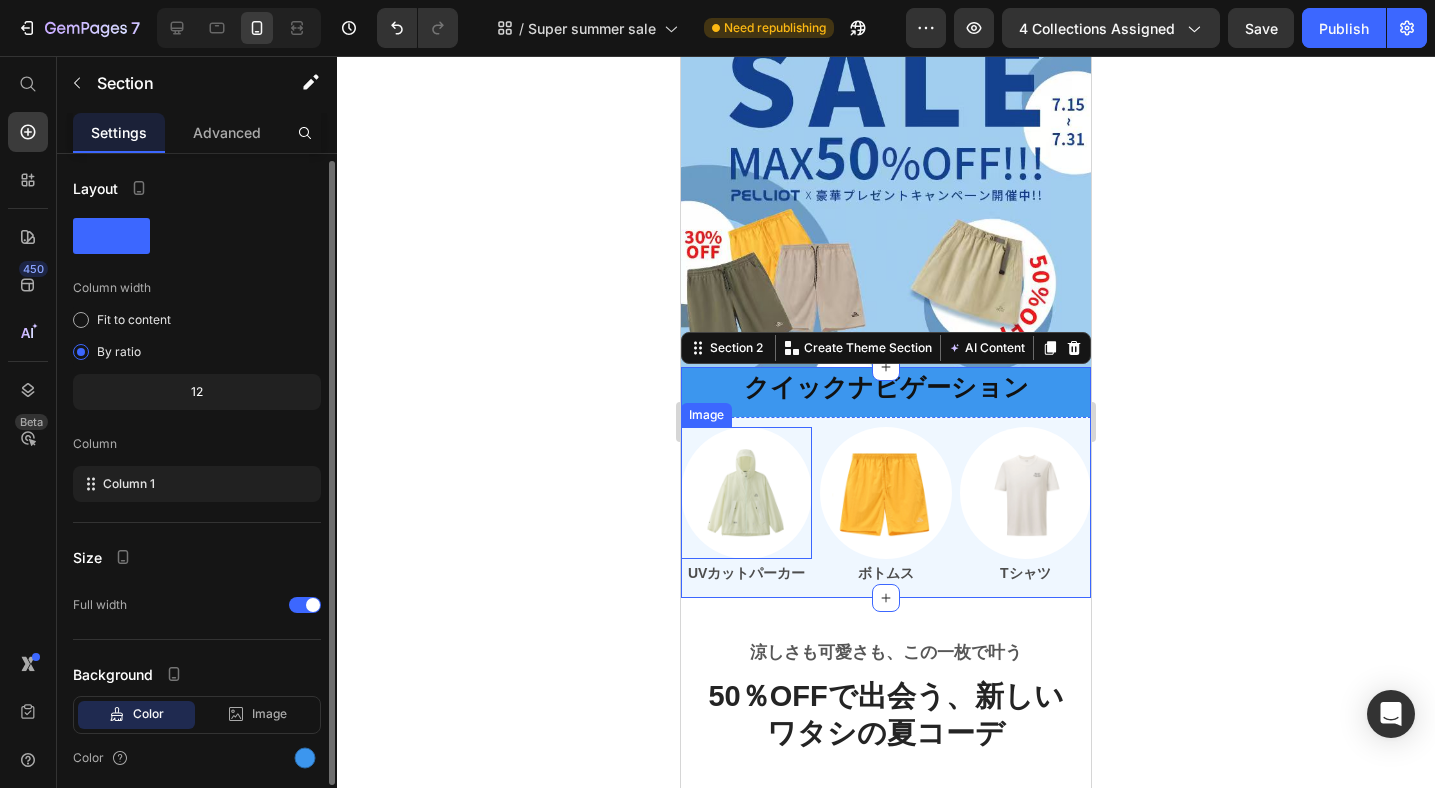 scroll, scrollTop: 59, scrollLeft: 0, axis: vertical 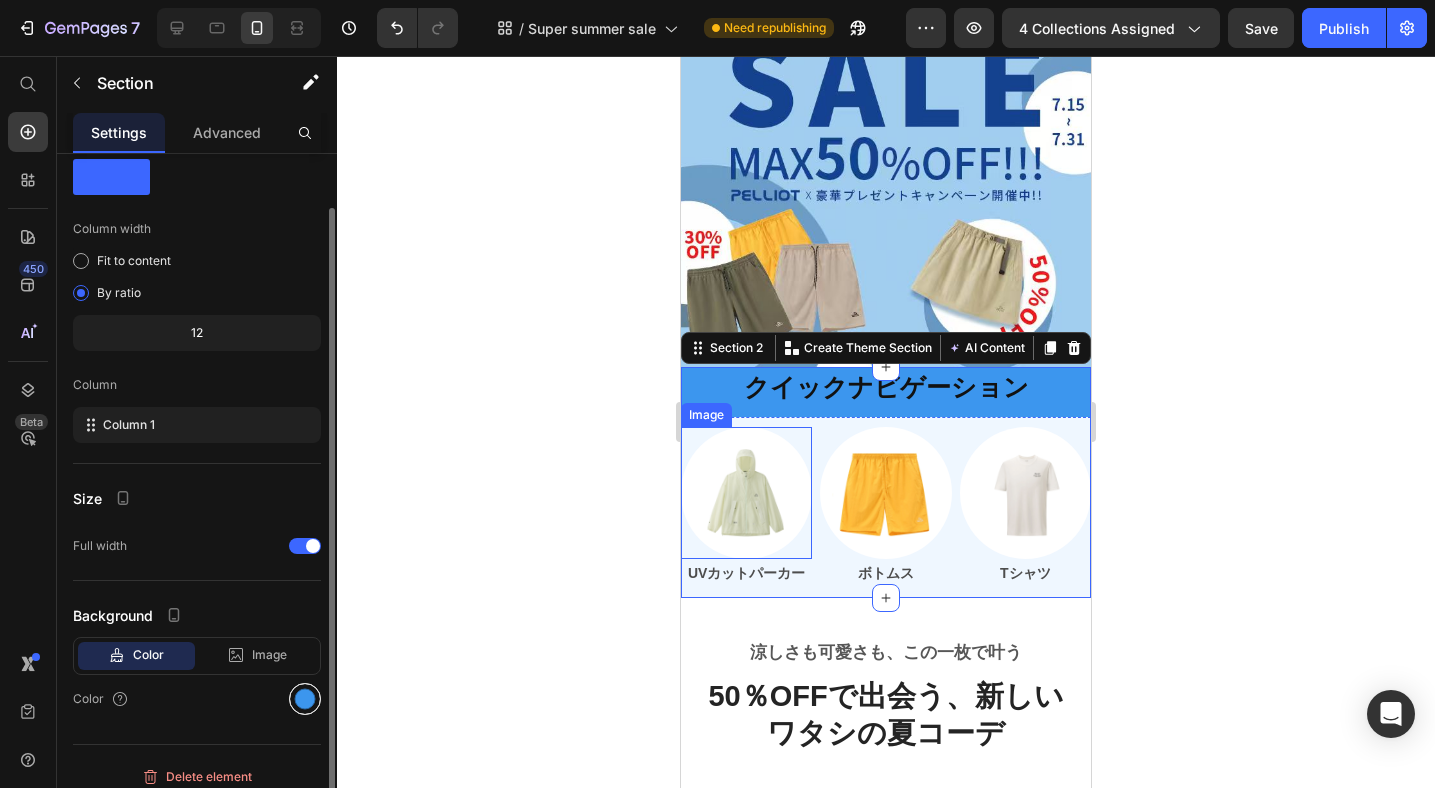 click at bounding box center [305, 699] 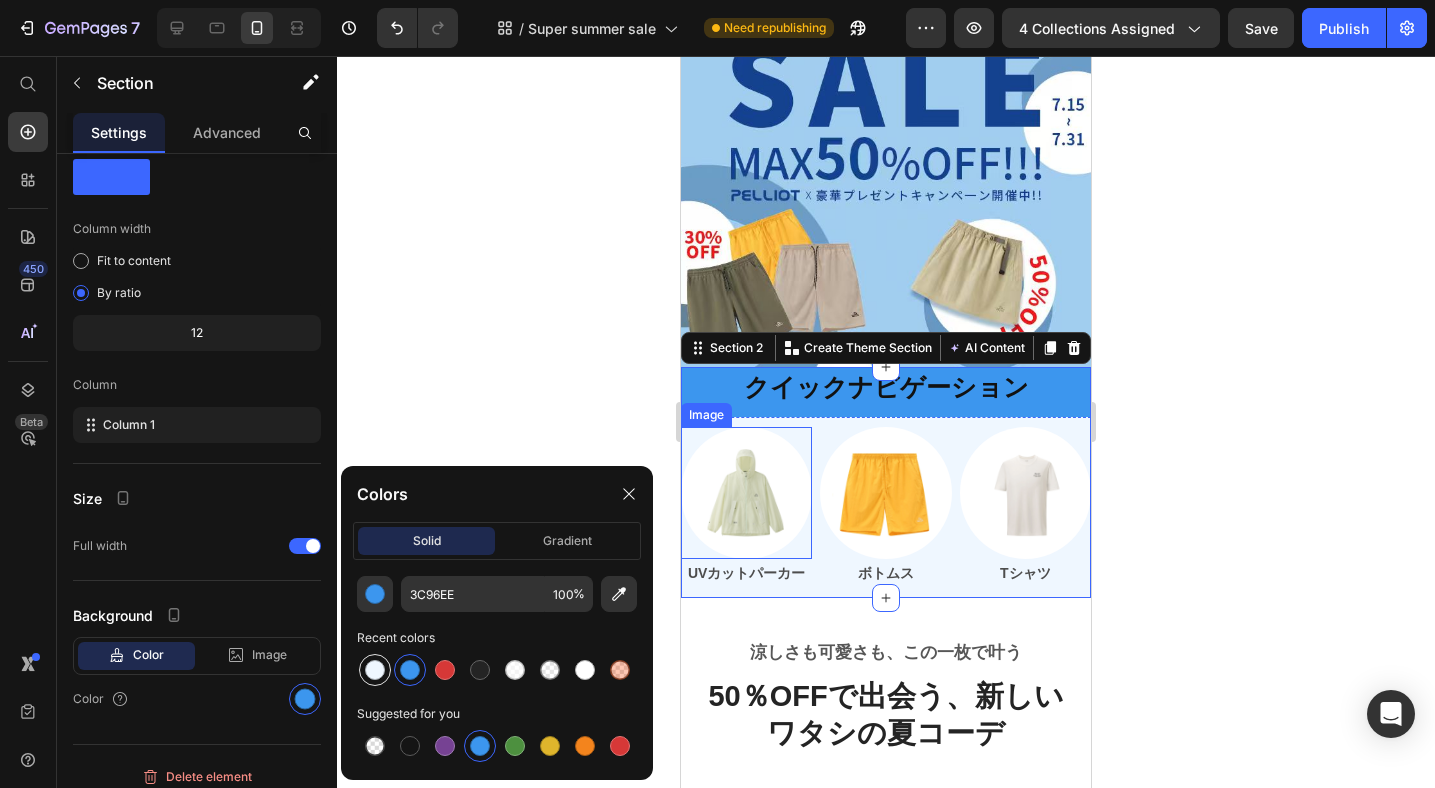click at bounding box center [375, 670] 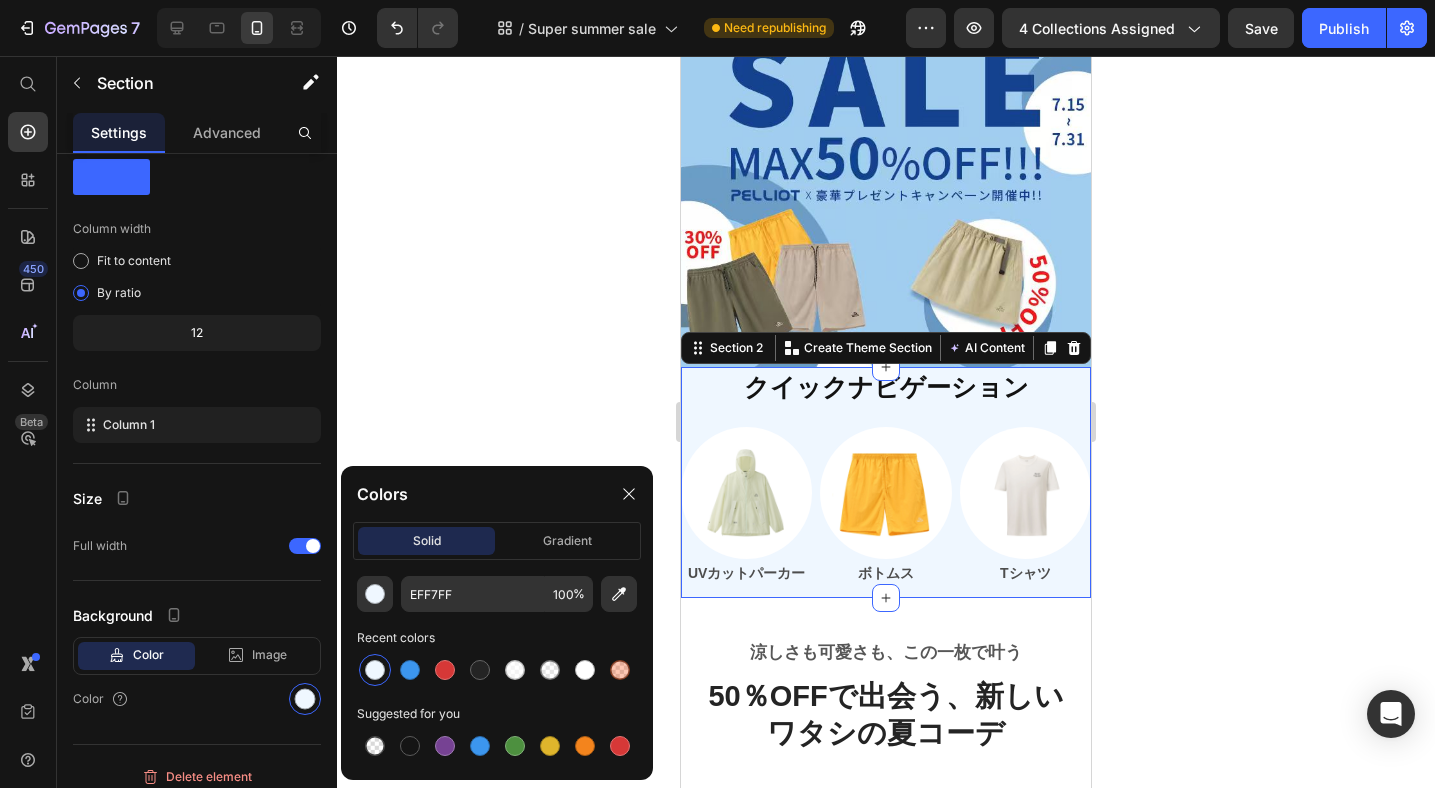 click 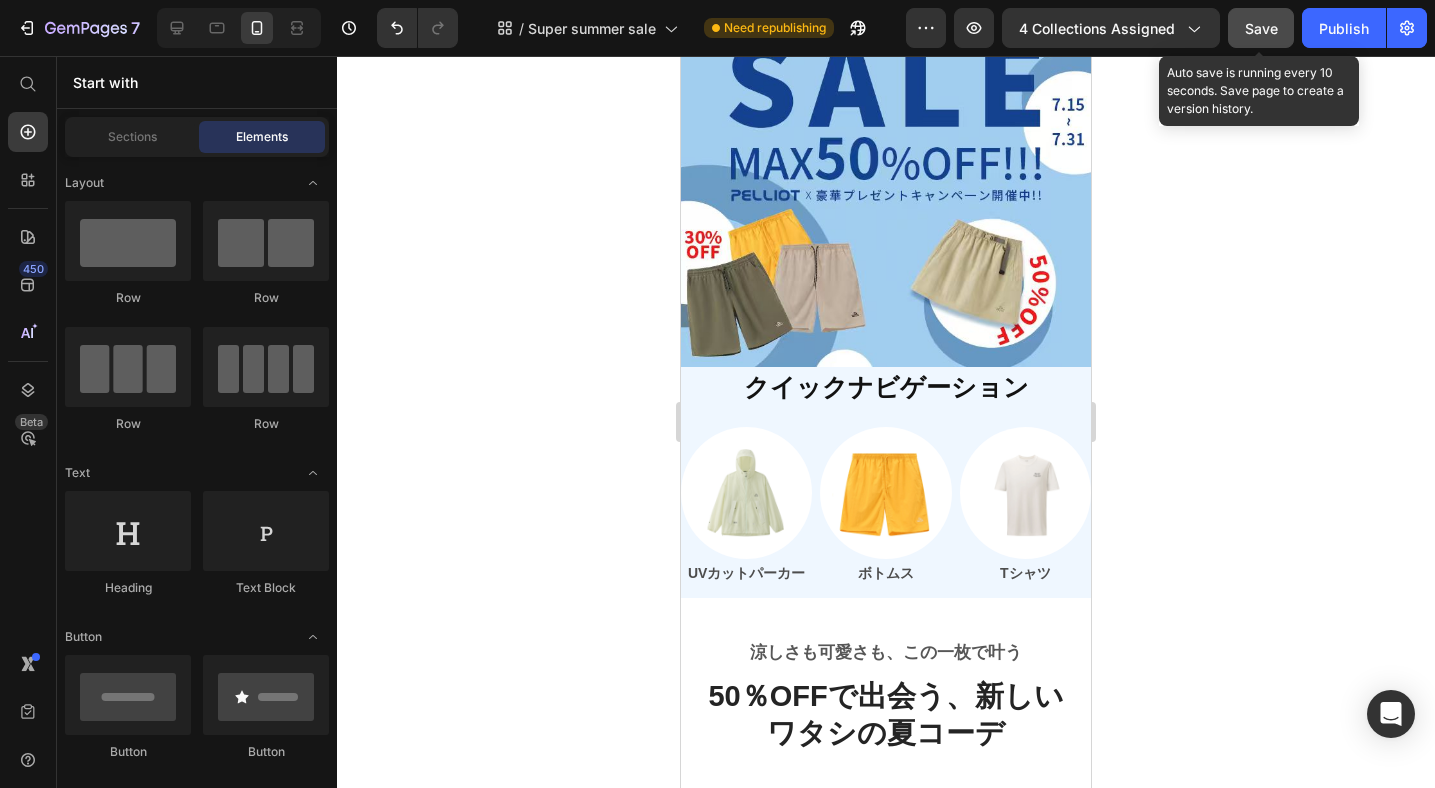 click on "Save" 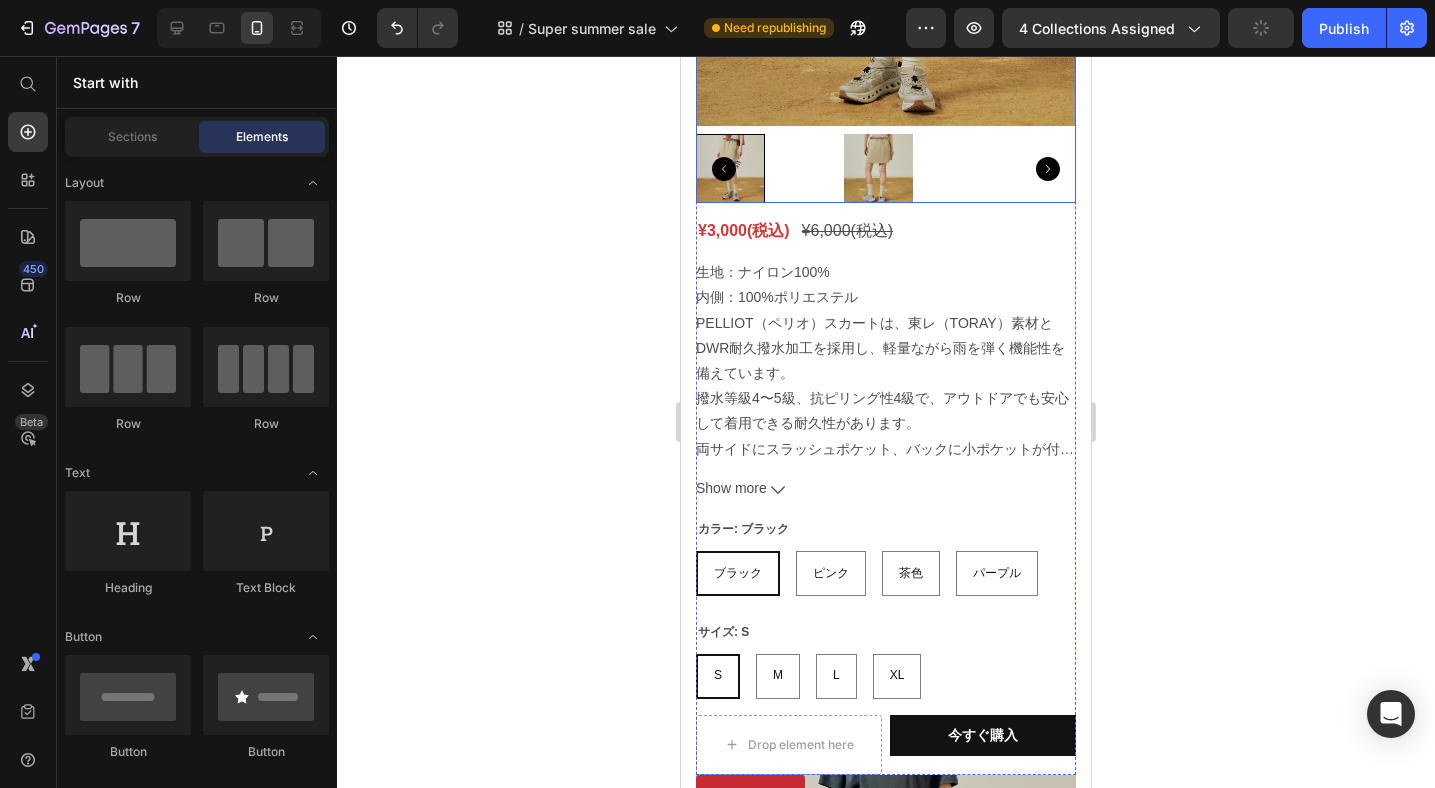 scroll, scrollTop: 1426, scrollLeft: 0, axis: vertical 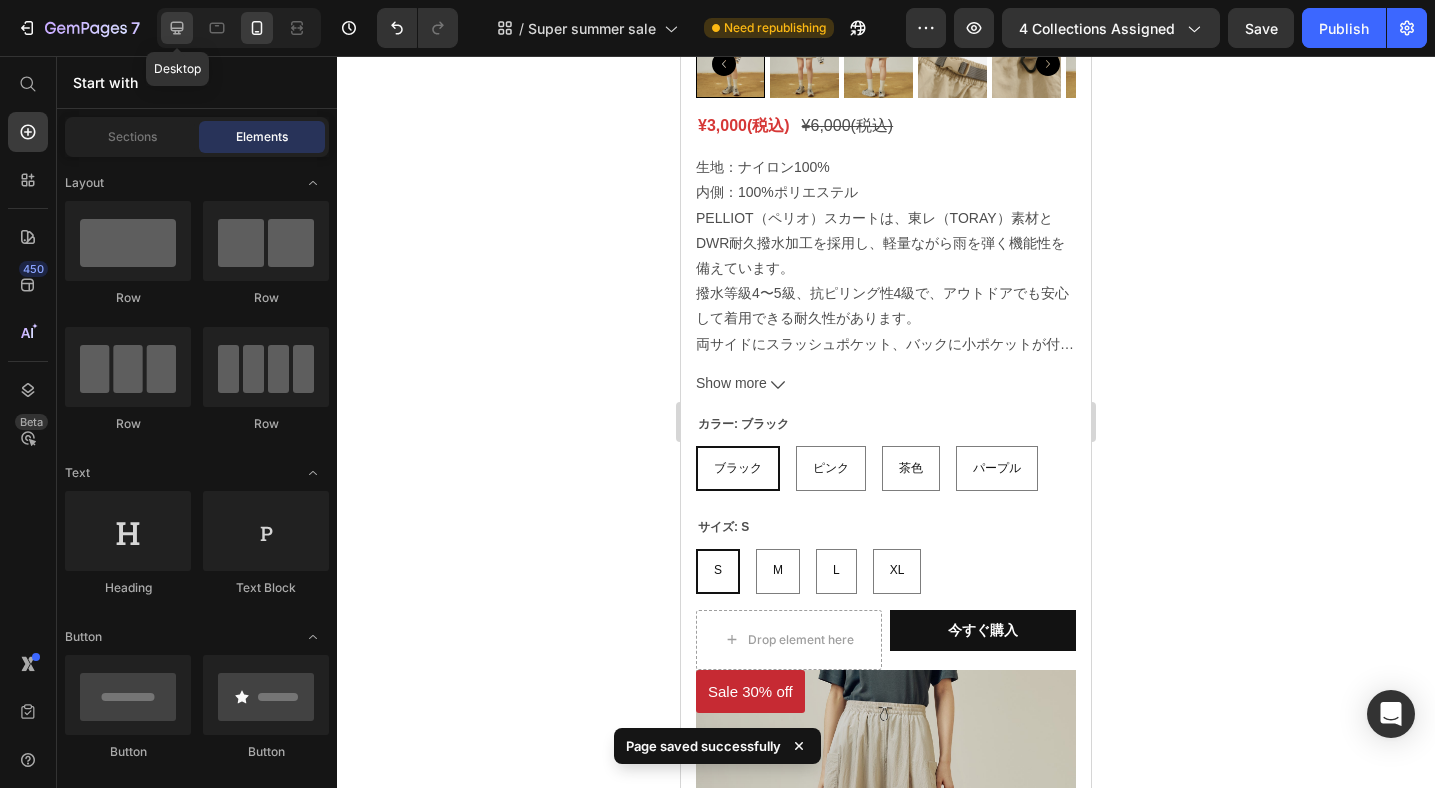 click 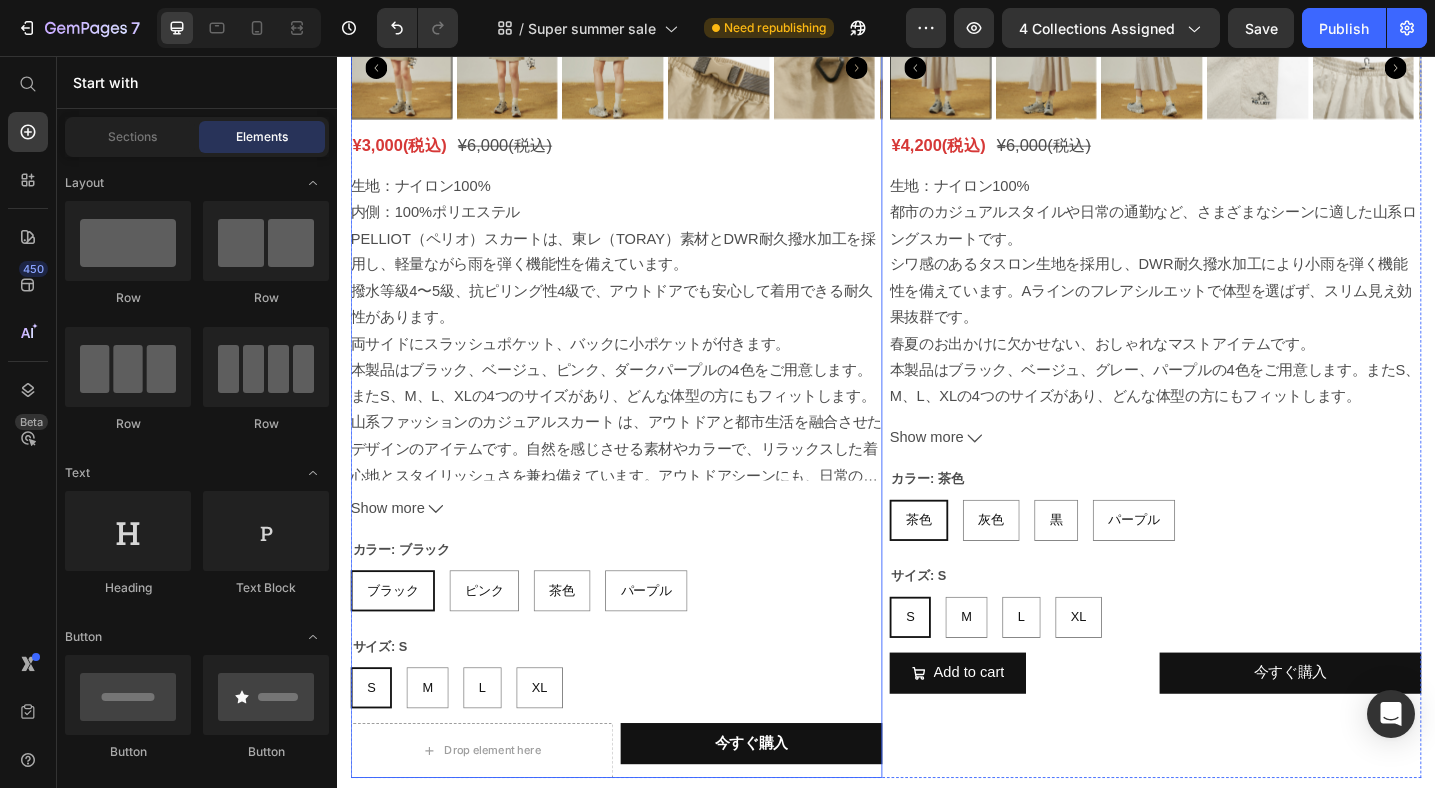 scroll, scrollTop: 1695, scrollLeft: 0, axis: vertical 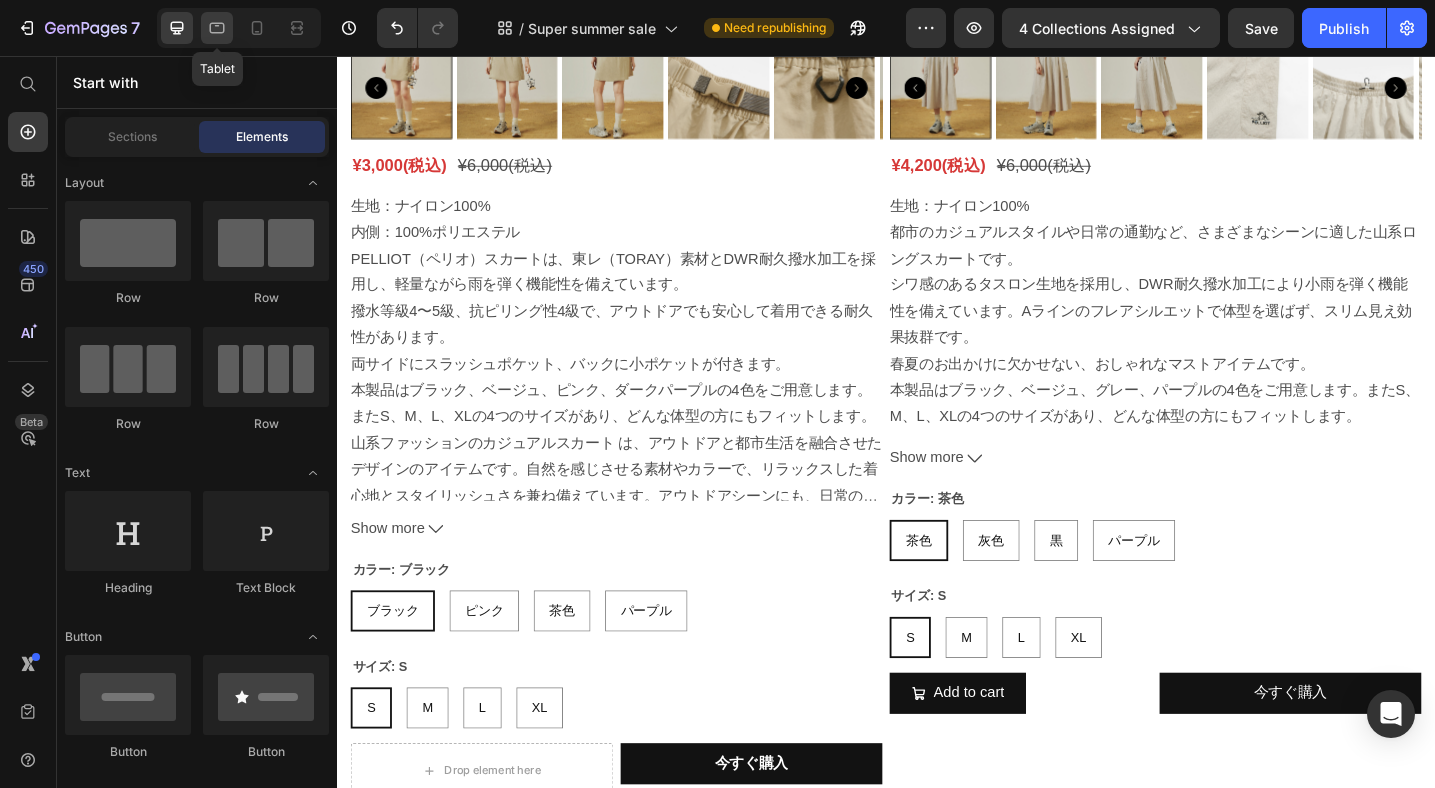 click 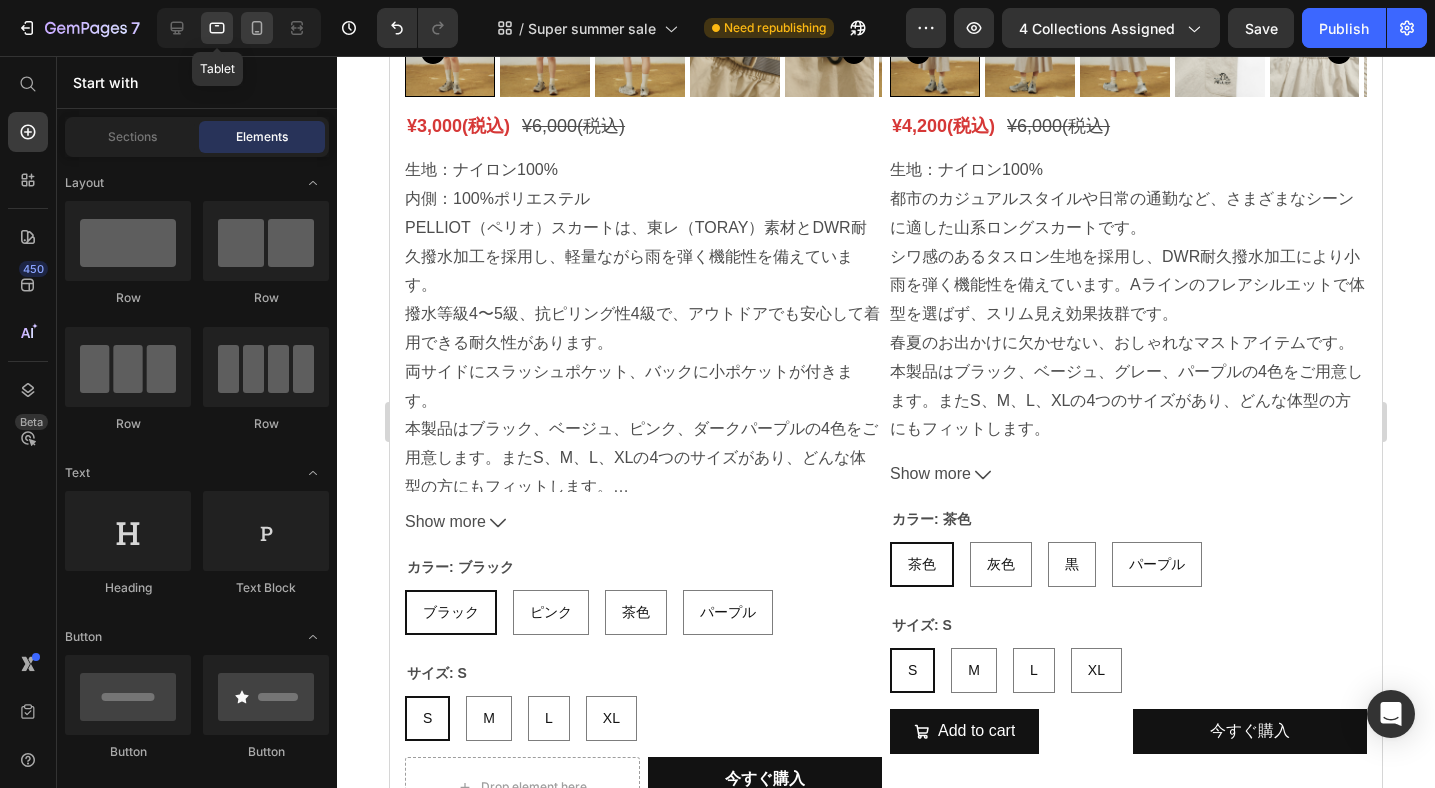 scroll, scrollTop: 1598, scrollLeft: 0, axis: vertical 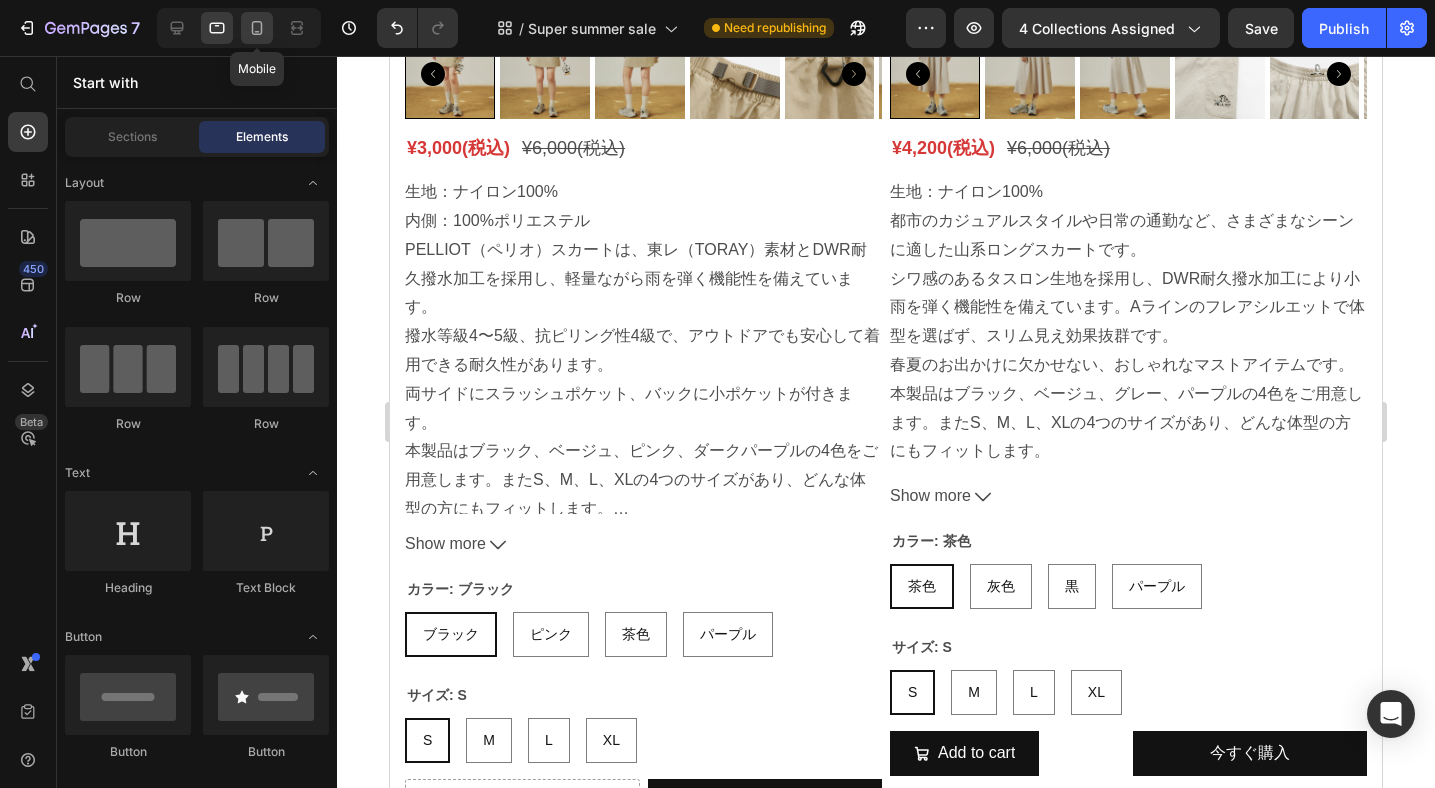 click 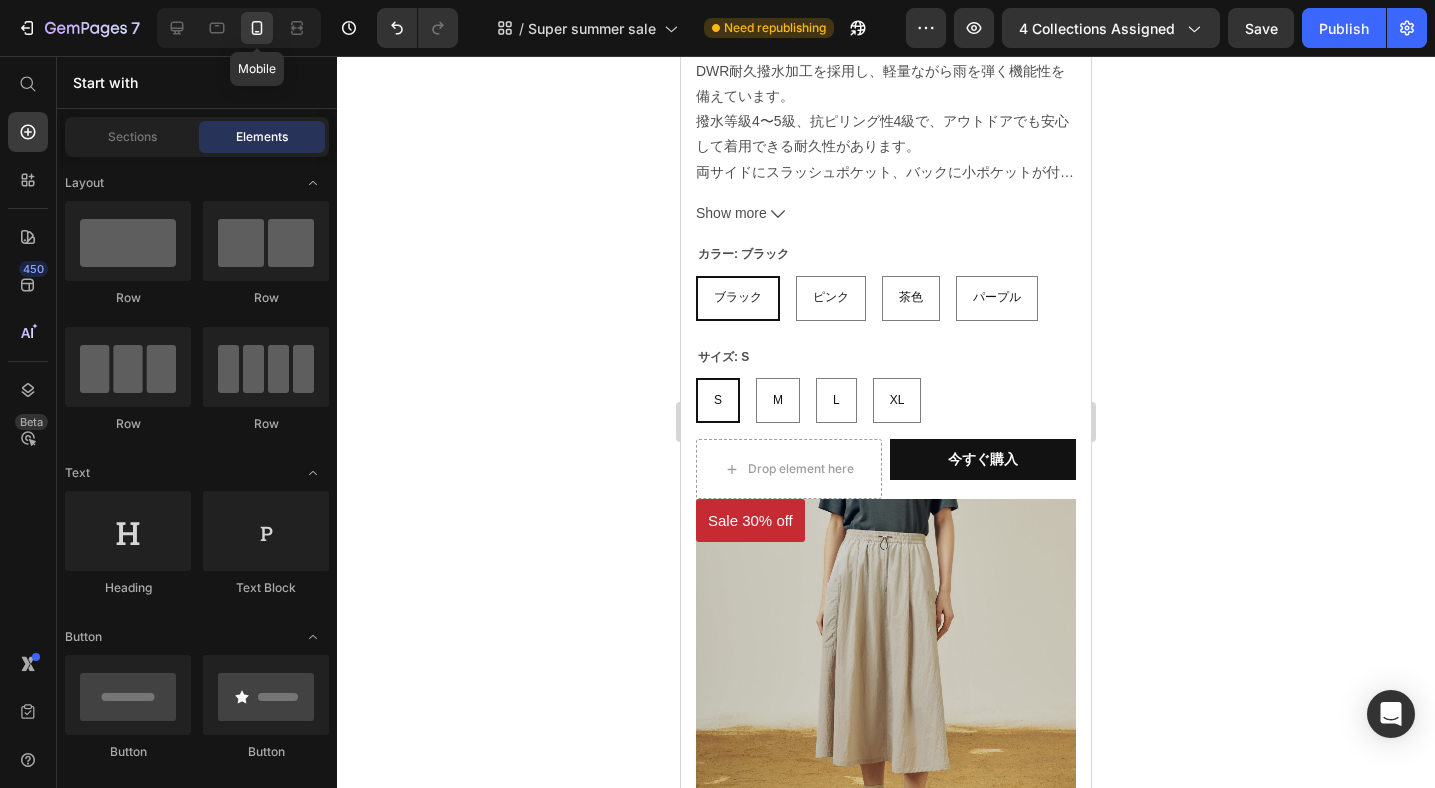 scroll, scrollTop: 1396, scrollLeft: 0, axis: vertical 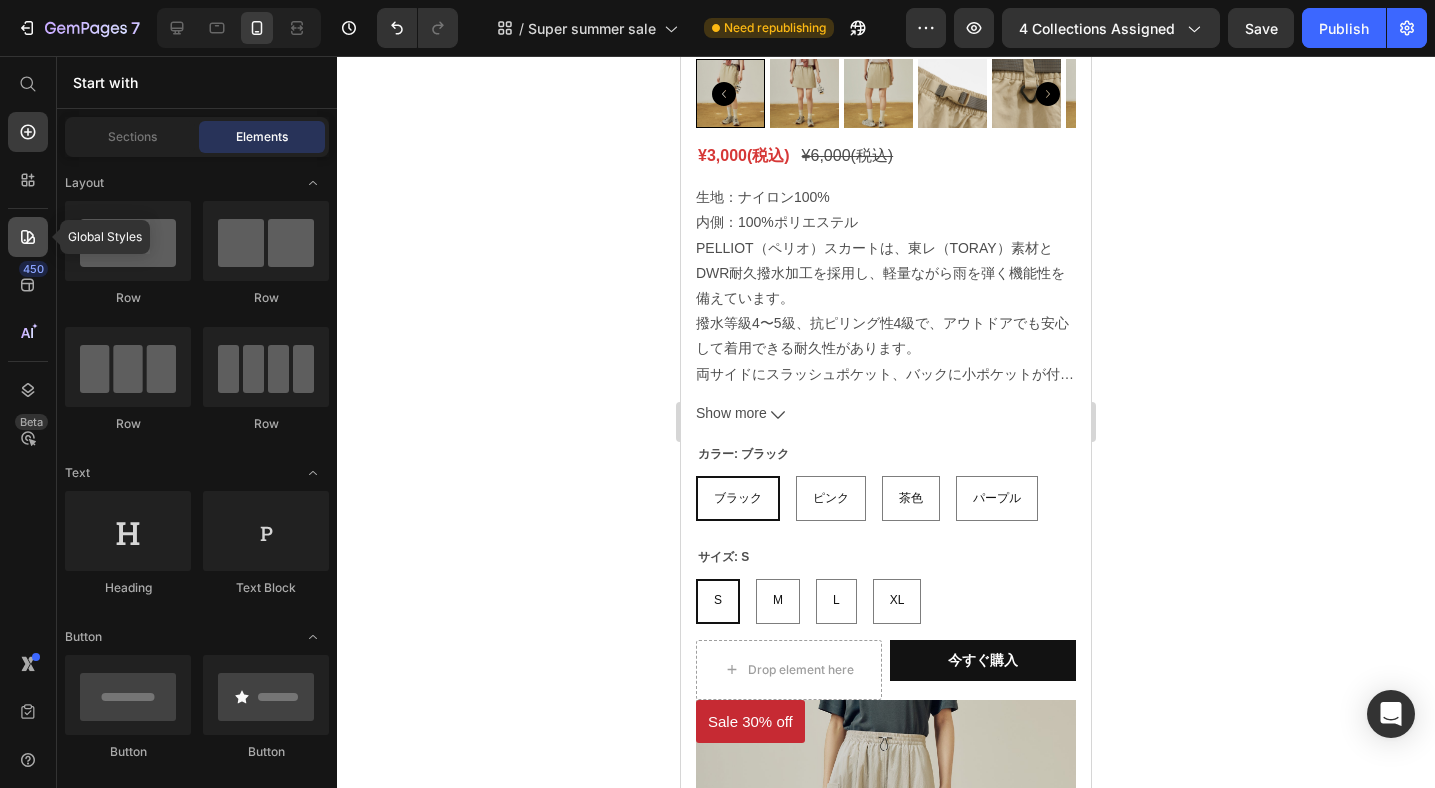 click 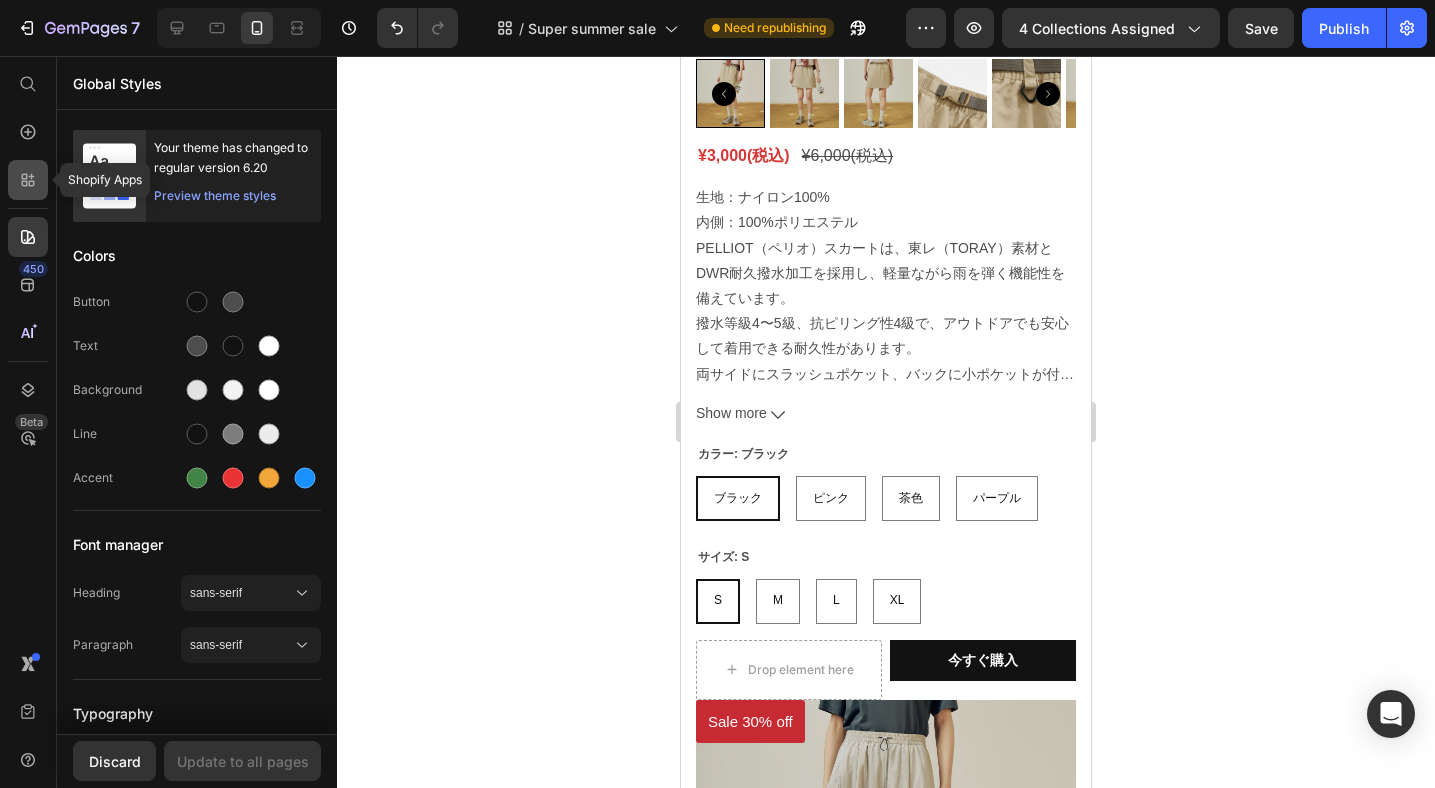 click 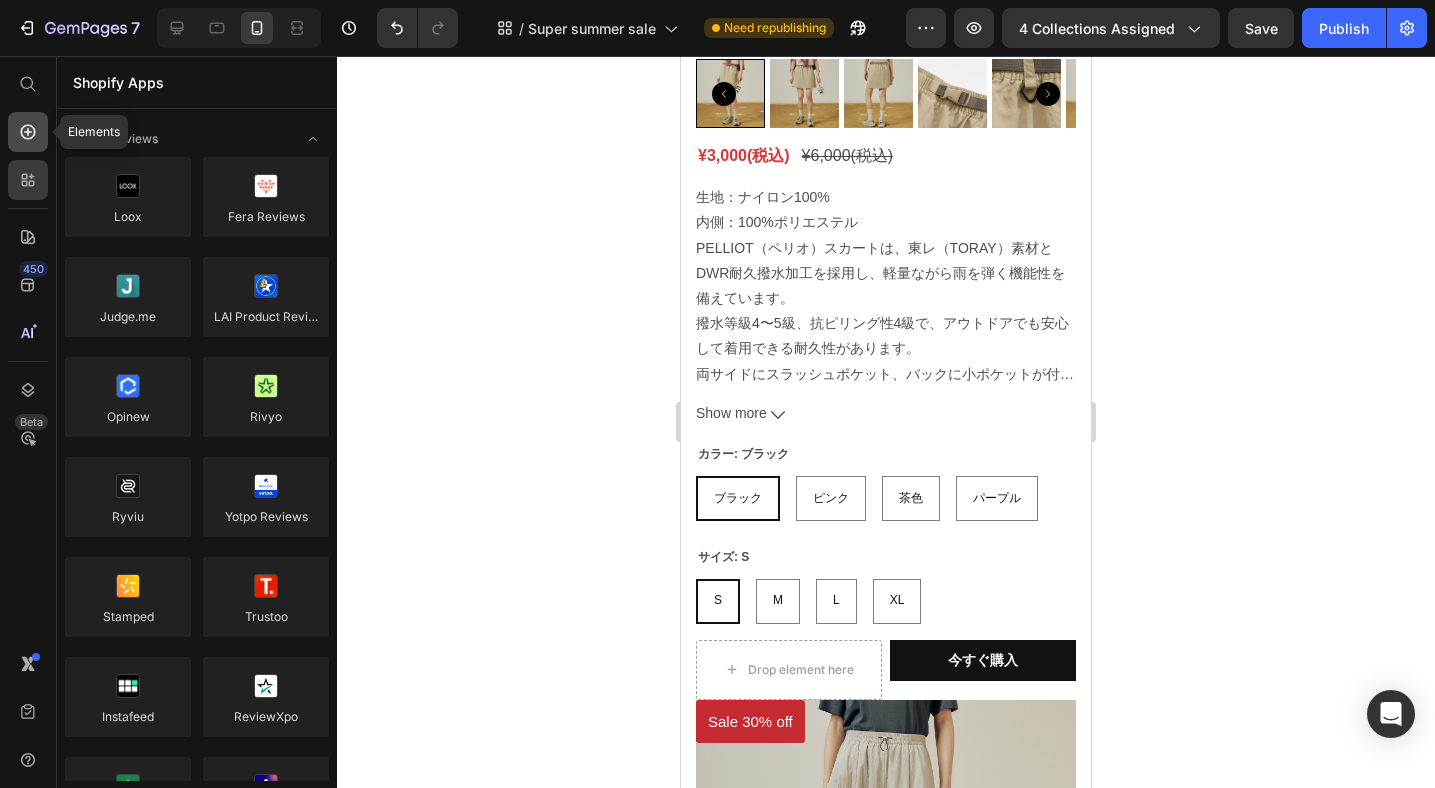 click 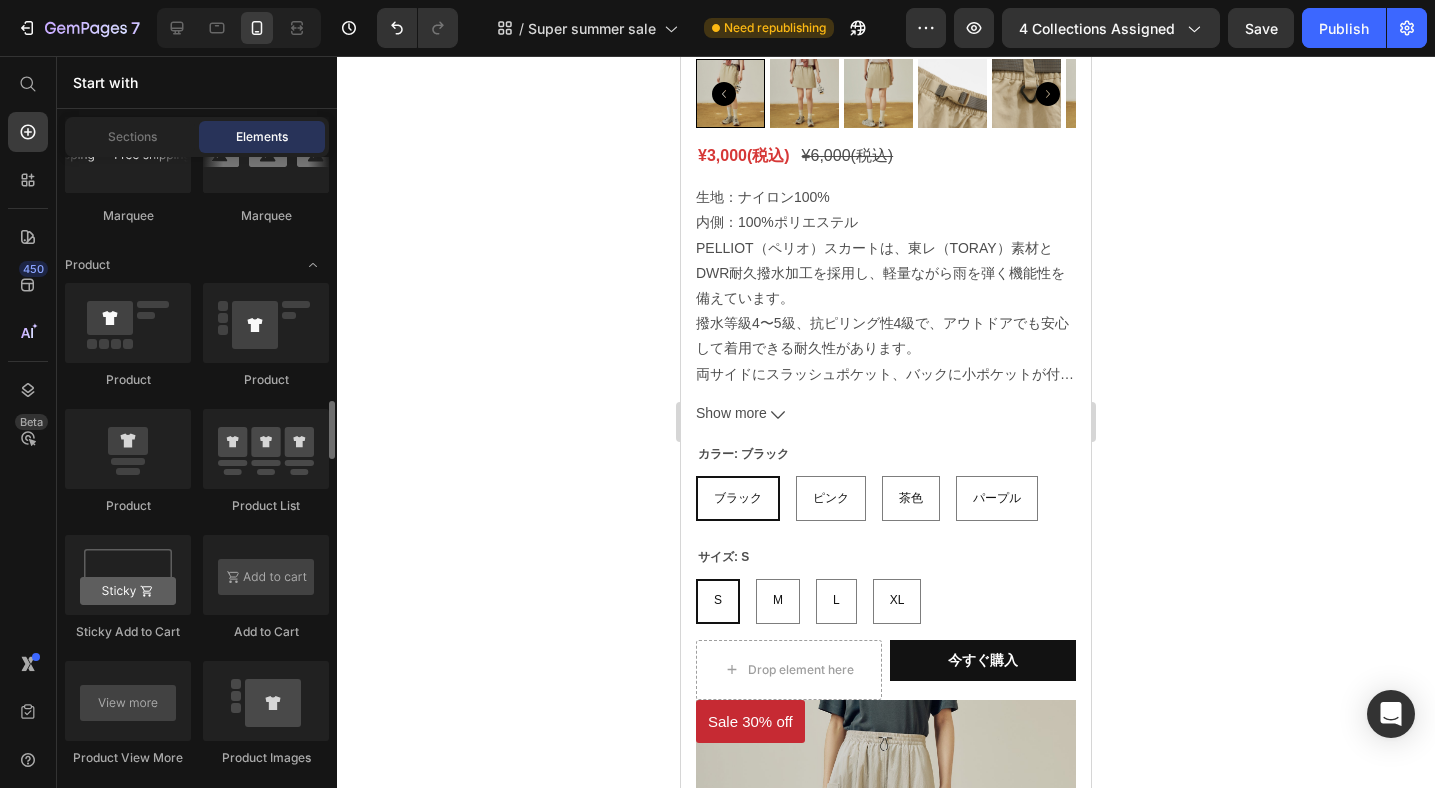 scroll, scrollTop: 2662, scrollLeft: 0, axis: vertical 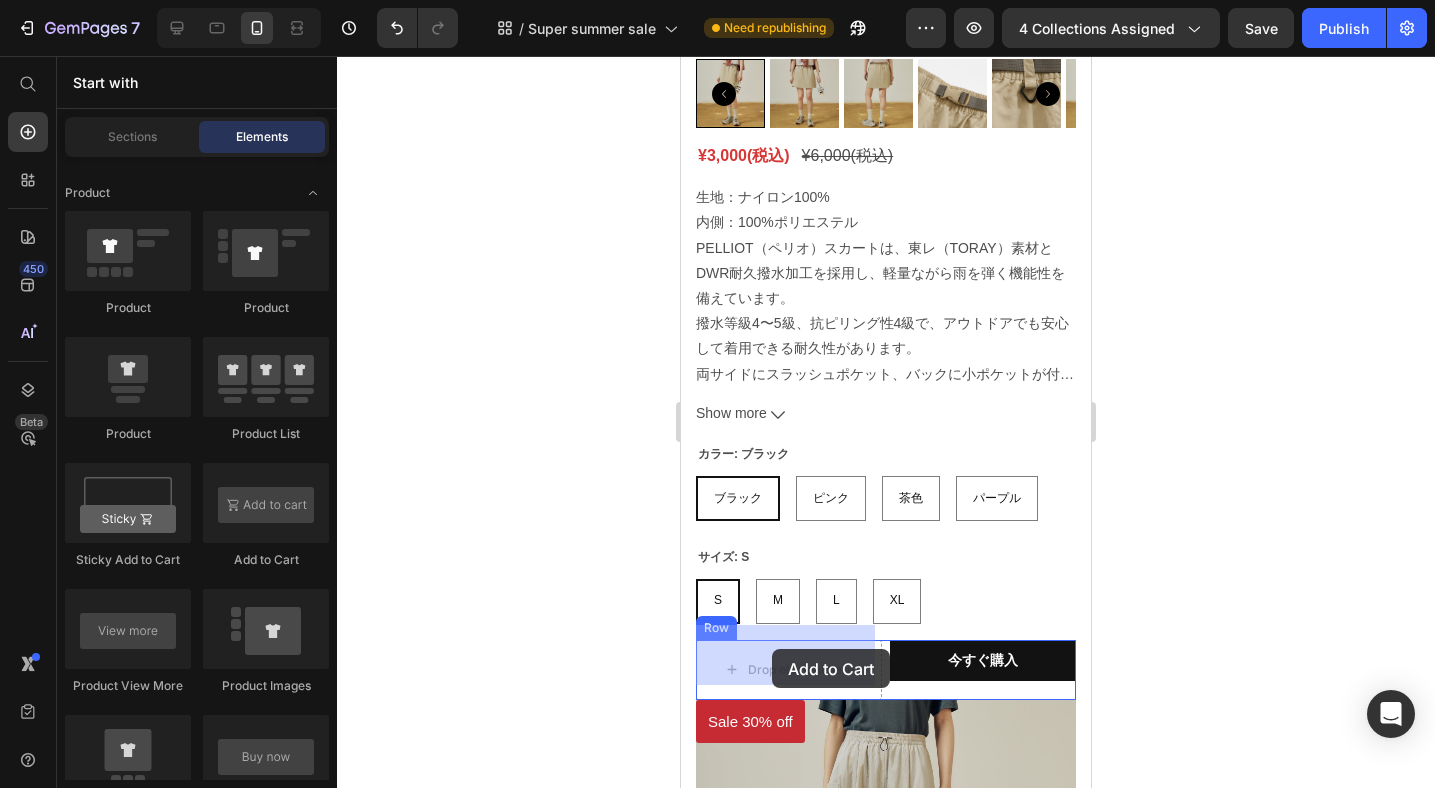 drag, startPoint x: 938, startPoint y: 558, endPoint x: 772, endPoint y: 649, distance: 189.30663 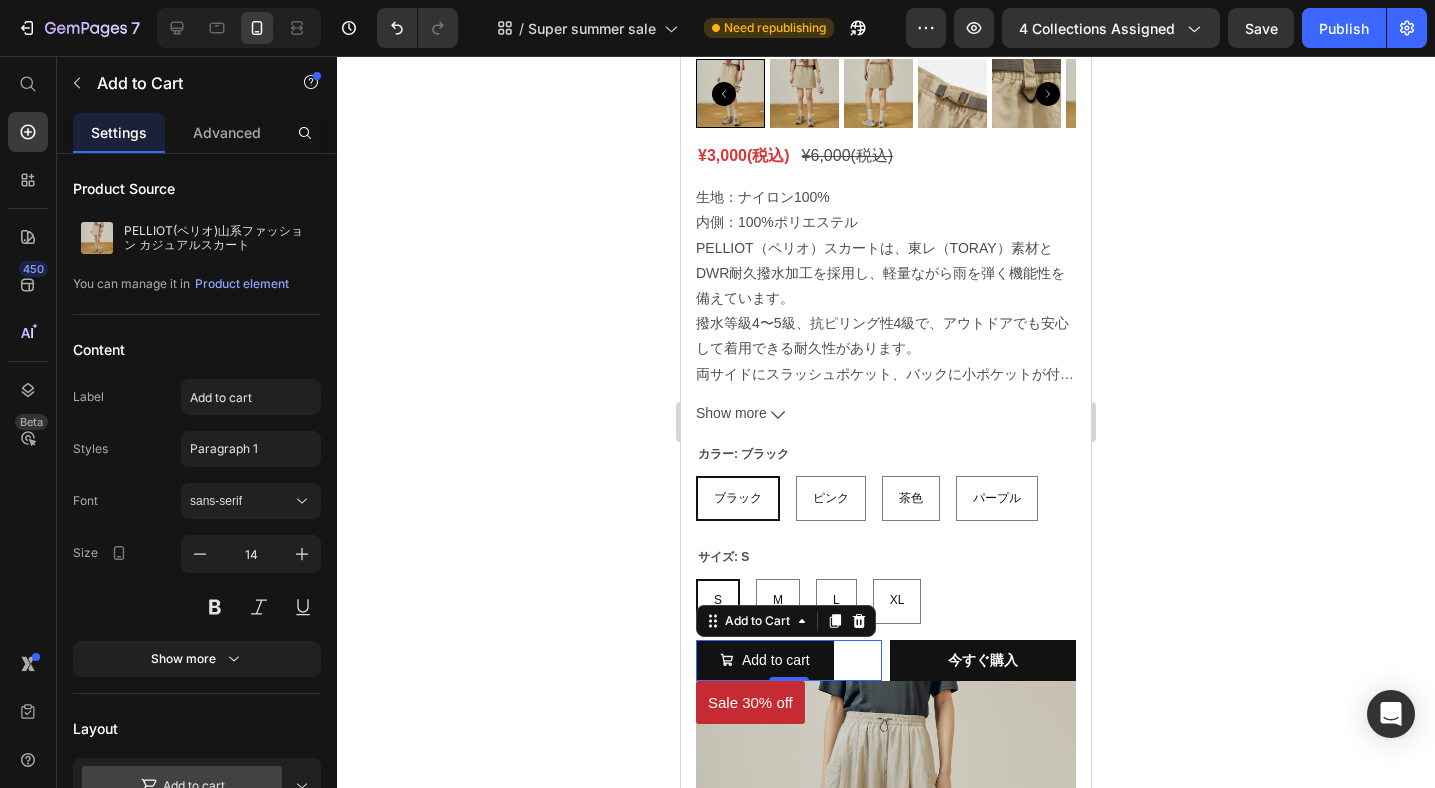 click on "Add to cart Add to Cart   0" at bounding box center [789, 660] 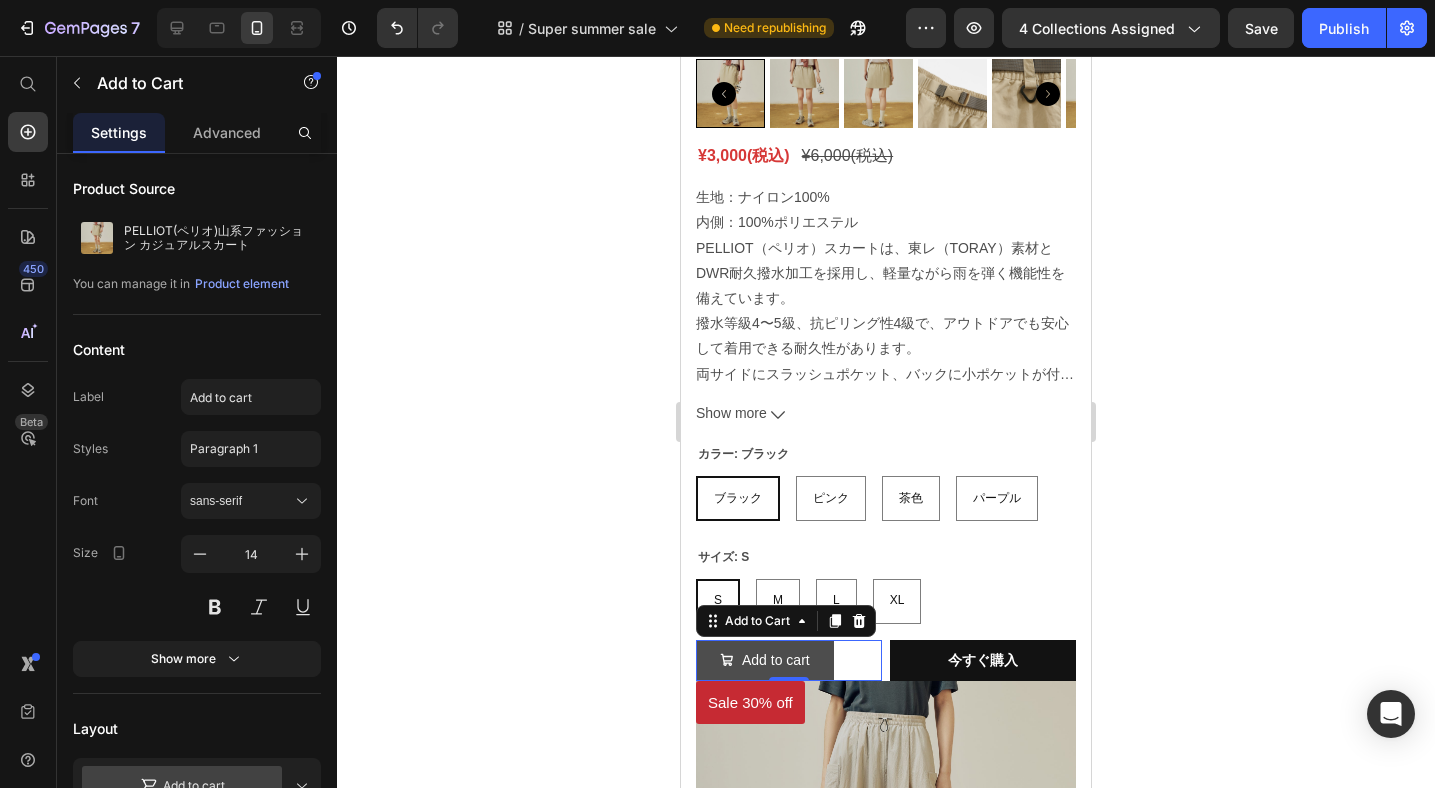 click on "Add to cart" at bounding box center (765, 660) 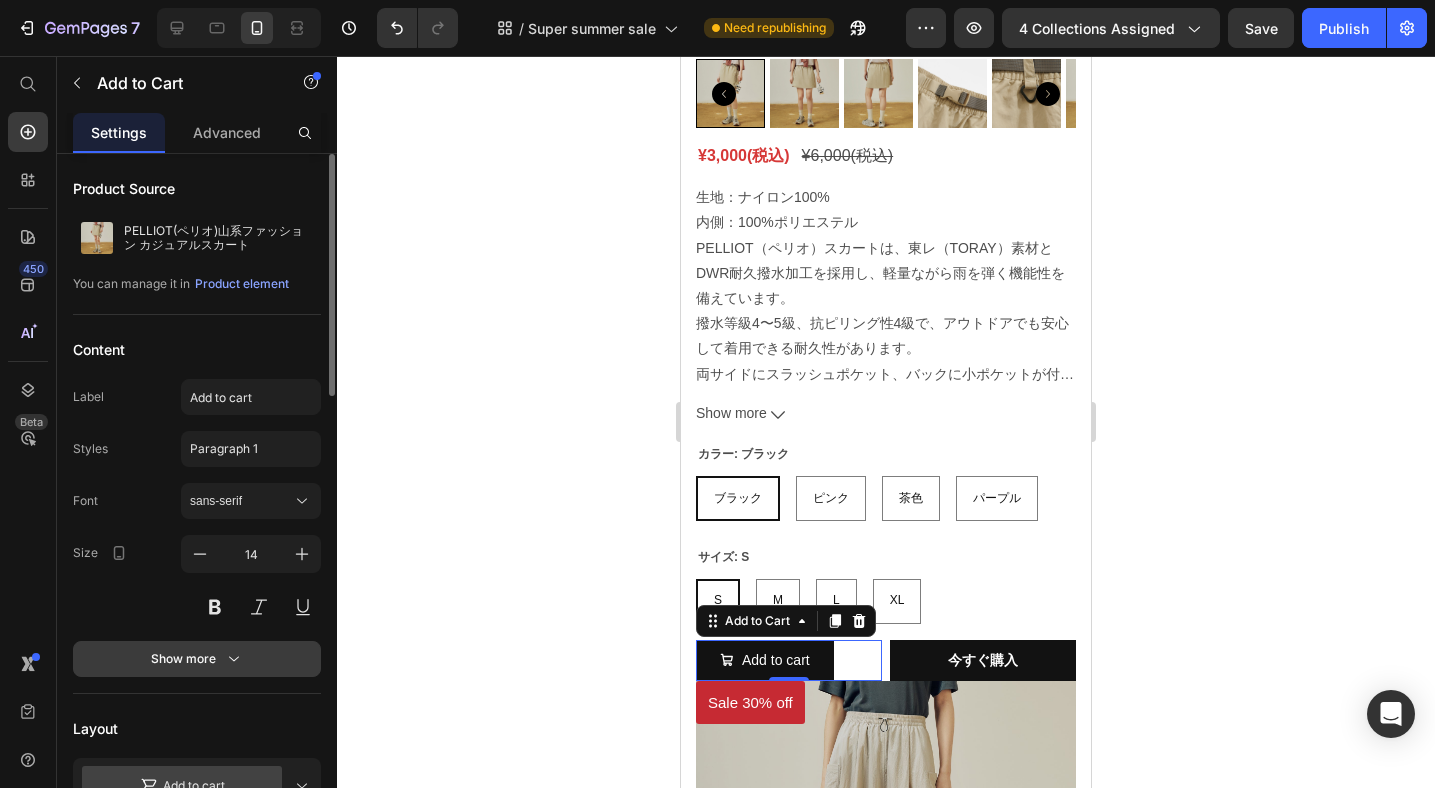 click 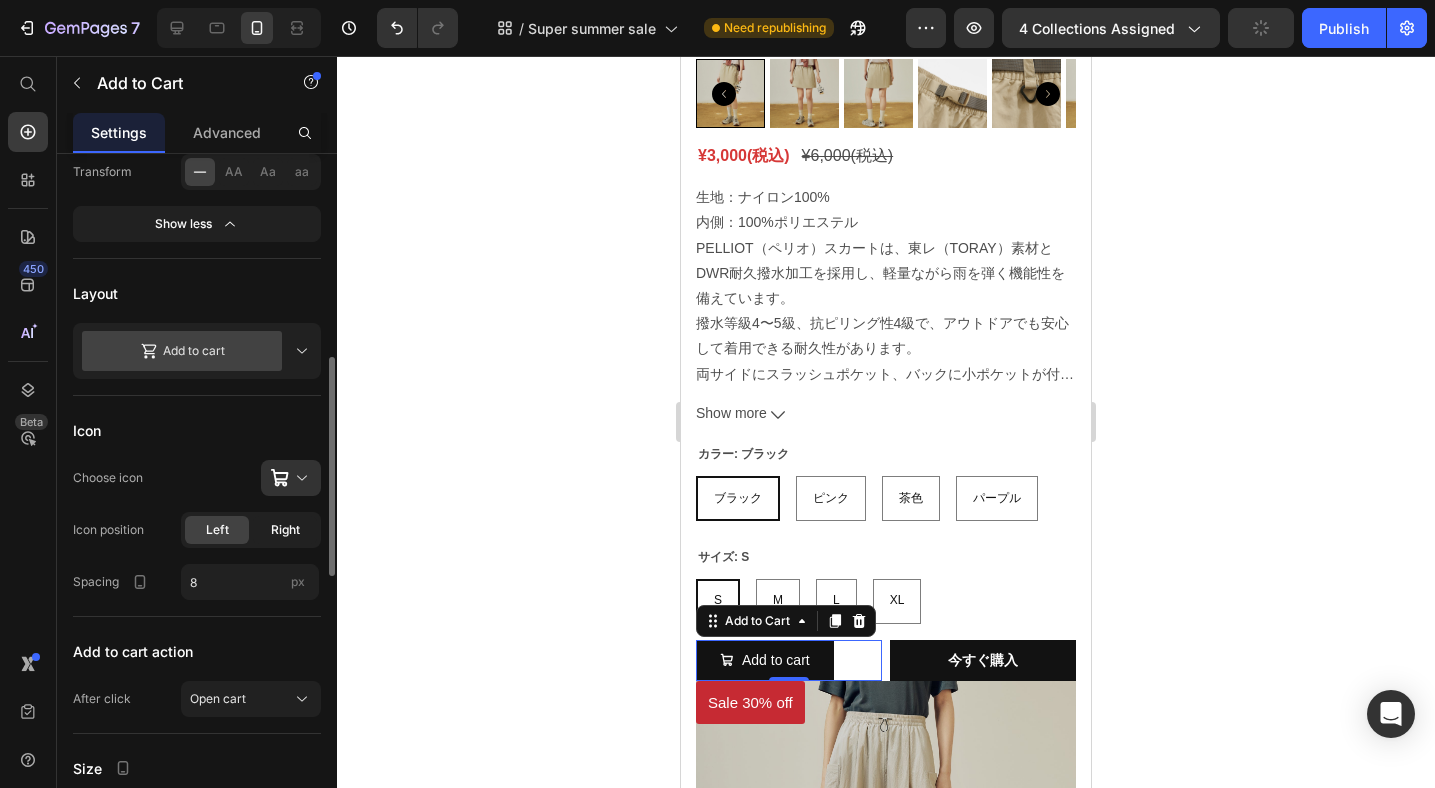 scroll, scrollTop: 924, scrollLeft: 0, axis: vertical 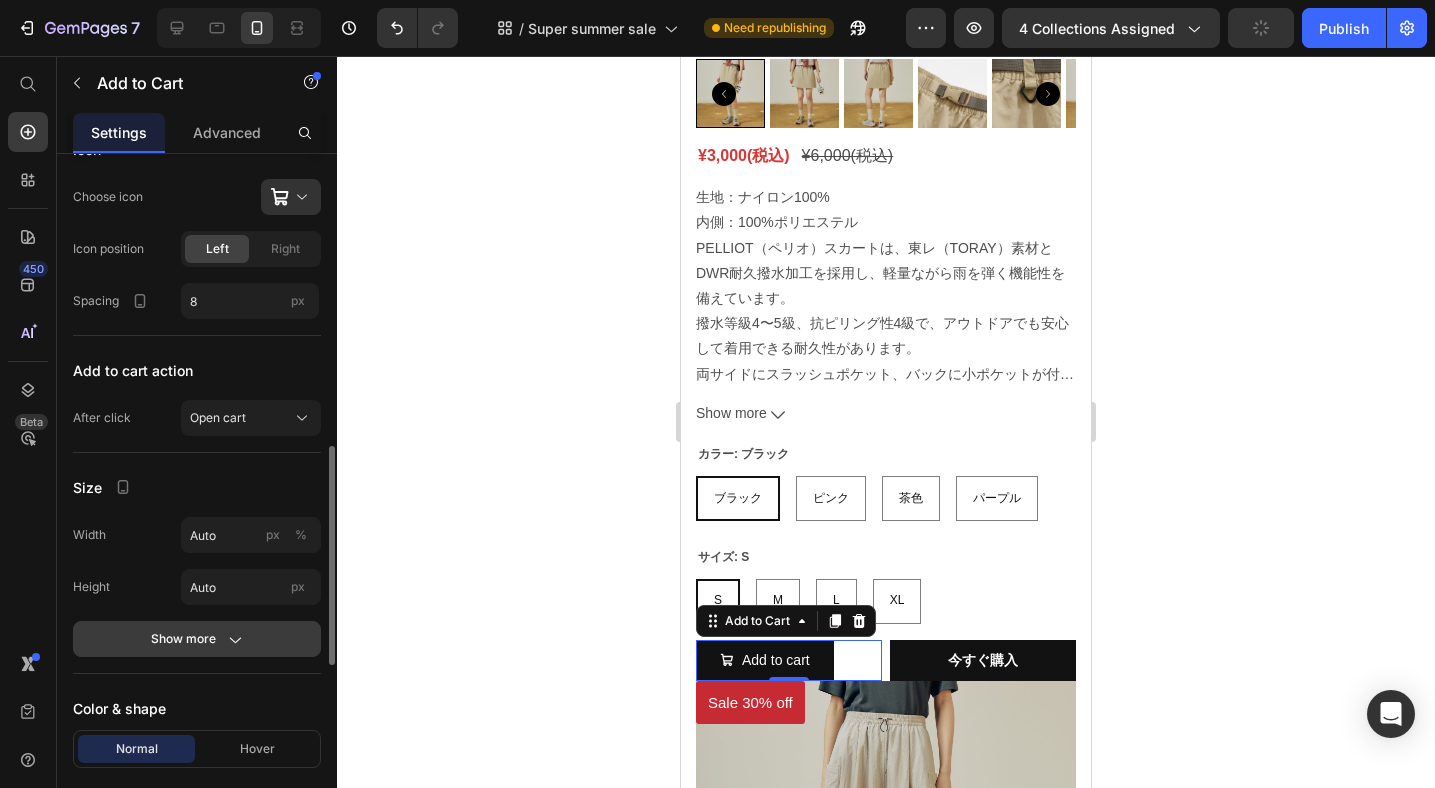 click on "Show more" 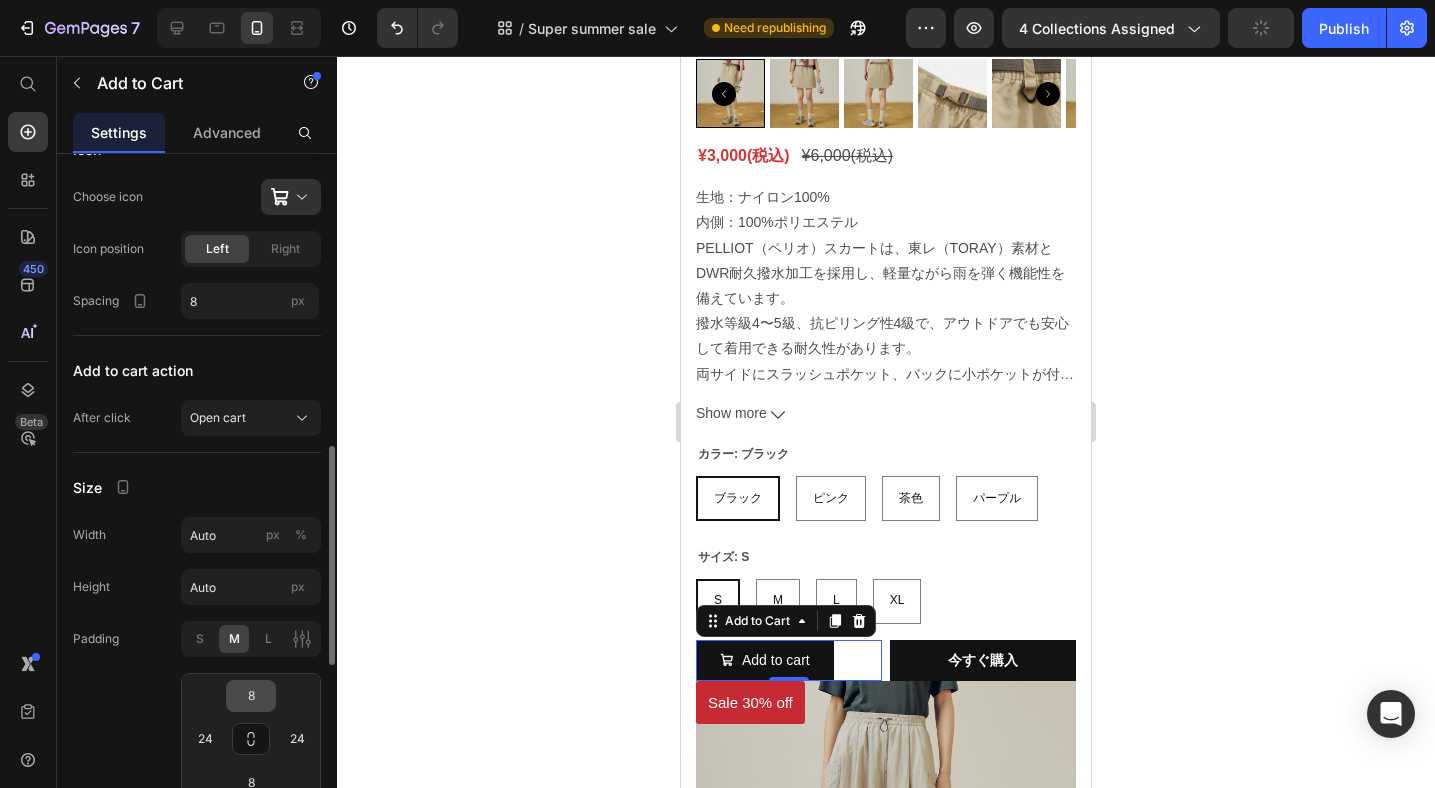 scroll, scrollTop: 1206, scrollLeft: 0, axis: vertical 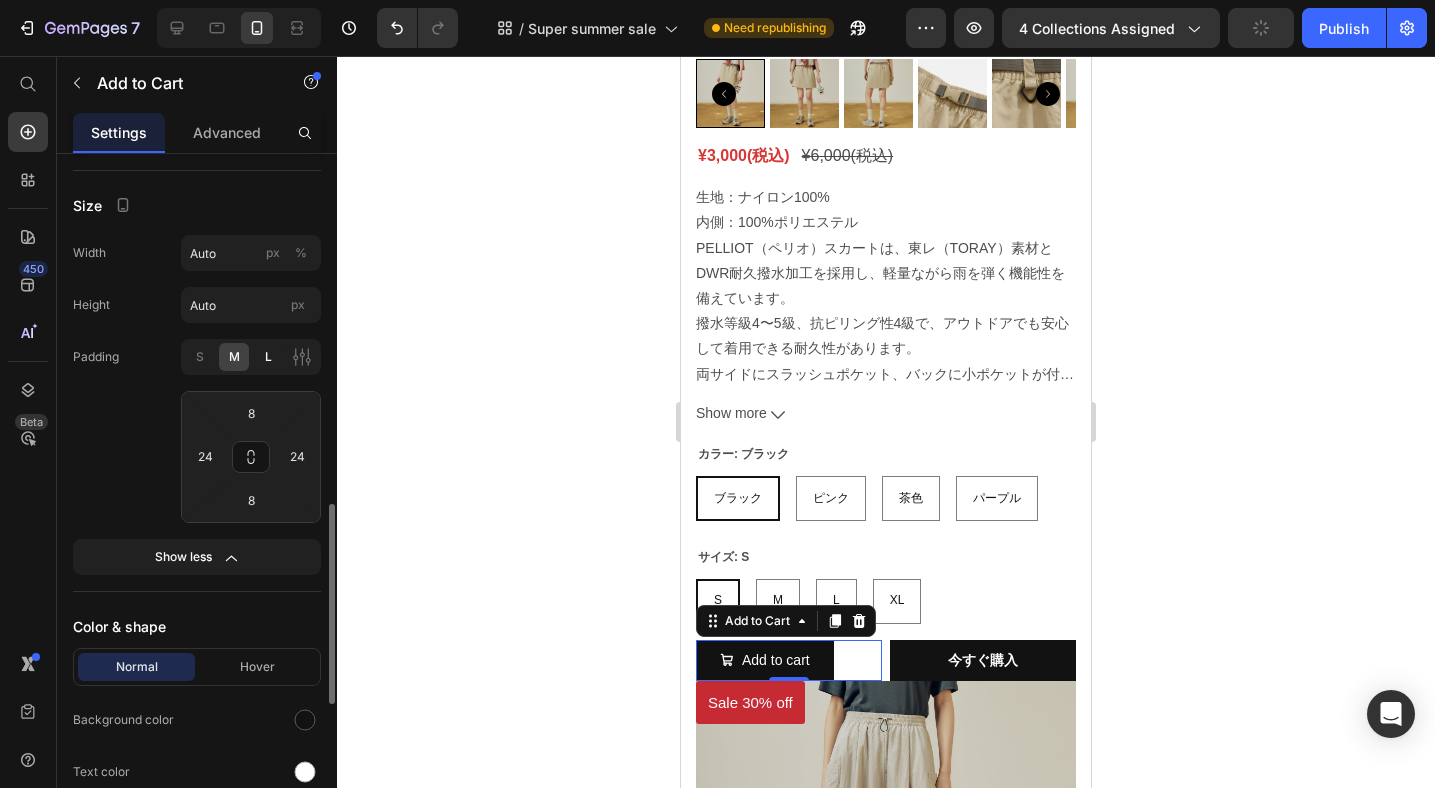 click on "L" 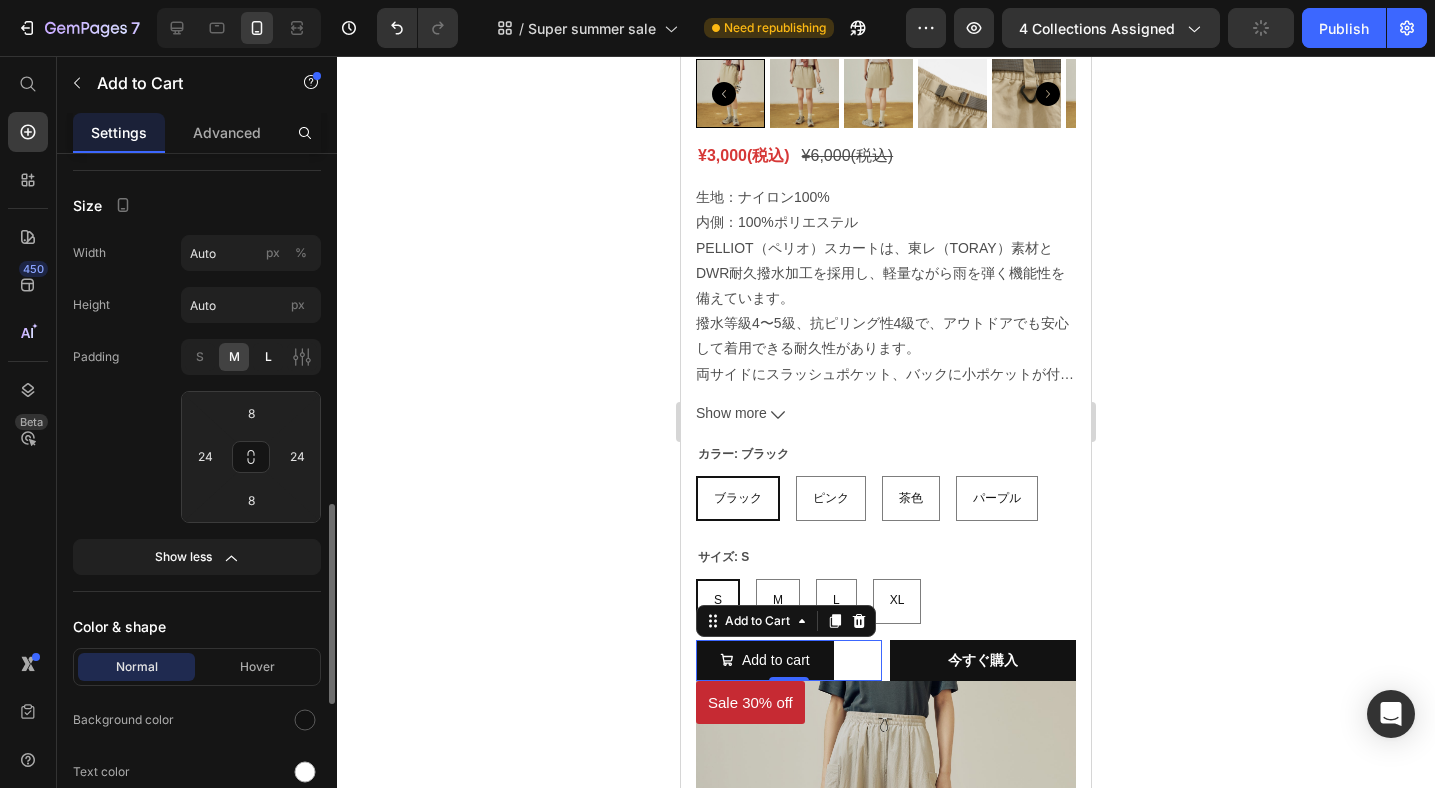 type on "12" 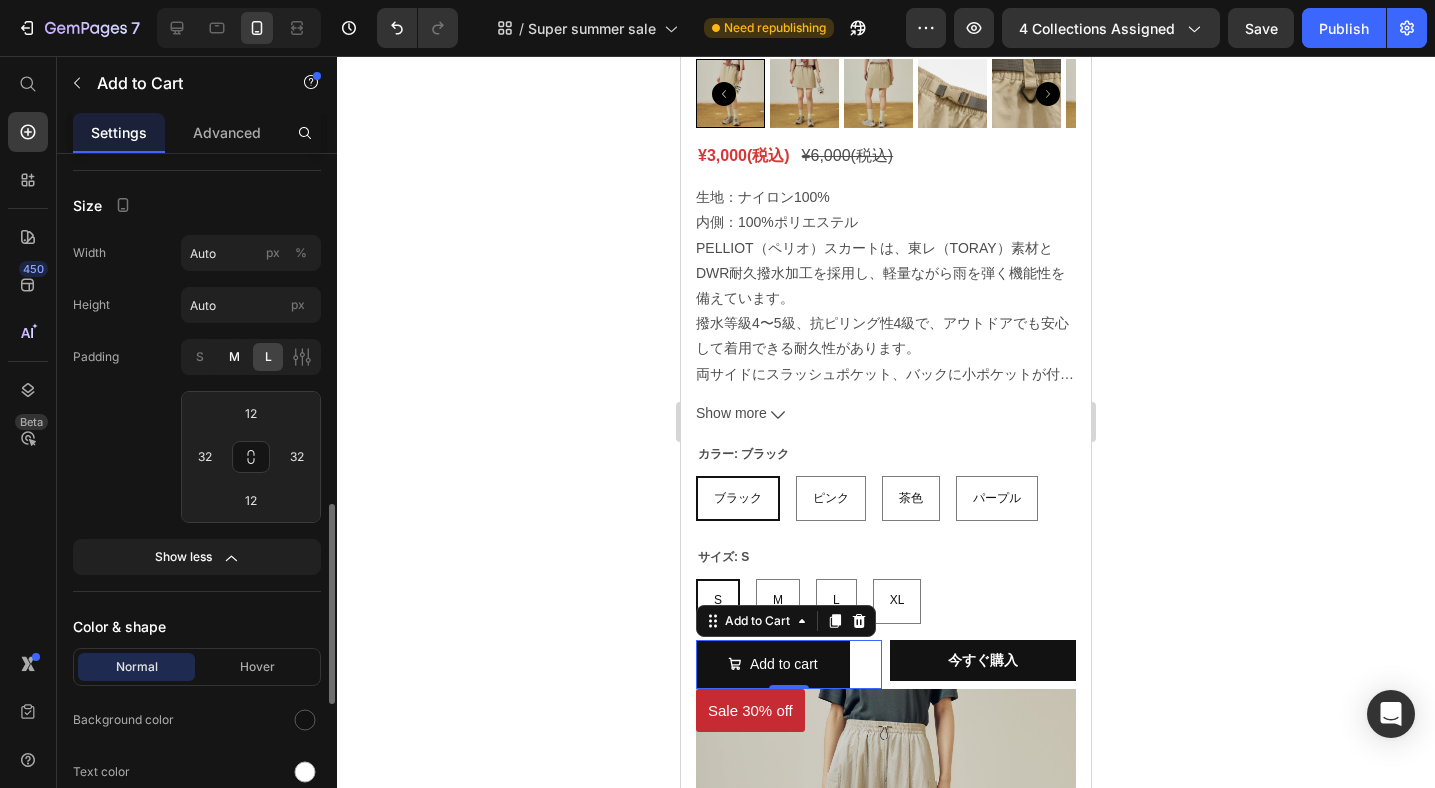 click on "M" 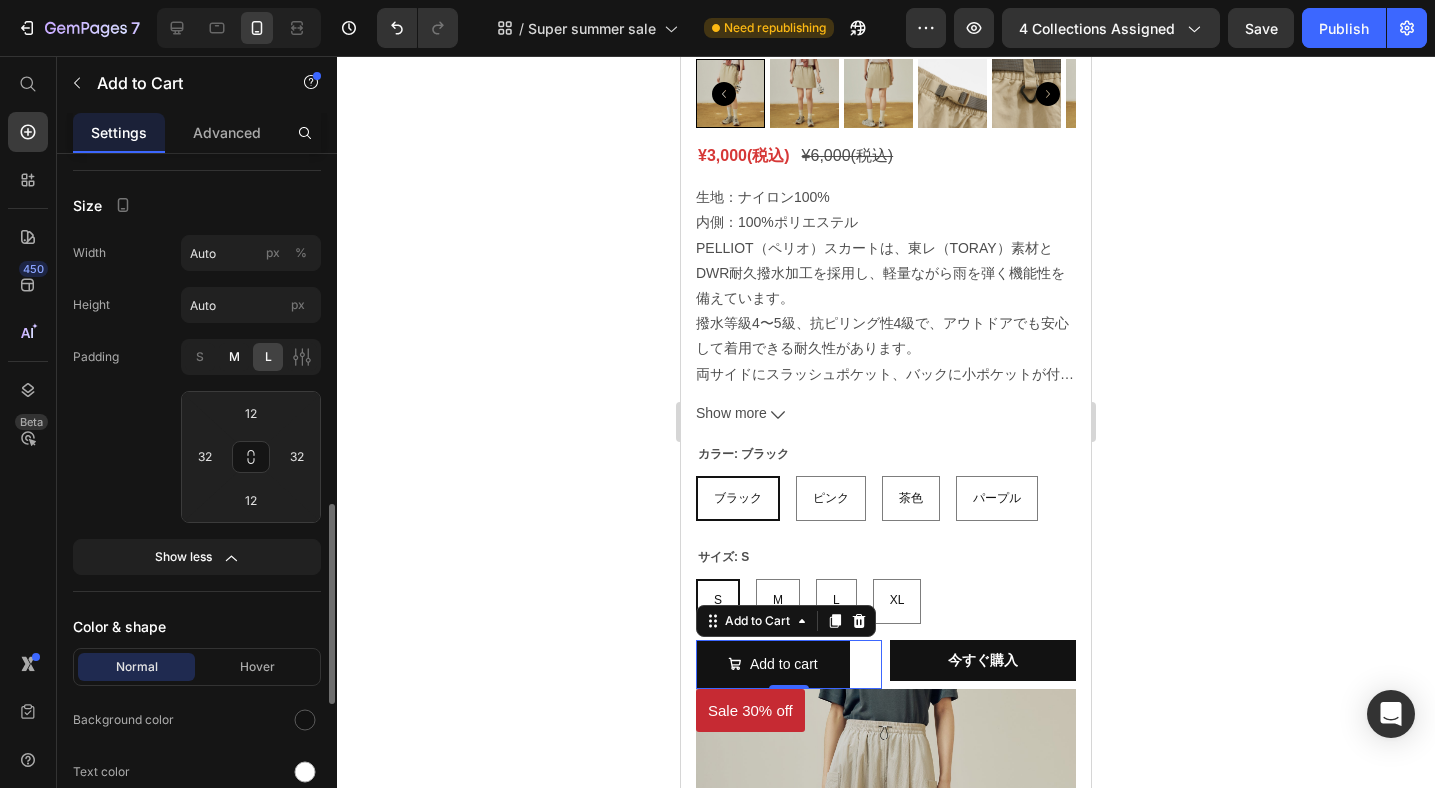 type on "8" 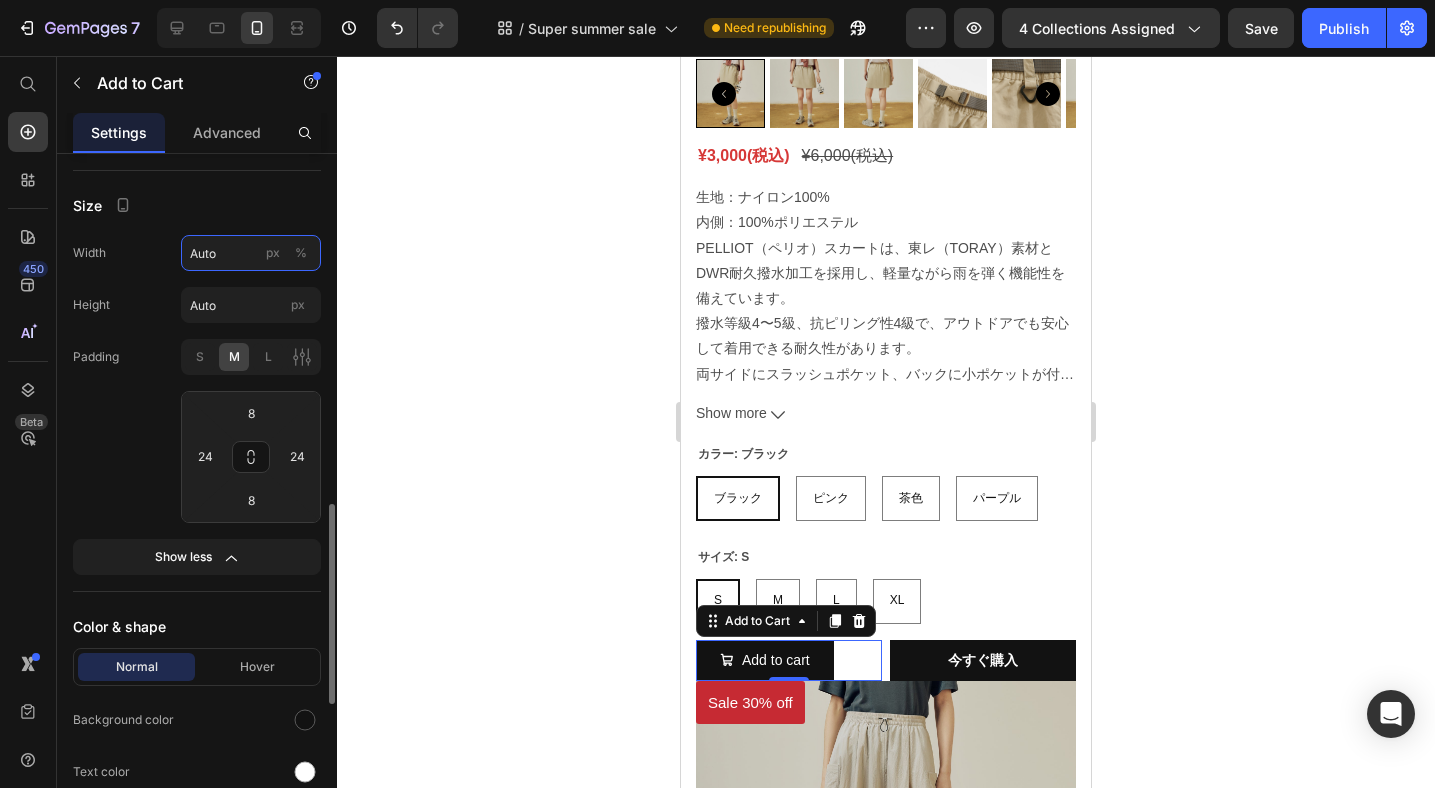 click on "Auto" at bounding box center (251, 253) 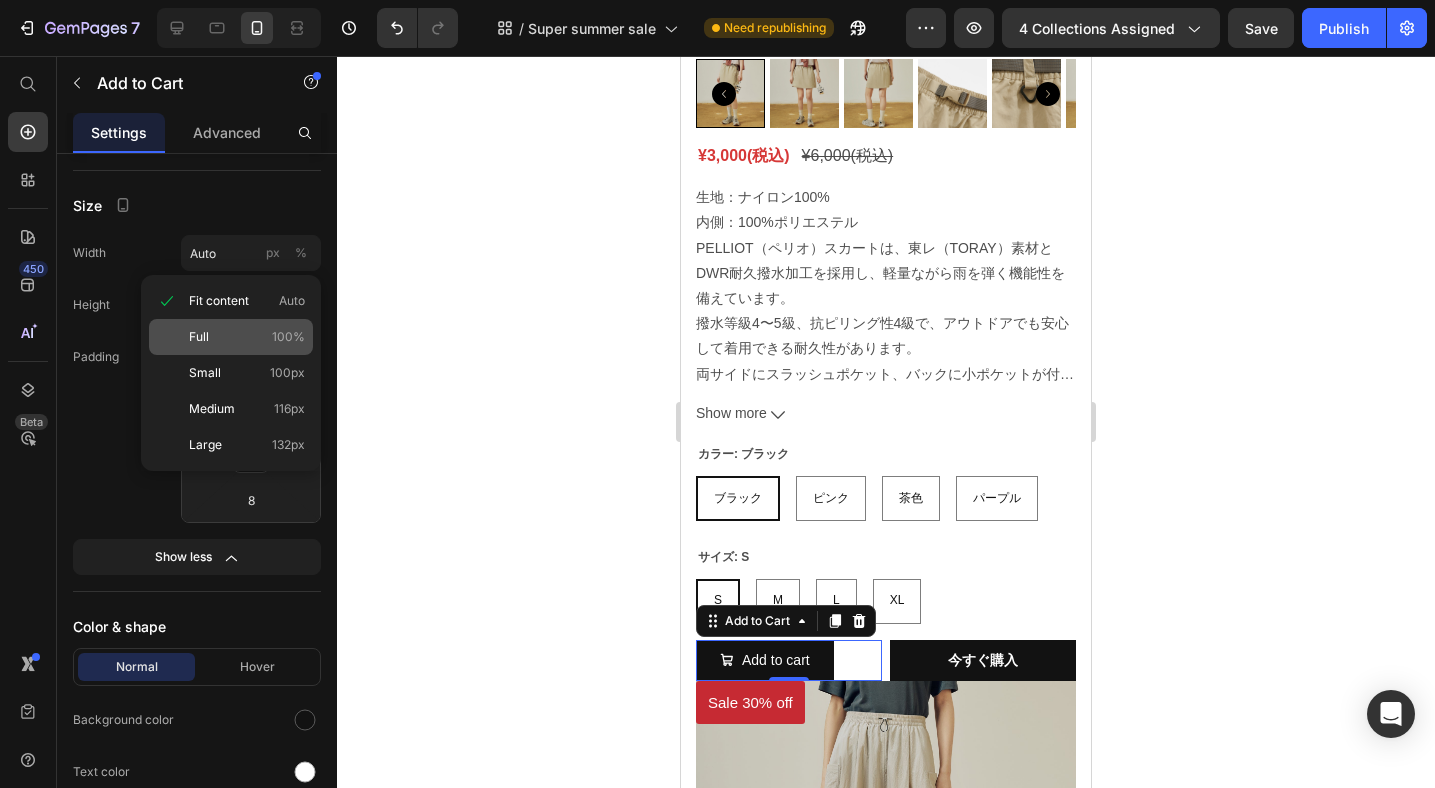 click on "Full 100%" at bounding box center (247, 337) 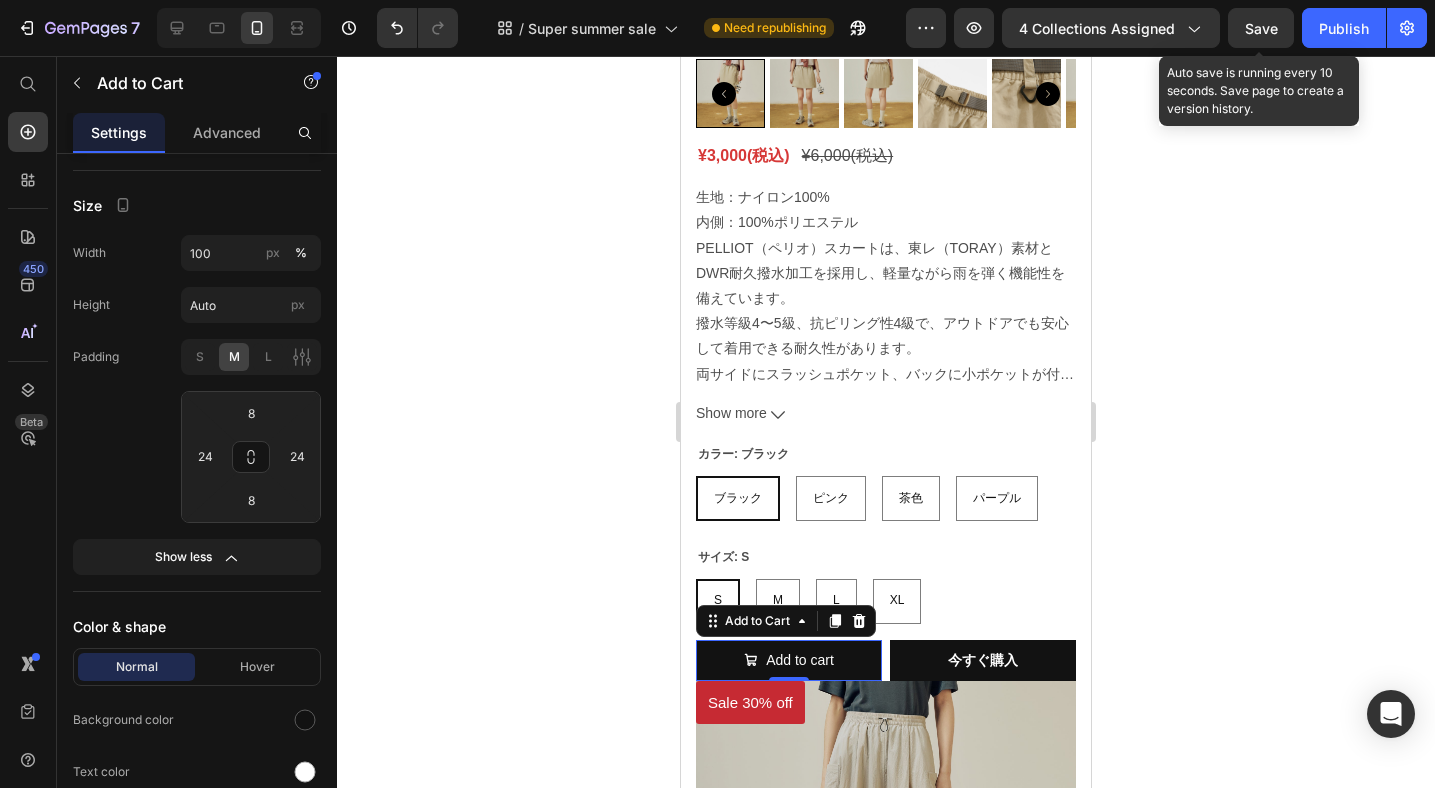 click on "Save" at bounding box center (1261, 28) 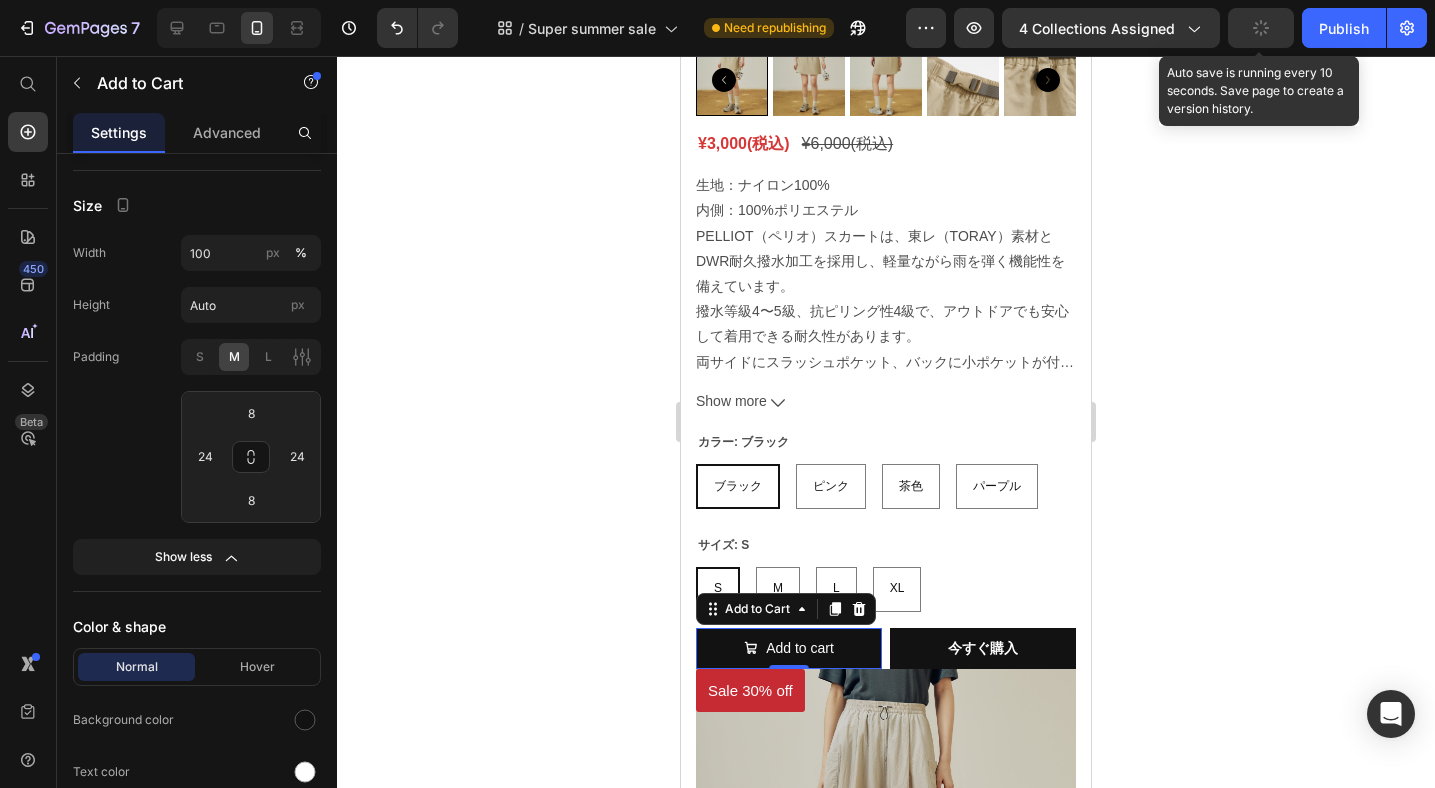scroll, scrollTop: 1412, scrollLeft: 0, axis: vertical 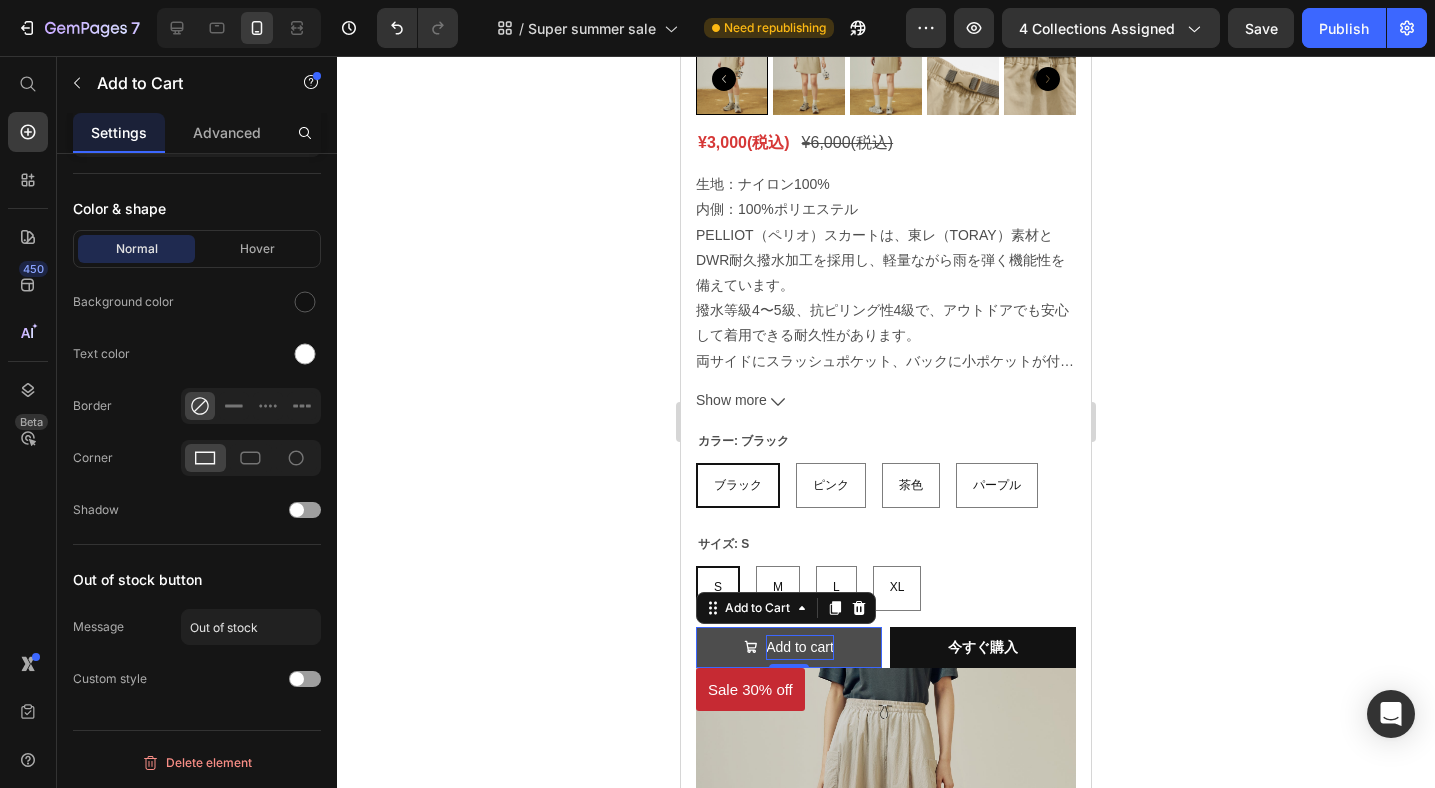 click on "Add to cart" at bounding box center [800, 647] 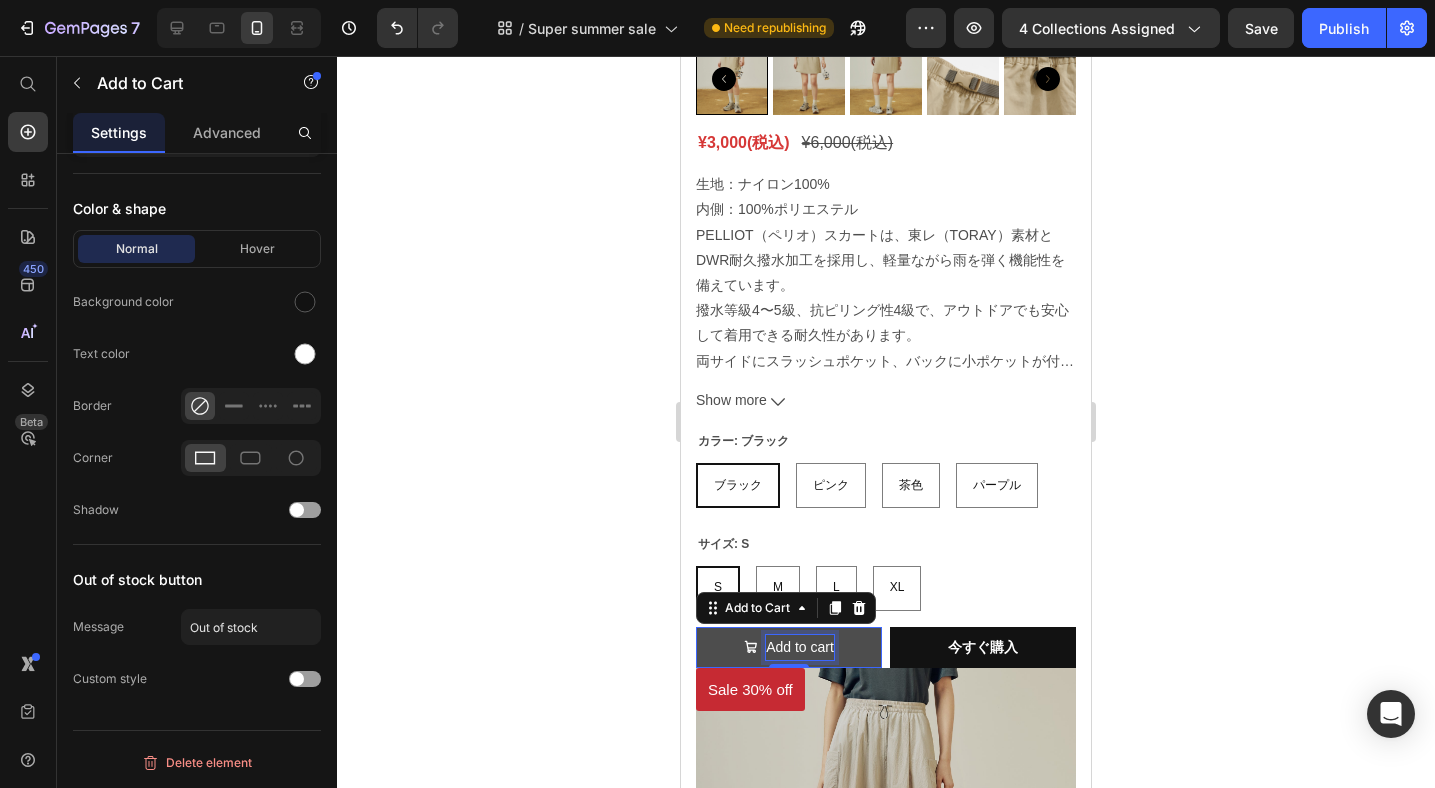 click on "Add to cart" at bounding box center [800, 647] 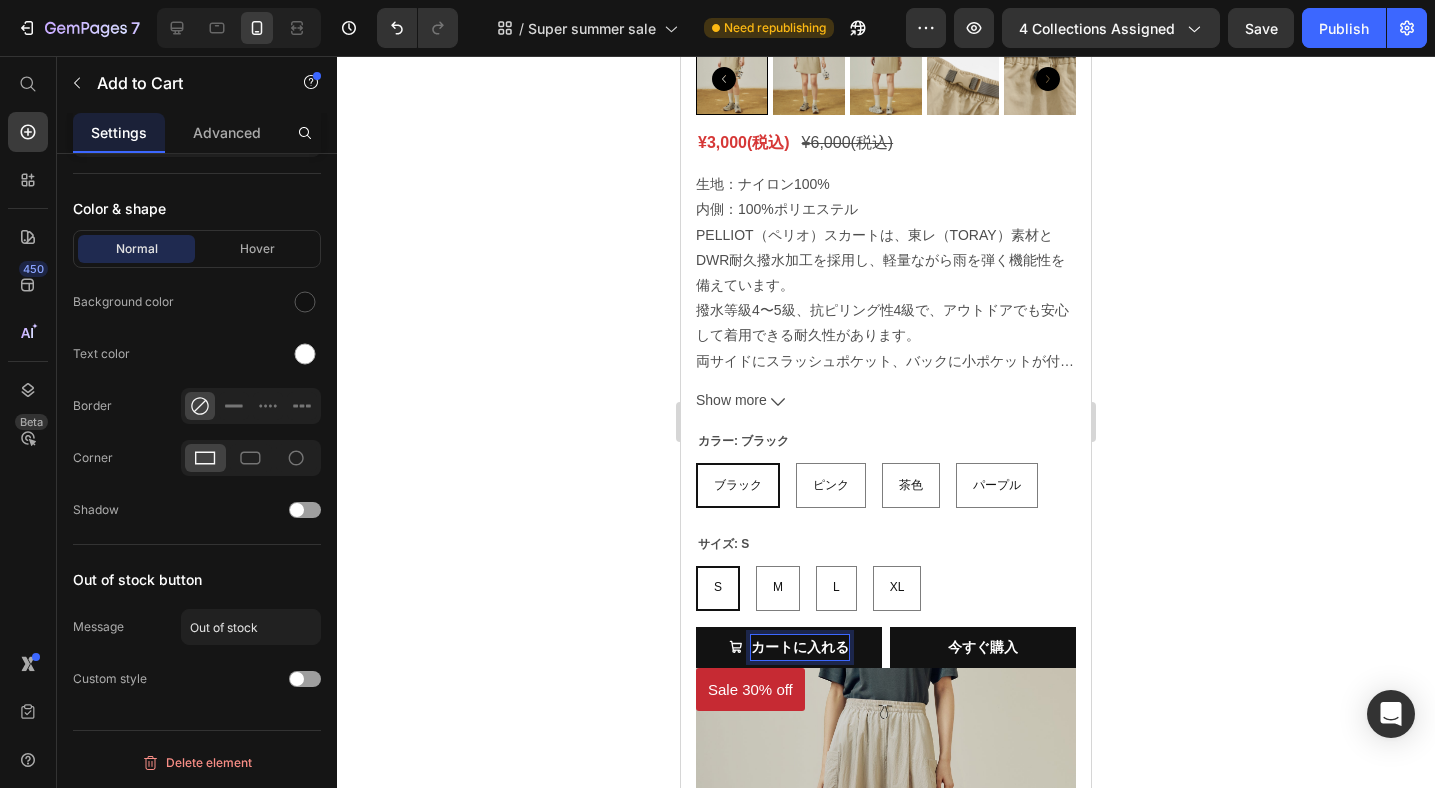 click 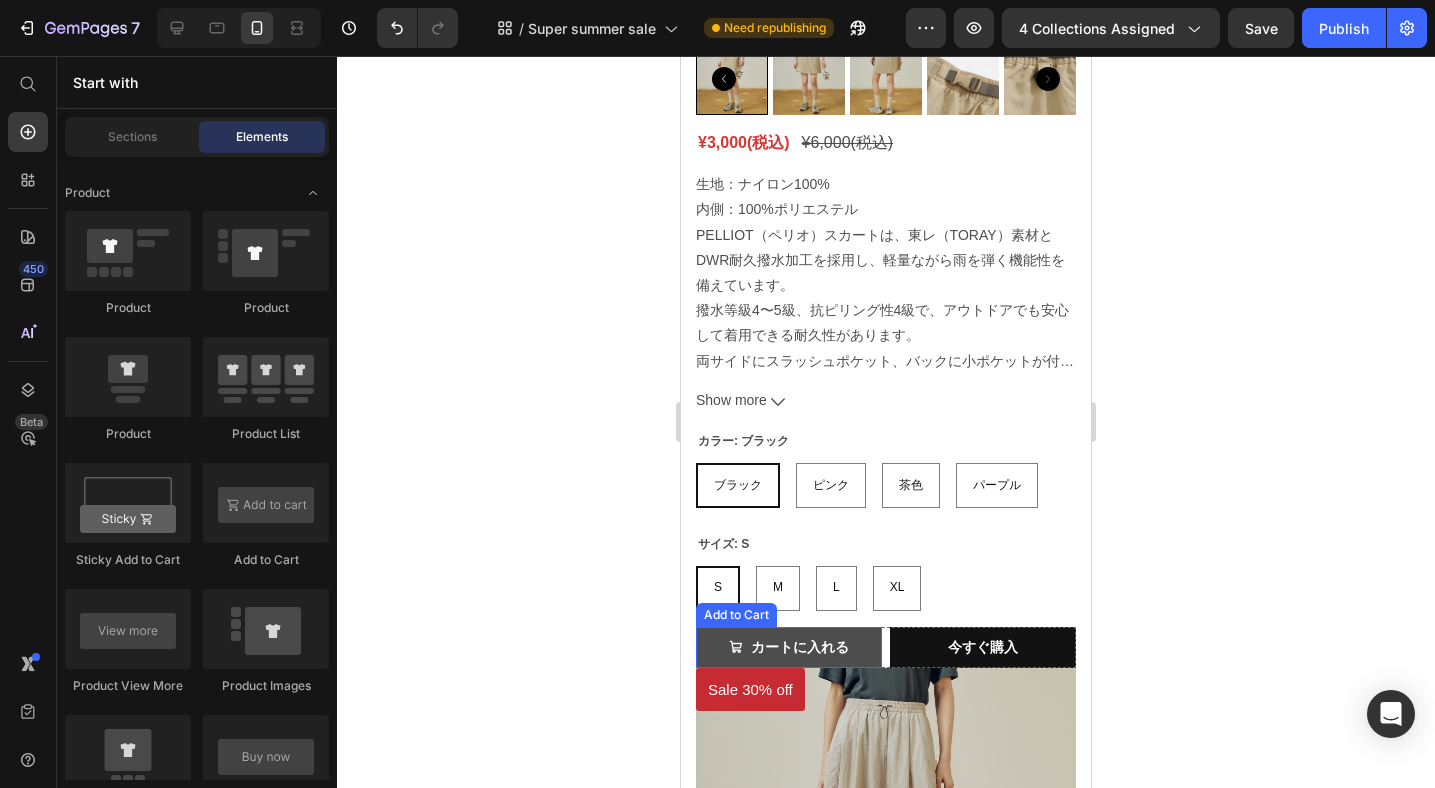 click on "カートに入れる" at bounding box center [789, 647] 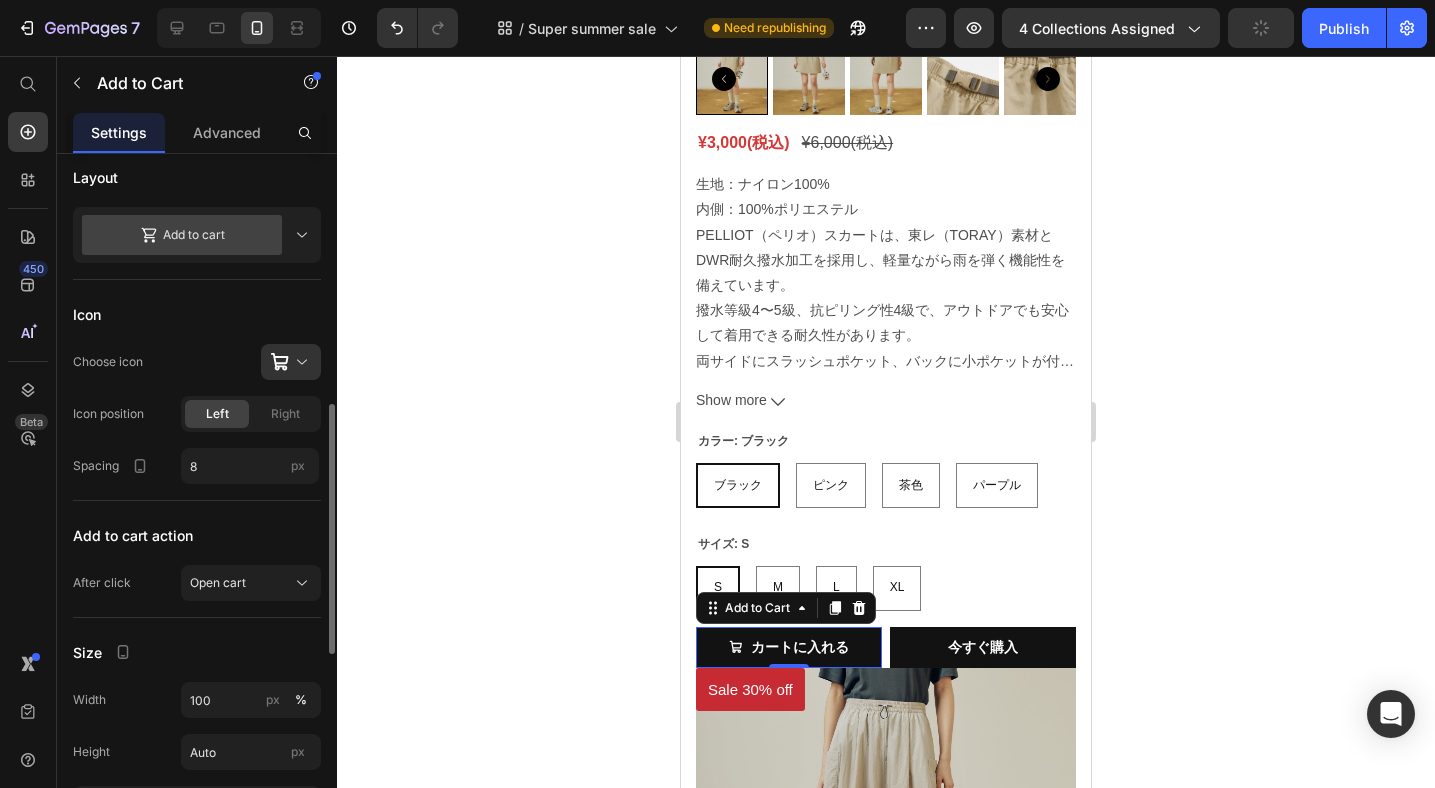 scroll, scrollTop: 601, scrollLeft: 0, axis: vertical 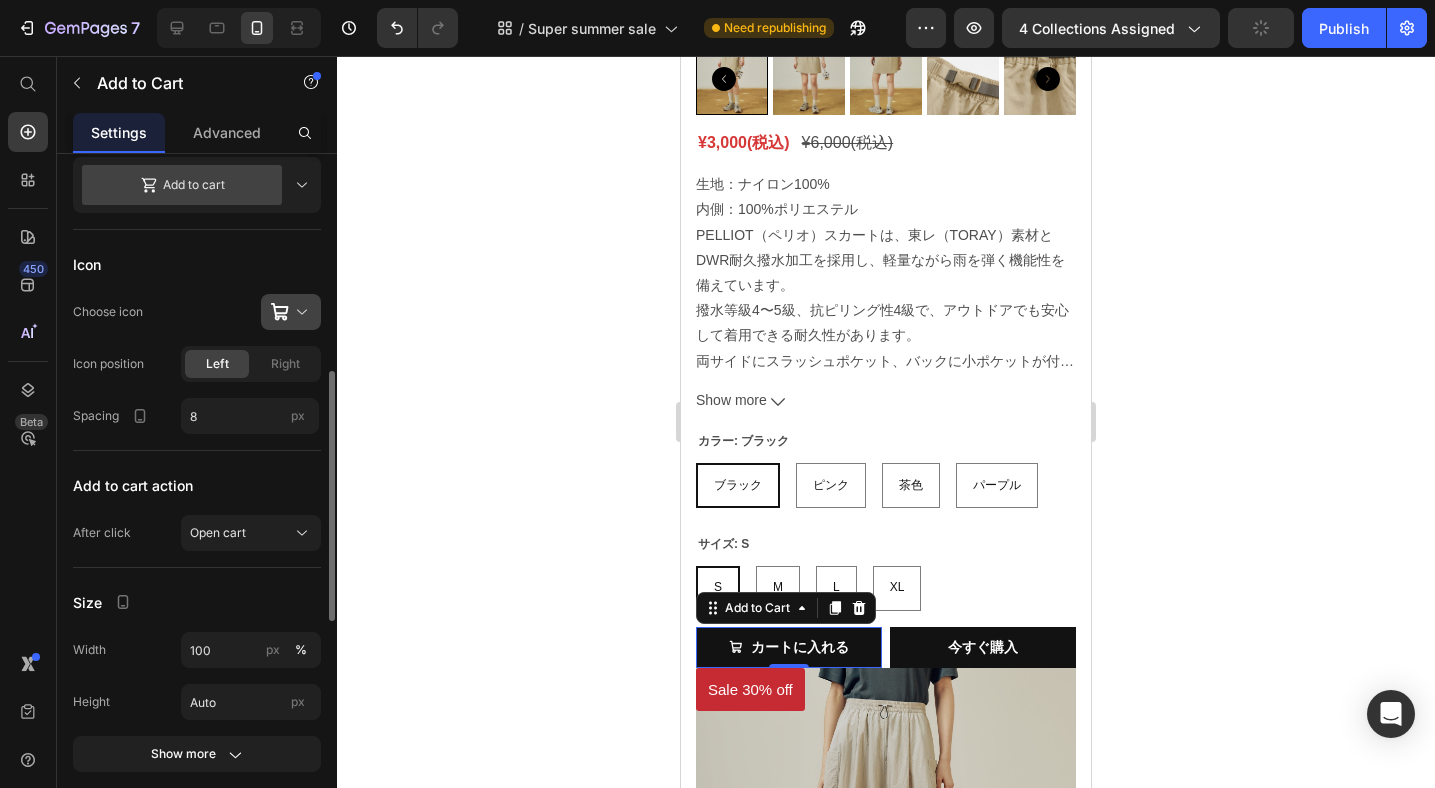 click at bounding box center (299, 312) 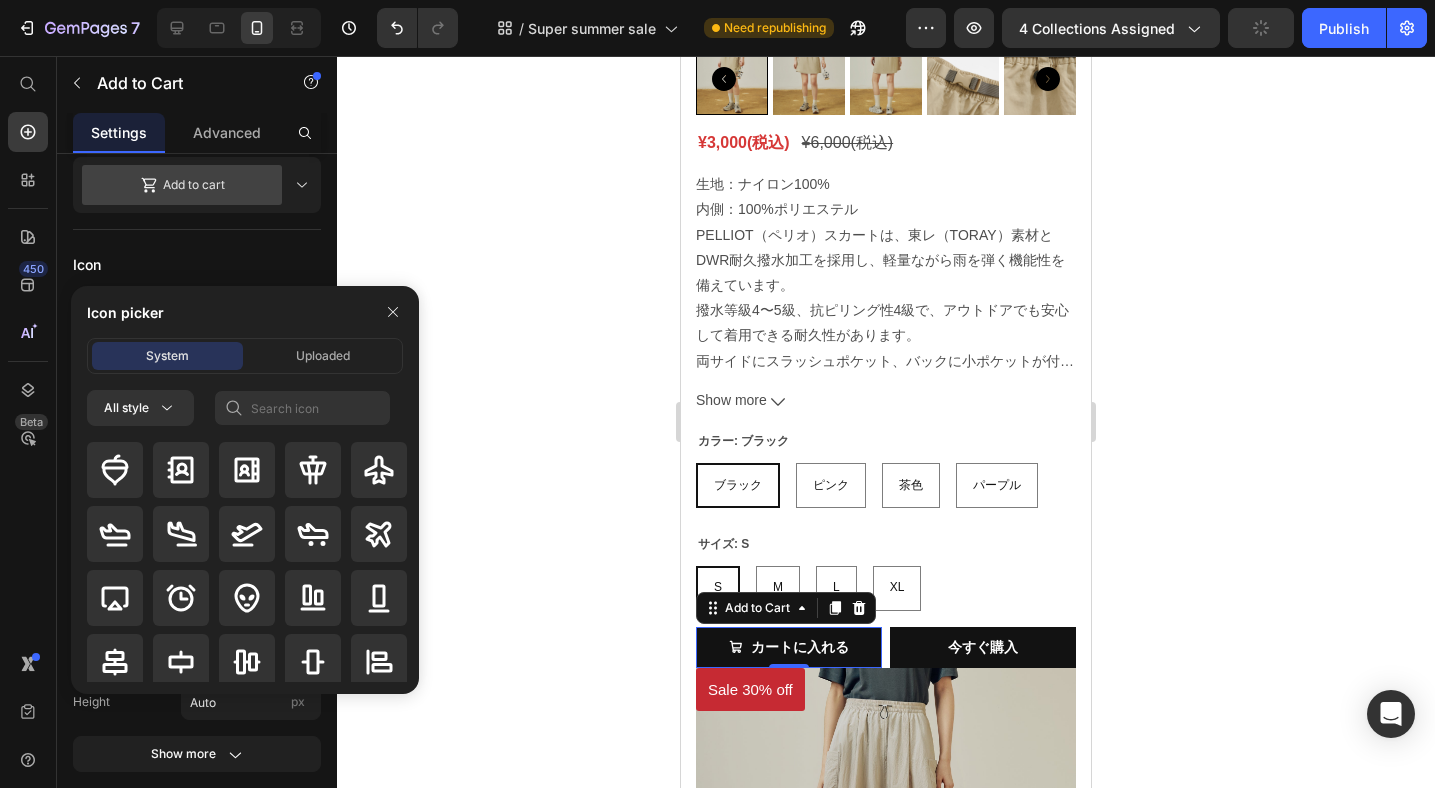 click on "Product Source PELLIOT(ペリオ)山系ファッション カジュアルスカート  You can manage it in   Product element  Content Label <strong>カートに入れる</strong> Styles Paragraph 1 Font sans-serif Size 14 Show more Layout
Add to cart Icon Choose icon
Icon position Left Right Spacing 8 px Add to cart action After click Open cart Size Width 100 px % Height Auto px Show more Color & shape Normal Hover Background color Text color Border Corner Shadow Out of stock button Message Out of stock Custom style" at bounding box center (197, 457) 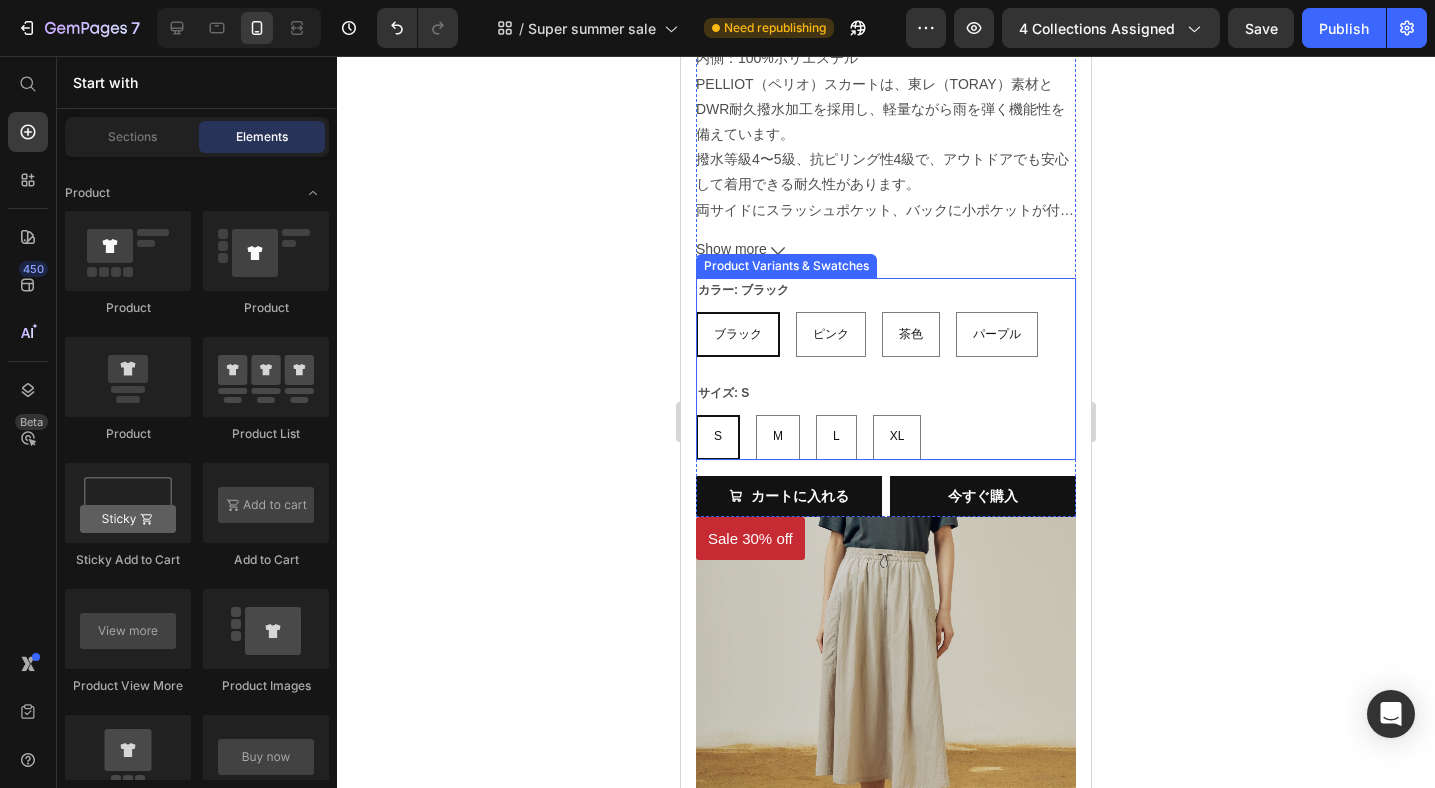 scroll, scrollTop: 1565, scrollLeft: 0, axis: vertical 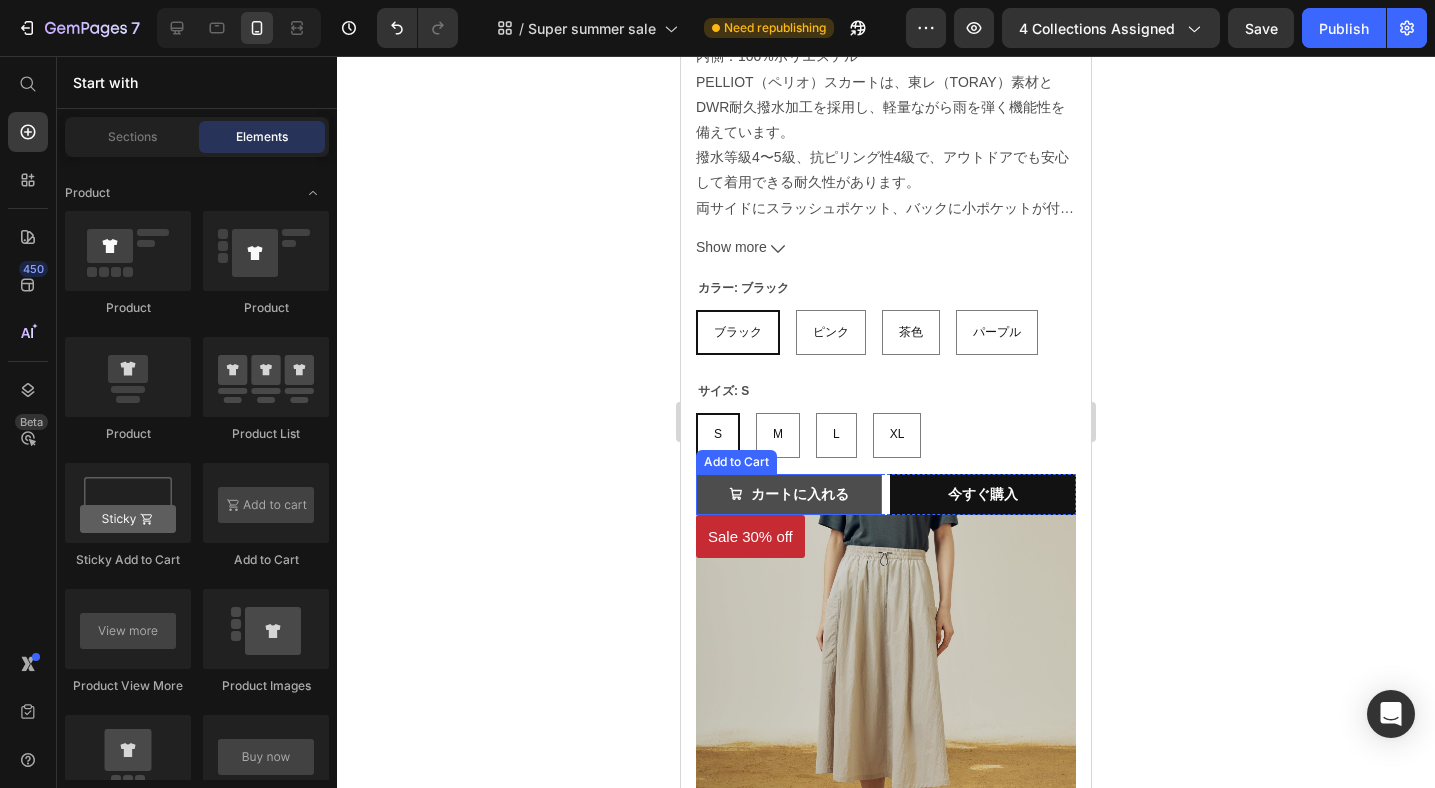 click on "カートに入れる" at bounding box center [789, 494] 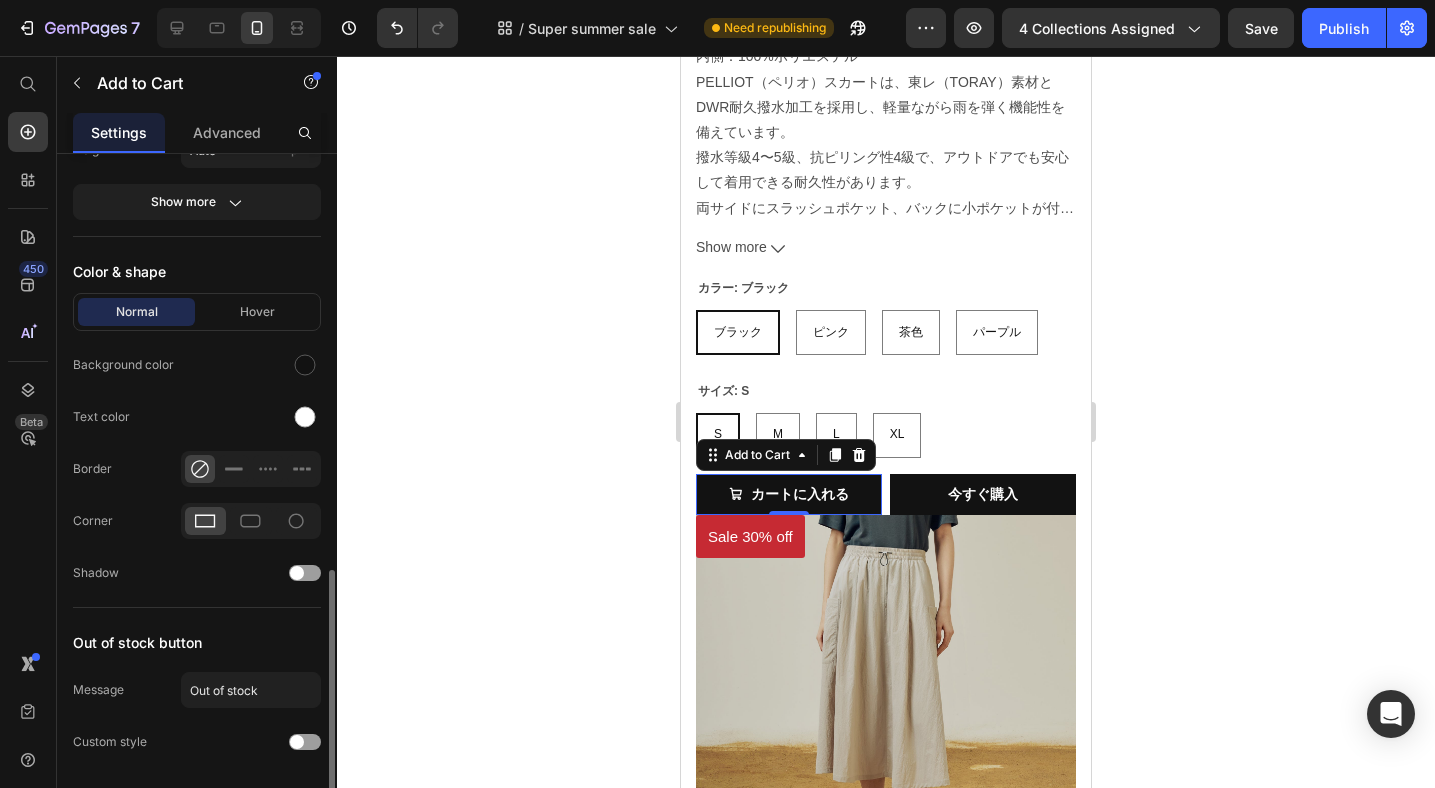 scroll, scrollTop: 1216, scrollLeft: 0, axis: vertical 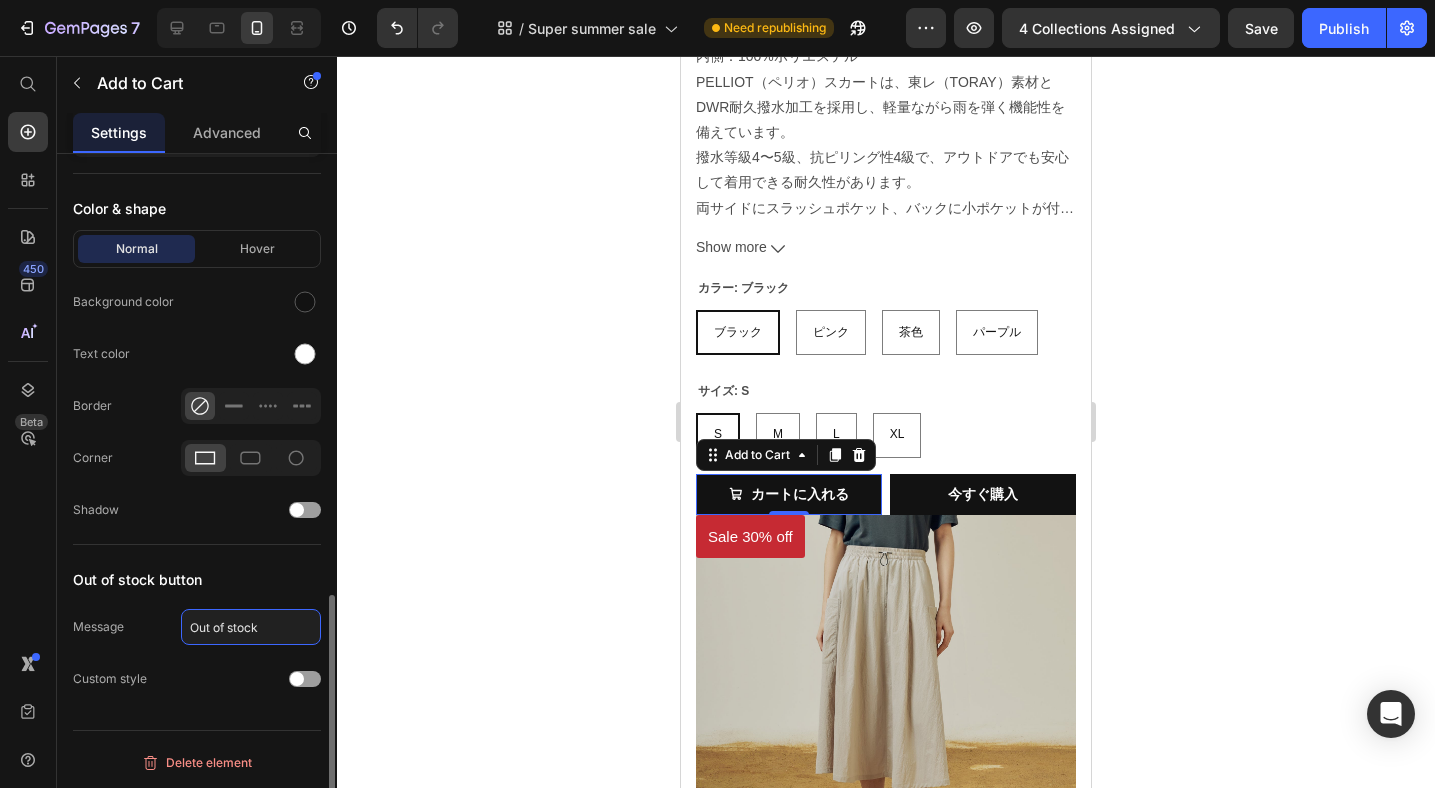 click on "Out of stock" 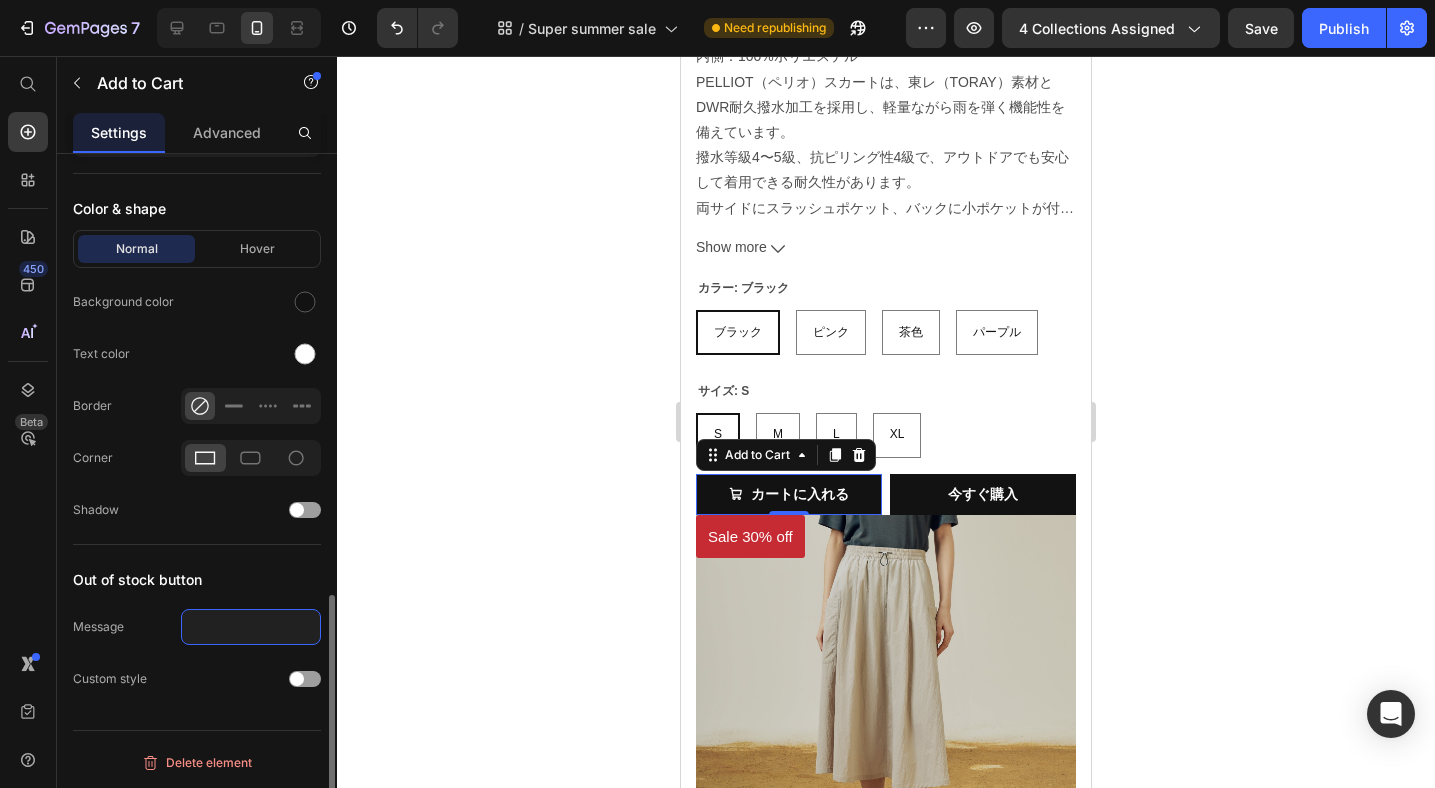 paste on "在庫切れ" 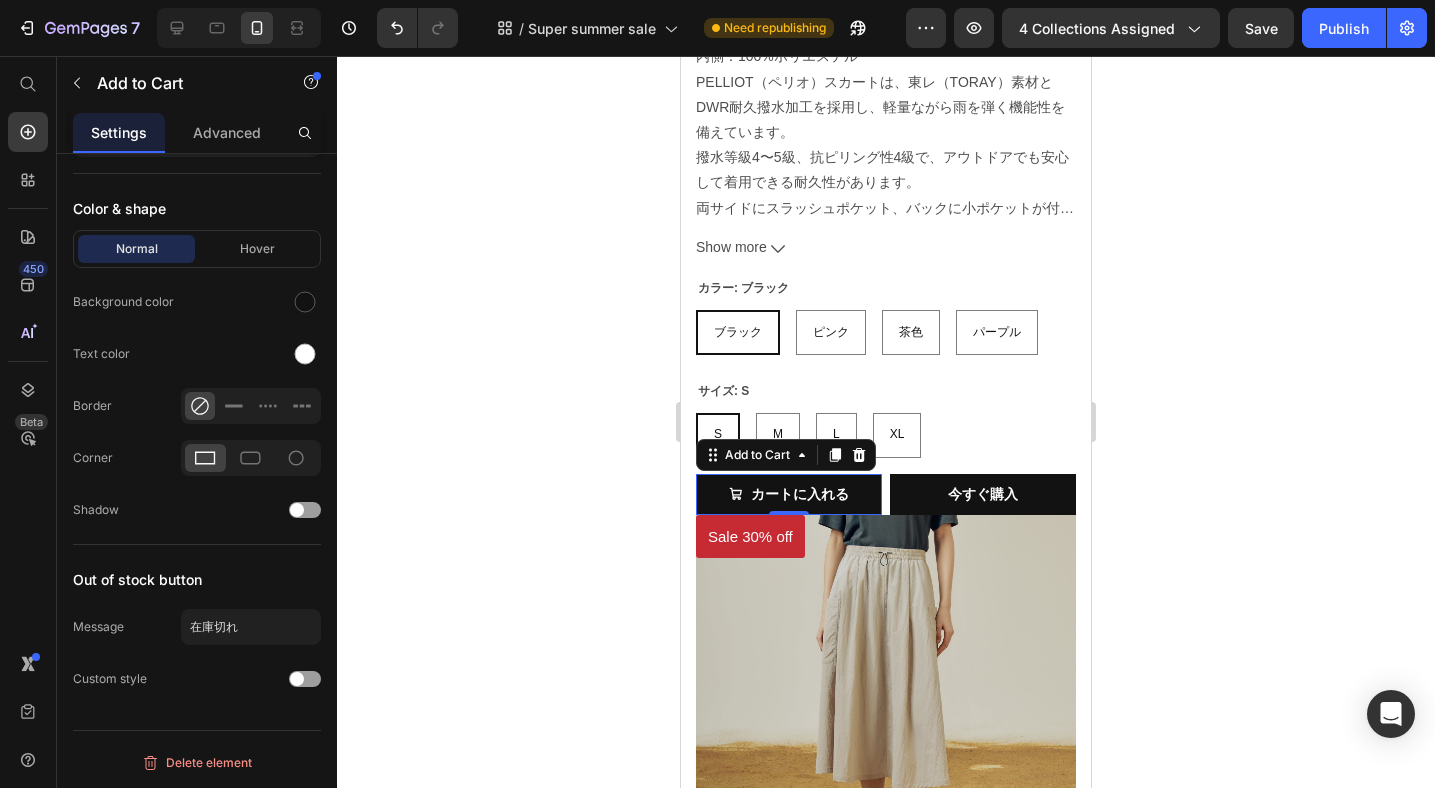 click 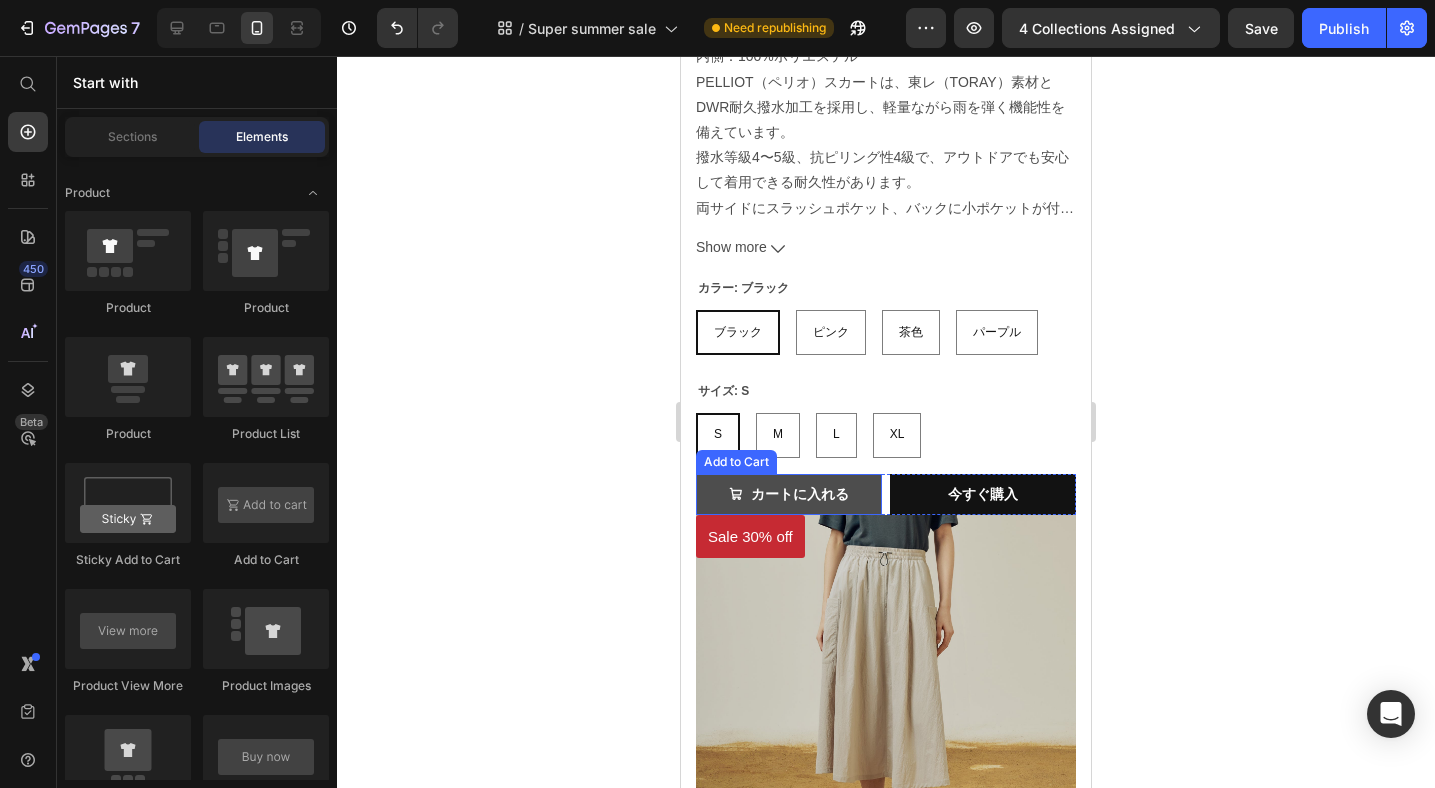 click on "カートに入れる" at bounding box center [789, 494] 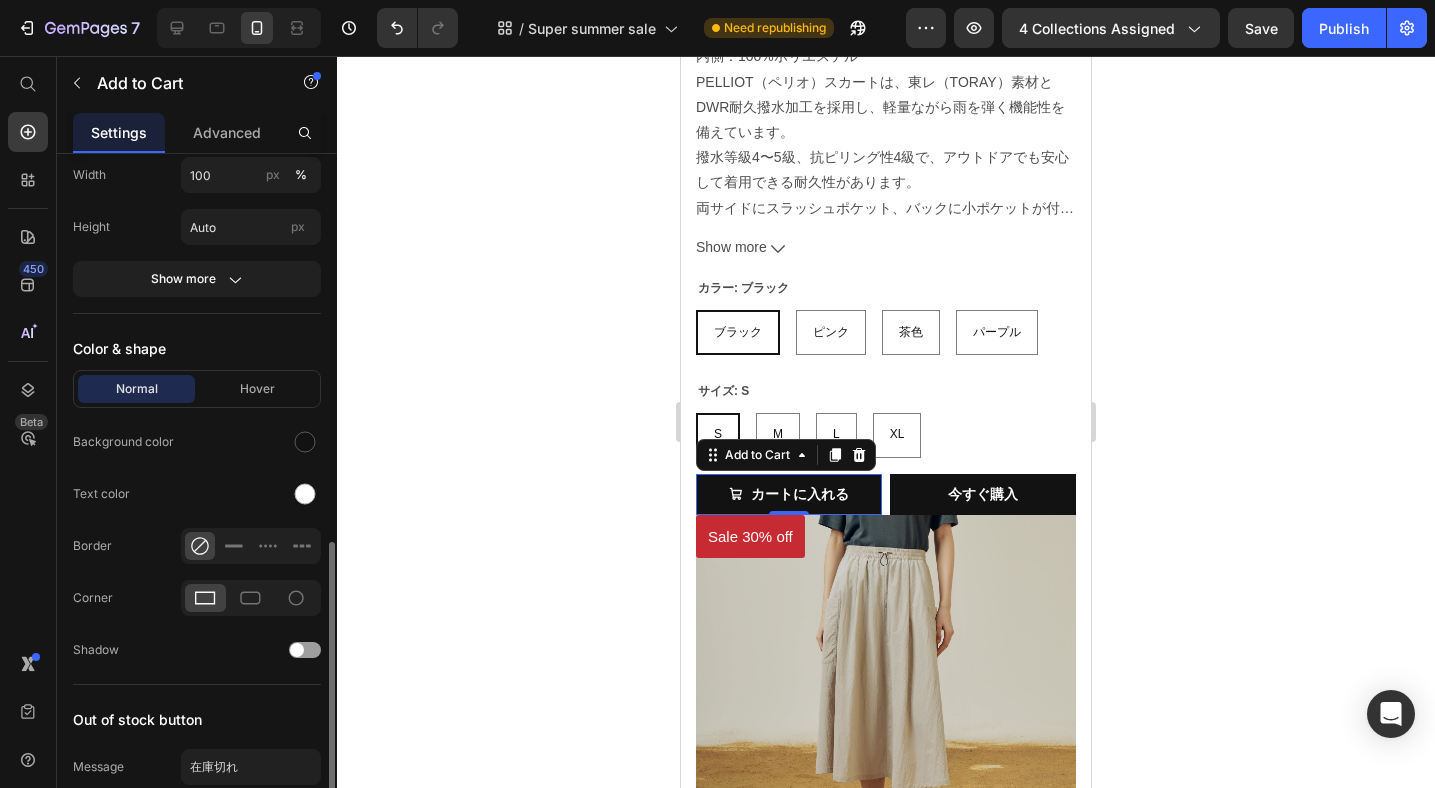 scroll, scrollTop: 1075, scrollLeft: 0, axis: vertical 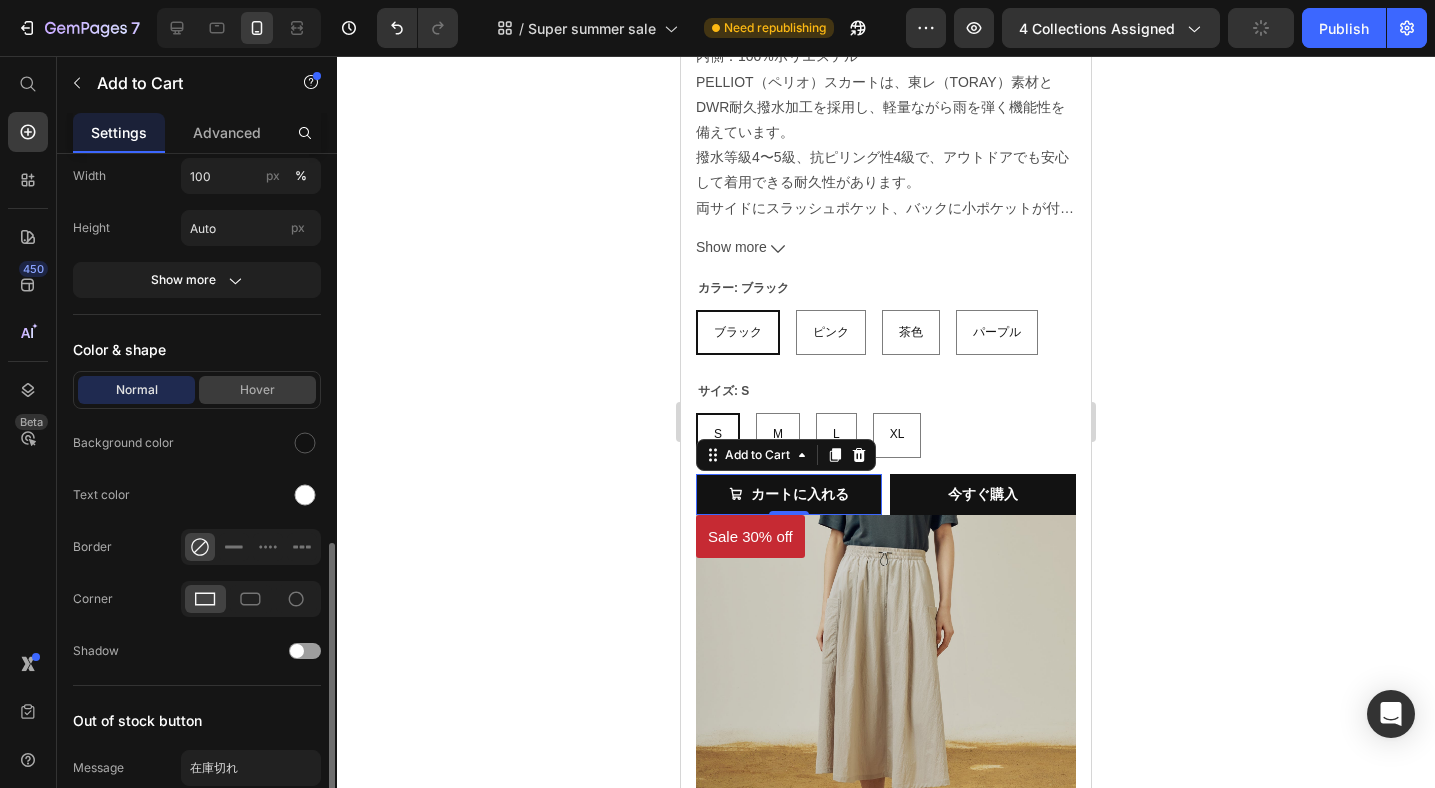 click on "Hover" at bounding box center [257, 390] 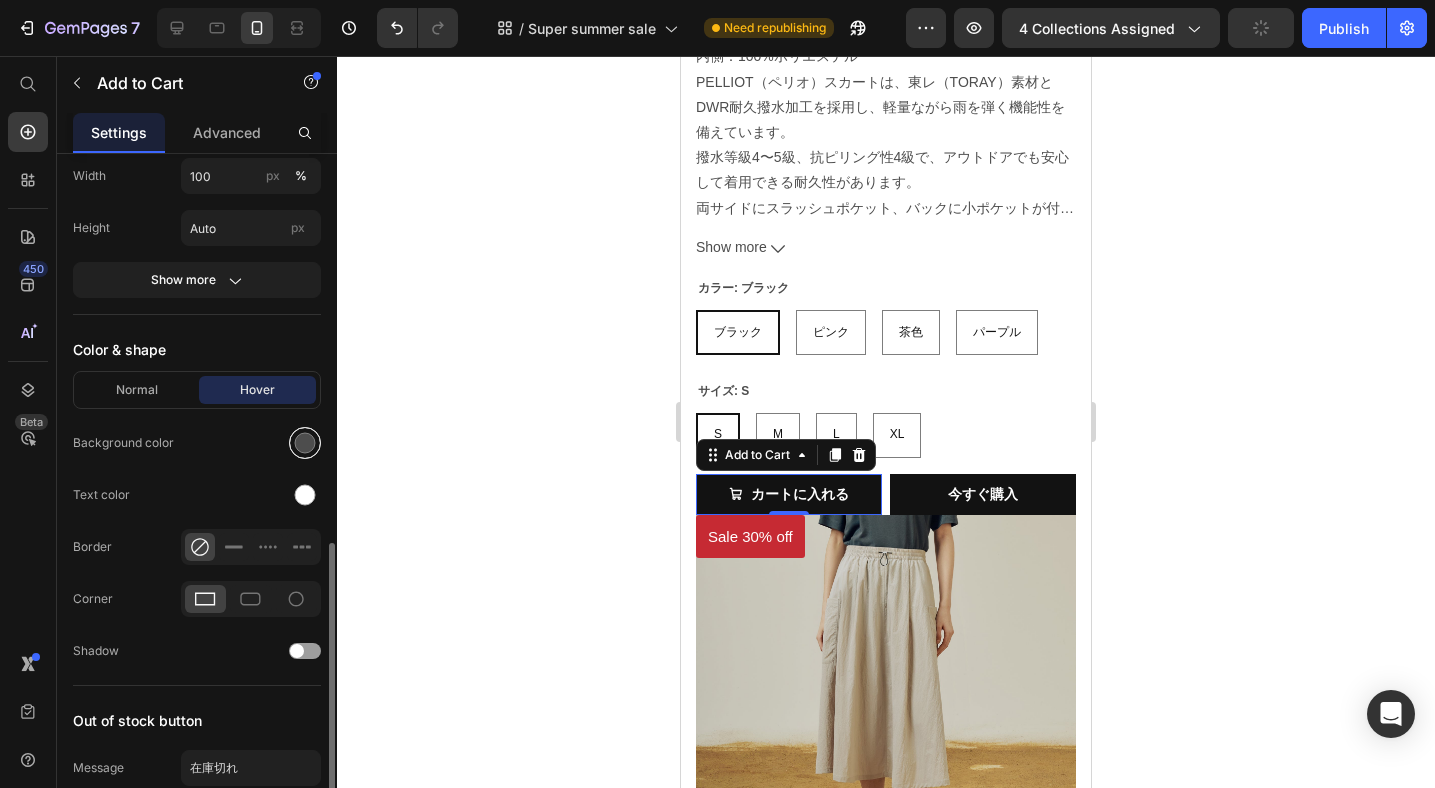 click at bounding box center (305, 443) 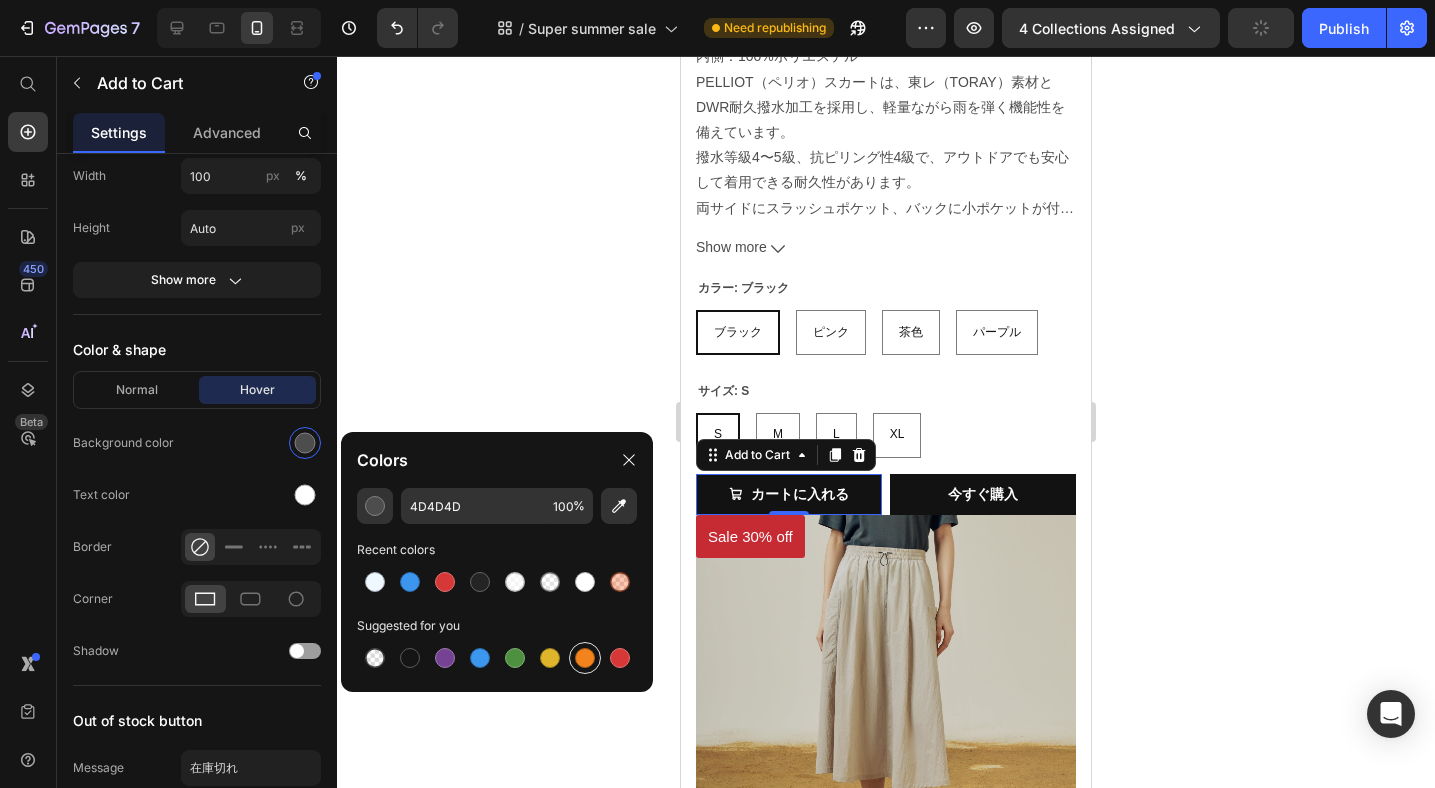 click at bounding box center (585, 658) 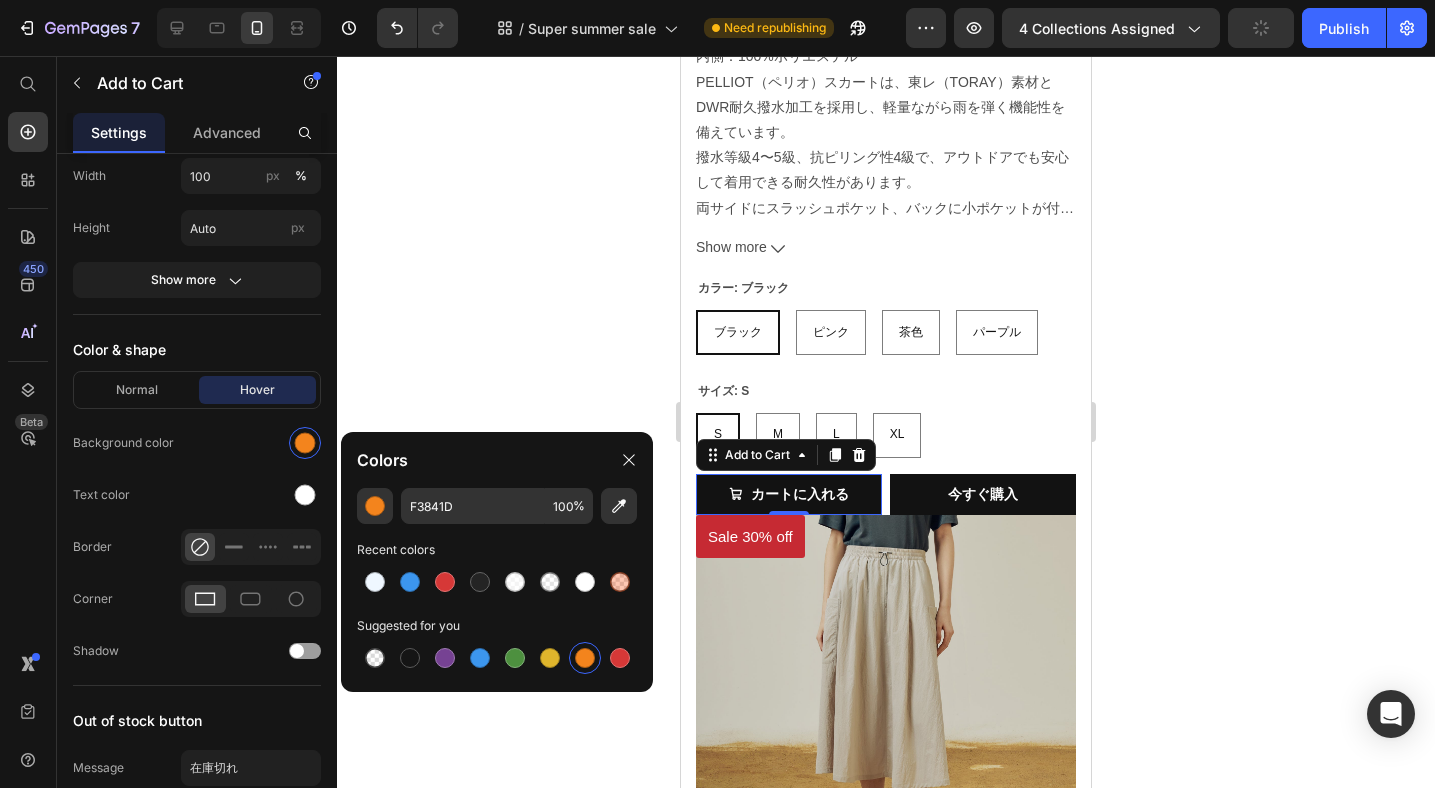 click 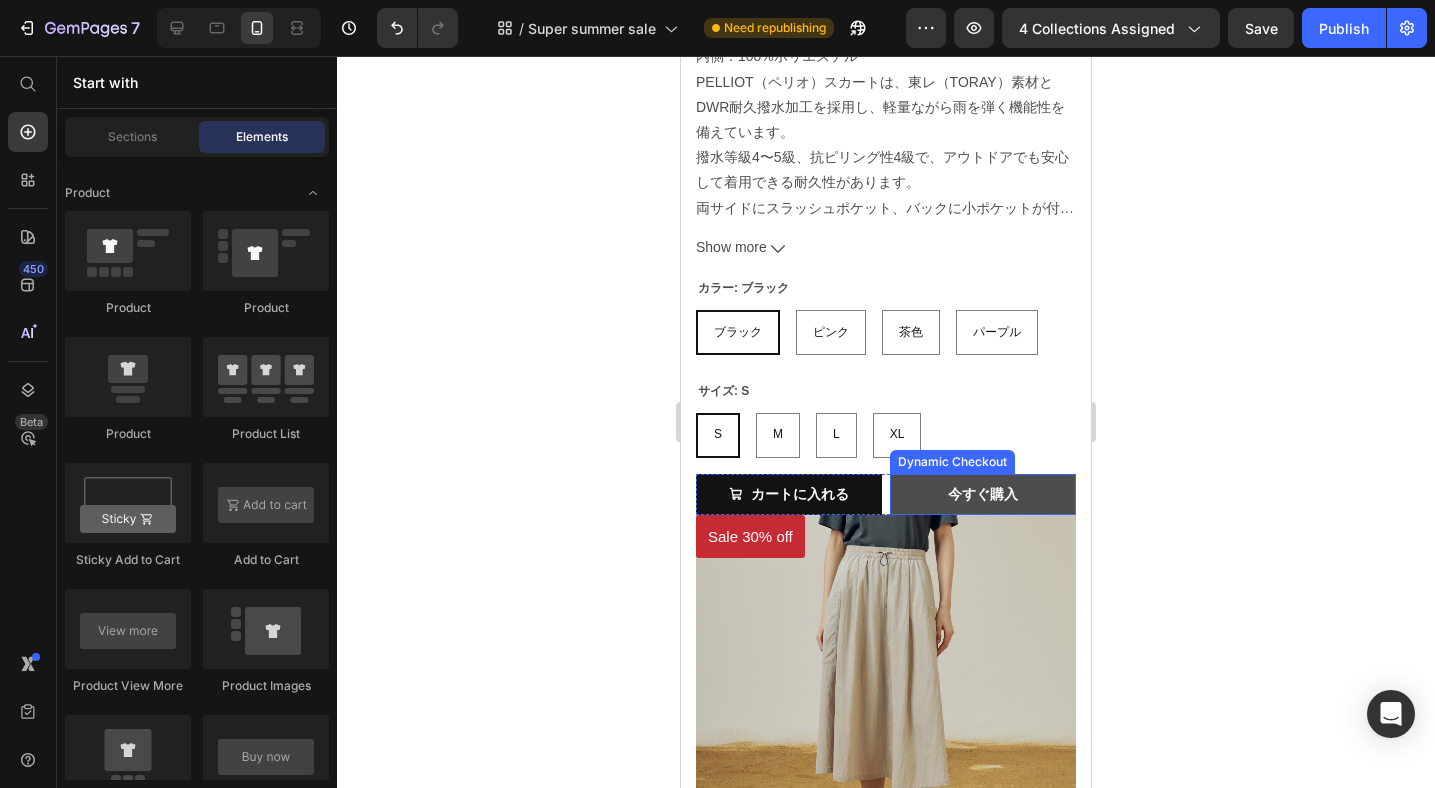 click on "今すぐ購入" at bounding box center [983, 494] 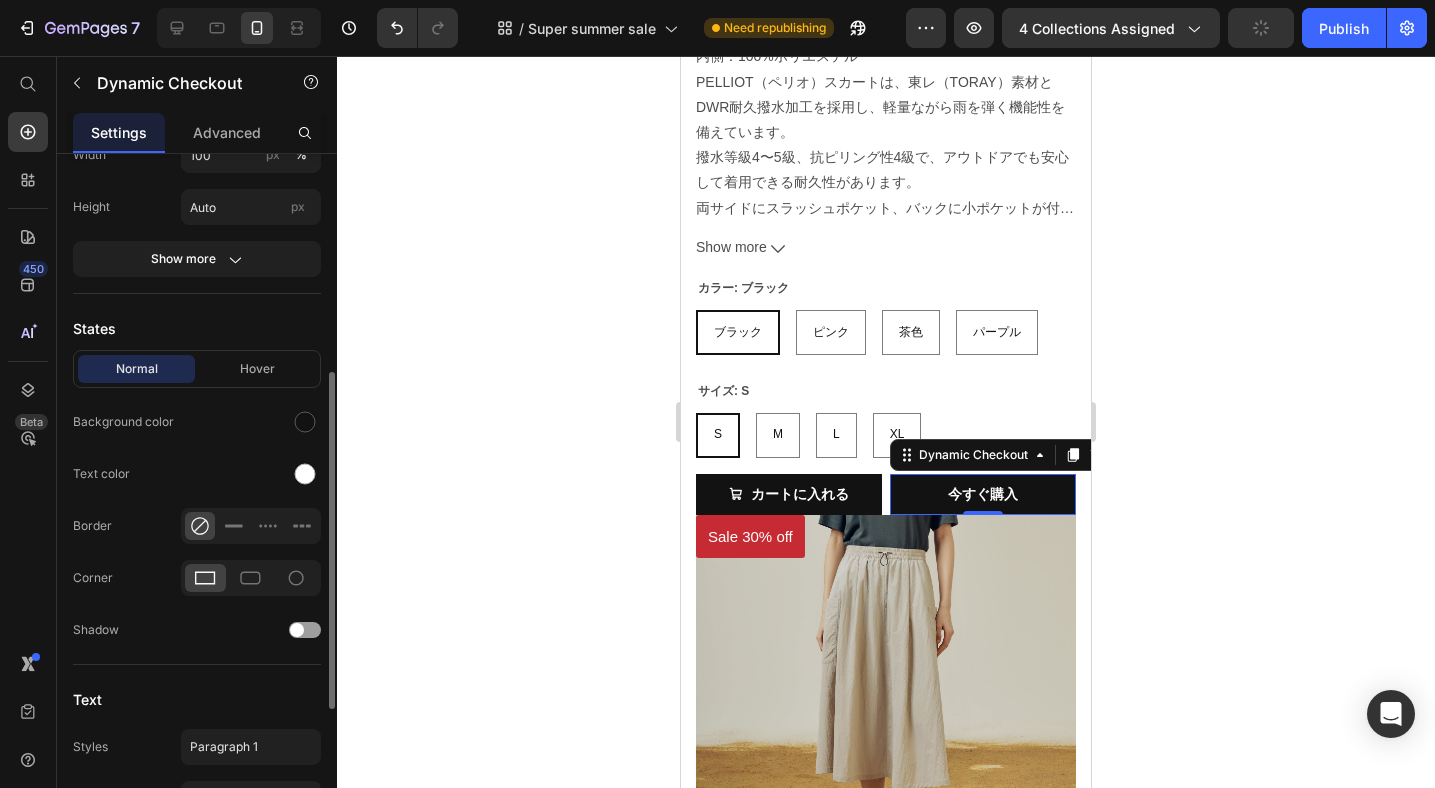 scroll, scrollTop: 448, scrollLeft: 0, axis: vertical 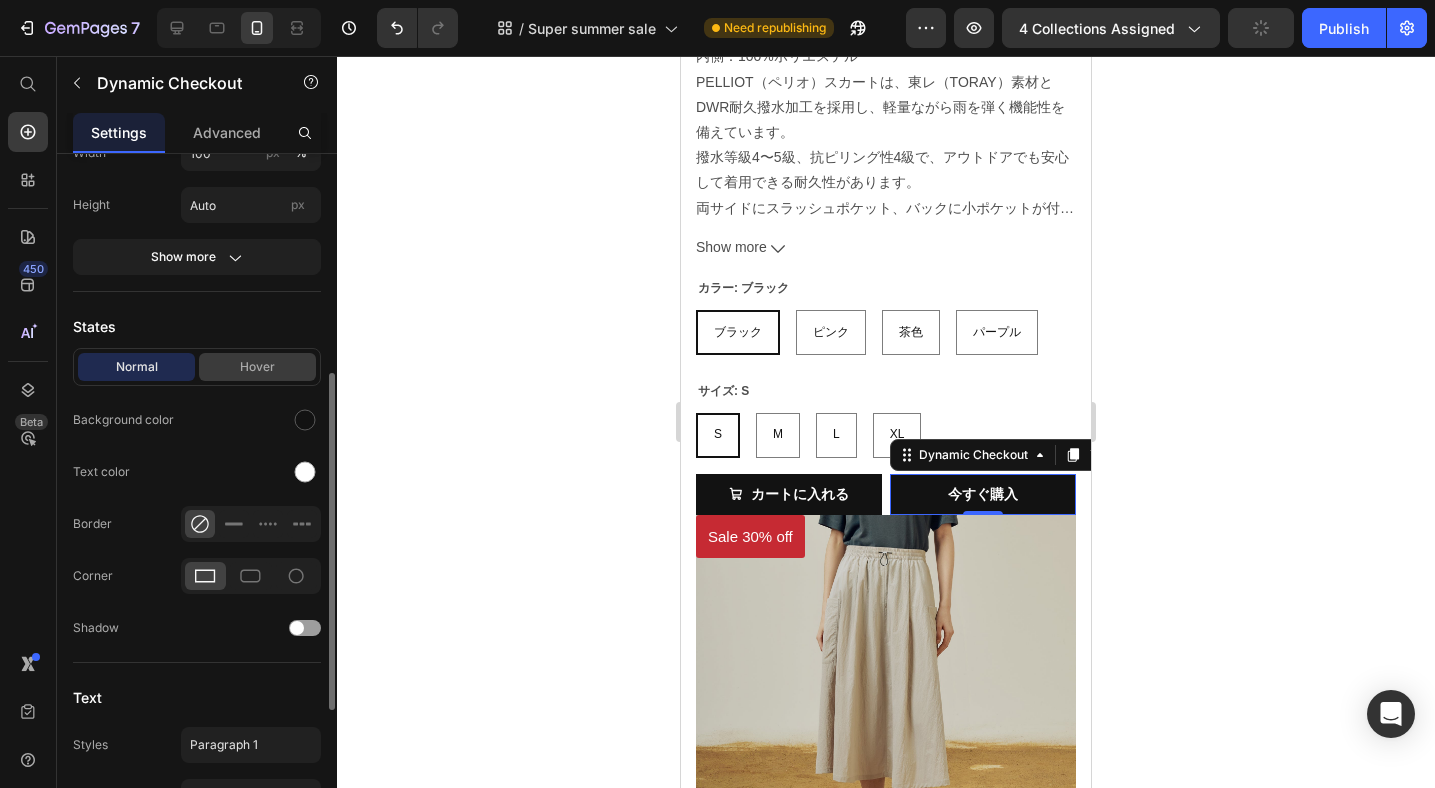 click on "Hover" at bounding box center (257, 367) 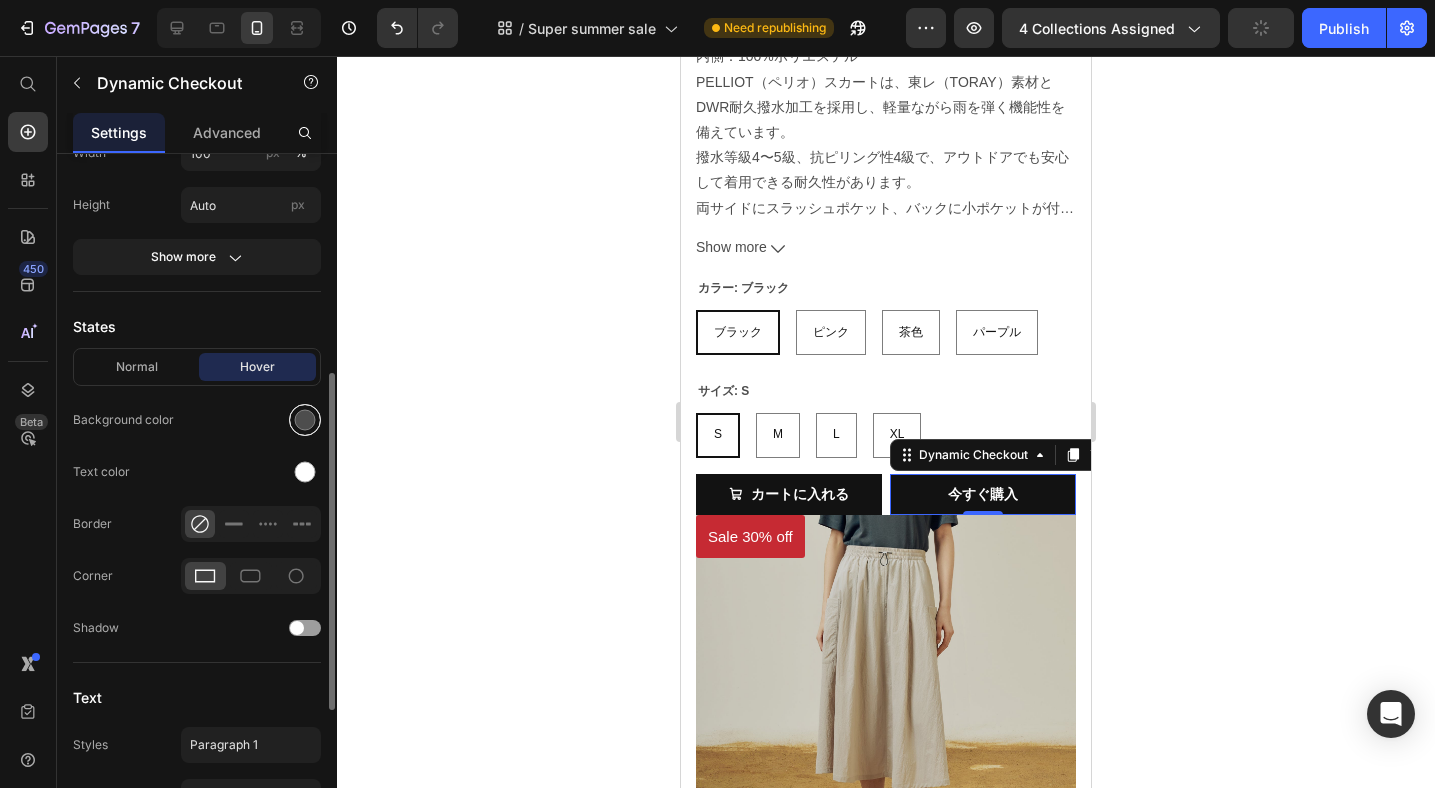 click at bounding box center (305, 420) 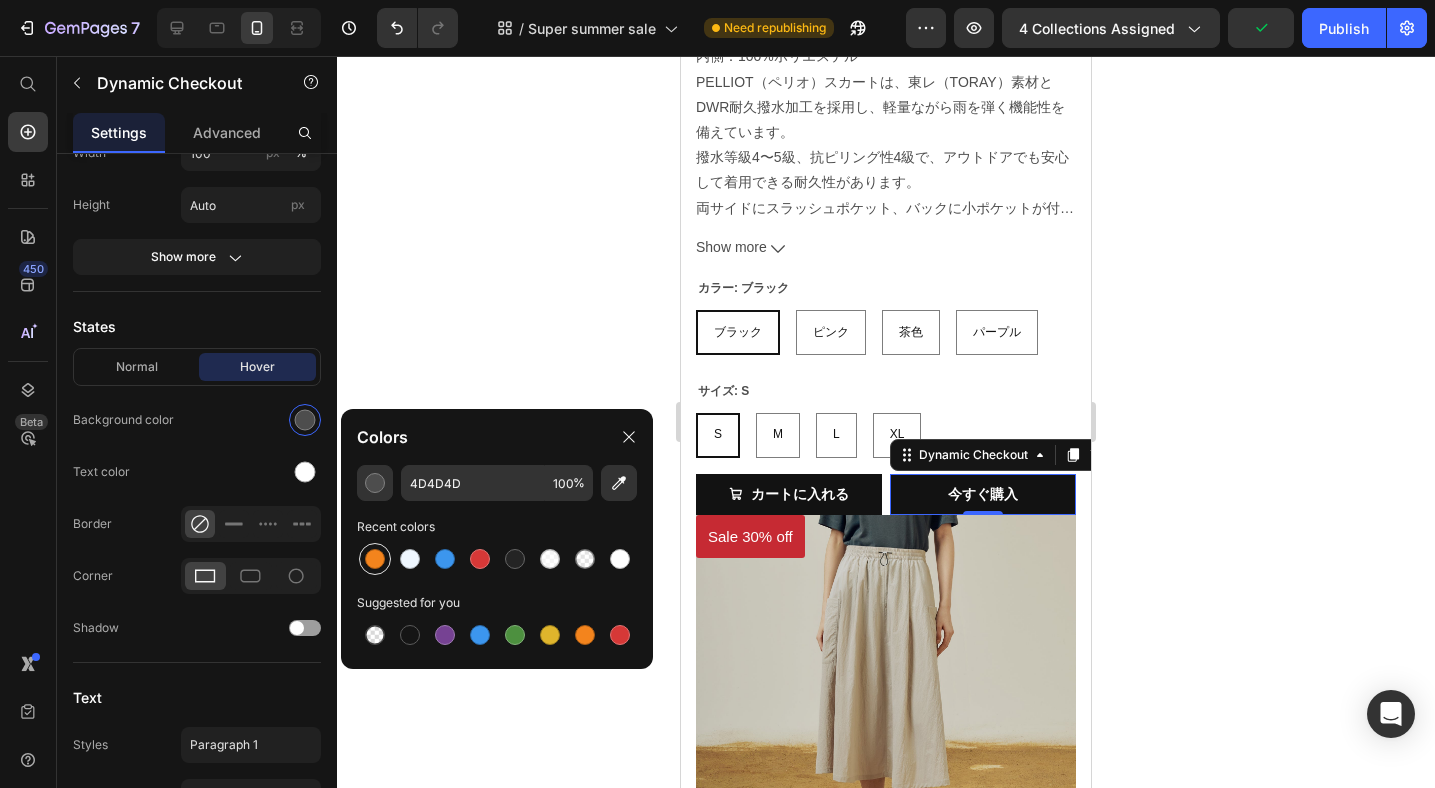 click at bounding box center (375, 559) 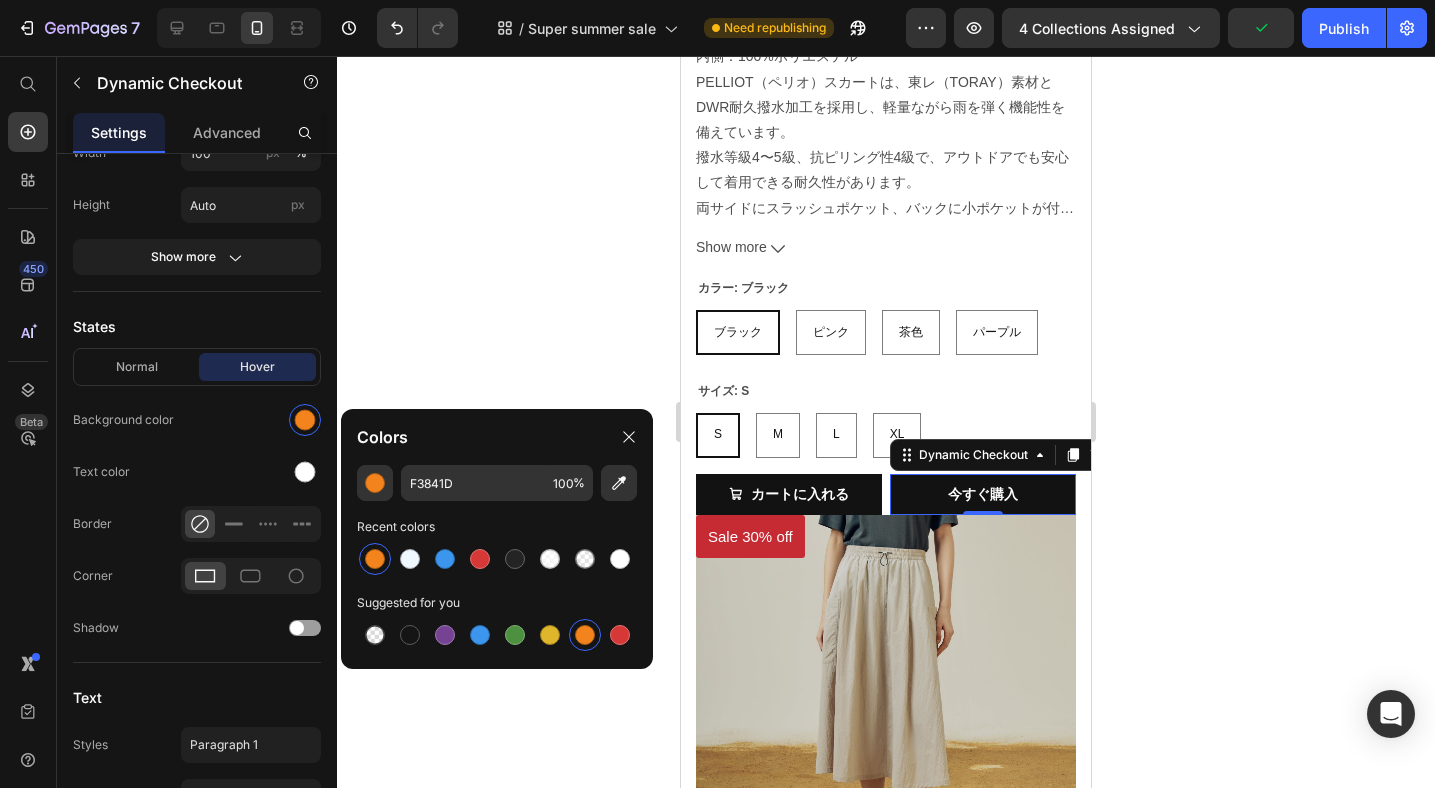 click 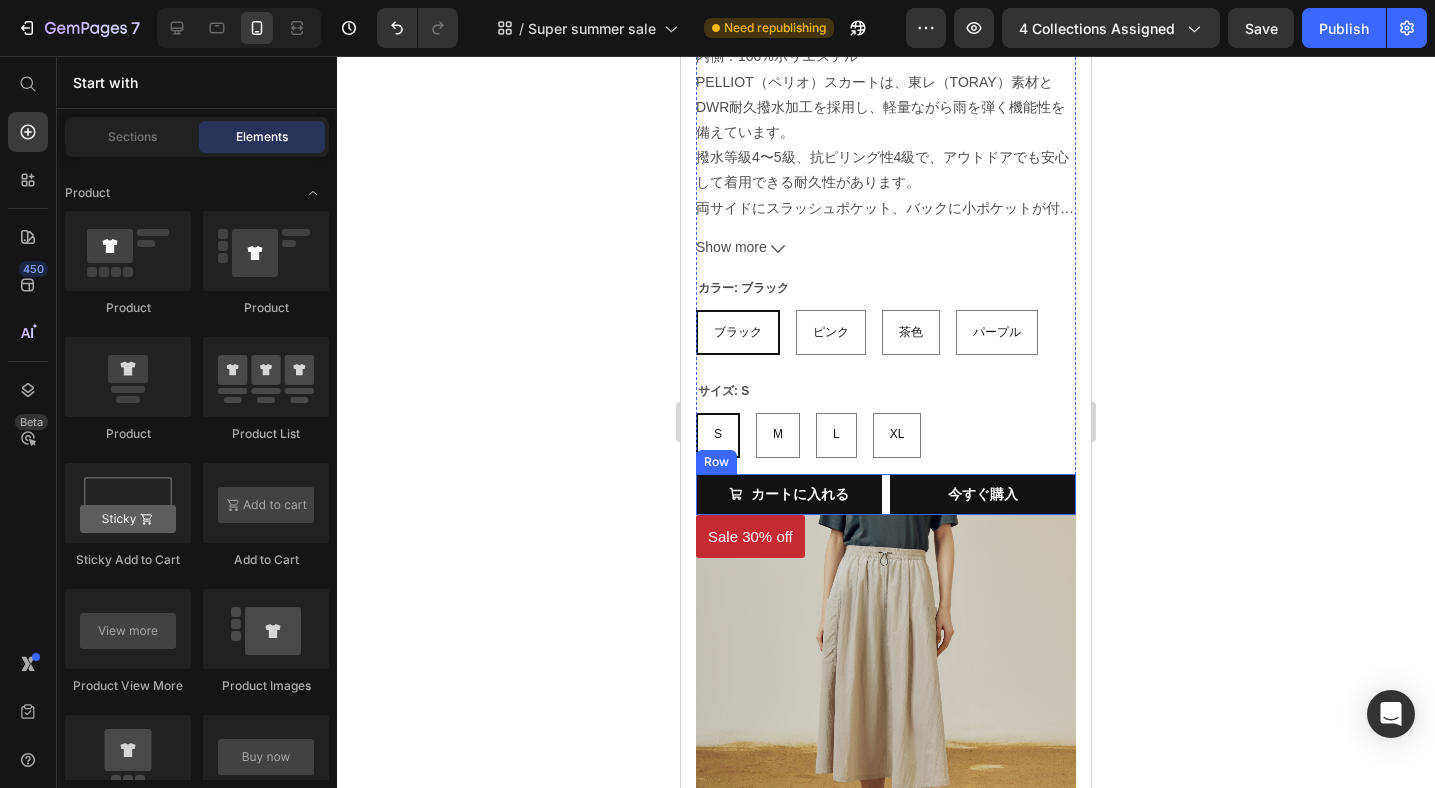 click on "カートに入れる Add to Cart    今すぐ購入    Dynamic Checkout Row" at bounding box center (886, 494) 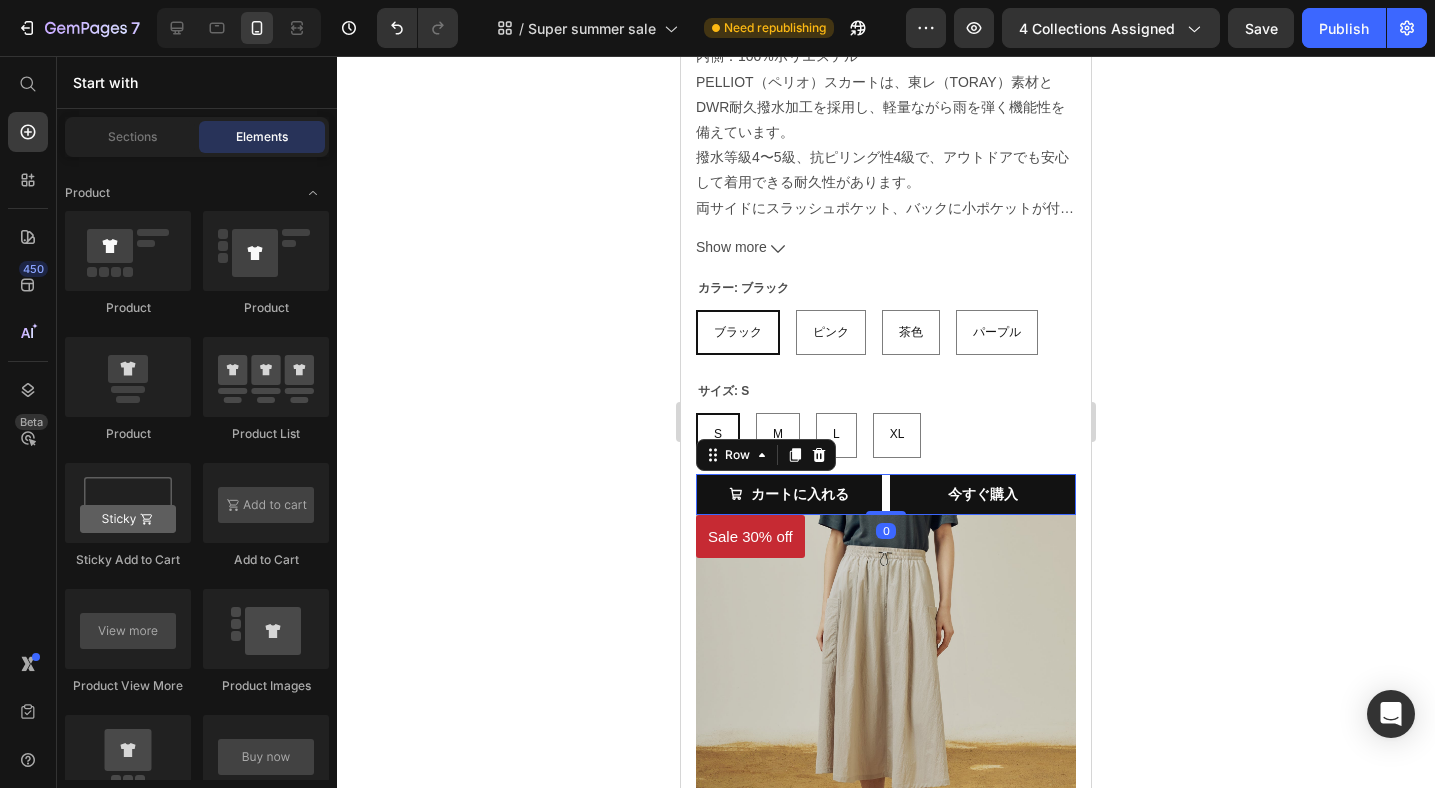 scroll, scrollTop: 0, scrollLeft: 0, axis: both 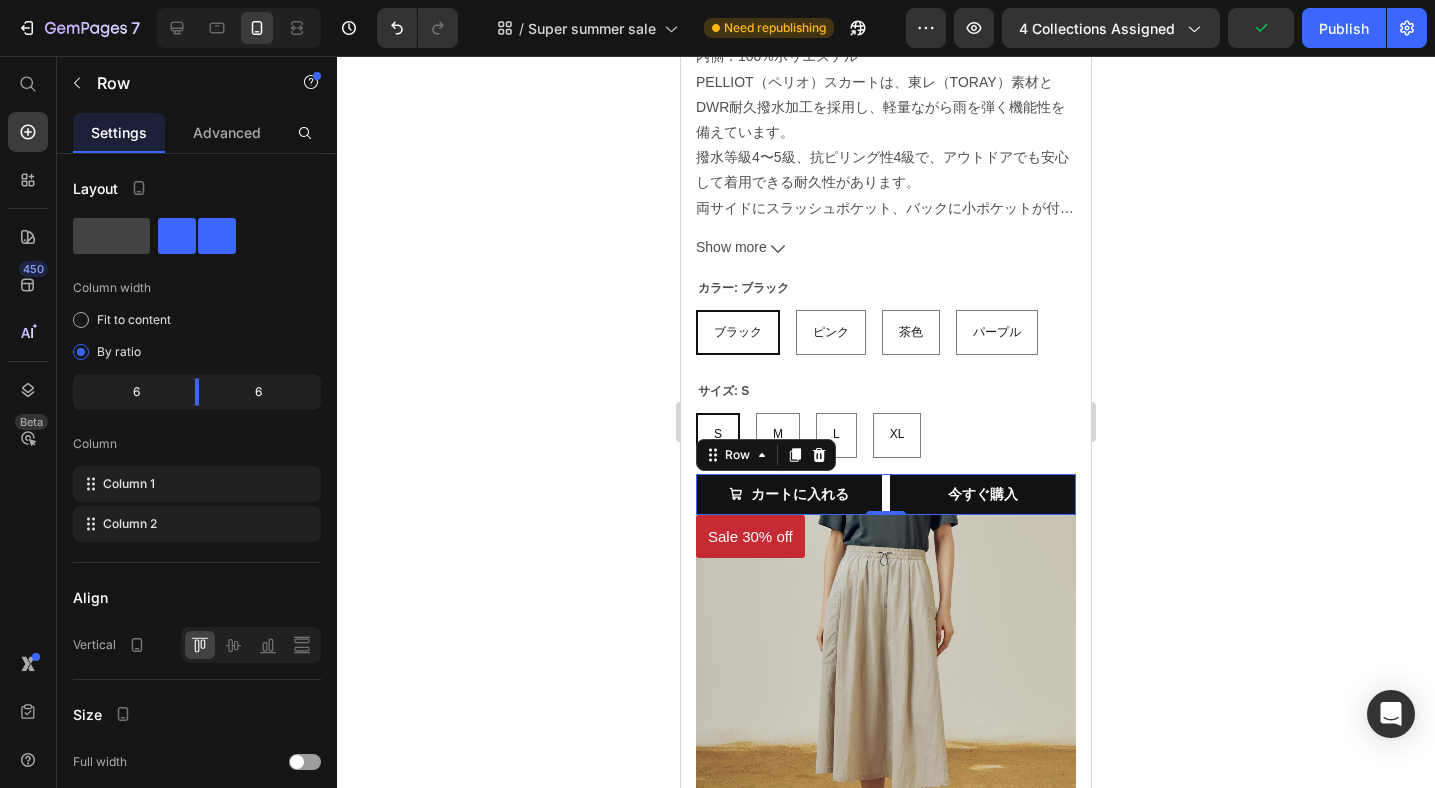click 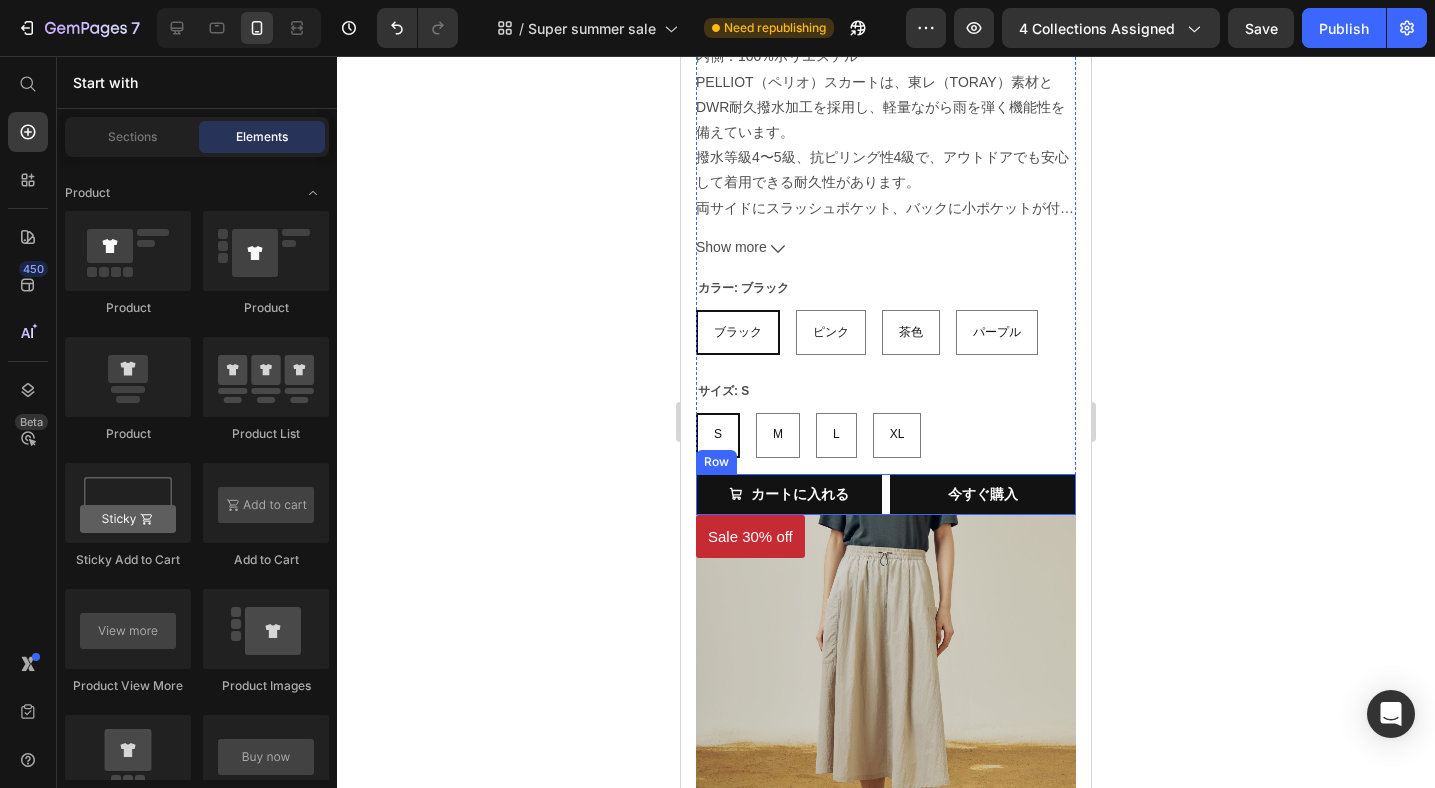 click on "カートに入れる Add to Cart    今すぐ購入    Dynamic Checkout Row" at bounding box center [886, 494] 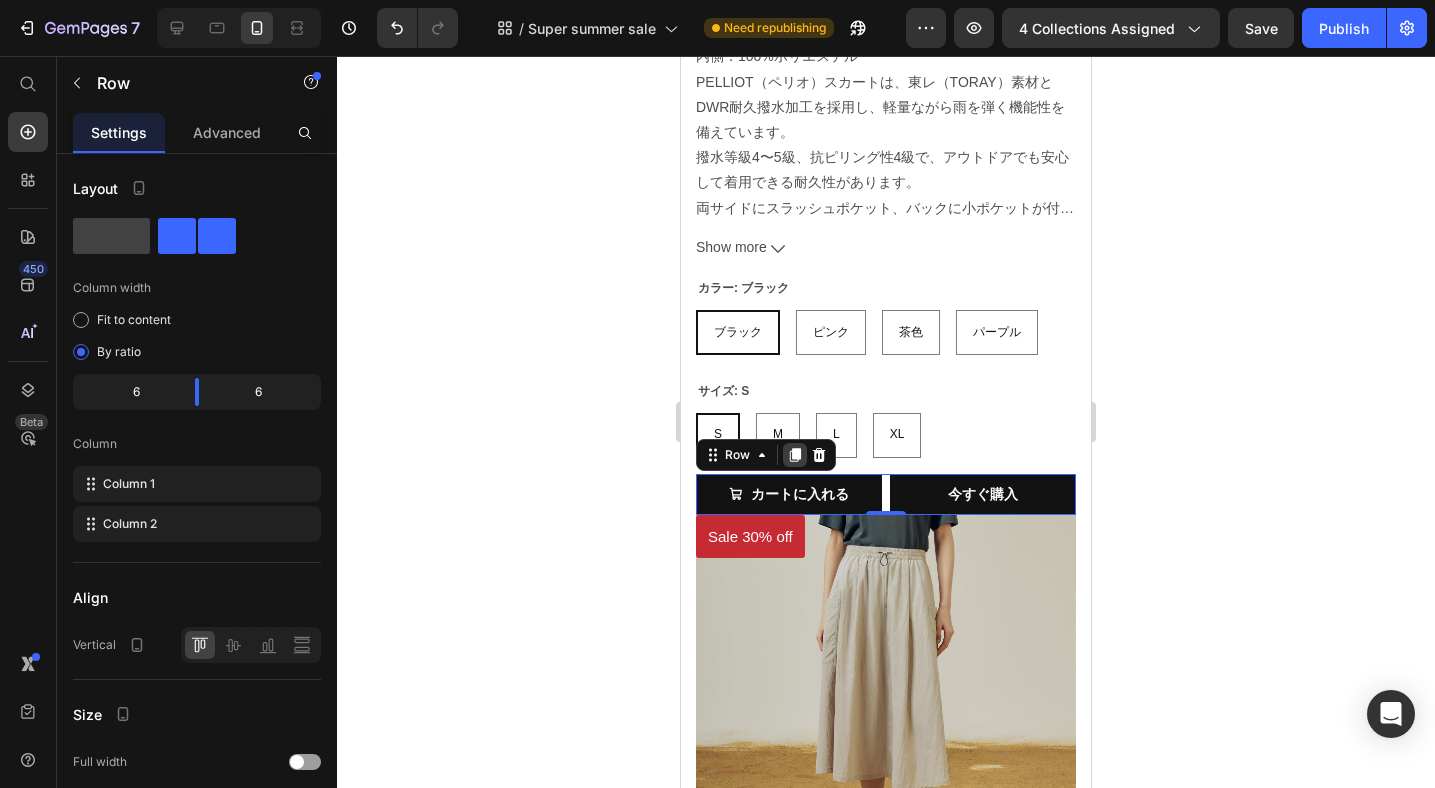 click 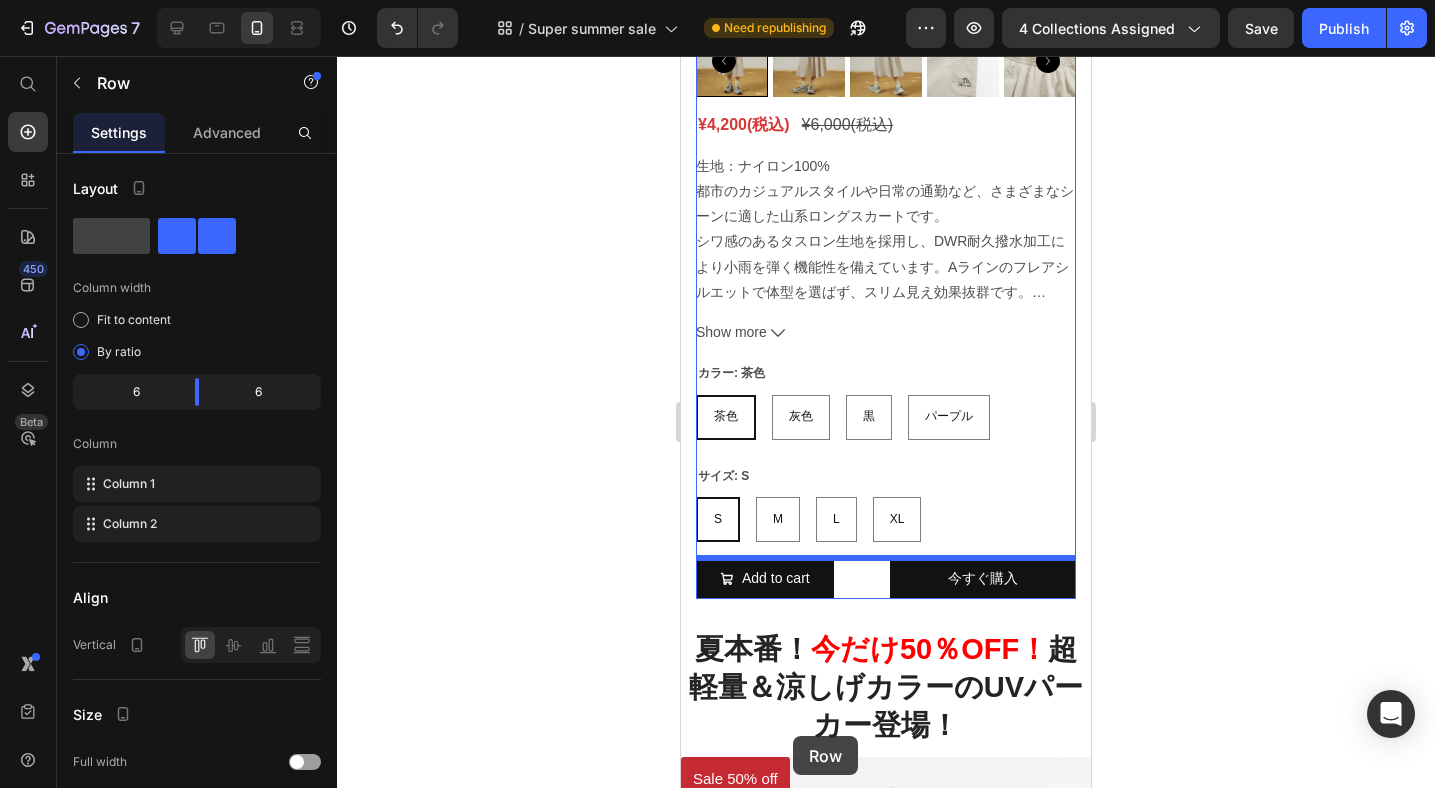 scroll, scrollTop: 2516, scrollLeft: 0, axis: vertical 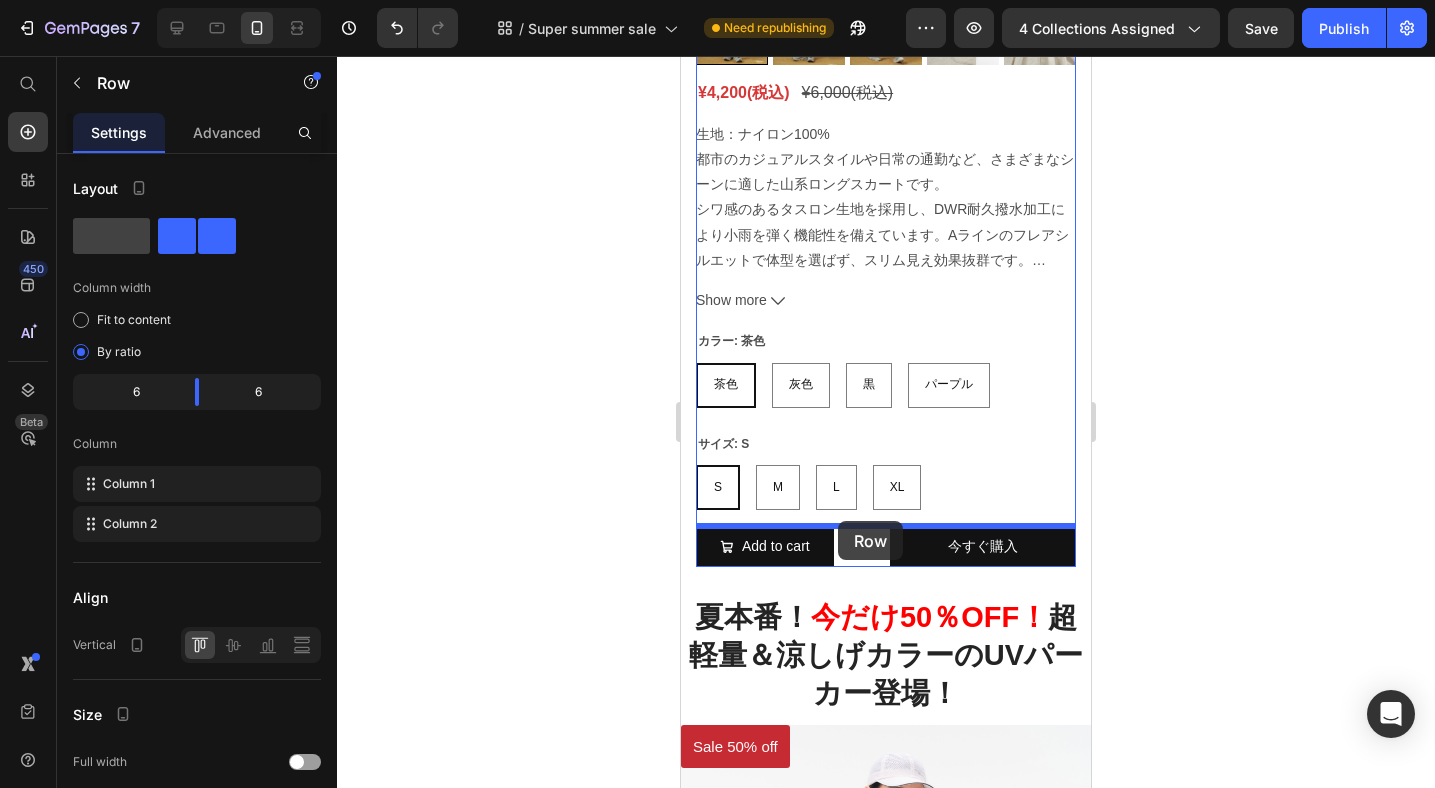 drag, startPoint x: 716, startPoint y: 500, endPoint x: 838, endPoint y: 521, distance: 123.79418 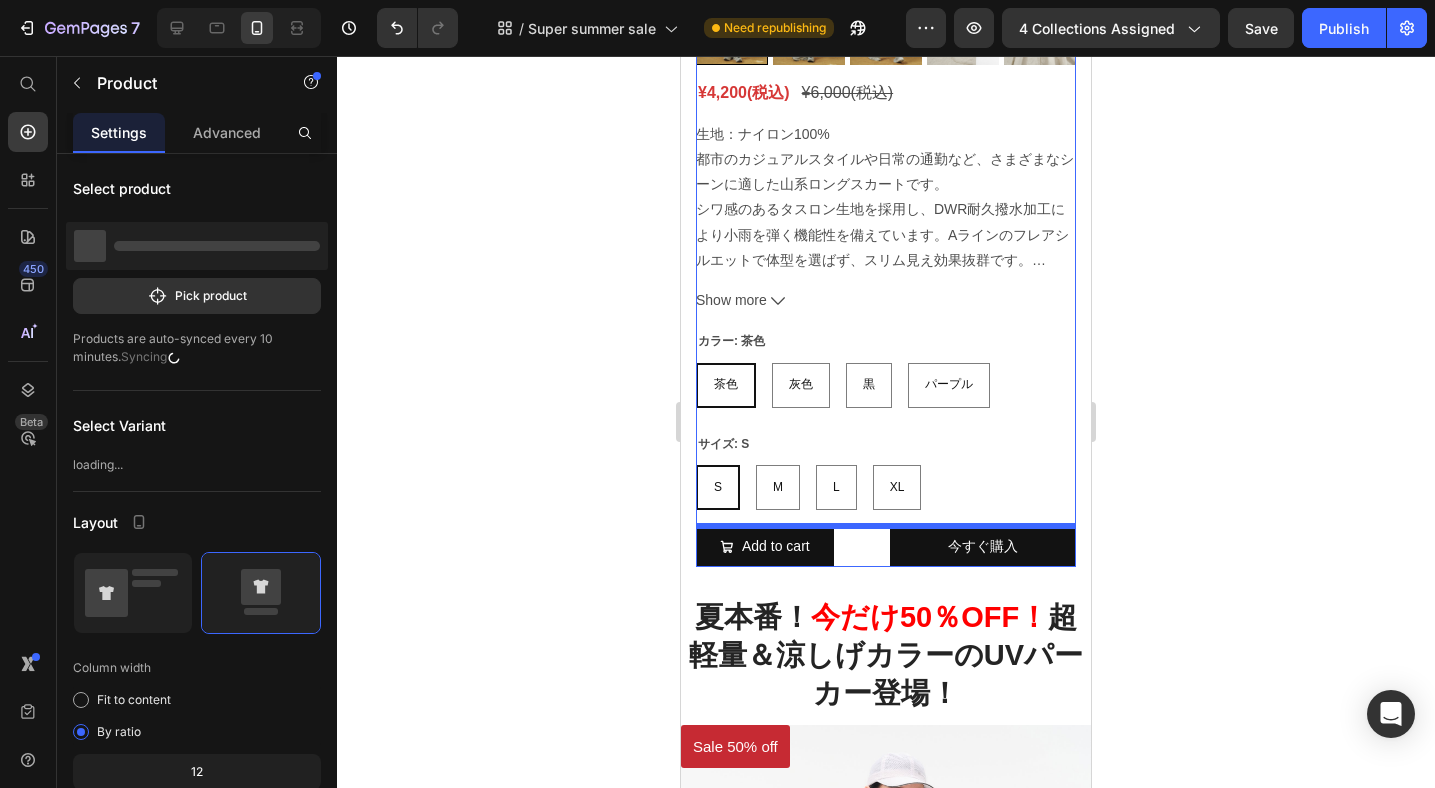 scroll, scrollTop: 2475, scrollLeft: 0, axis: vertical 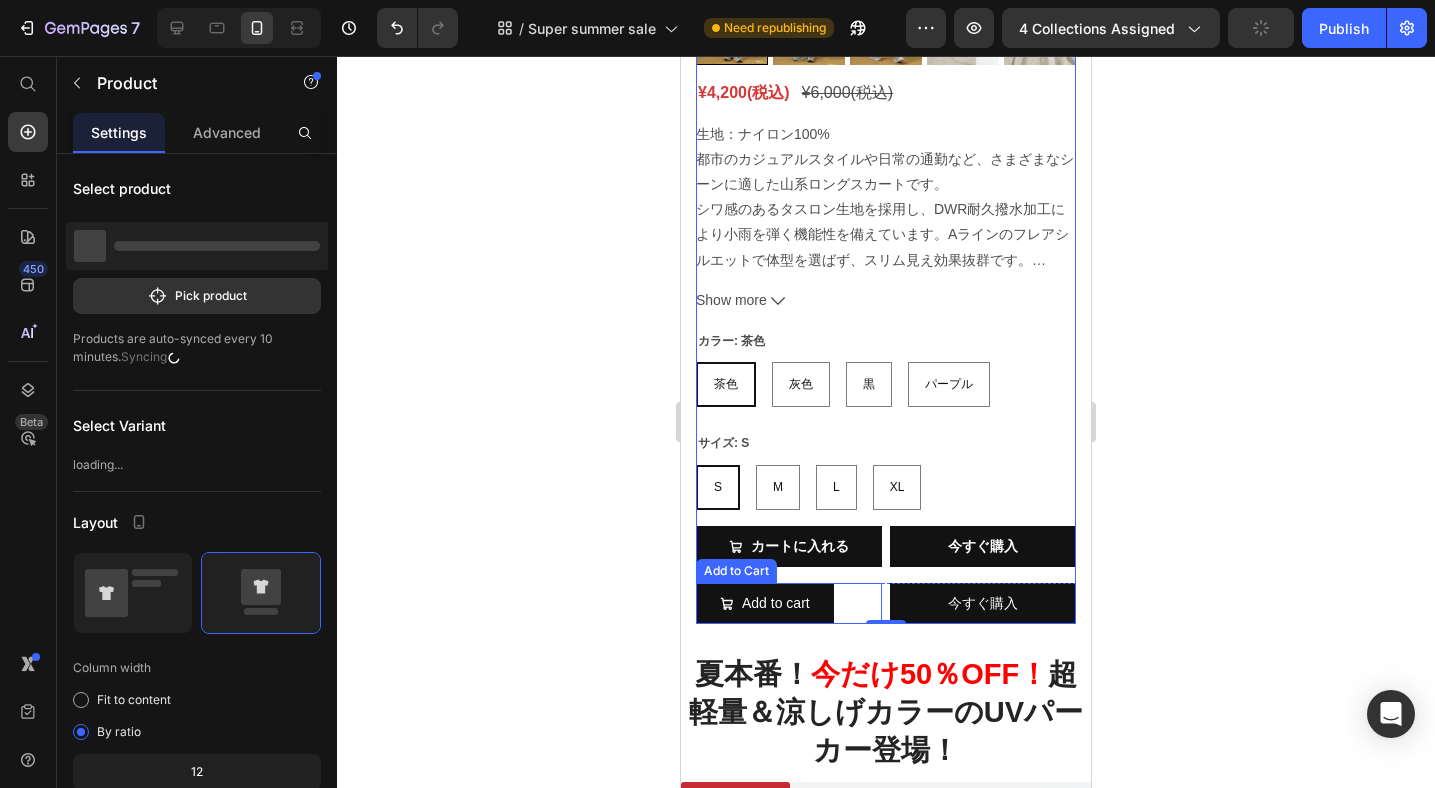 click on "Add to cart Add to Cart" at bounding box center [789, 603] 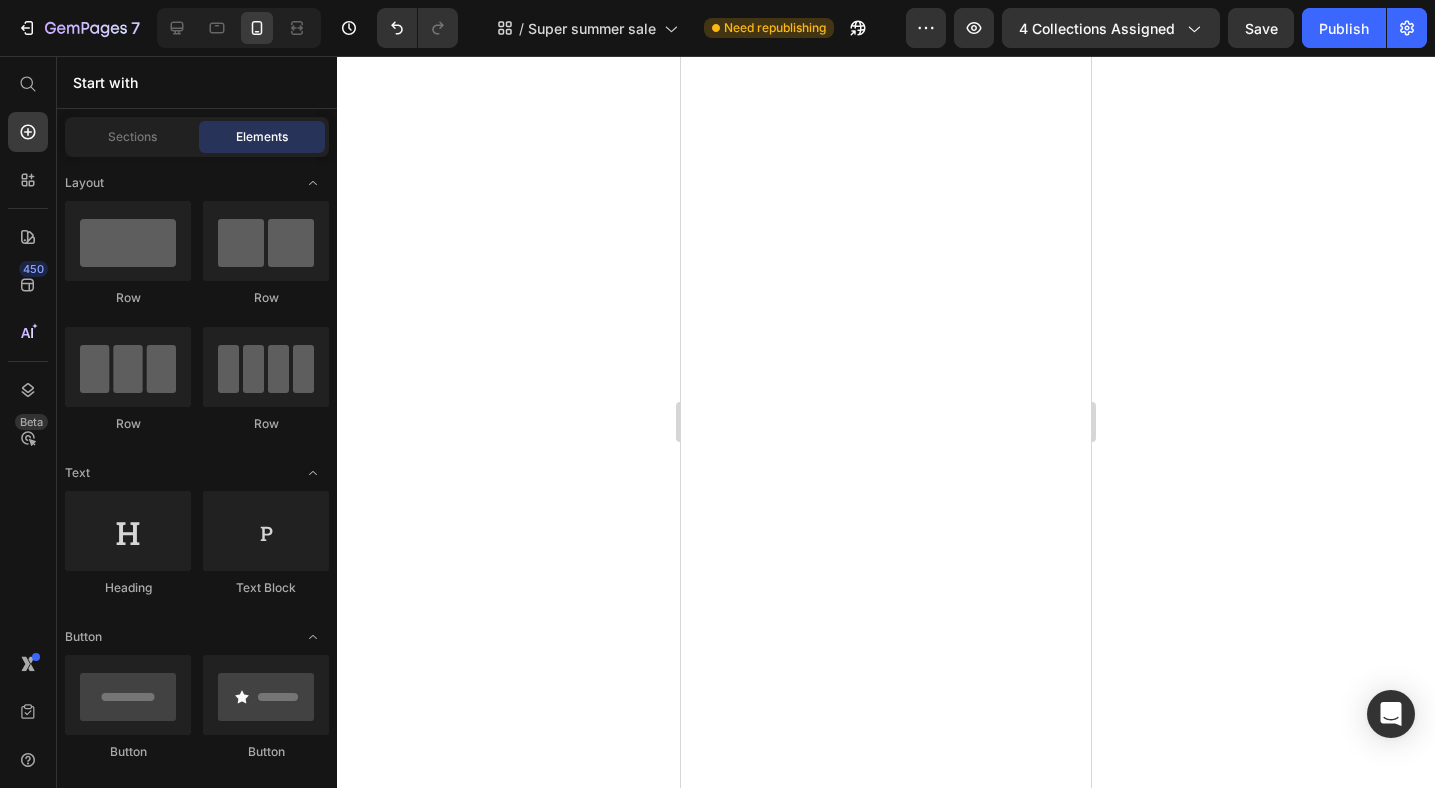 scroll, scrollTop: 0, scrollLeft: 0, axis: both 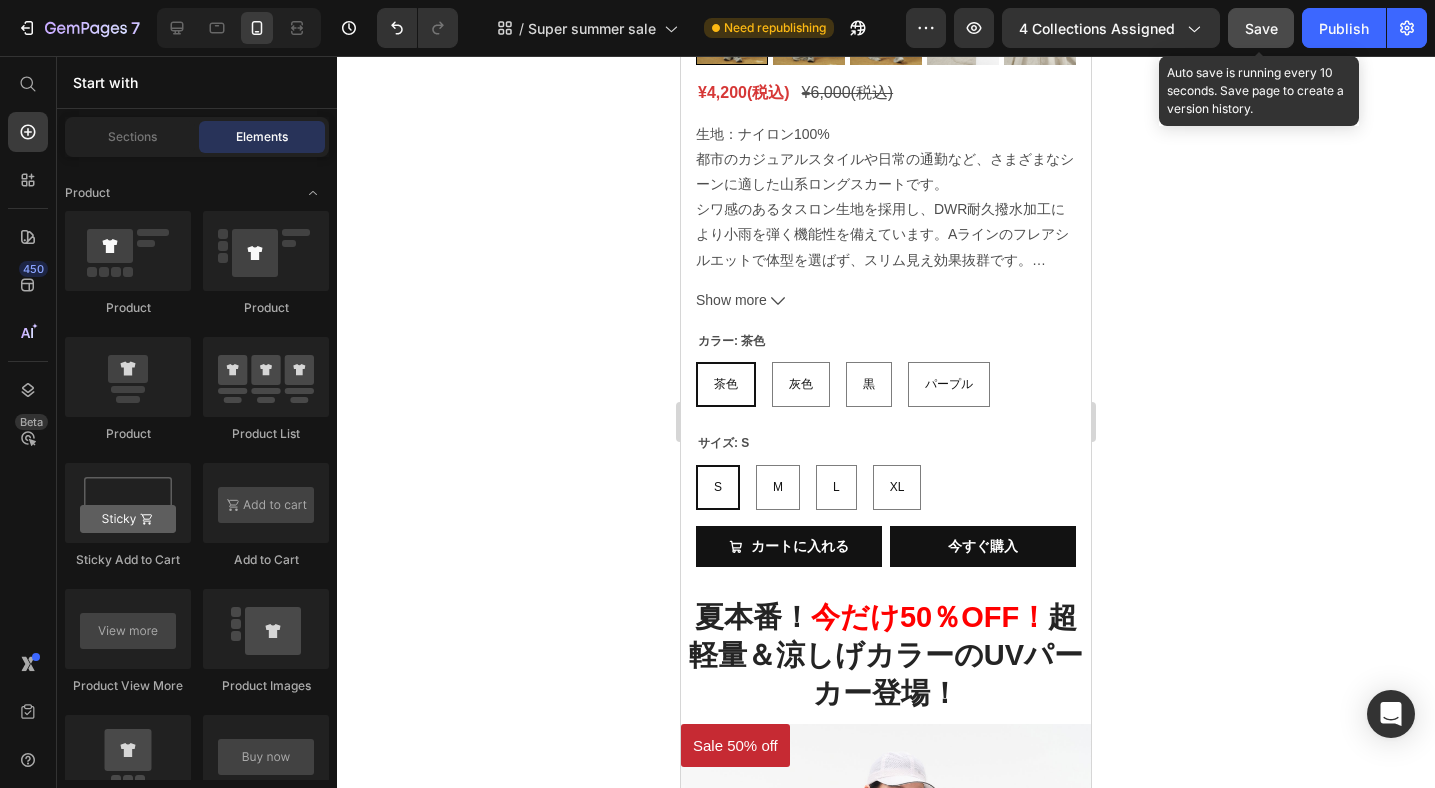 click on "Save" at bounding box center [1261, 28] 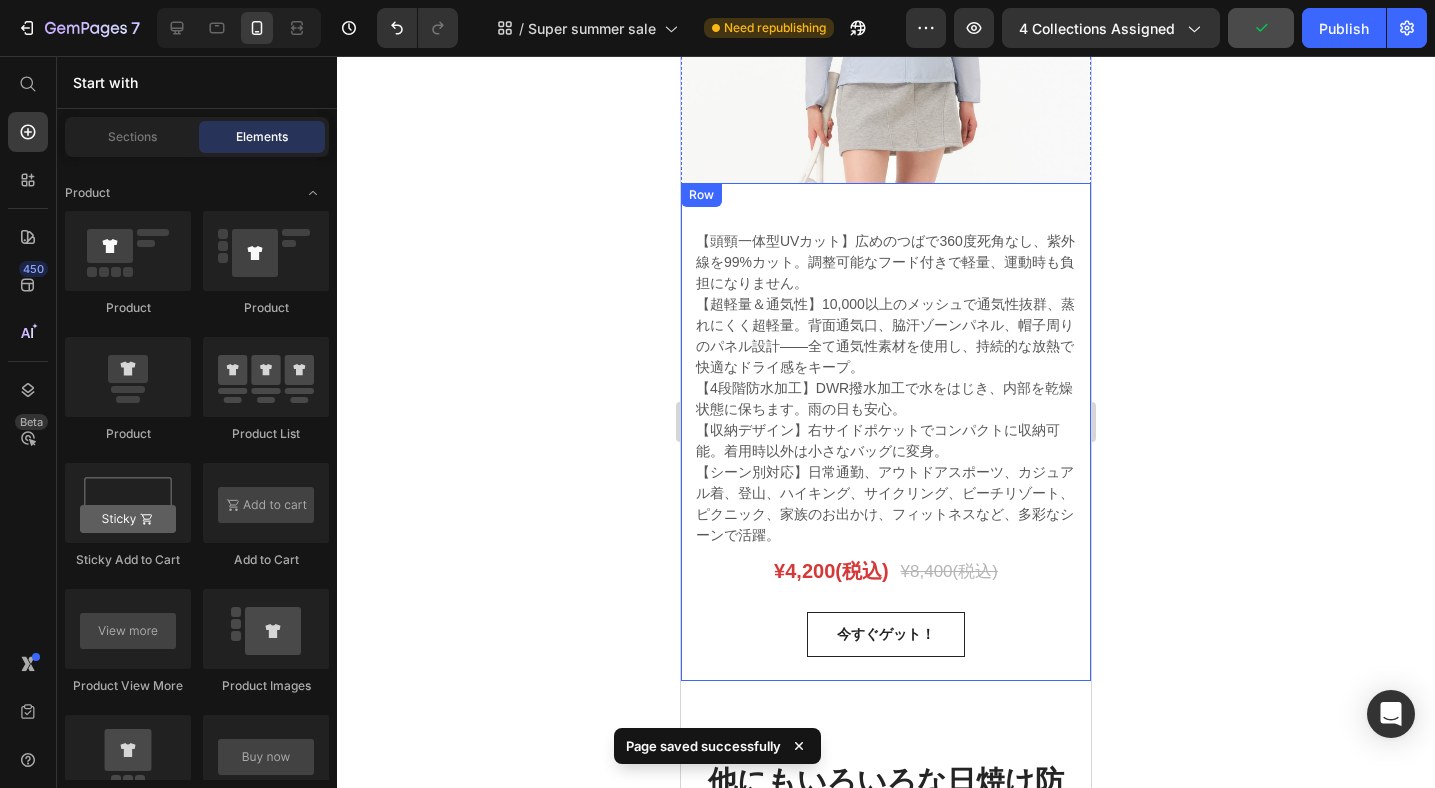 scroll, scrollTop: 3492, scrollLeft: 0, axis: vertical 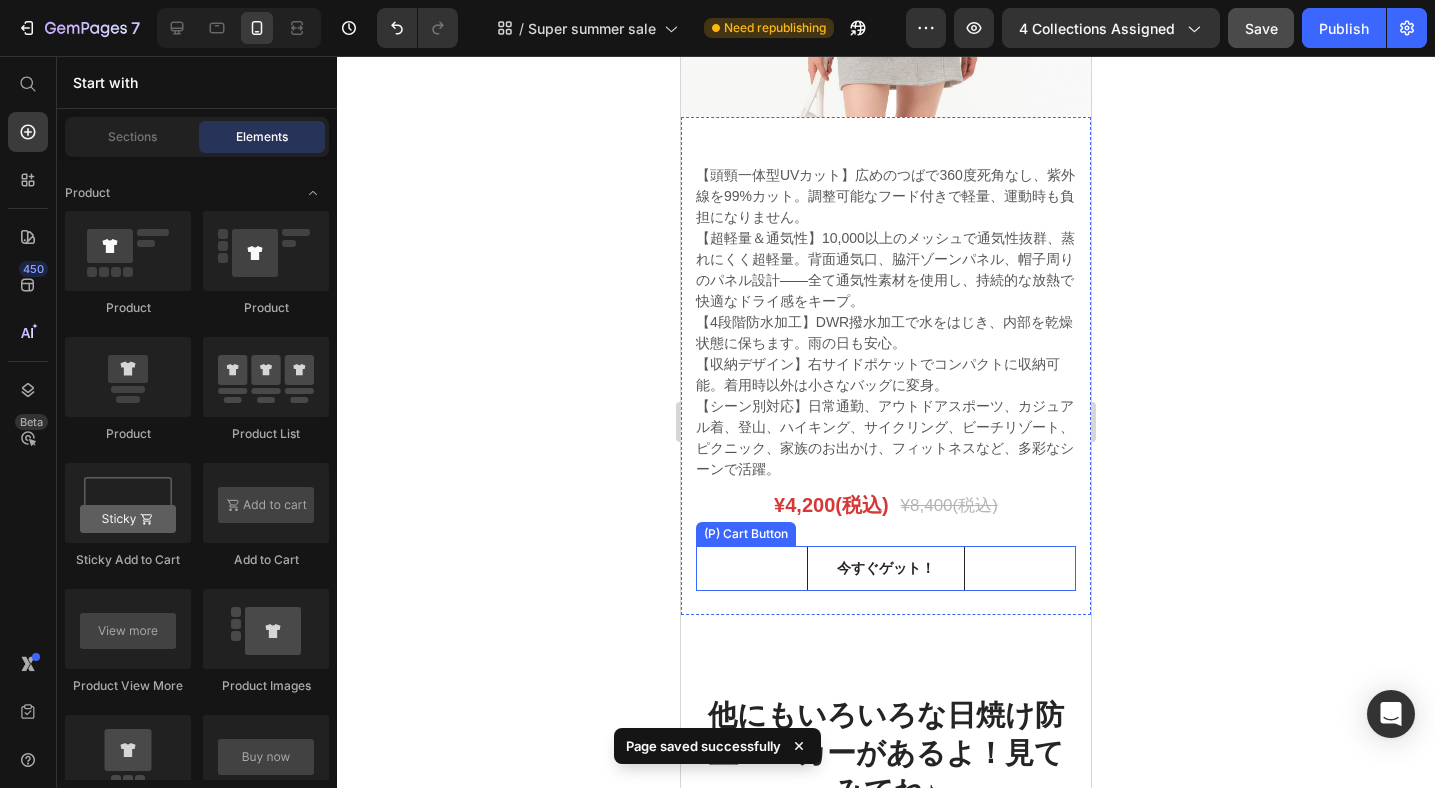 select on "565374174780064555" 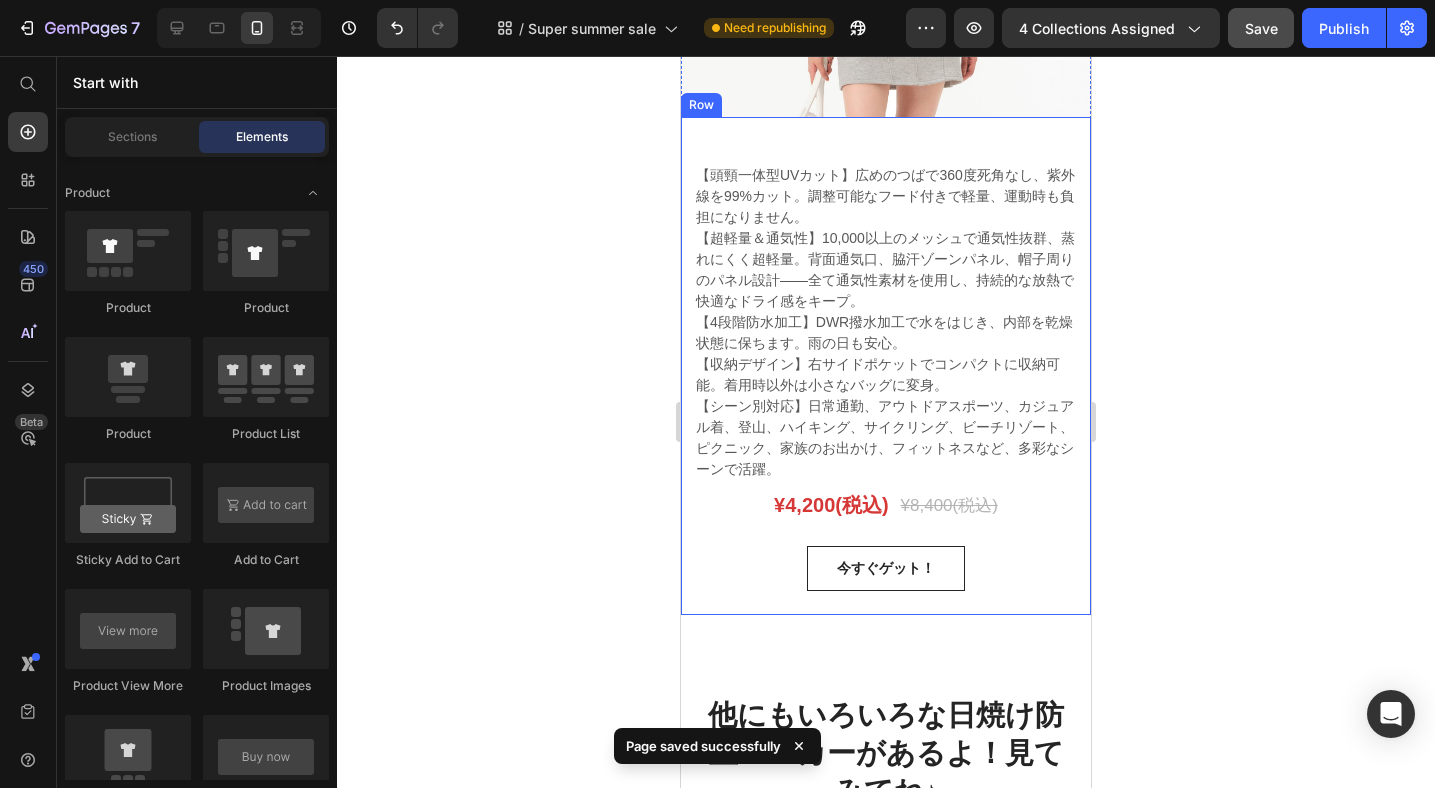 click 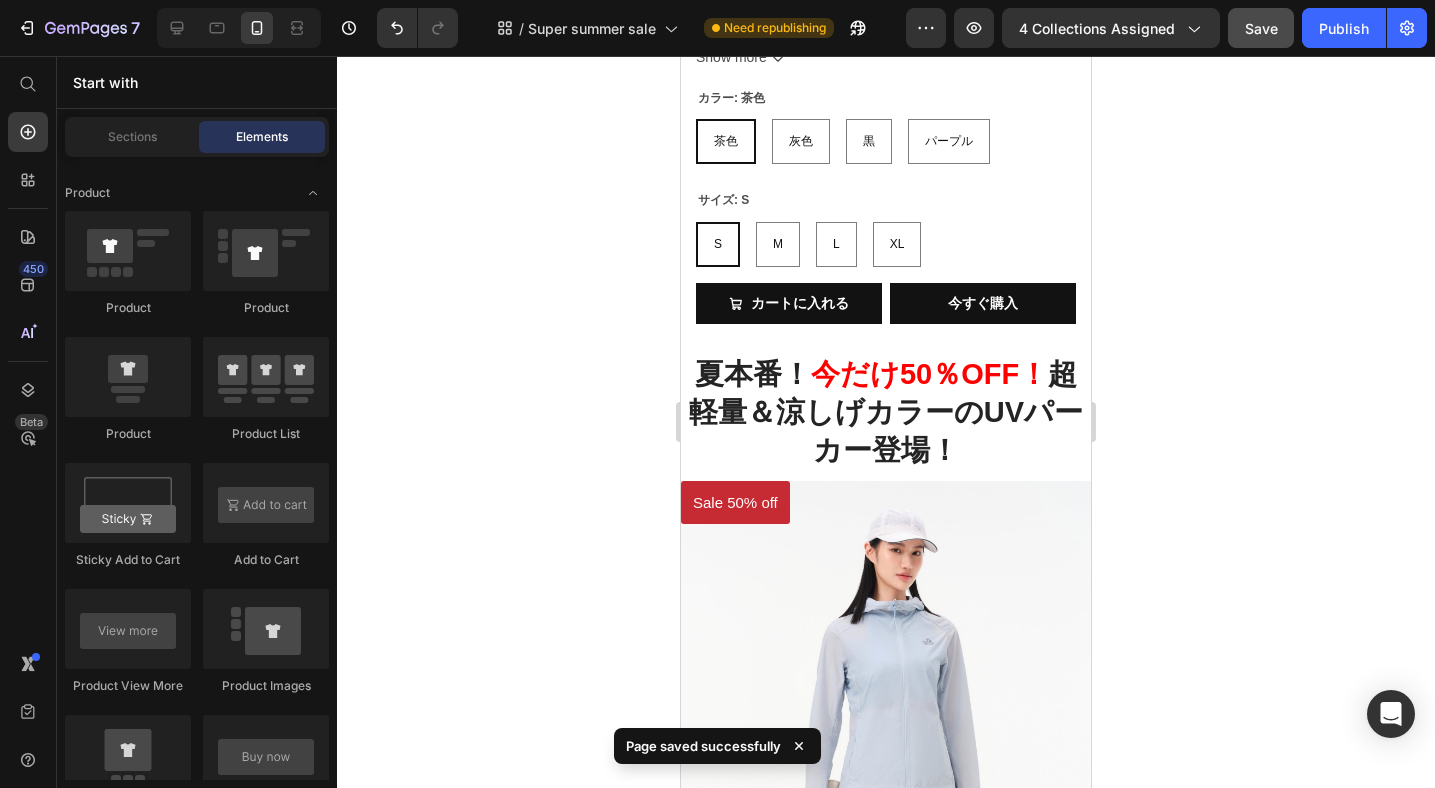 scroll, scrollTop: 2702, scrollLeft: 0, axis: vertical 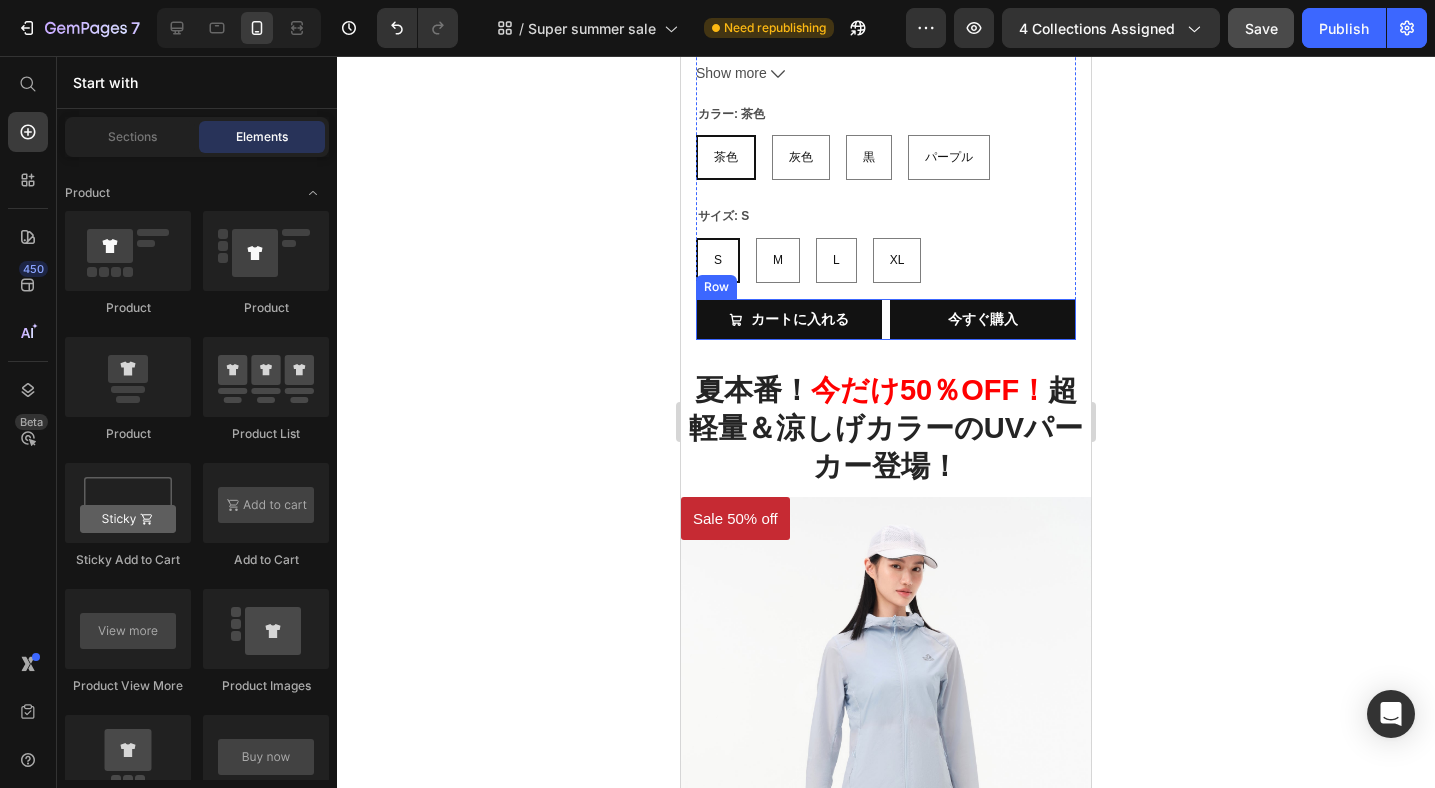 click on "カートに入れる    Add to Cart    今すぐ購入    Dynamic Checkout Row" at bounding box center (886, 319) 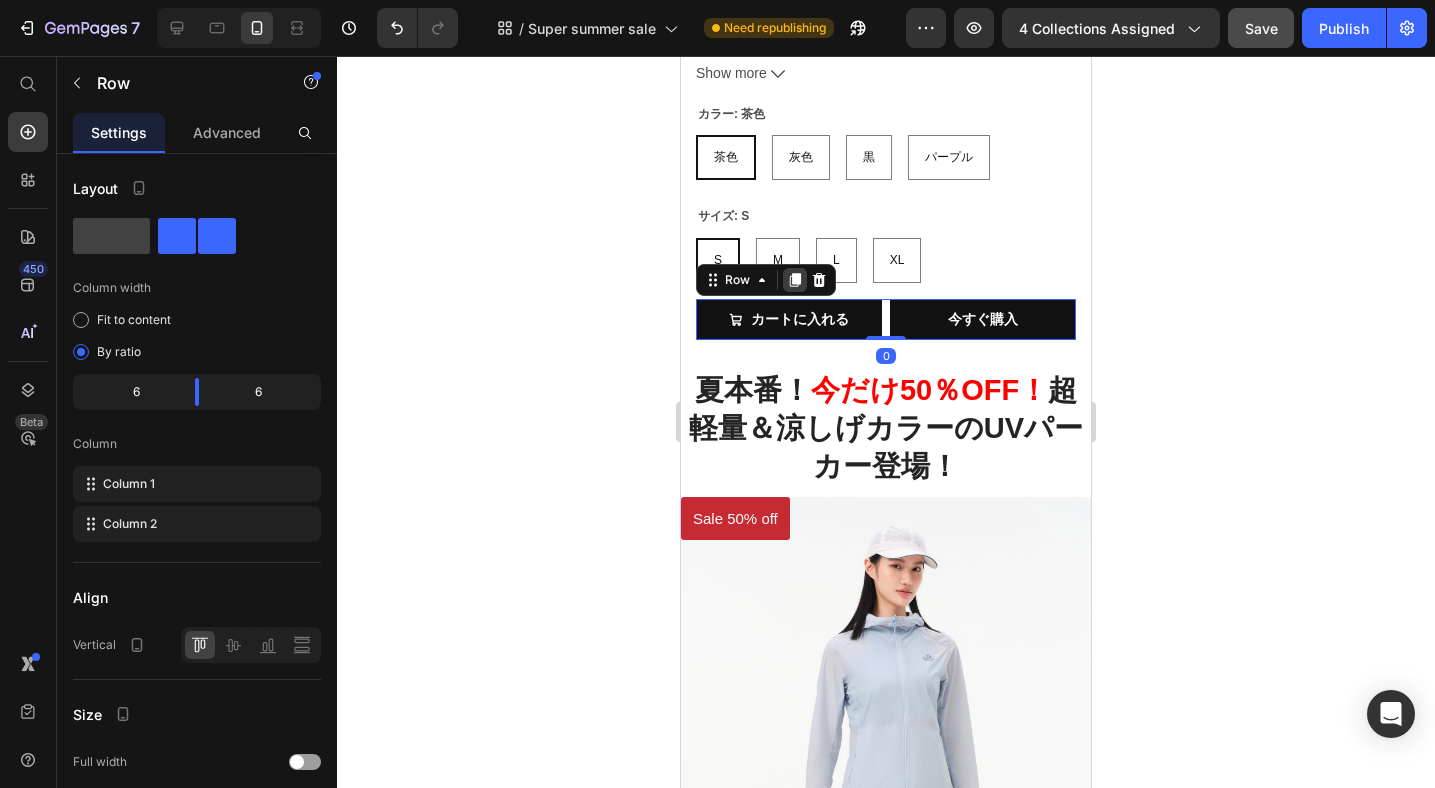 click 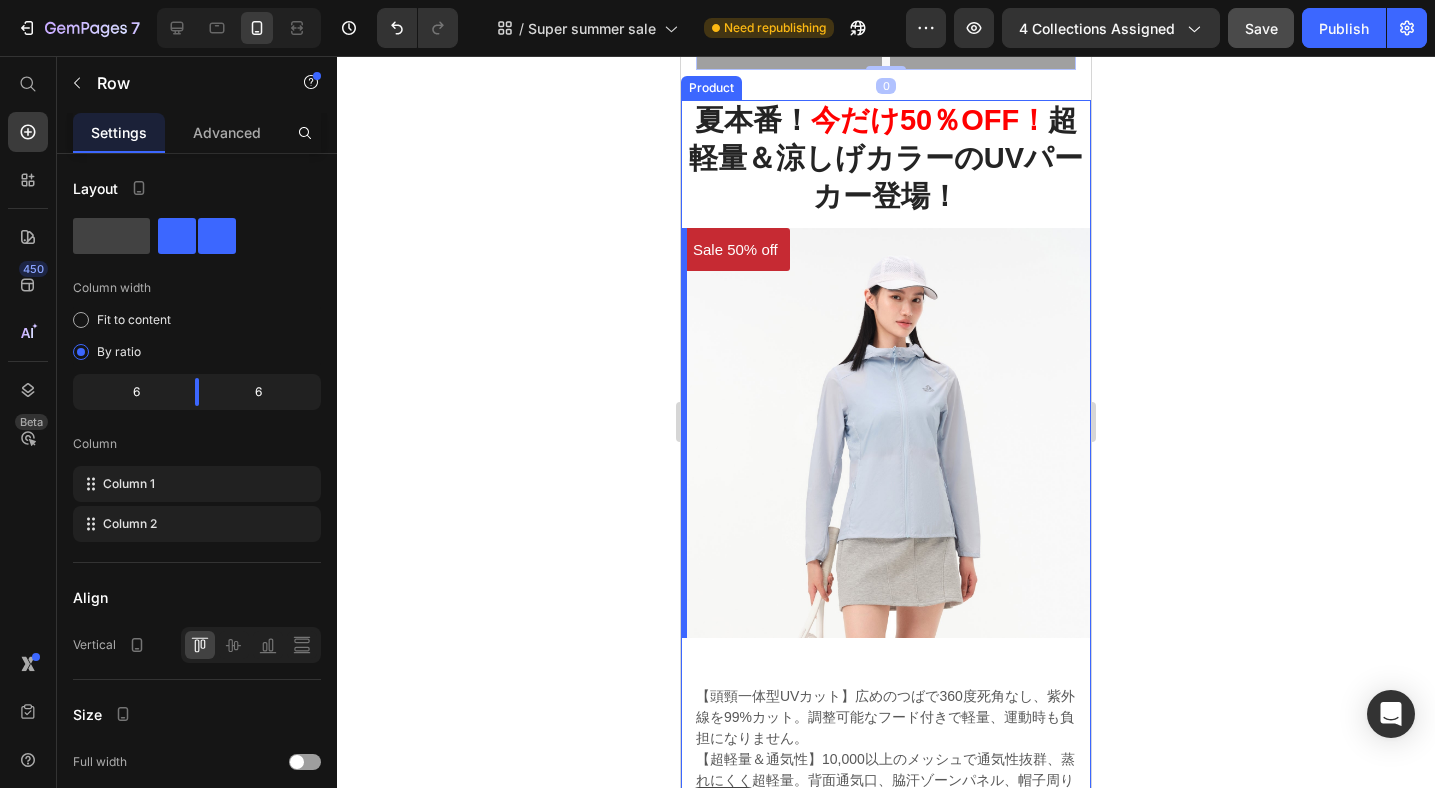 select on "565374174780064555" 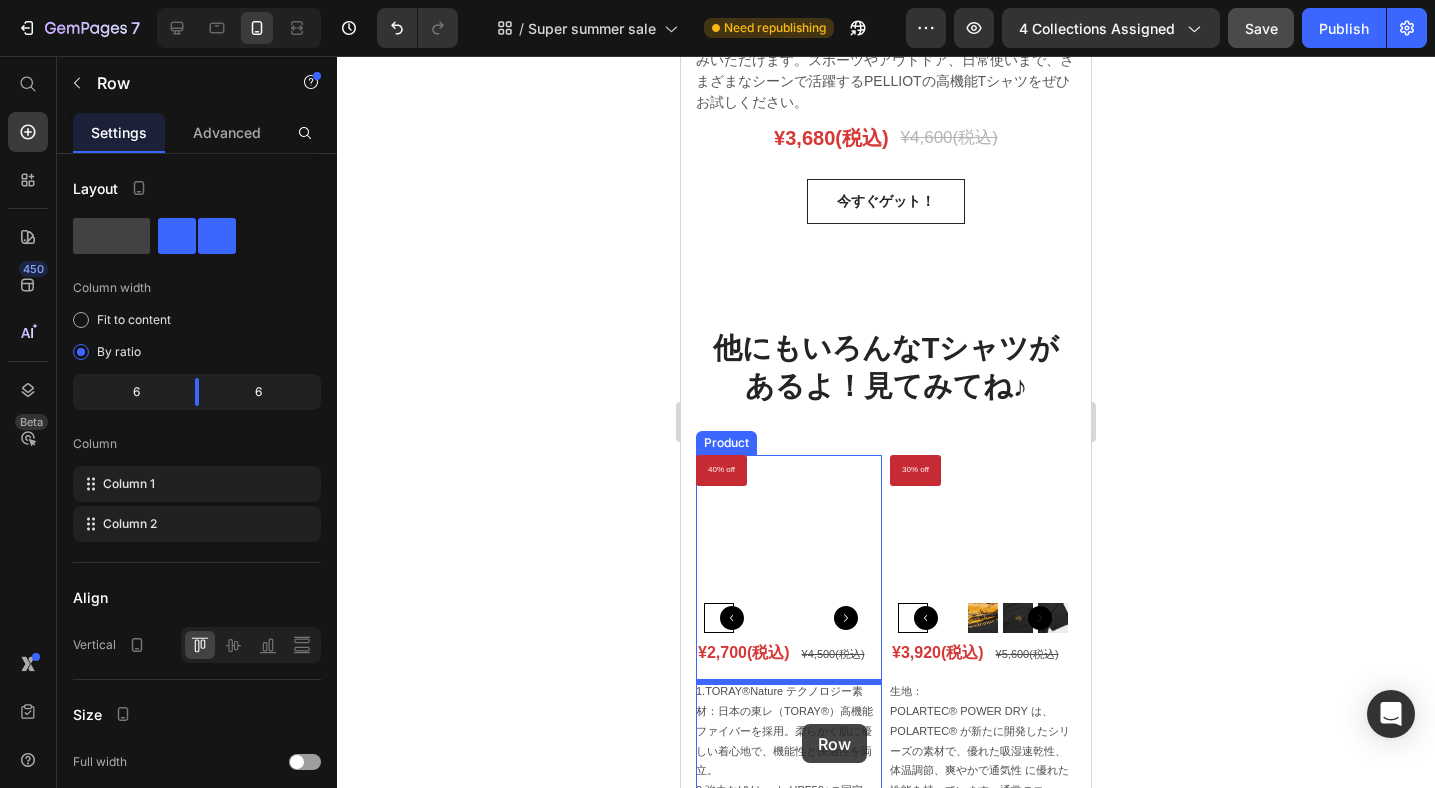 scroll, scrollTop: 6102, scrollLeft: 0, axis: vertical 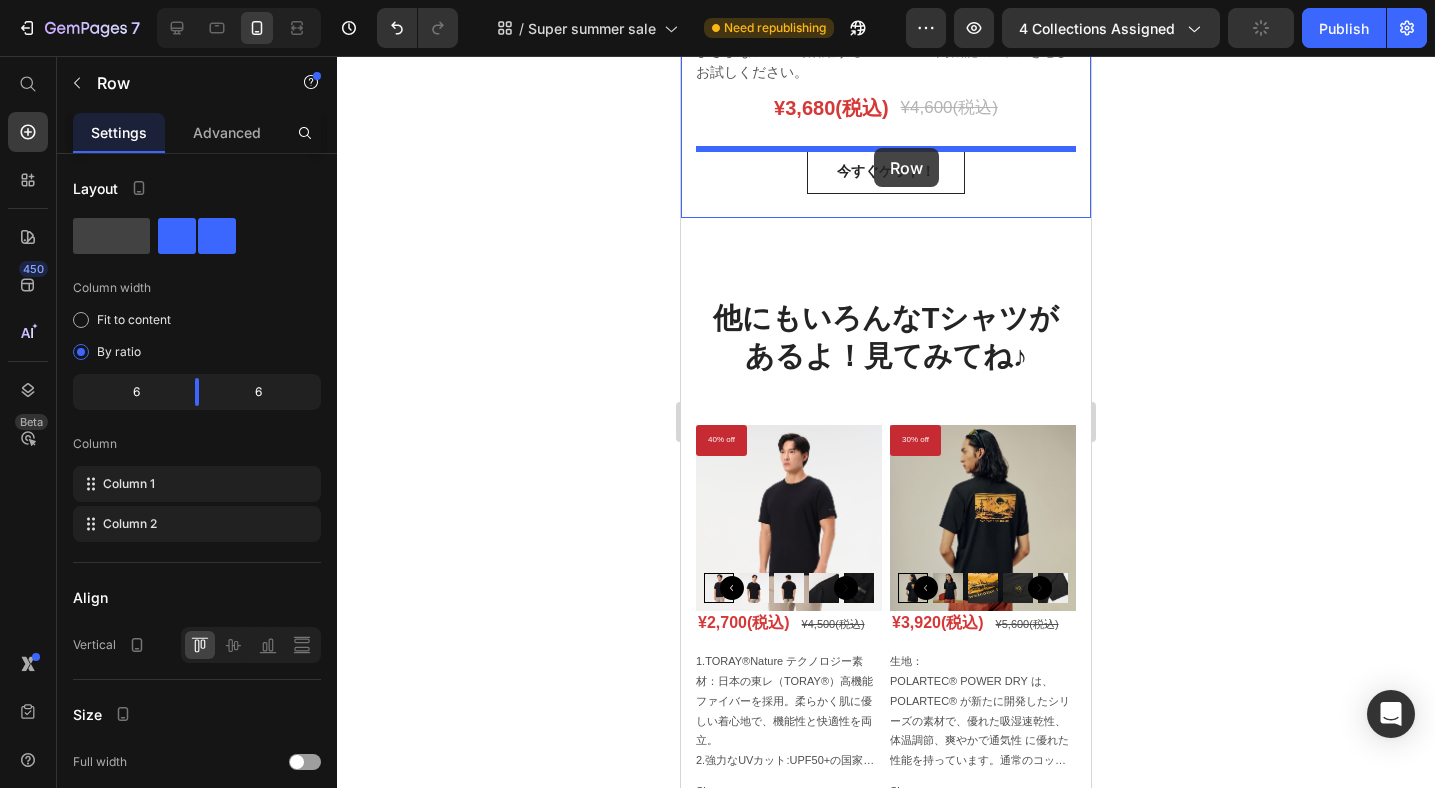 drag, startPoint x: 712, startPoint y: 328, endPoint x: 874, endPoint y: 148, distance: 242.16524 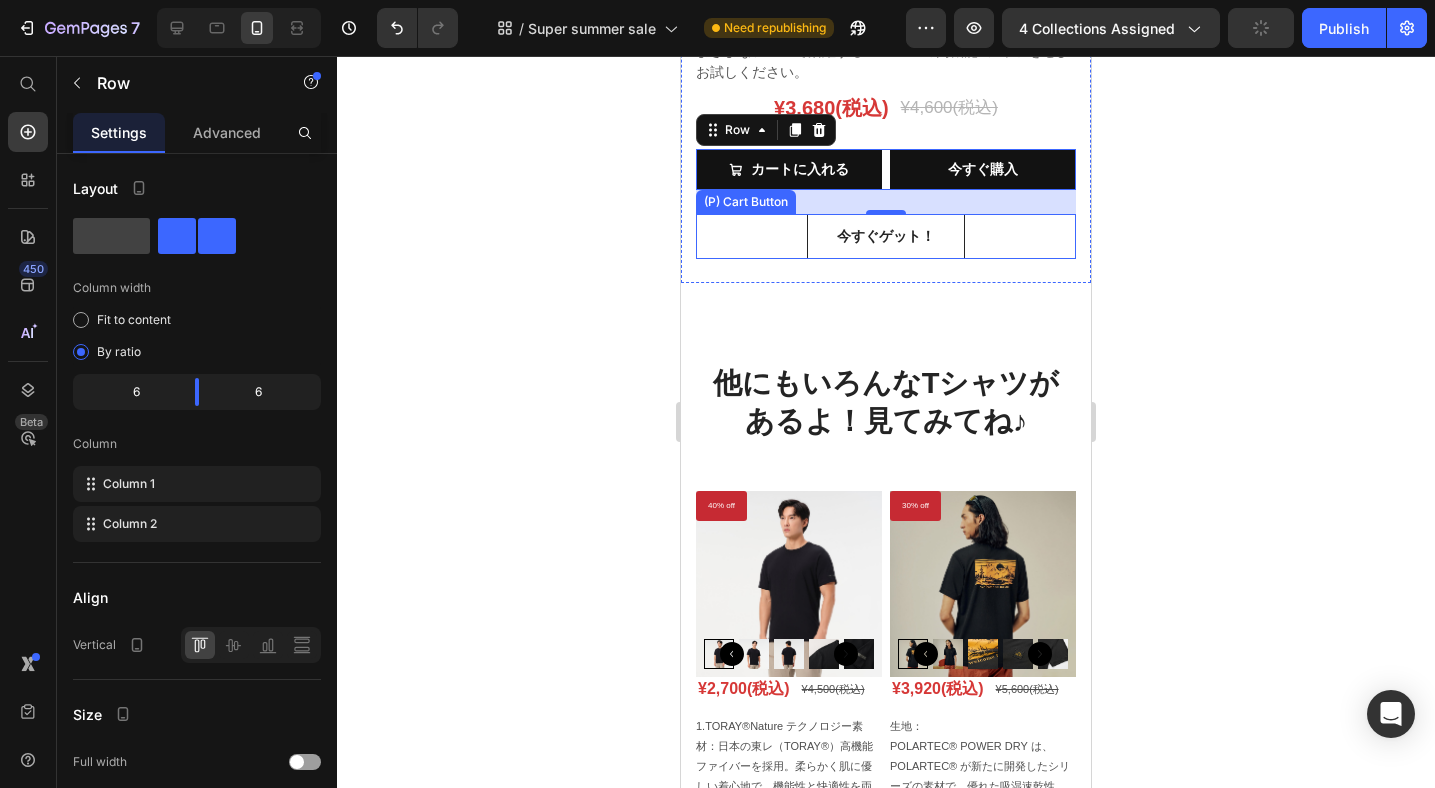 click on "今すぐゲット！ (P) Cart Button" at bounding box center [886, 236] 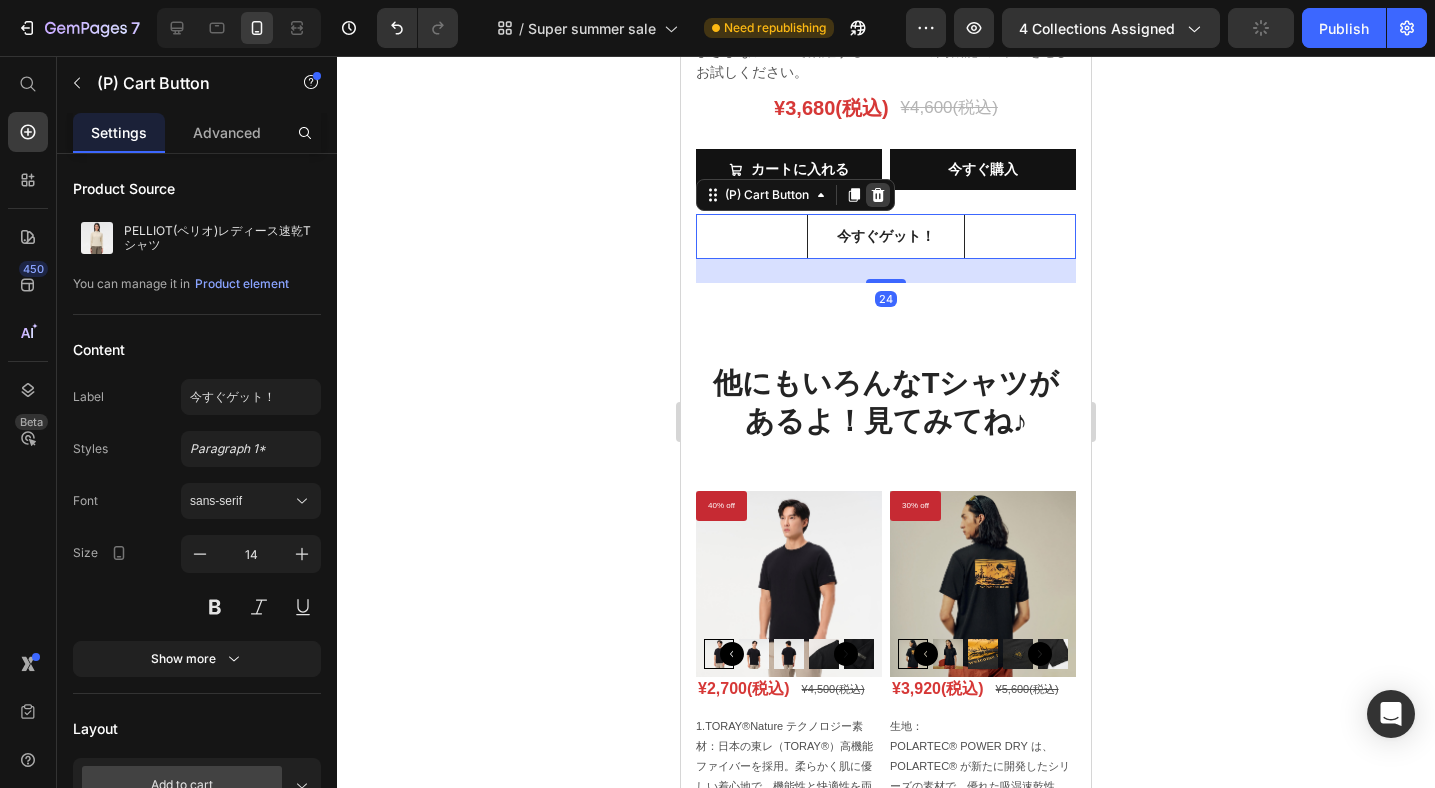 click 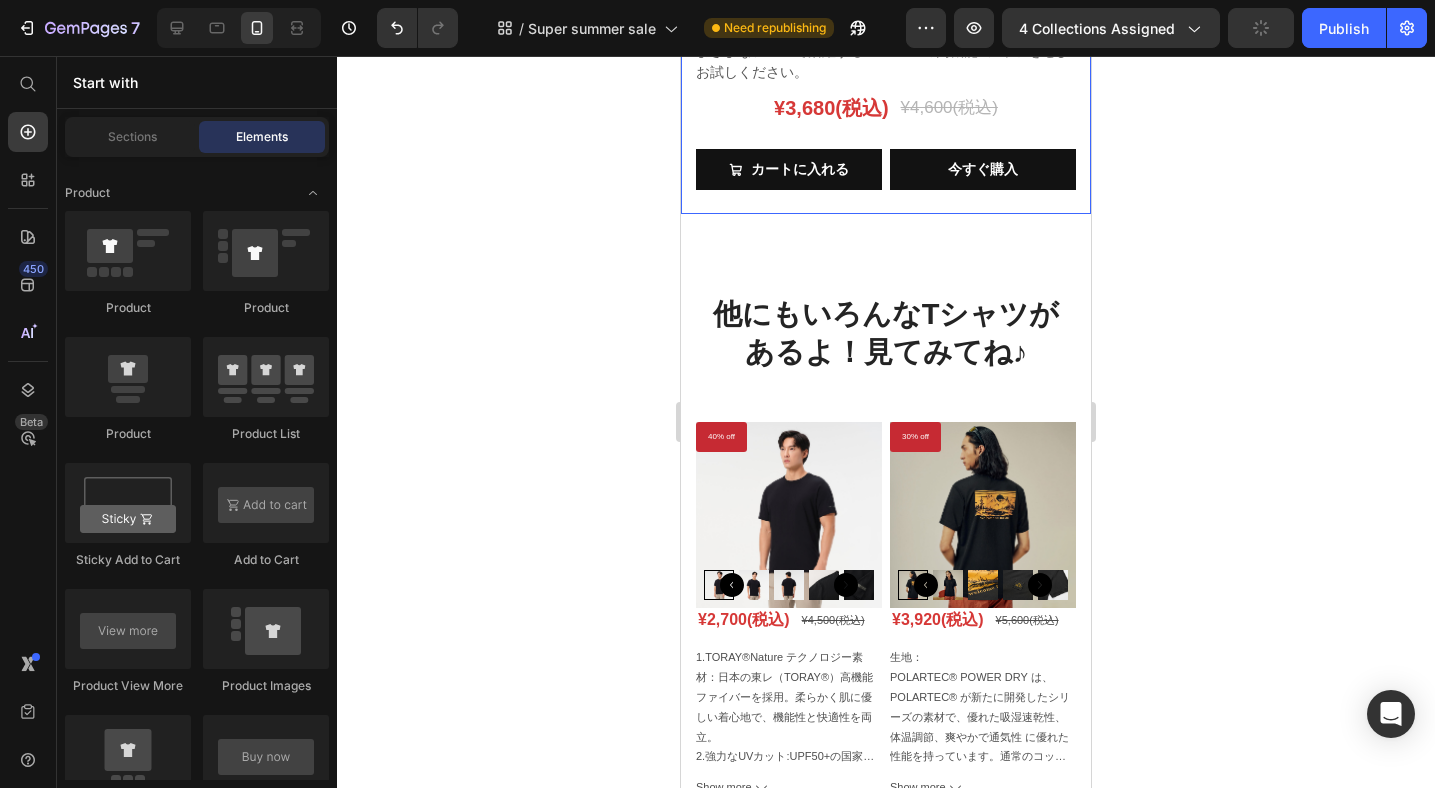 click on "超軽量で着心地もラク、涼しげなカラーが夏にぴったりのUVカットパーカー。今だけ50％OFF！ Heading PELLIOTの吸湿速乾Tシャツは、機能性とデザイン性を兼ね備えた一着です。スウェーデンPolygiene AAA級銀イオン抗菌技術を採用し、汗ばむシーンでも清潔で快適な着用感を実現します。
Storm Dryテクノロジーを搭載した速乾生地は、素早く汗を吸収し、蒸発させることで、アクティブな場面でも快適な状態をキープします。 また、東レ製のコットン風手触り生地を使用し、柔らかく肌に優しい、シワになりにくい素材です。
高品質素材により褪色や毛玉、引っかかりを防ぎ、長く愛用していただけます。
(P) Description [PRICE](税込) (P) Price [PRICE](税込) (P) Price Row
カートに入れる    Add to Cart    今すぐ購入    Dynamic Checkout Row" at bounding box center (886, -20) 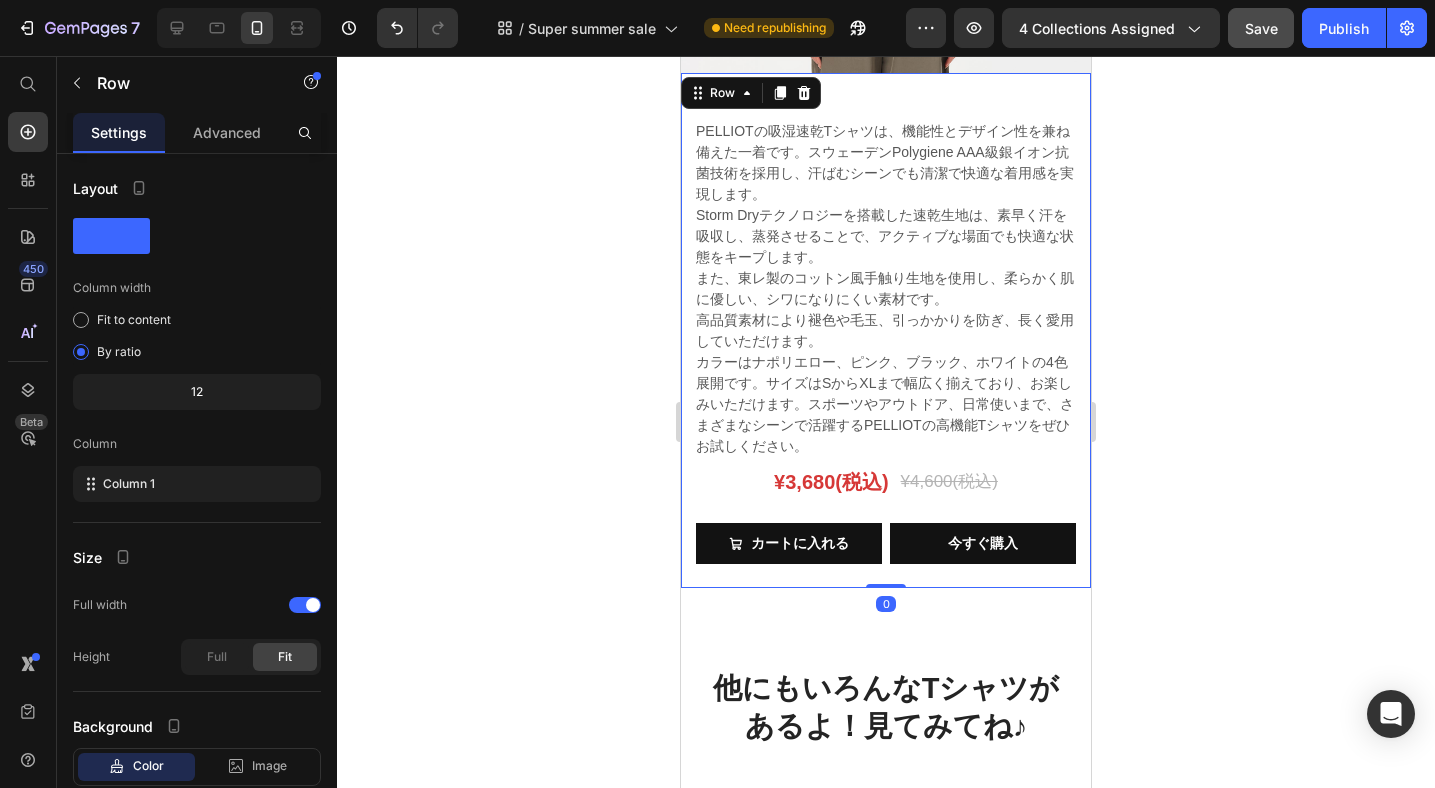 select on "565374174780064555" 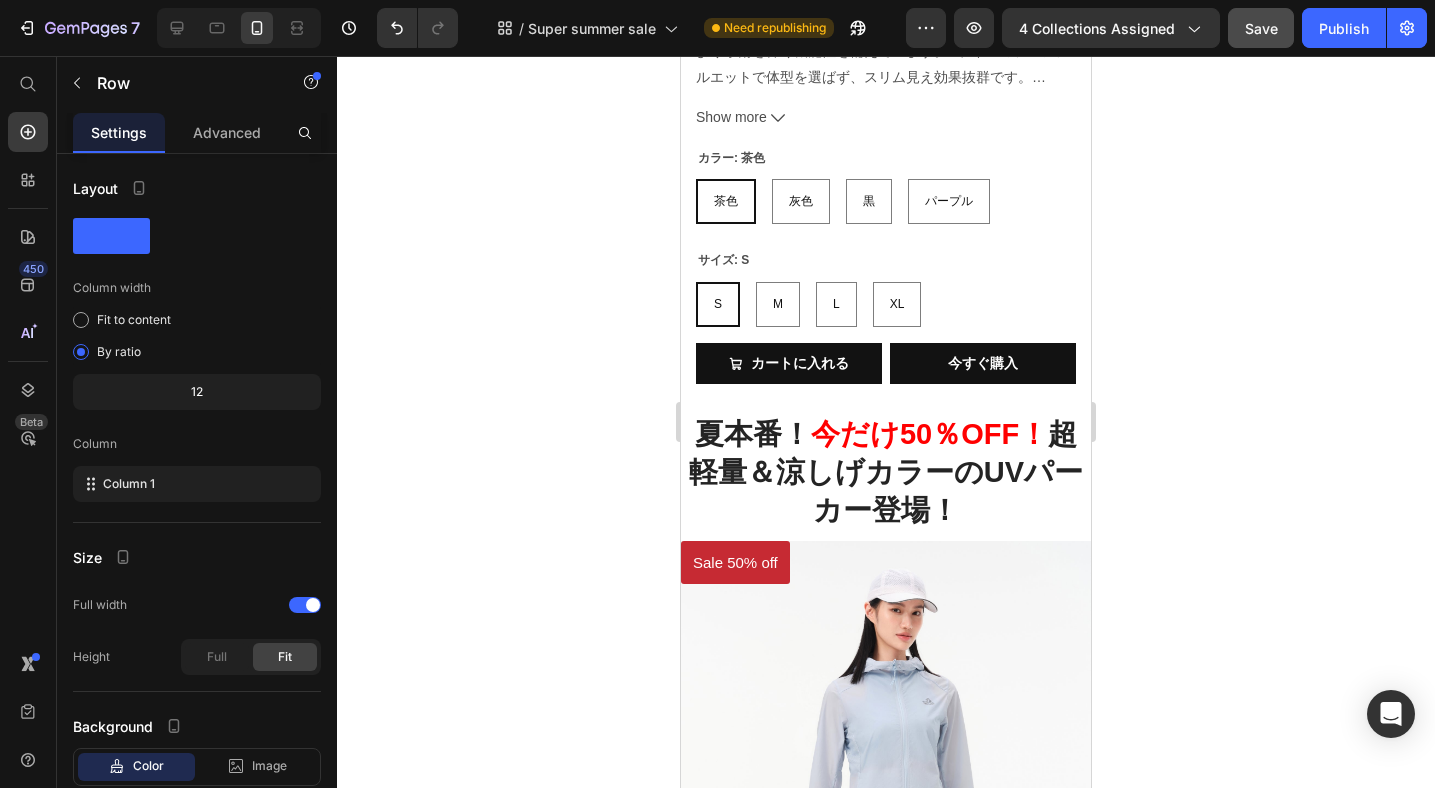 scroll, scrollTop: 2633, scrollLeft: 0, axis: vertical 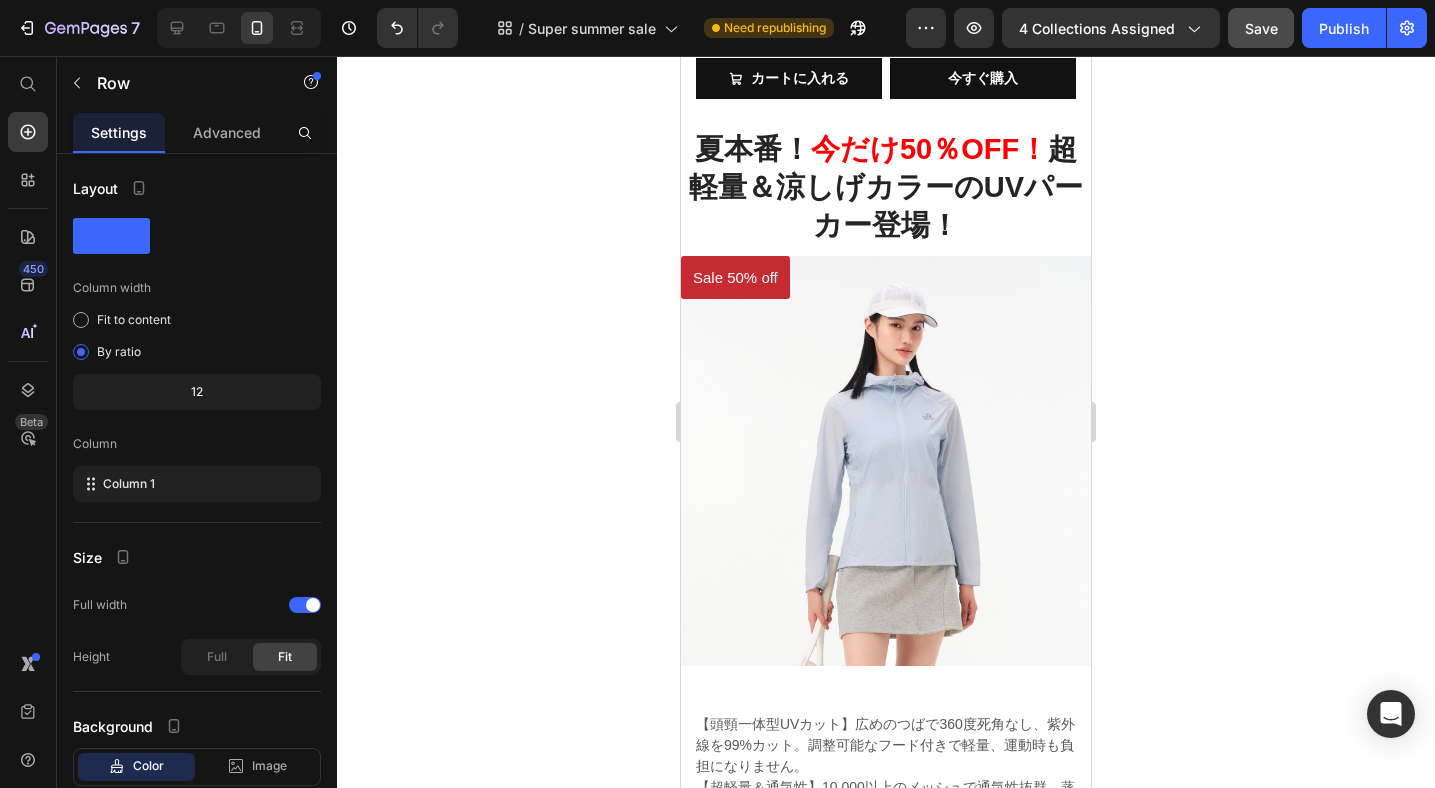 select on "565374174780064555" 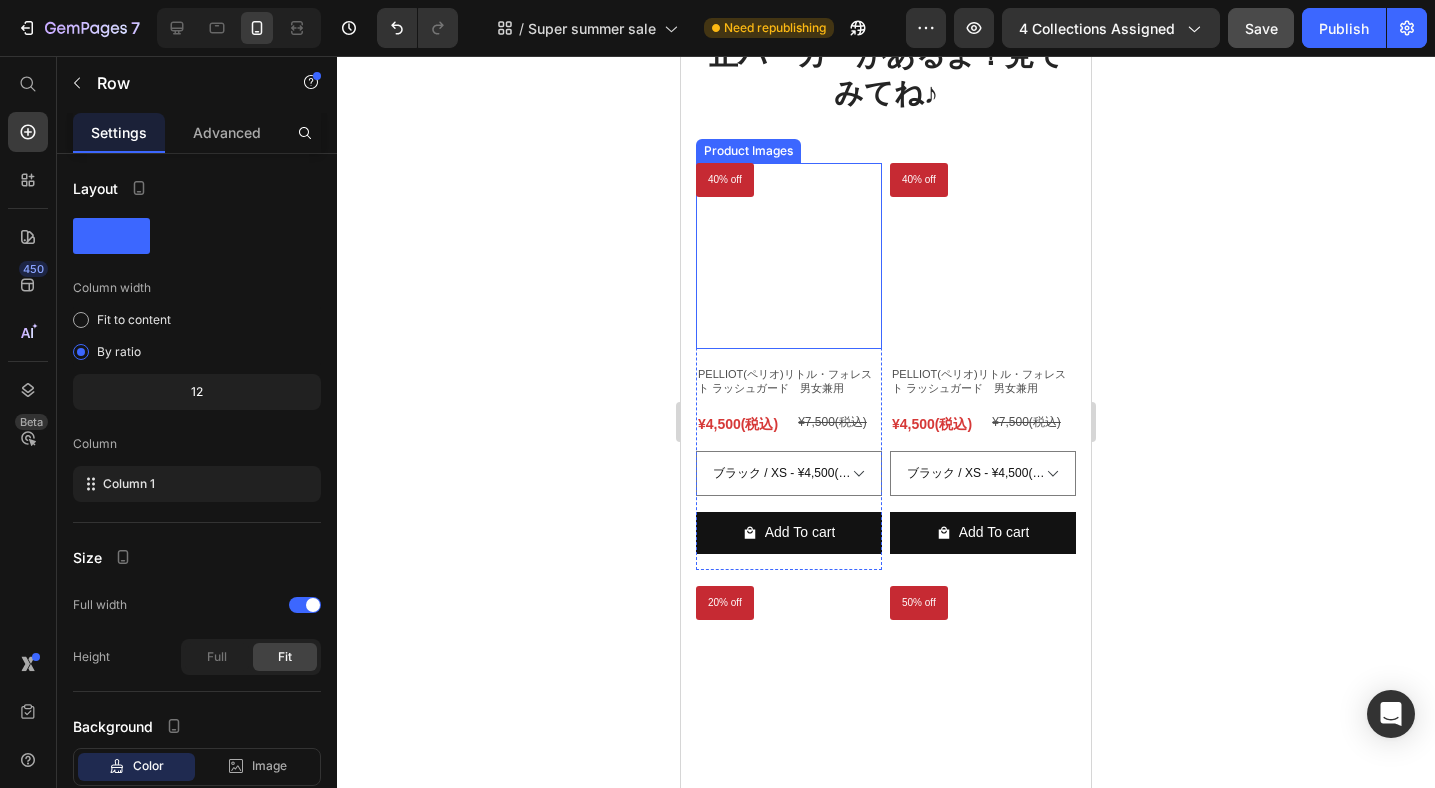 scroll, scrollTop: 4192, scrollLeft: 0, axis: vertical 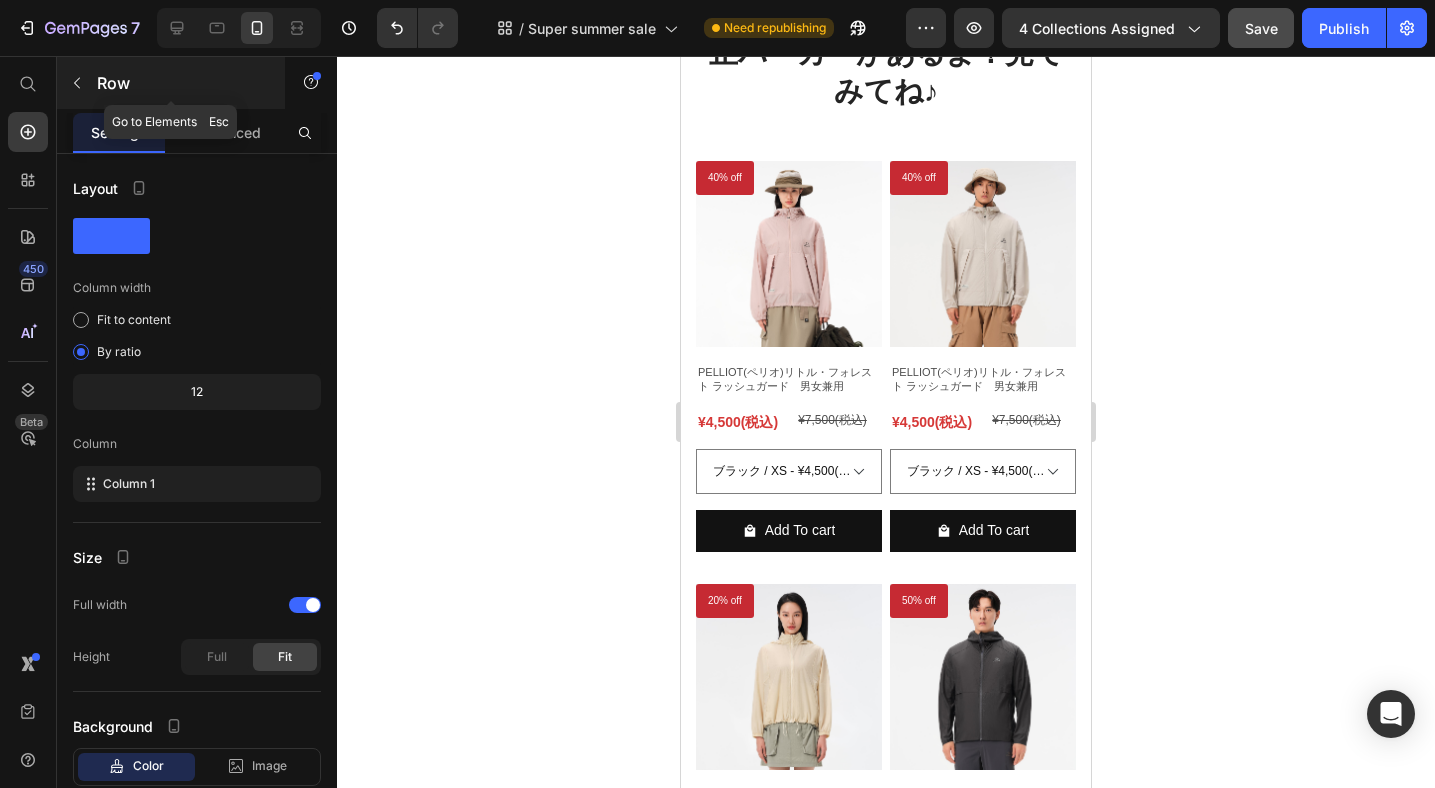 click at bounding box center (77, 83) 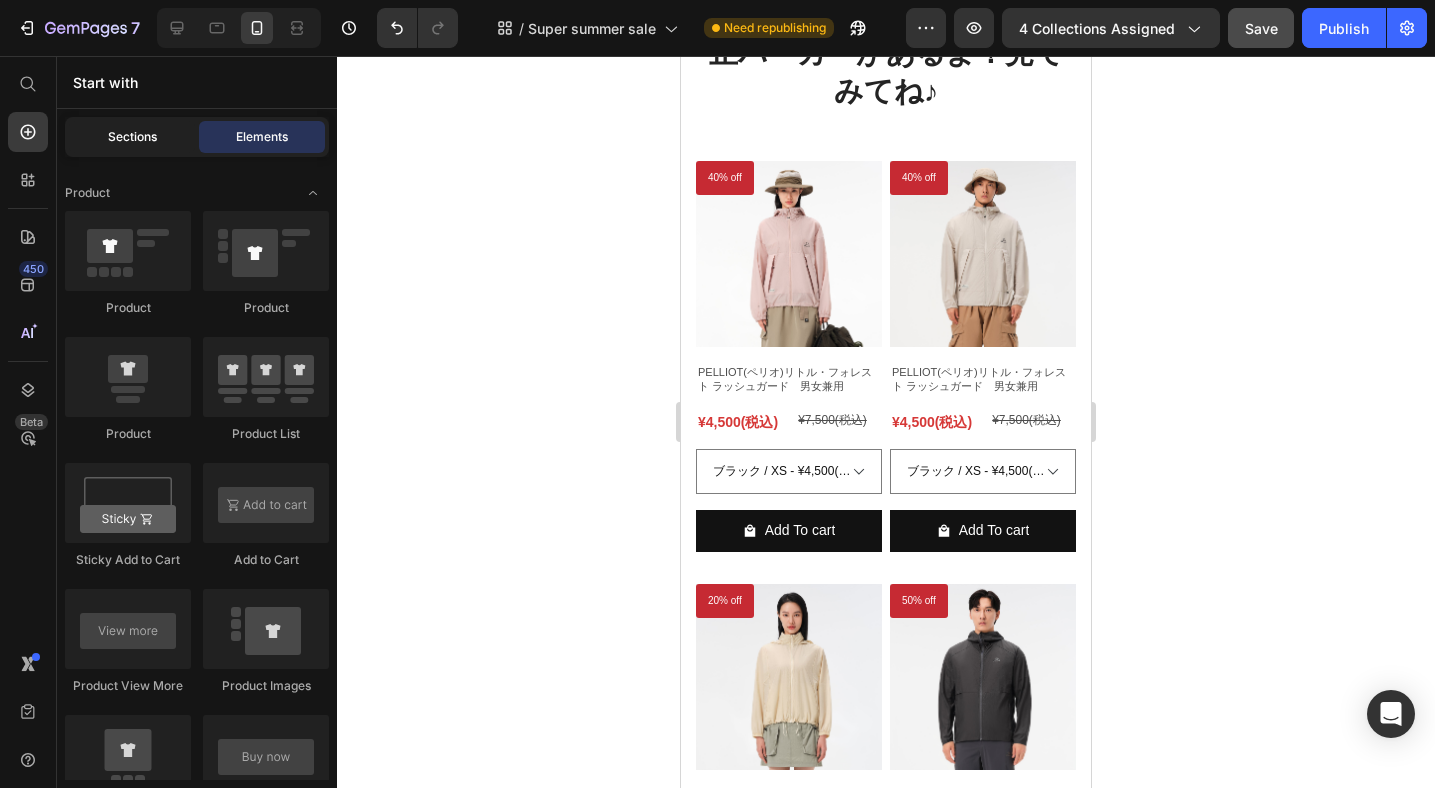 click on "Sections" 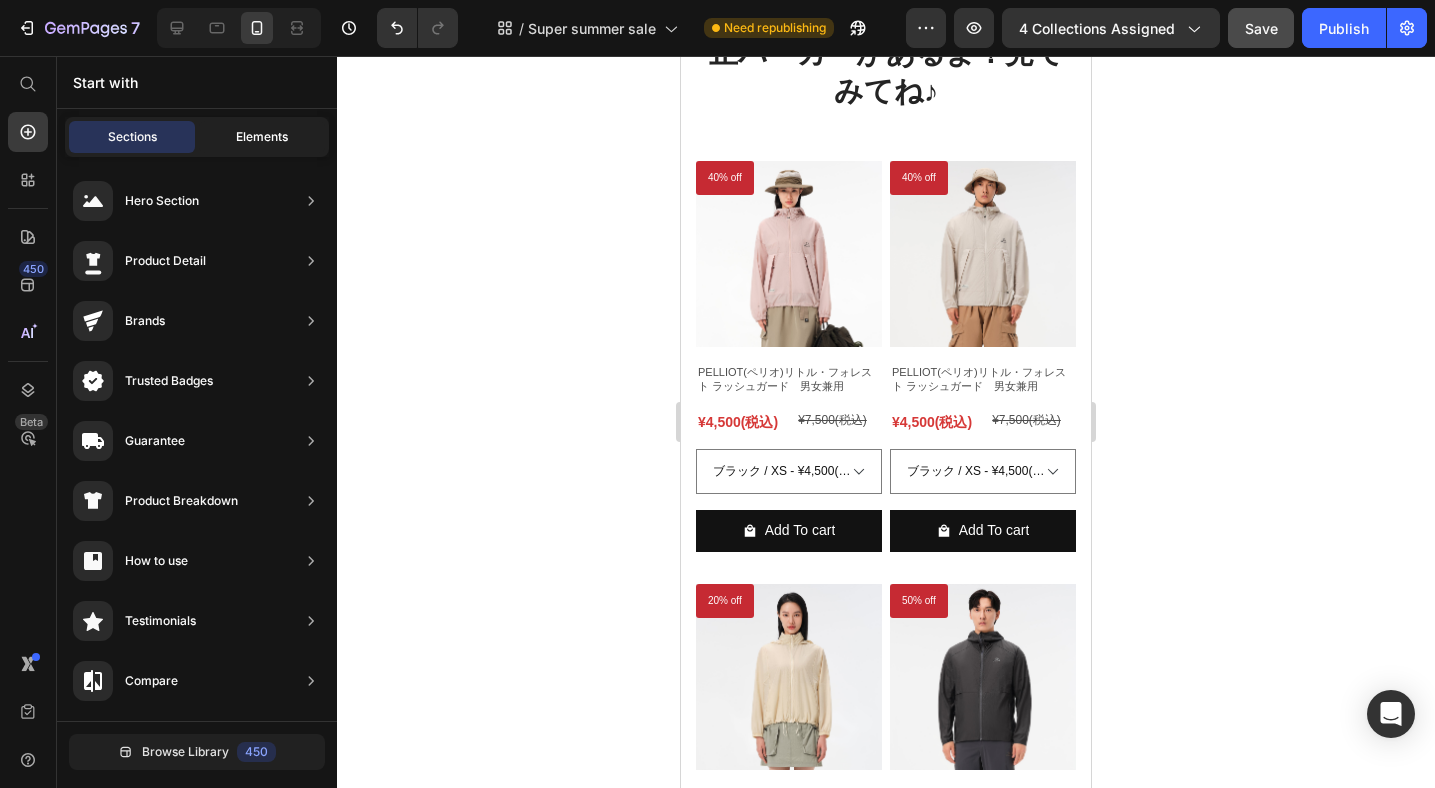 click on "Elements" 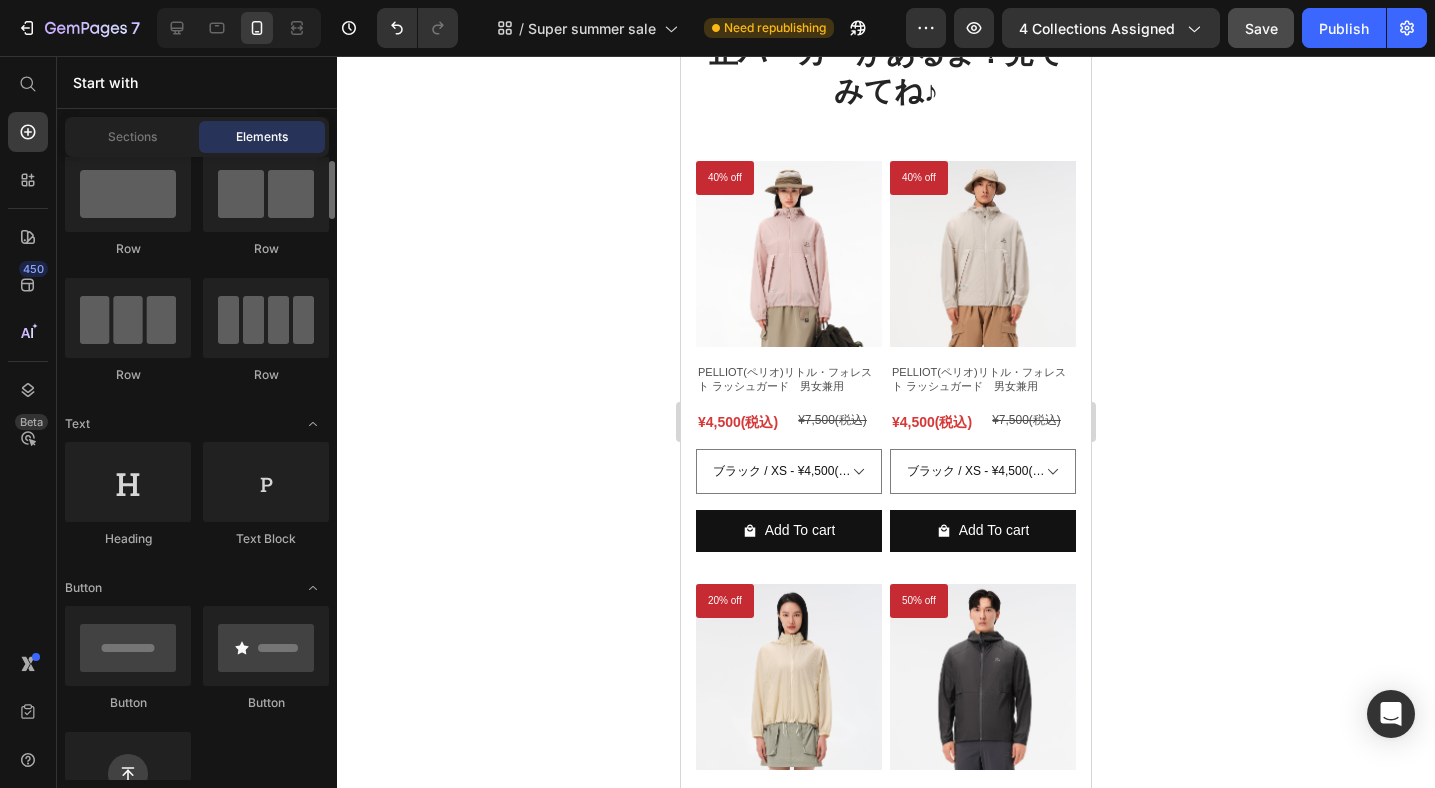 scroll, scrollTop: 0, scrollLeft: 0, axis: both 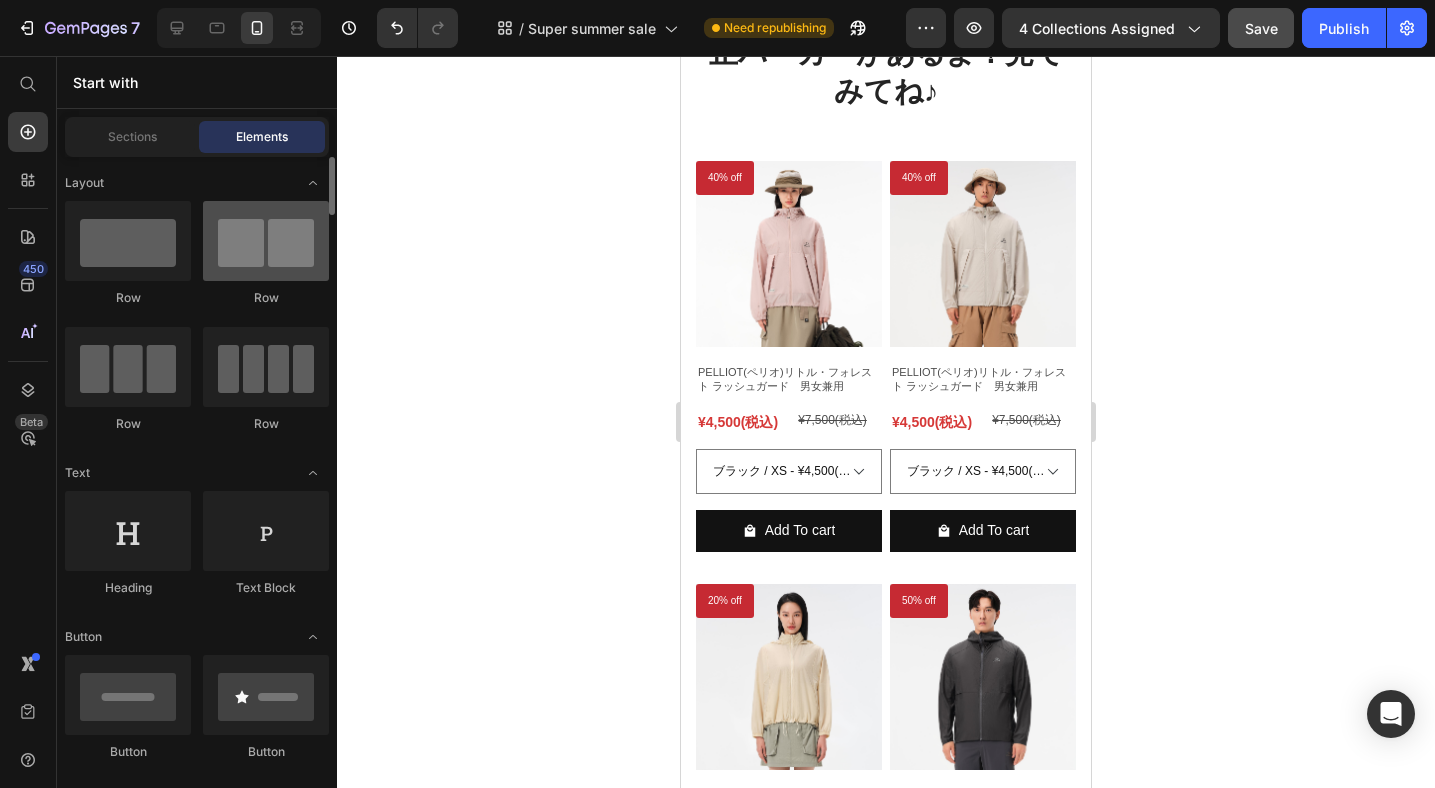 click at bounding box center (266, 241) 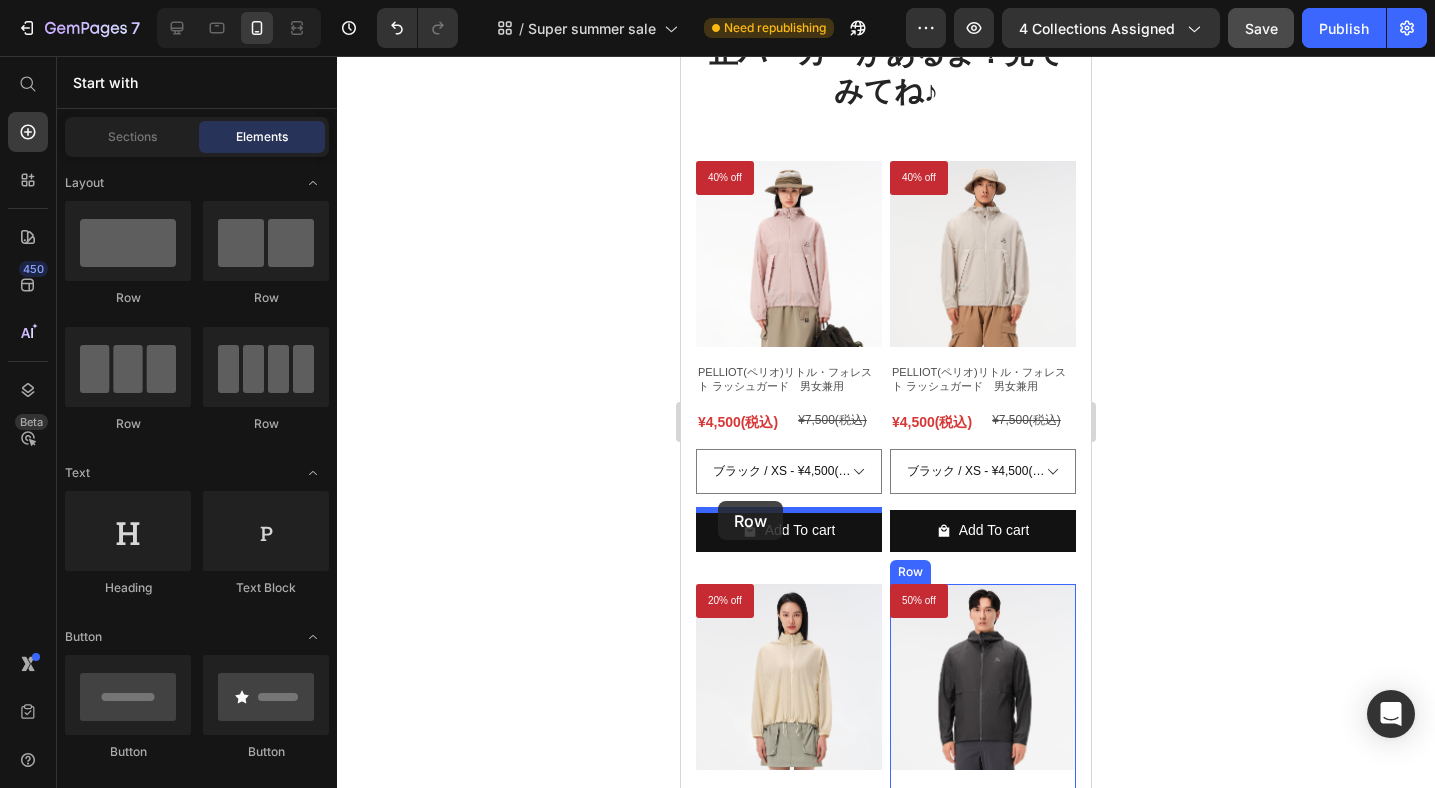 drag, startPoint x: 932, startPoint y: 317, endPoint x: 718, endPoint y: 501, distance: 282.22687 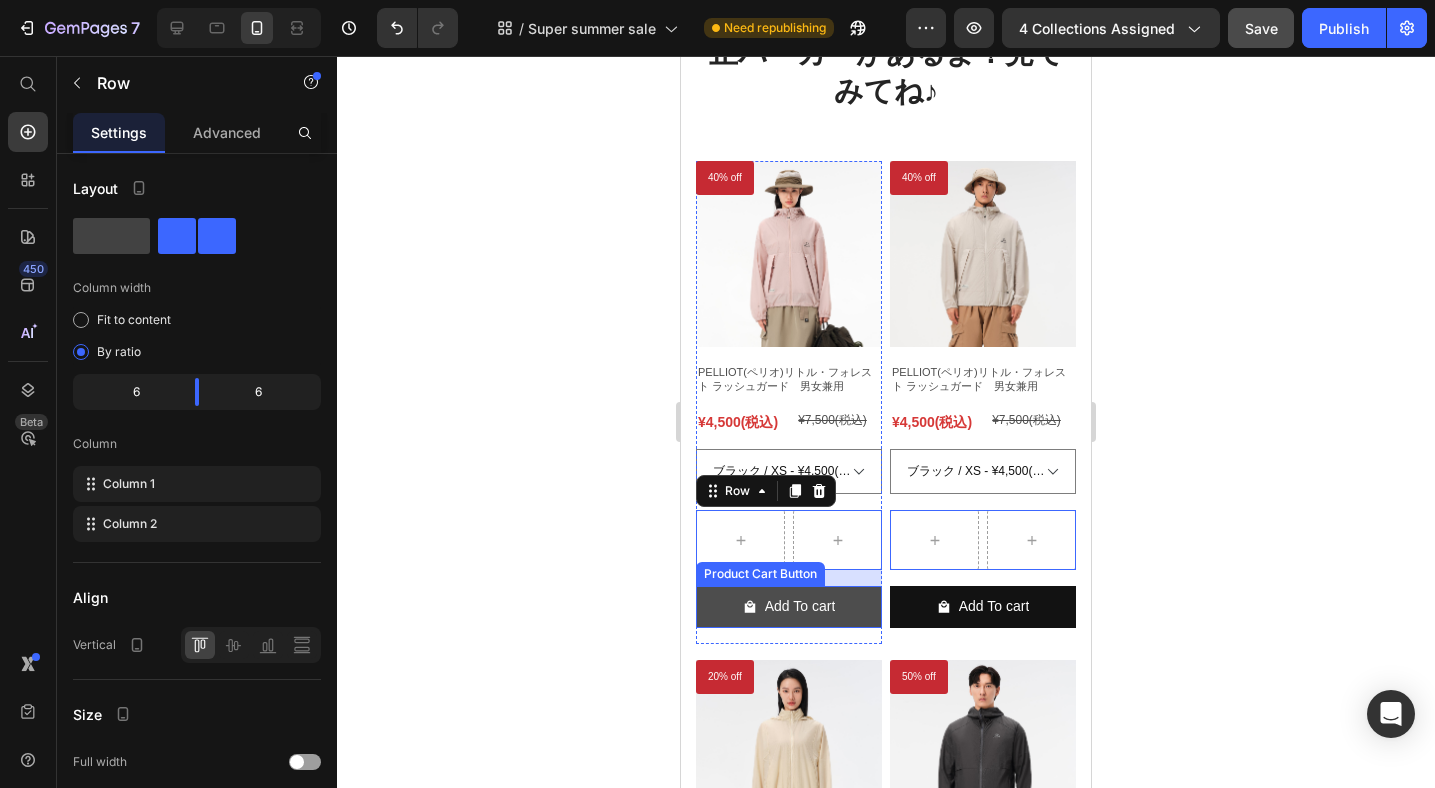 click on "Add To cart" at bounding box center (789, 606) 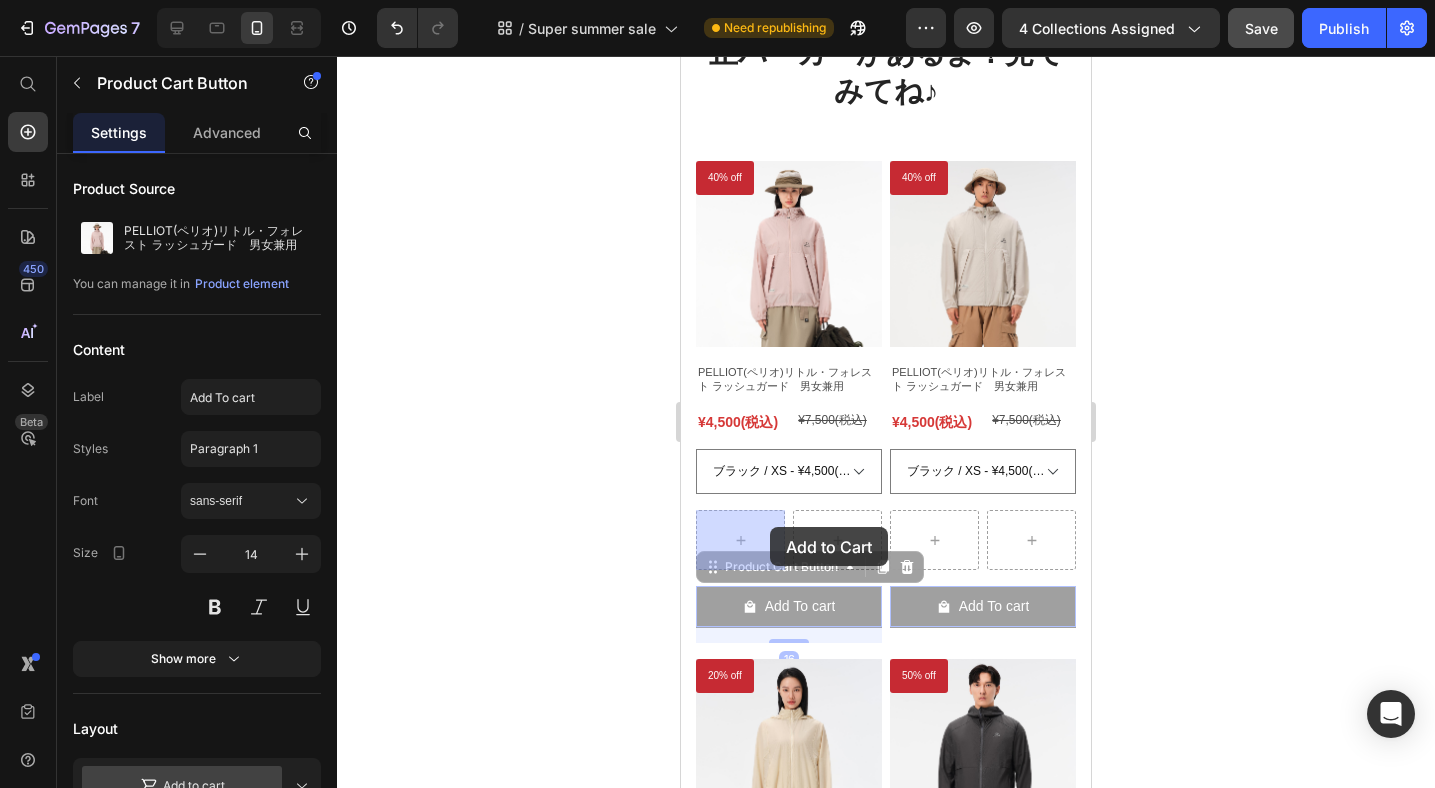 drag, startPoint x: 711, startPoint y: 565, endPoint x: 770, endPoint y: 527, distance: 70.178345 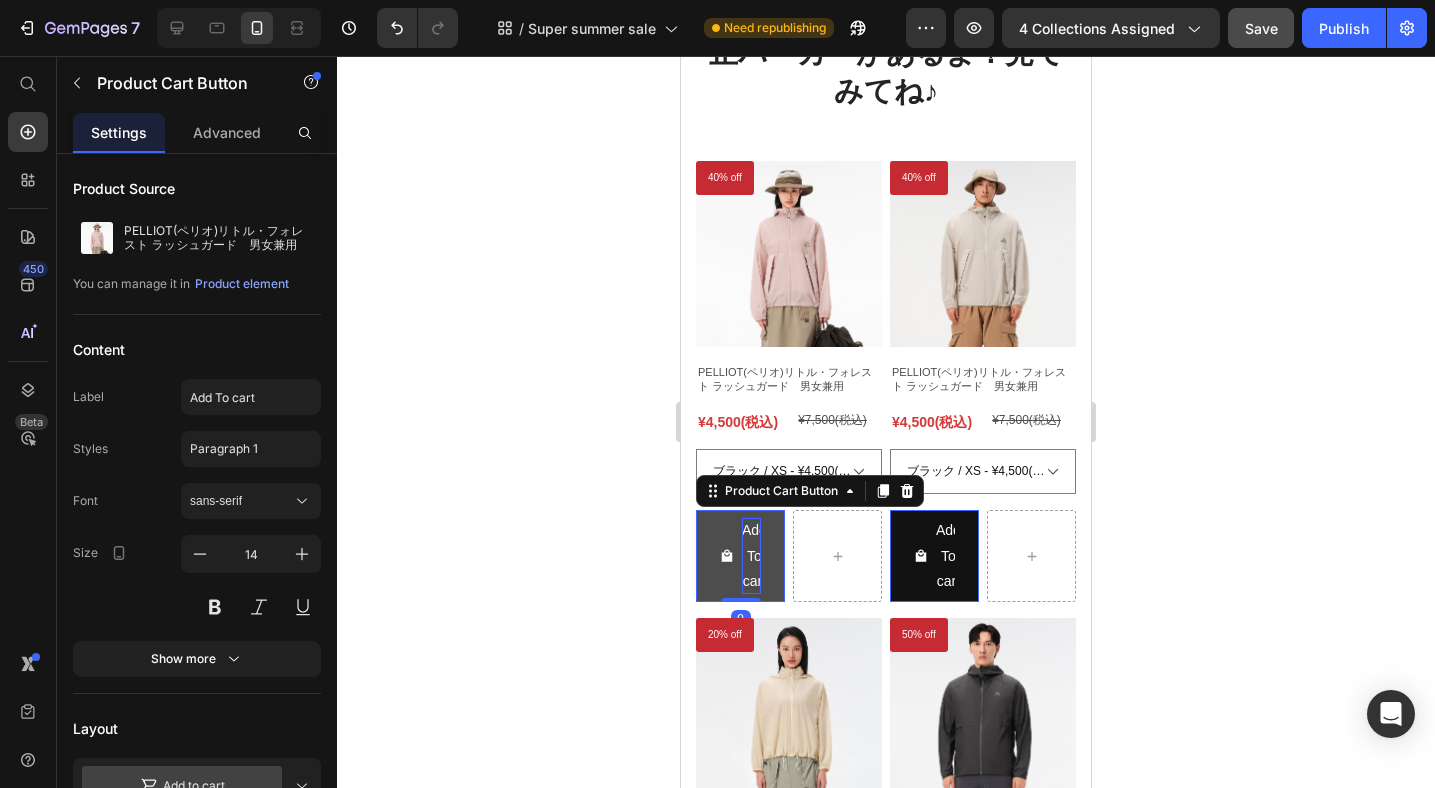 click on "Add To cart" at bounding box center (751, 556) 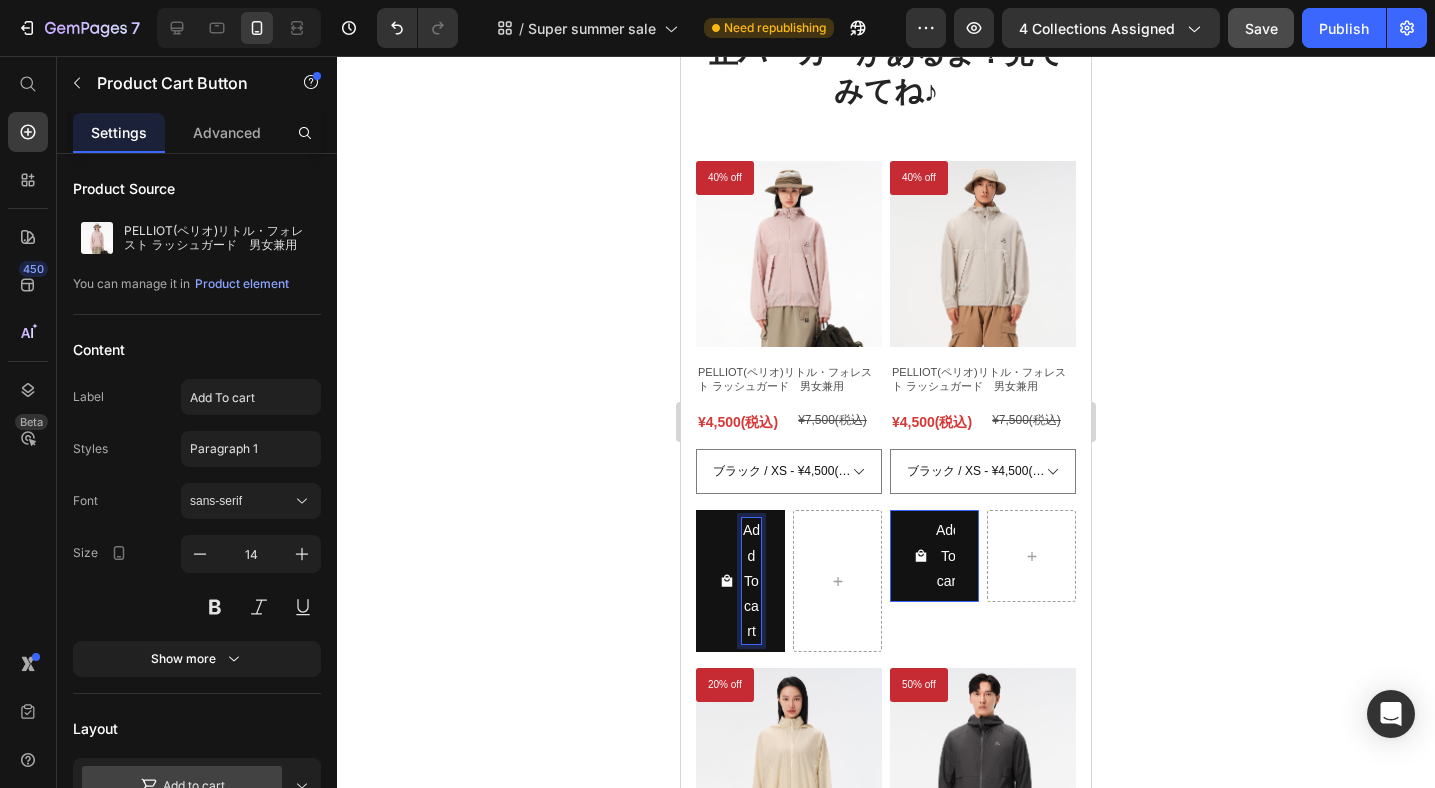 click 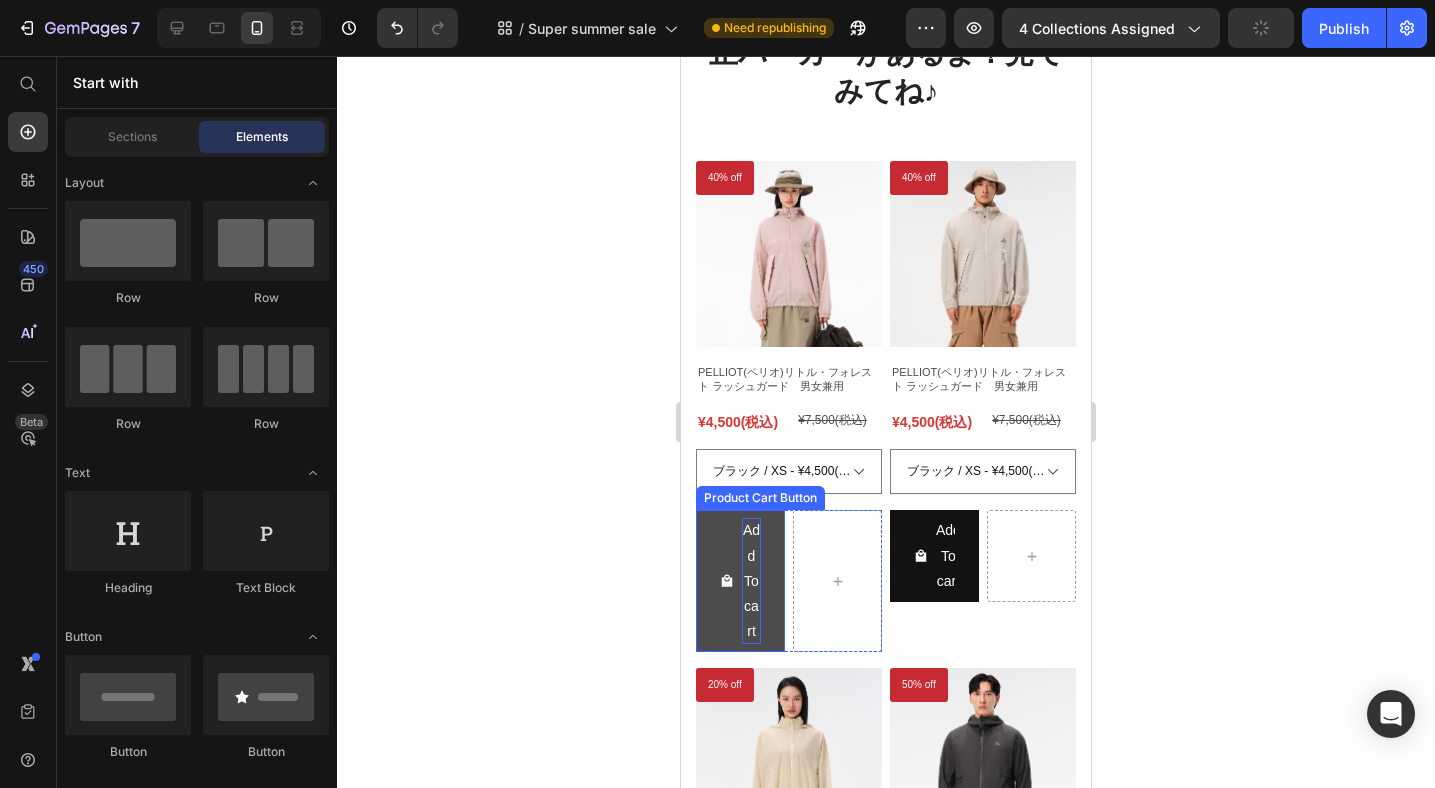 click on "Add To cart" at bounding box center [751, 581] 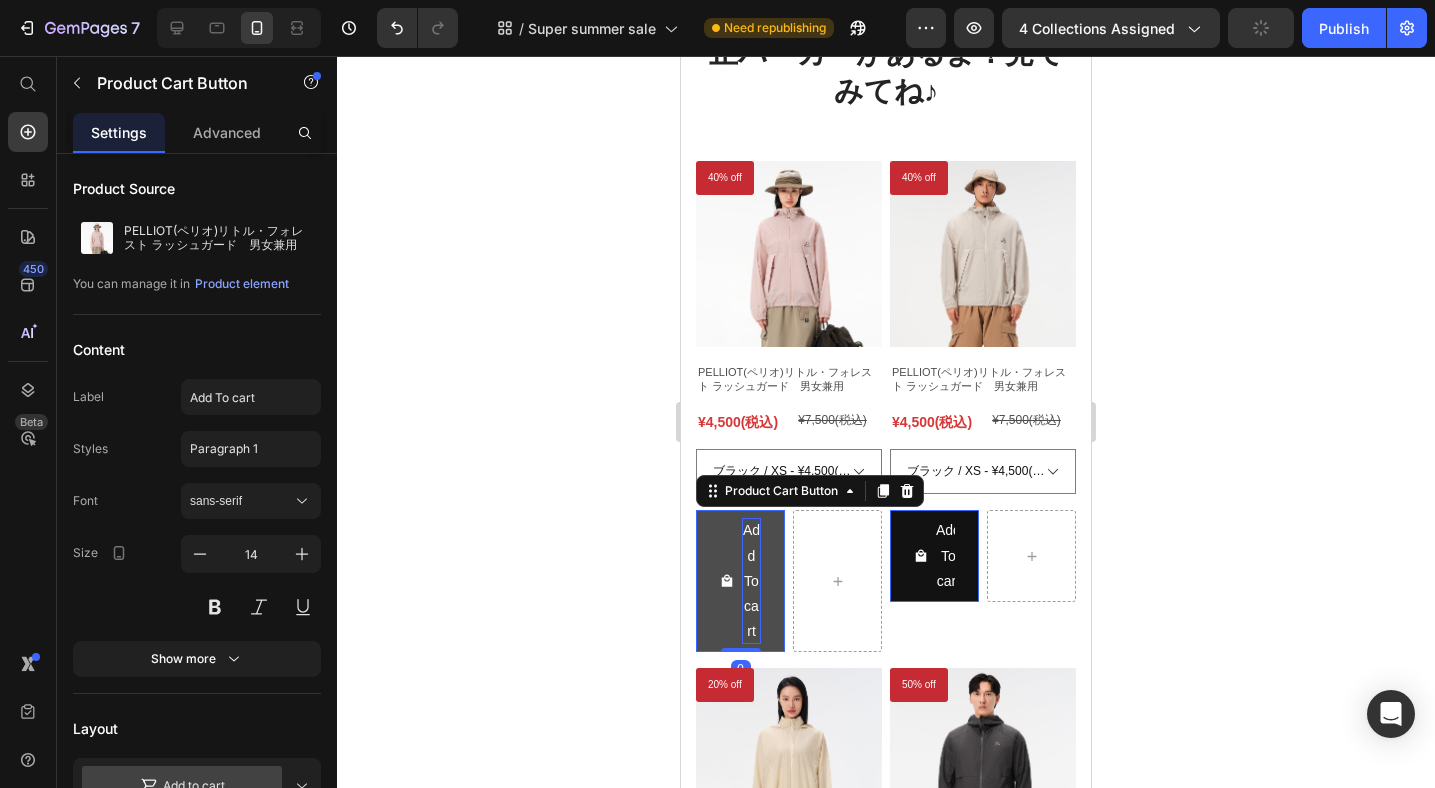 type 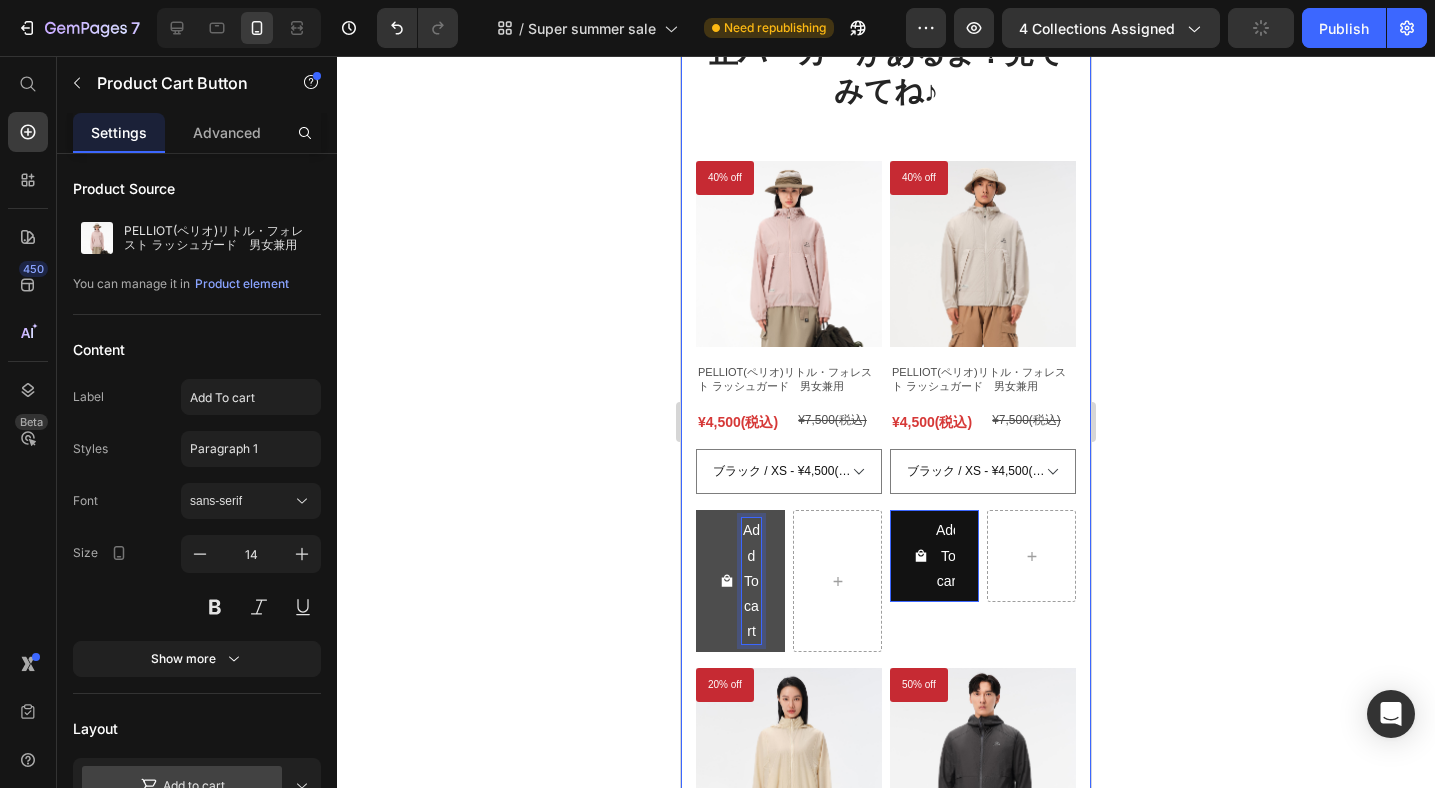 click 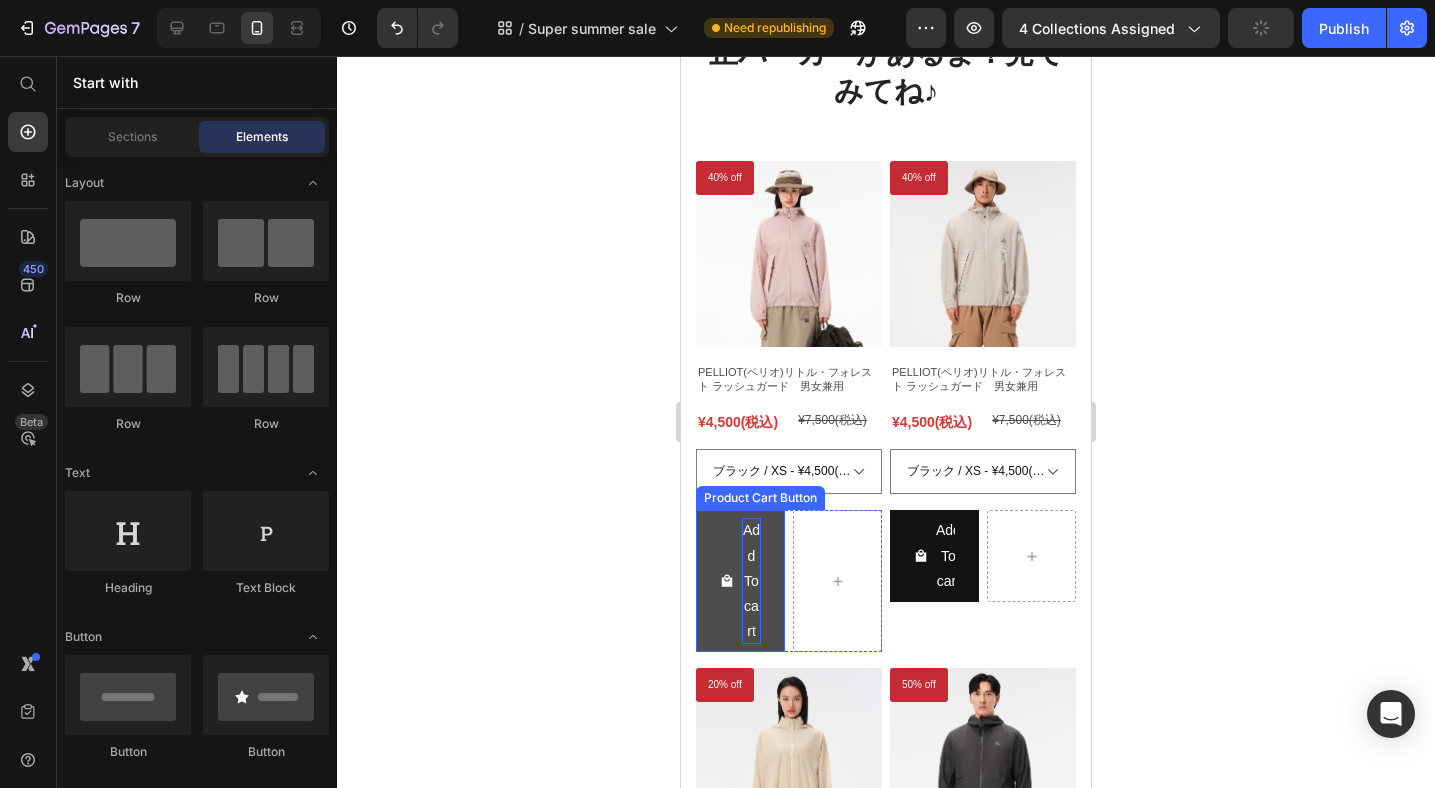 click on "Add To cart" at bounding box center (751, 581) 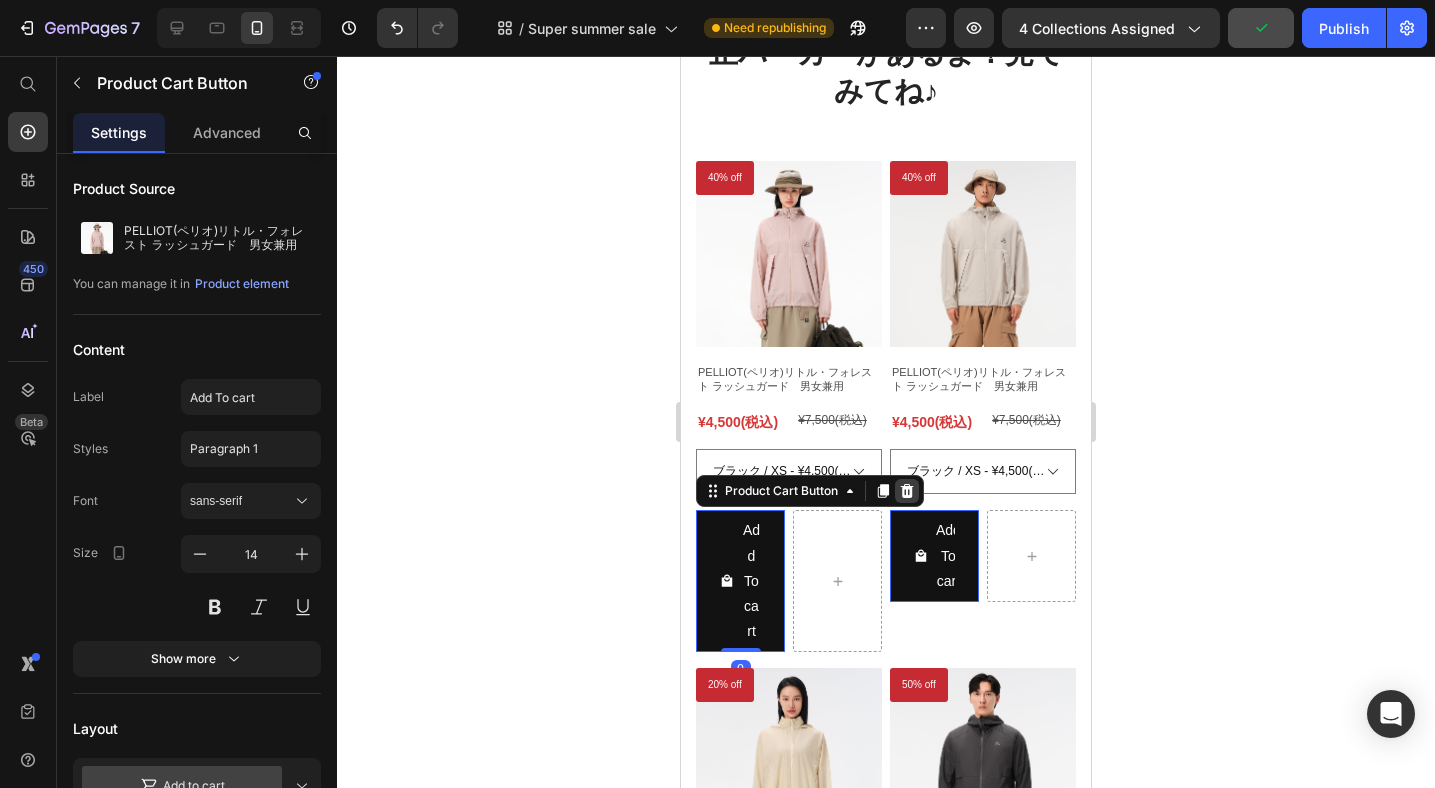 click 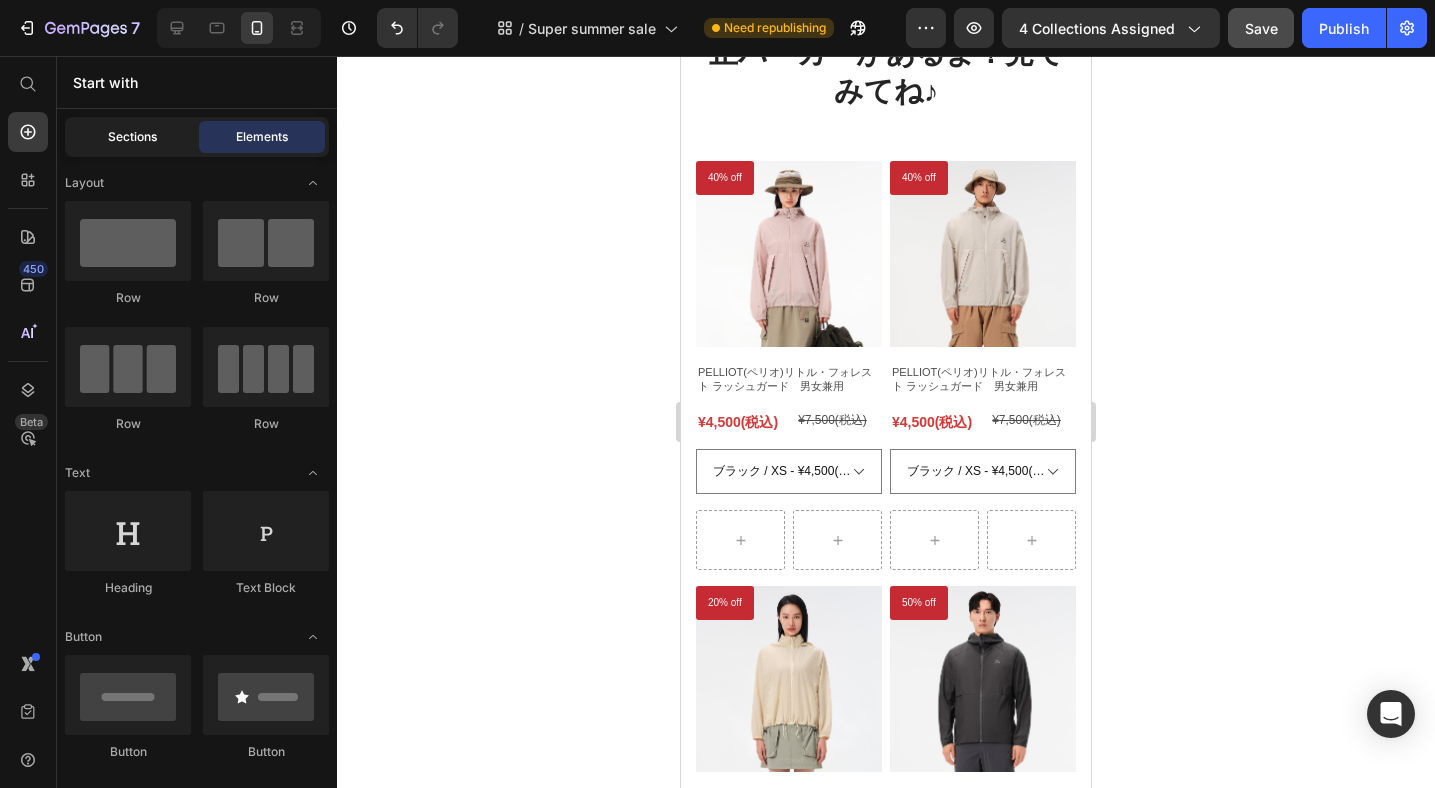 click on "Sections" at bounding box center [132, 137] 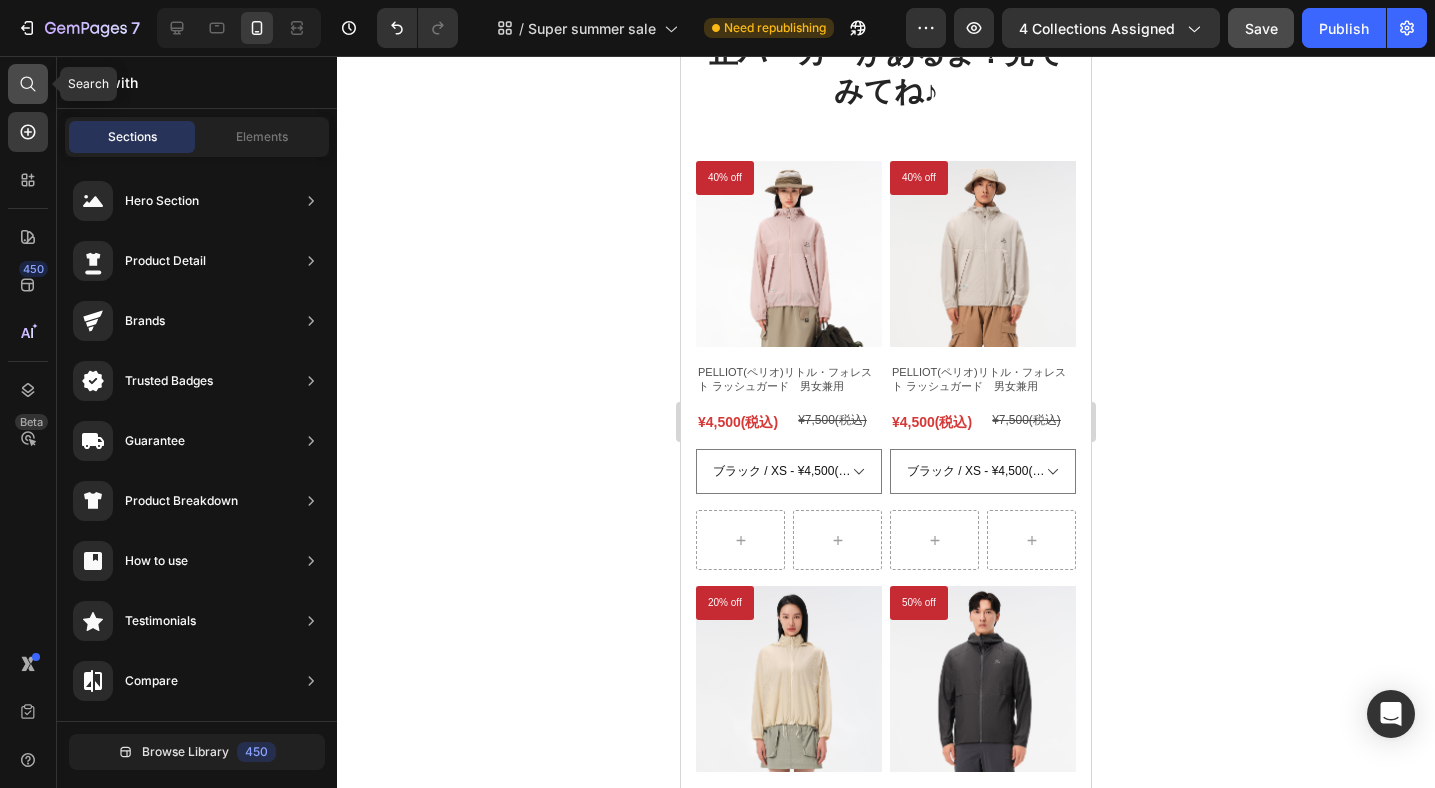 click 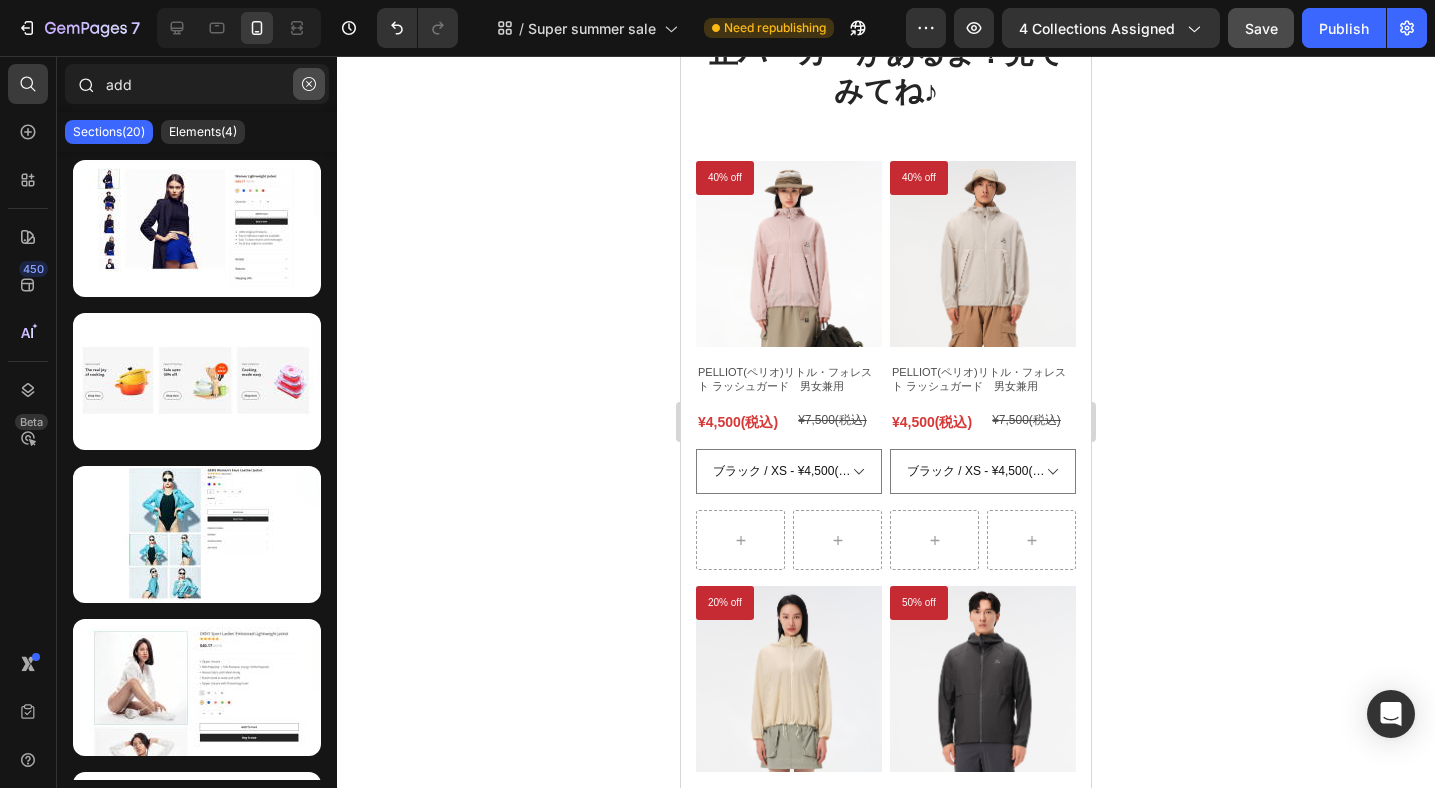 type on "add" 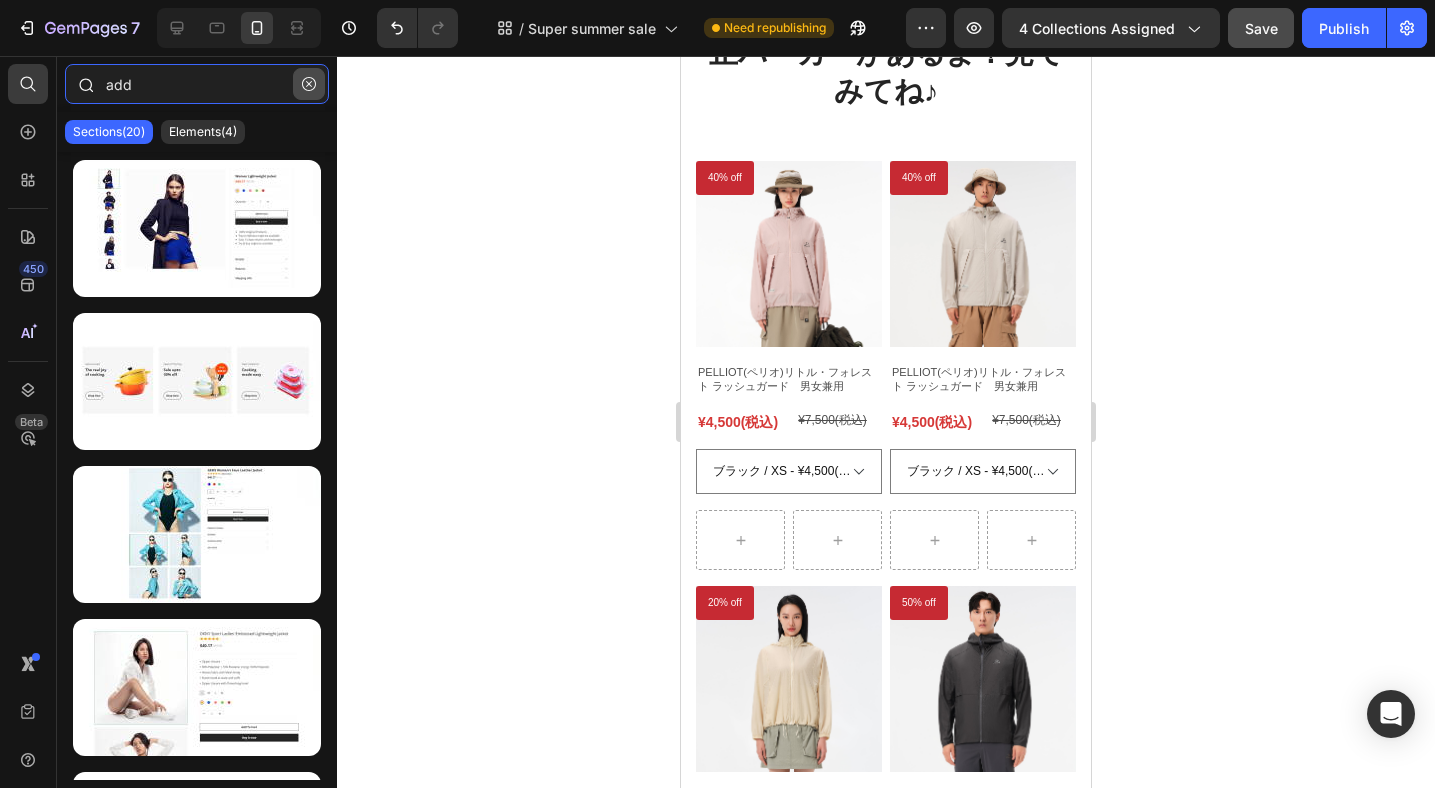 type 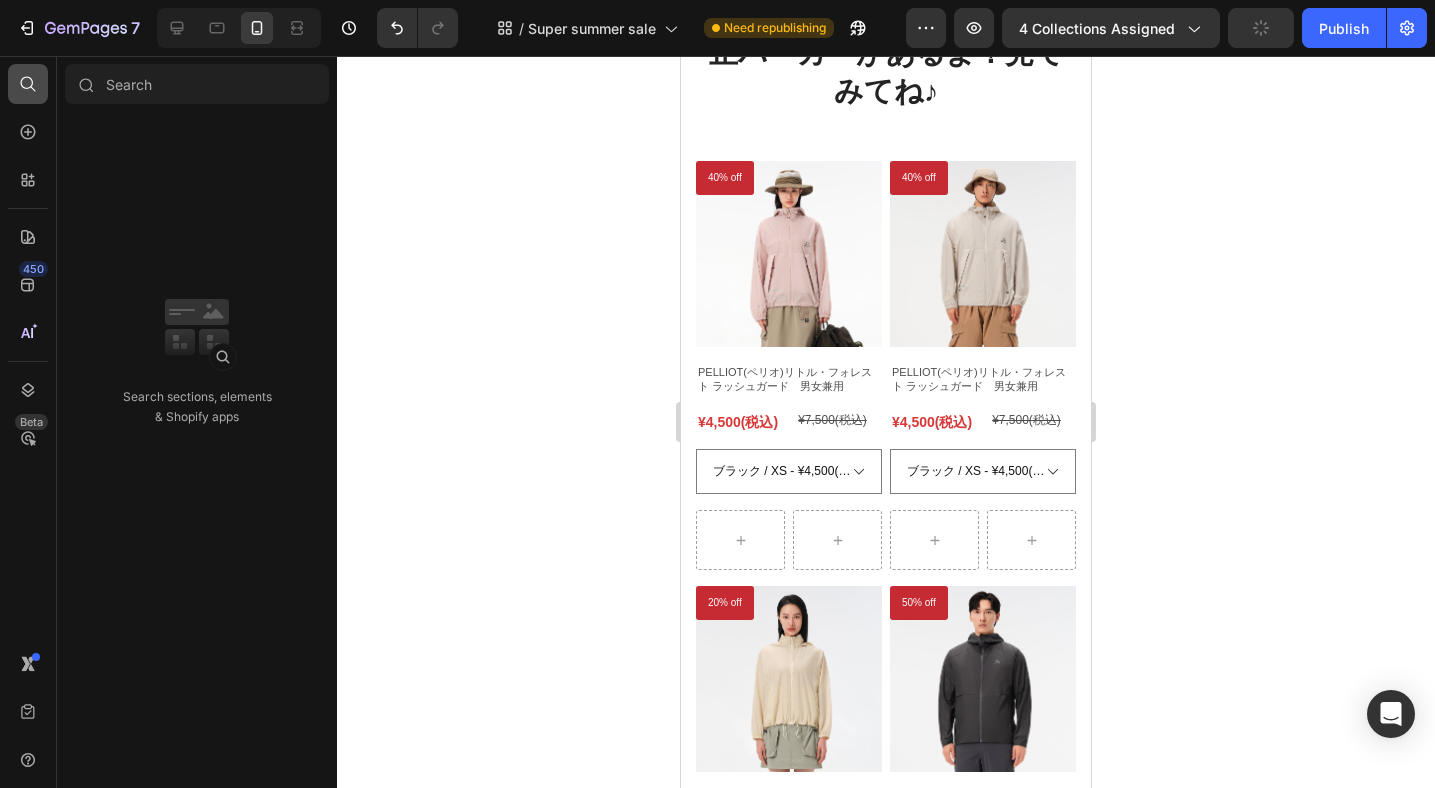 click 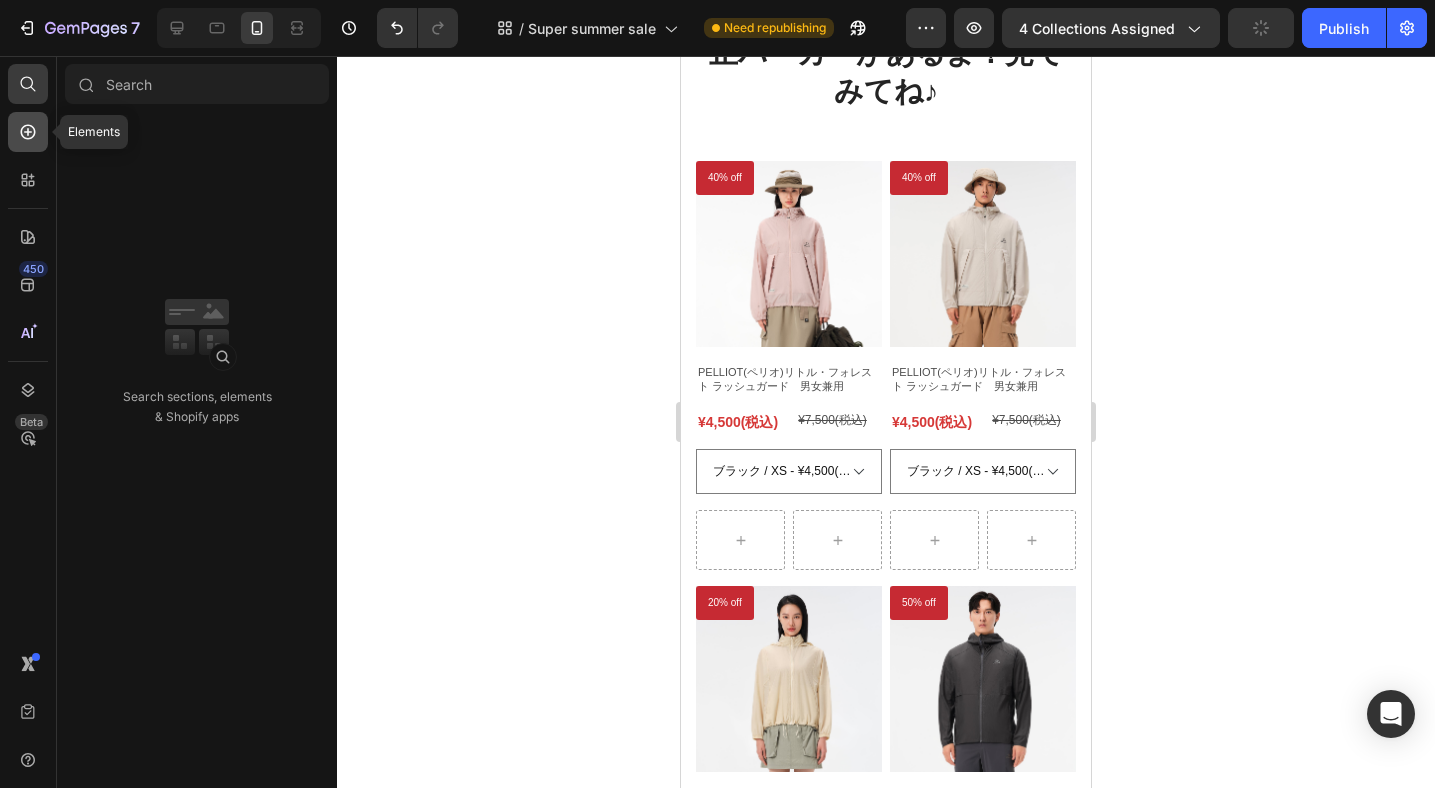 click 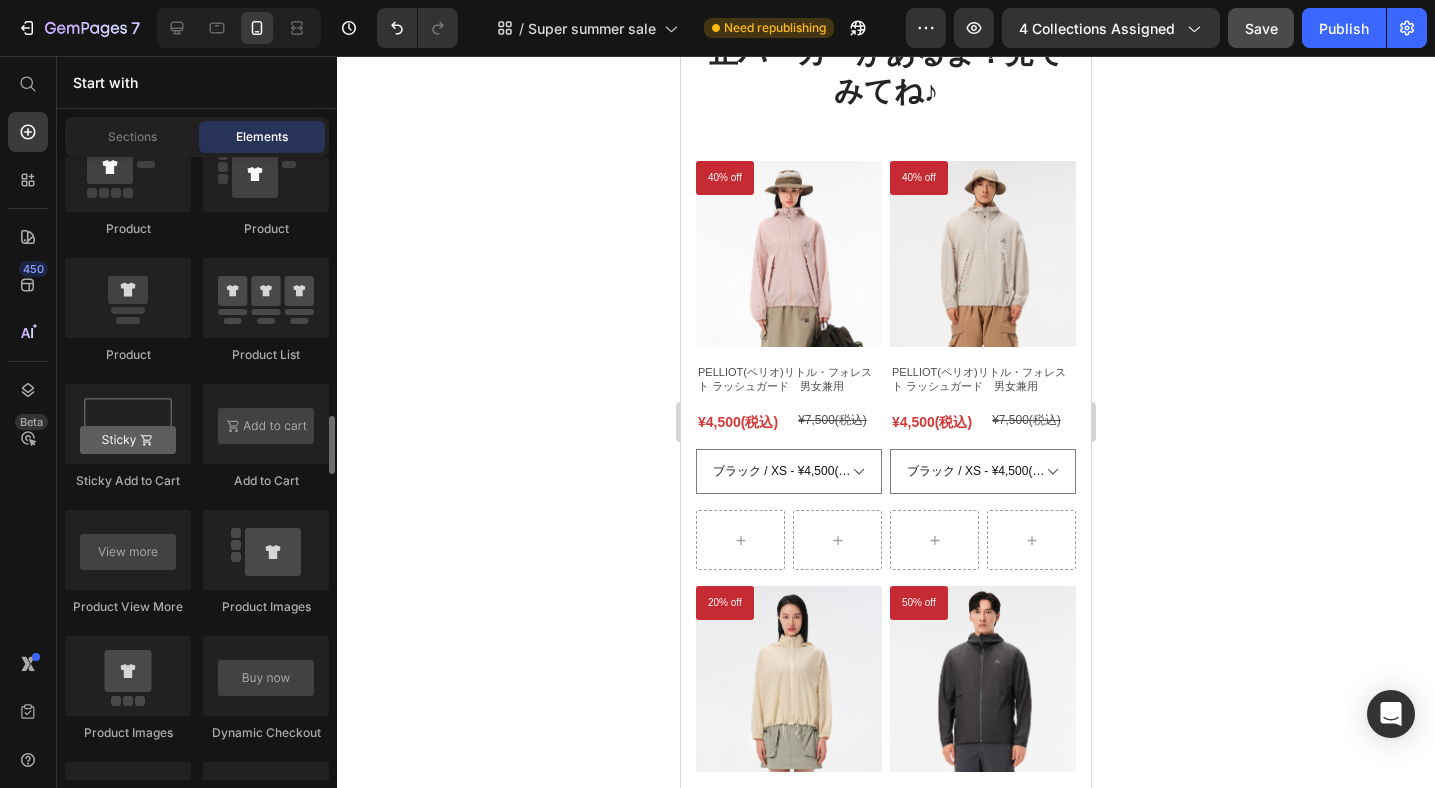 scroll, scrollTop: 2791, scrollLeft: 0, axis: vertical 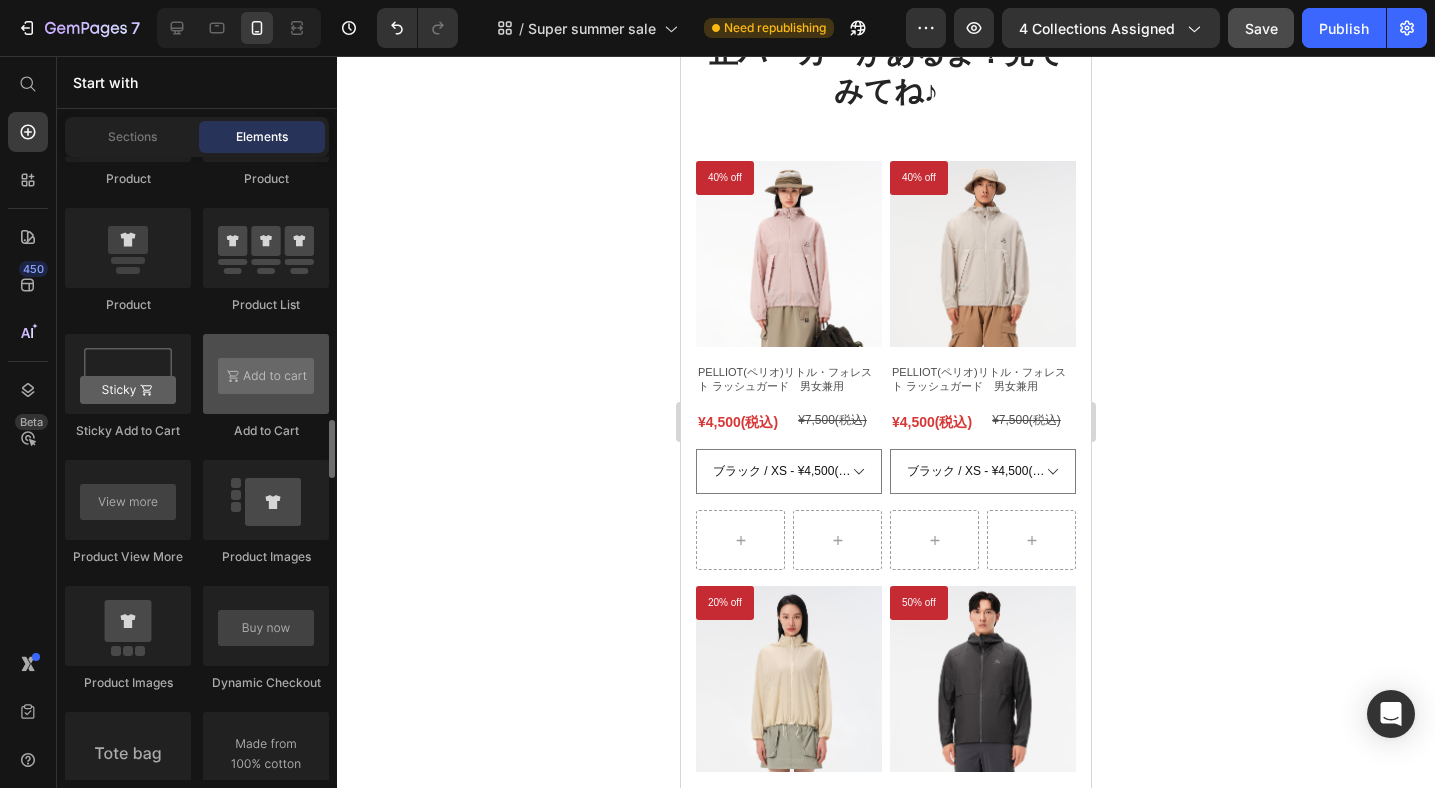 click at bounding box center (266, 374) 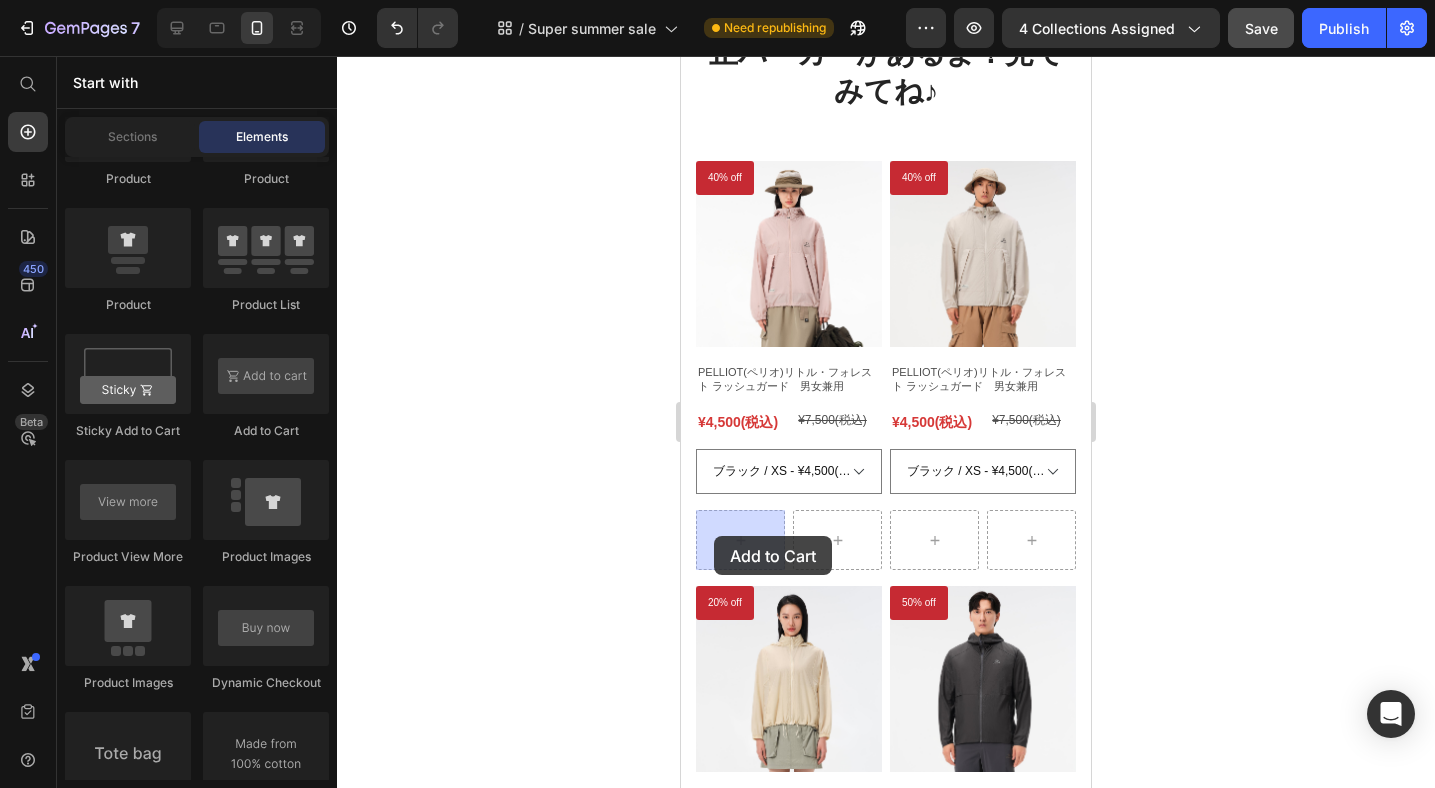drag, startPoint x: 933, startPoint y: 438, endPoint x: 714, endPoint y: 536, distance: 239.92708 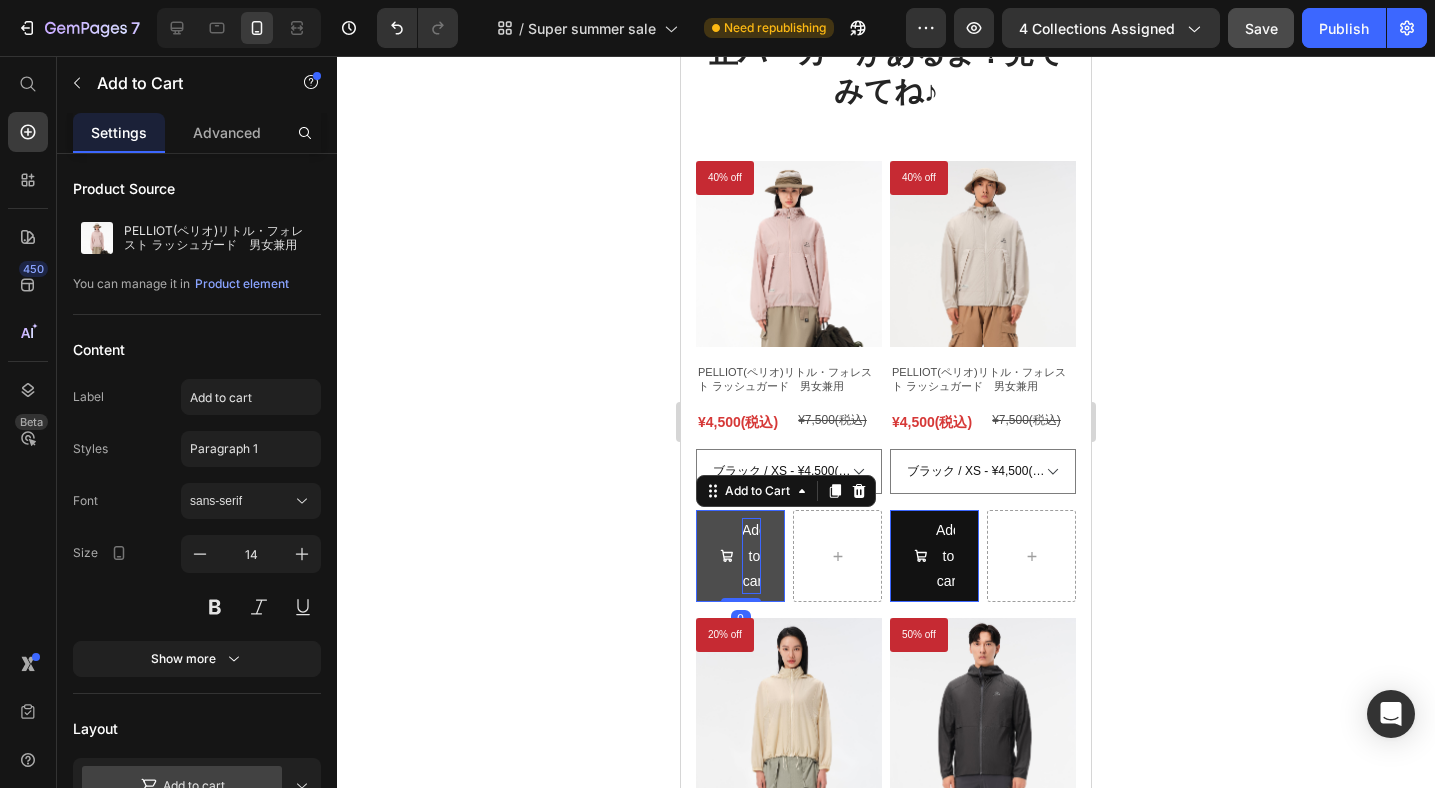 click on "Add to cart" at bounding box center [751, 556] 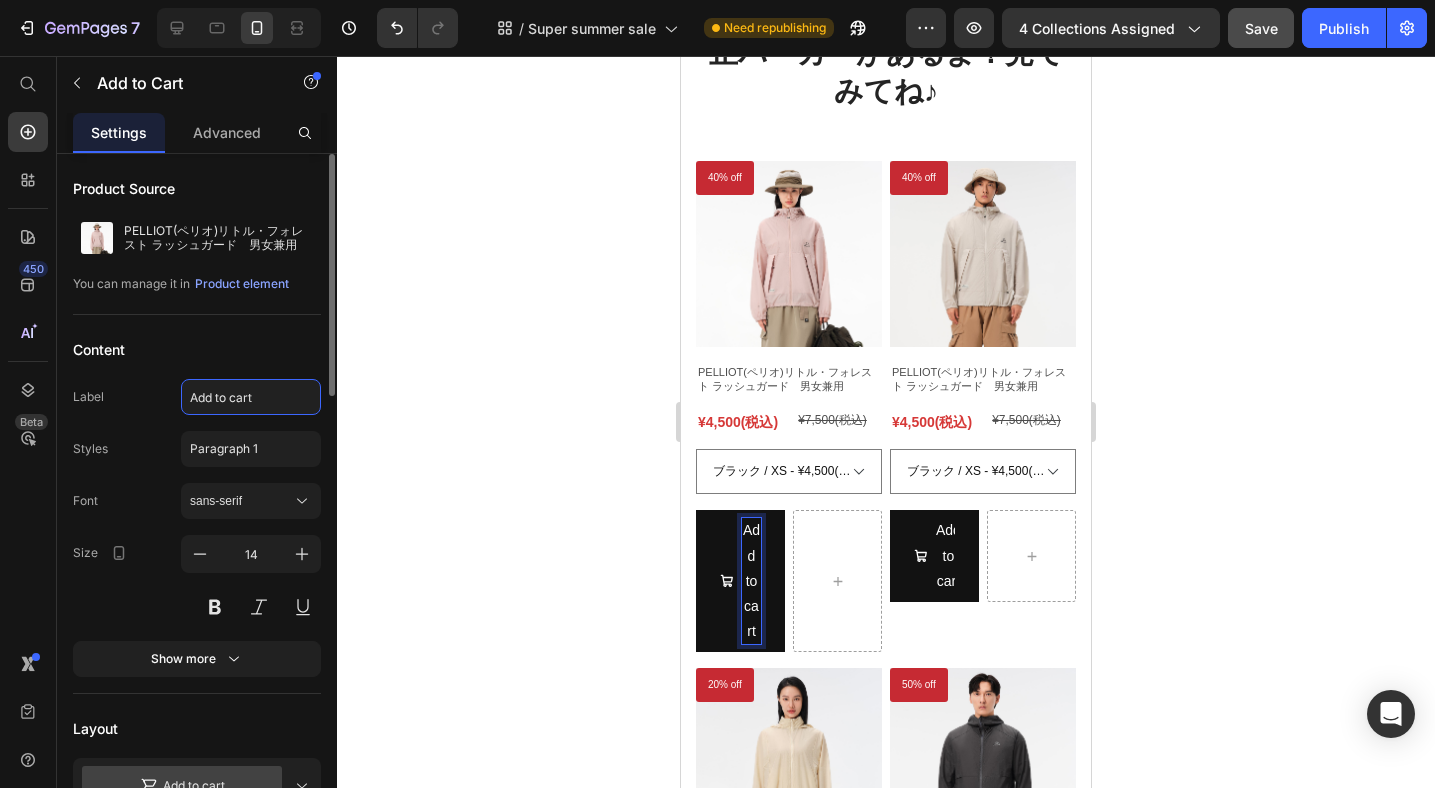 click on "Add to cart" 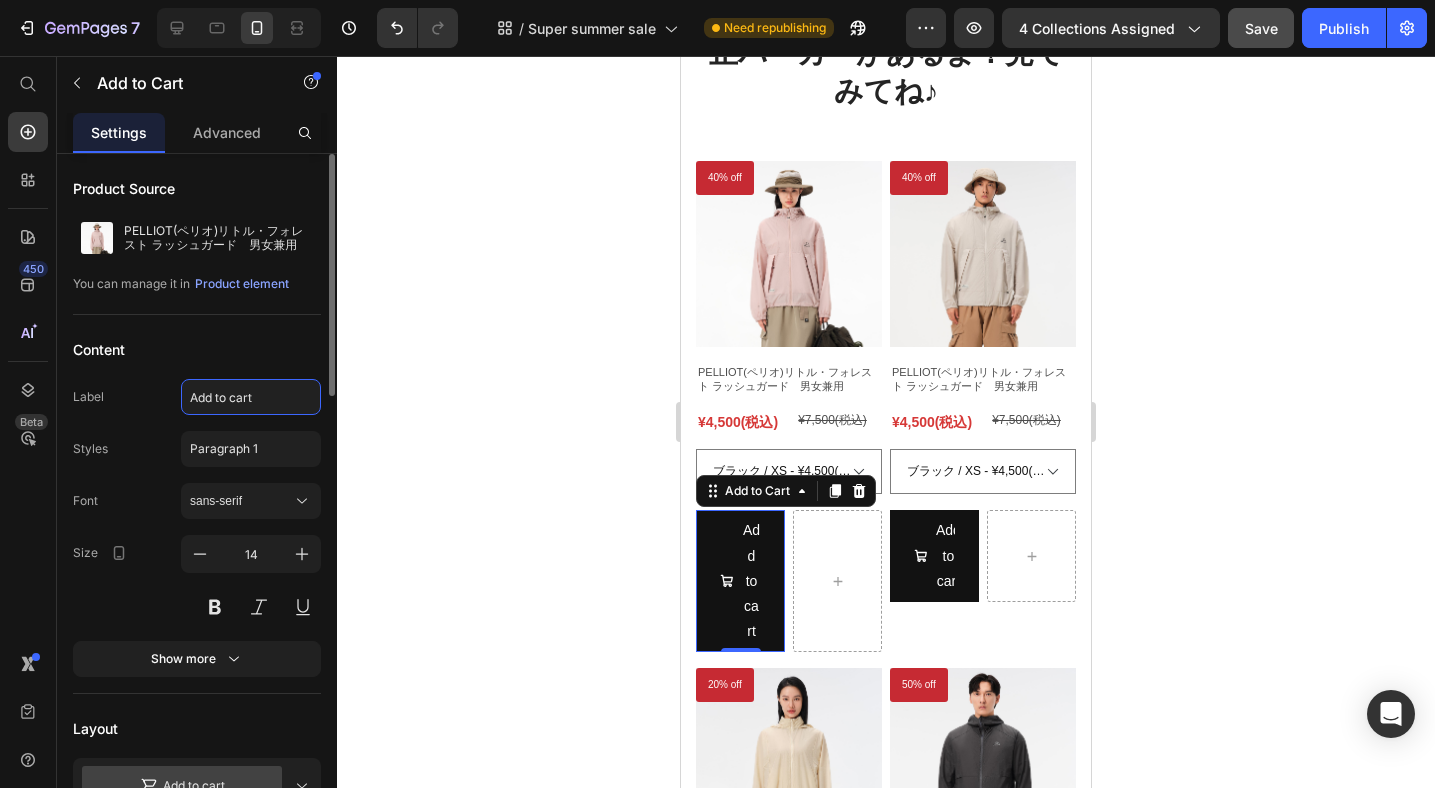 type 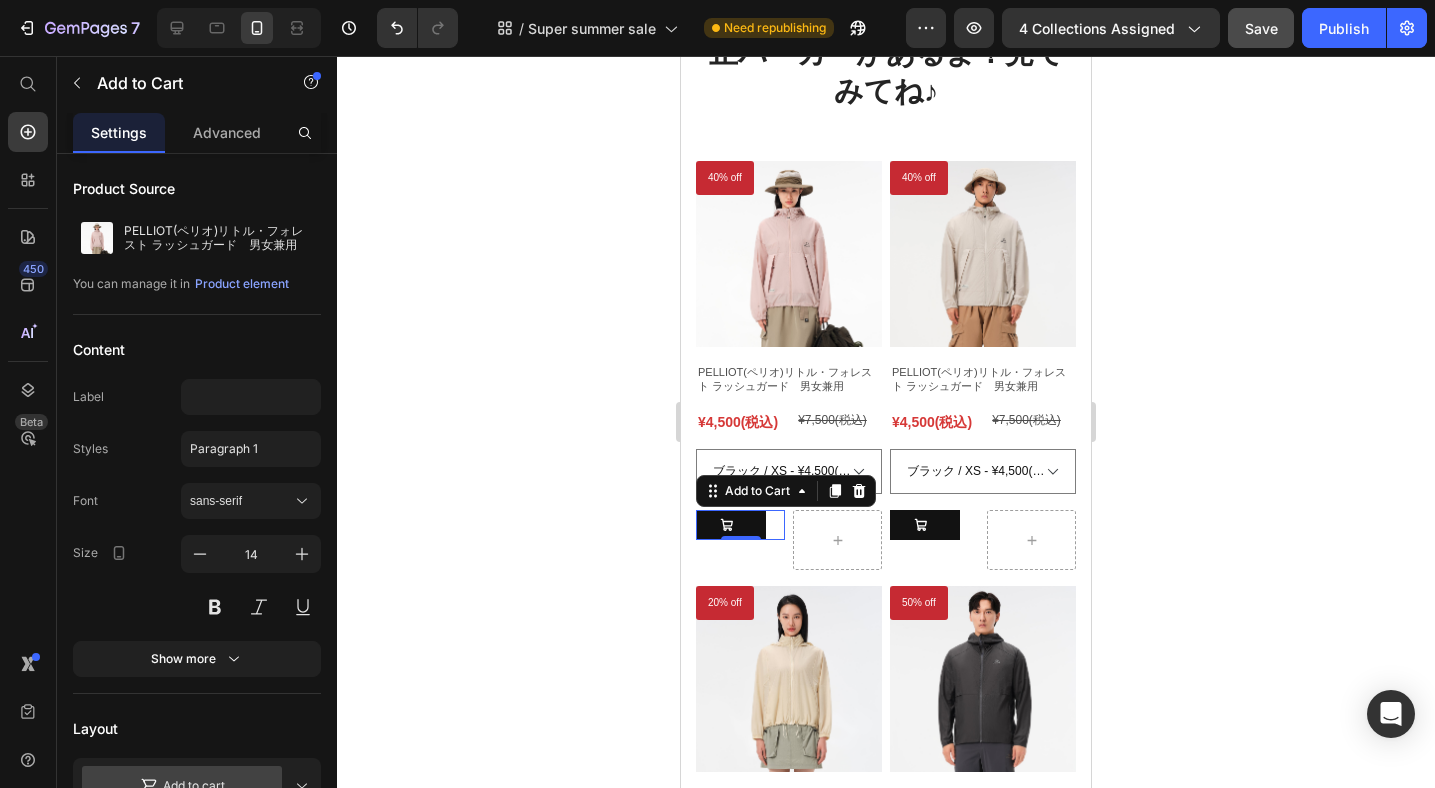 click 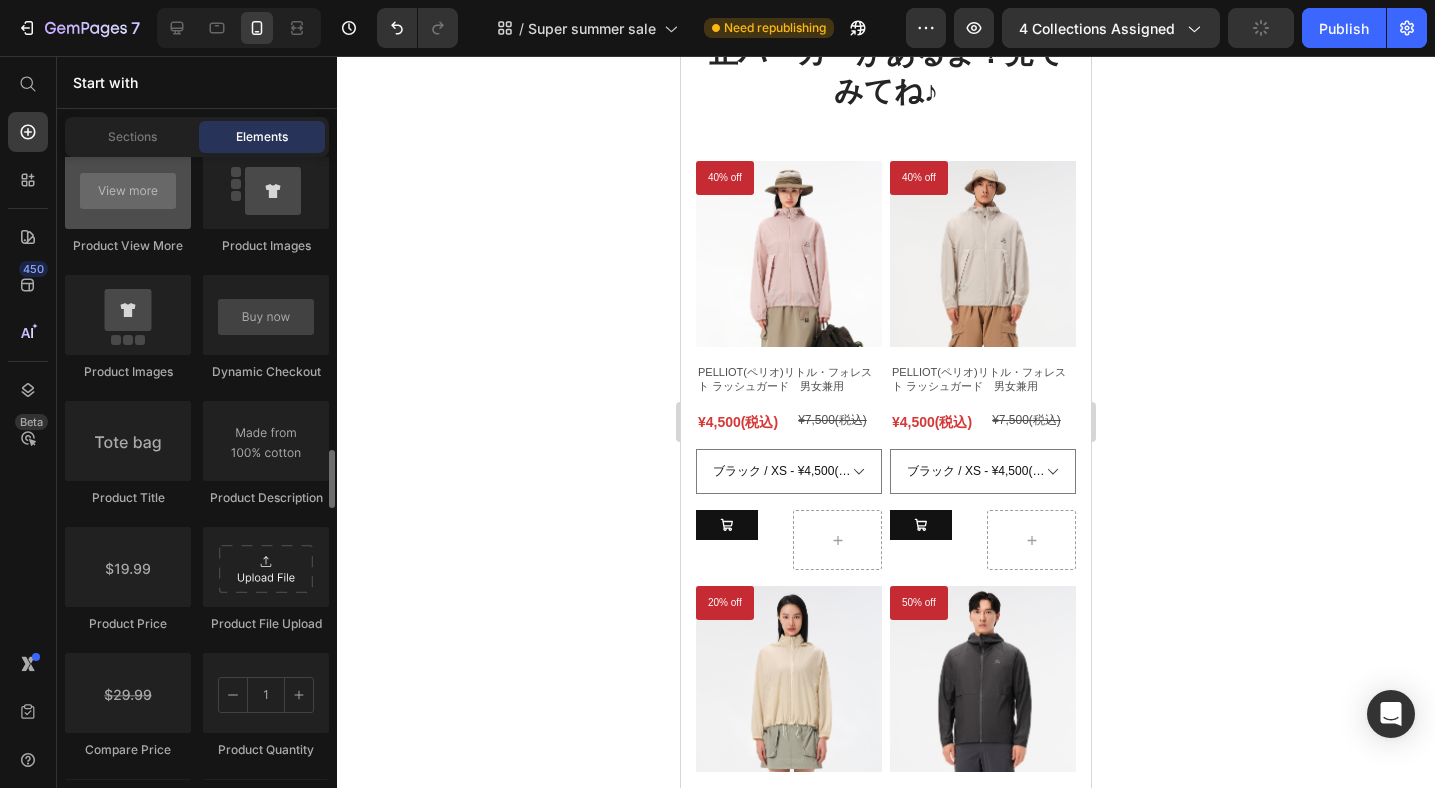 scroll, scrollTop: 3097, scrollLeft: 0, axis: vertical 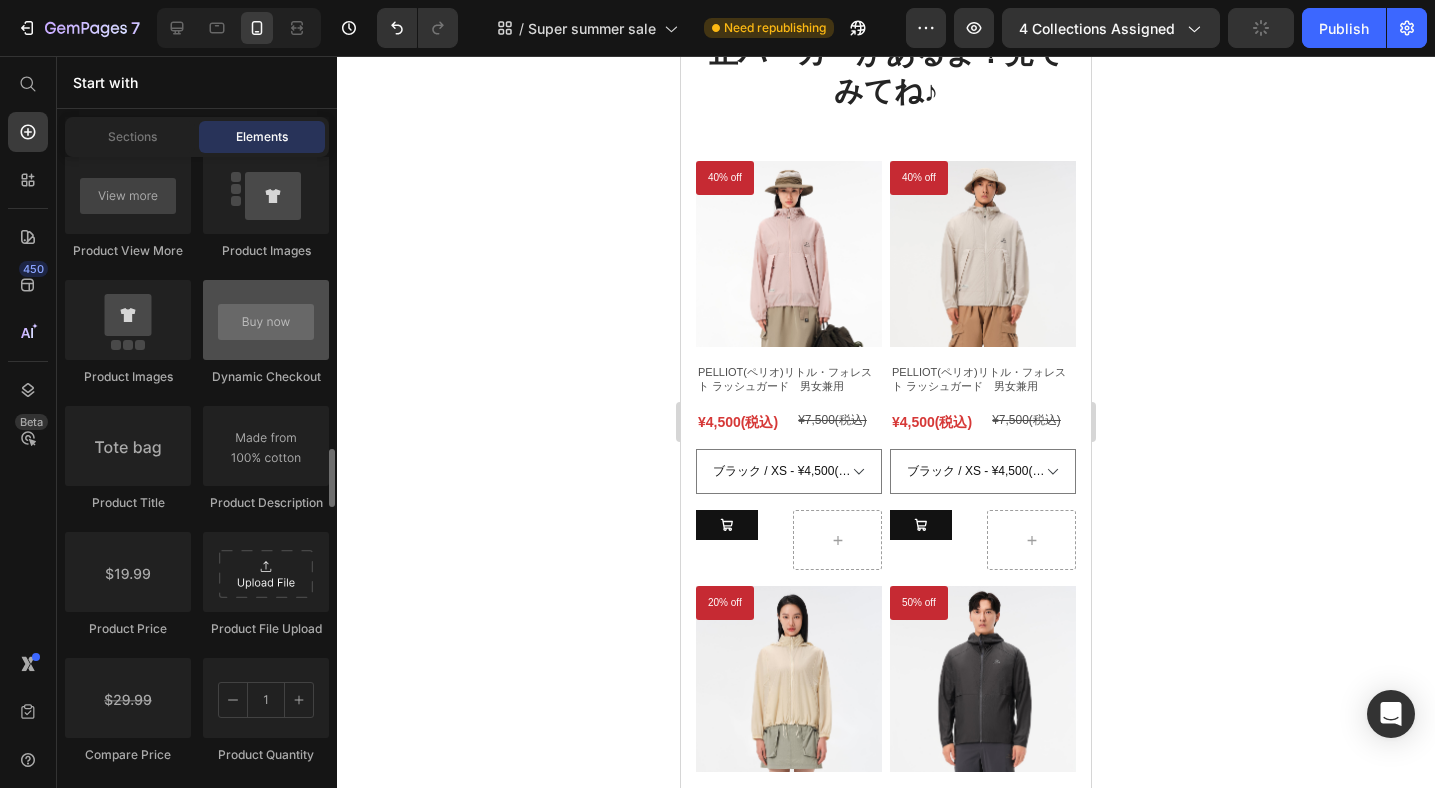 click at bounding box center [266, 320] 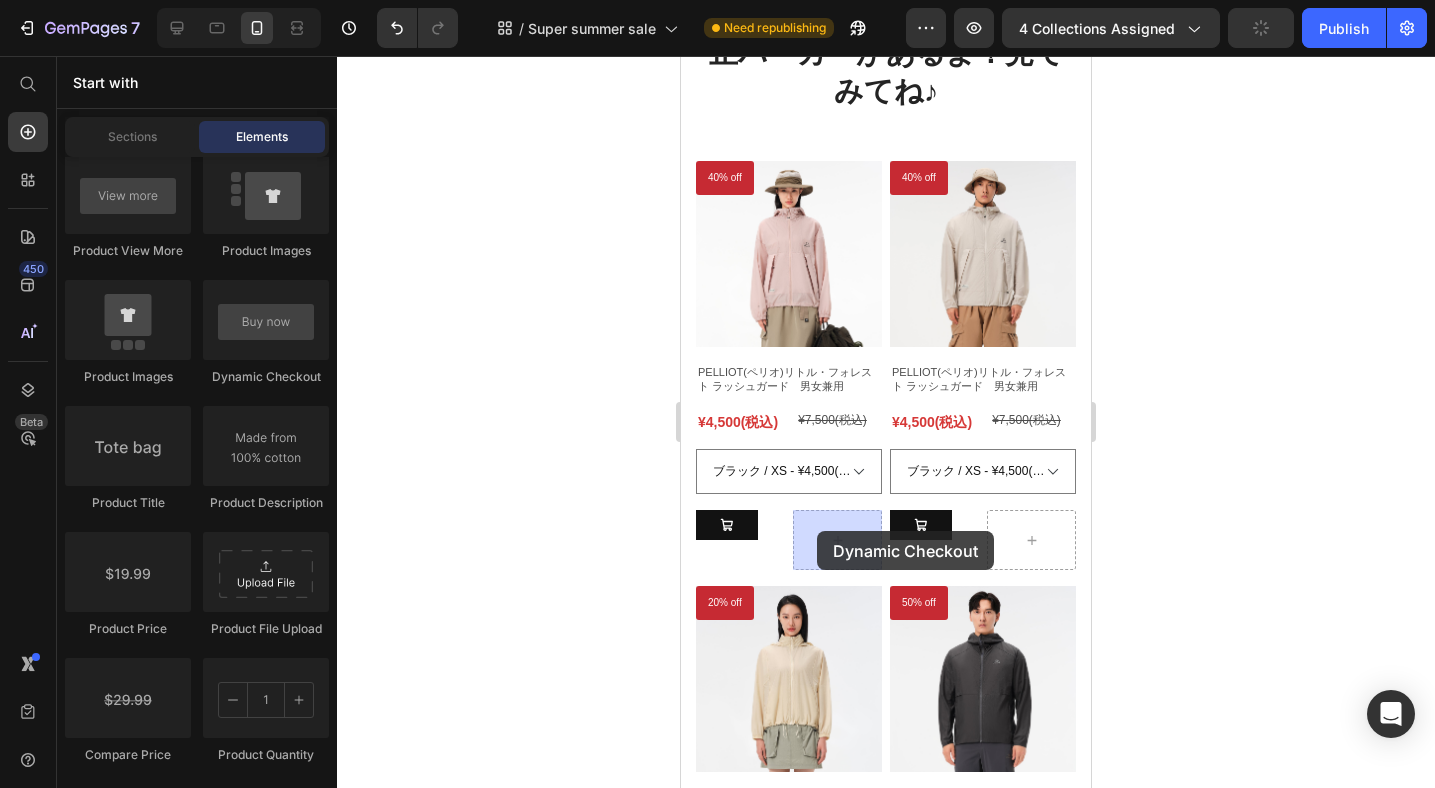 drag, startPoint x: 964, startPoint y: 404, endPoint x: 817, endPoint y: 531, distance: 194.26271 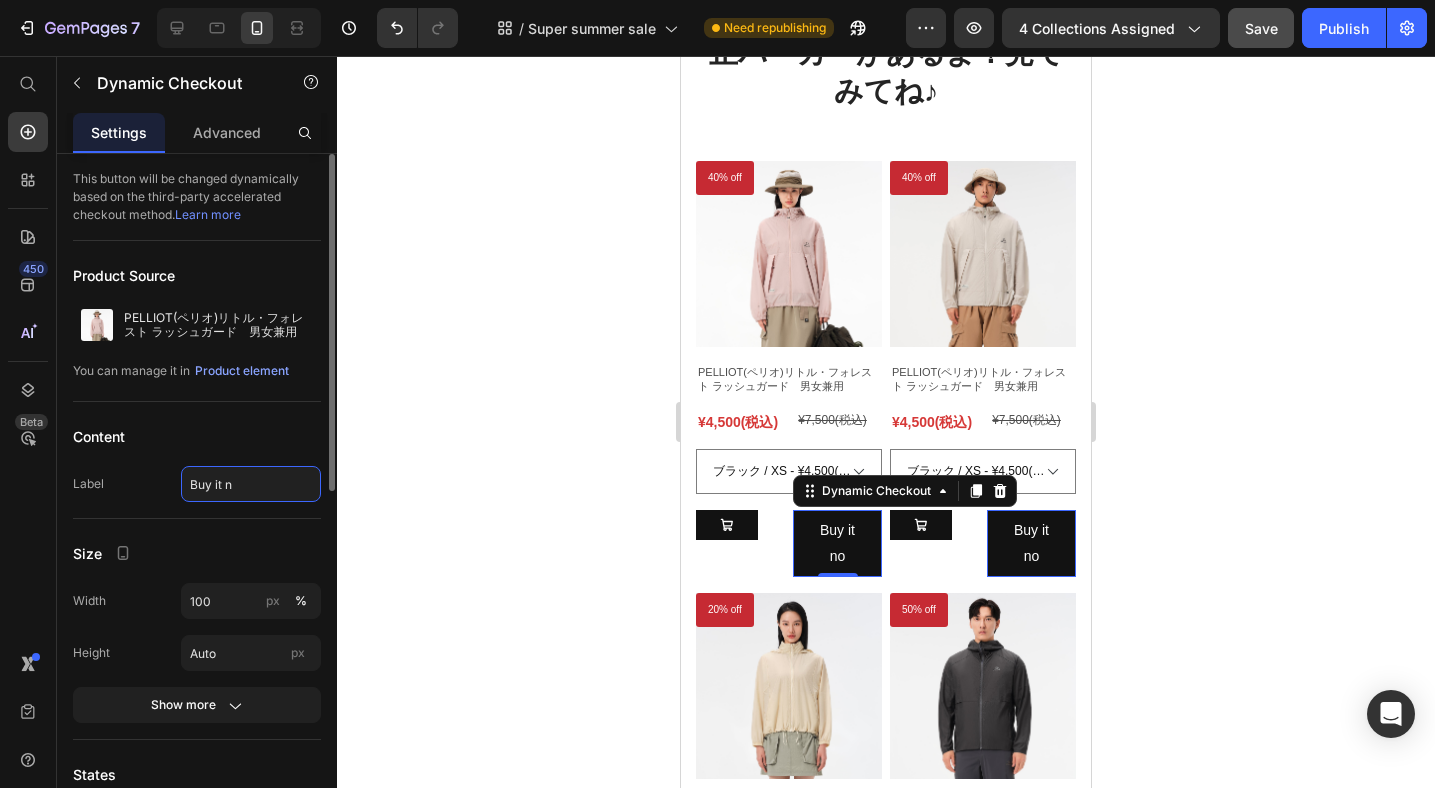 drag, startPoint x: 263, startPoint y: 482, endPoint x: 313, endPoint y: 488, distance: 50.358715 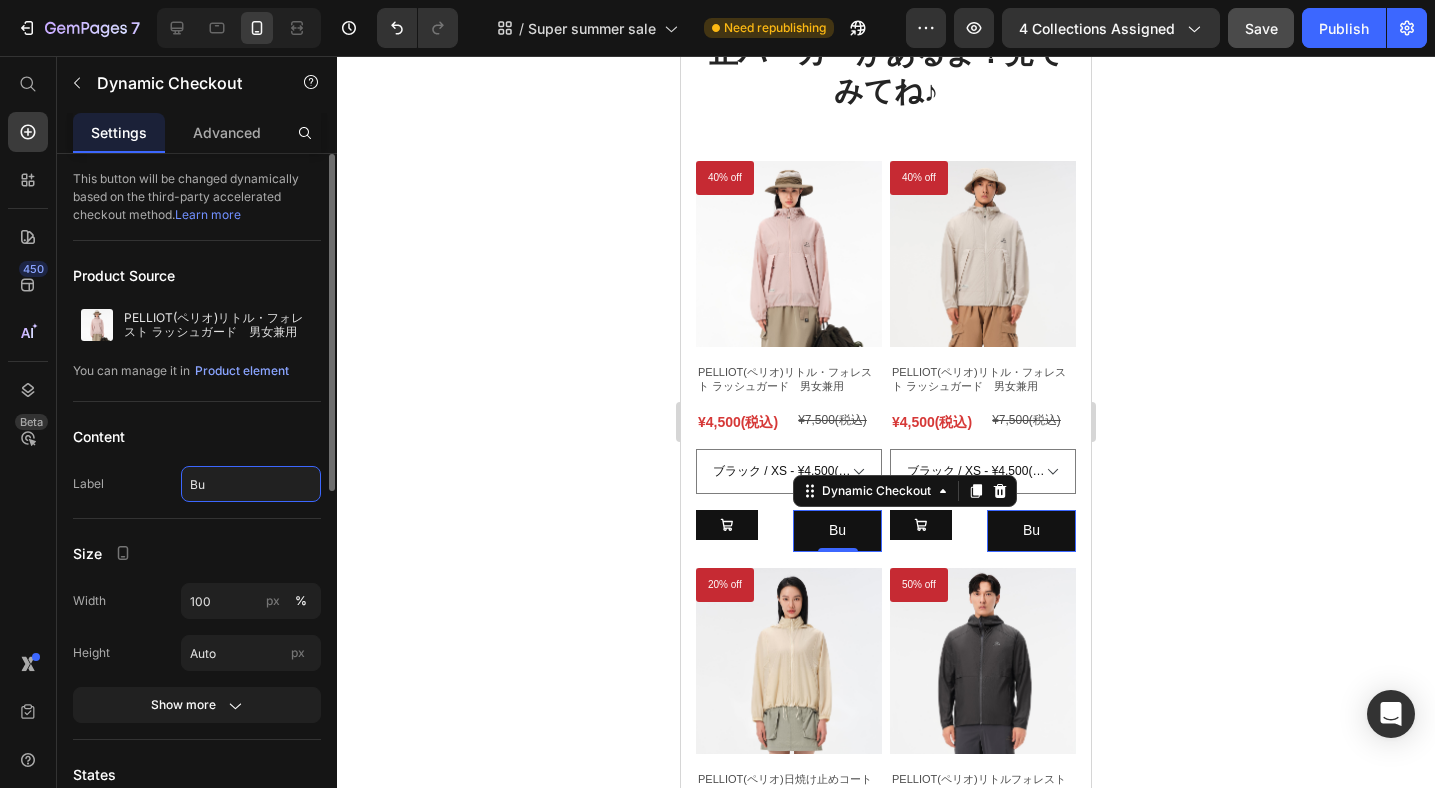 type on "B" 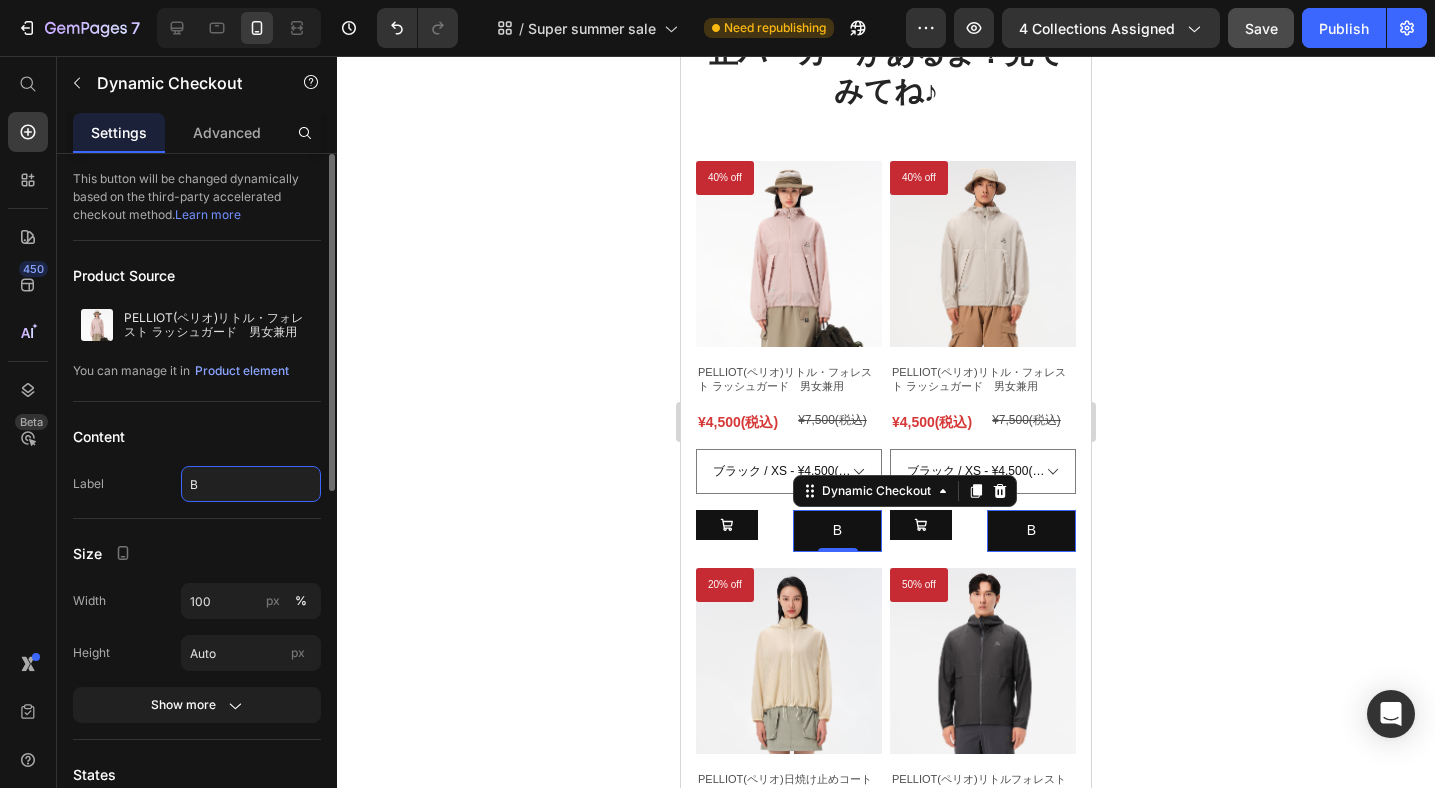 type 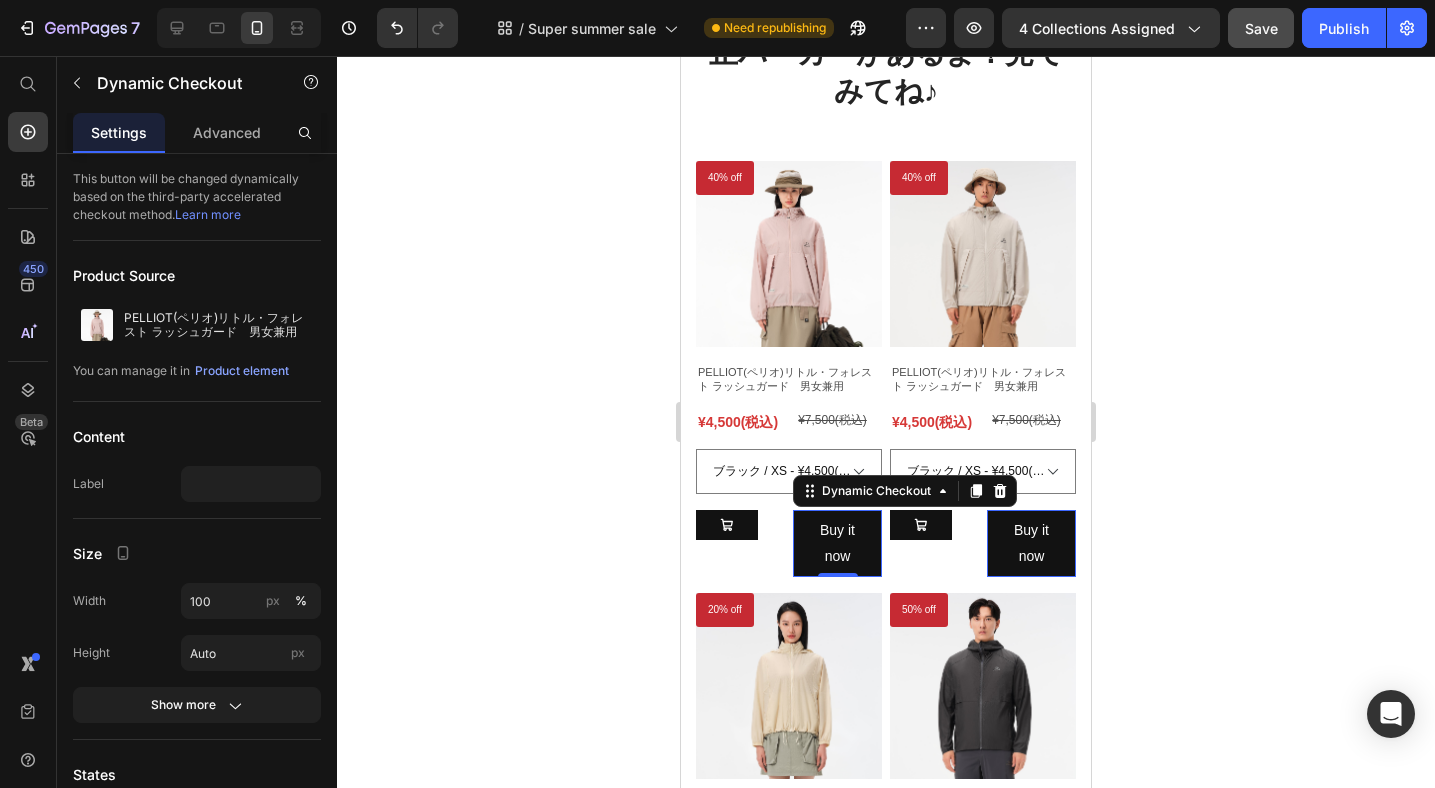 click 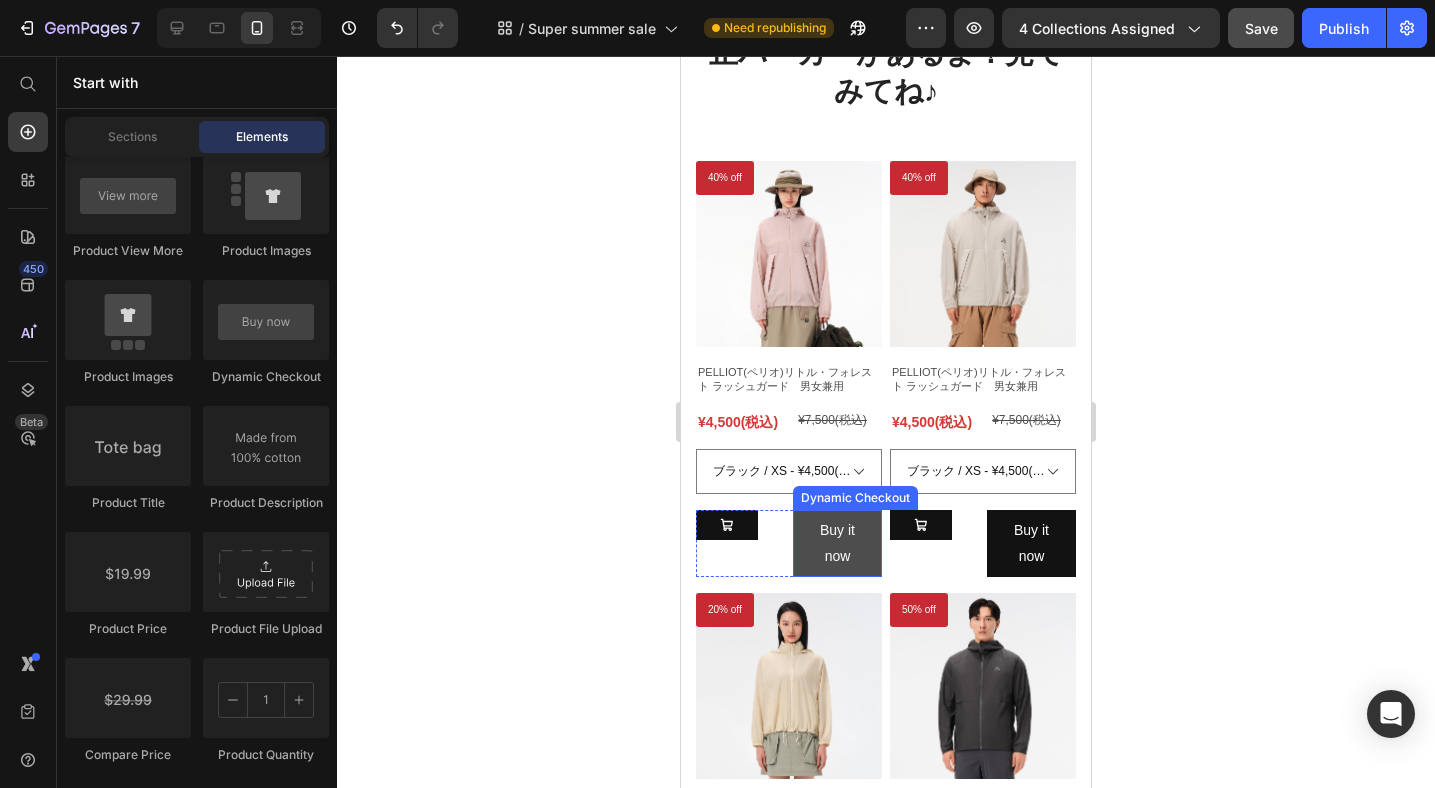click on "Buy it now" at bounding box center (837, 543) 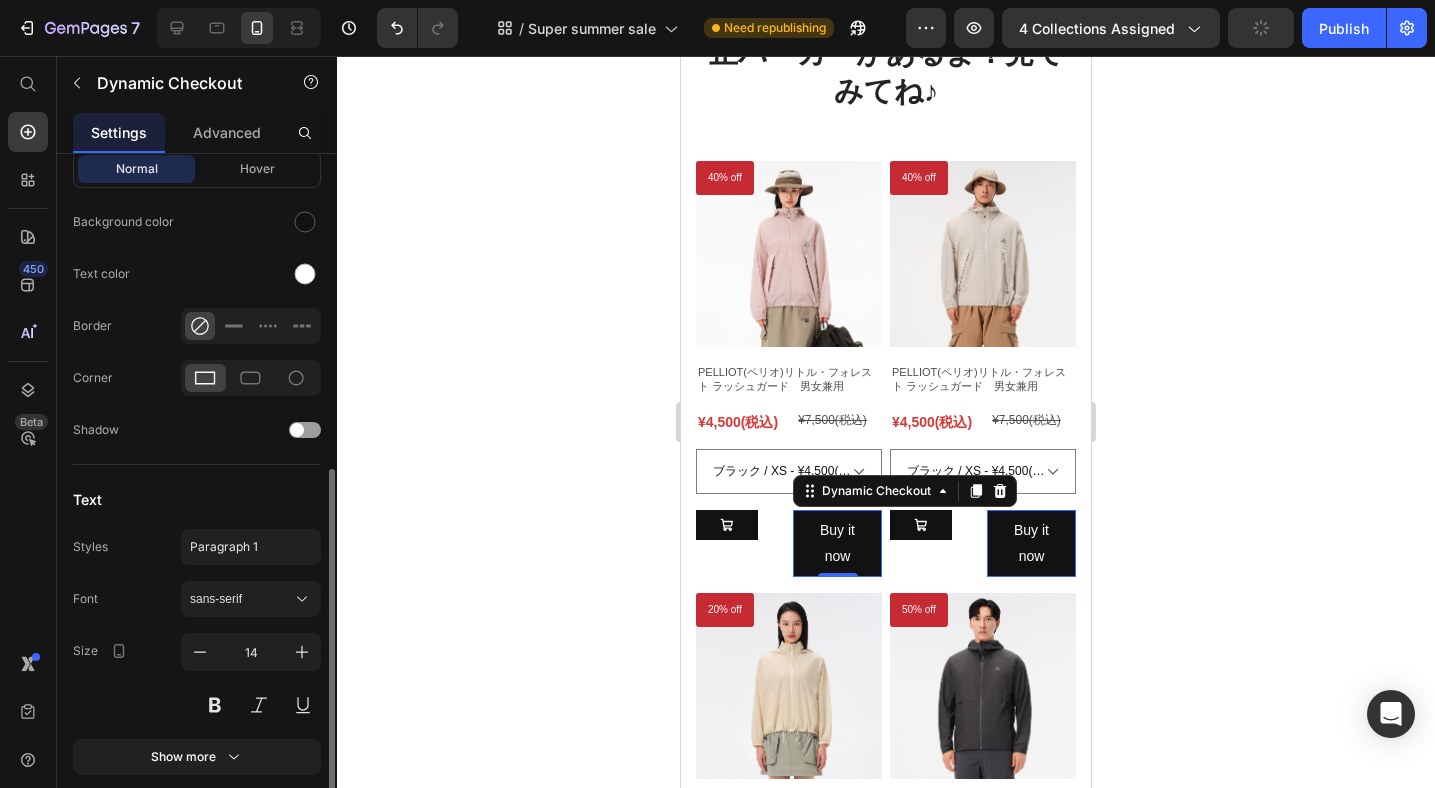 scroll, scrollTop: 724, scrollLeft: 0, axis: vertical 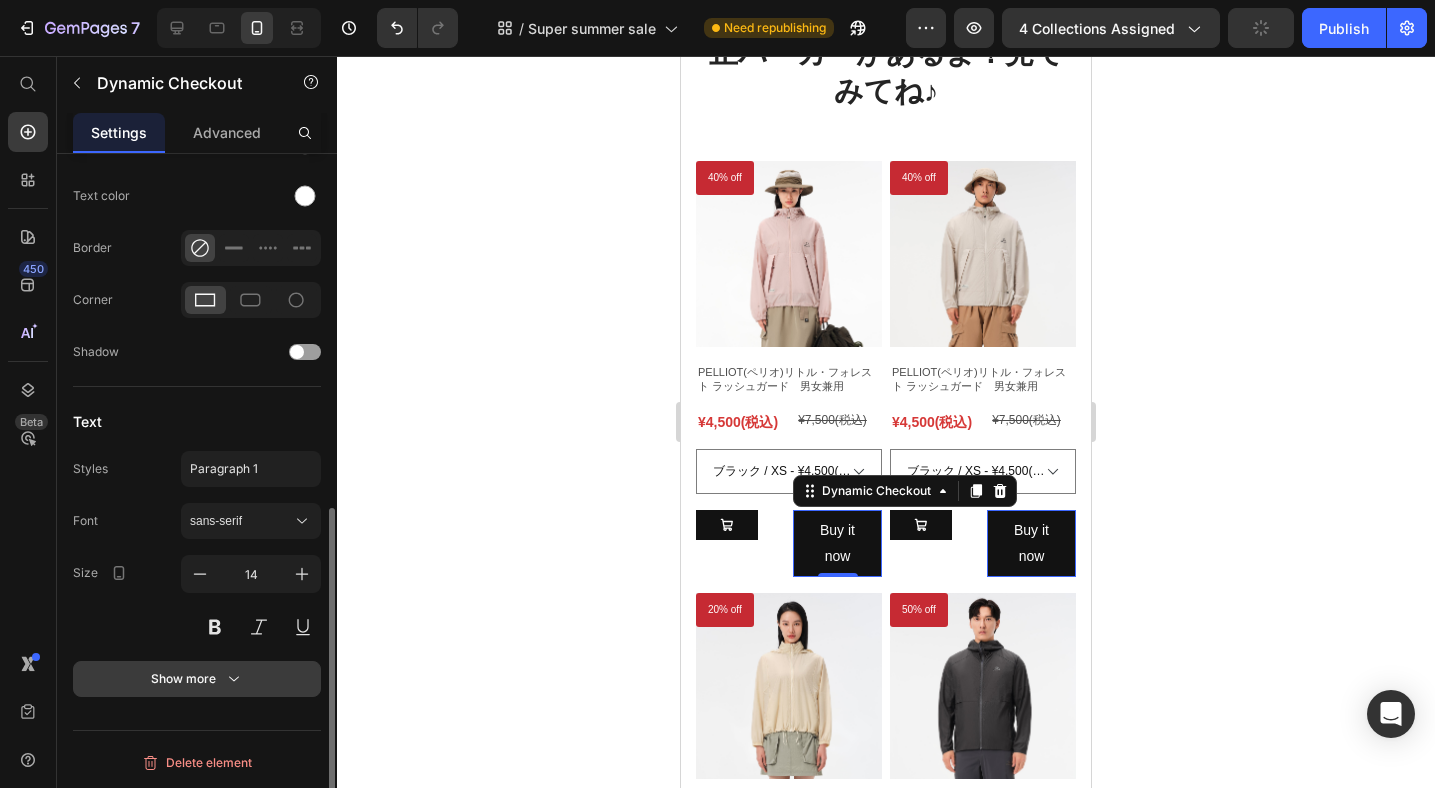 click 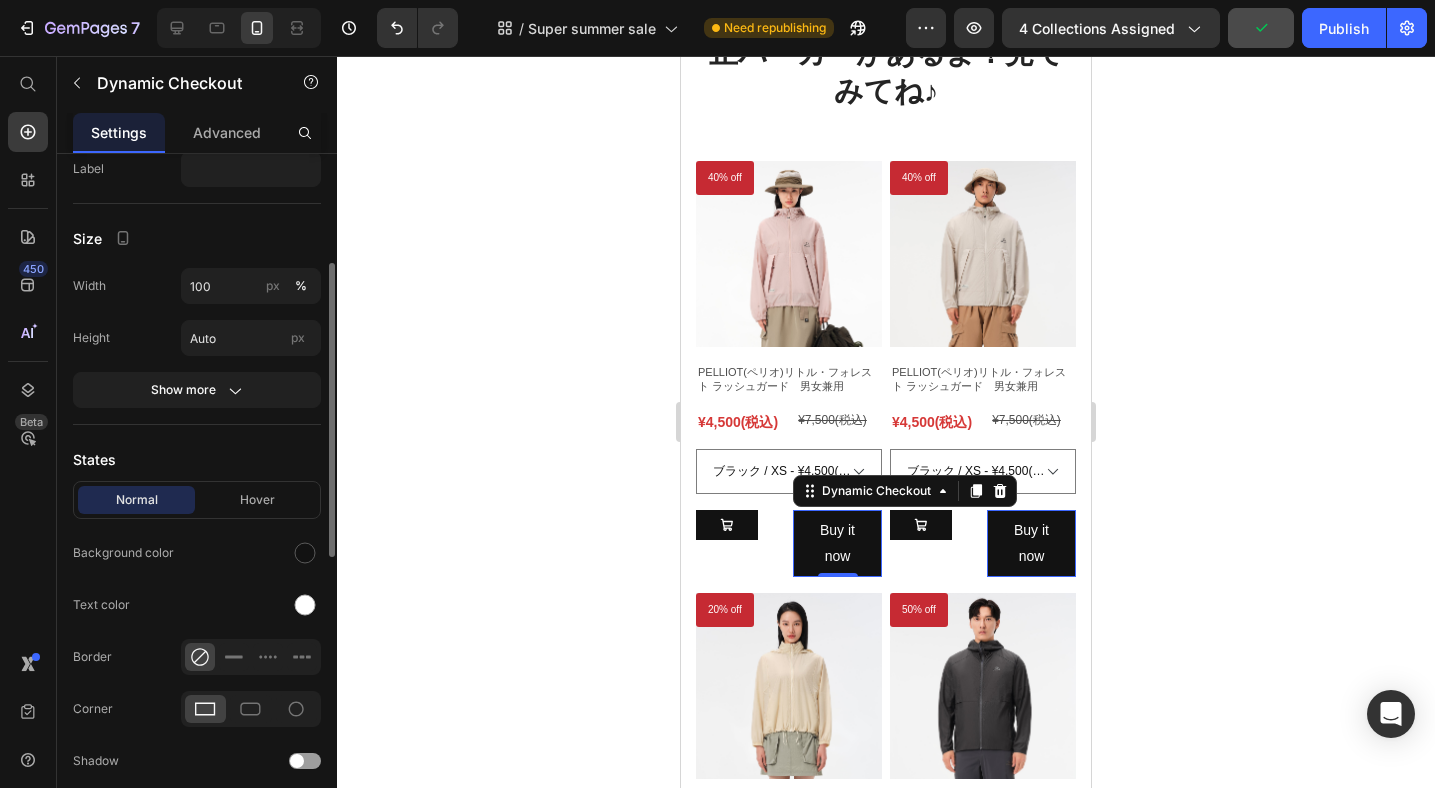 scroll, scrollTop: 298, scrollLeft: 0, axis: vertical 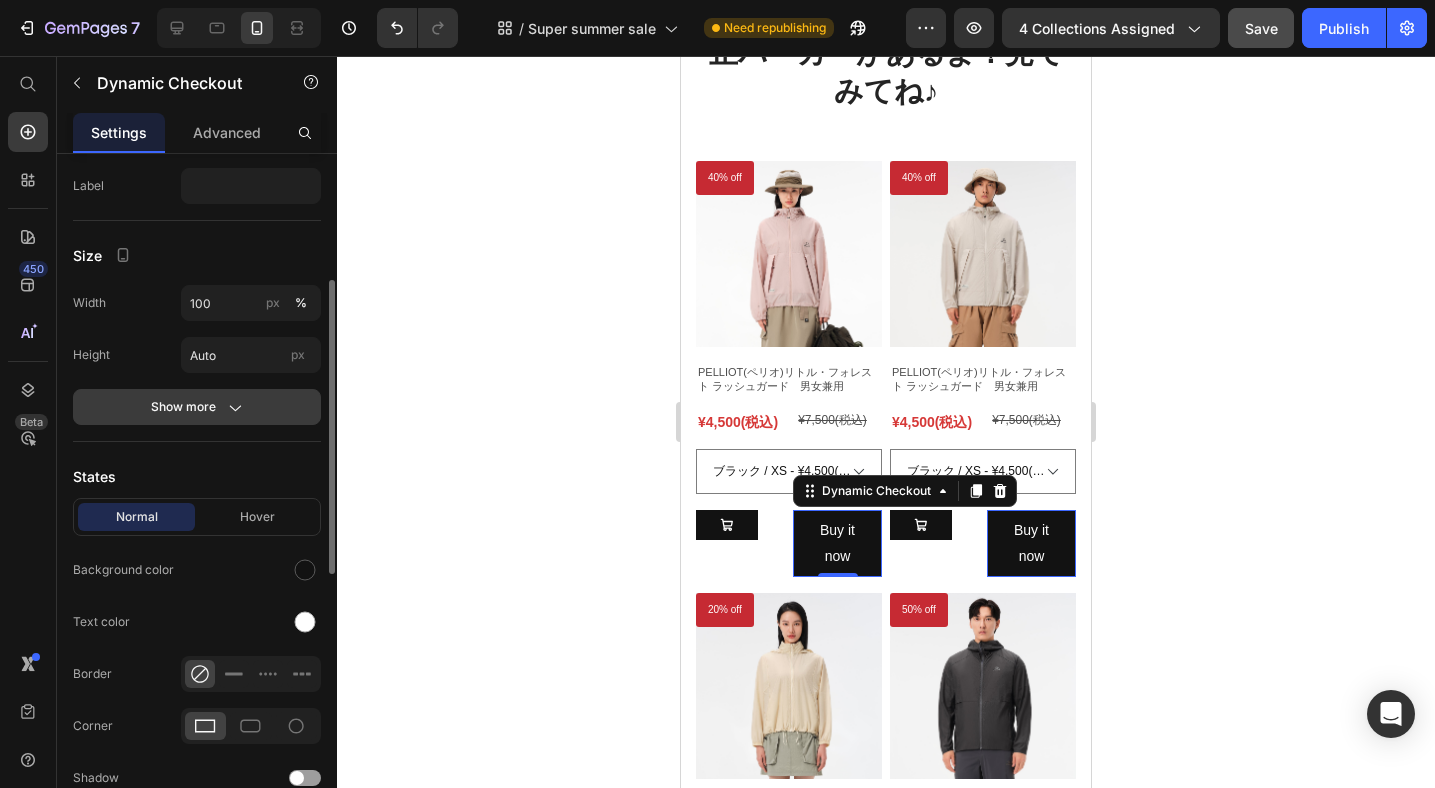 click on "Show more" 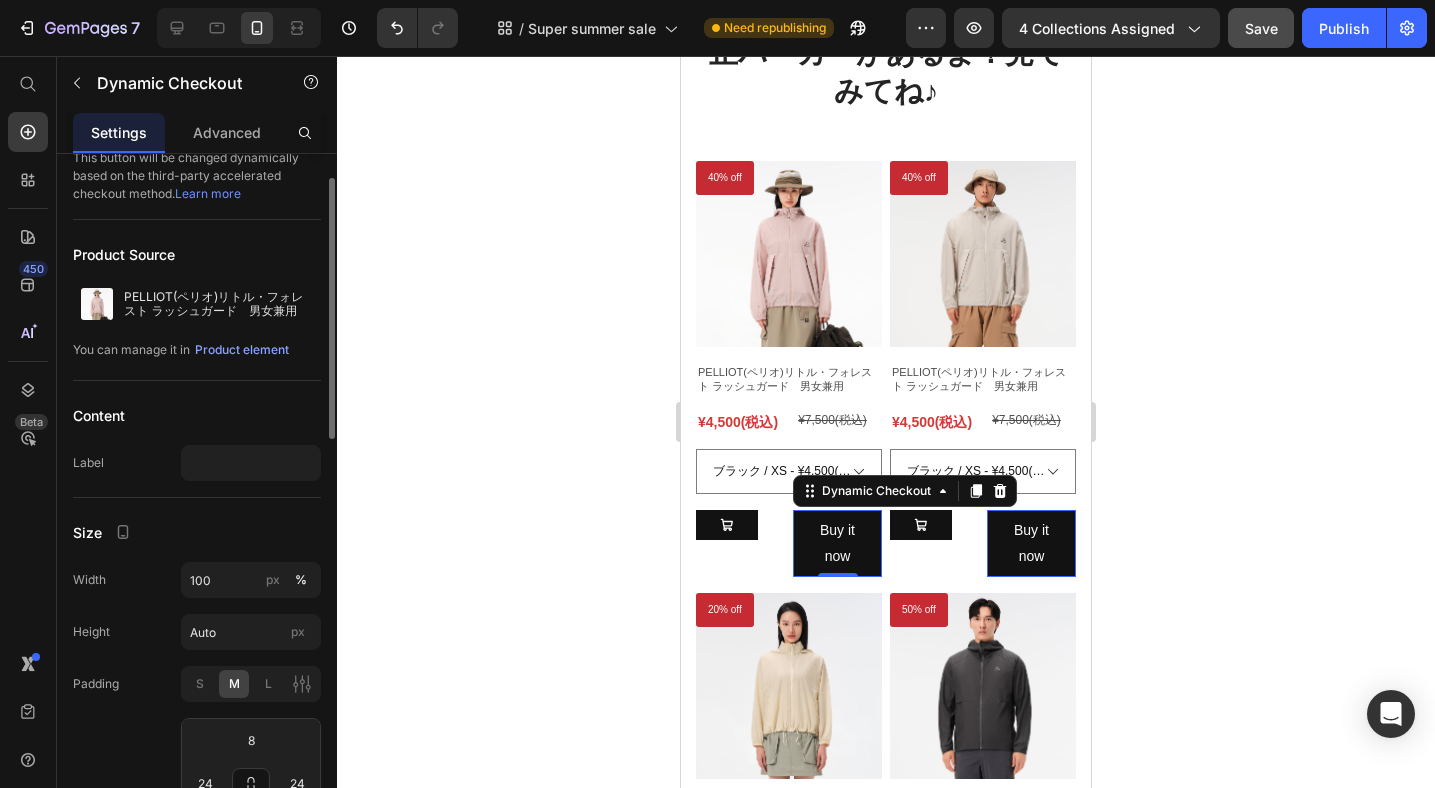 scroll, scrollTop: 0, scrollLeft: 0, axis: both 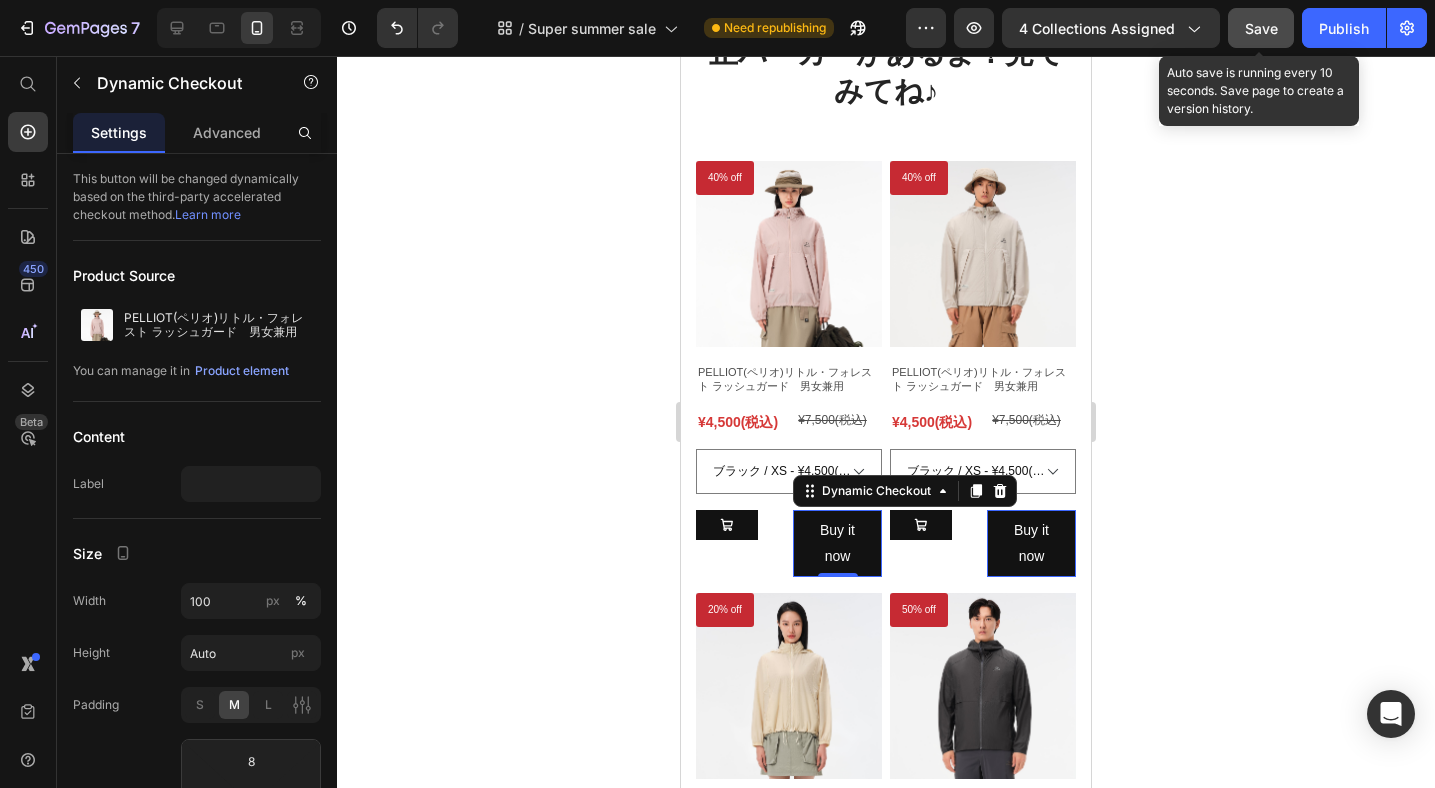 click on "Save" at bounding box center (1261, 28) 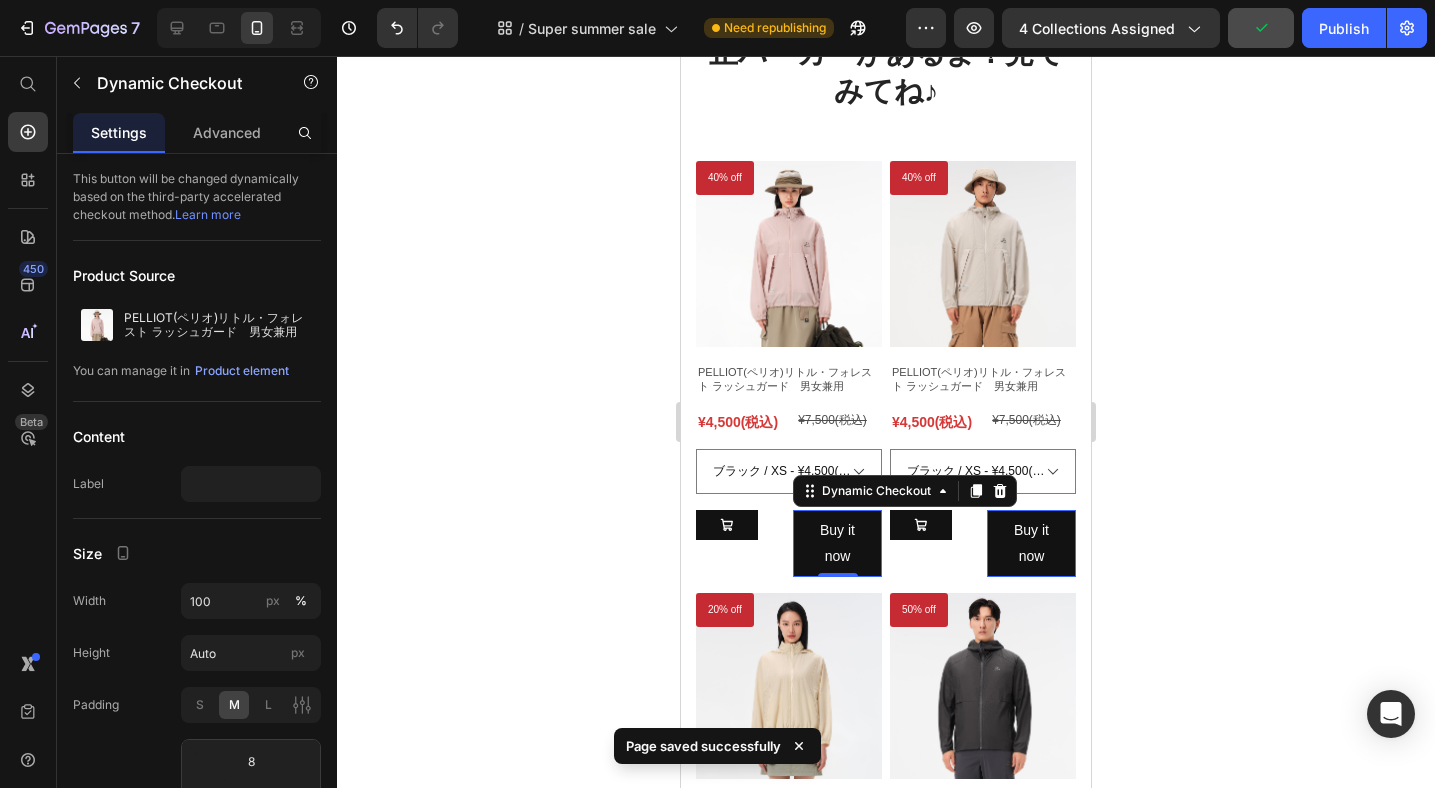 click 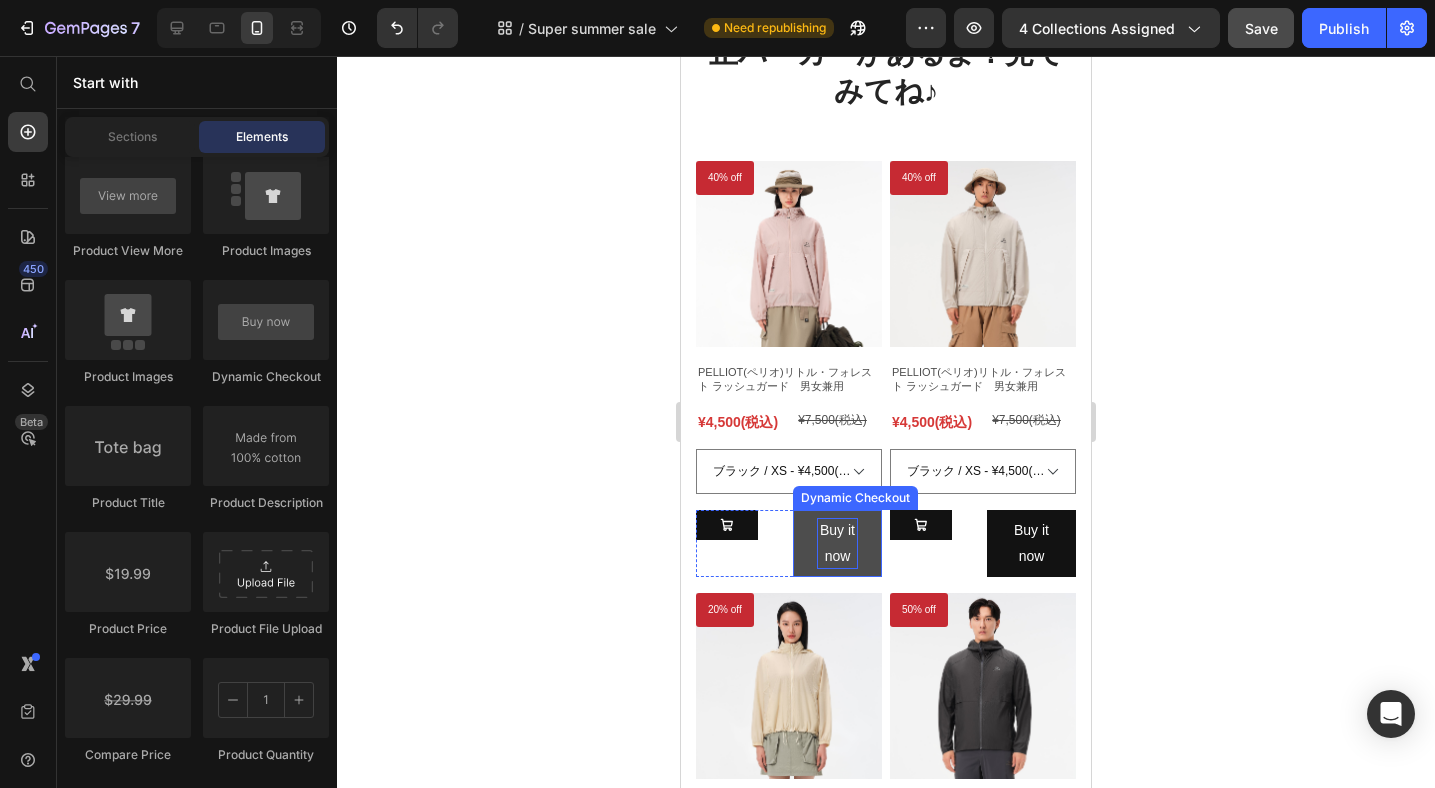 click on "Buy it now" at bounding box center [837, 543] 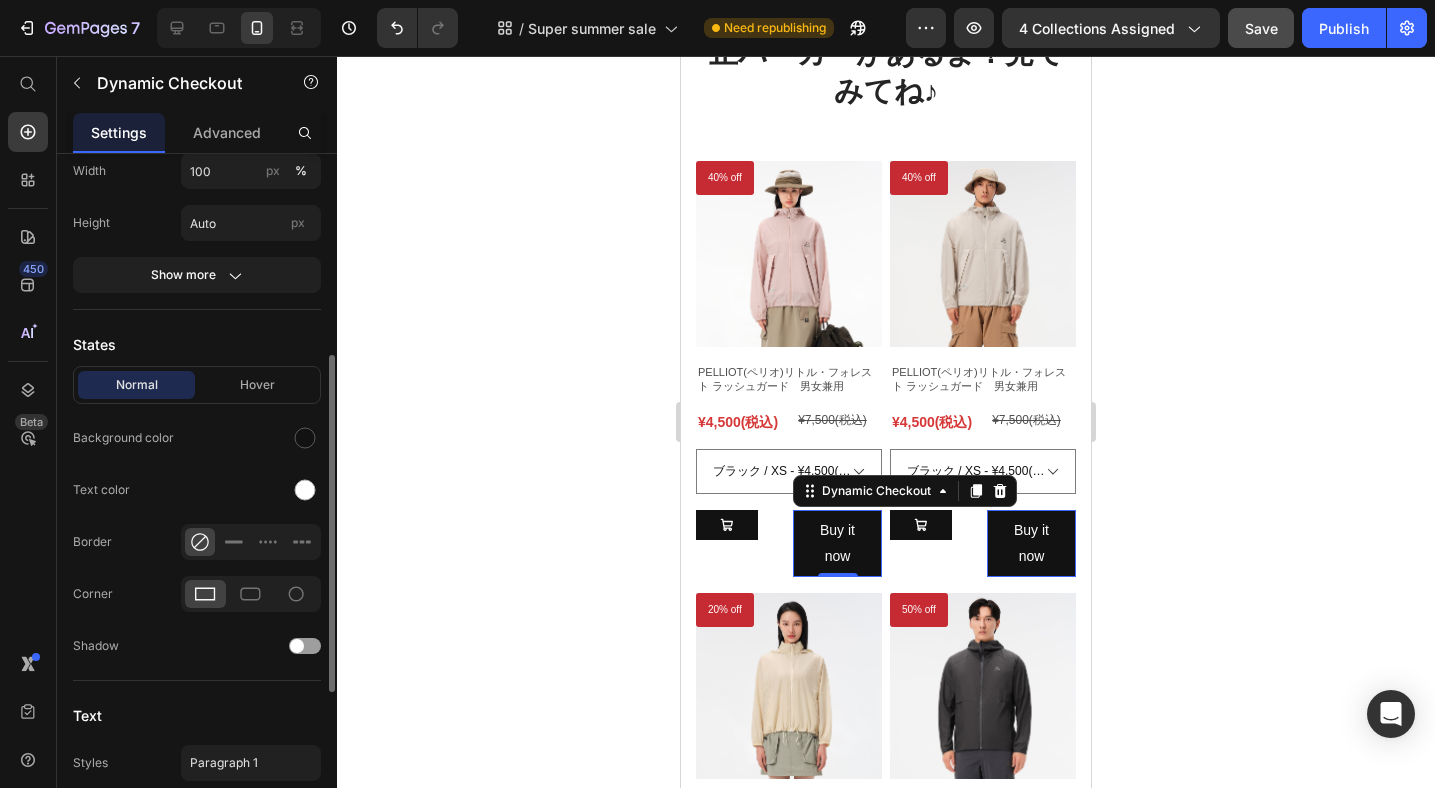 scroll, scrollTop: 437, scrollLeft: 0, axis: vertical 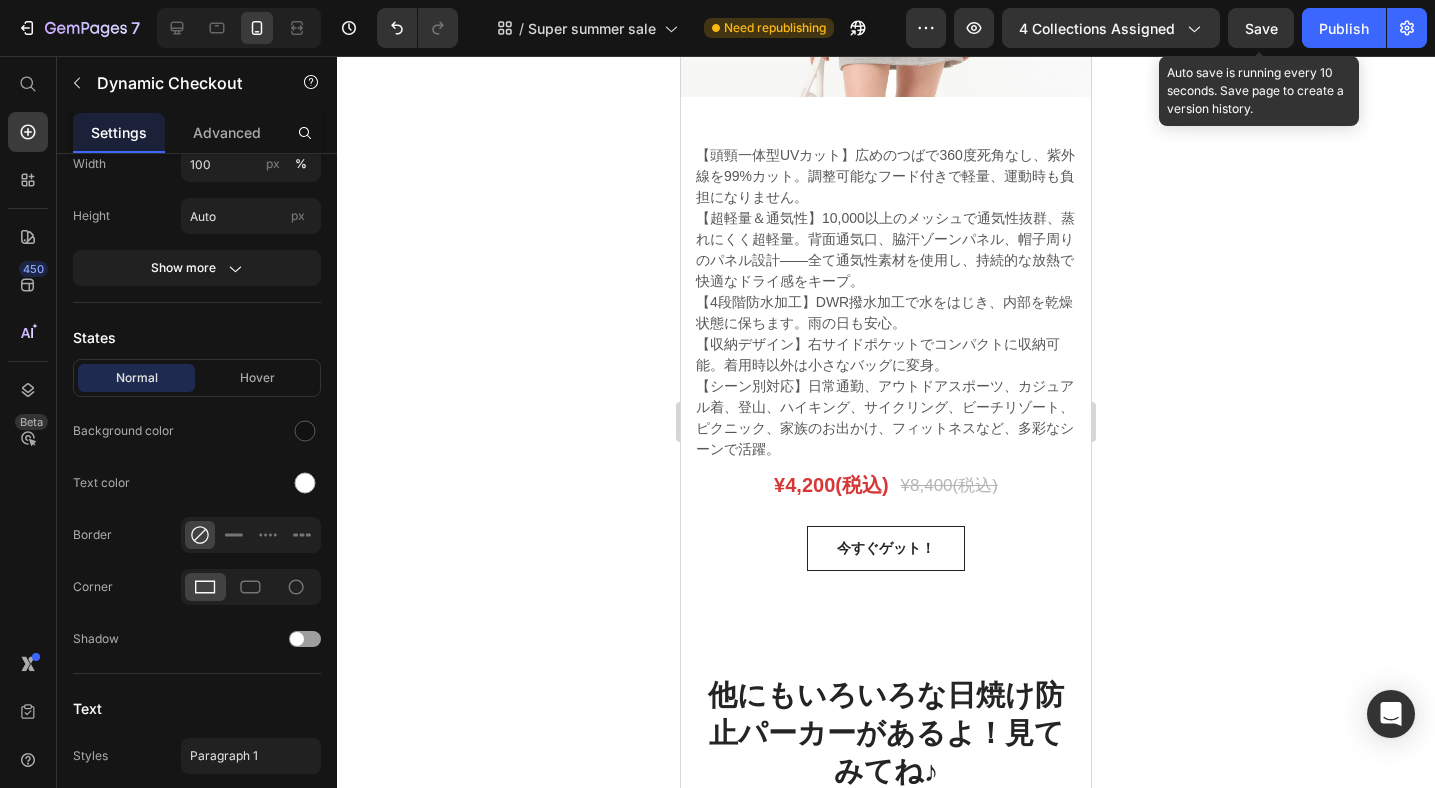select on "565374174780064555" 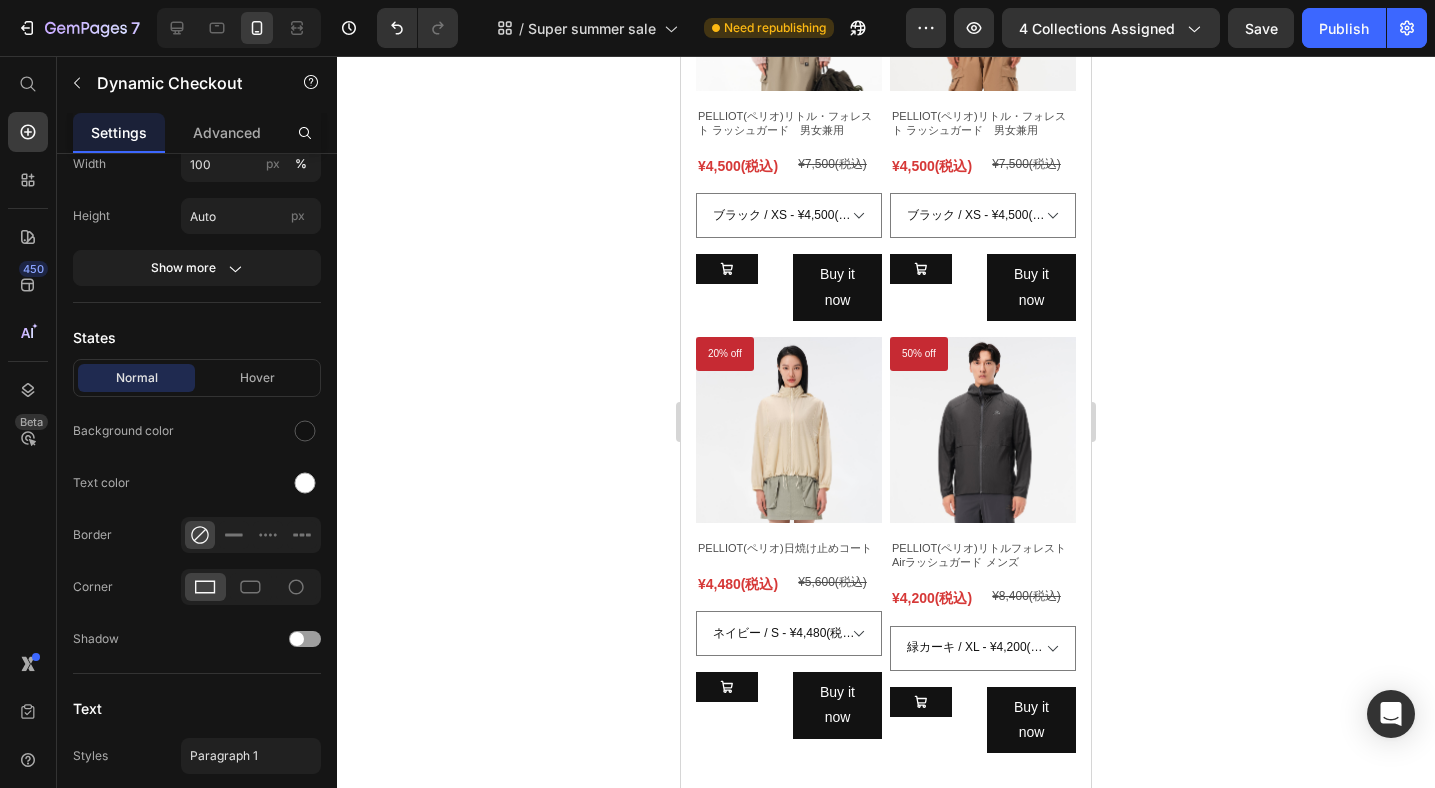 scroll, scrollTop: 4438, scrollLeft: 0, axis: vertical 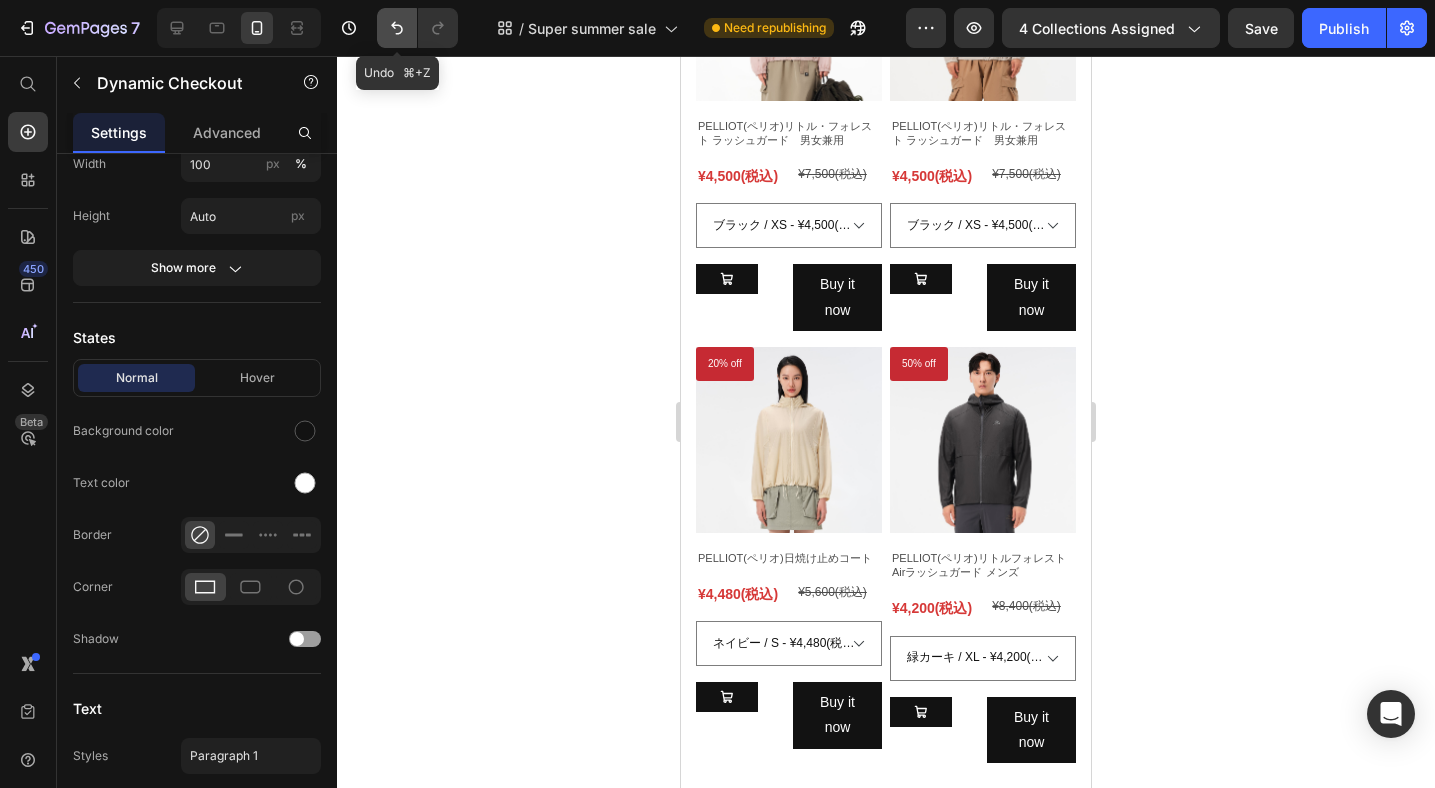 click 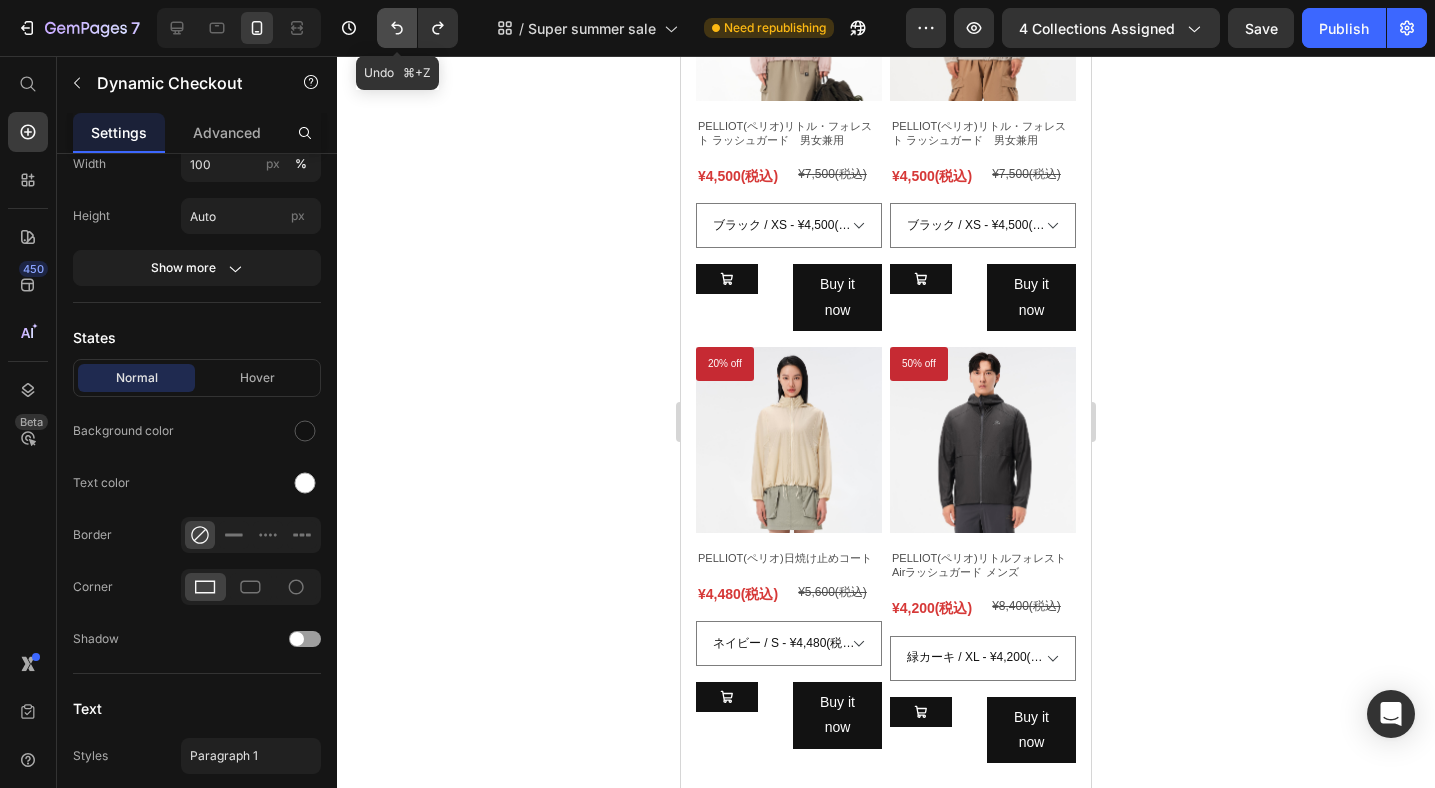 click 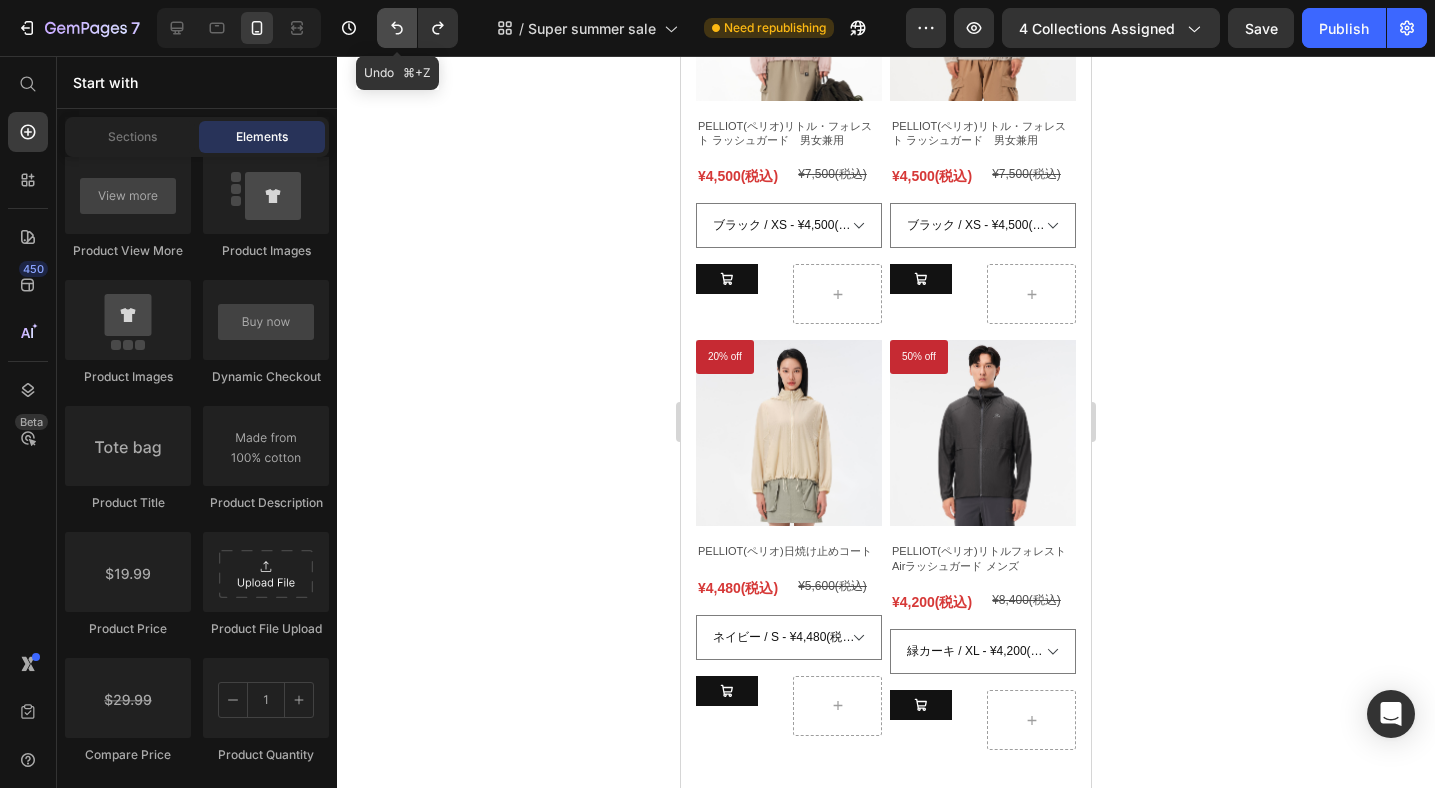 click 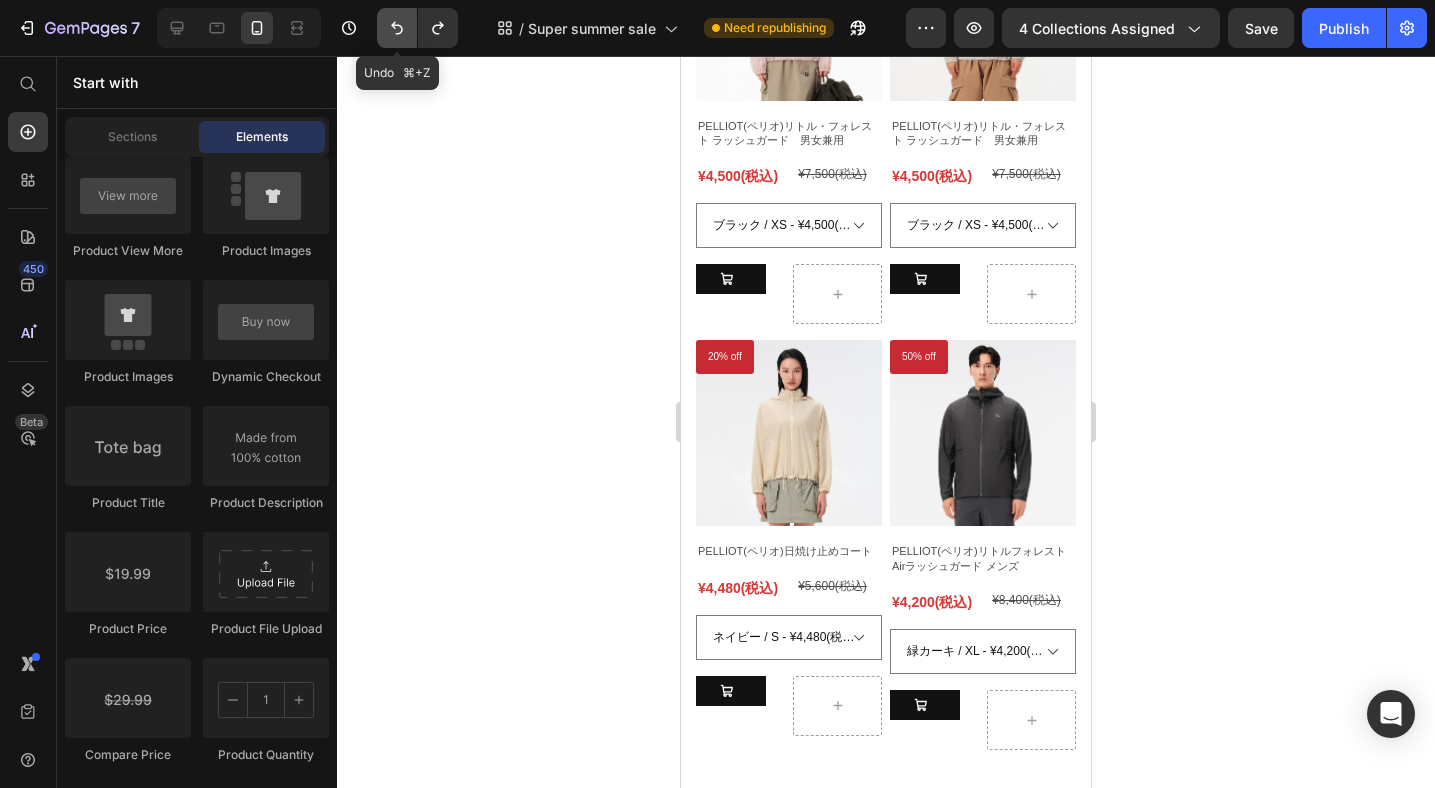 click 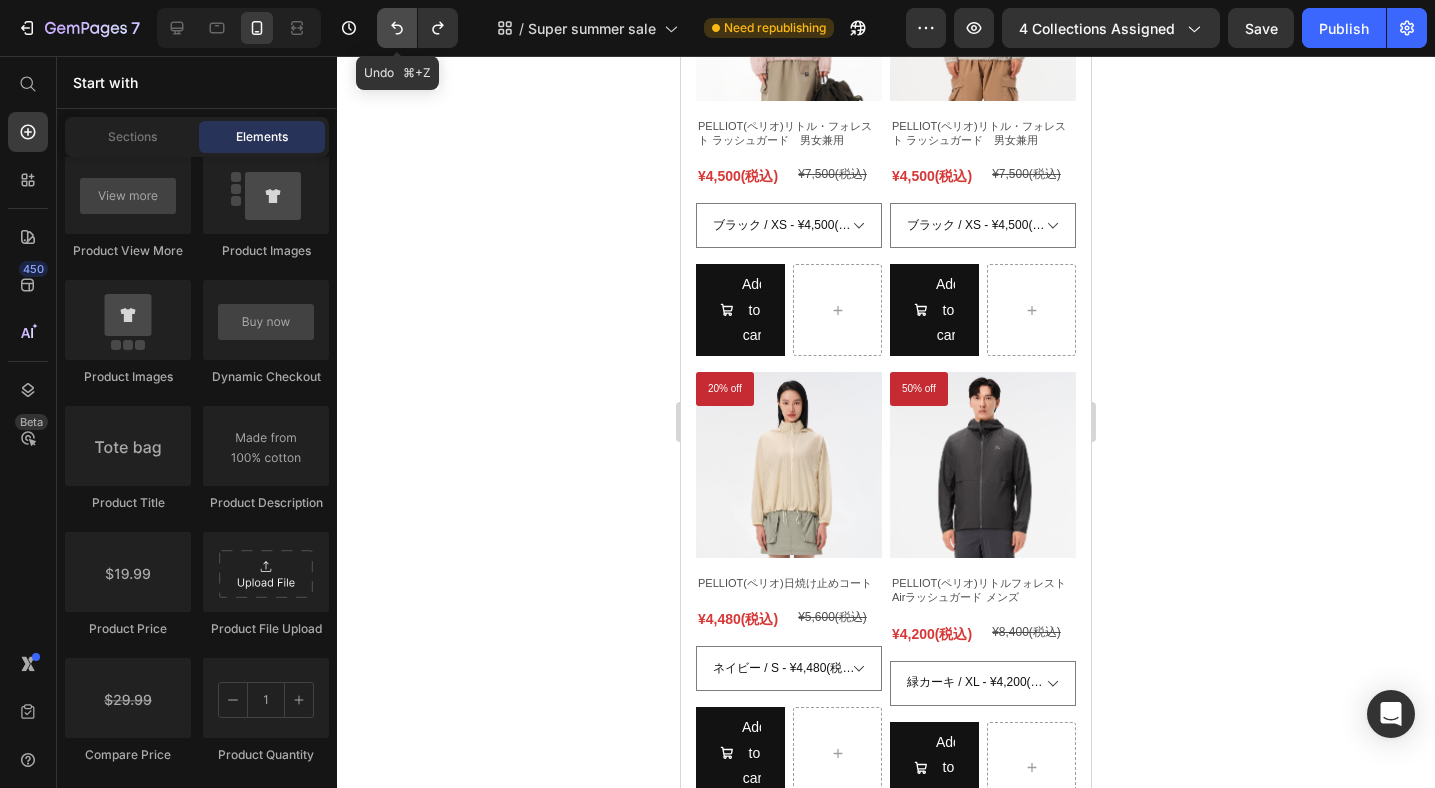 click 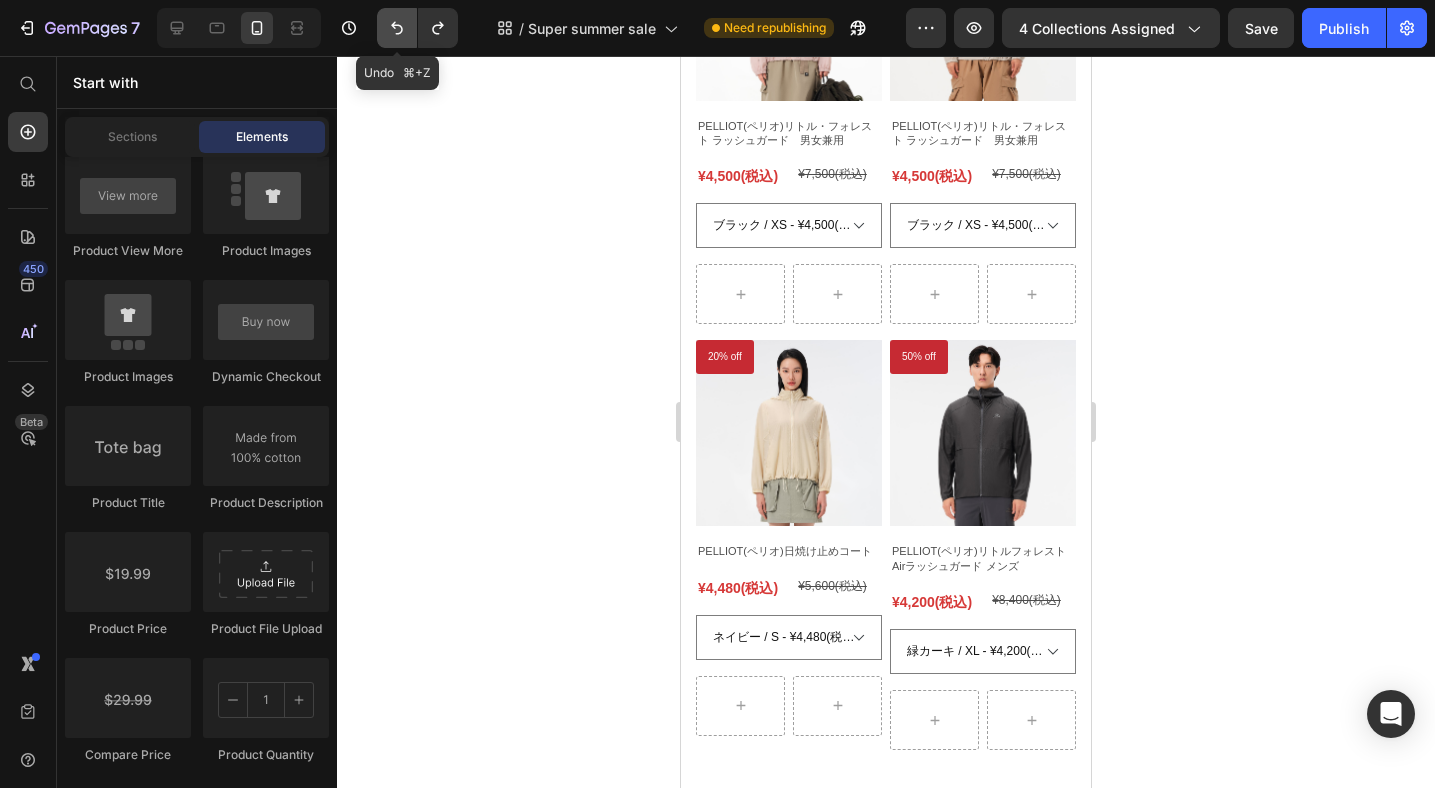 click 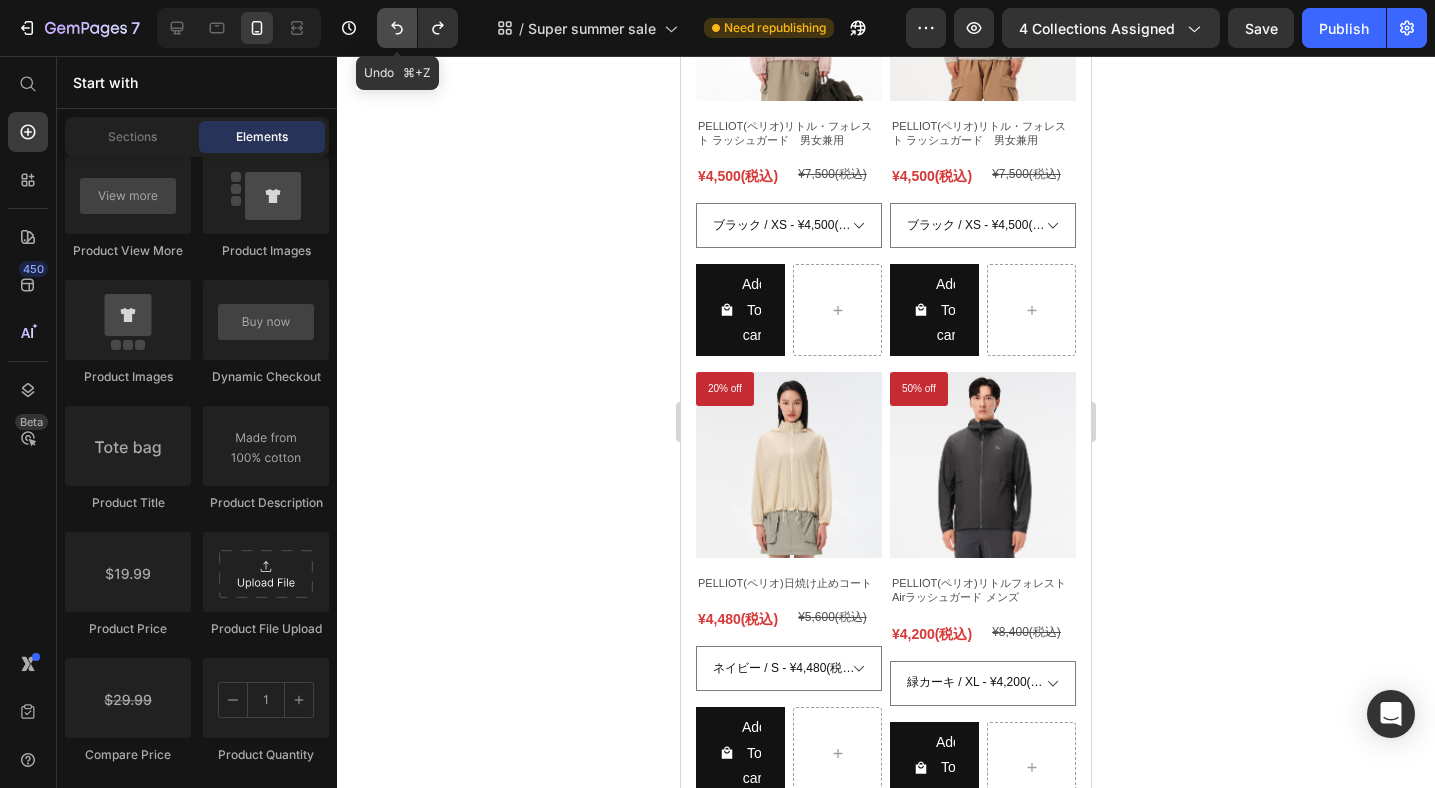 click 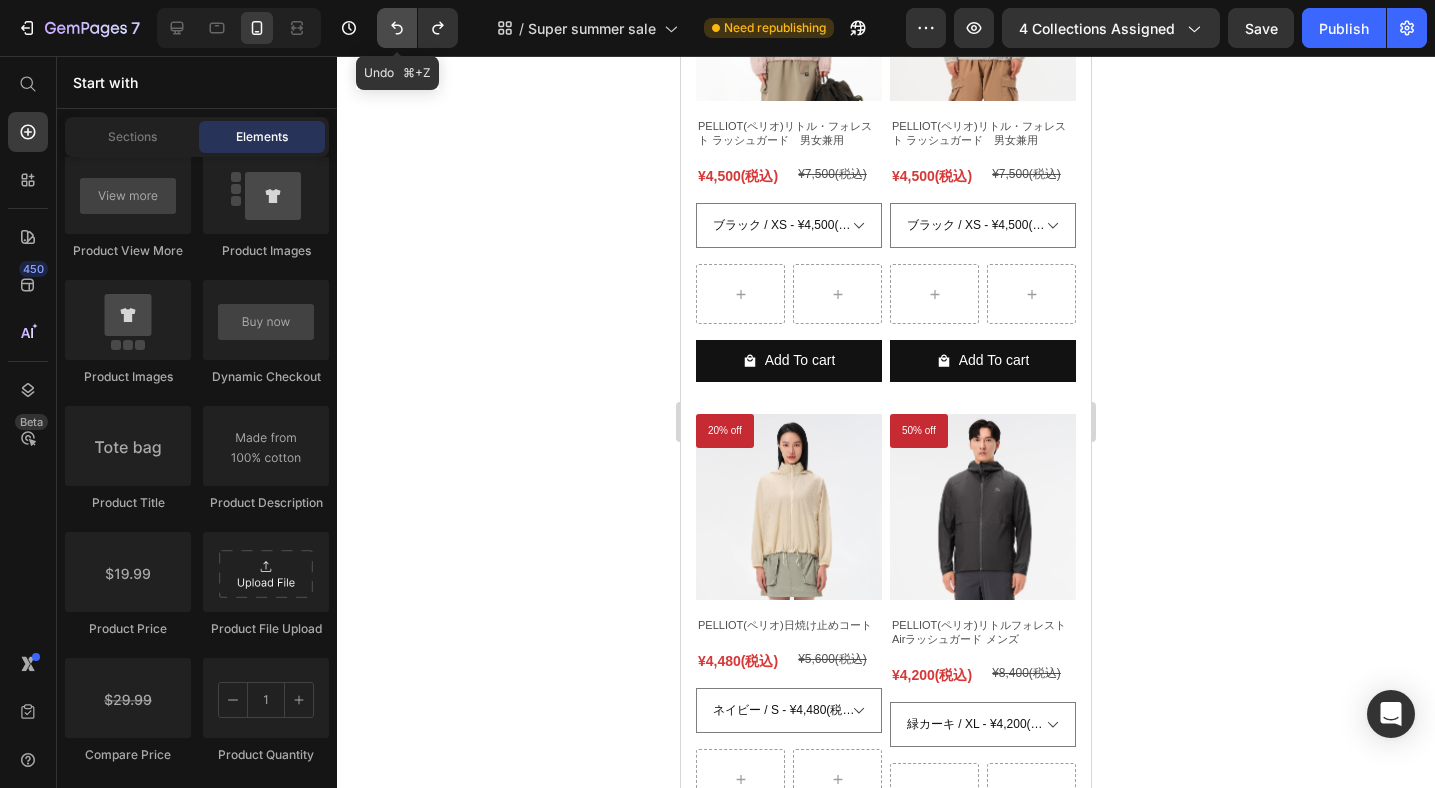 click 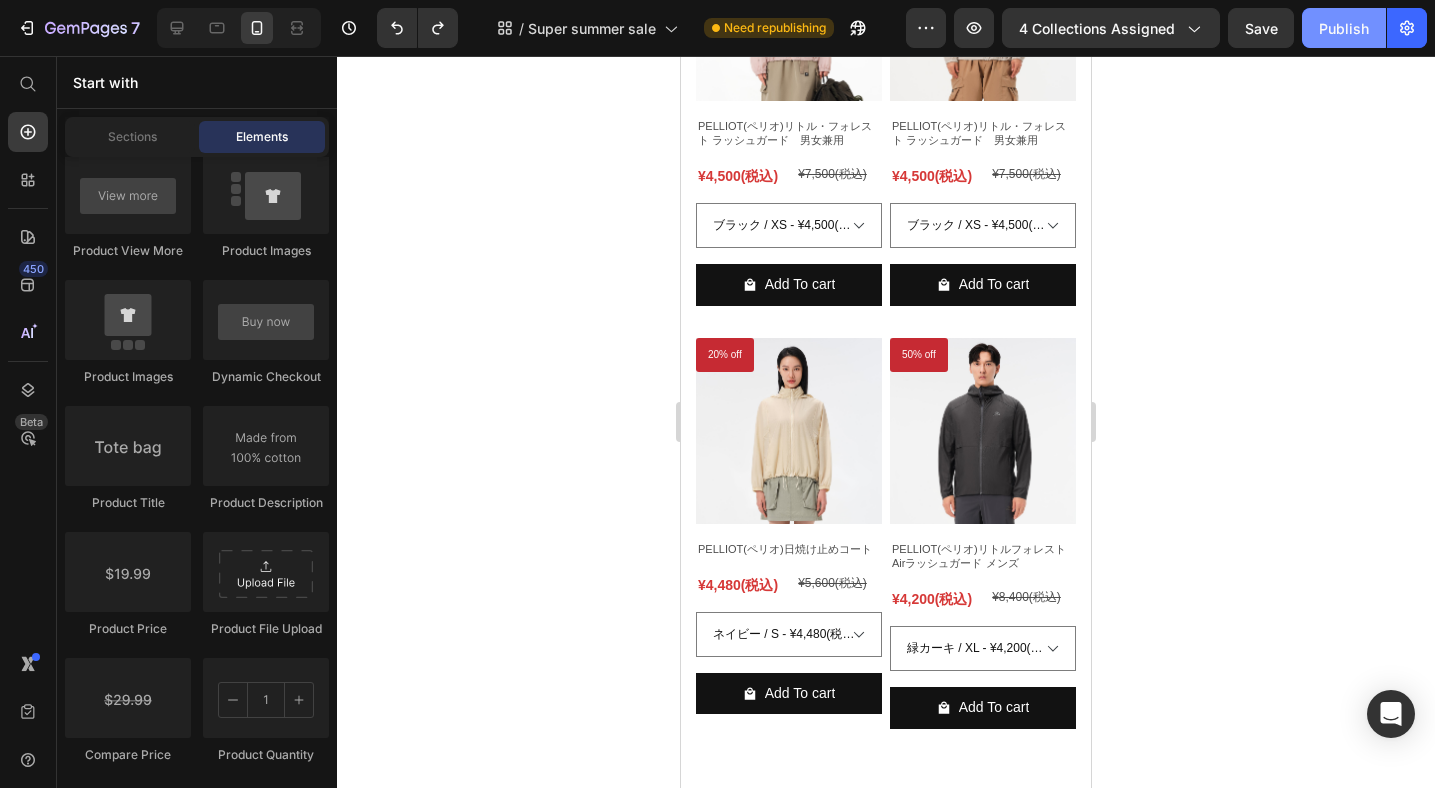 click on "Publish" 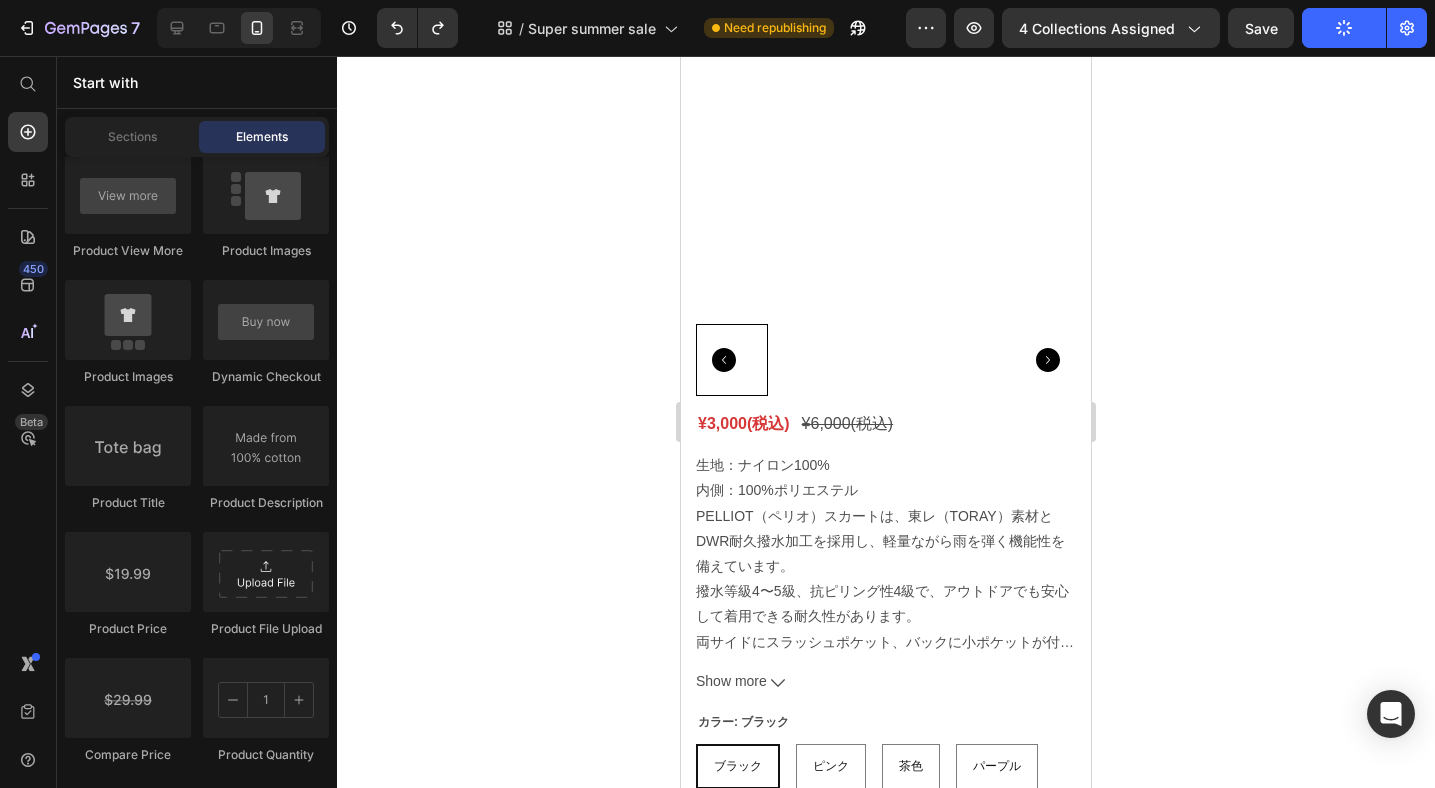 scroll, scrollTop: 0, scrollLeft: 0, axis: both 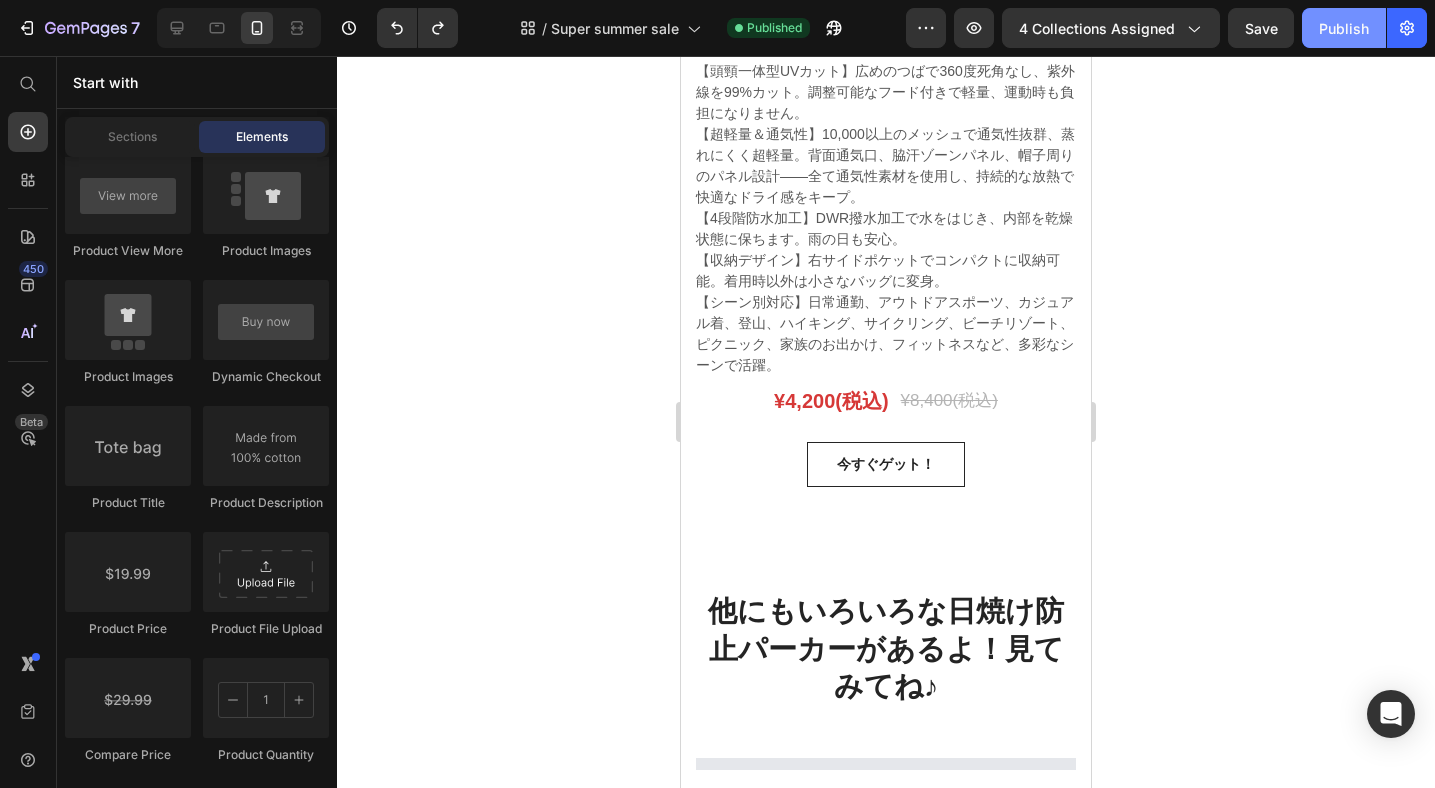click on "Publish" at bounding box center [1344, 28] 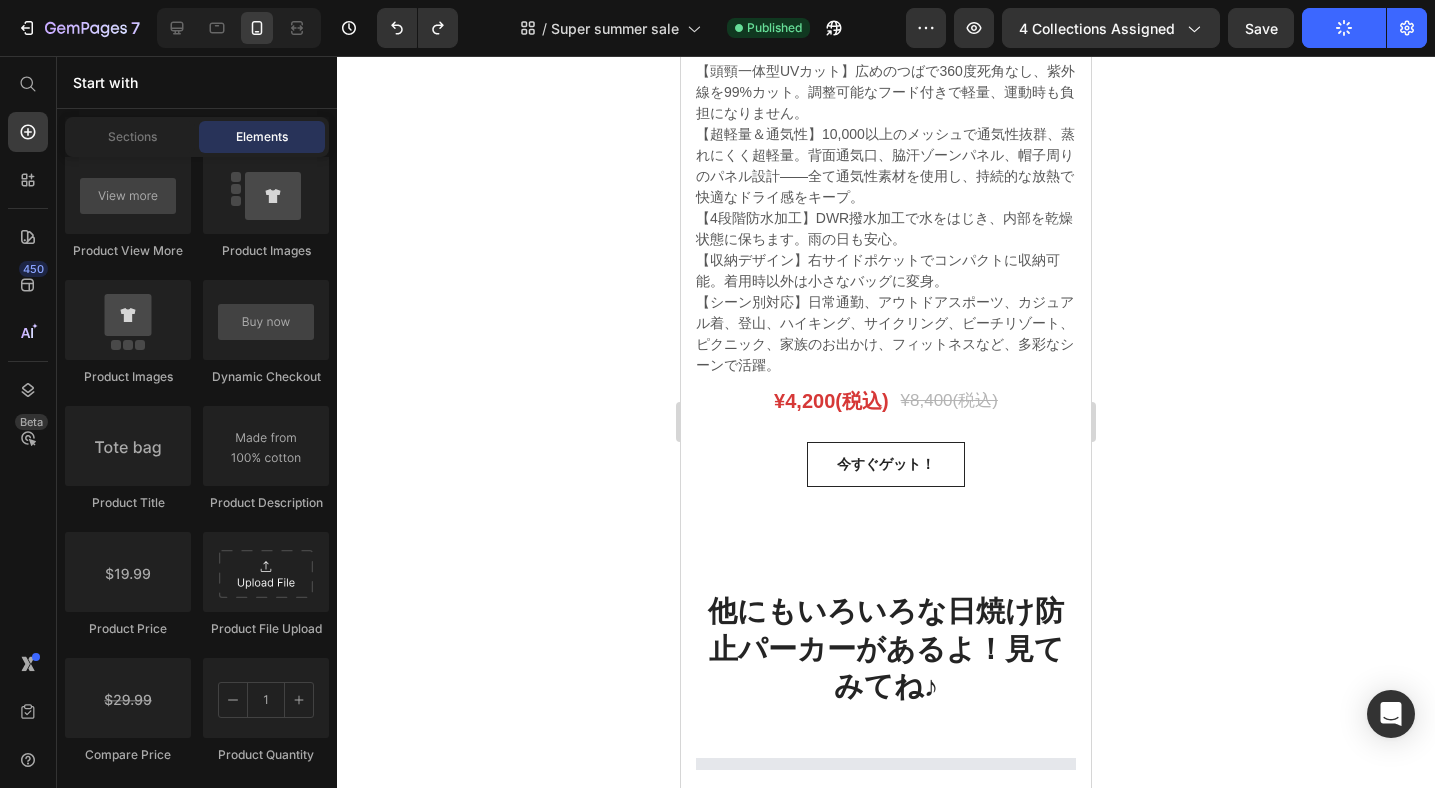 select on "565374174780064555" 